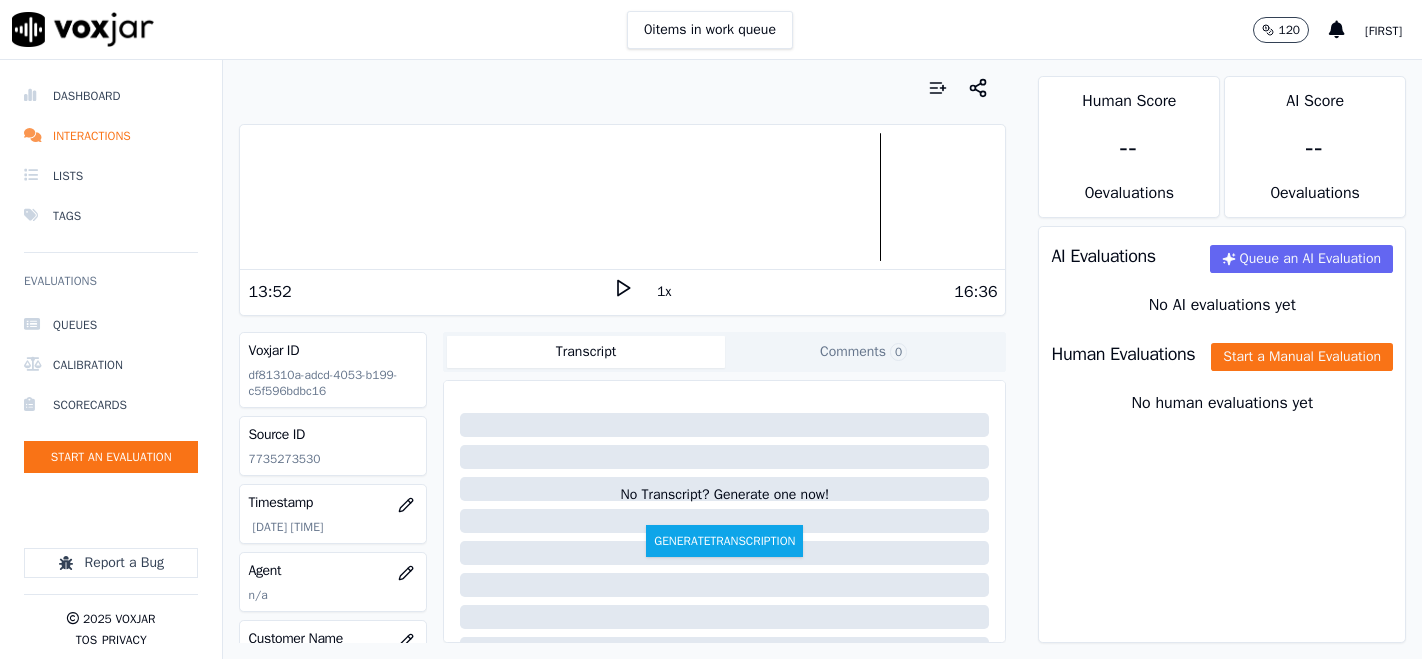 scroll, scrollTop: 0, scrollLeft: 0, axis: both 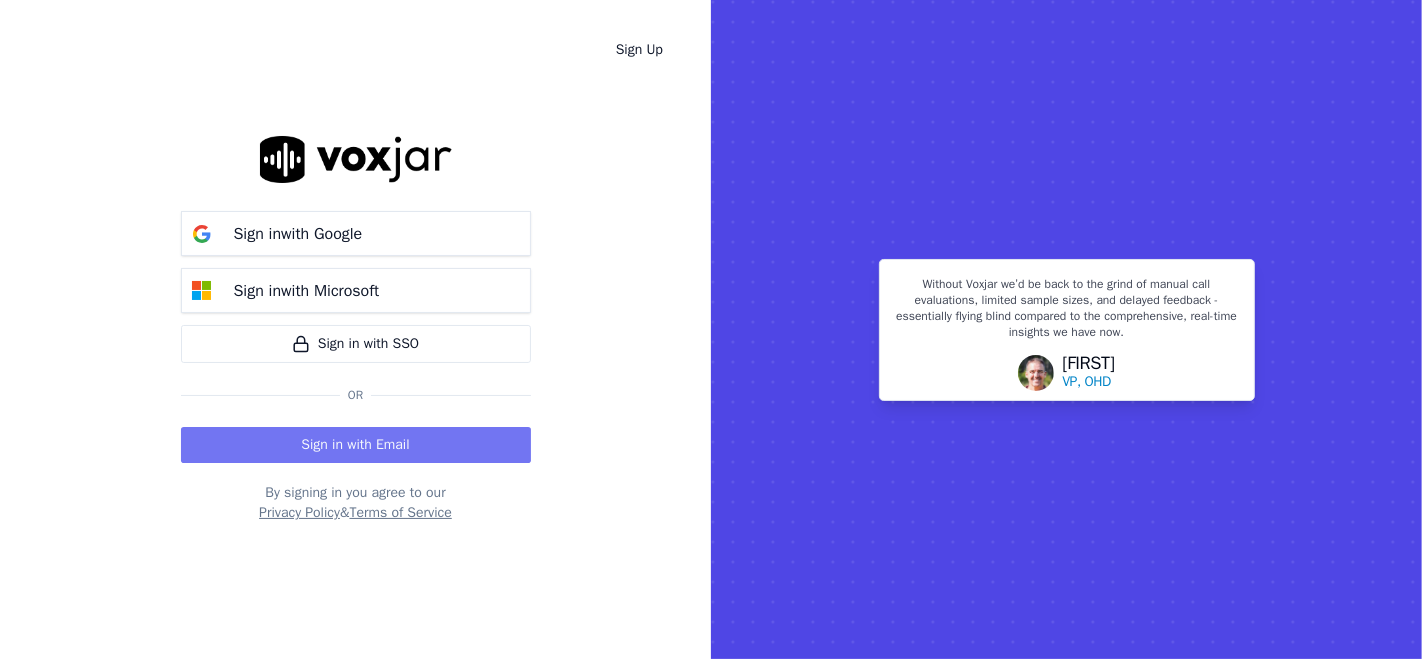 click on "Sign in with Email" at bounding box center [356, 445] 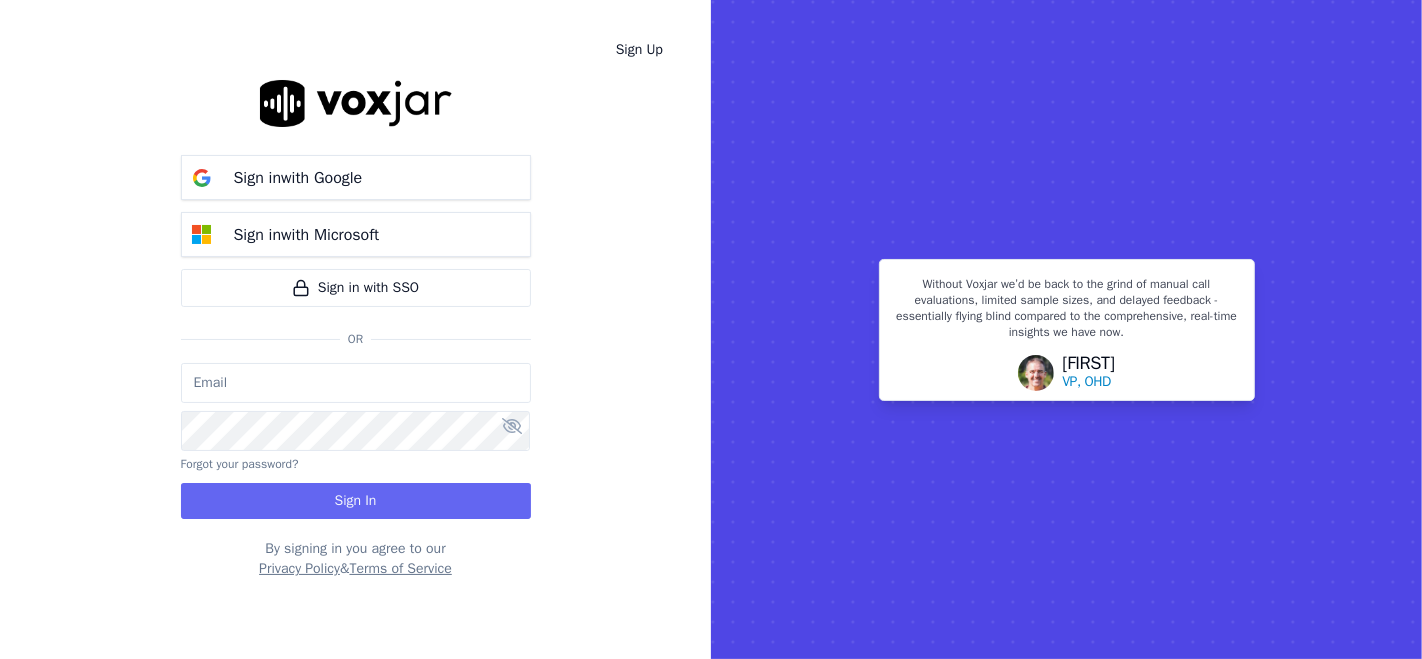 type on "[EMAIL]" 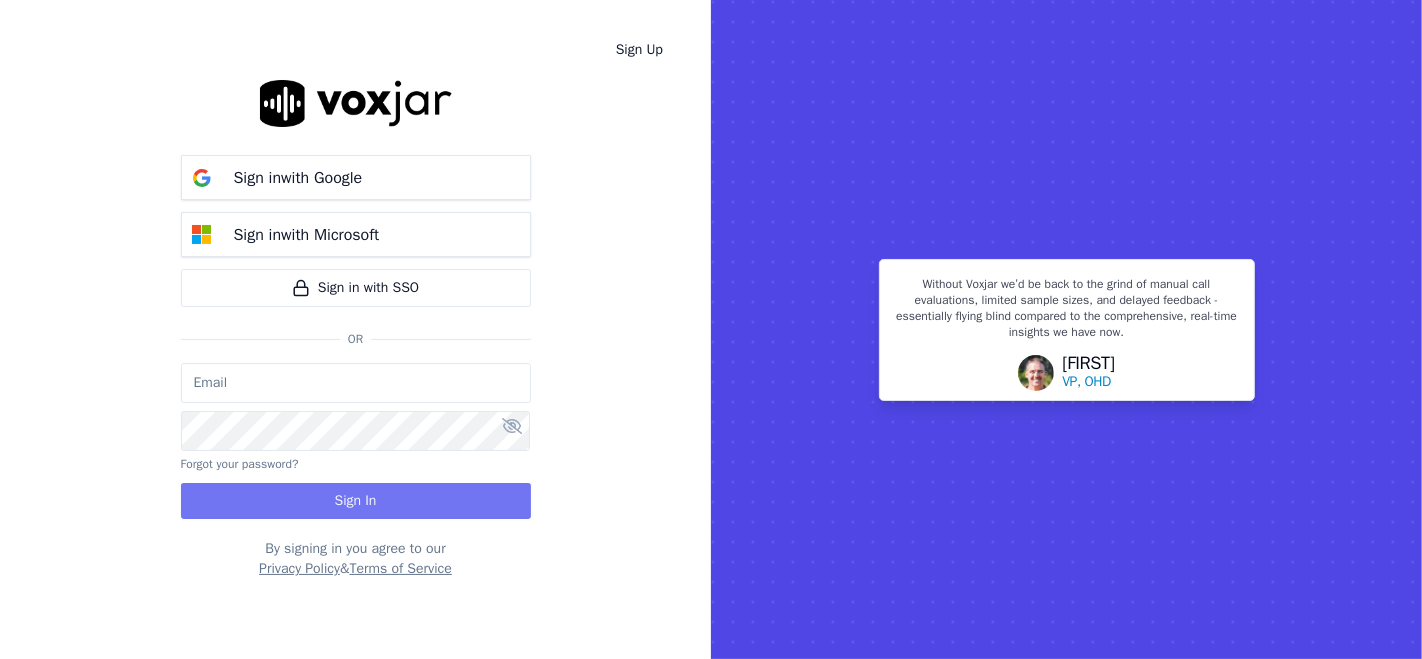 click on "Sign In" at bounding box center (356, 501) 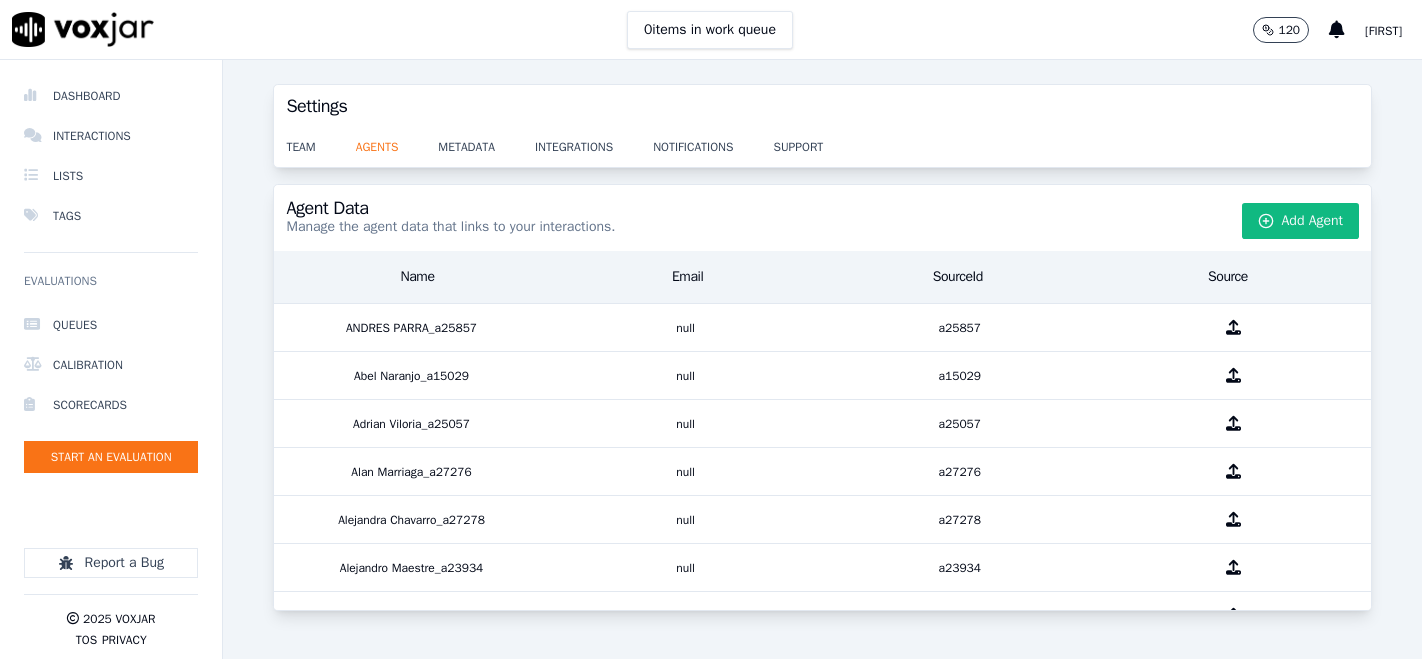 scroll, scrollTop: 0, scrollLeft: 0, axis: both 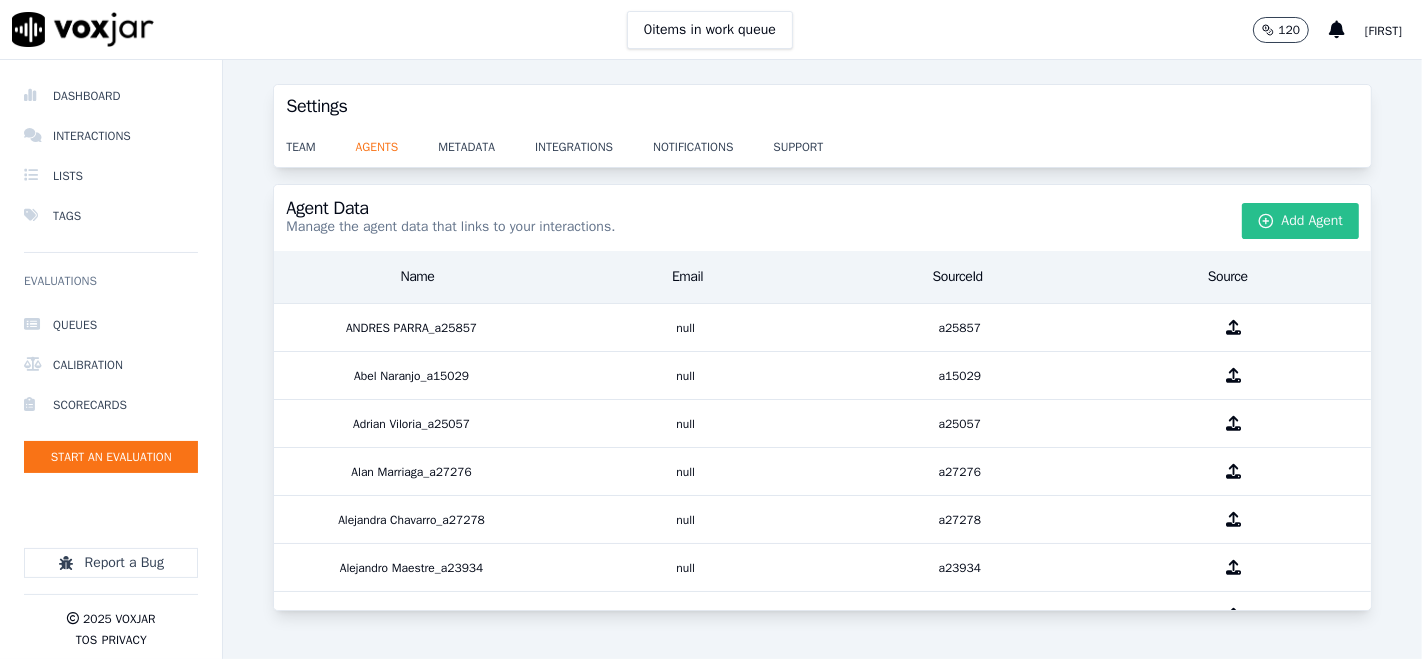 click on "Add Agent" at bounding box center [1301, 221] 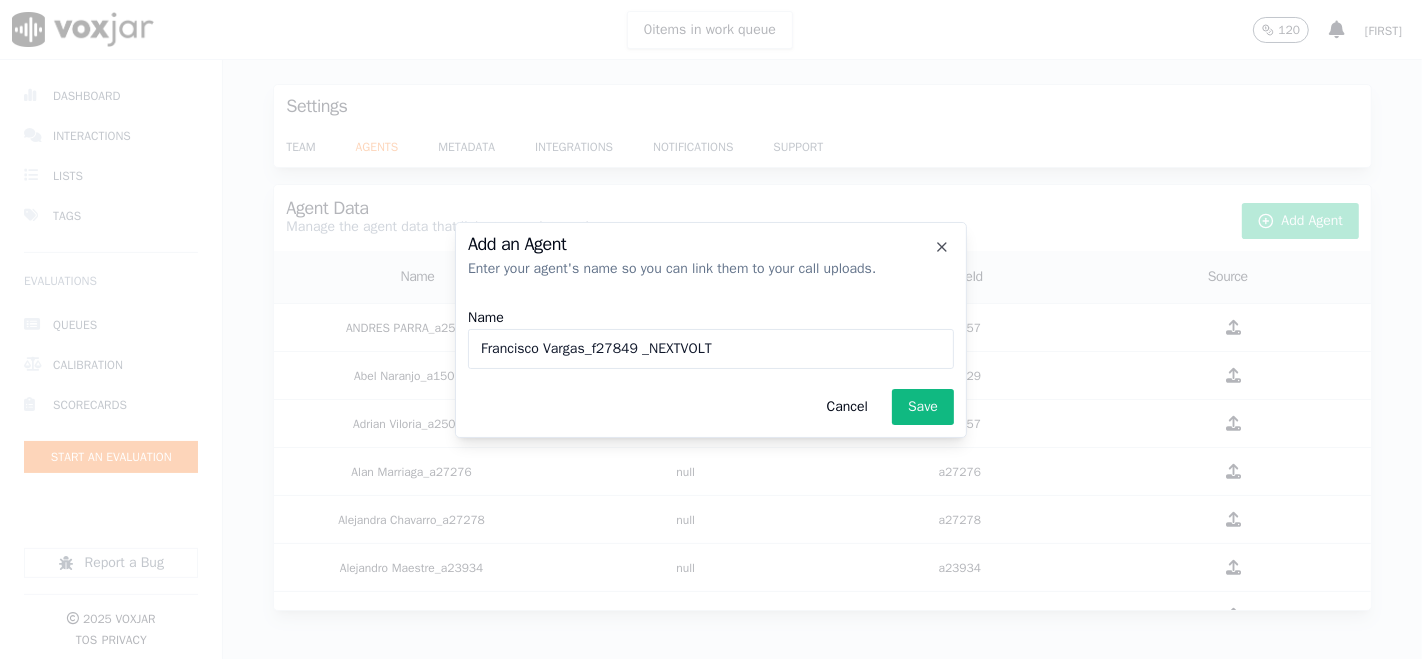 type on "Francisco Vargas_f27849 _NEXTVOLT" 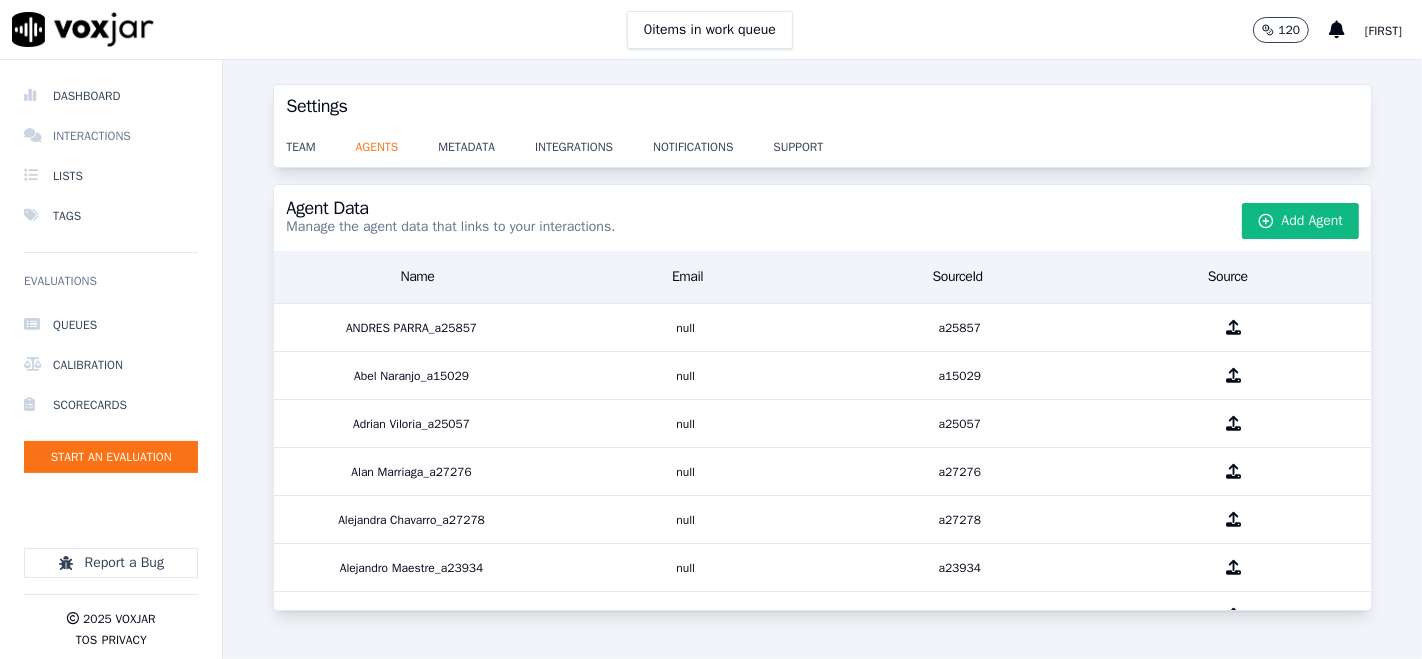 click on "Interactions" at bounding box center (111, 136) 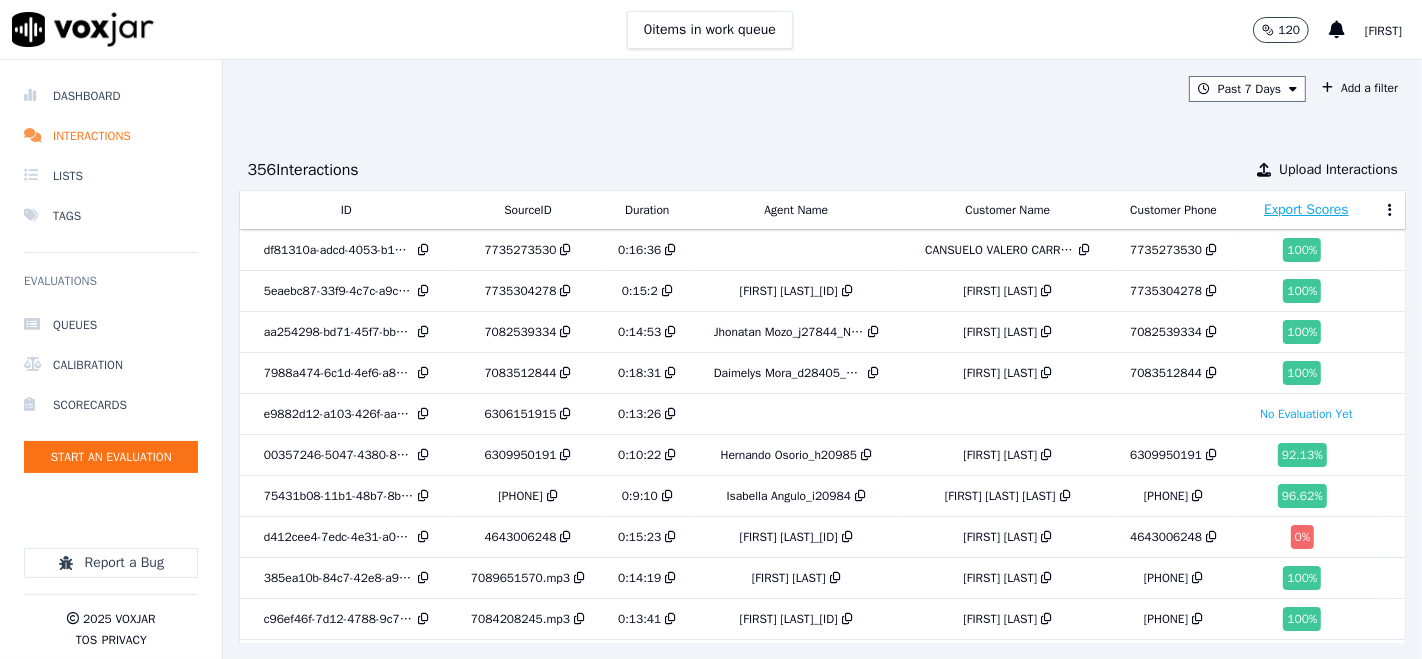 click on "[FIRST]" at bounding box center [1383, 31] 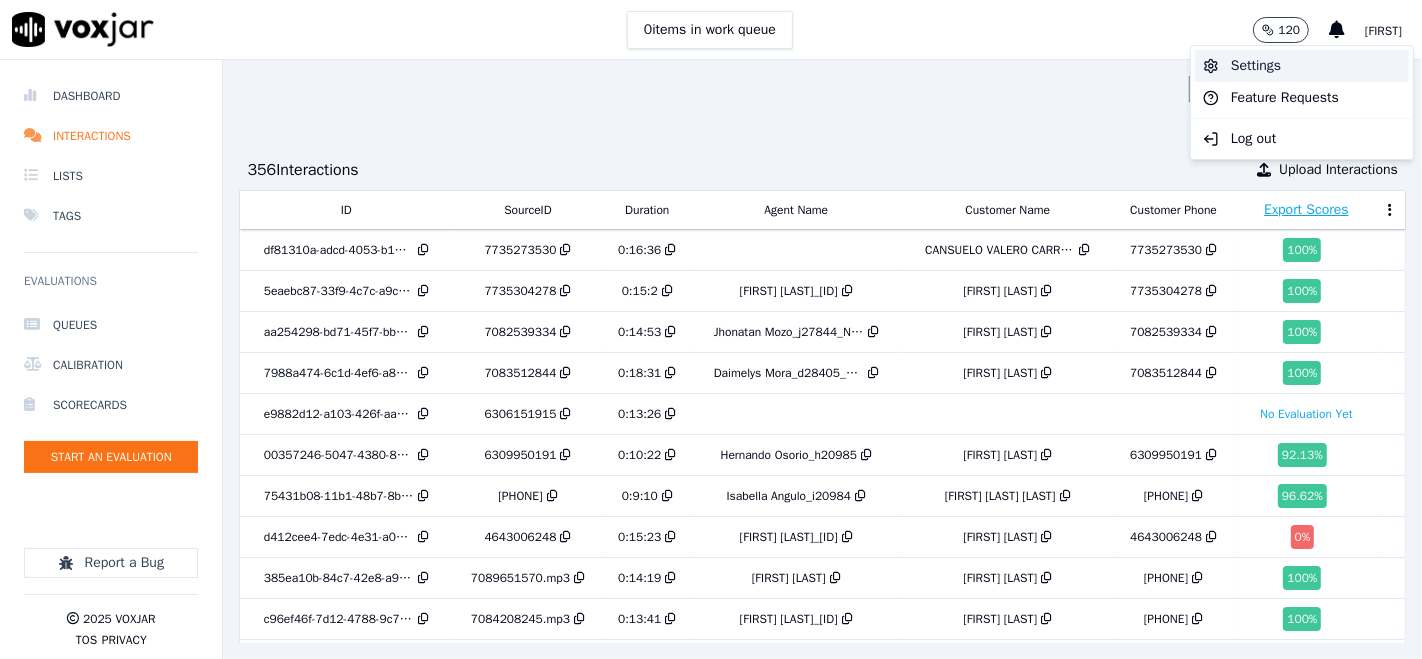 click 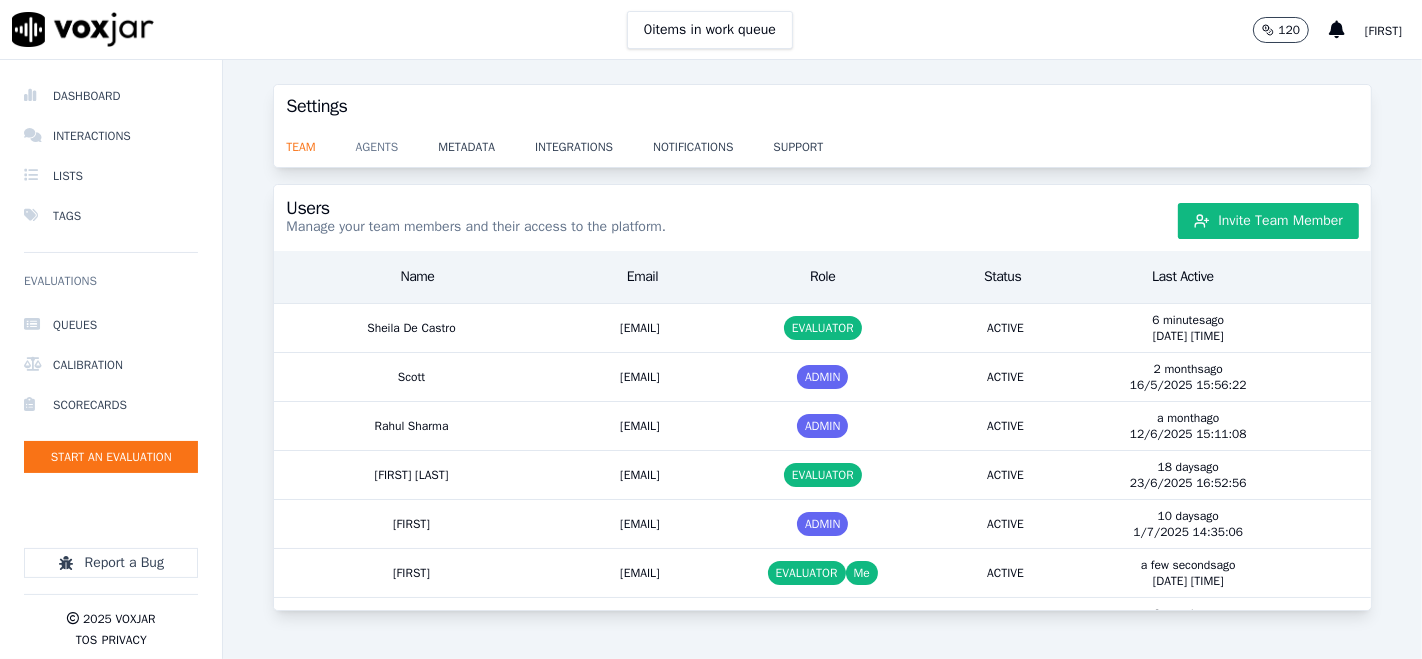 click on "agents" at bounding box center (397, 141) 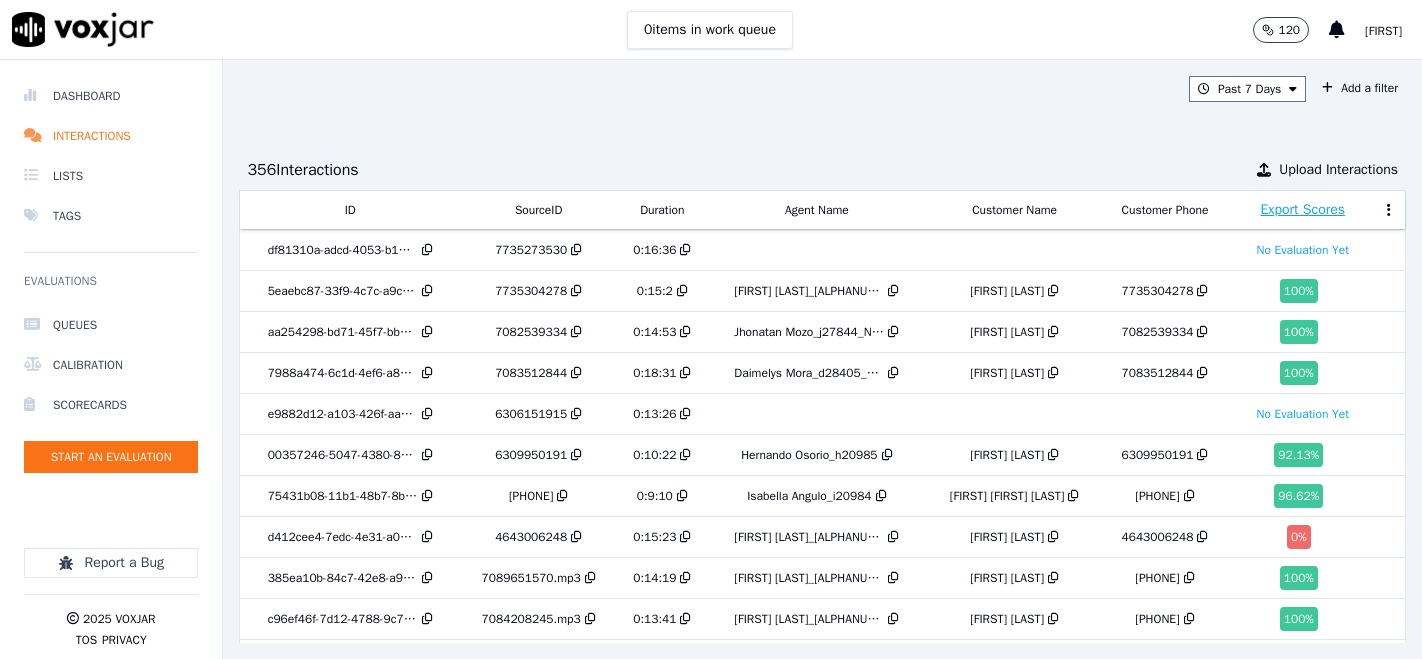 scroll, scrollTop: 0, scrollLeft: 0, axis: both 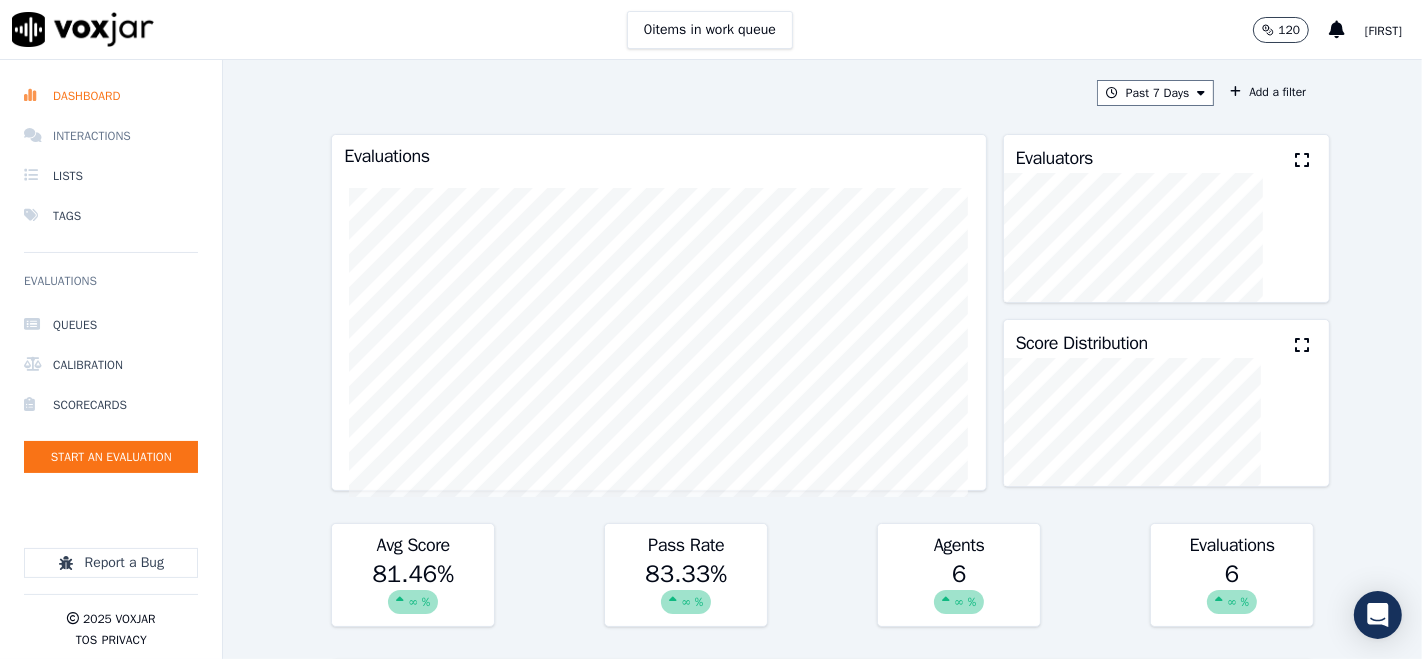 click on "Interactions" at bounding box center (111, 136) 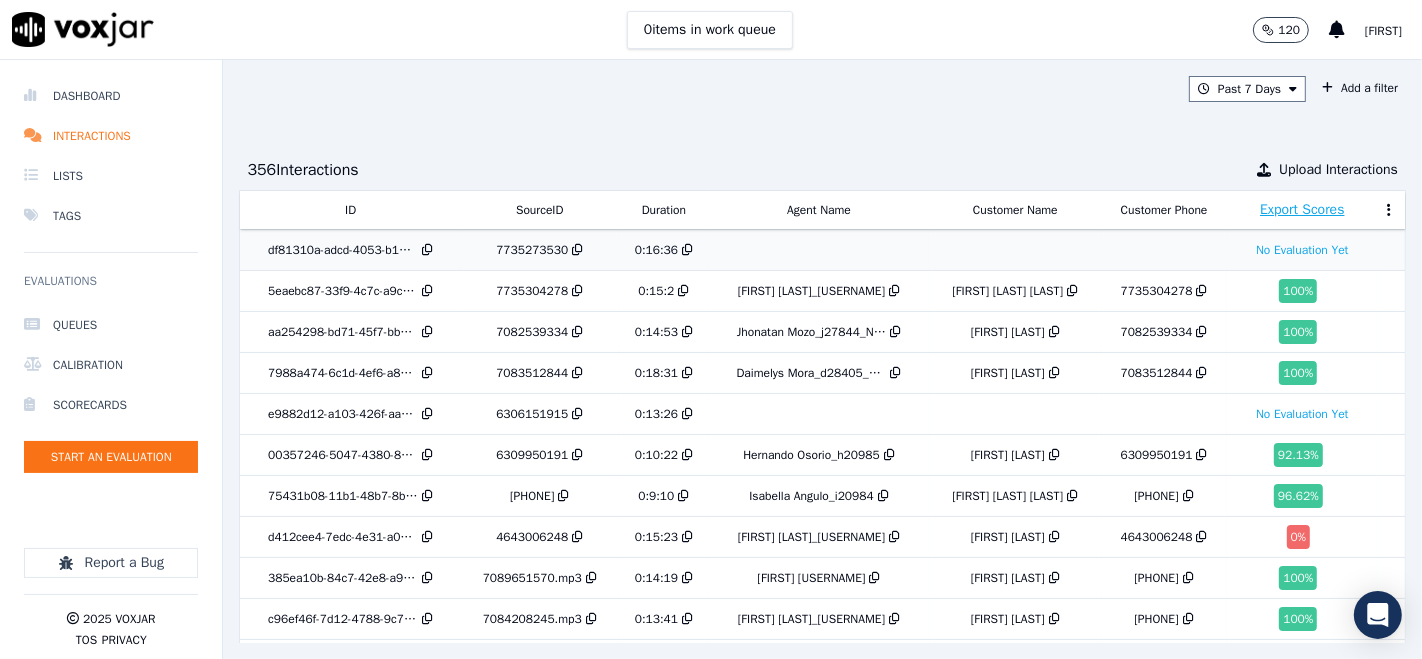click on "7735273530" at bounding box center (532, 250) 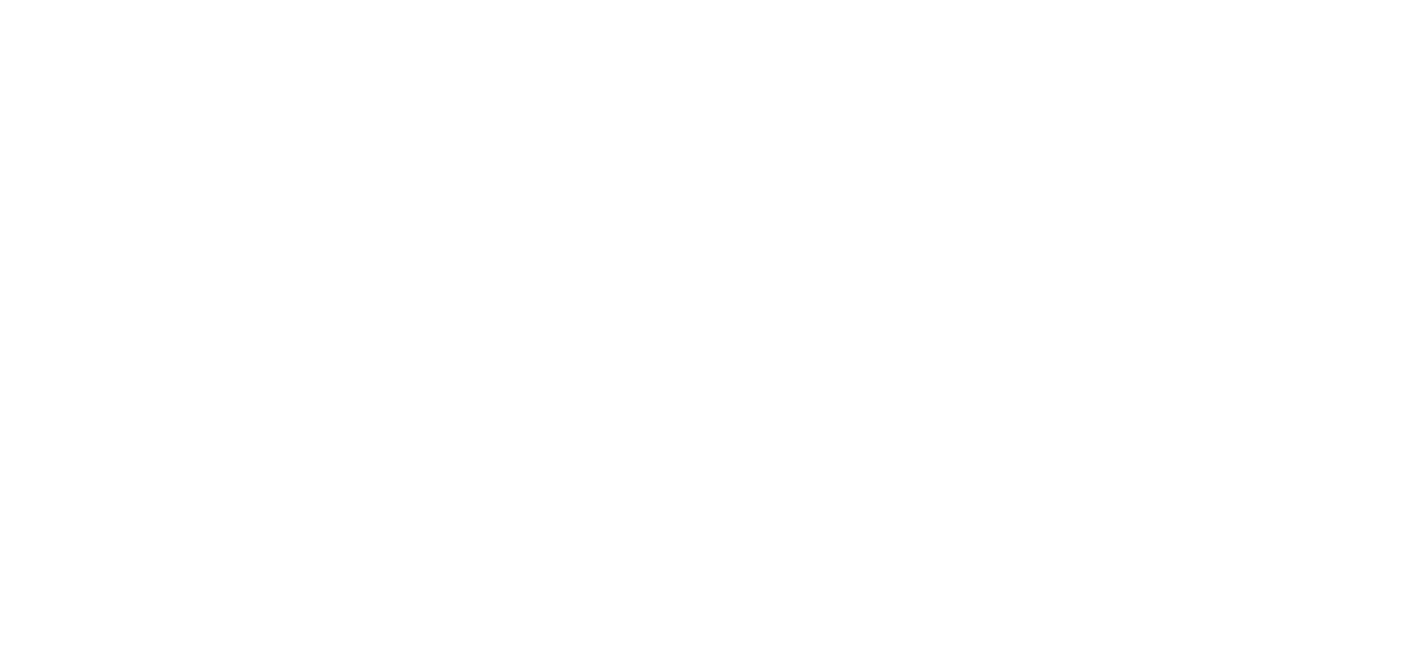 scroll, scrollTop: 0, scrollLeft: 0, axis: both 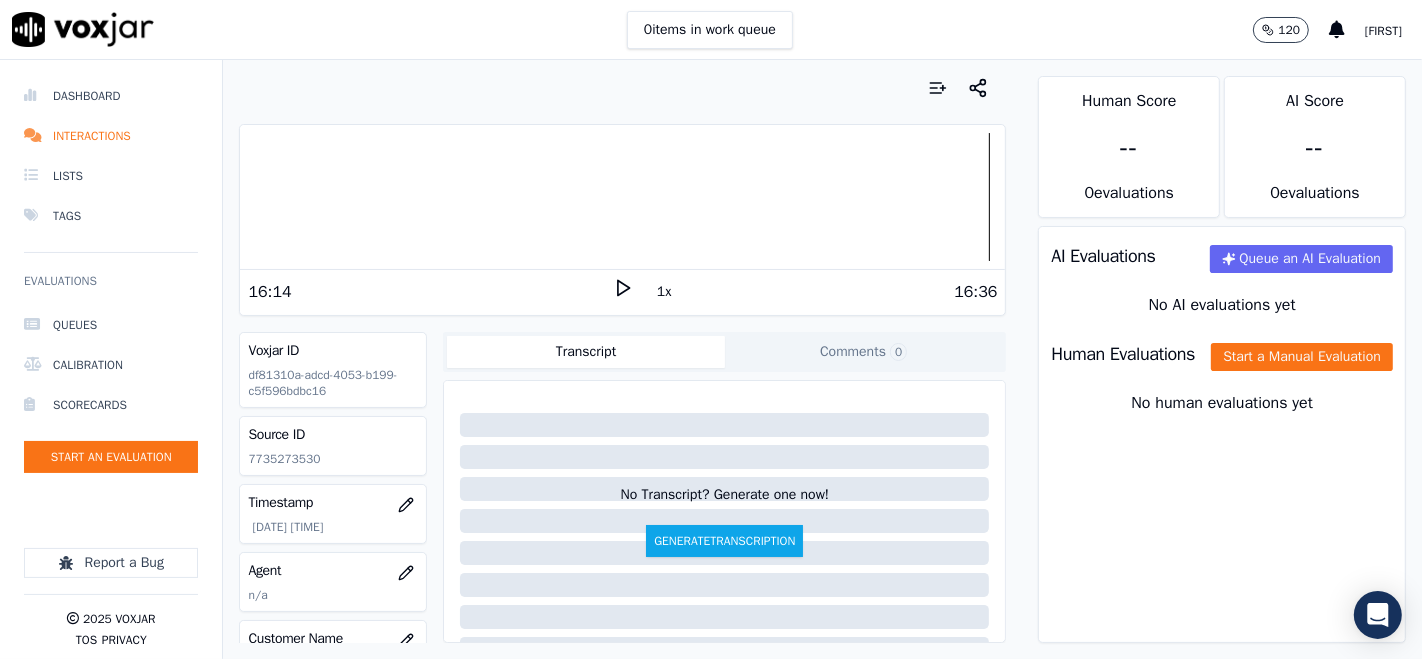 click at bounding box center [622, 197] 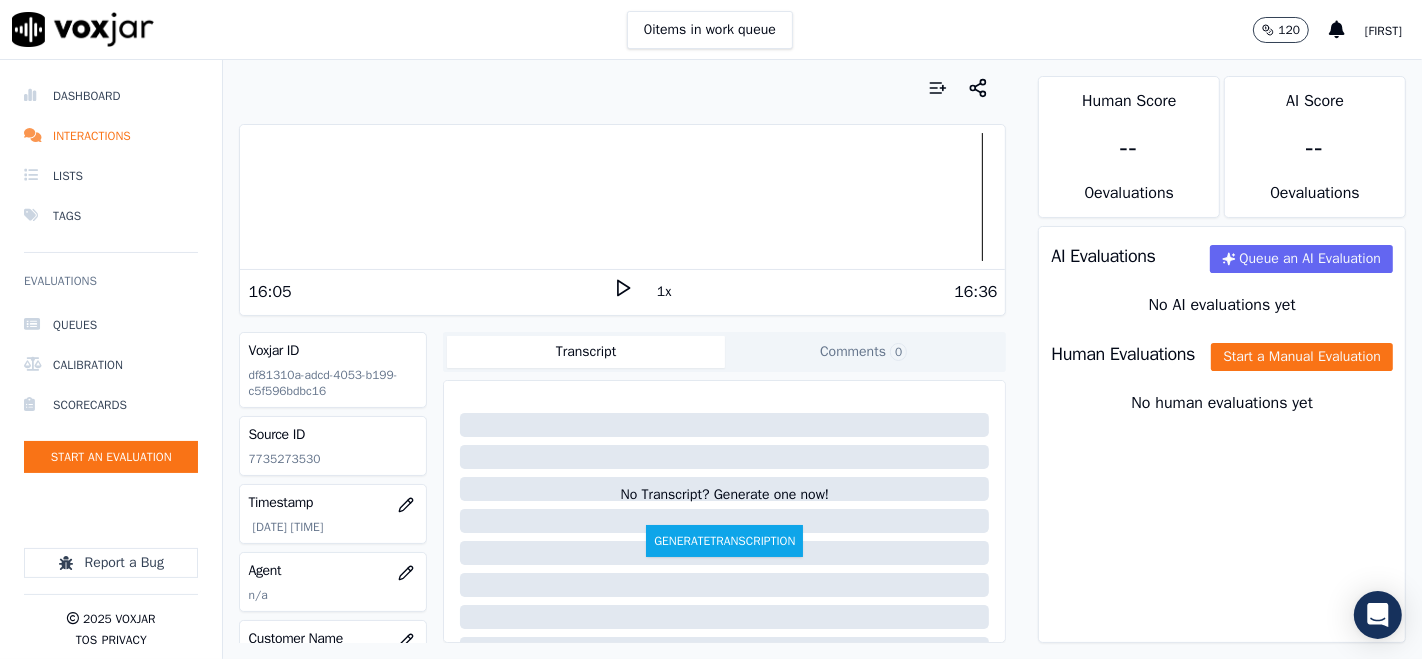 click on "16:05     1x   16:36" at bounding box center [622, 291] 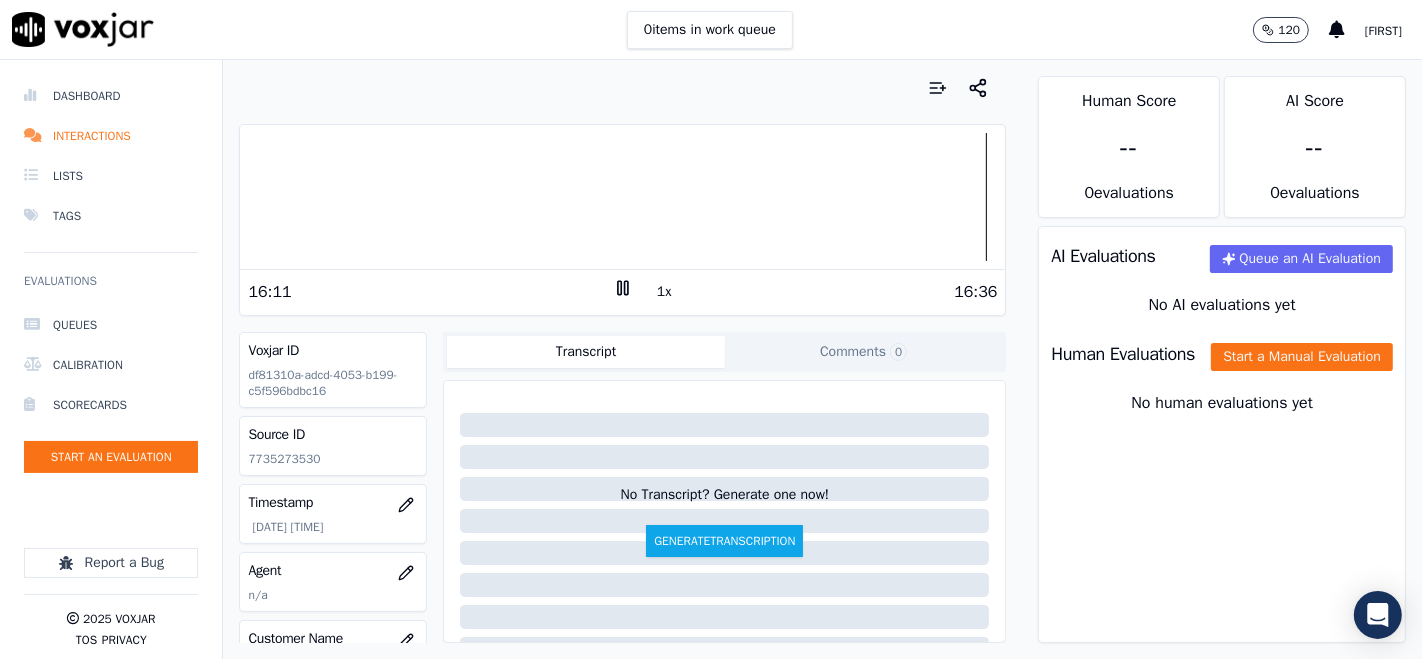 click 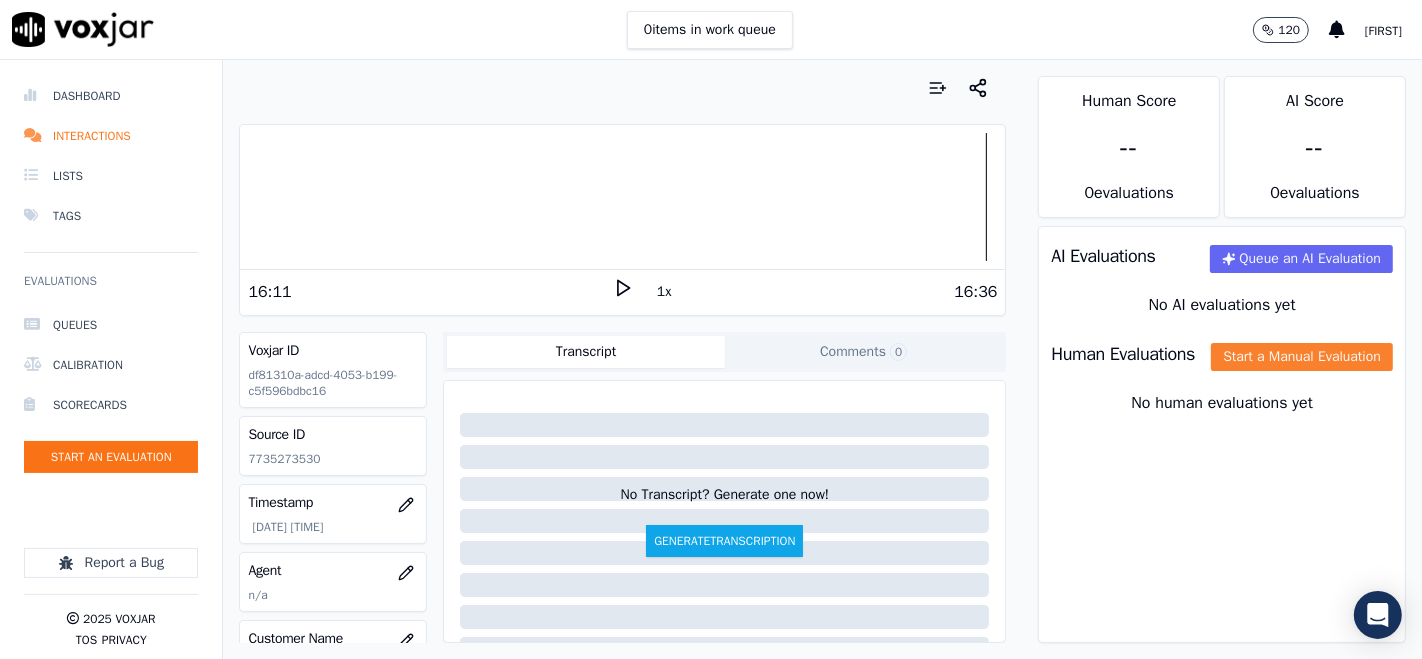 click on "Start a Manual Evaluation" 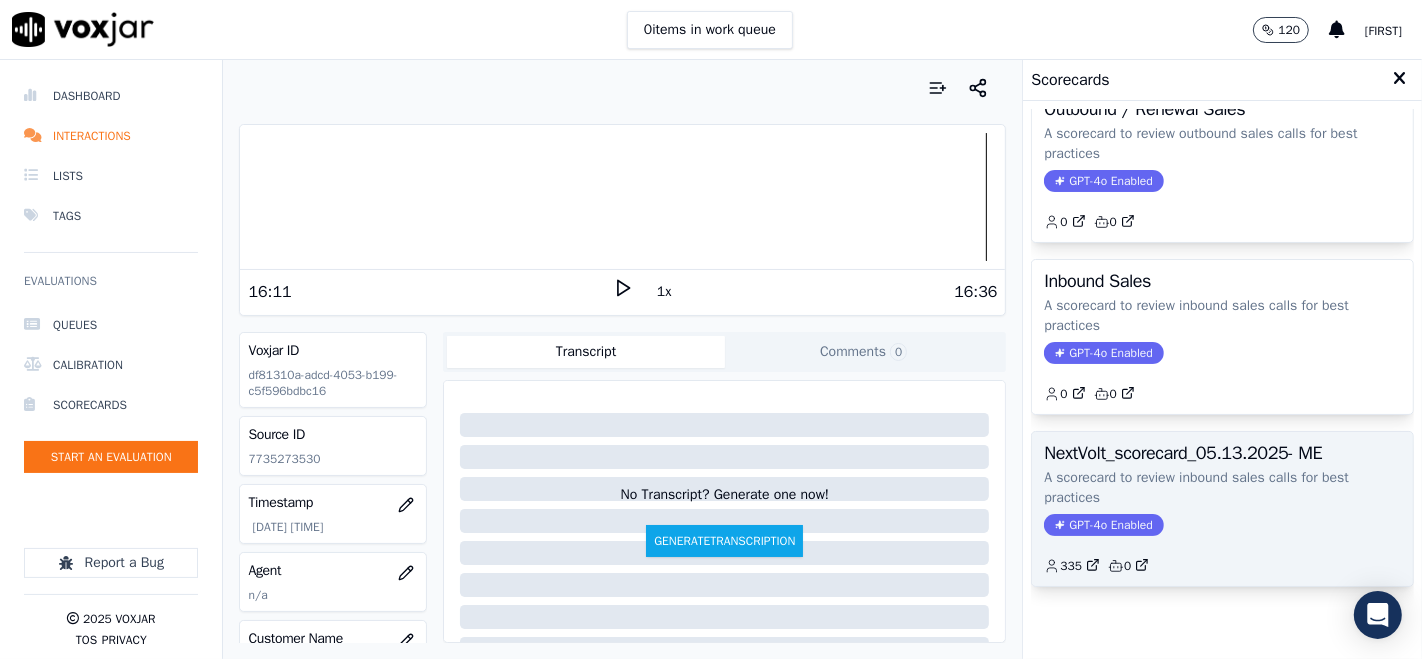 scroll, scrollTop: 254, scrollLeft: 0, axis: vertical 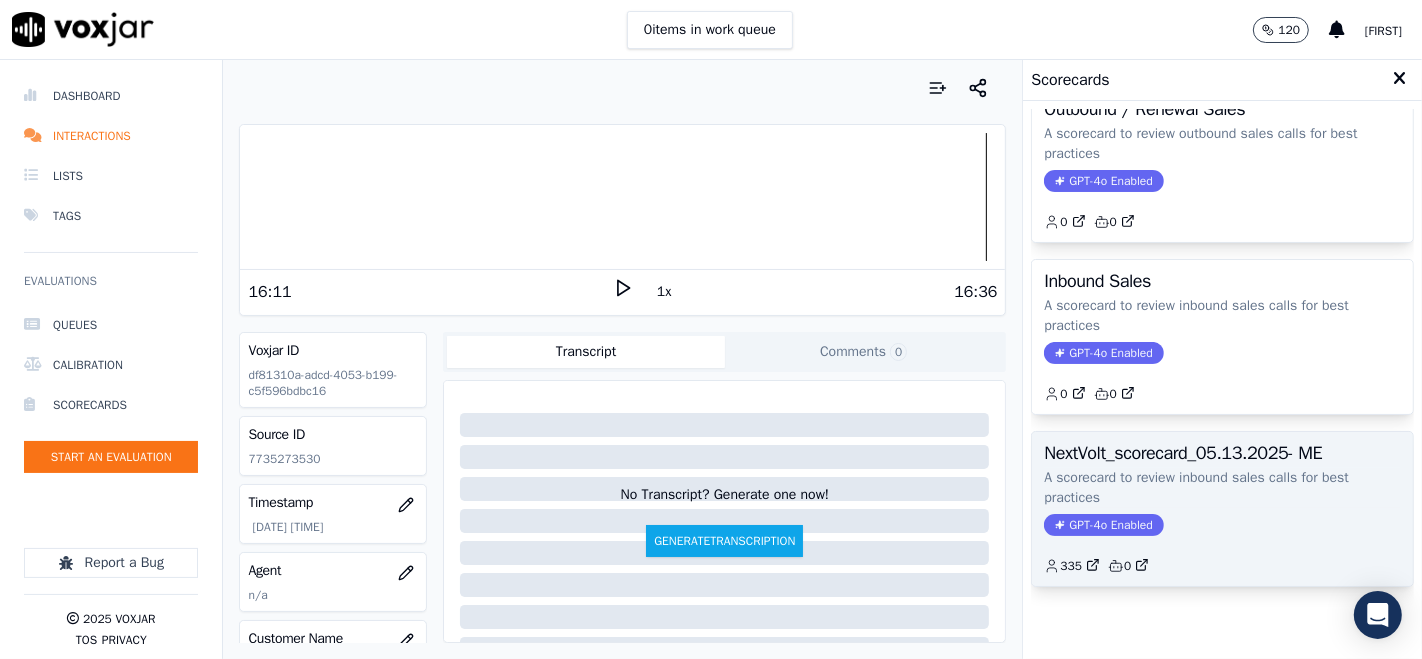 click on "A scorecard to review inbound sales calls for best practices" 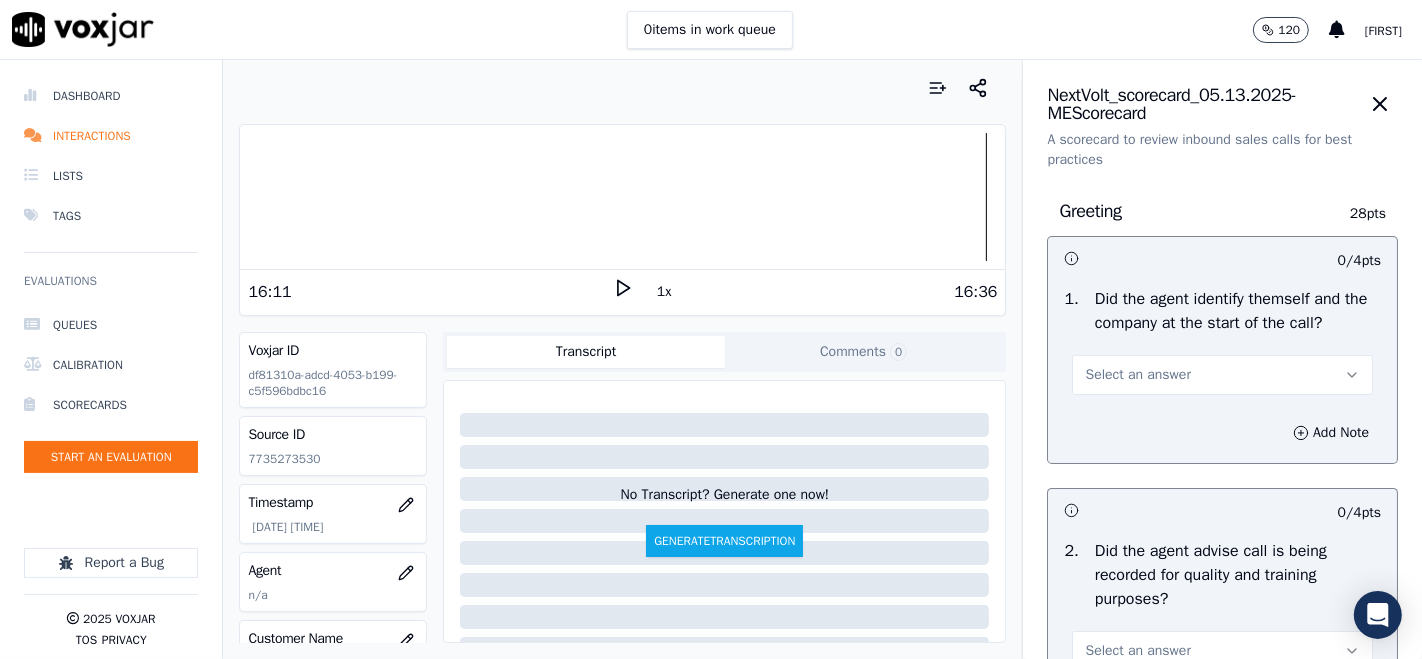 click on "Select an answer" at bounding box center (1137, 375) 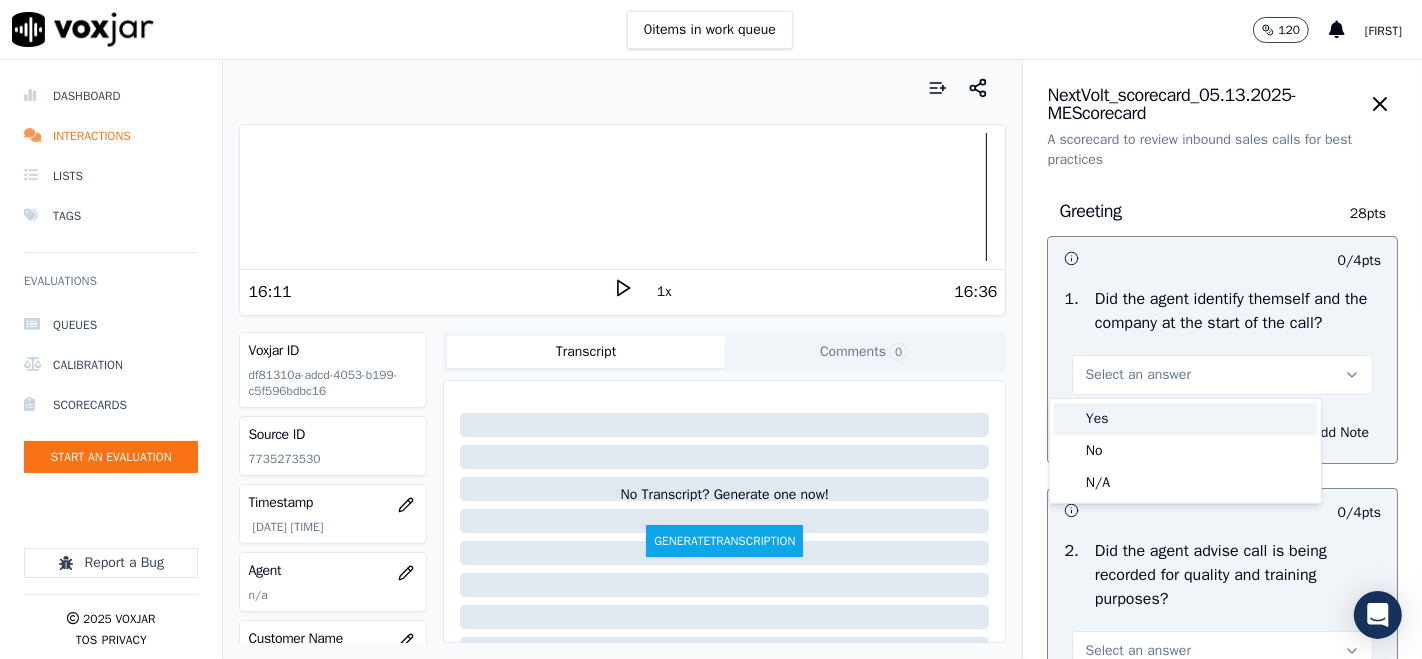 click on "Yes" at bounding box center [1185, 419] 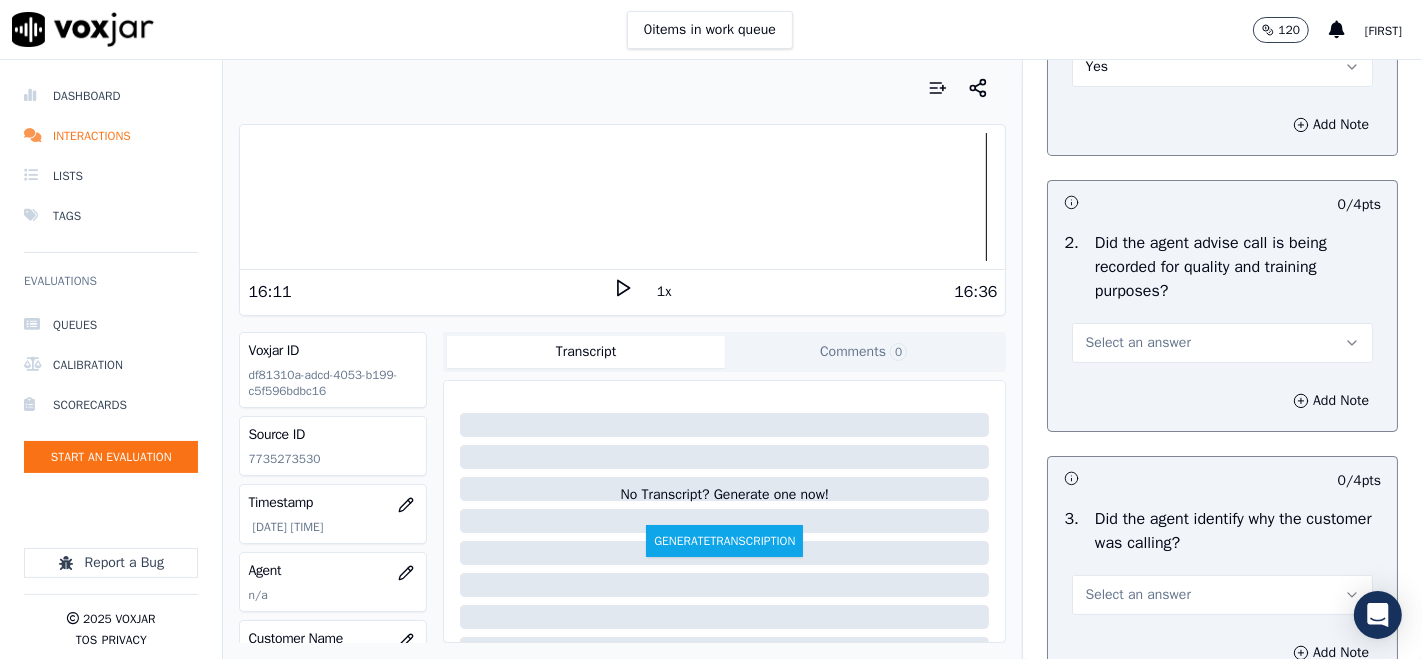 scroll, scrollTop: 333, scrollLeft: 0, axis: vertical 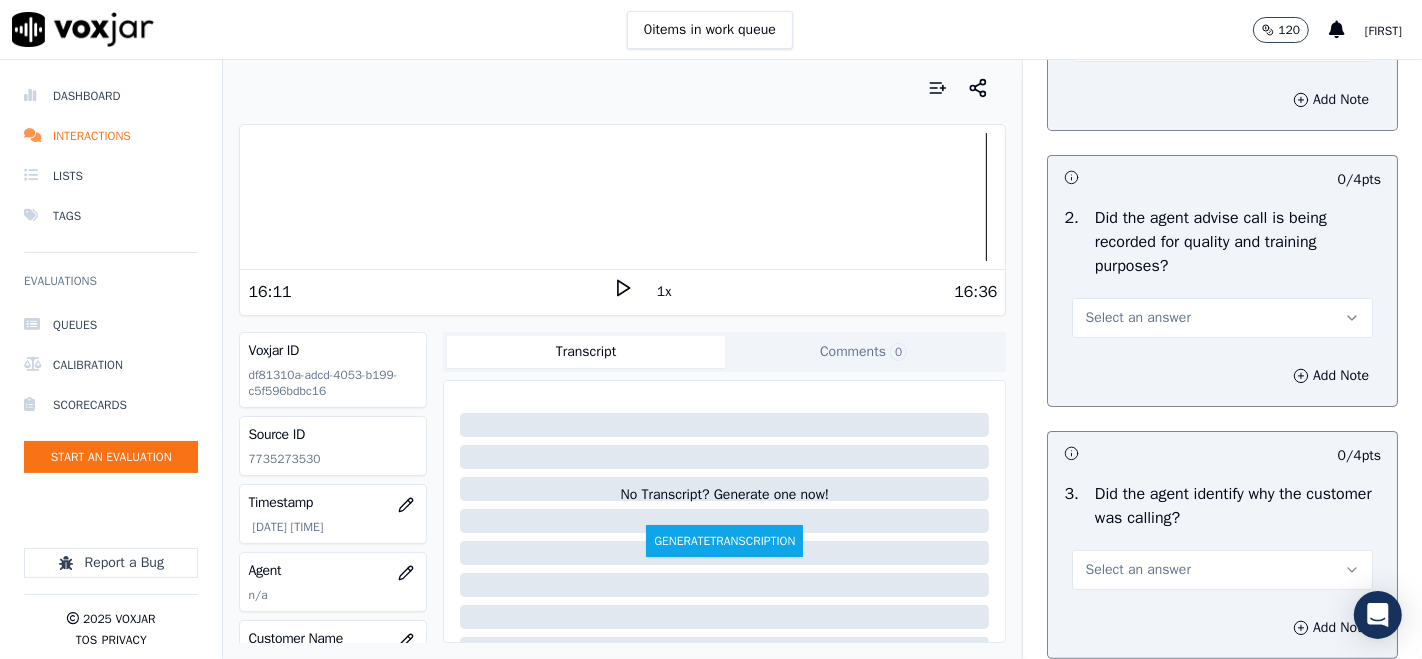 click on "Select an answer" at bounding box center [1137, 318] 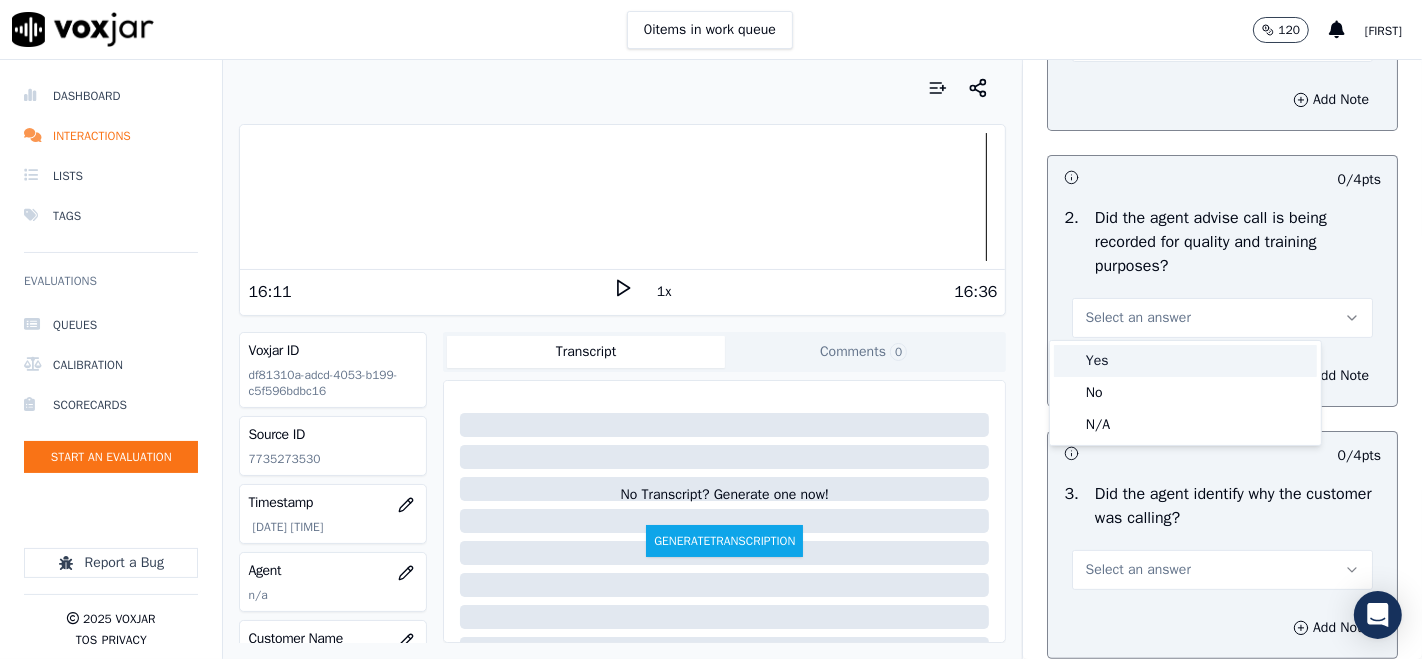 click on "Yes" at bounding box center [1185, 361] 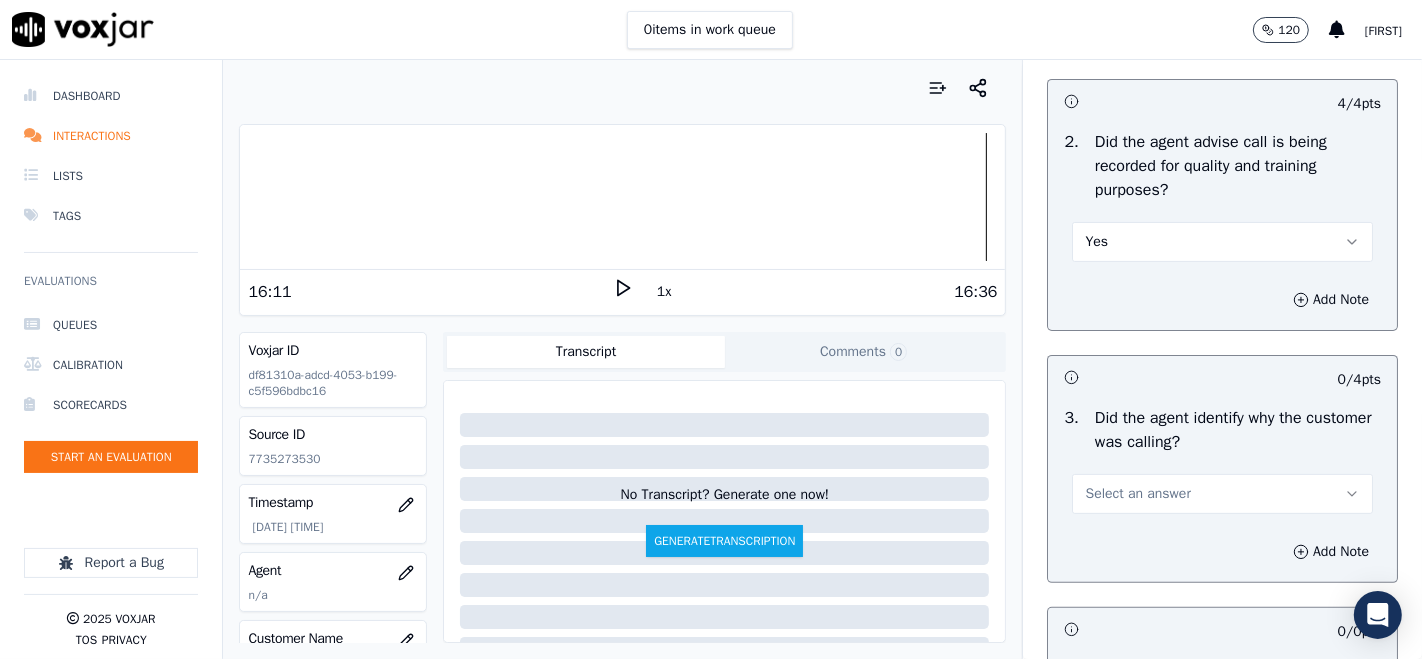scroll, scrollTop: 444, scrollLeft: 0, axis: vertical 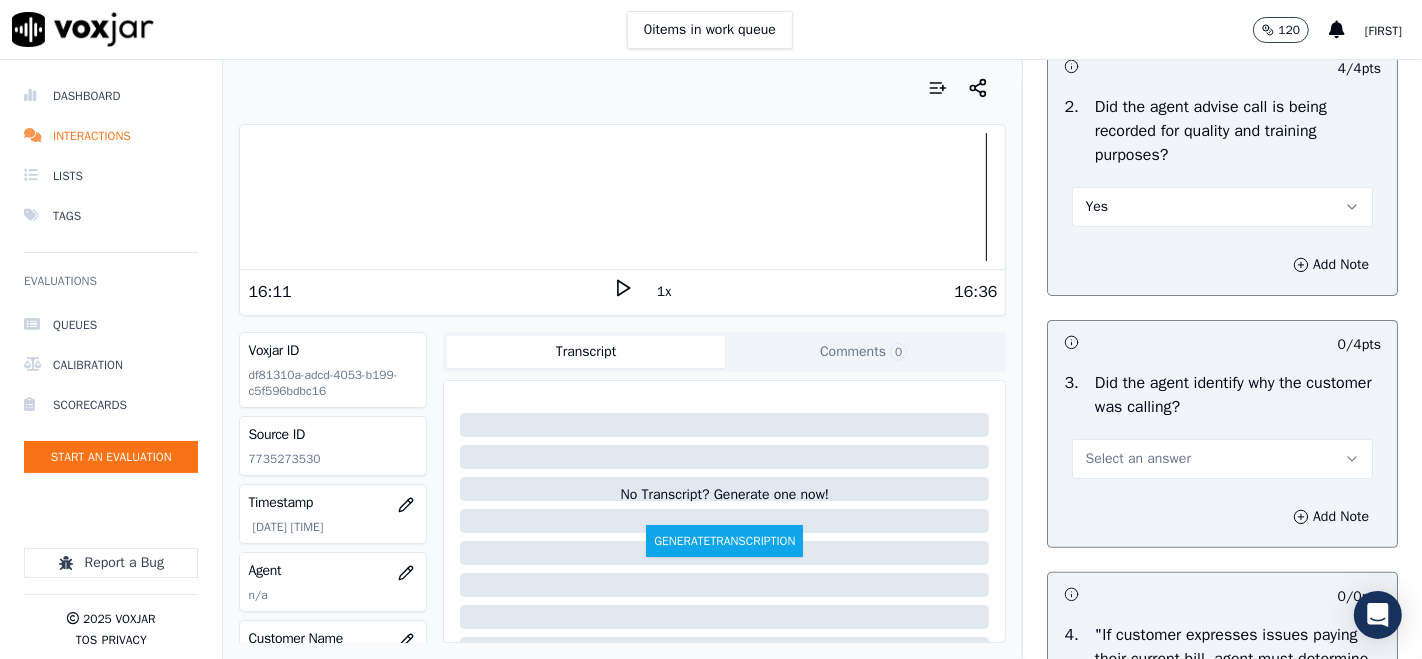 click on "Select an answer" at bounding box center [1222, 459] 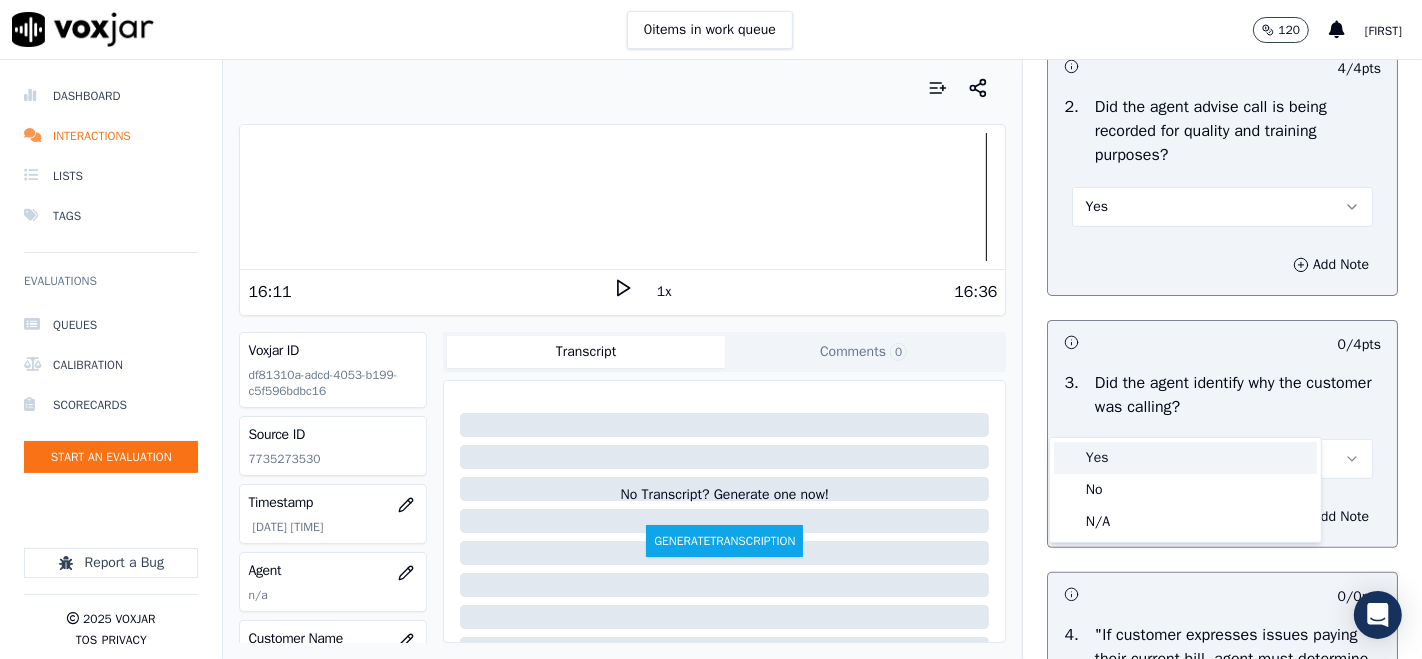 scroll, scrollTop: 555, scrollLeft: 0, axis: vertical 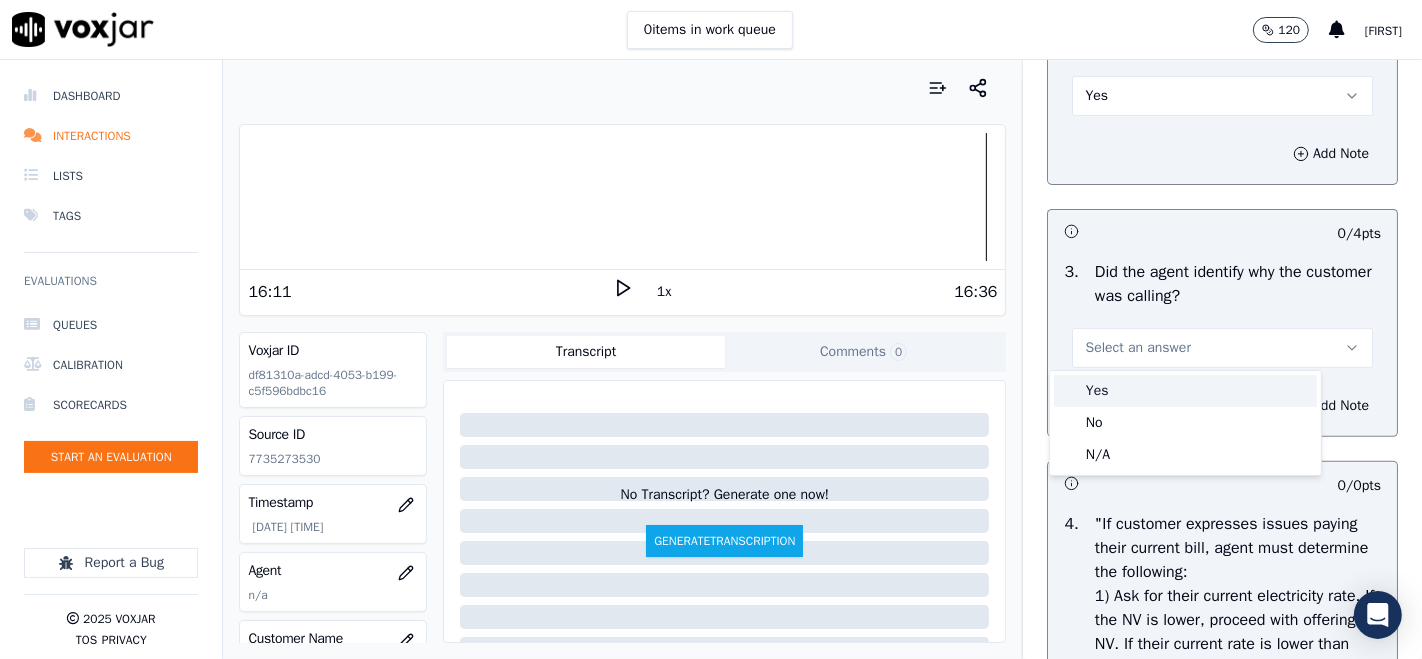 click at bounding box center (1069, 391) 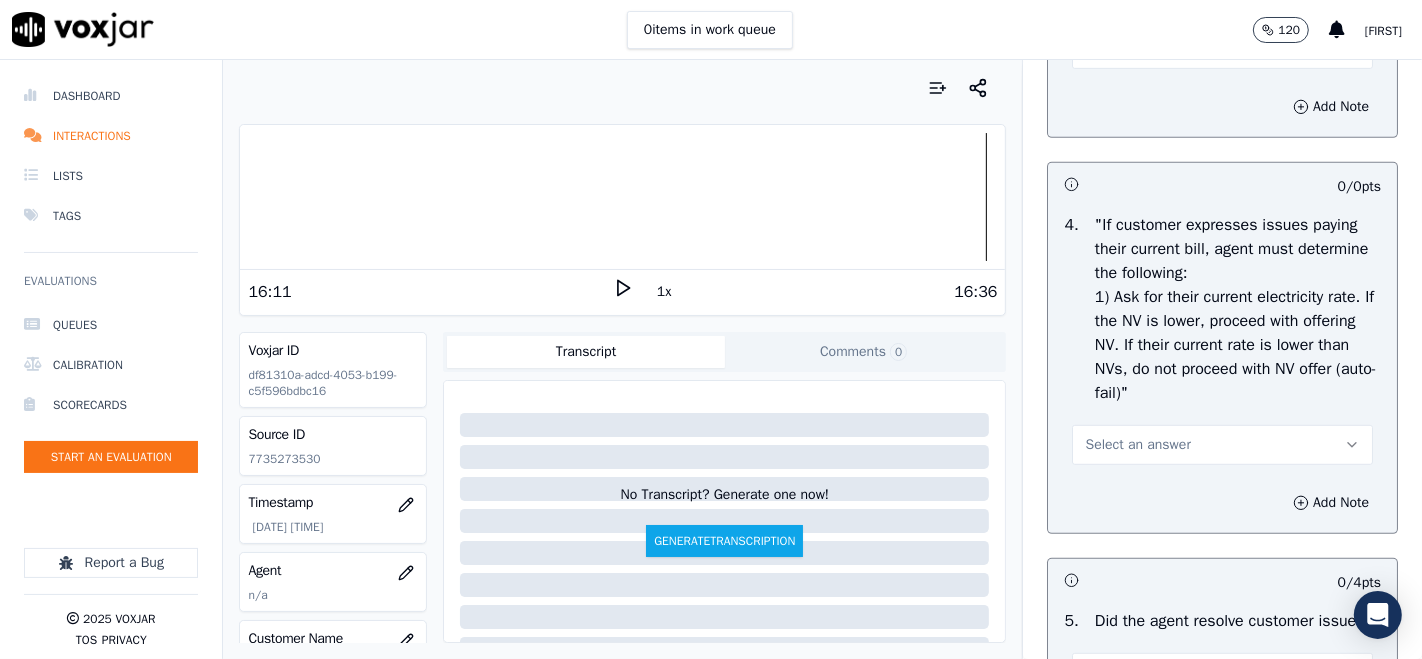 scroll, scrollTop: 888, scrollLeft: 0, axis: vertical 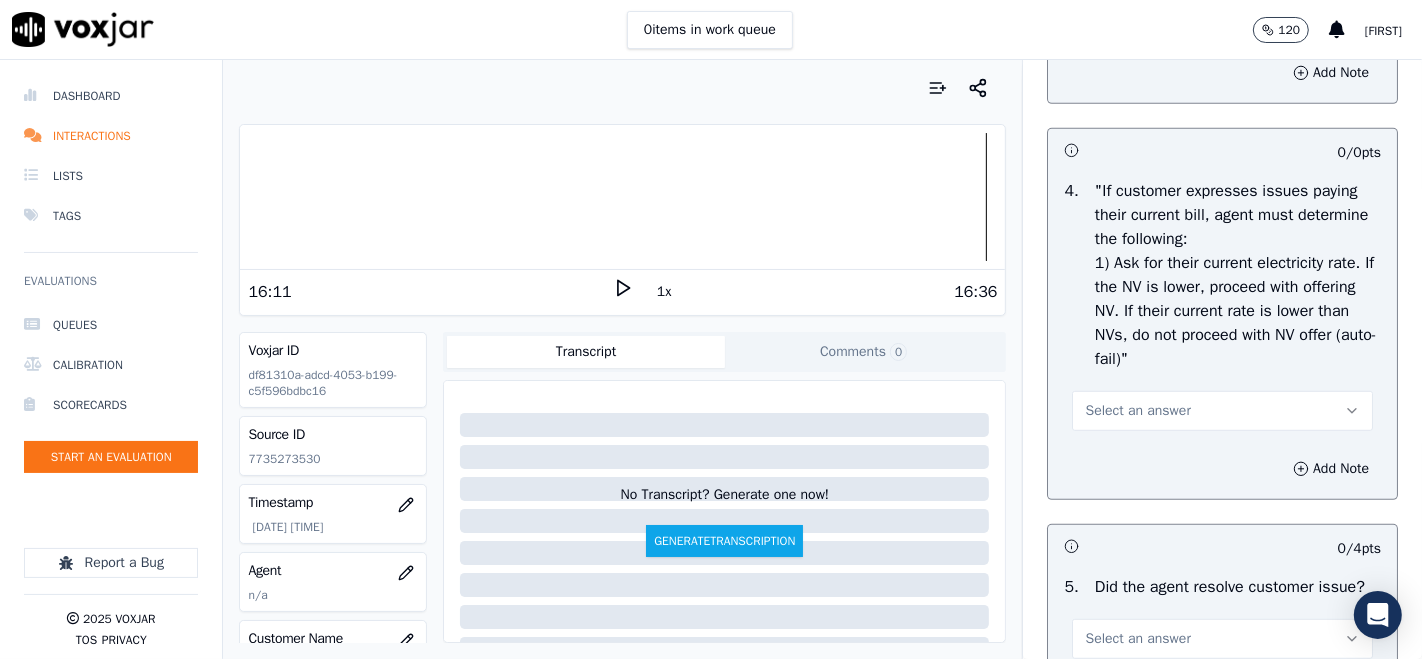 click on "Select an answer" at bounding box center [1222, 411] 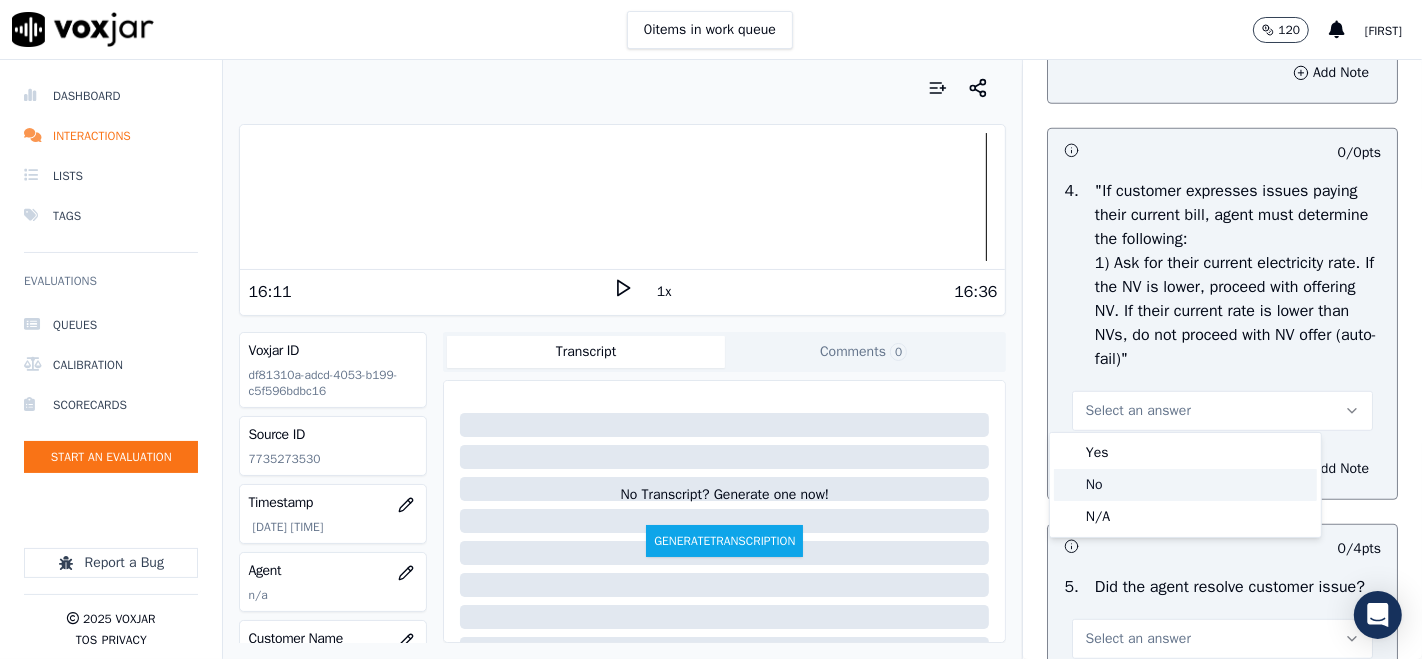 click at bounding box center (1069, 485) 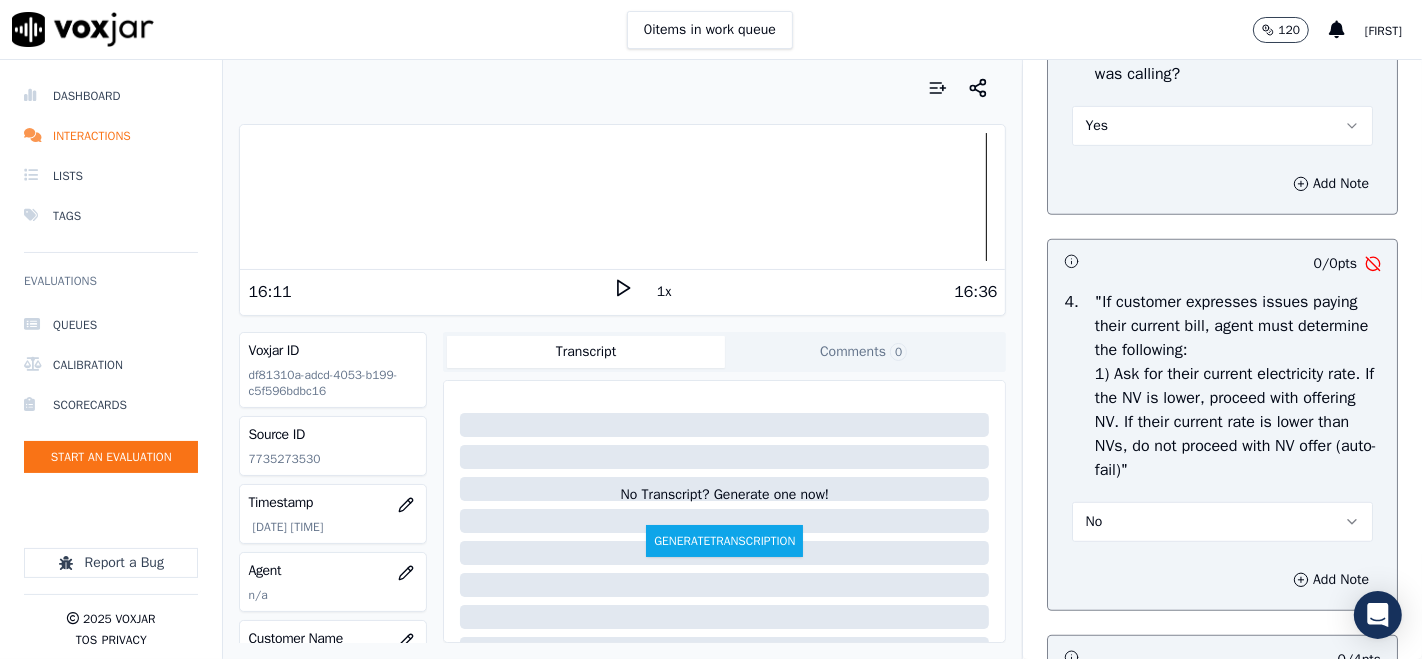 scroll, scrollTop: 888, scrollLeft: 0, axis: vertical 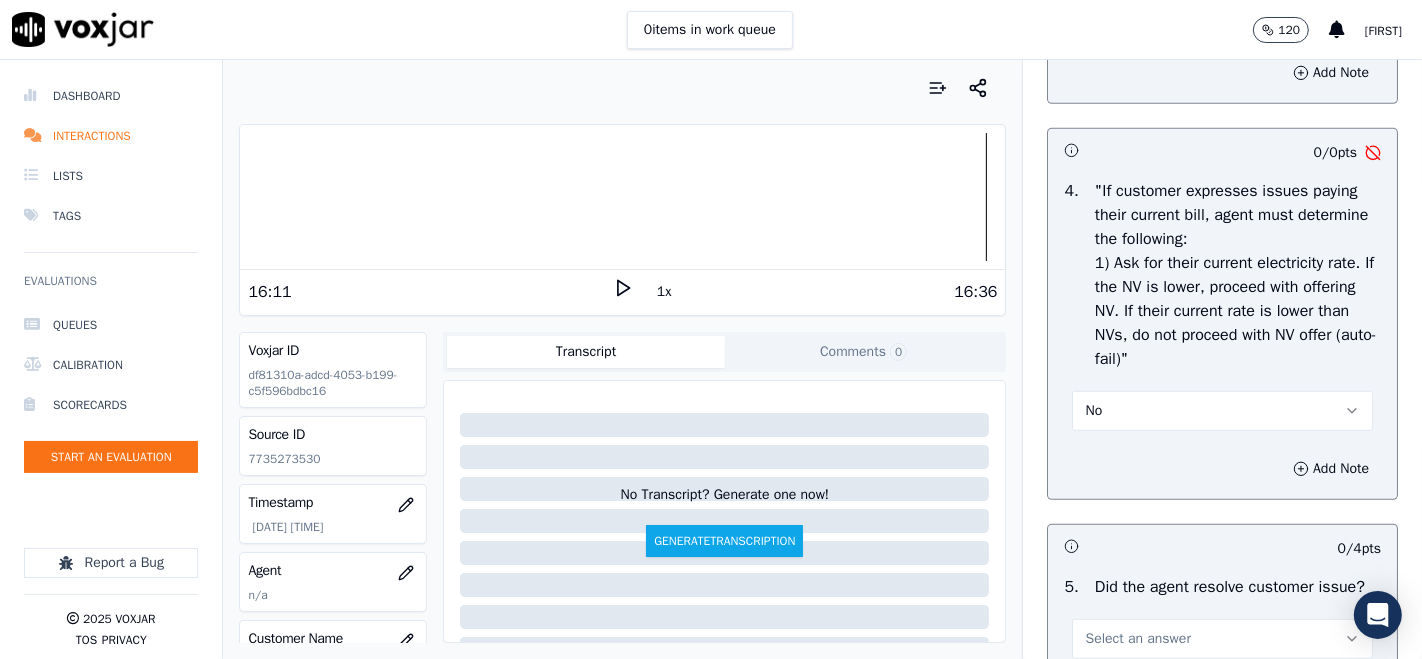 click on "No" at bounding box center [1093, 411] 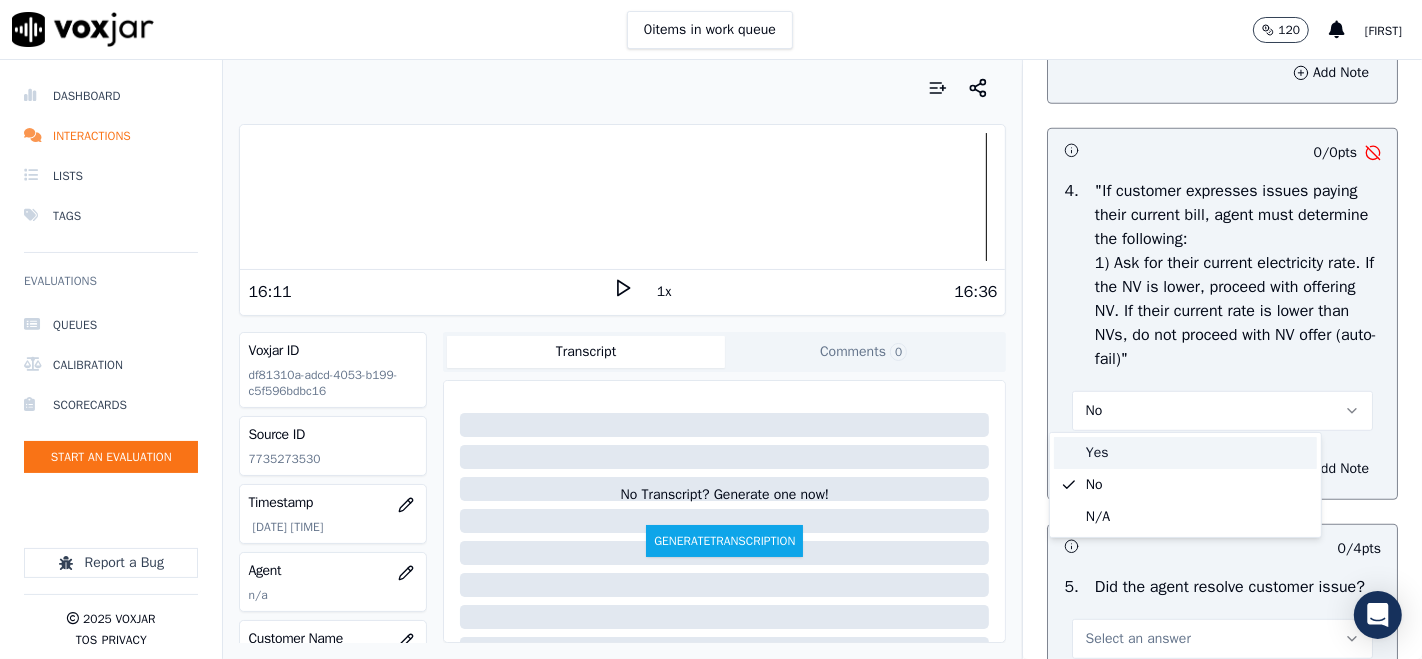 click at bounding box center [1069, 453] 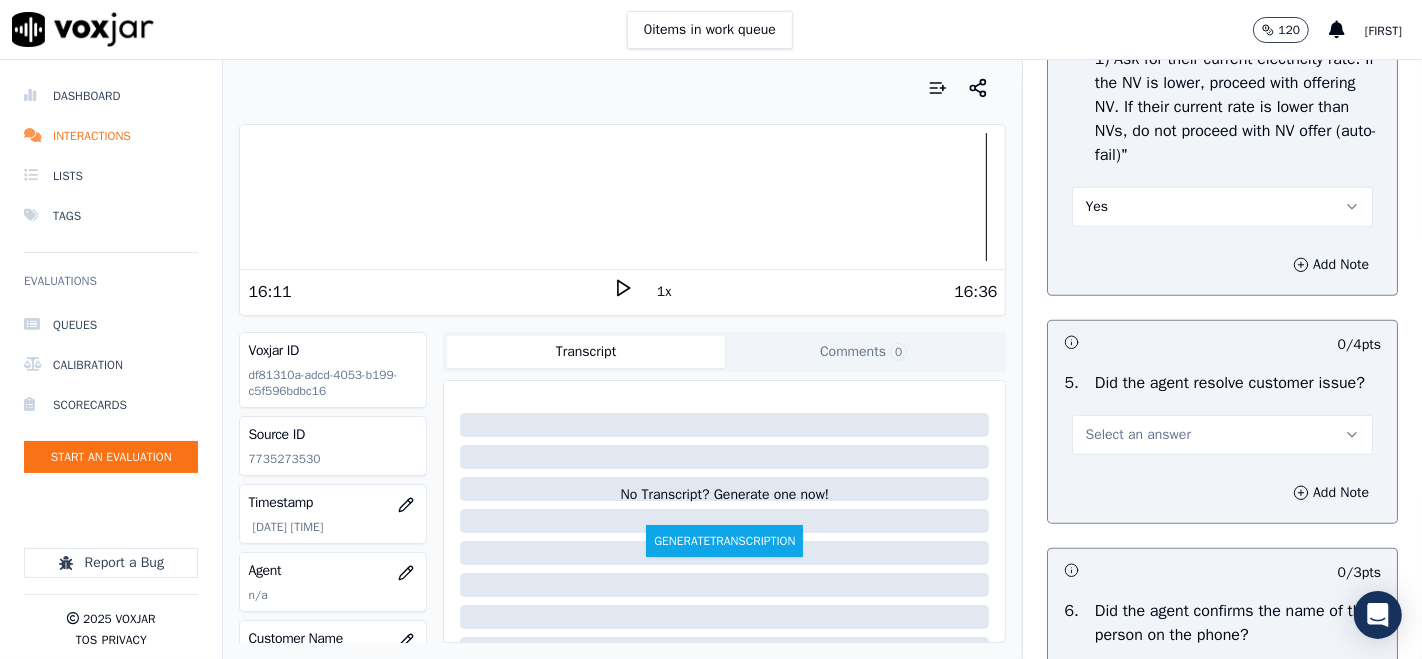 scroll, scrollTop: 1111, scrollLeft: 0, axis: vertical 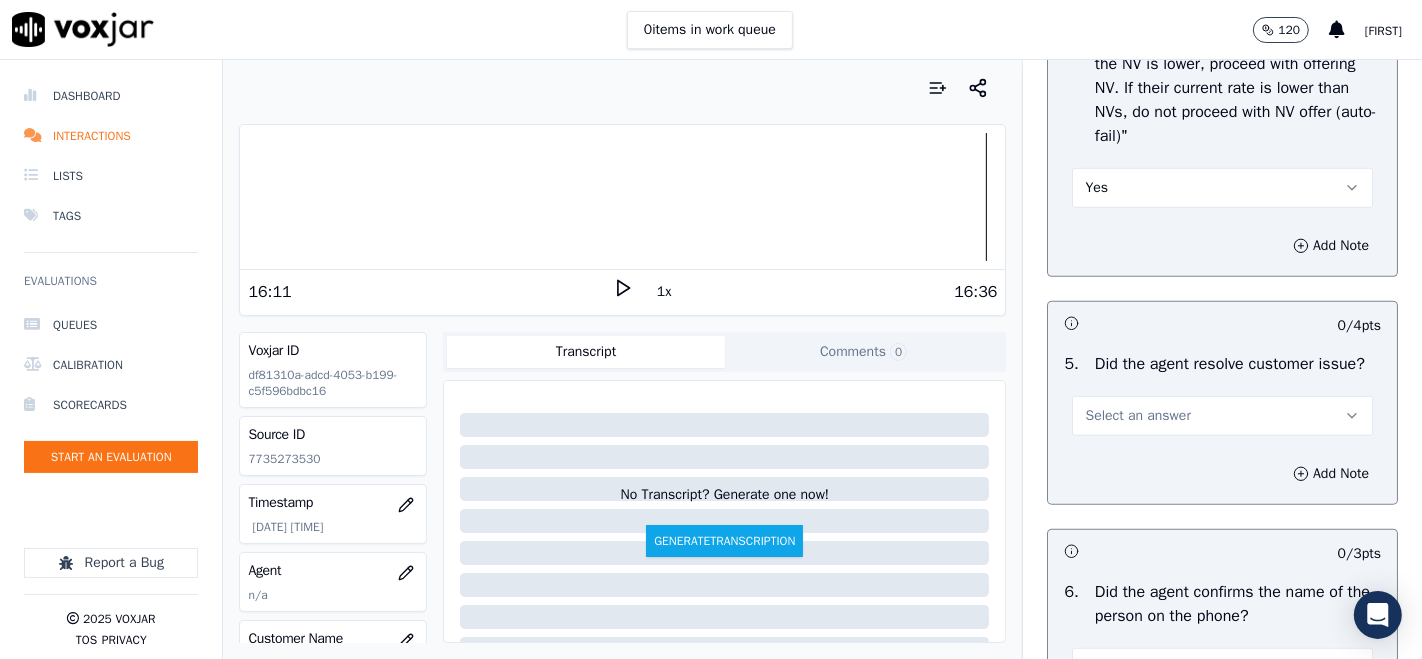 click on "Select an answer" at bounding box center (1222, 416) 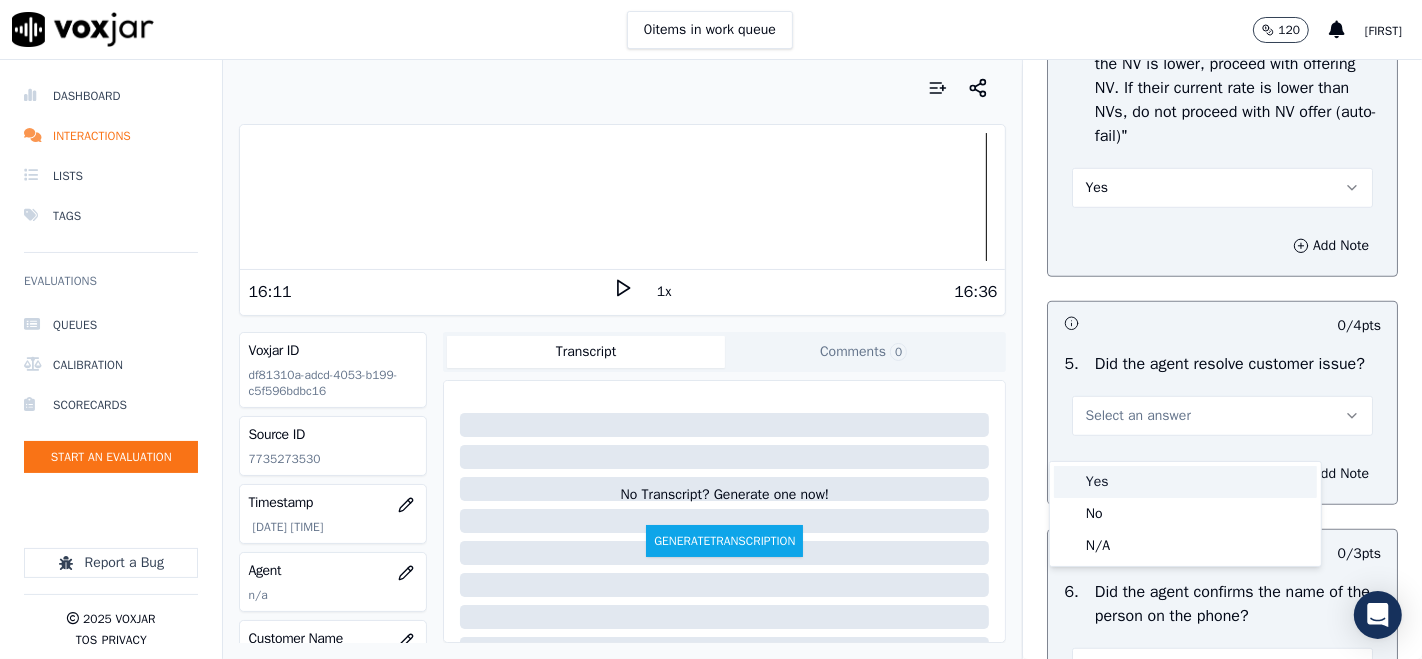 click on "Yes" at bounding box center (1185, 482) 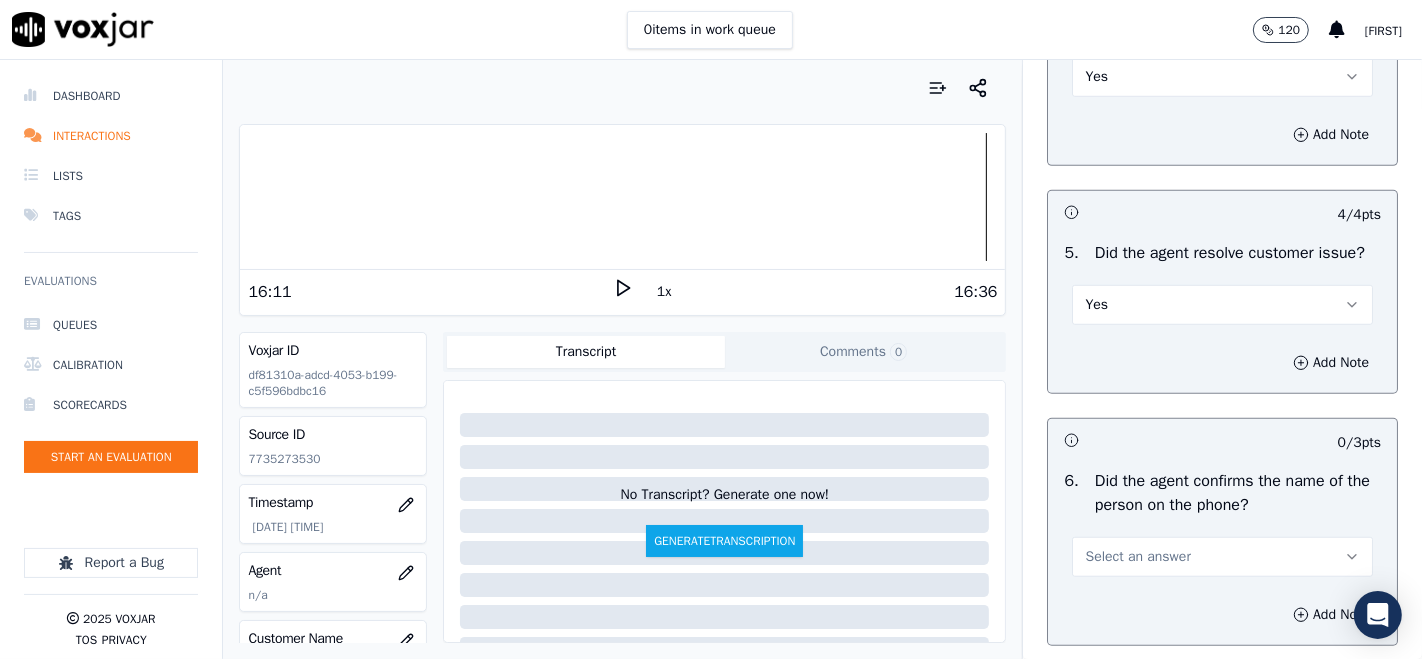 scroll, scrollTop: 1333, scrollLeft: 0, axis: vertical 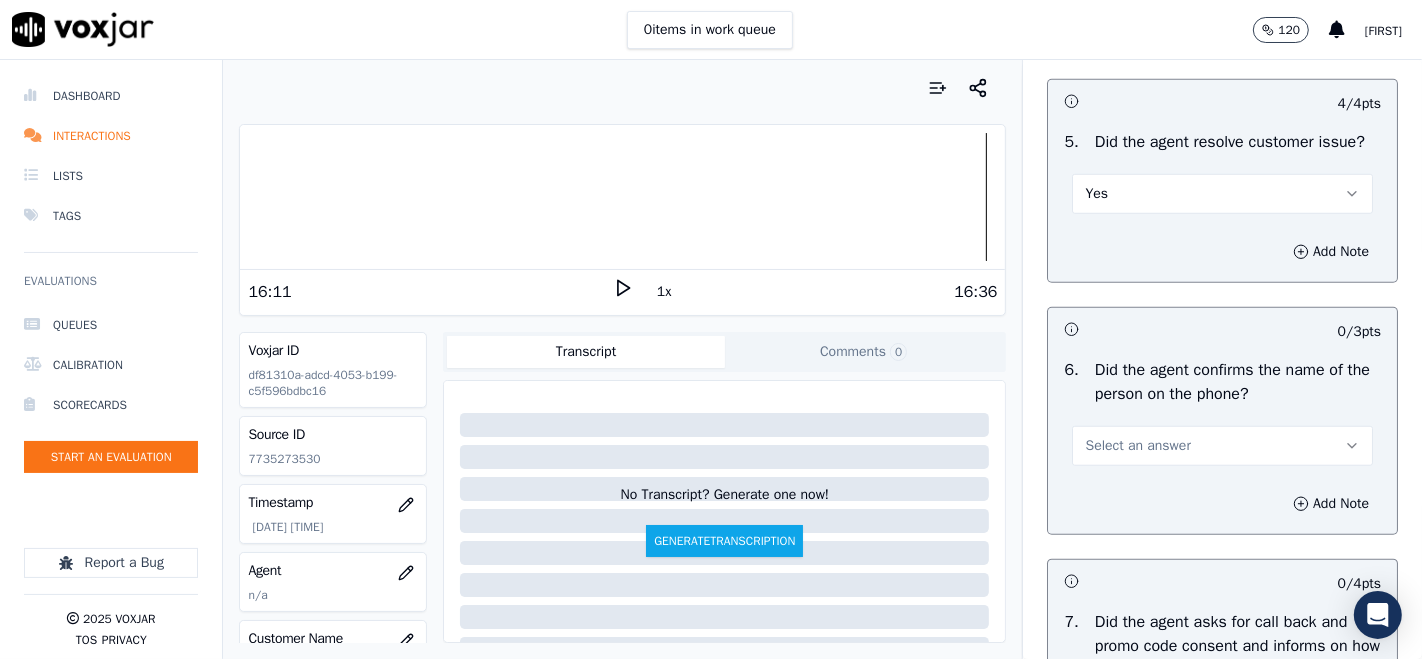 click on "Select an answer" at bounding box center [1222, 446] 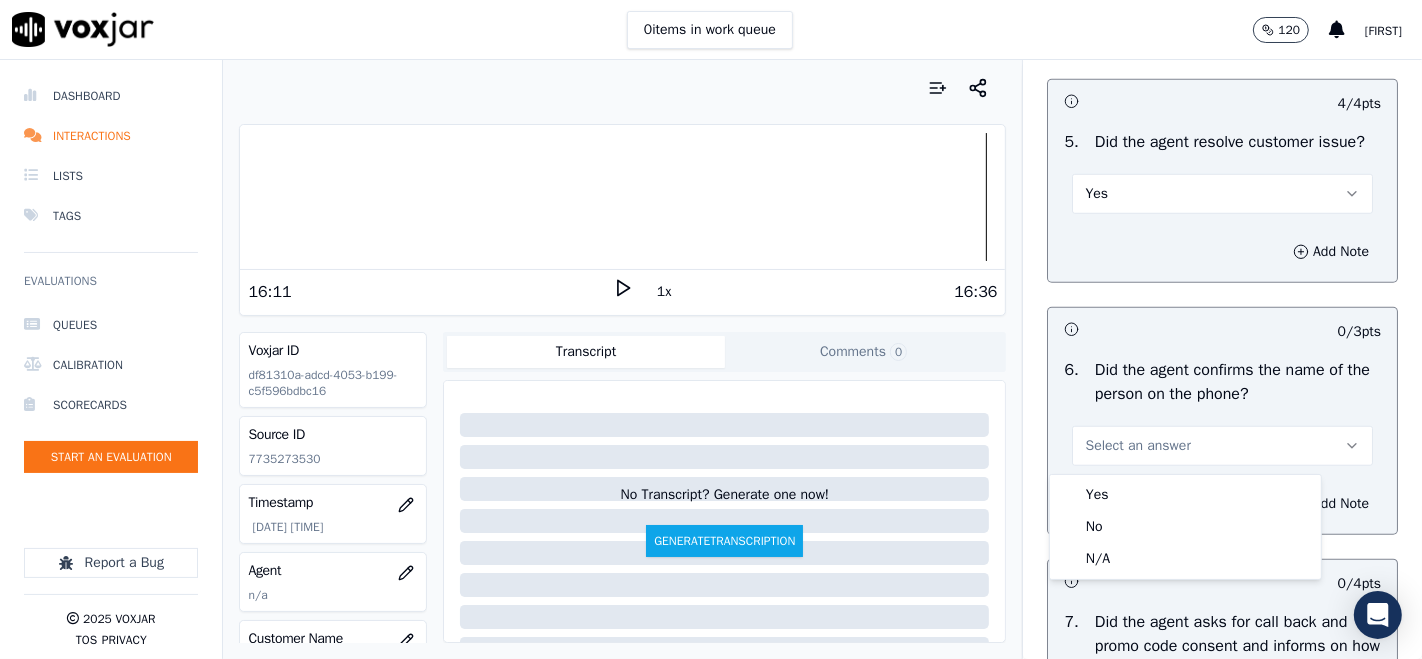 scroll, scrollTop: 1444, scrollLeft: 0, axis: vertical 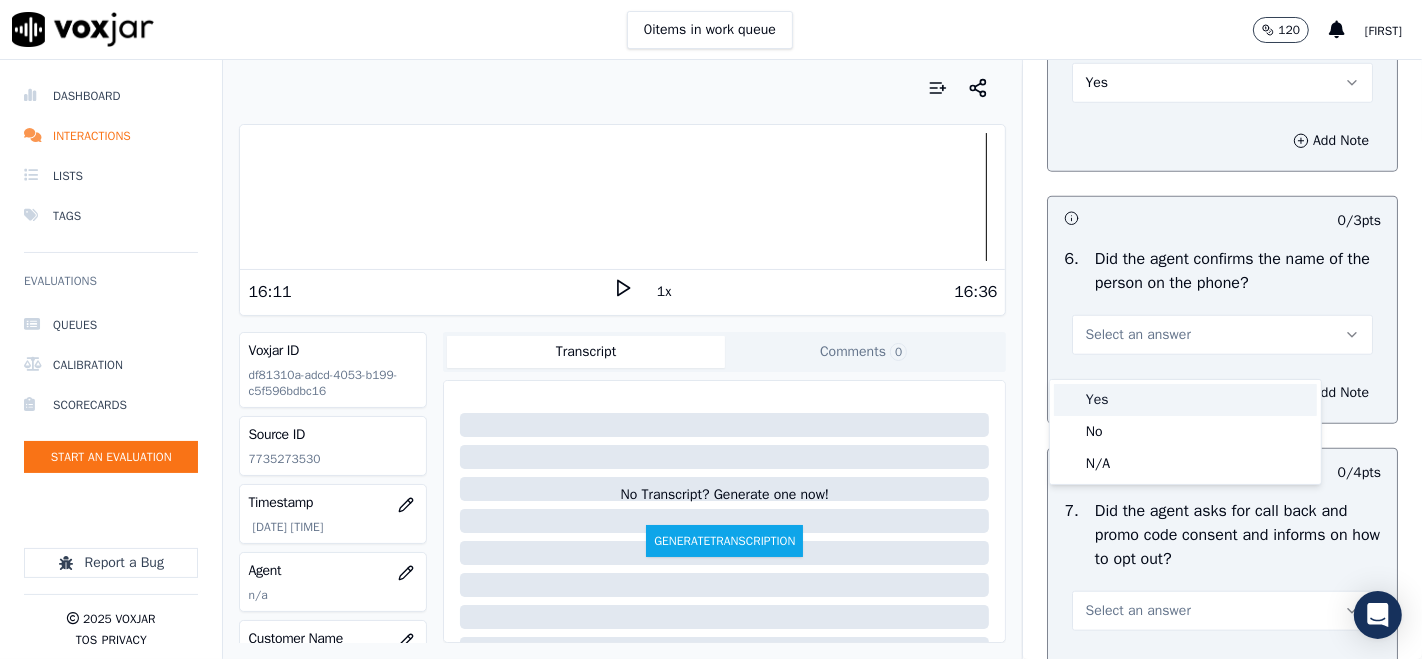 click on "Yes" at bounding box center [1185, 400] 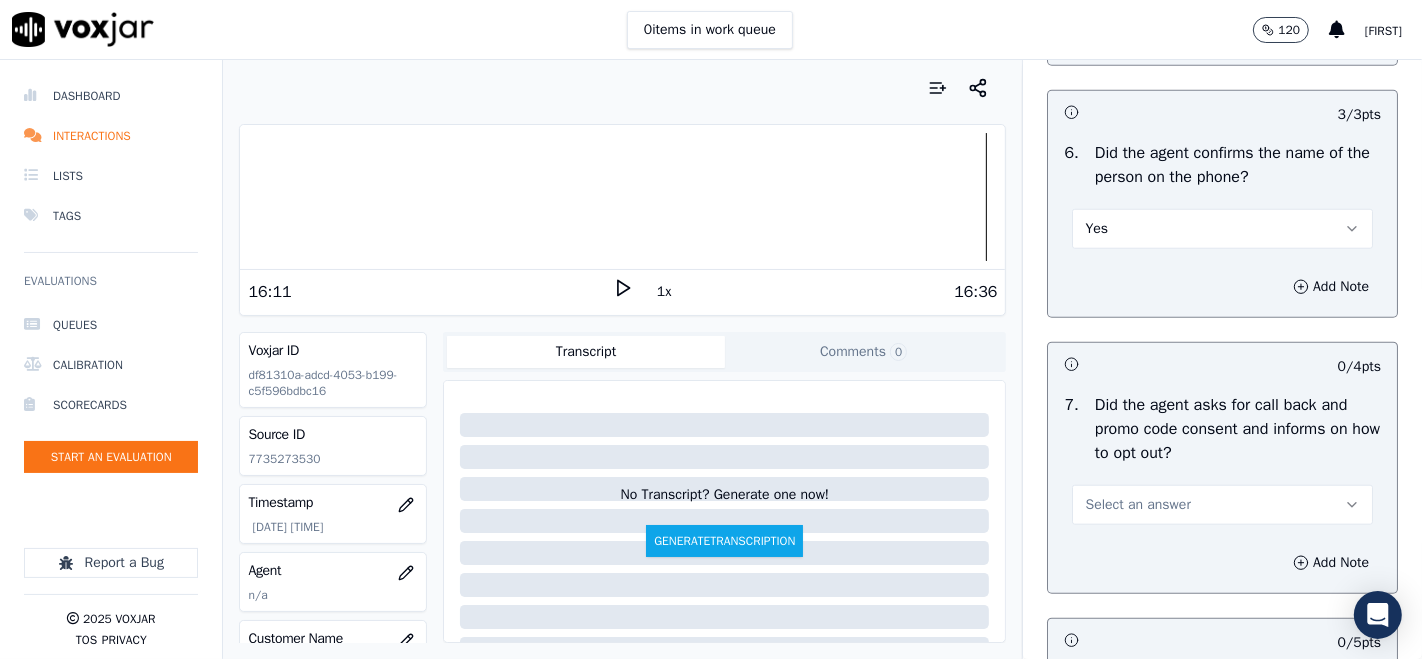 scroll, scrollTop: 1666, scrollLeft: 0, axis: vertical 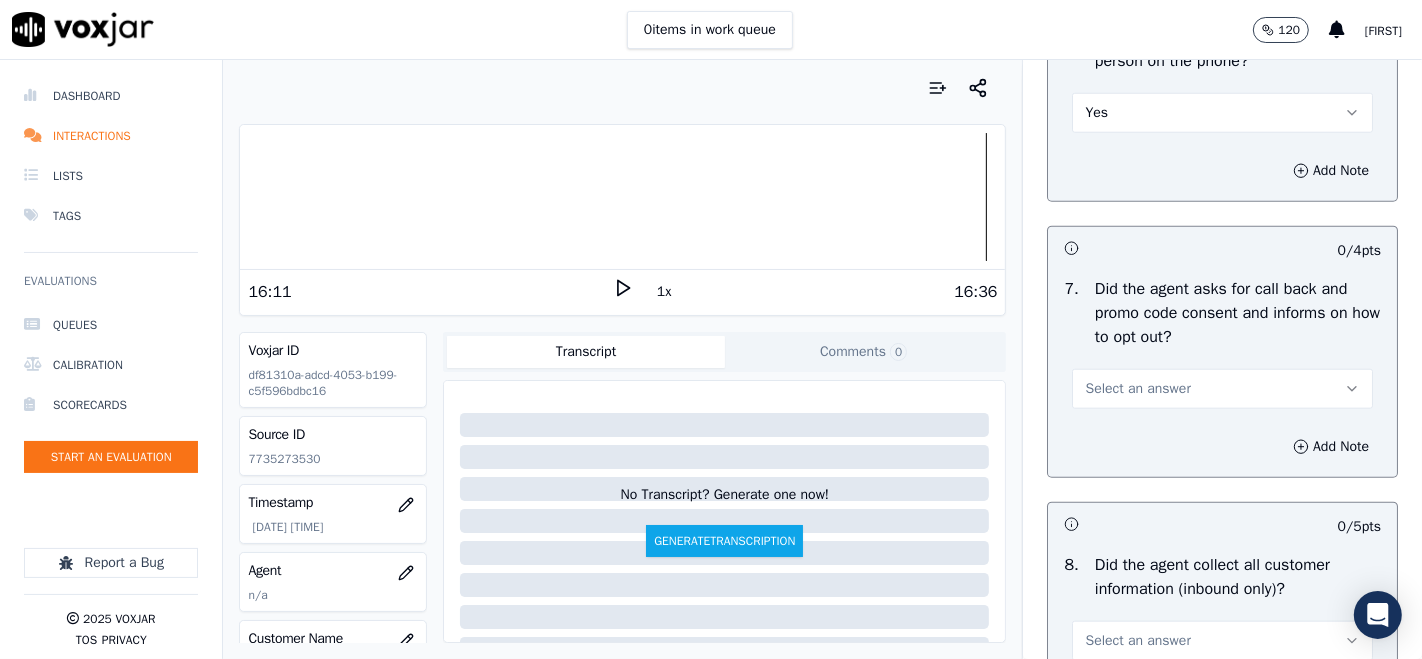 click on "Select an answer" at bounding box center [1137, 389] 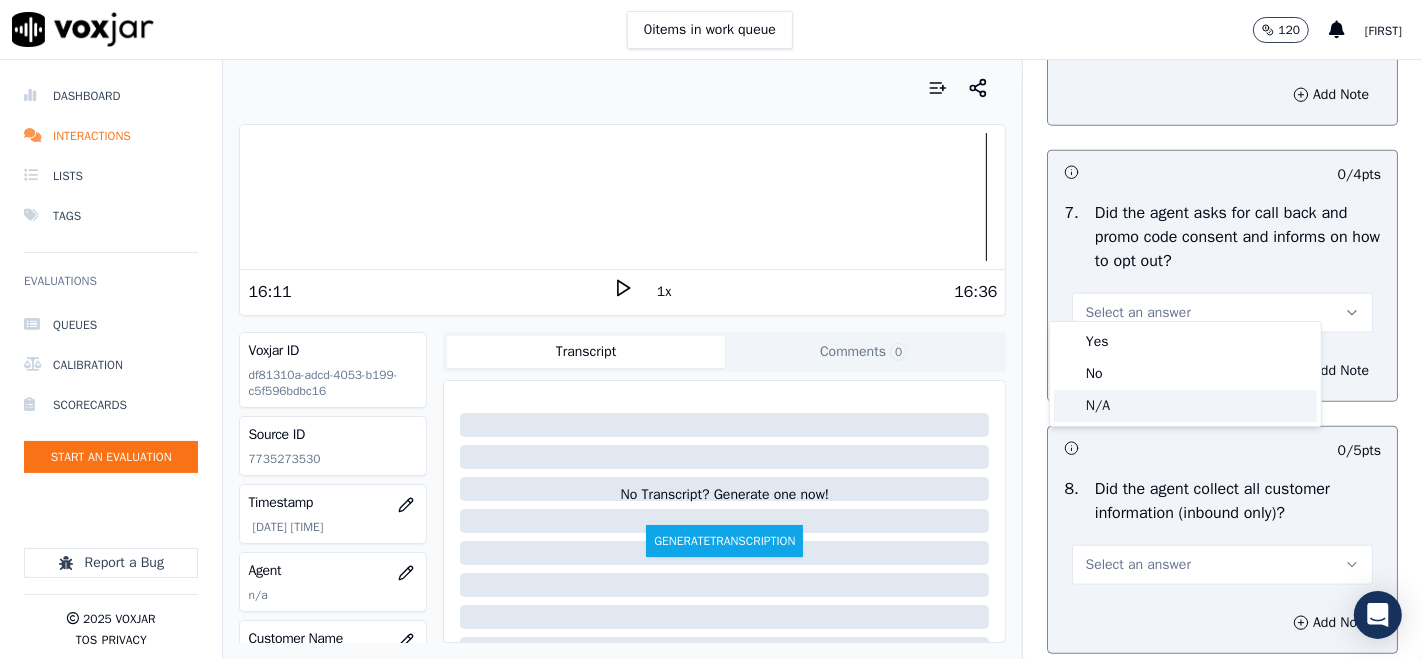 scroll, scrollTop: 1777, scrollLeft: 0, axis: vertical 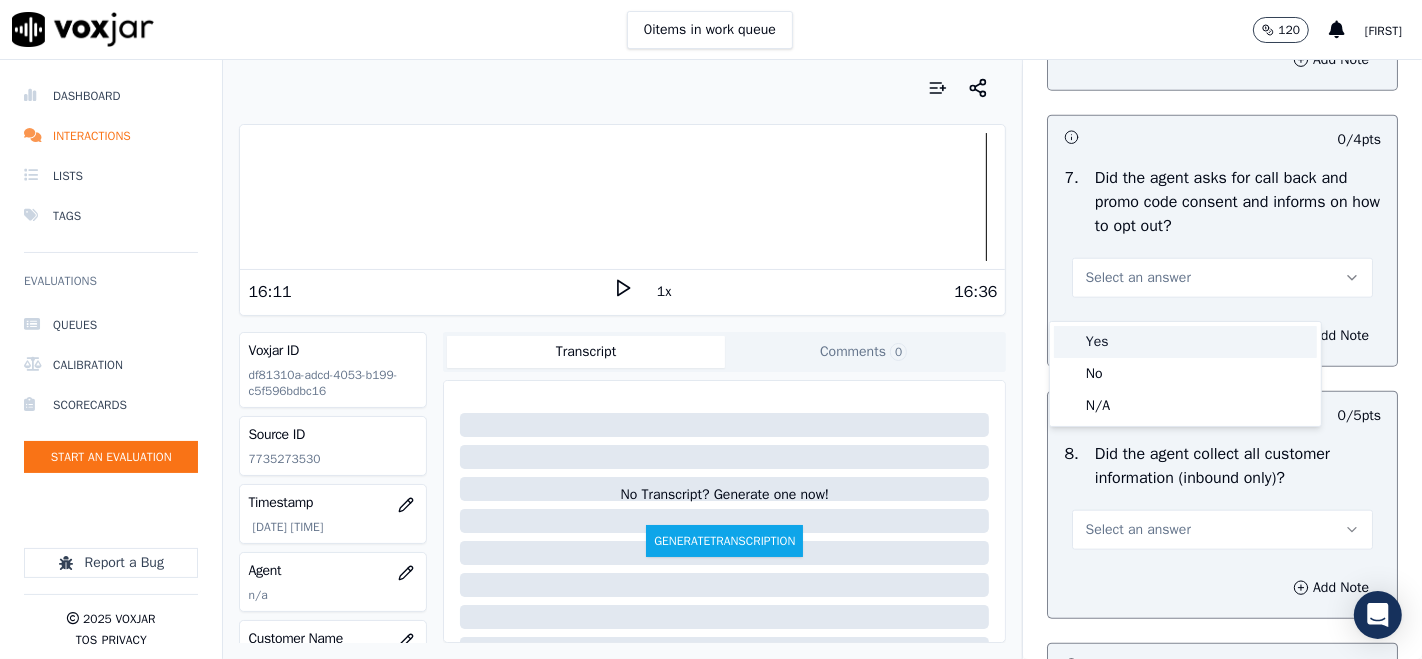 click at bounding box center (1069, 342) 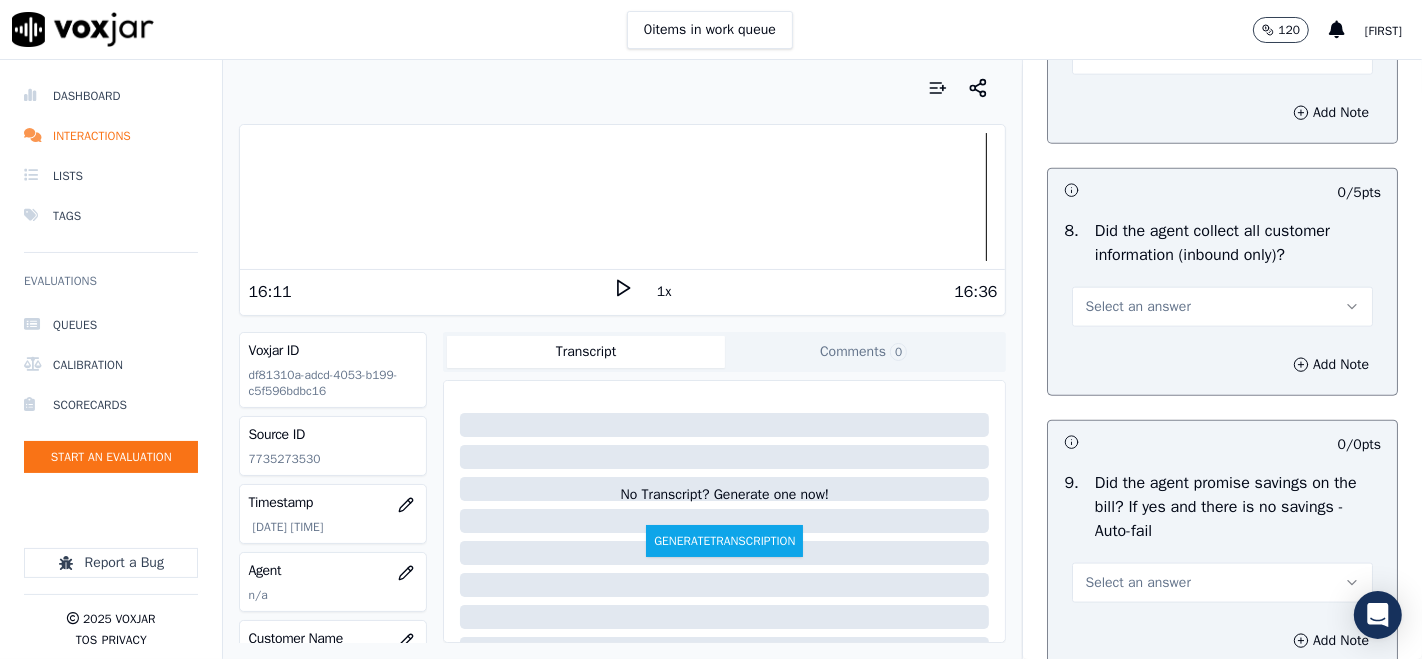 scroll, scrollTop: 1888, scrollLeft: 0, axis: vertical 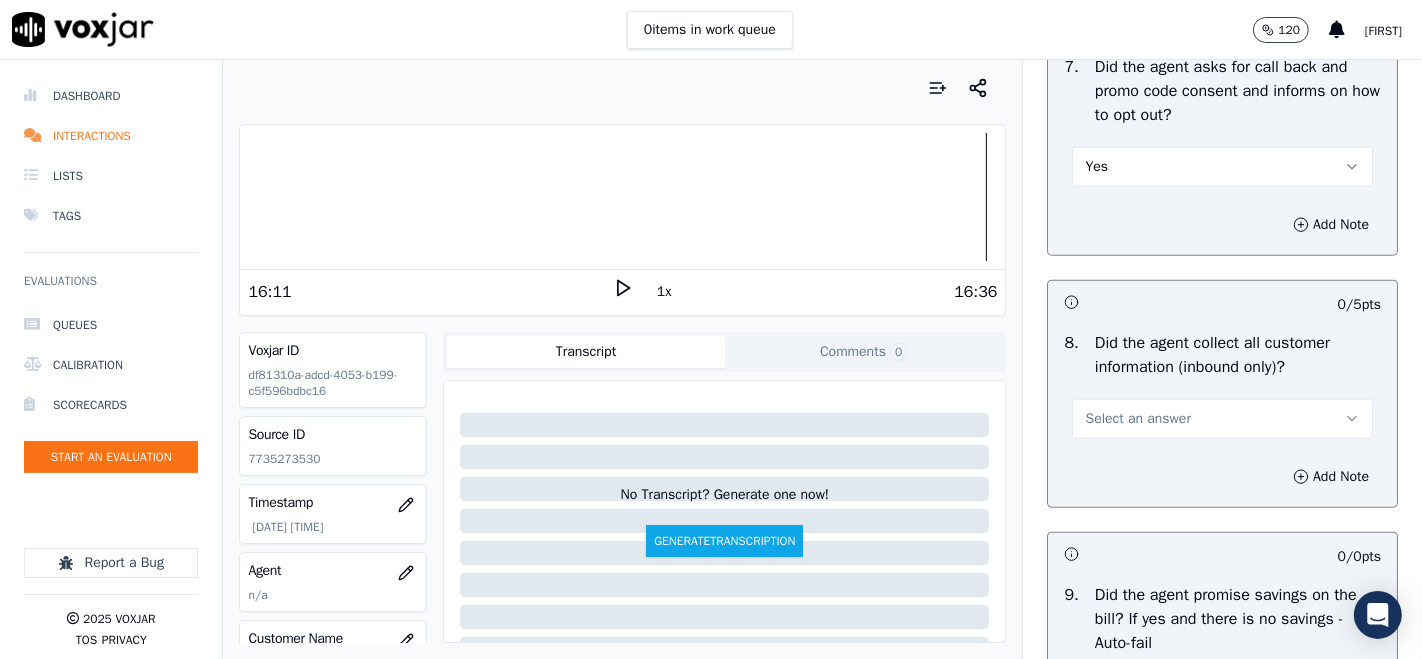 click at bounding box center [622, 197] 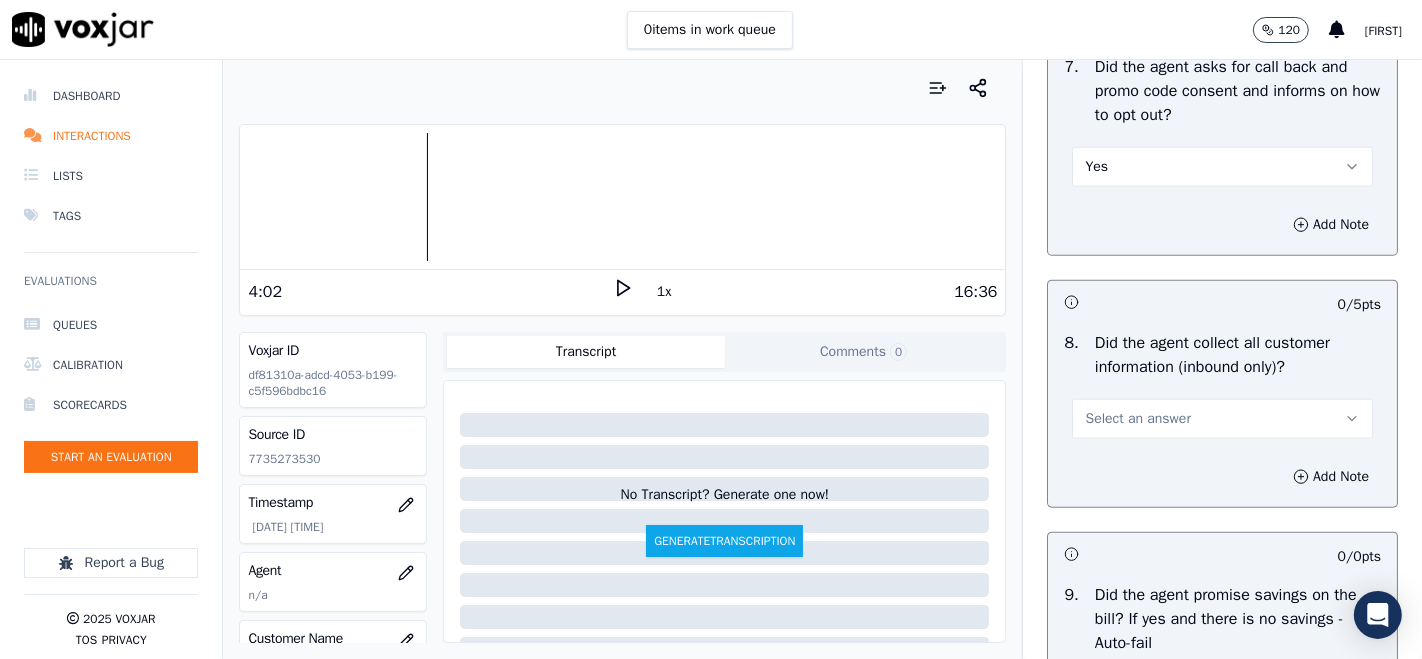 click 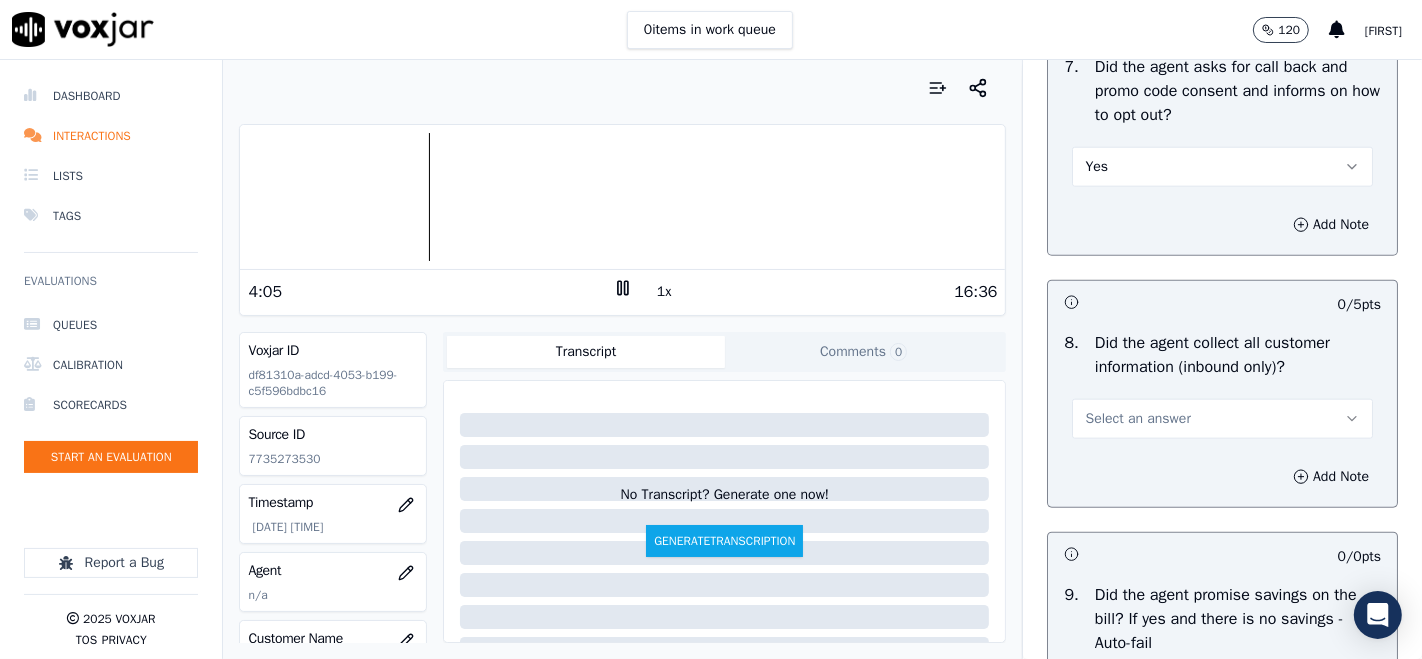 click at bounding box center (622, 197) 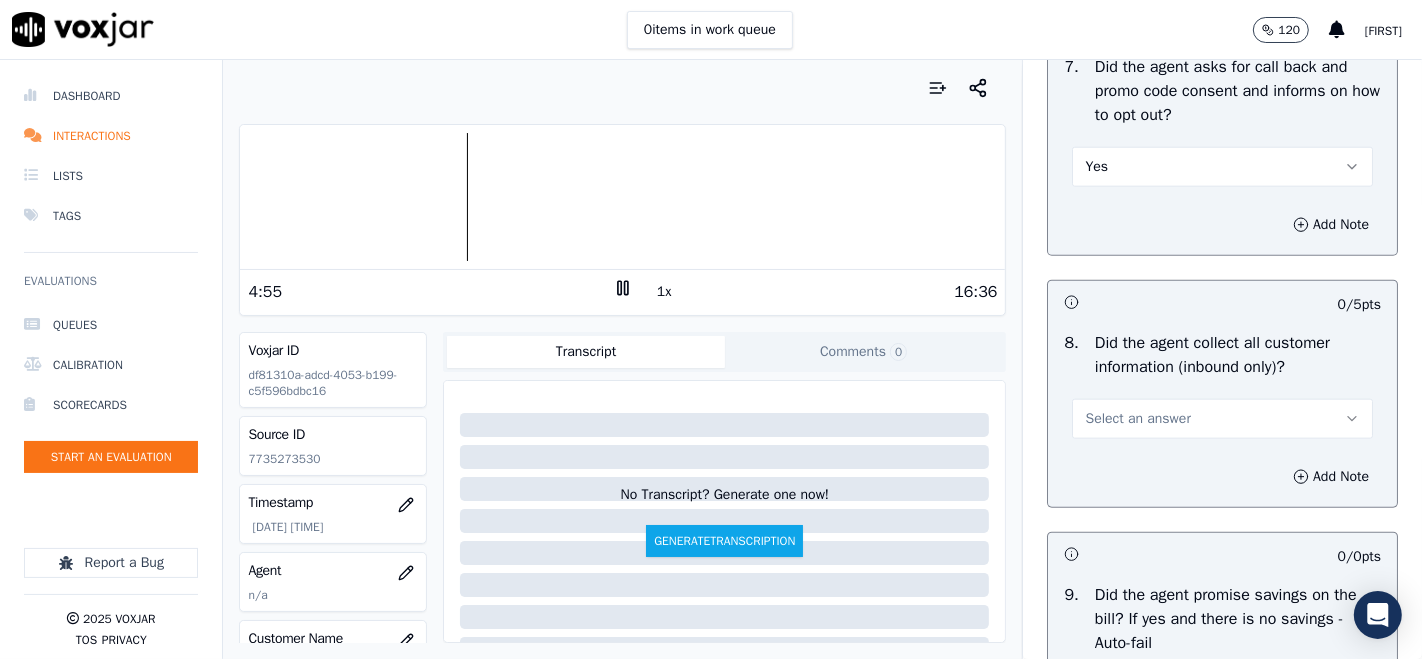 click at bounding box center (622, 197) 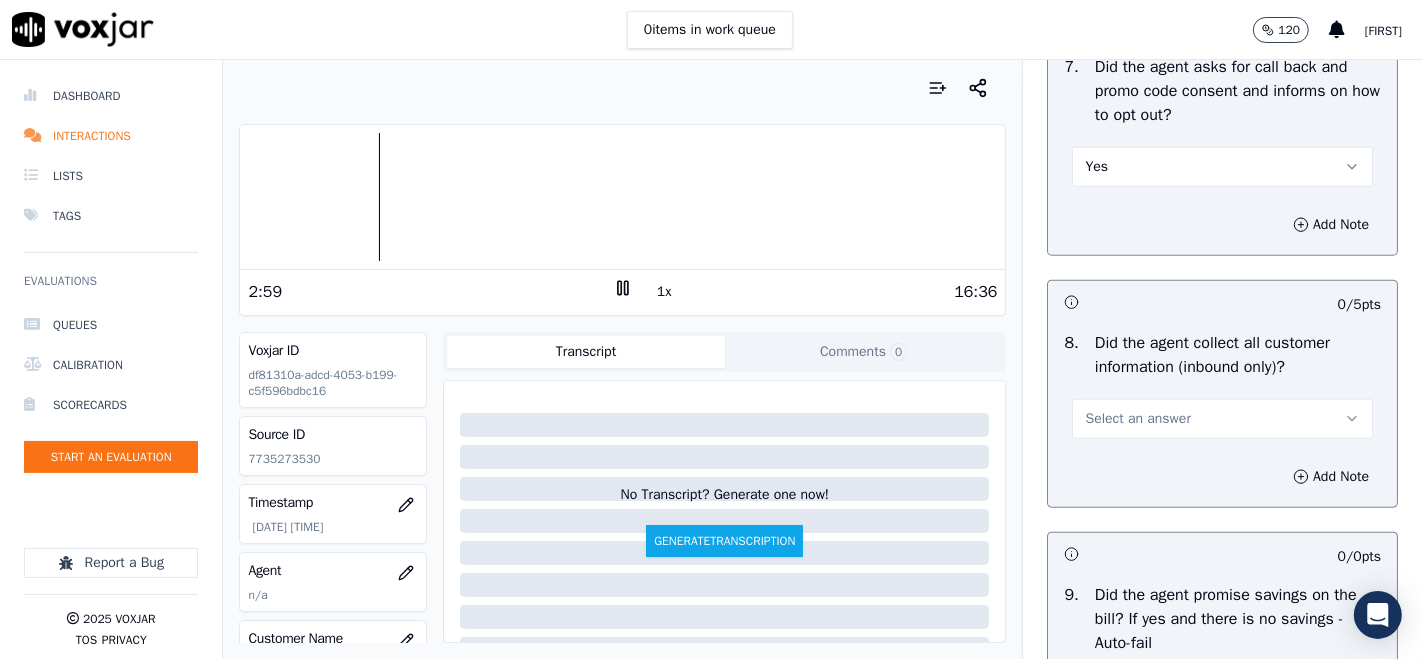click at bounding box center (622, 197) 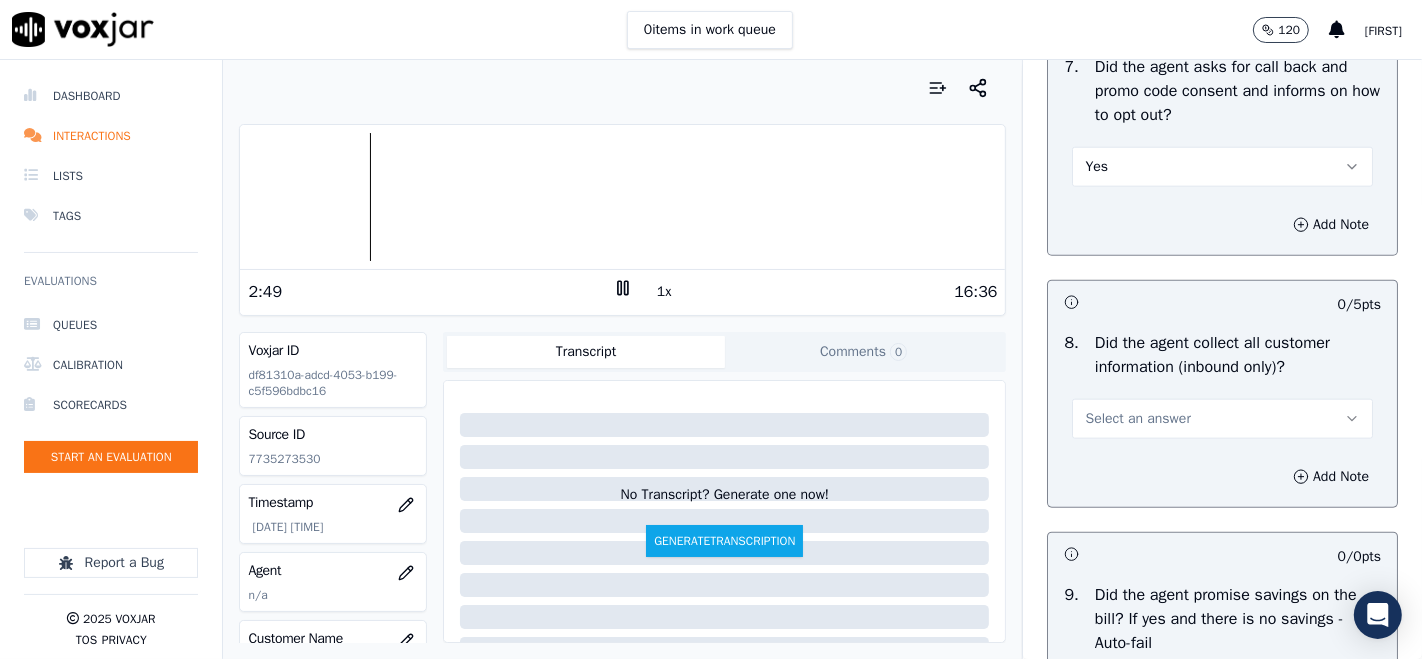 click at bounding box center [622, 197] 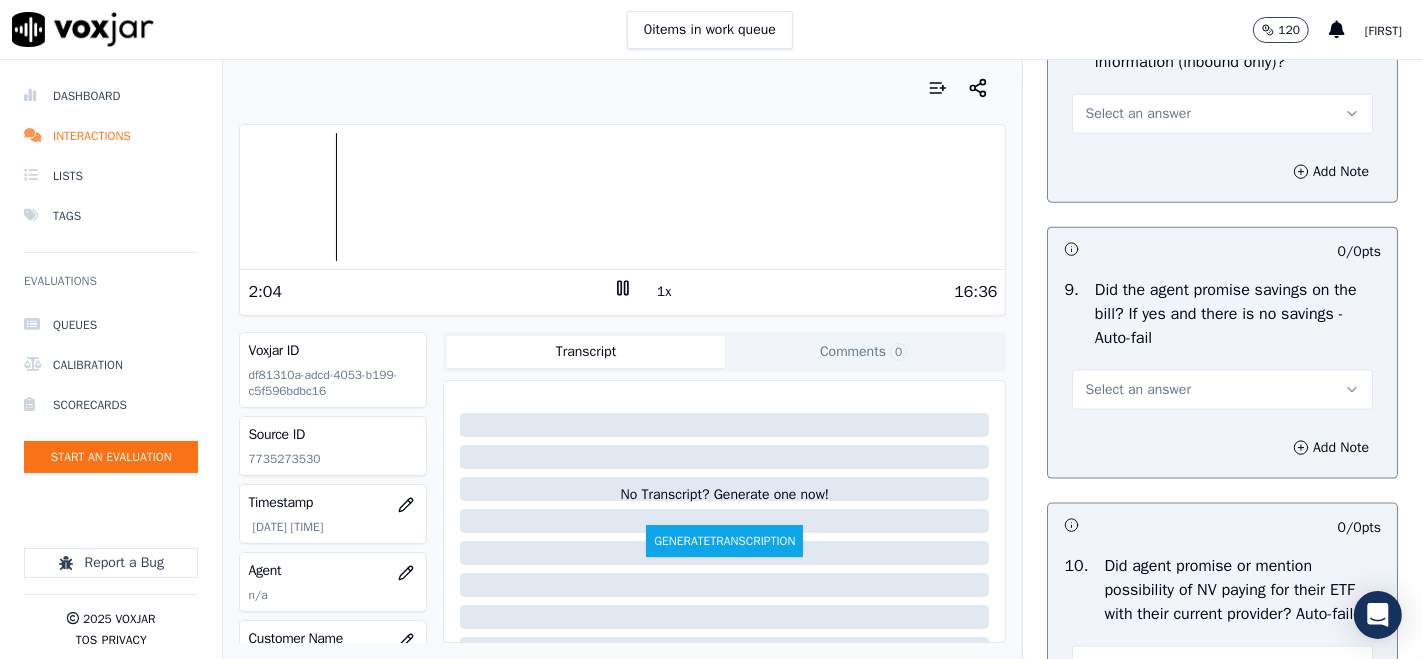scroll, scrollTop: 2111, scrollLeft: 0, axis: vertical 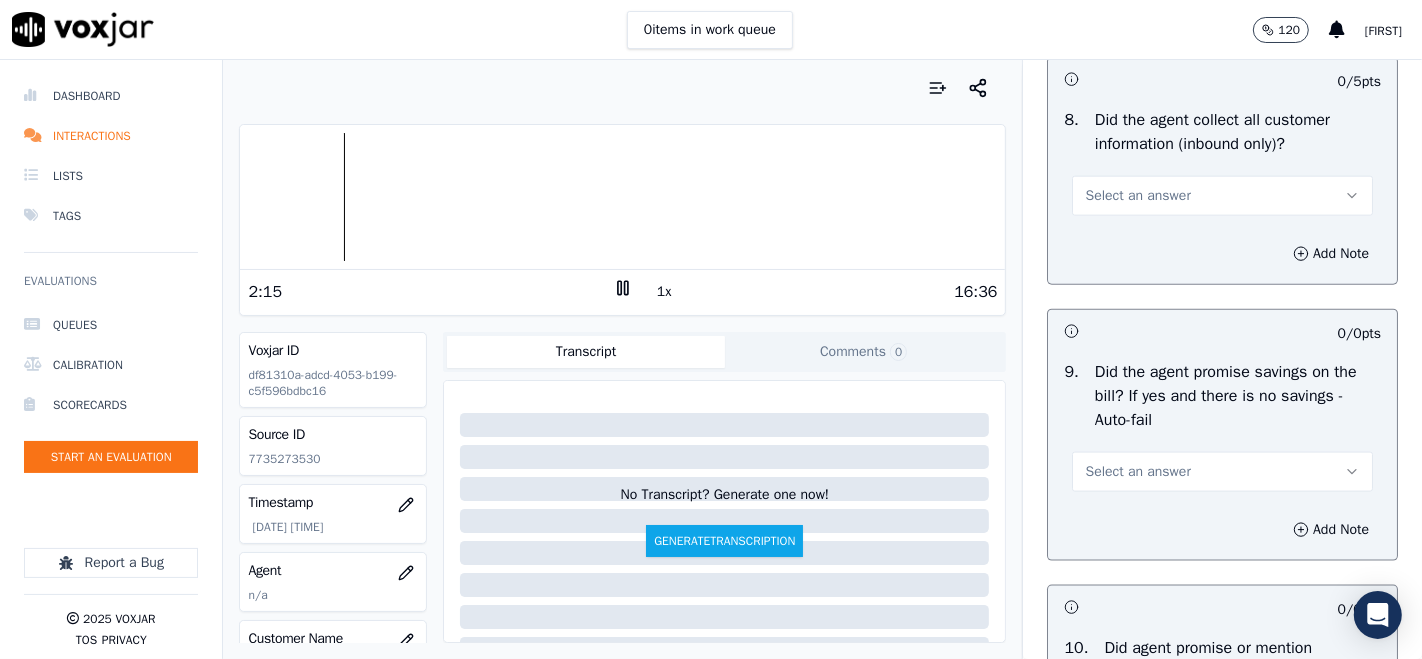 click 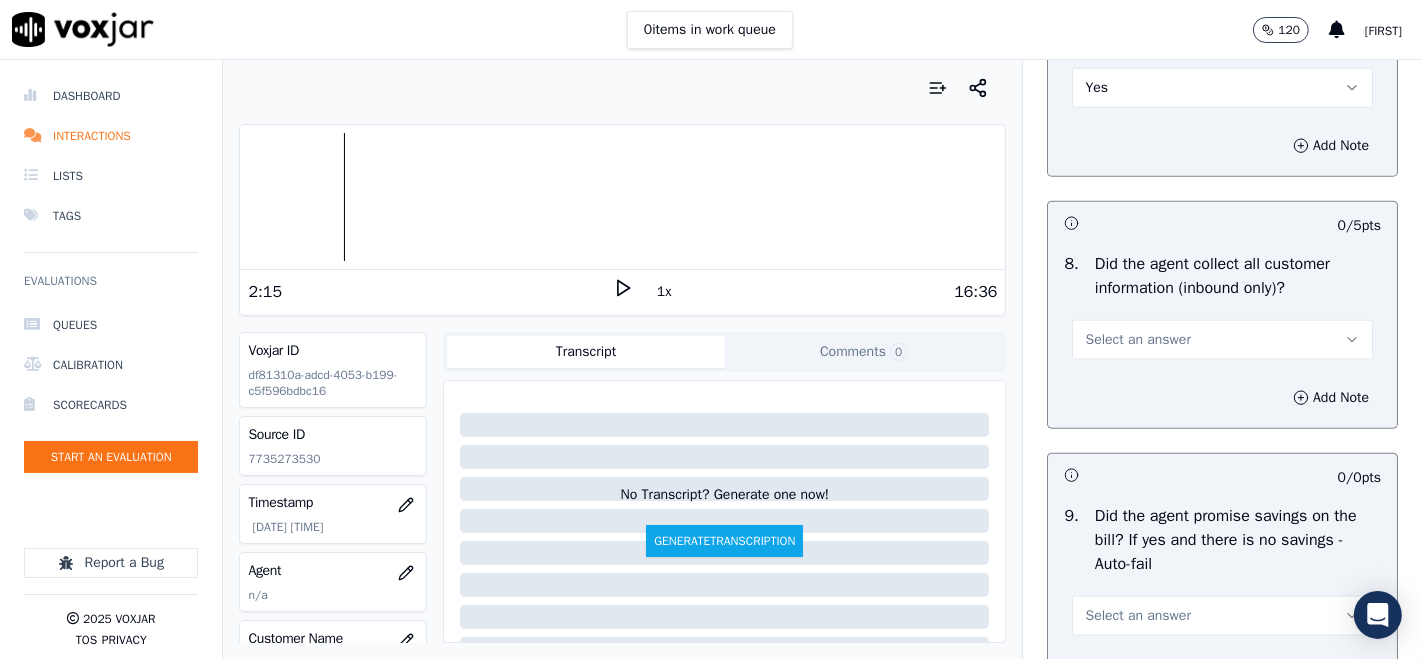 scroll, scrollTop: 2000, scrollLeft: 0, axis: vertical 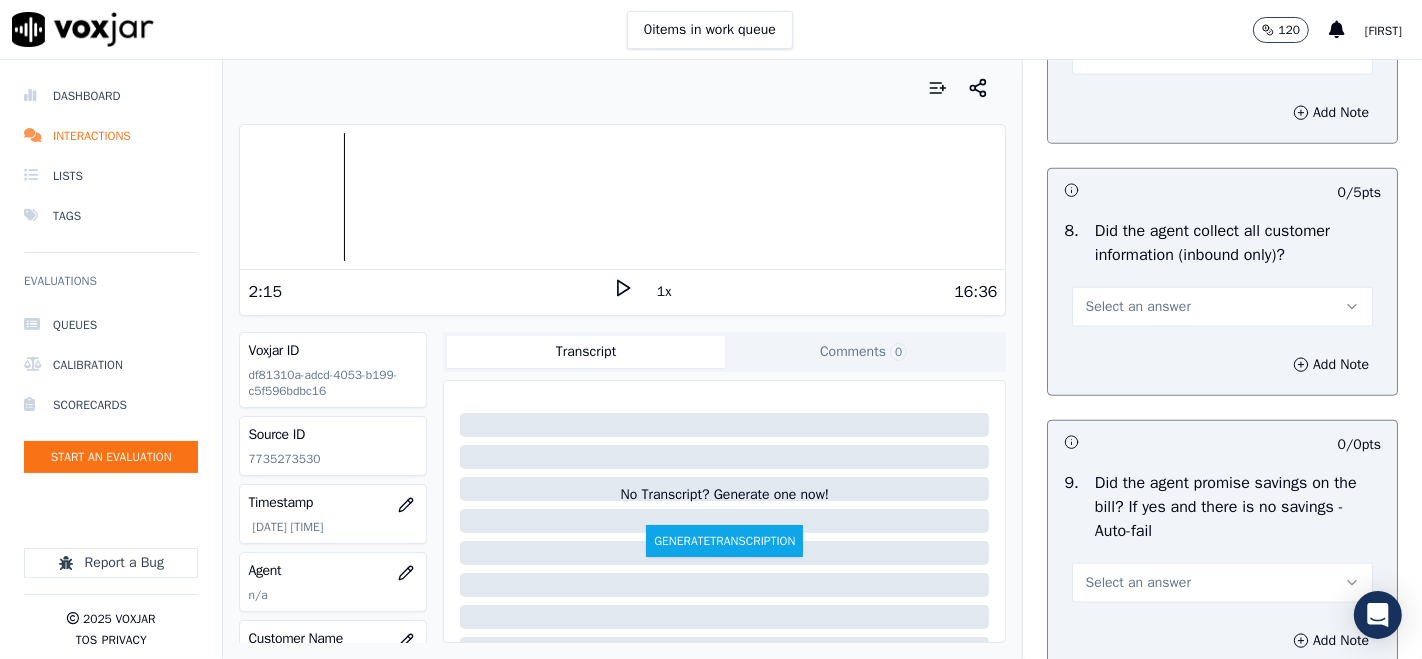 click on "Select an answer" at bounding box center (1222, 307) 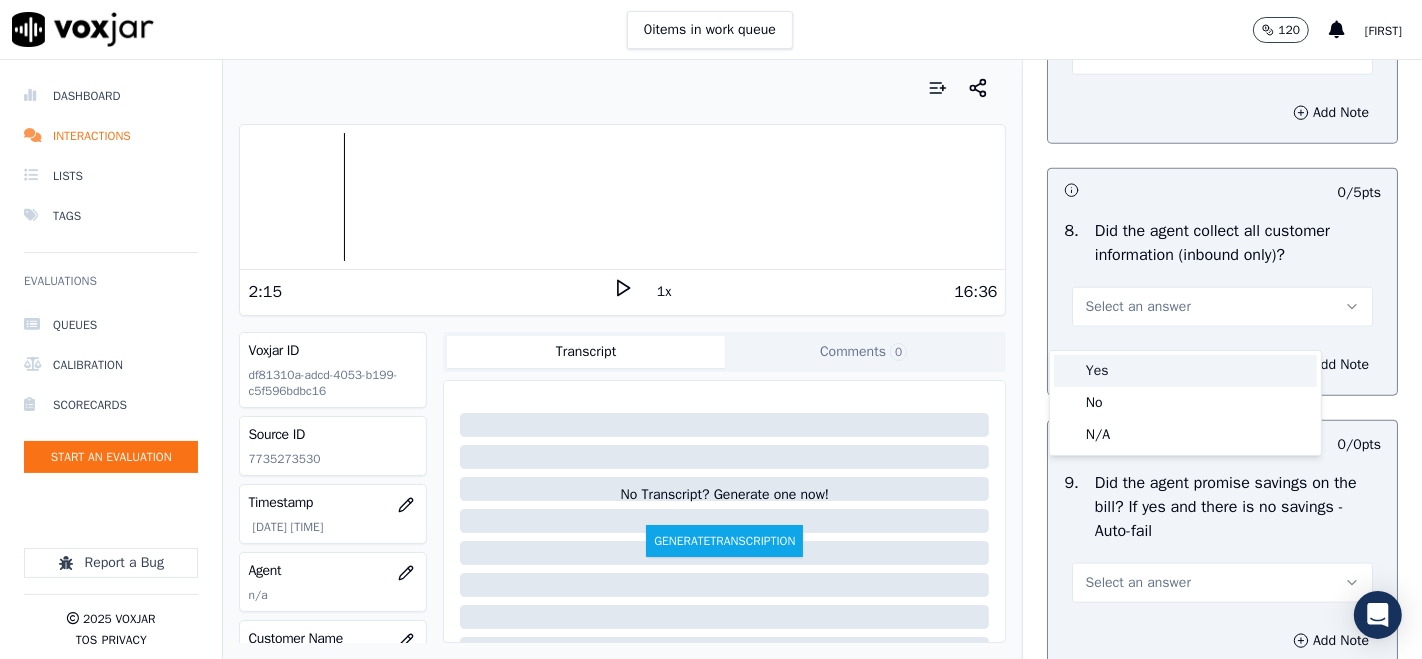 click on "Yes" at bounding box center (1185, 371) 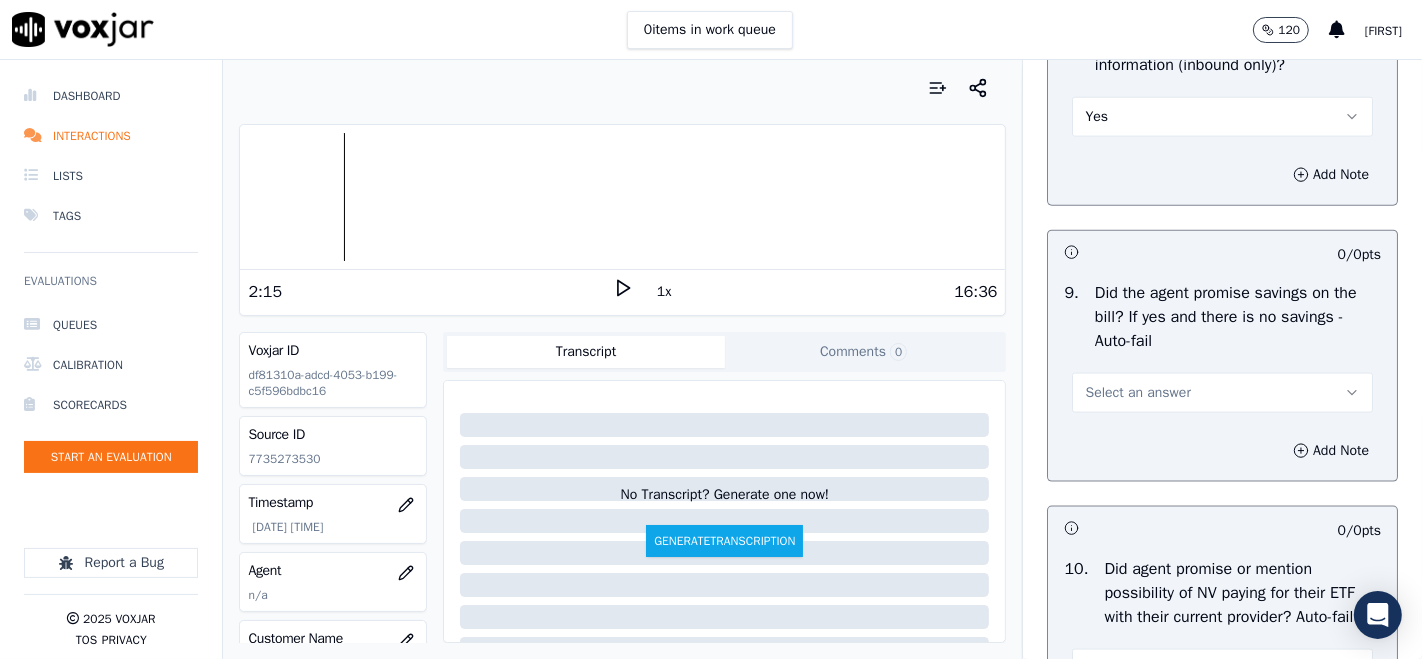 scroll, scrollTop: 2222, scrollLeft: 0, axis: vertical 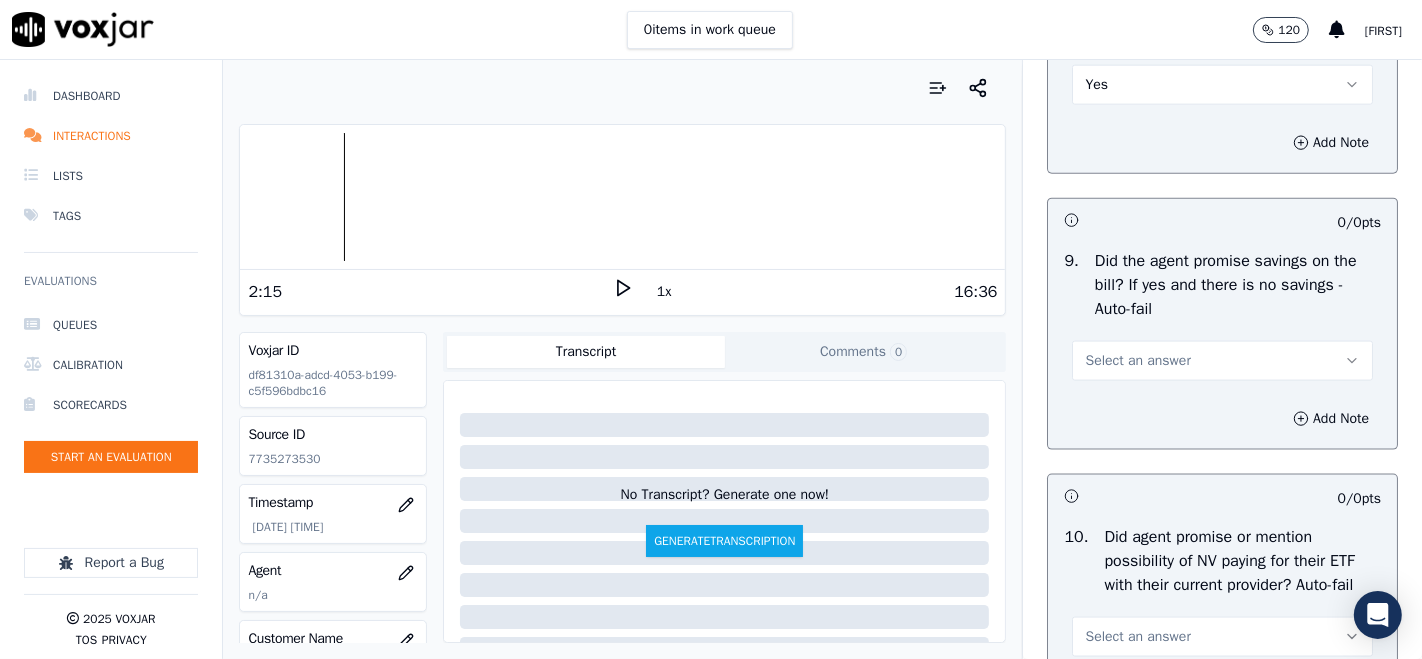 click on "Select an answer" at bounding box center [1222, 361] 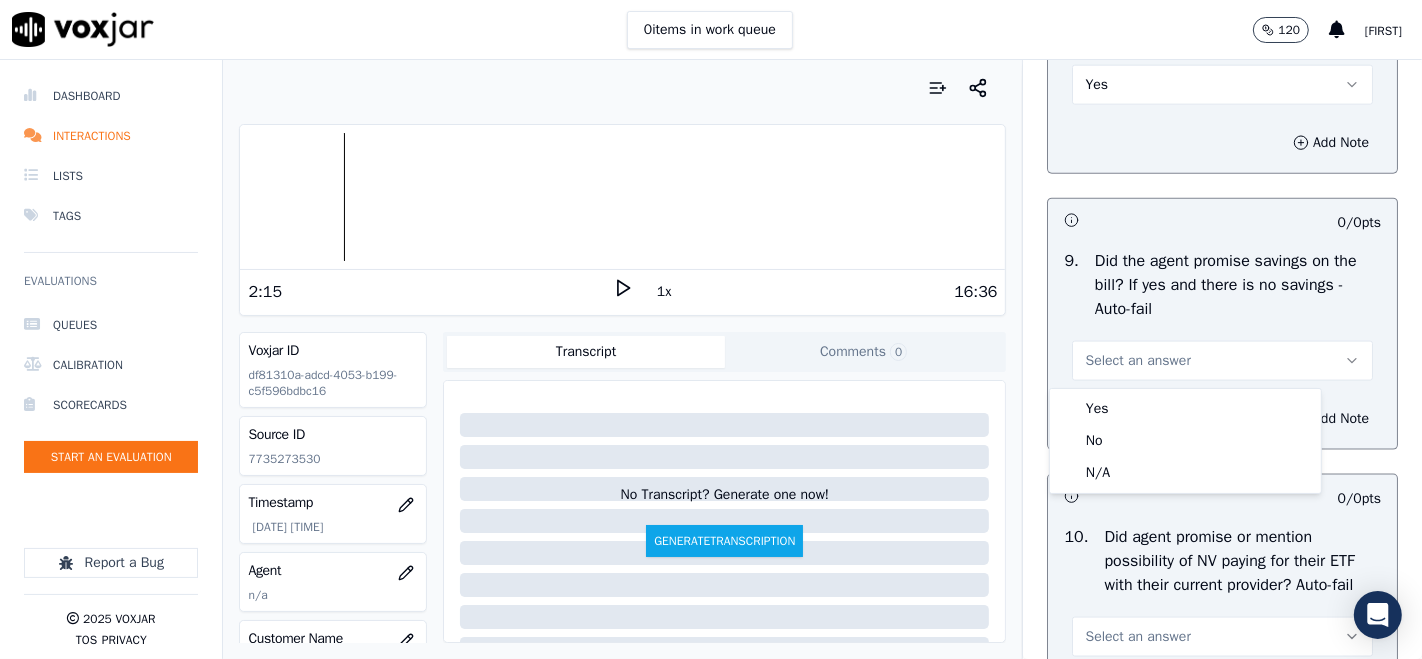 scroll, scrollTop: 2333, scrollLeft: 0, axis: vertical 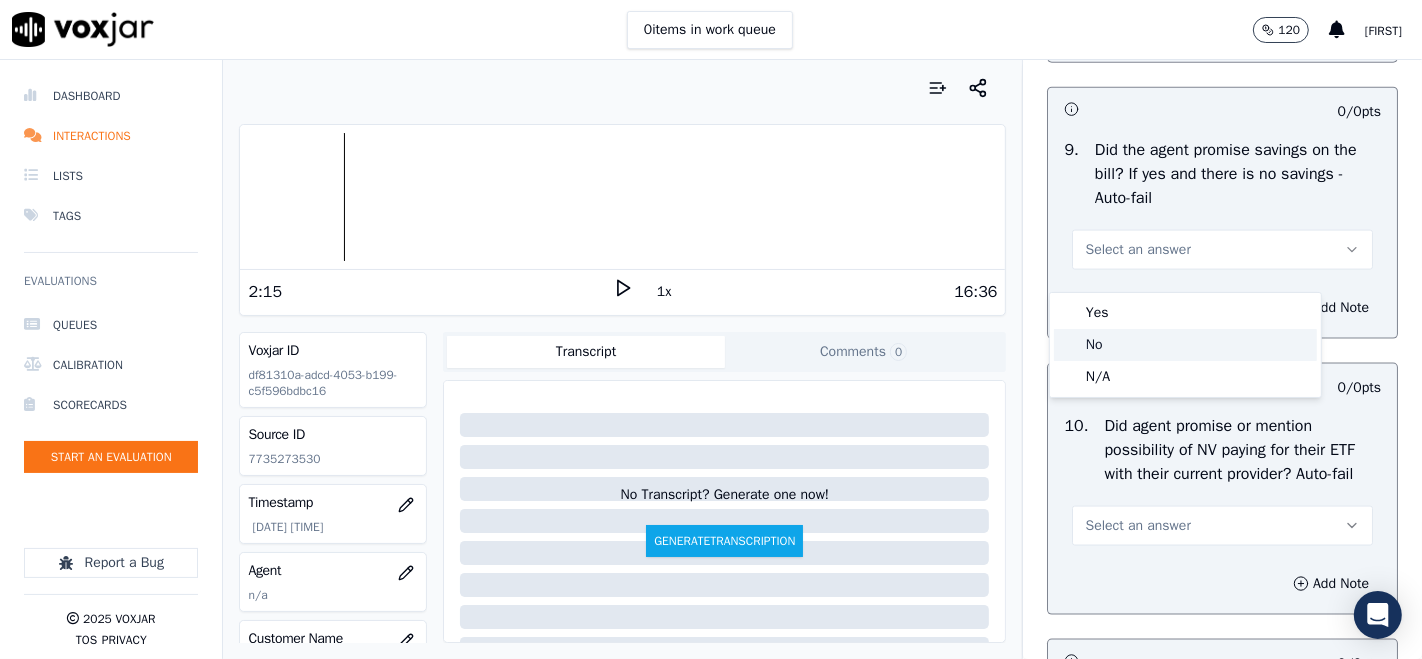 click on "No" 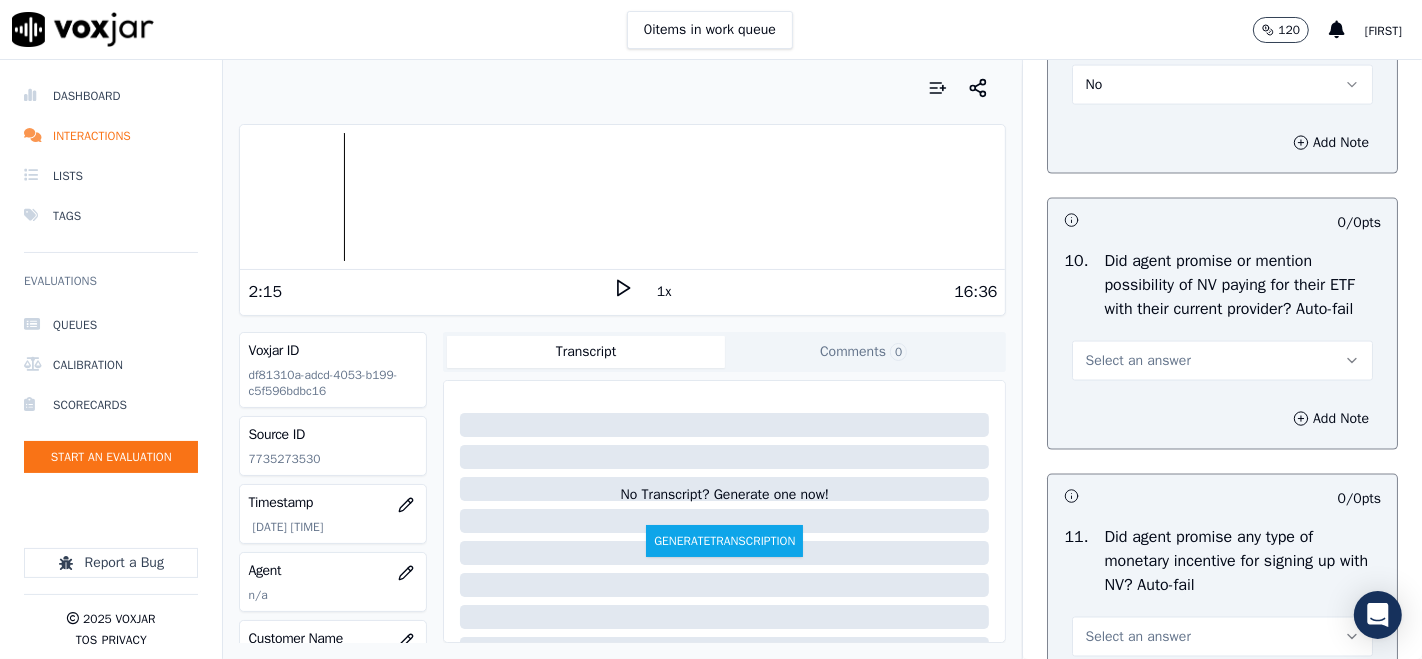 scroll, scrollTop: 2555, scrollLeft: 0, axis: vertical 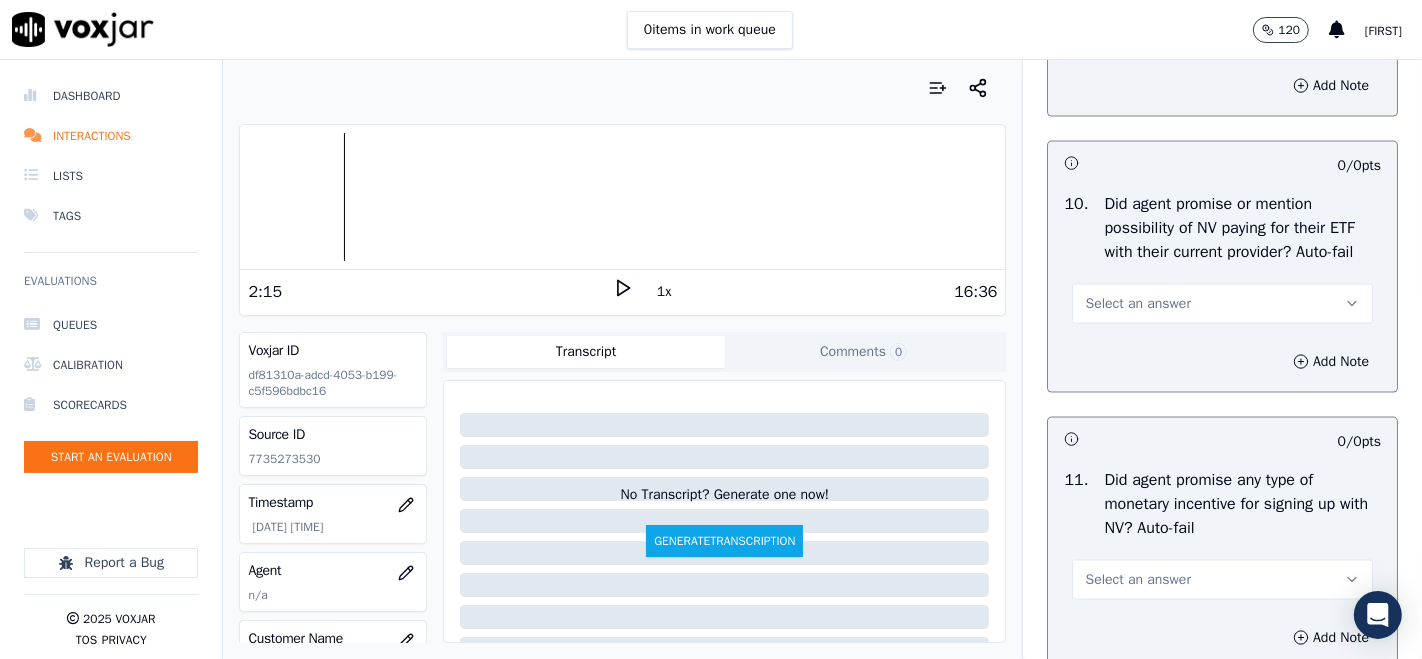 click on "Select an answer" at bounding box center [1222, 304] 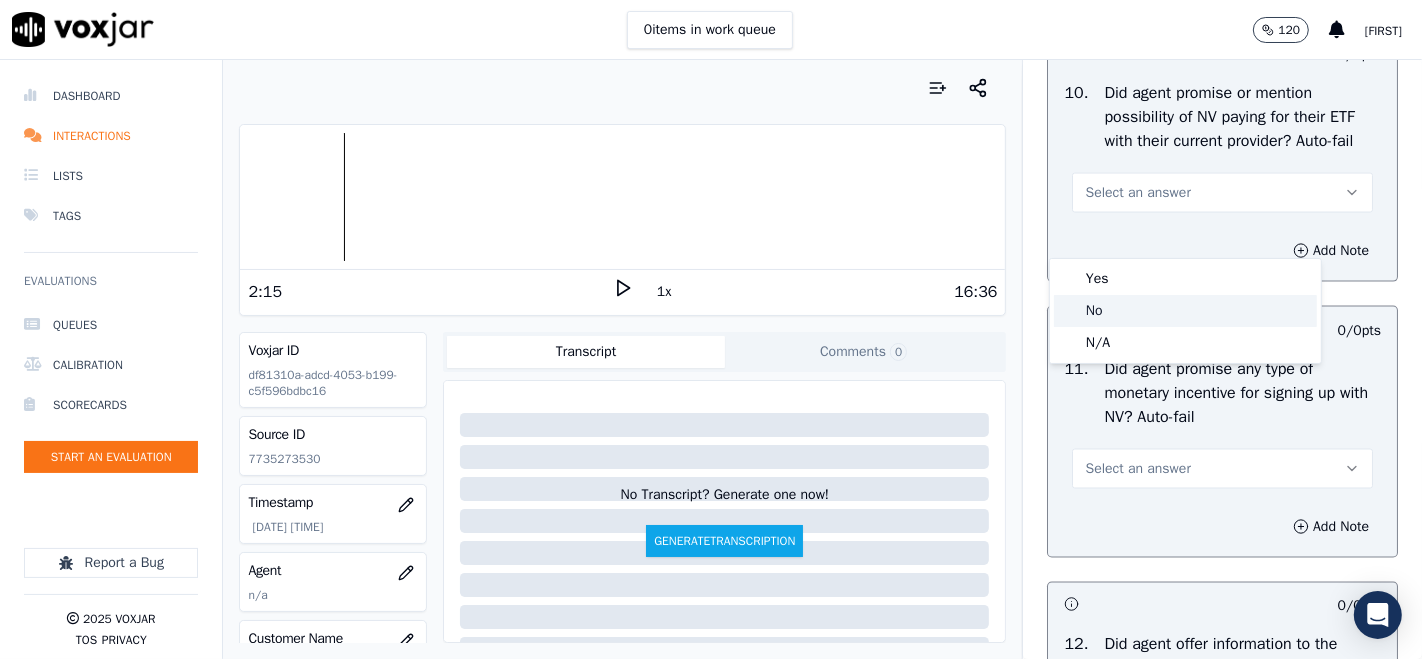 click at bounding box center [1069, 311] 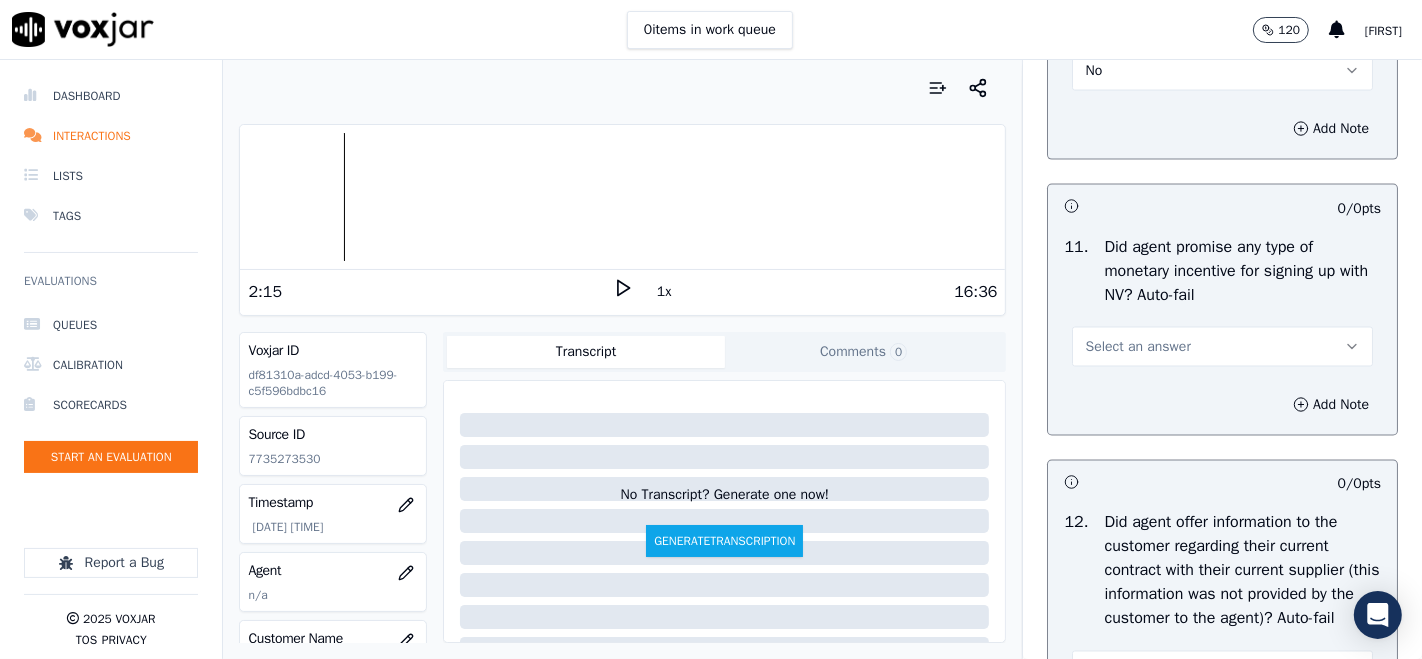 scroll, scrollTop: 2888, scrollLeft: 0, axis: vertical 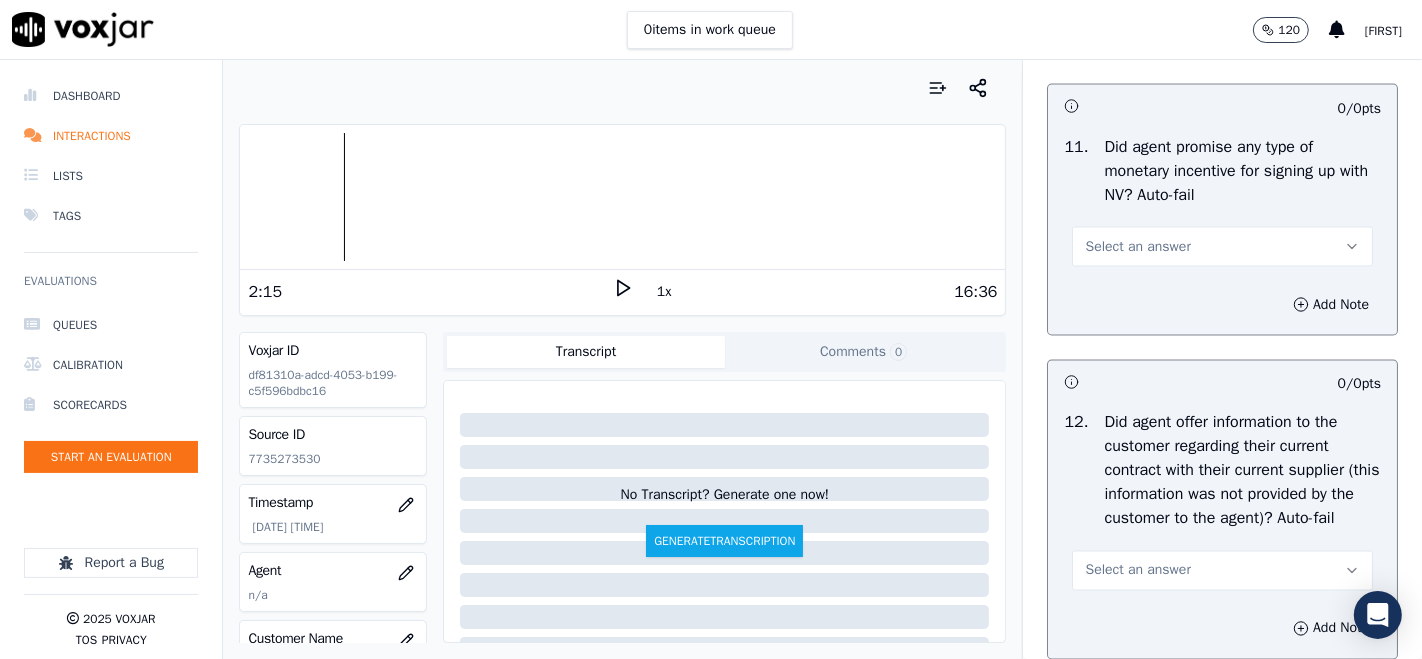 click on "Select an answer" at bounding box center [1137, 247] 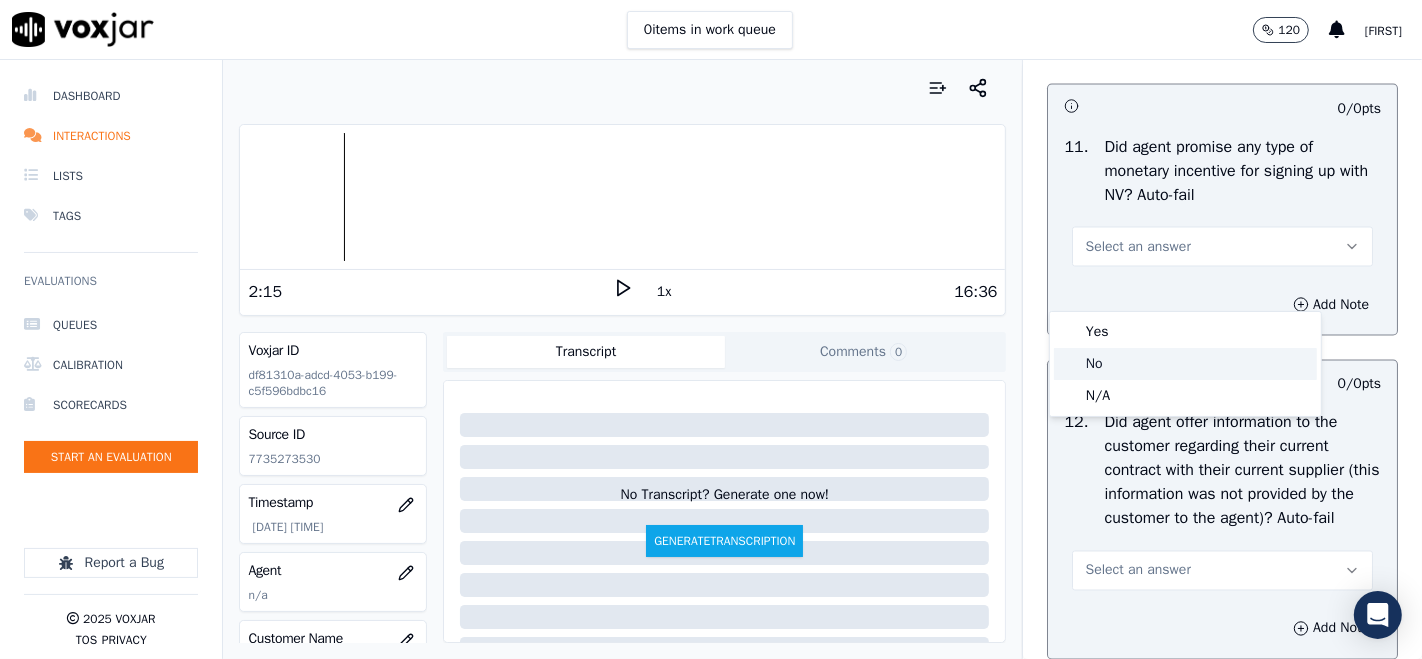 click on "No" 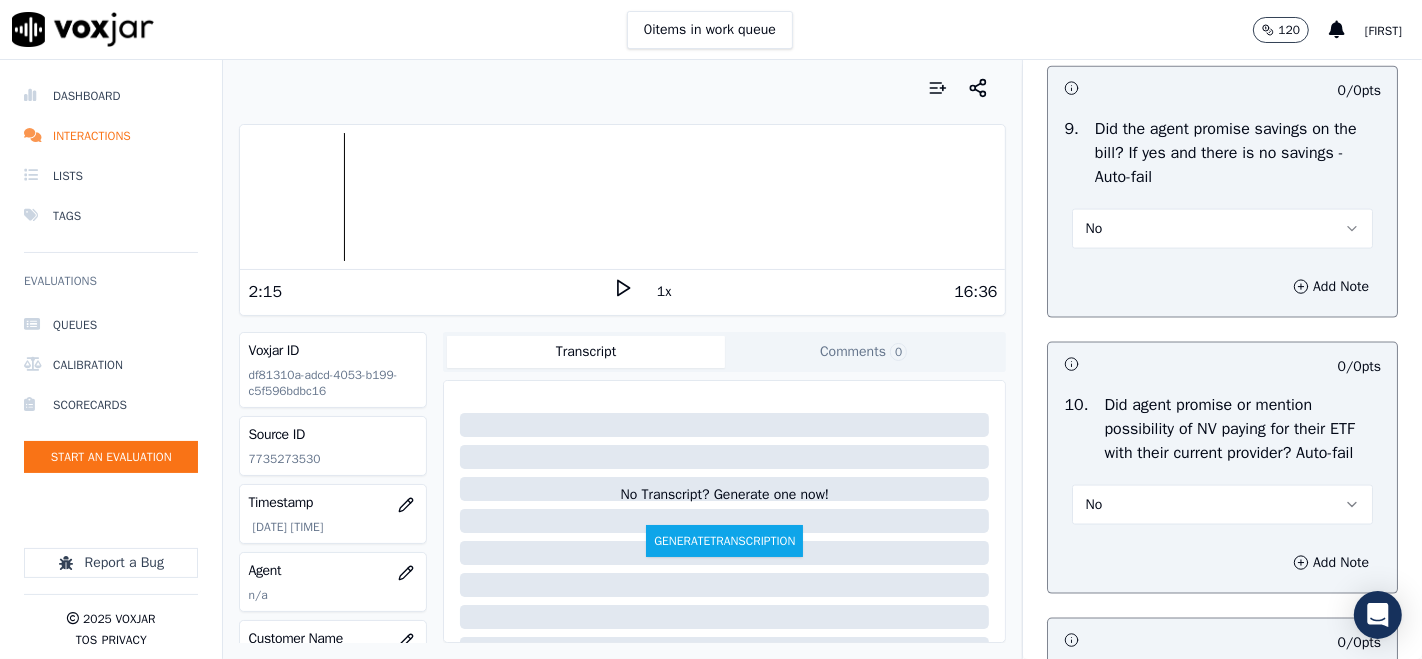scroll, scrollTop: 2222, scrollLeft: 0, axis: vertical 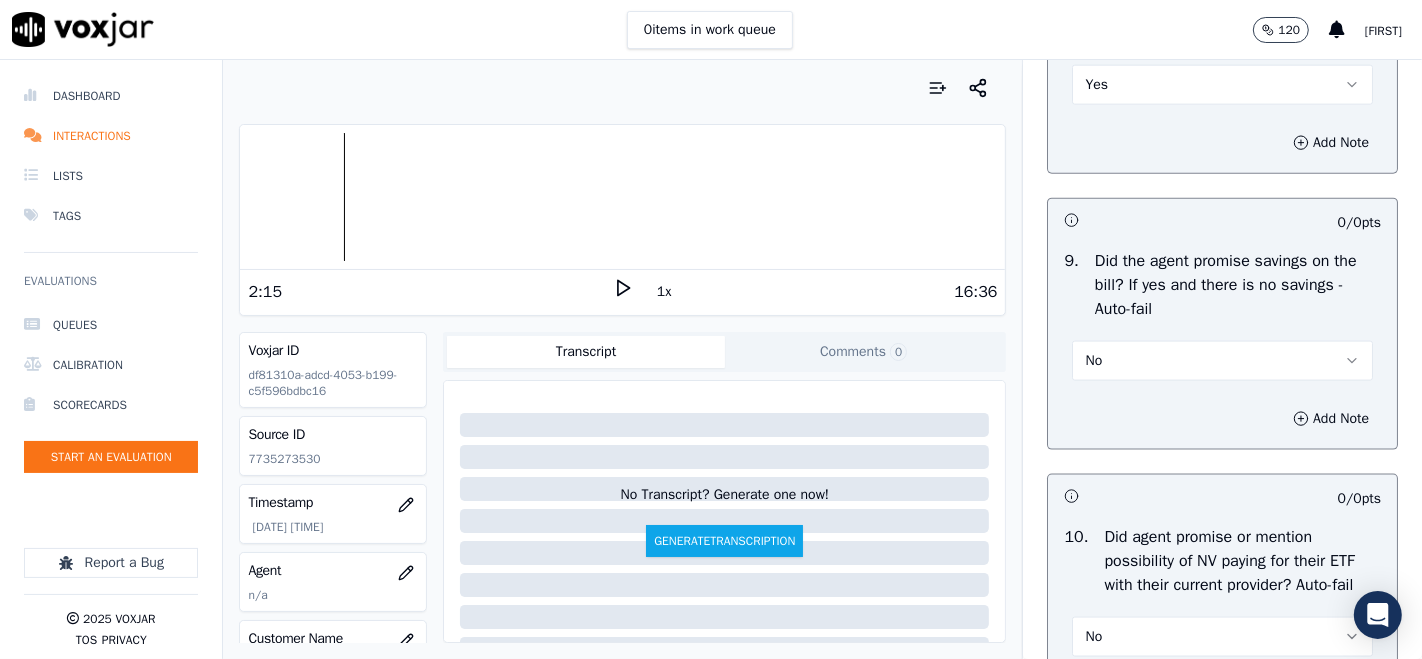 click on "No" at bounding box center (1222, 361) 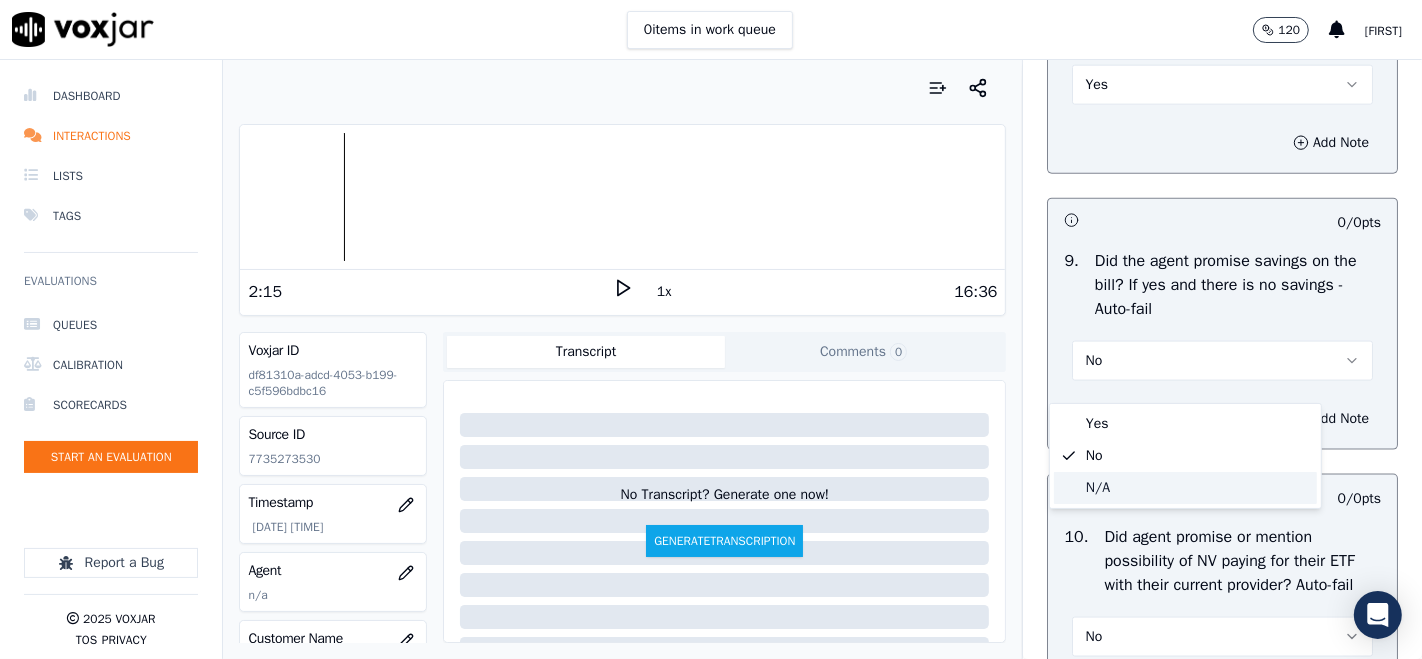 click at bounding box center [1069, 488] 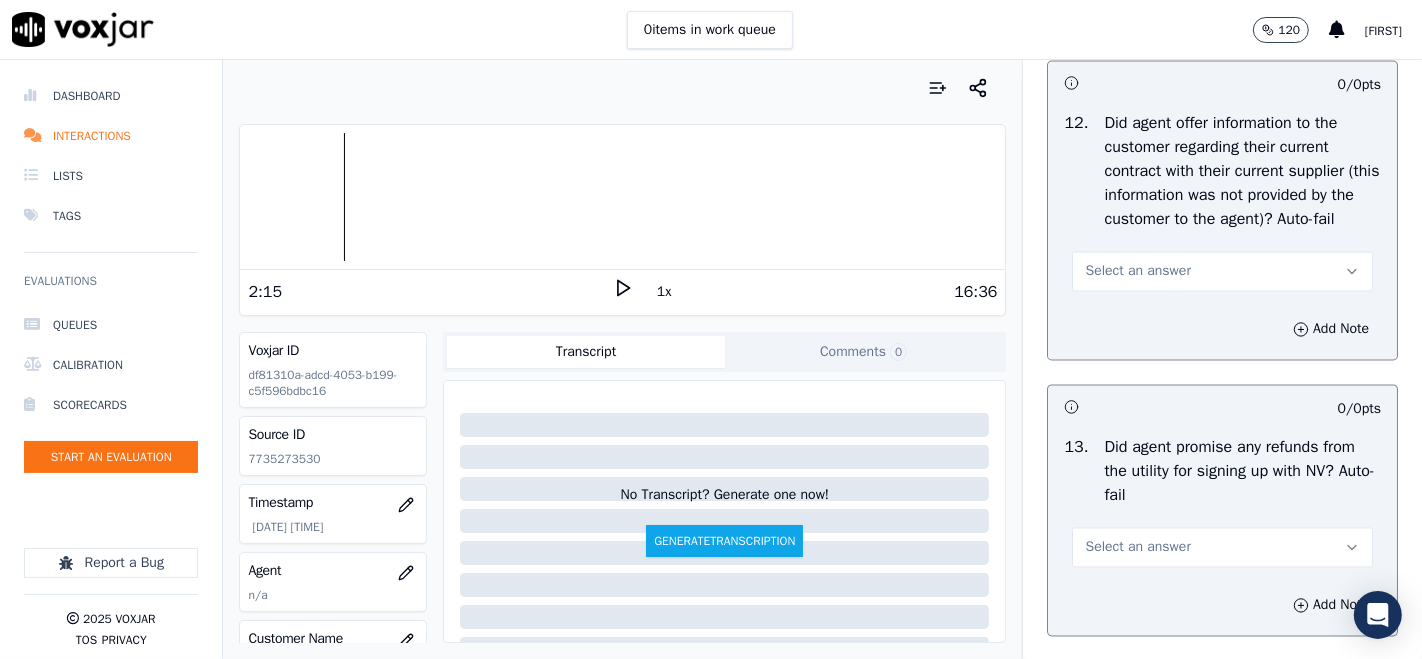 scroll, scrollTop: 3222, scrollLeft: 0, axis: vertical 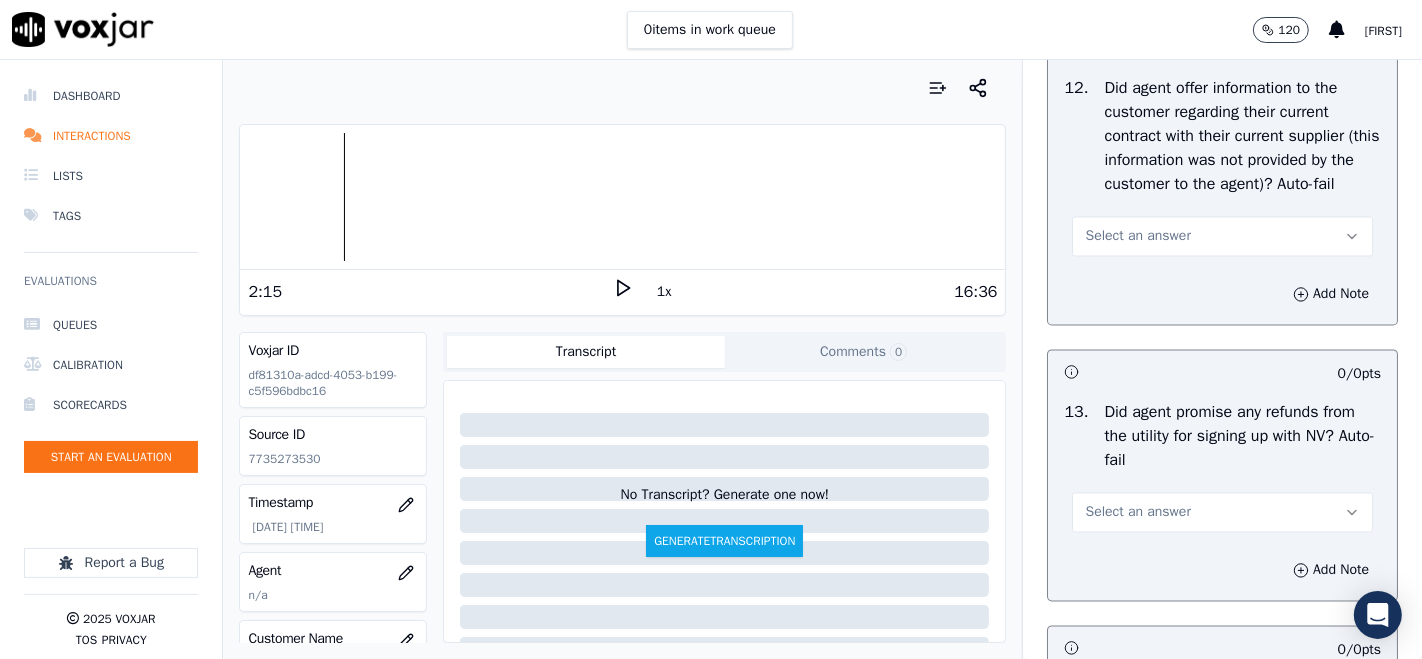 click on "Select an answer" at bounding box center [1137, 237] 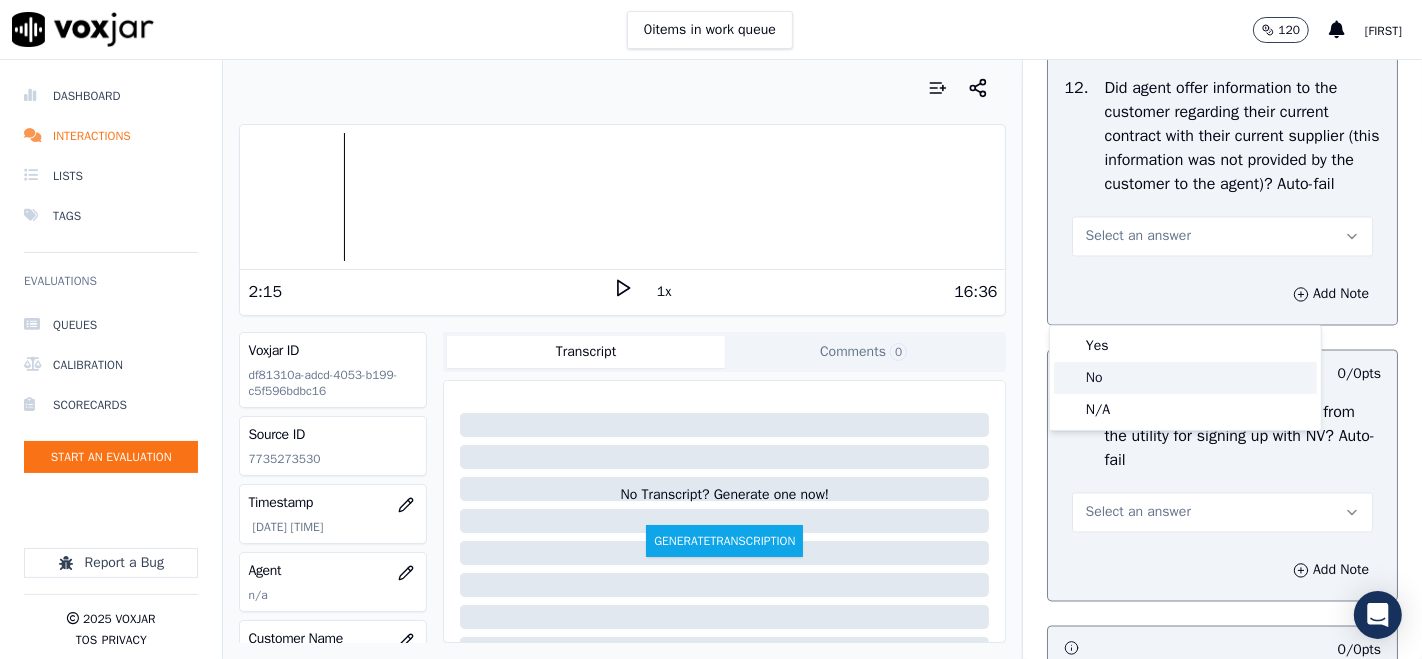 click on "No" 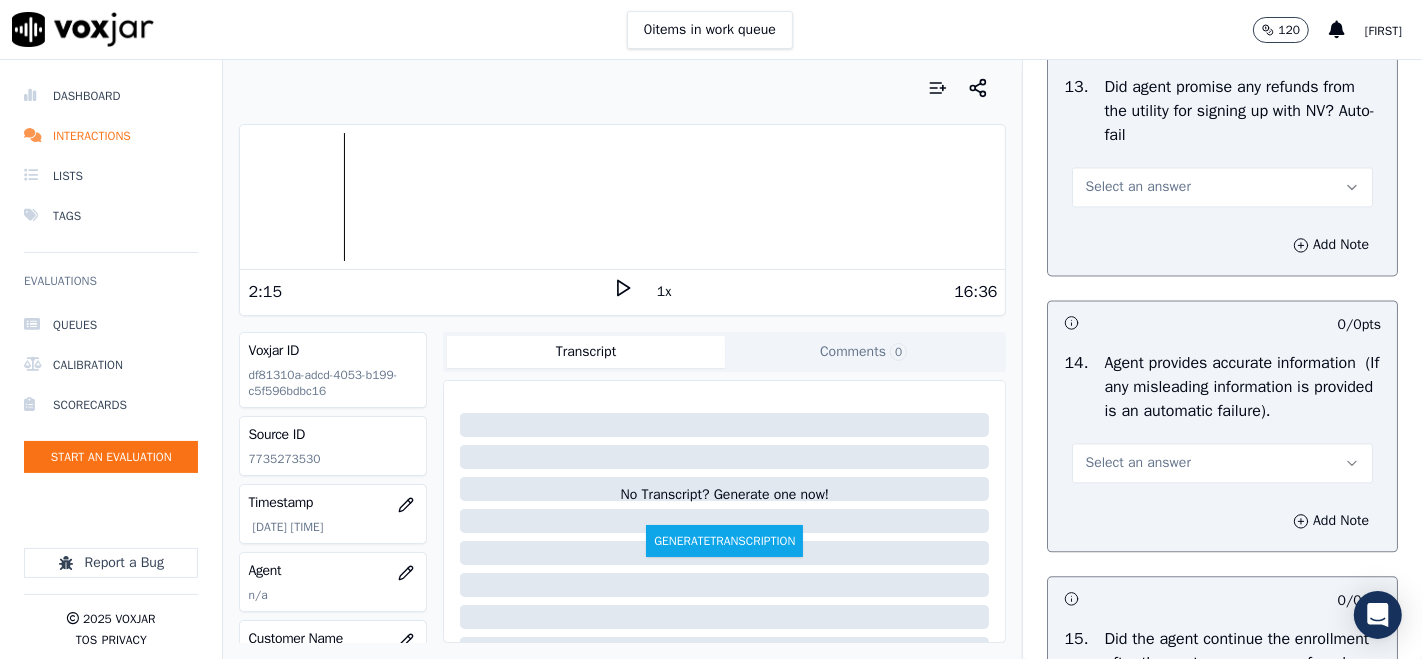 scroll, scrollTop: 3555, scrollLeft: 0, axis: vertical 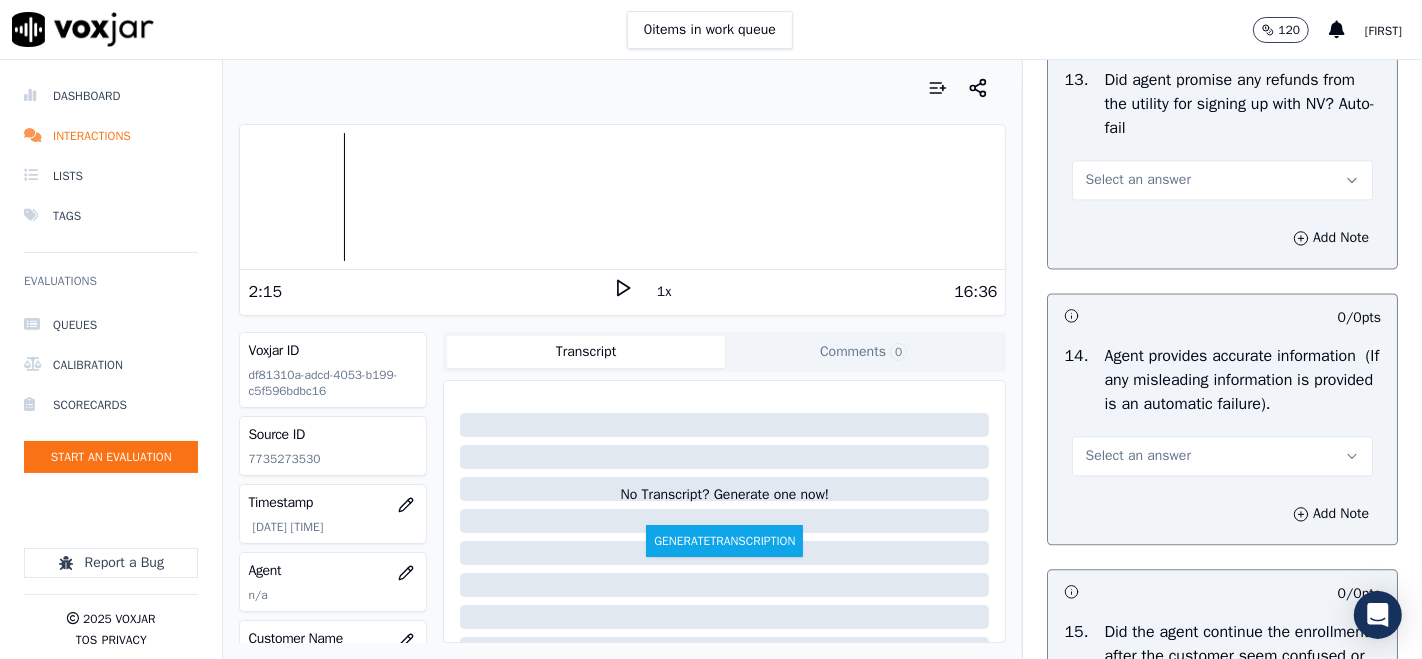 click on "Select an answer" at bounding box center [1222, 180] 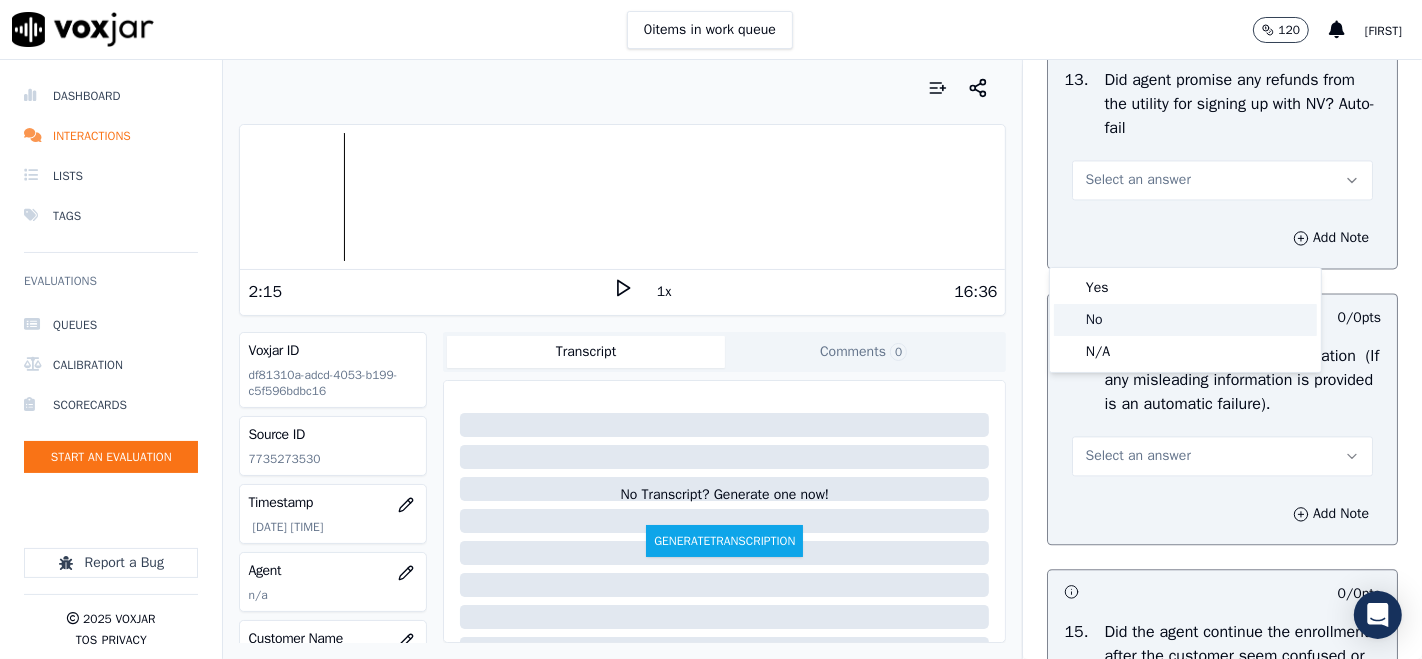 click at bounding box center [1069, 320] 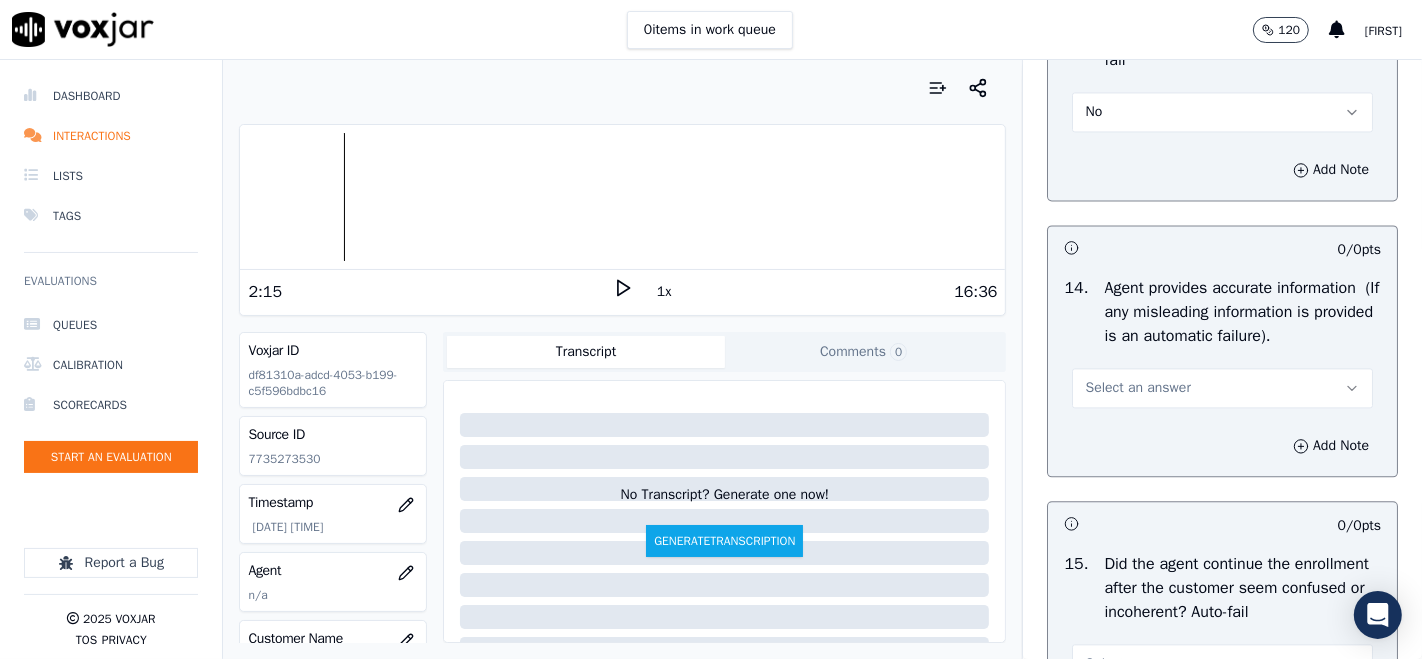 scroll, scrollTop: 3777, scrollLeft: 0, axis: vertical 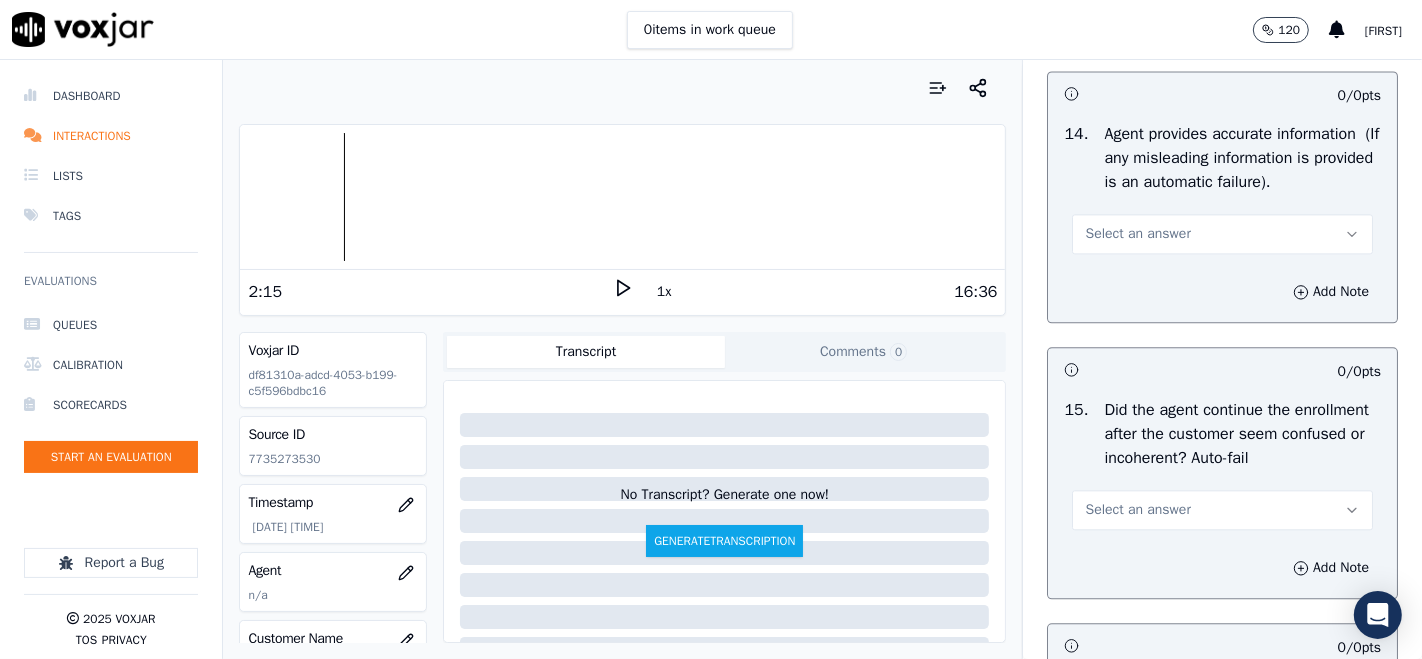 click on "Select an answer" at bounding box center (1222, 234) 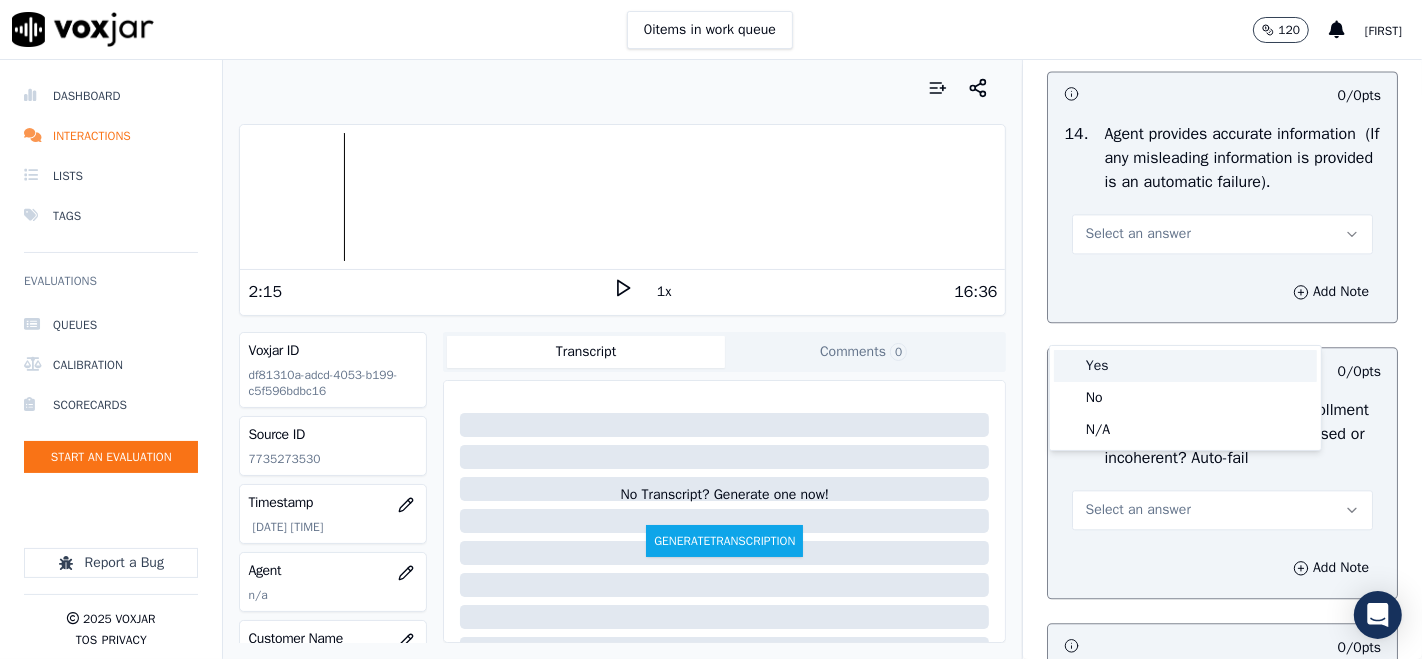 click at bounding box center (1069, 366) 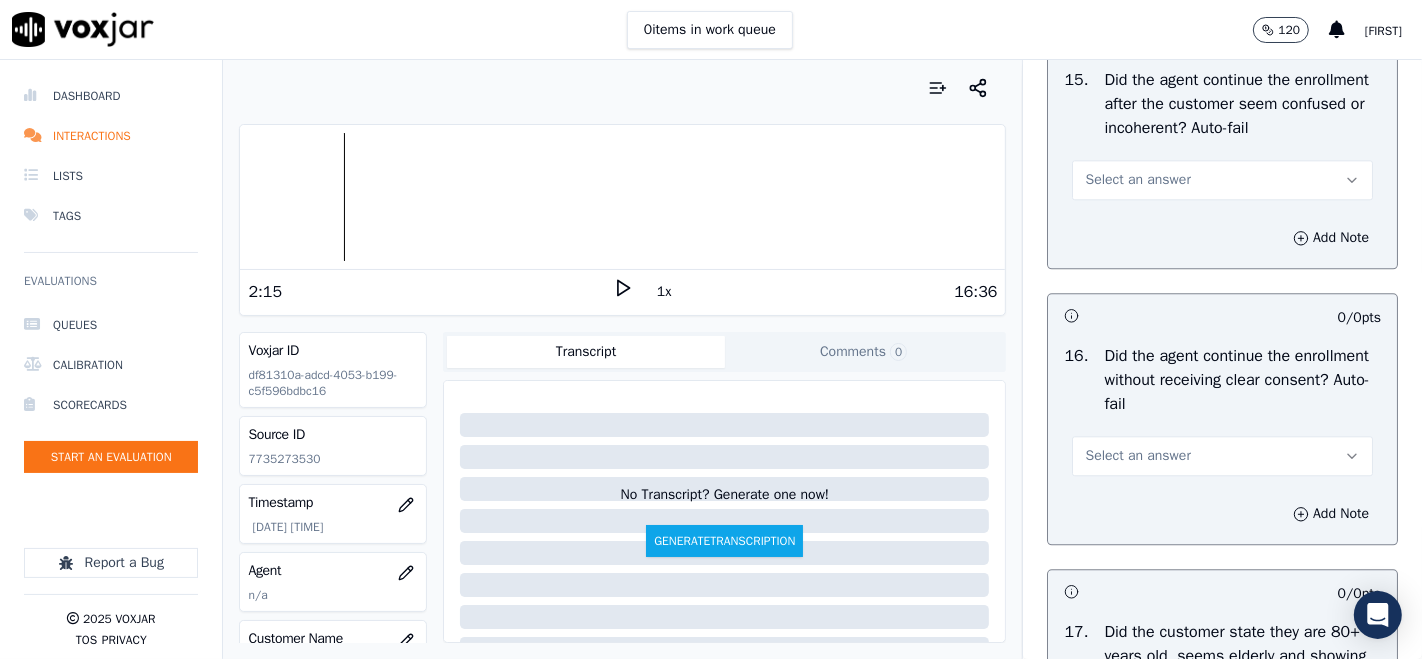 scroll, scrollTop: 4111, scrollLeft: 0, axis: vertical 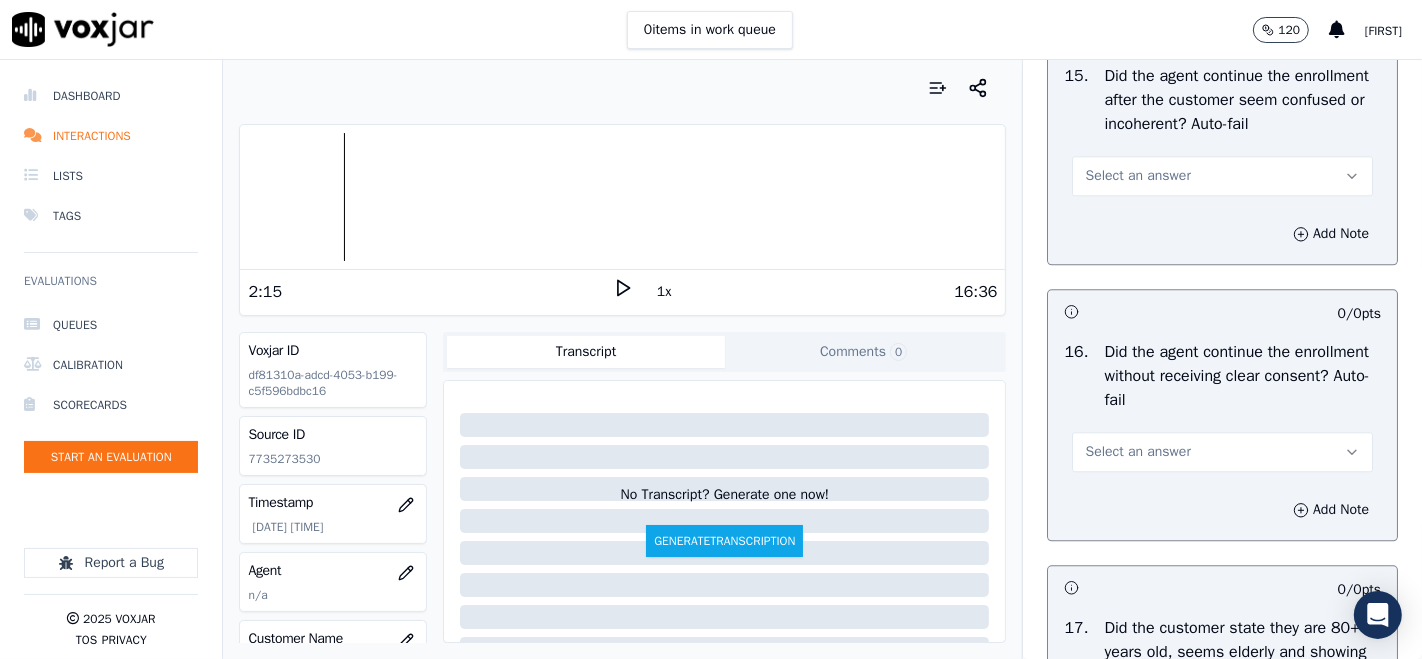 click on "Select an answer" at bounding box center [1137, 176] 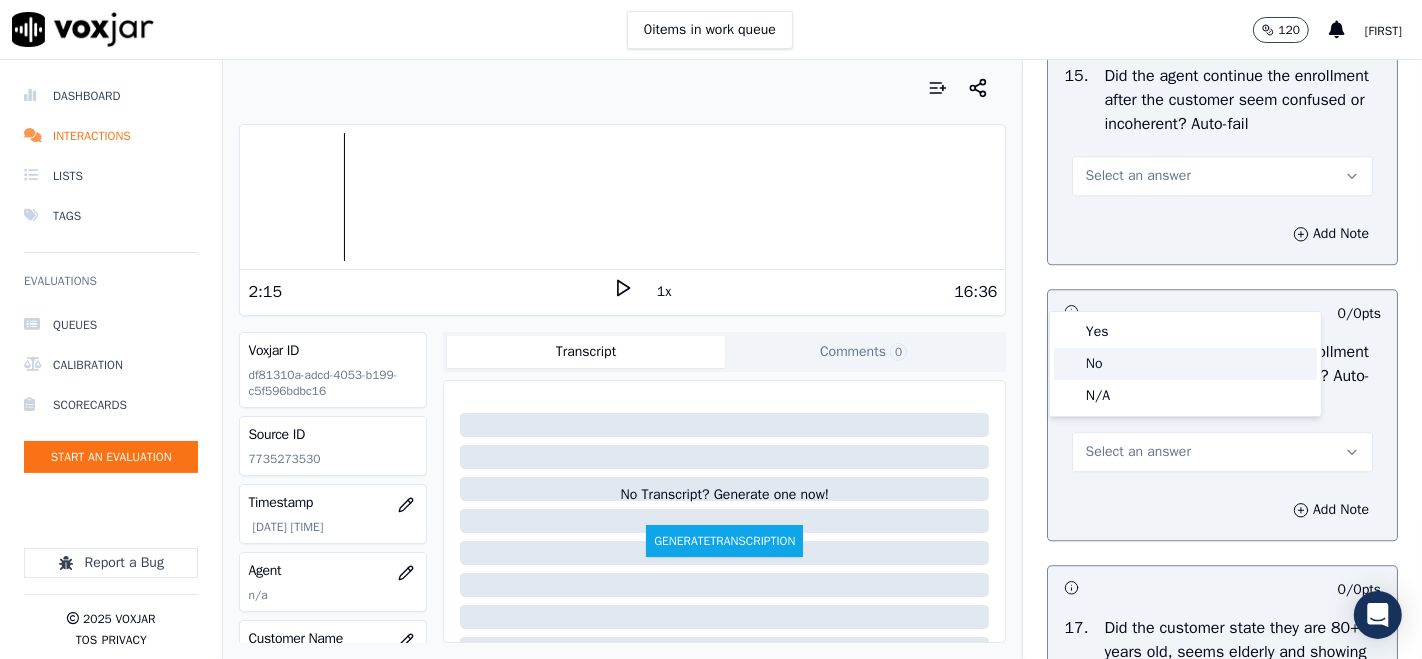click at bounding box center (1069, 364) 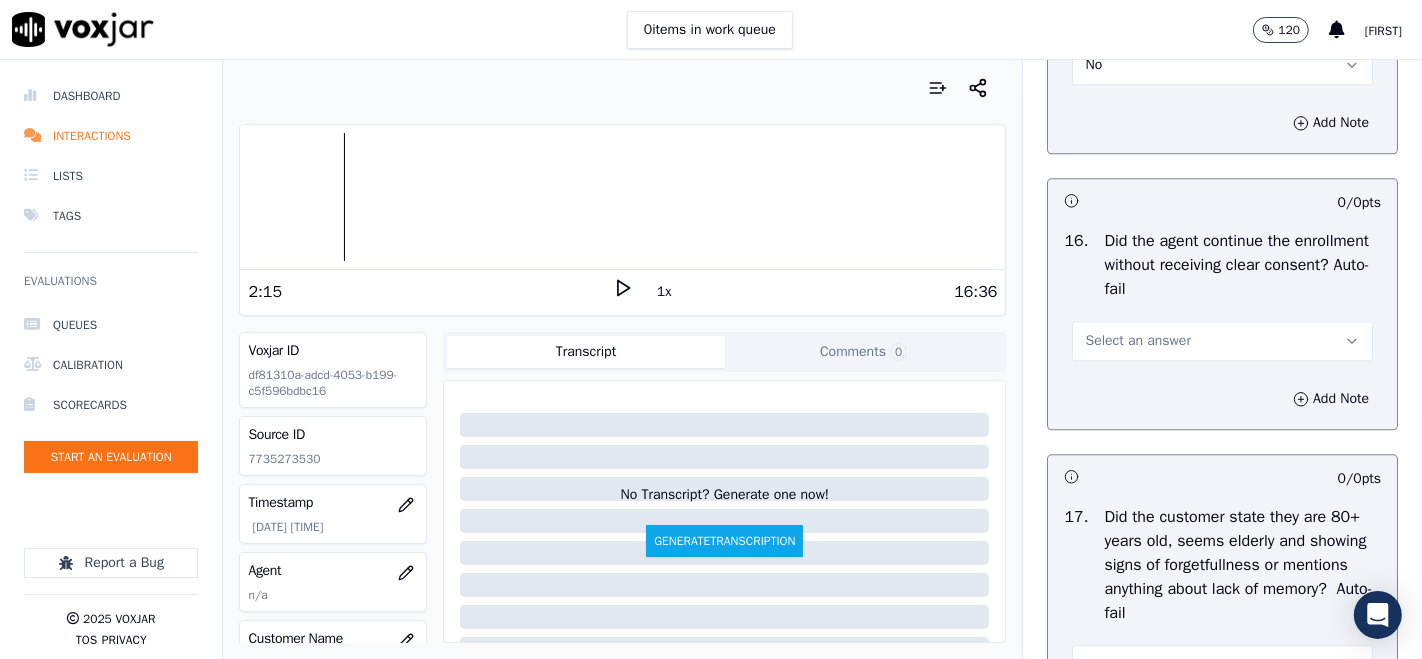 scroll, scrollTop: 4333, scrollLeft: 0, axis: vertical 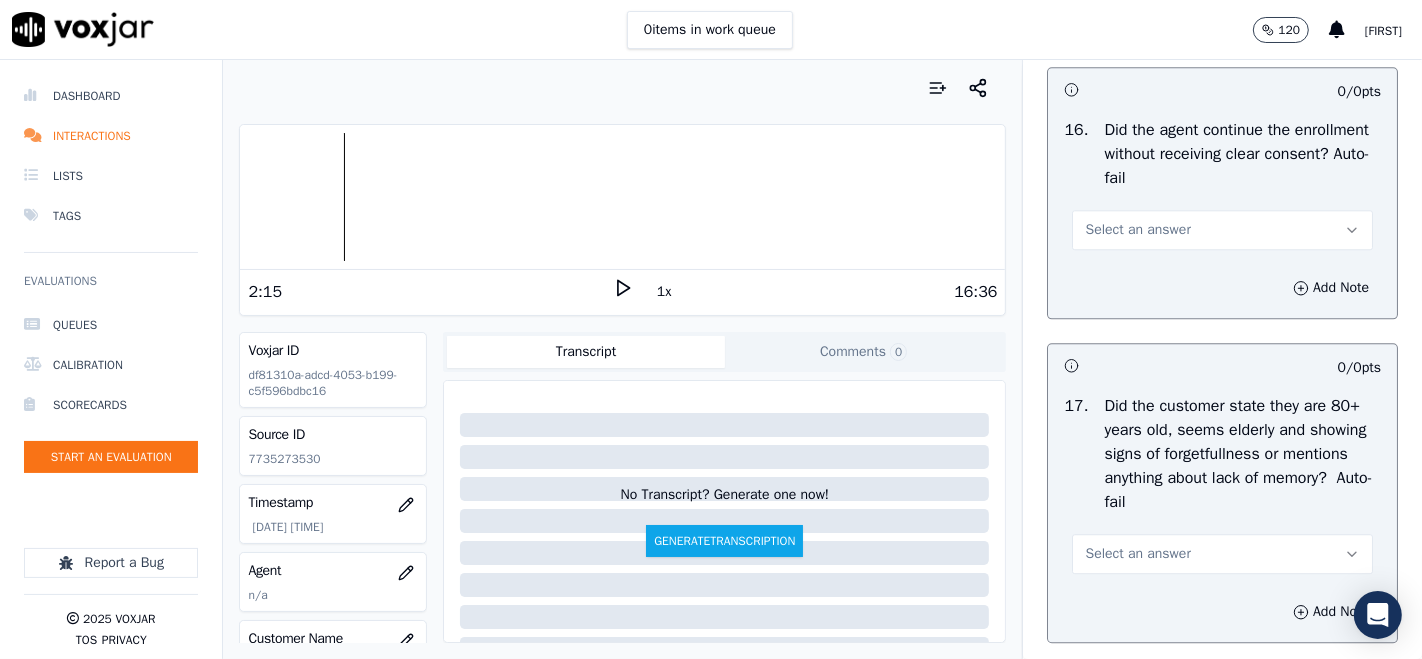 click on "Select an answer" at bounding box center (1137, 230) 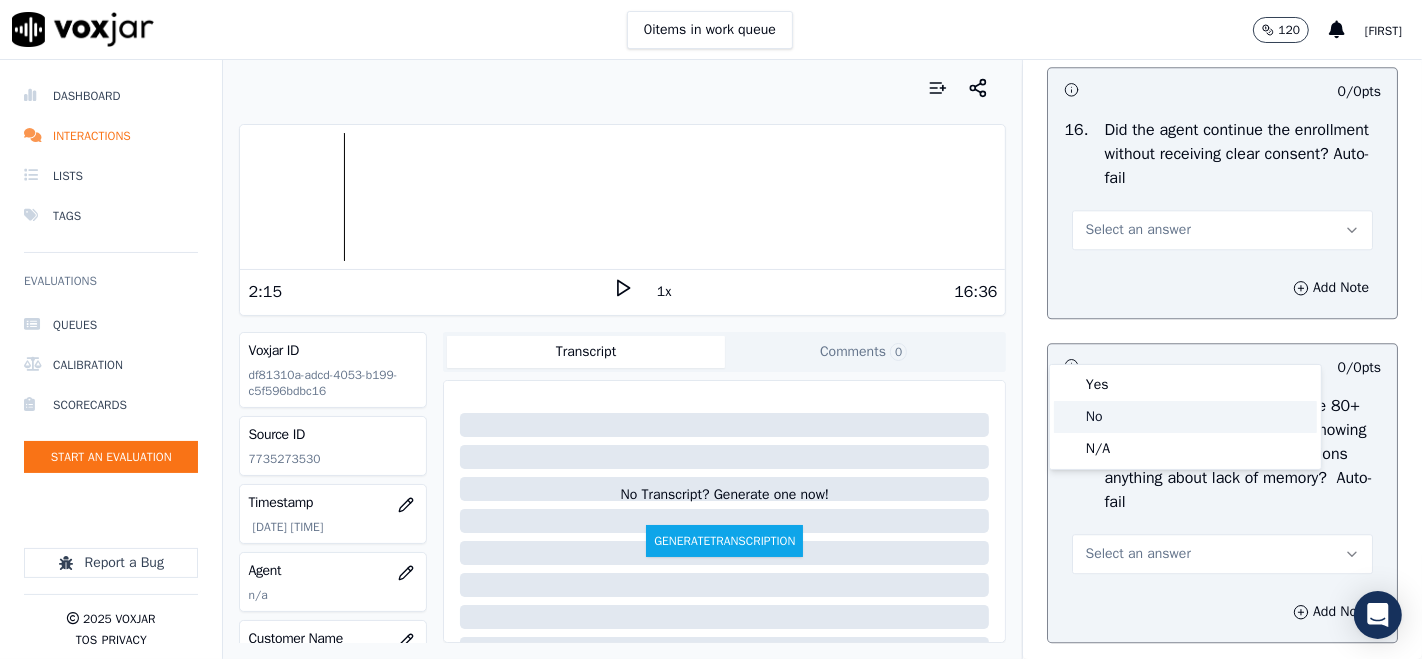 click on "No" 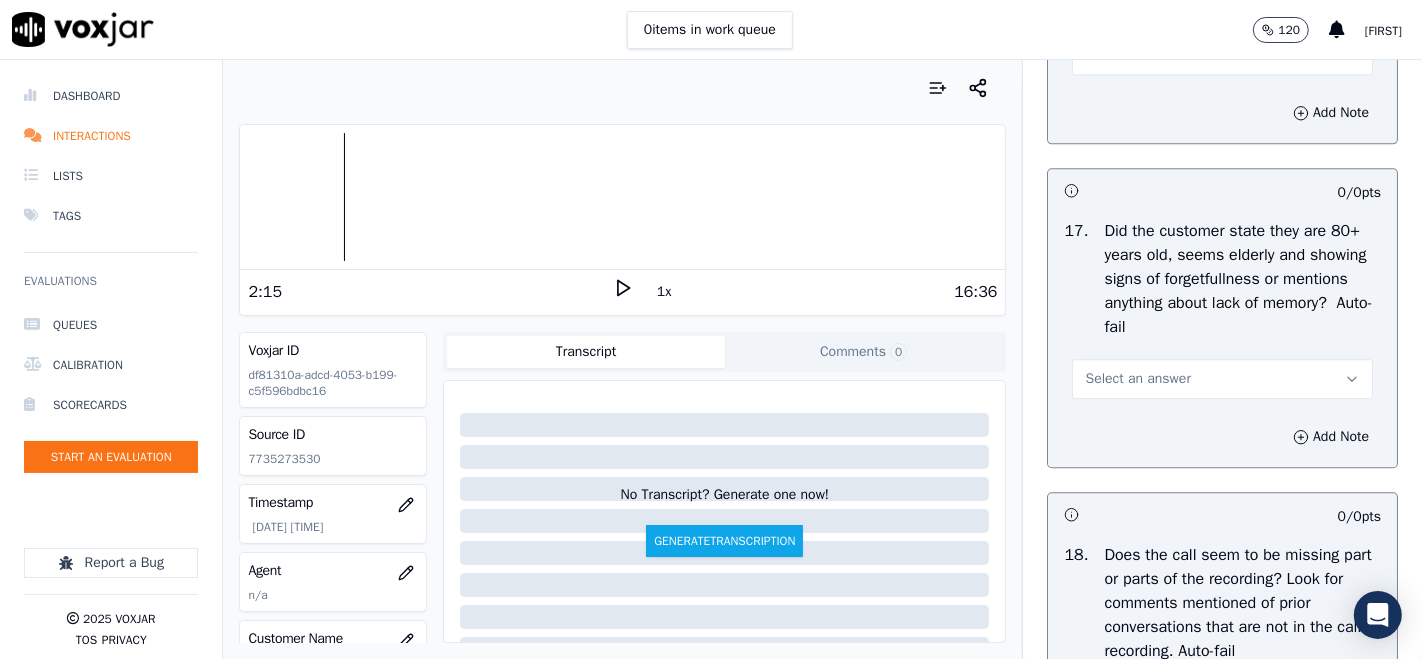 scroll, scrollTop: 4555, scrollLeft: 0, axis: vertical 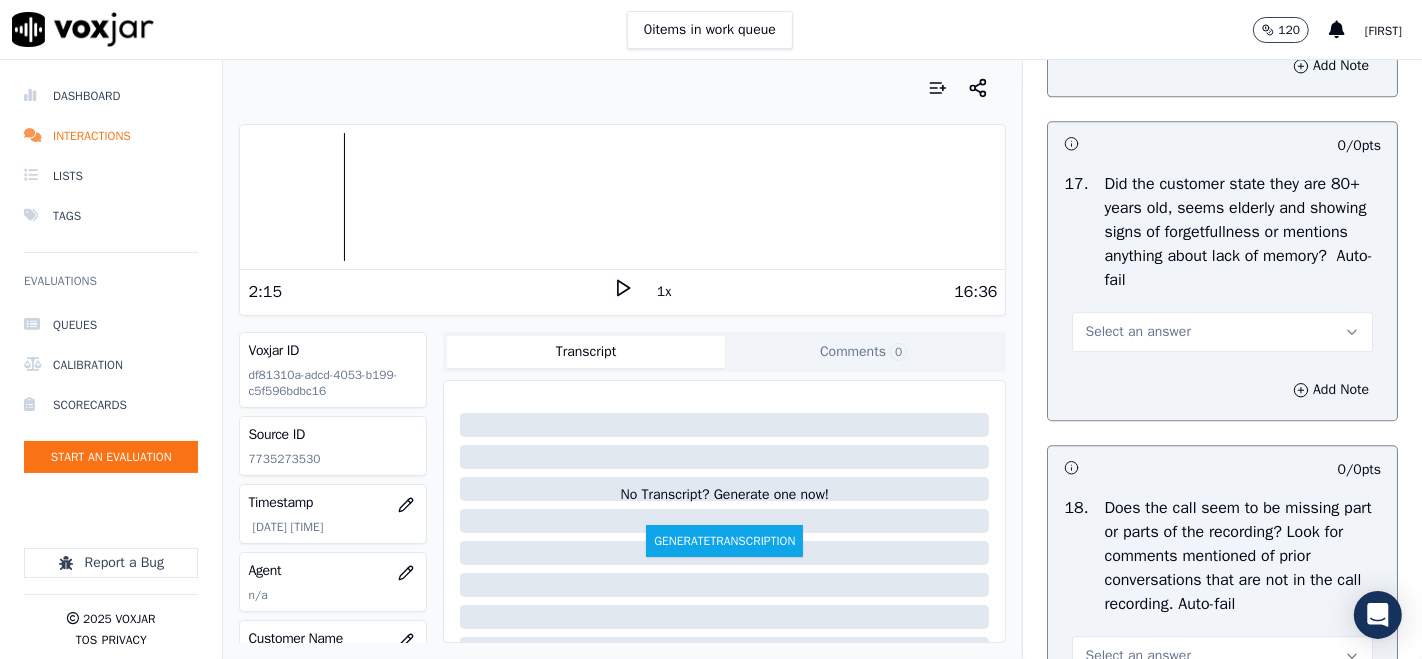 click on "Select an answer" at bounding box center (1222, 332) 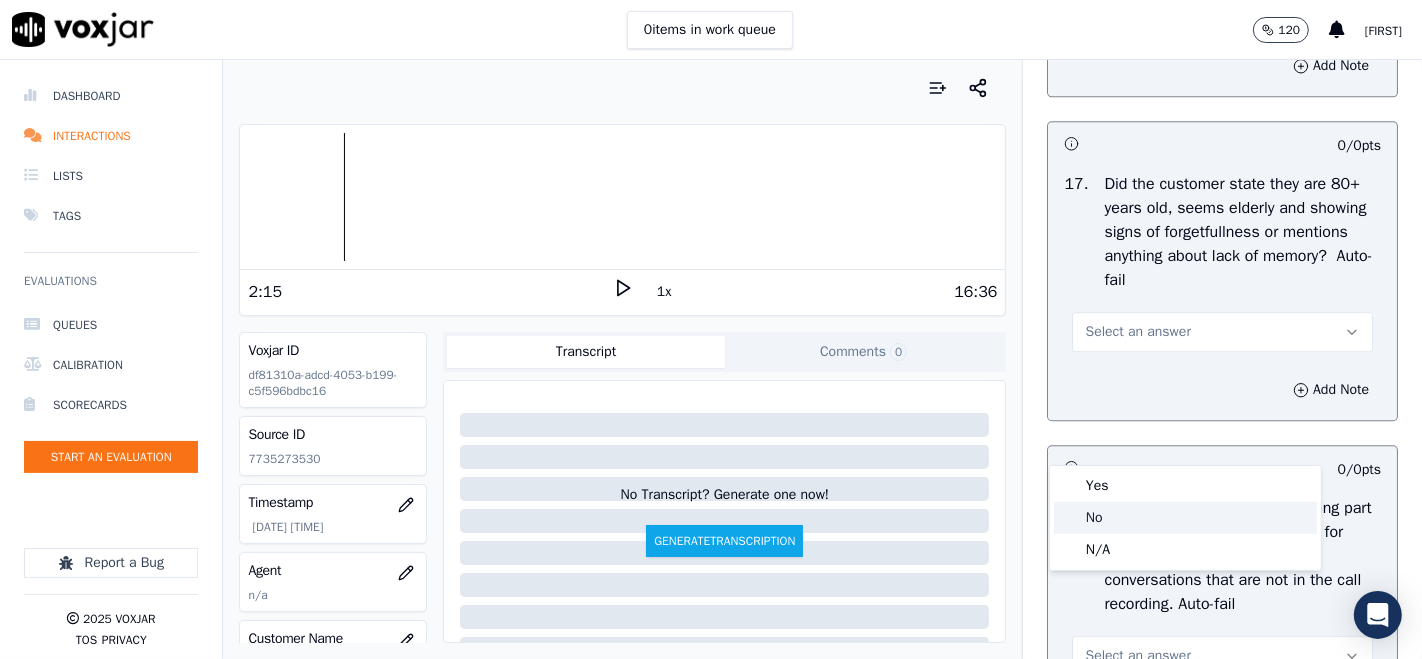 click at bounding box center (1069, 518) 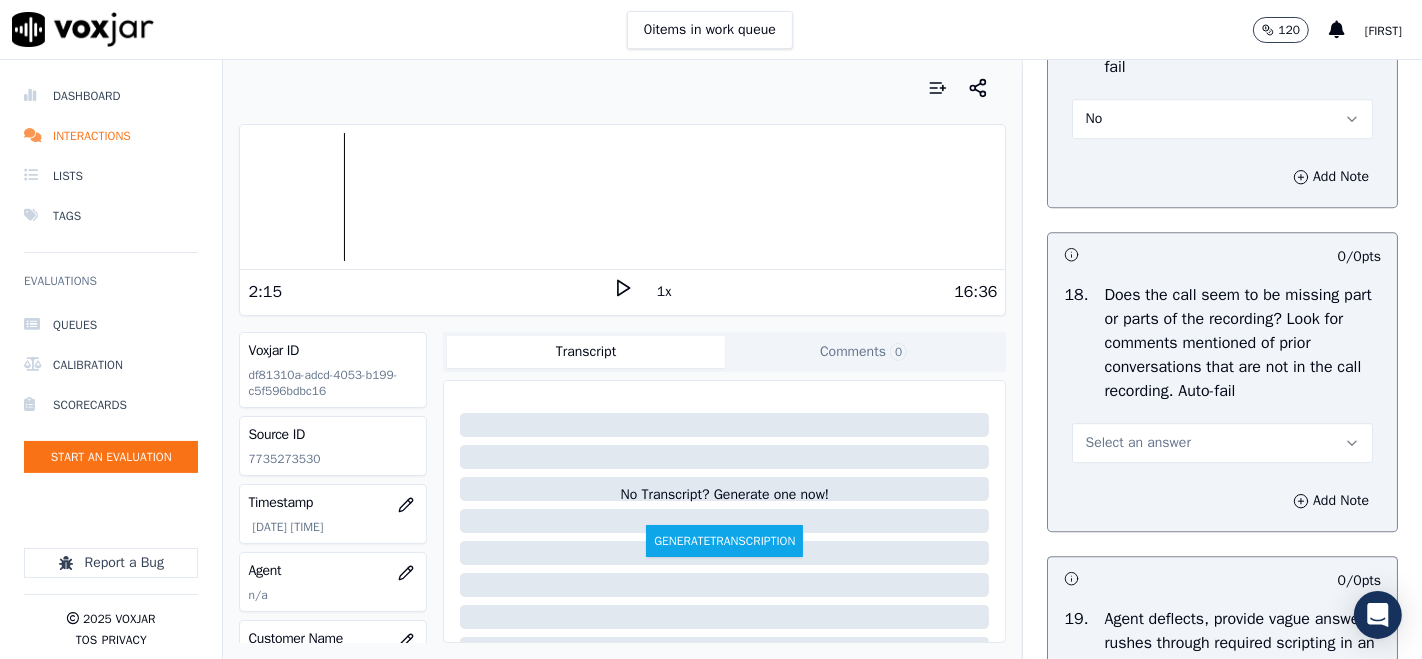 scroll, scrollTop: 4777, scrollLeft: 0, axis: vertical 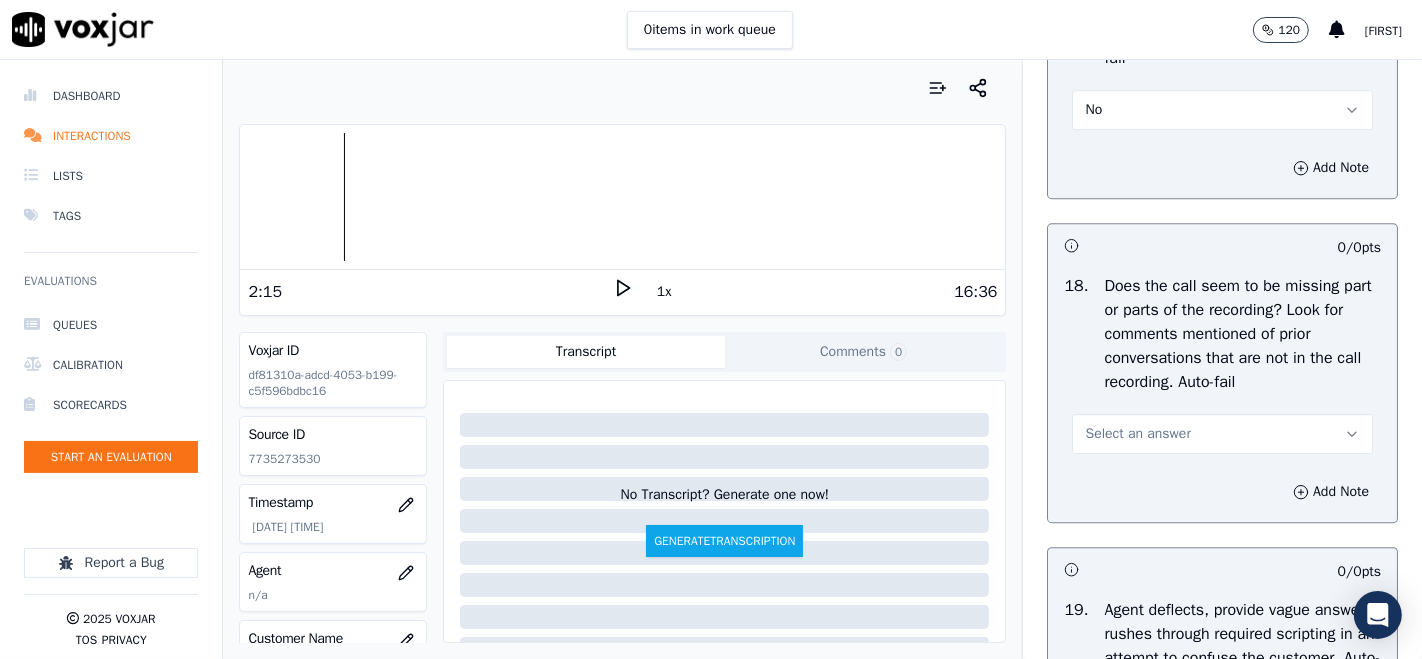 click on "Select an answer" at bounding box center (1222, 434) 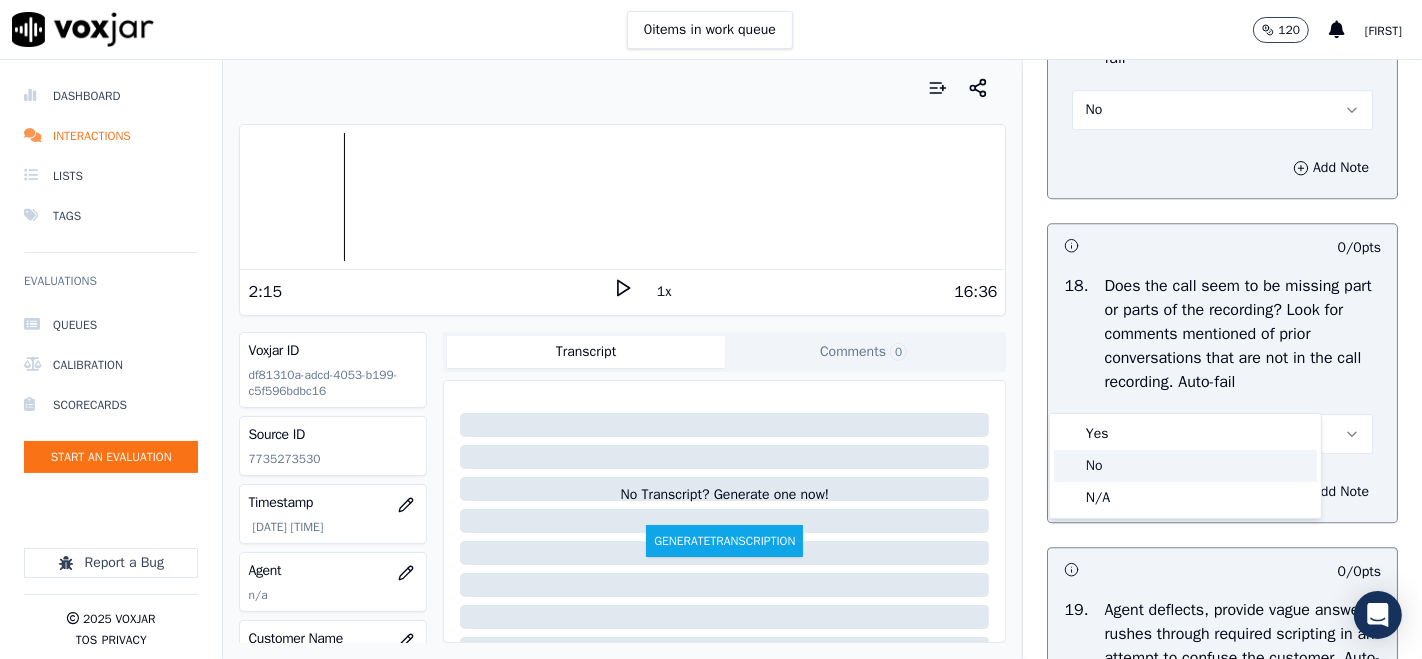 click on "No" 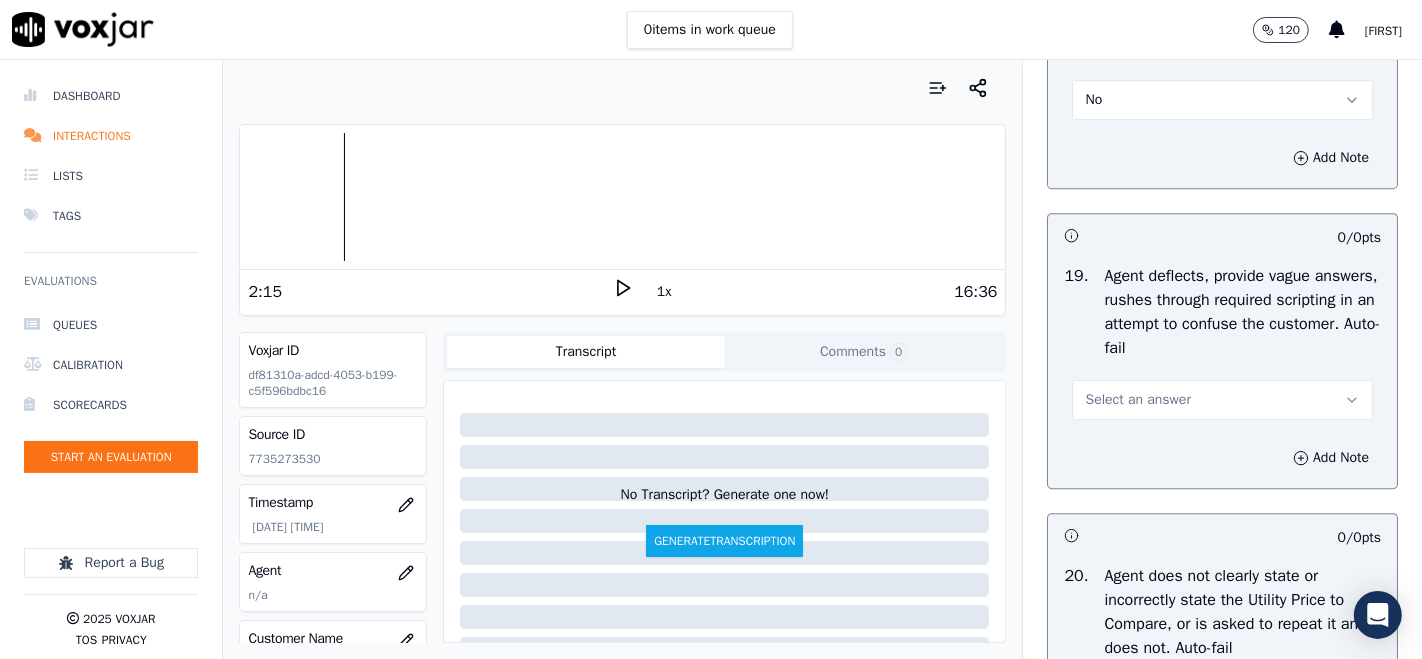 scroll, scrollTop: 5222, scrollLeft: 0, axis: vertical 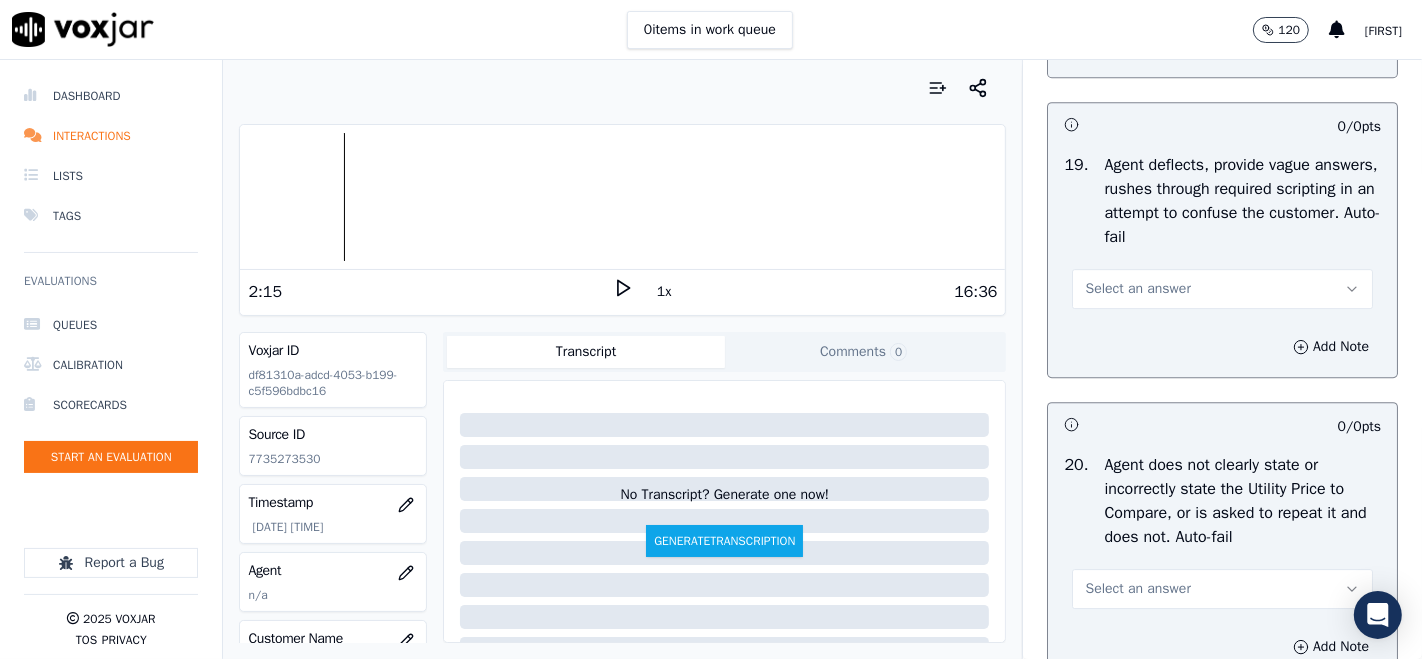 click on "Select an answer" at bounding box center (1222, 289) 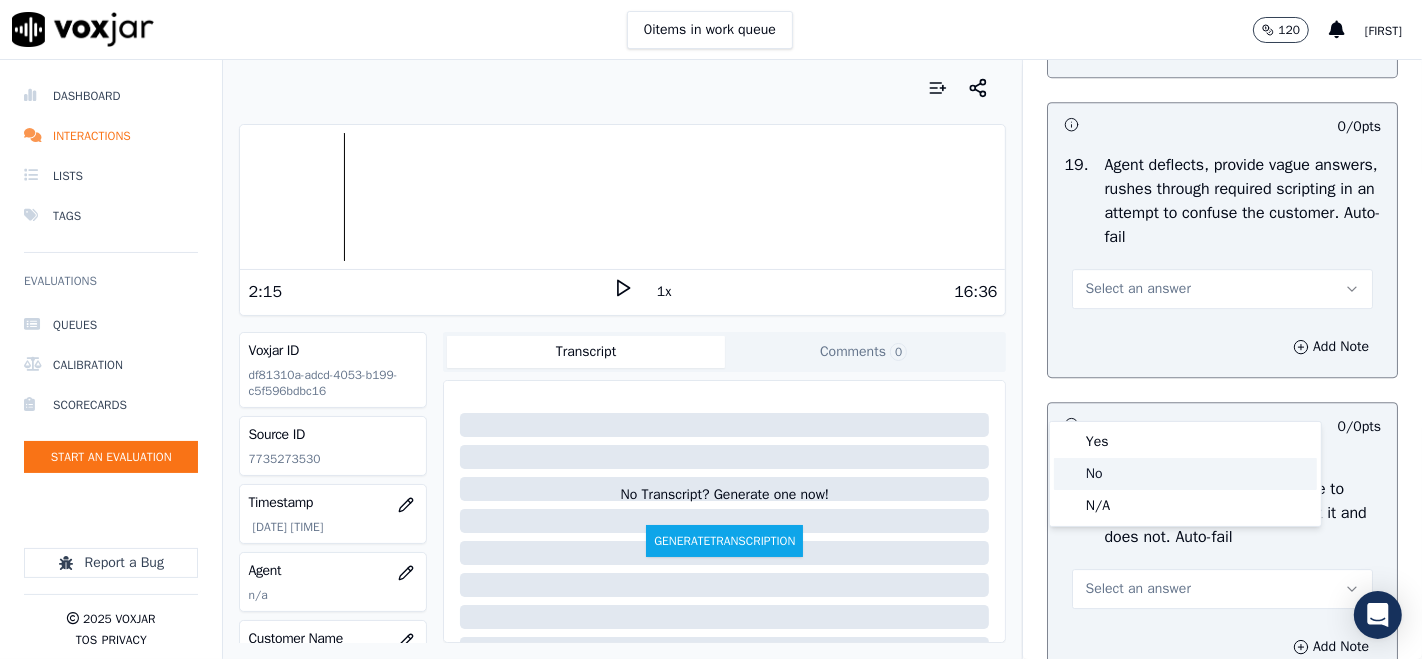 click on "No" 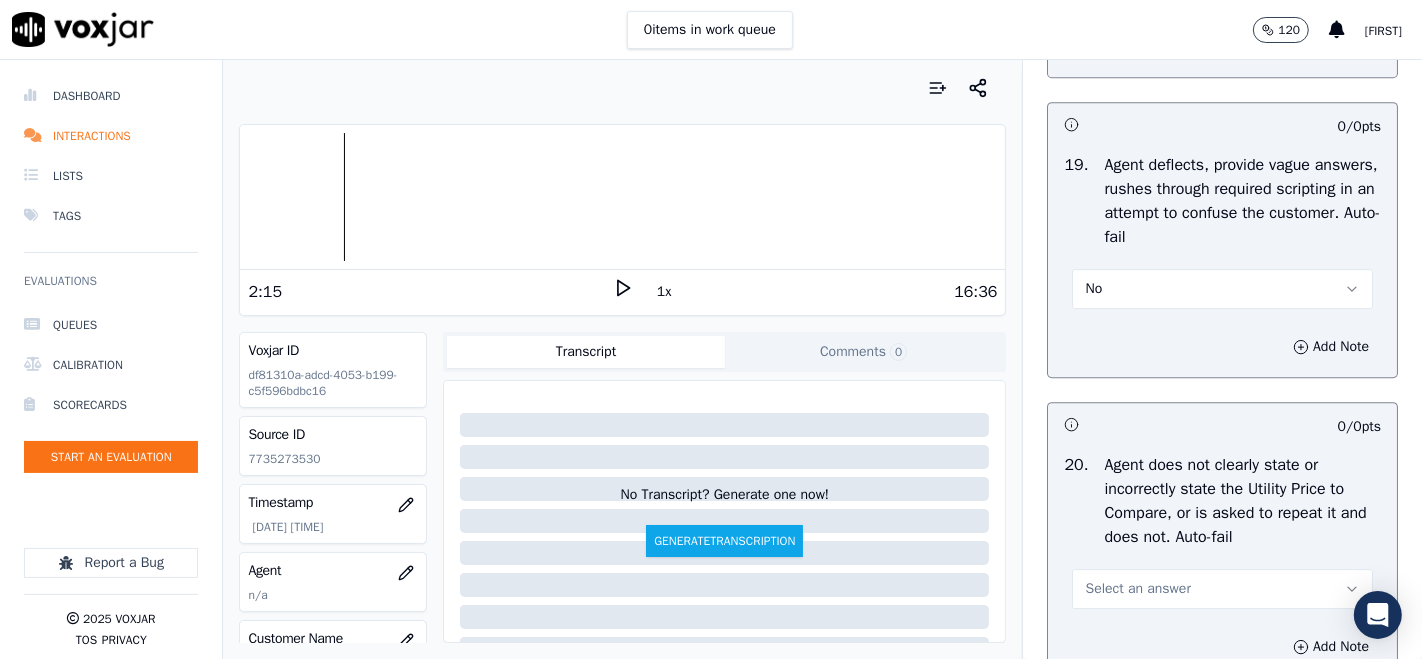 scroll, scrollTop: 5444, scrollLeft: 0, axis: vertical 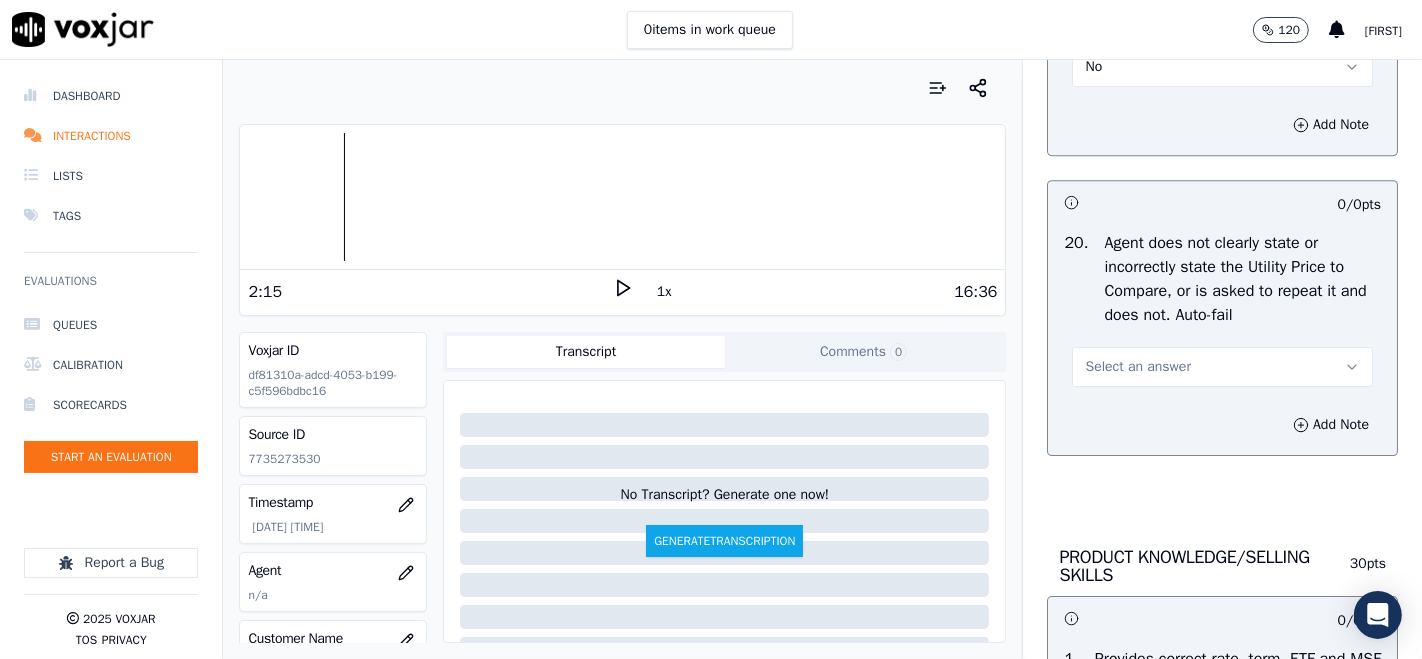 click on "Select an answer" at bounding box center (1137, 367) 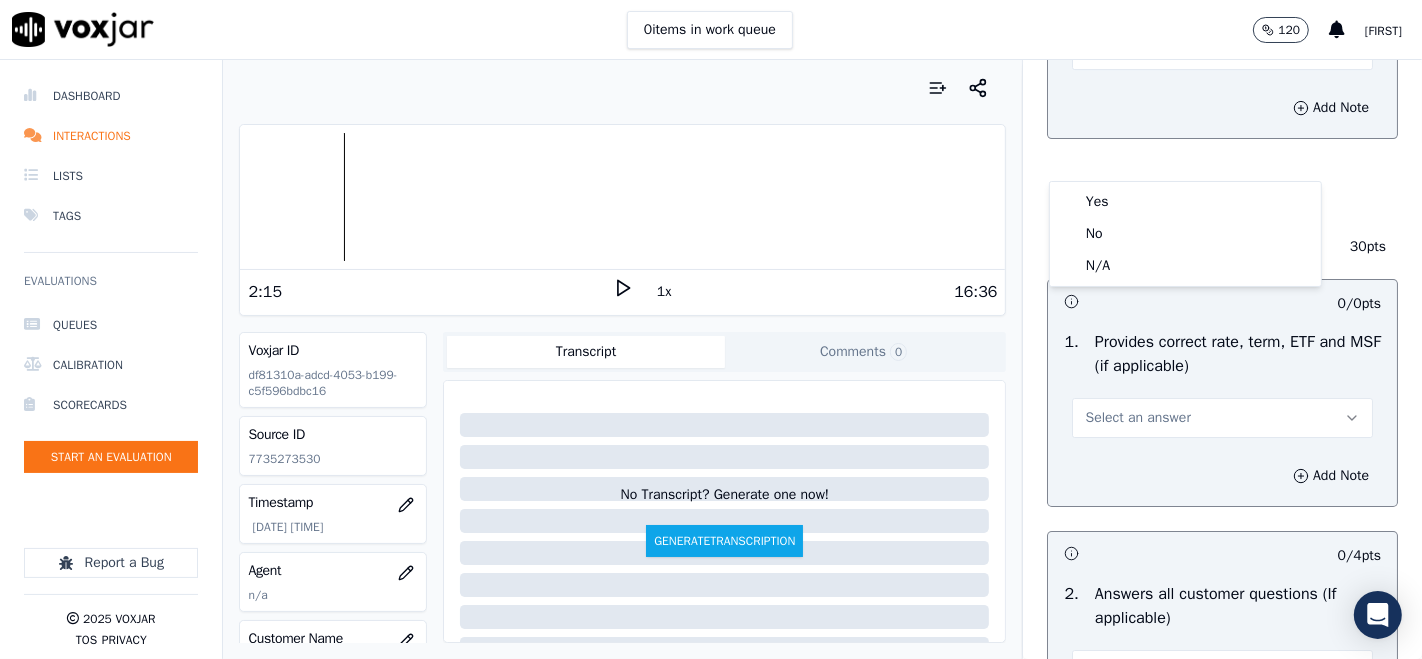 scroll, scrollTop: 5777, scrollLeft: 0, axis: vertical 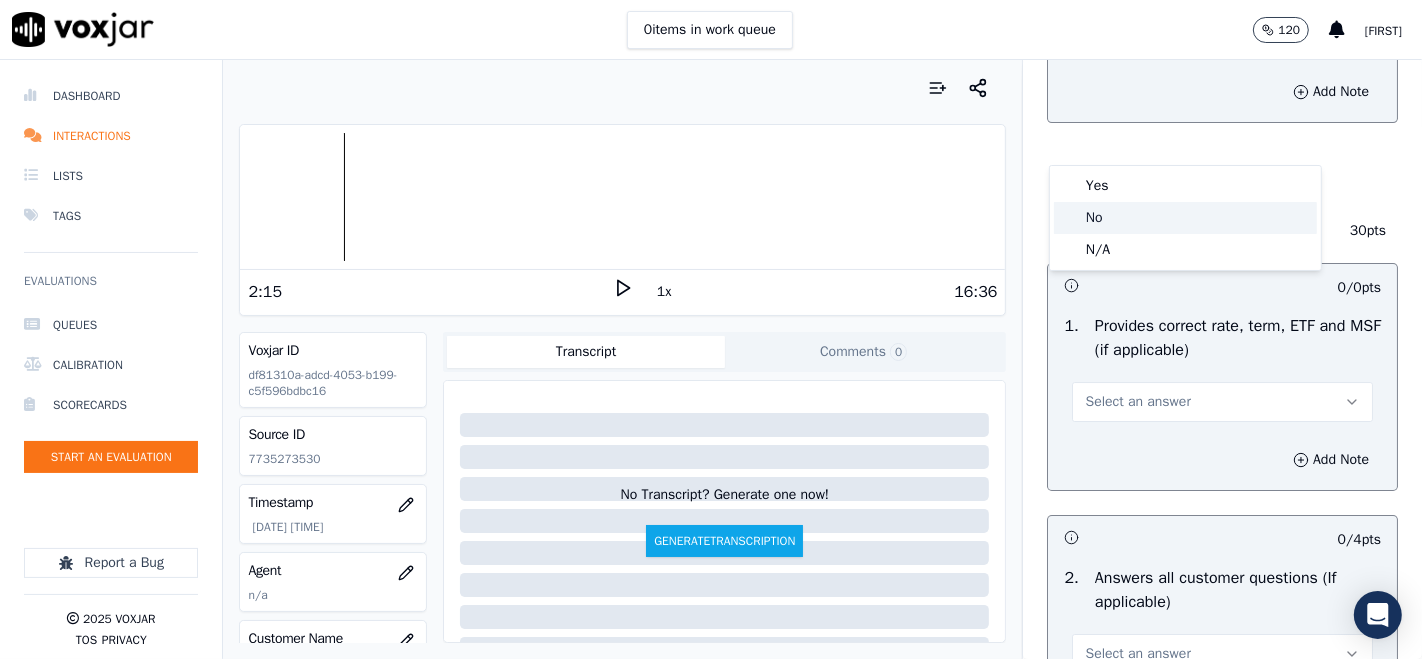 click at bounding box center [1069, 218] 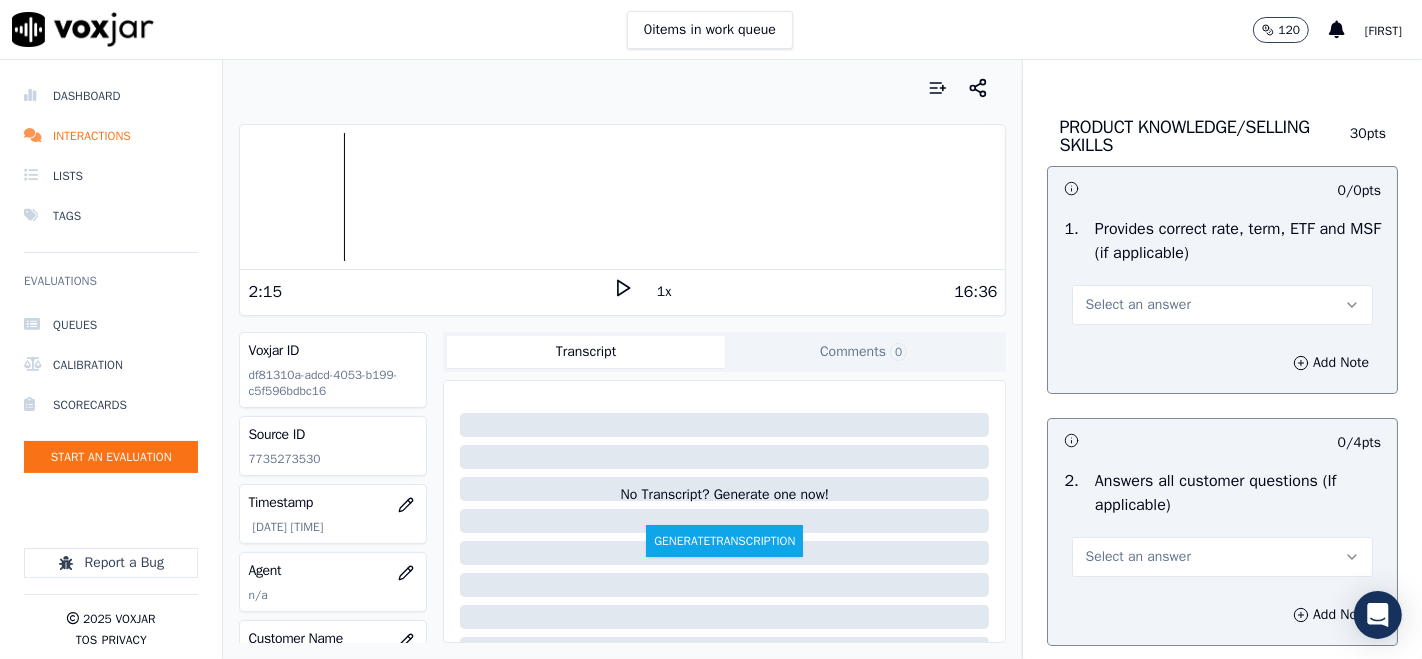scroll, scrollTop: 6000, scrollLeft: 0, axis: vertical 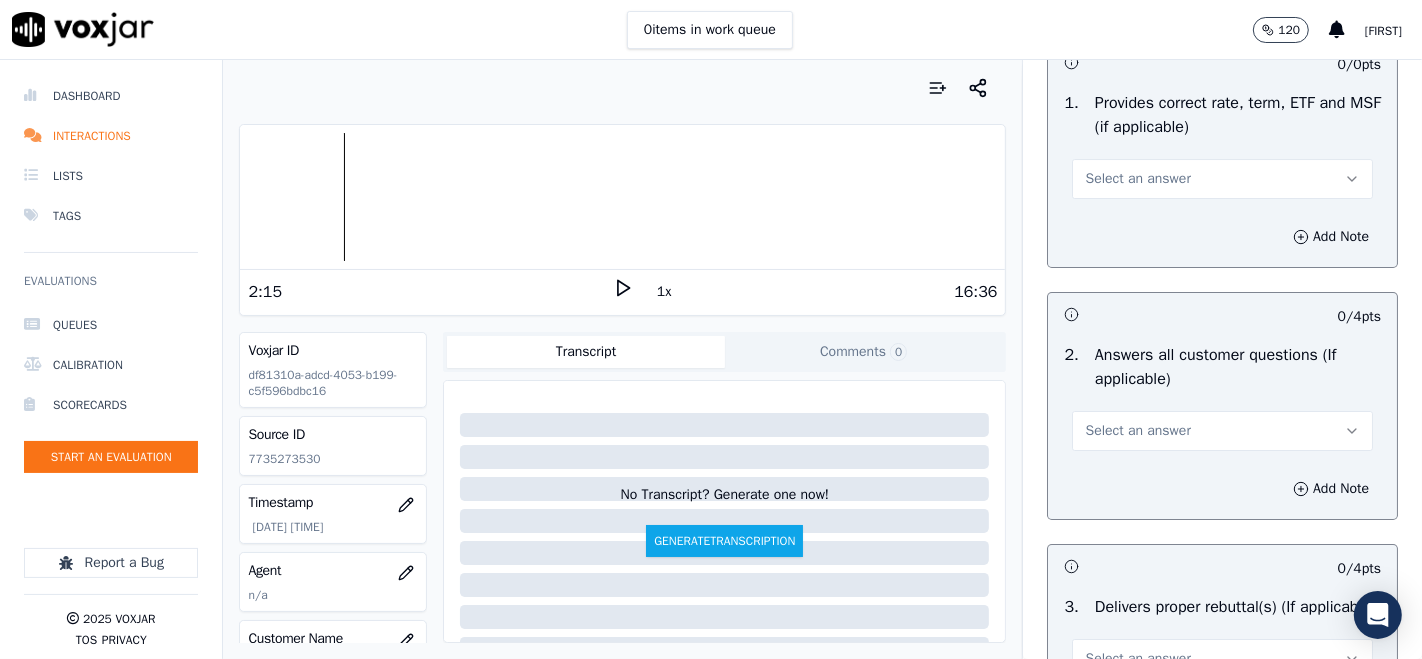 drag, startPoint x: 1082, startPoint y: 272, endPoint x: 1084, endPoint y: 287, distance: 15.132746 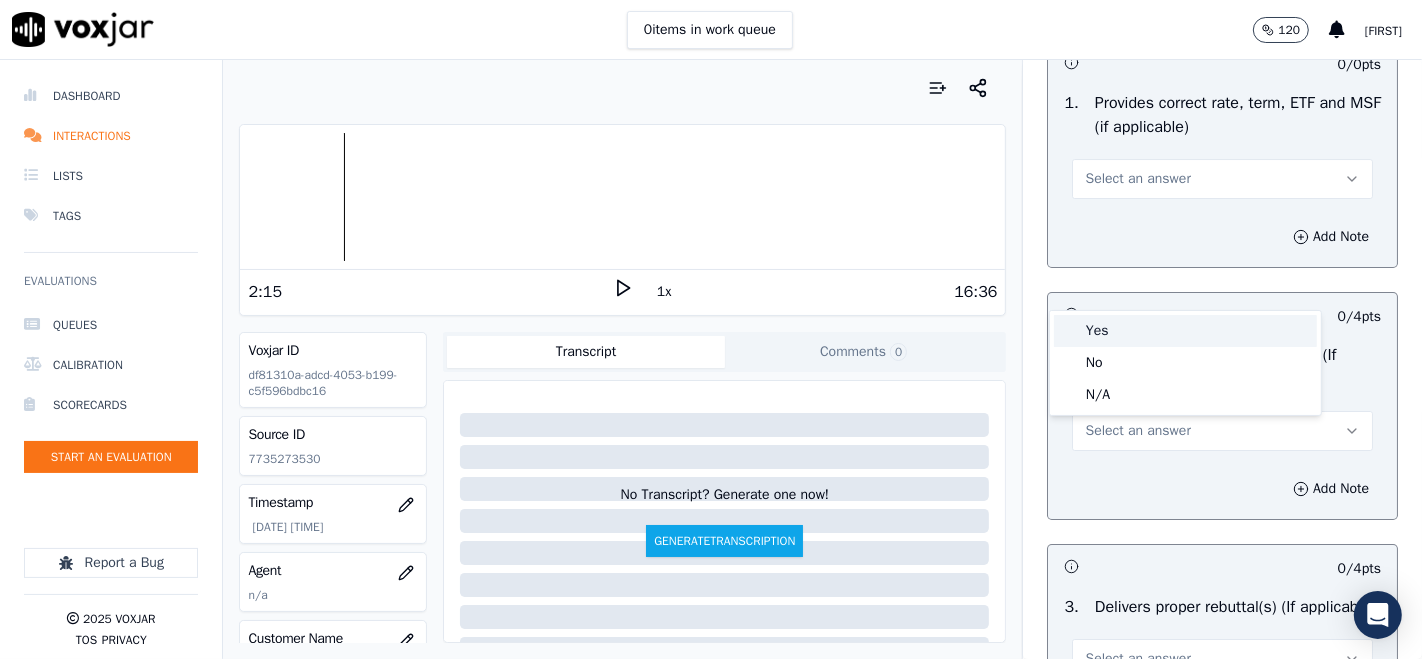 click on "Yes" at bounding box center [1185, 331] 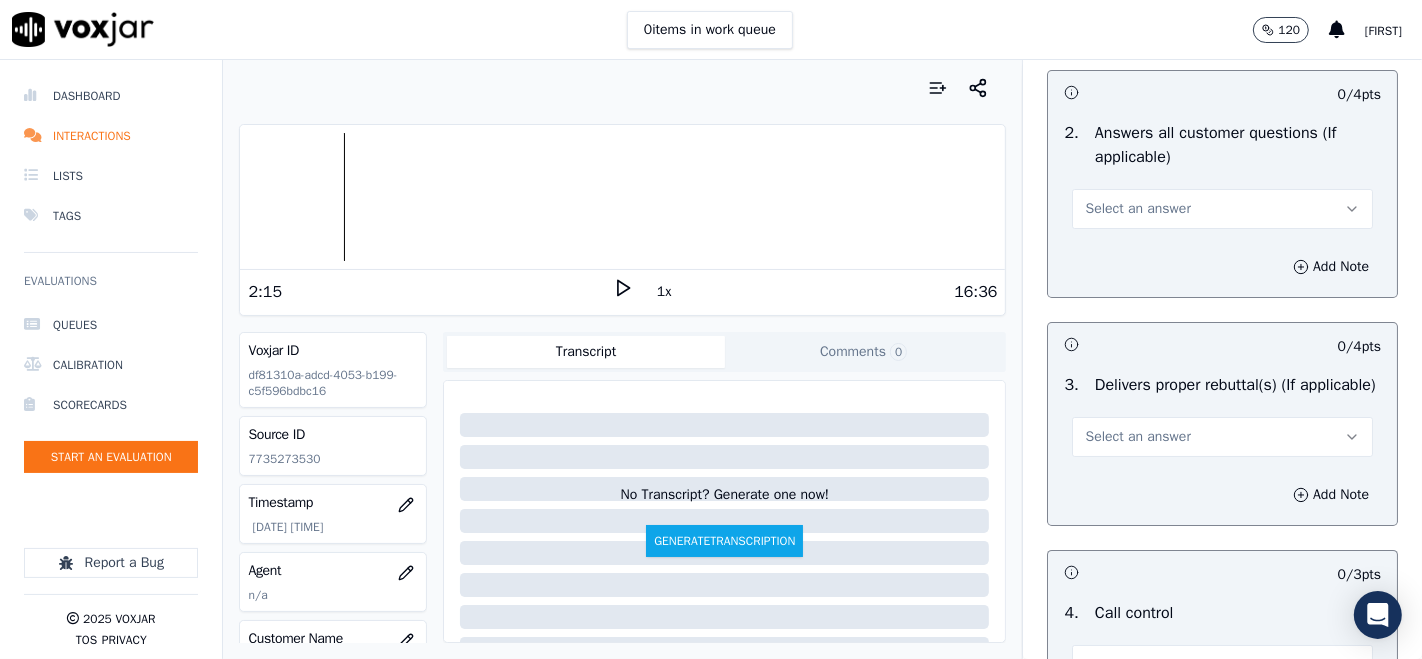 click on "Select an answer" at bounding box center [1137, 209] 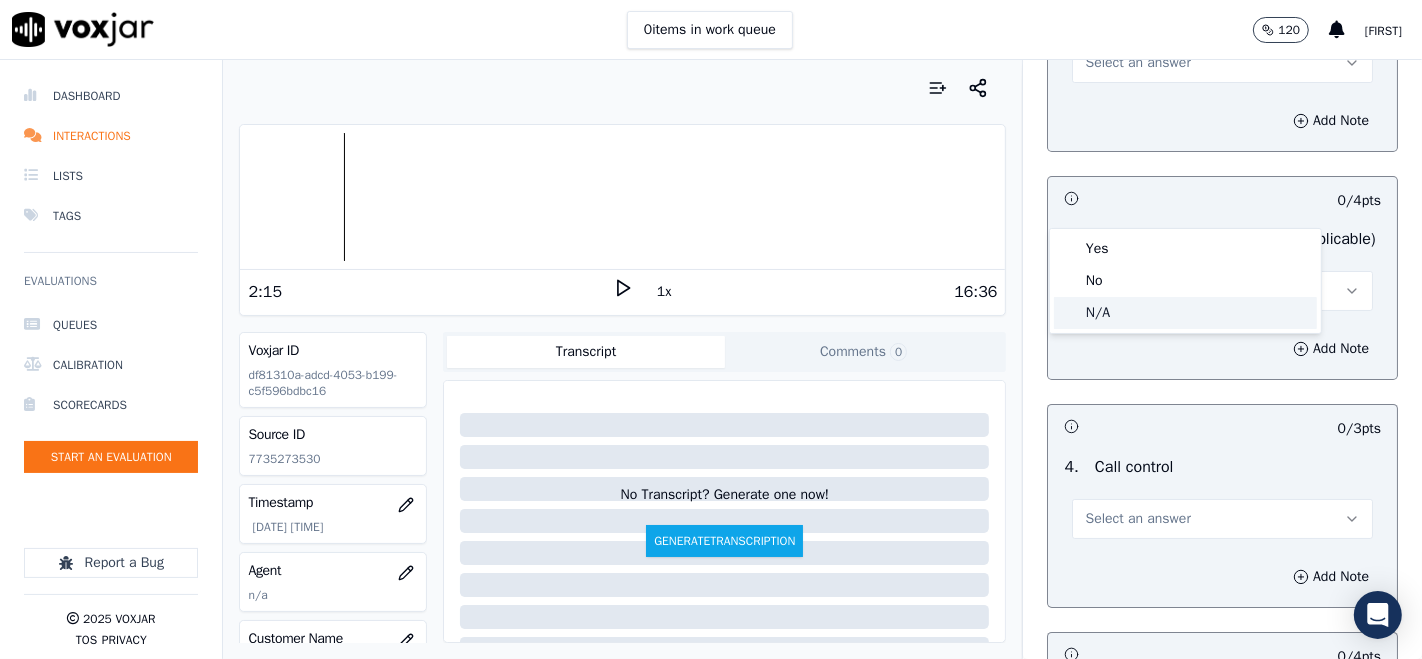scroll, scrollTop: 6333, scrollLeft: 0, axis: vertical 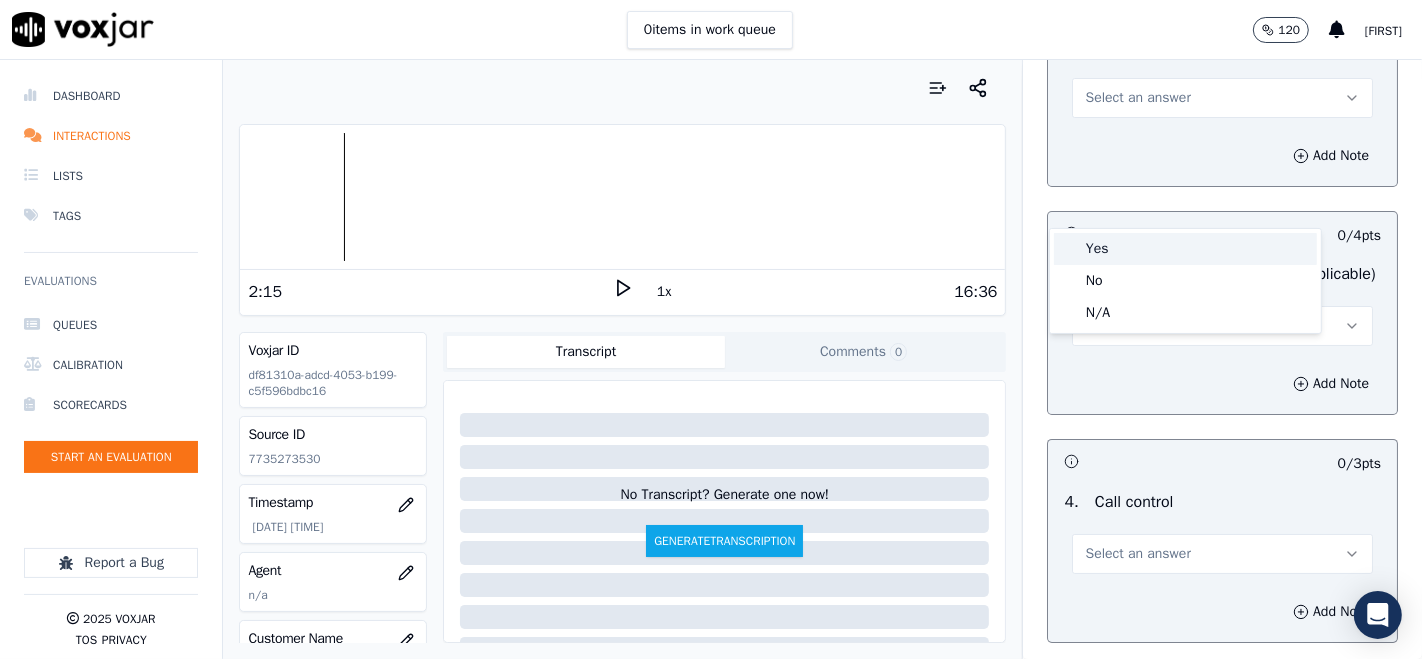 click on "Yes" at bounding box center [1185, 249] 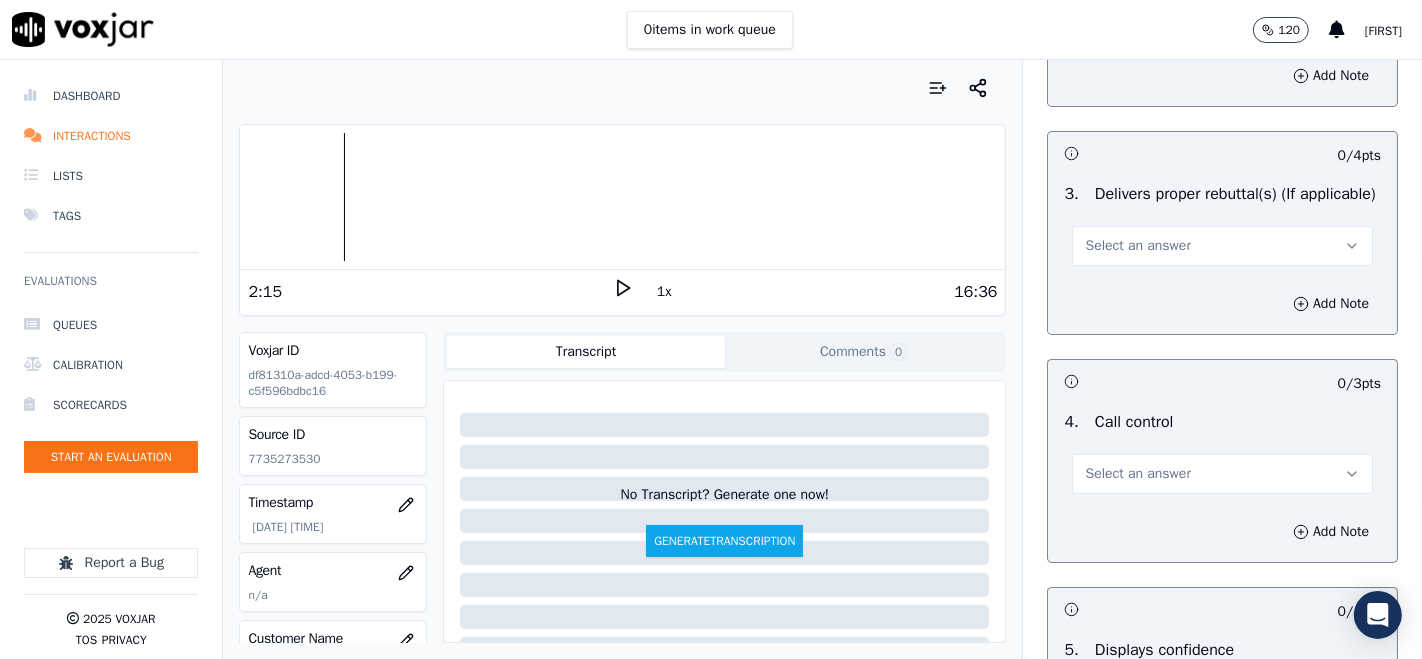 scroll, scrollTop: 6444, scrollLeft: 0, axis: vertical 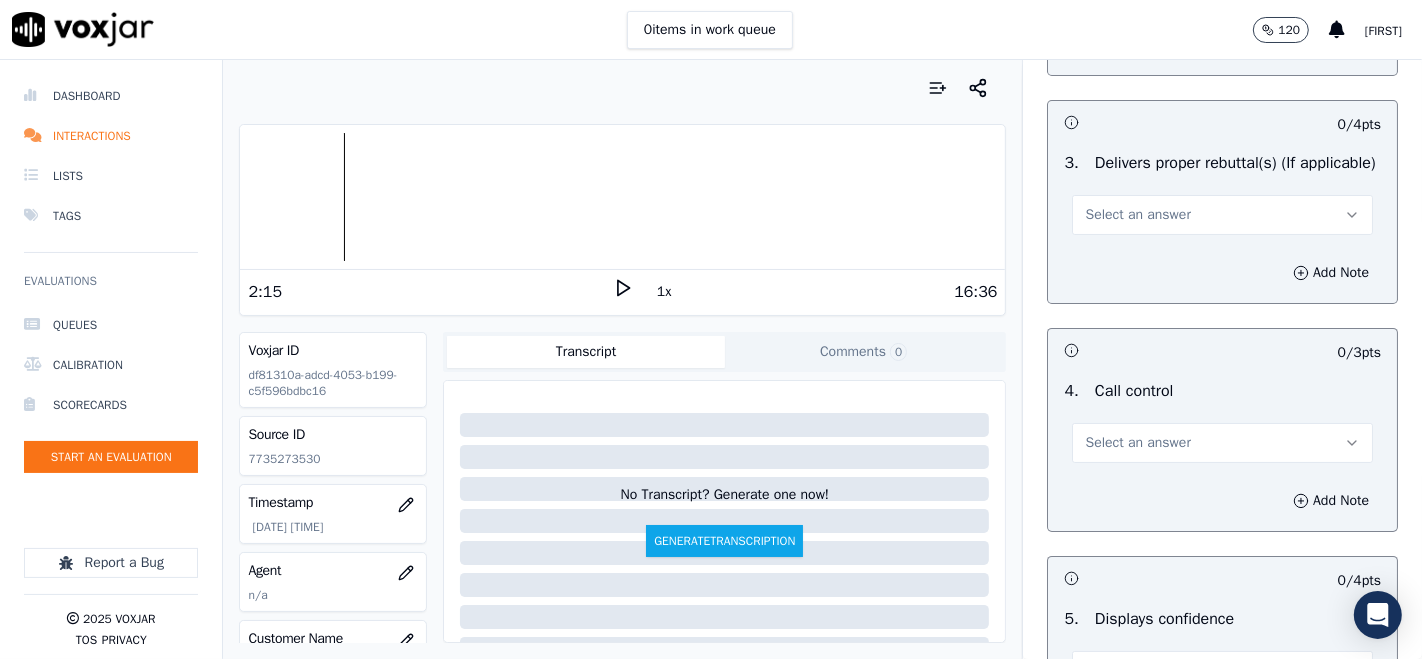 drag, startPoint x: 1136, startPoint y: 340, endPoint x: 1122, endPoint y: 344, distance: 14.56022 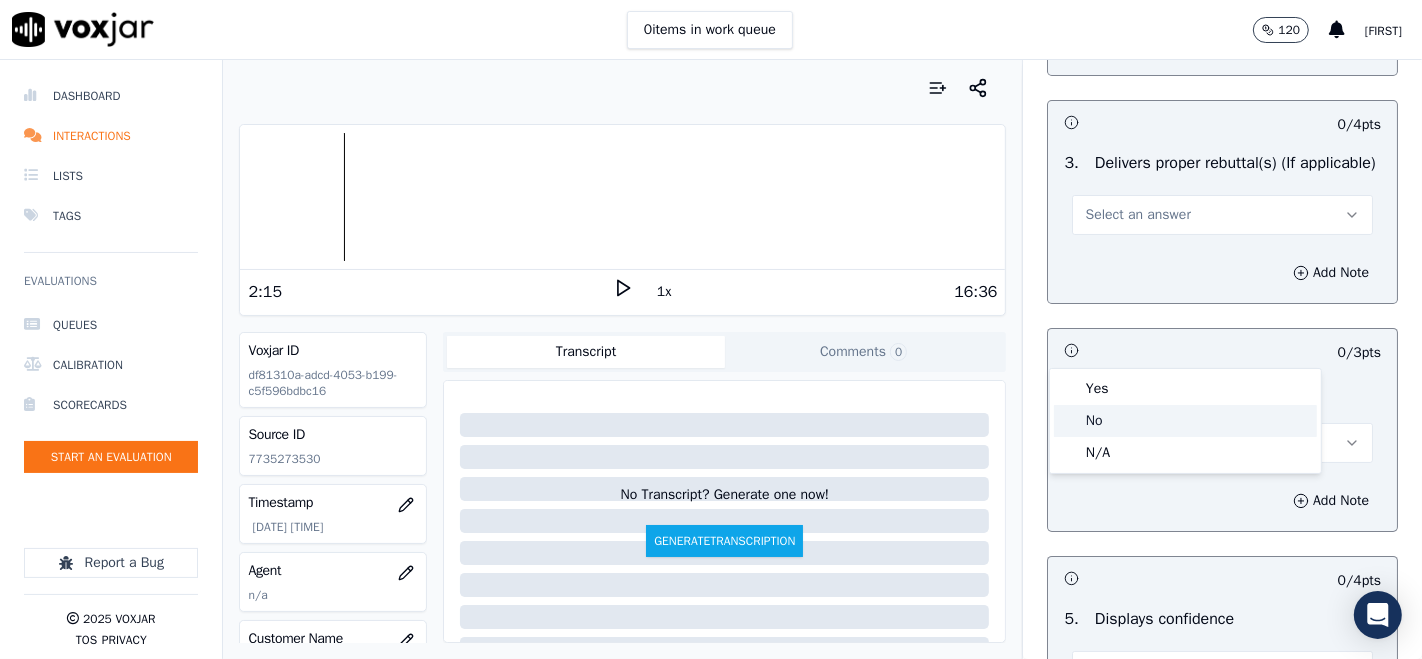 drag, startPoint x: 1060, startPoint y: 424, endPoint x: 1051, endPoint y: 419, distance: 10.29563 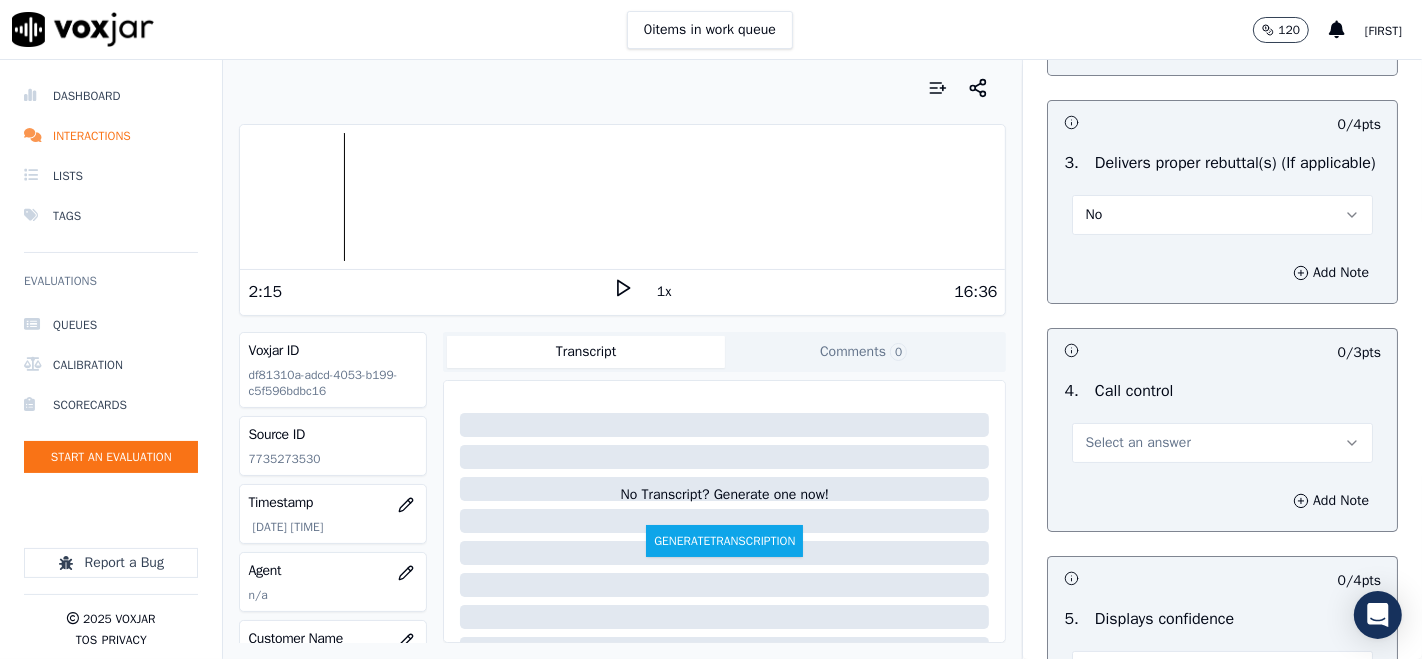 click on "No" at bounding box center (1222, 215) 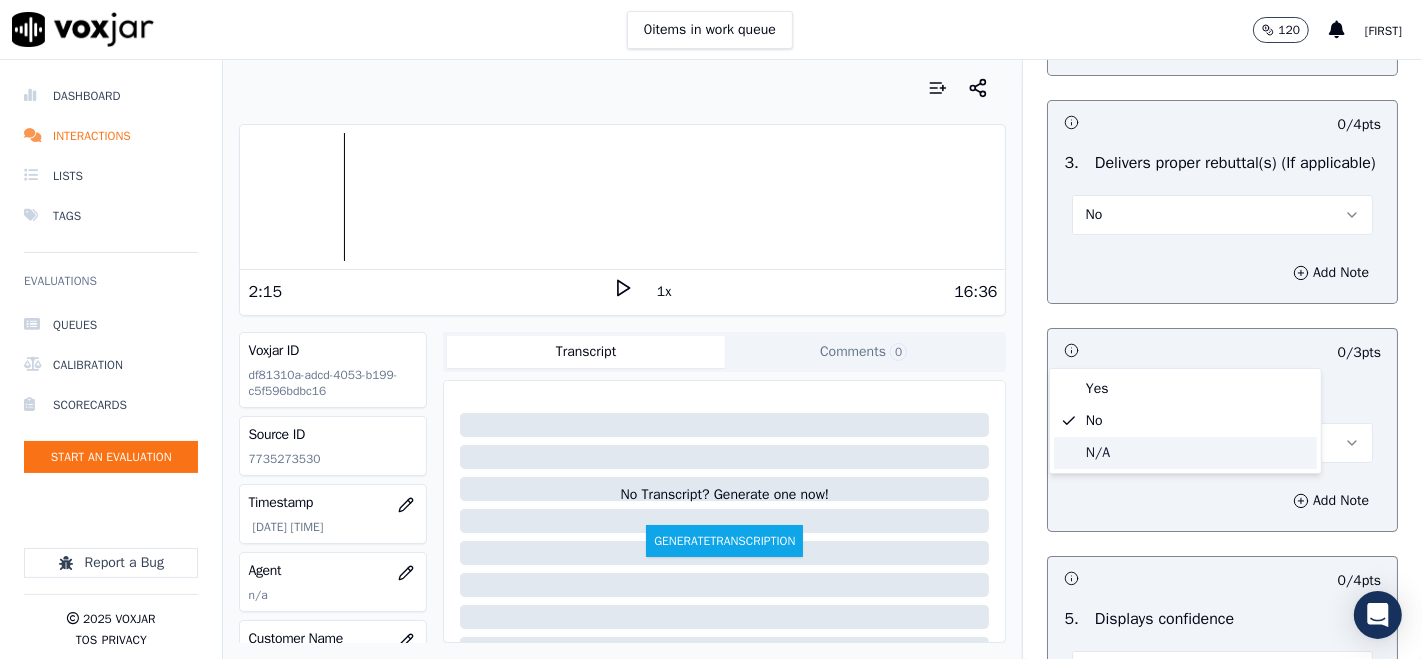 click on "N/A" 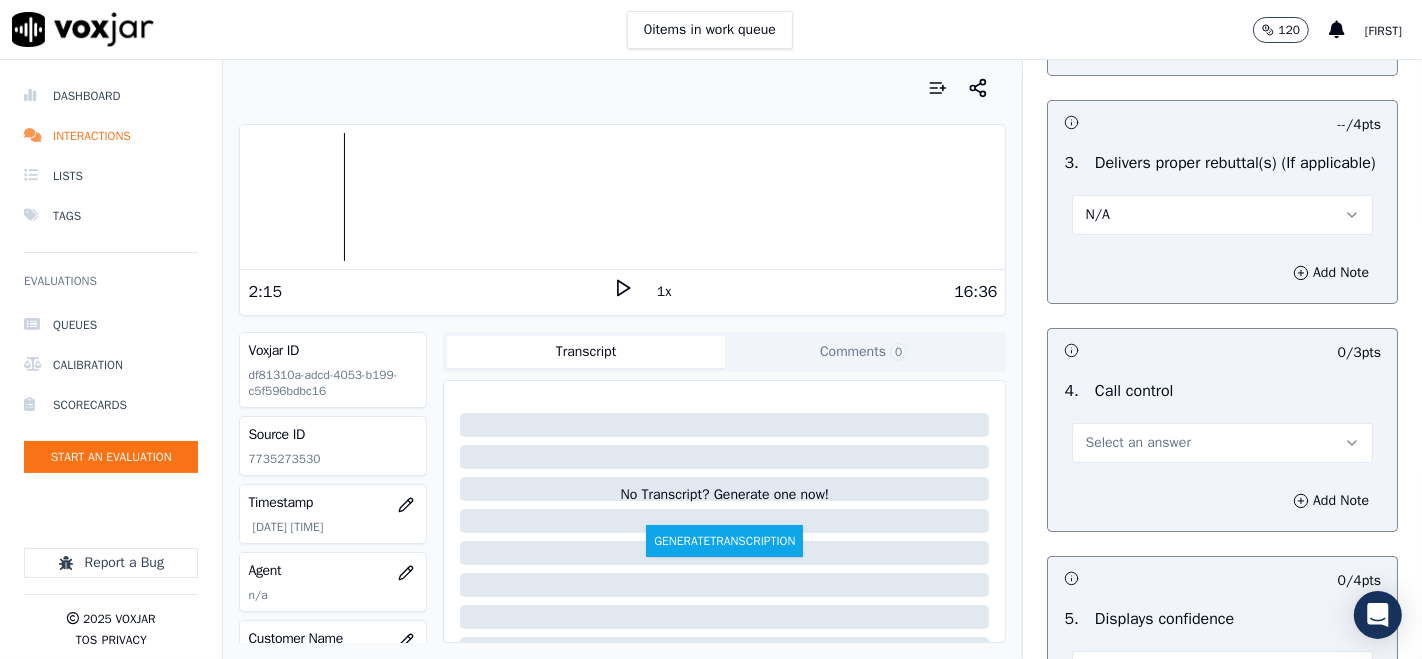 scroll, scrollTop: 6555, scrollLeft: 0, axis: vertical 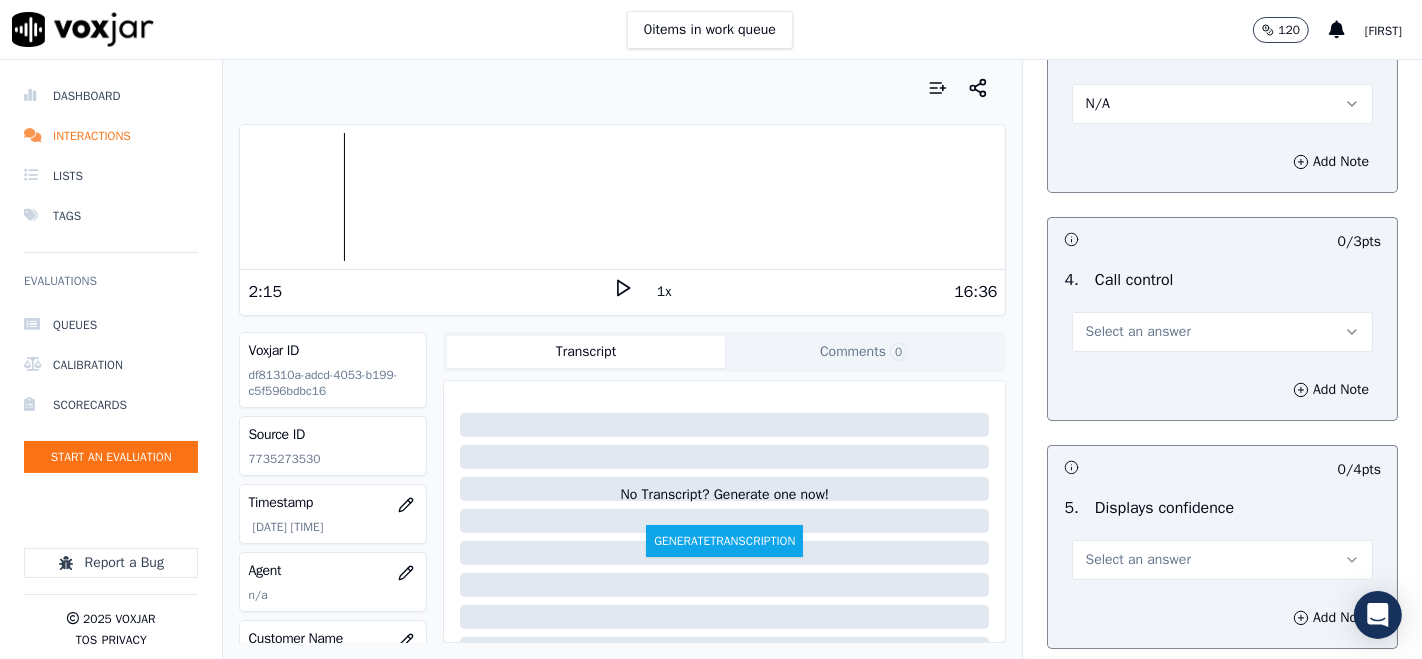 click on "Select an answer" at bounding box center [1137, 332] 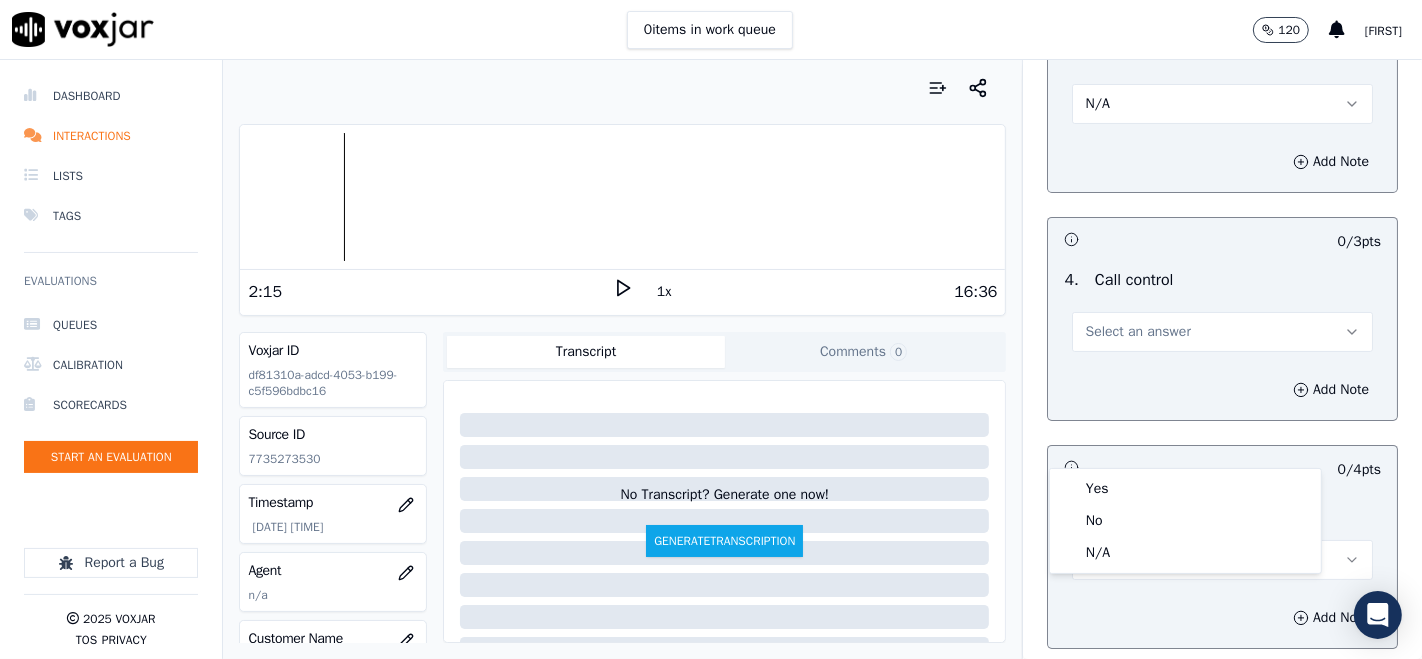 scroll, scrollTop: 6666, scrollLeft: 0, axis: vertical 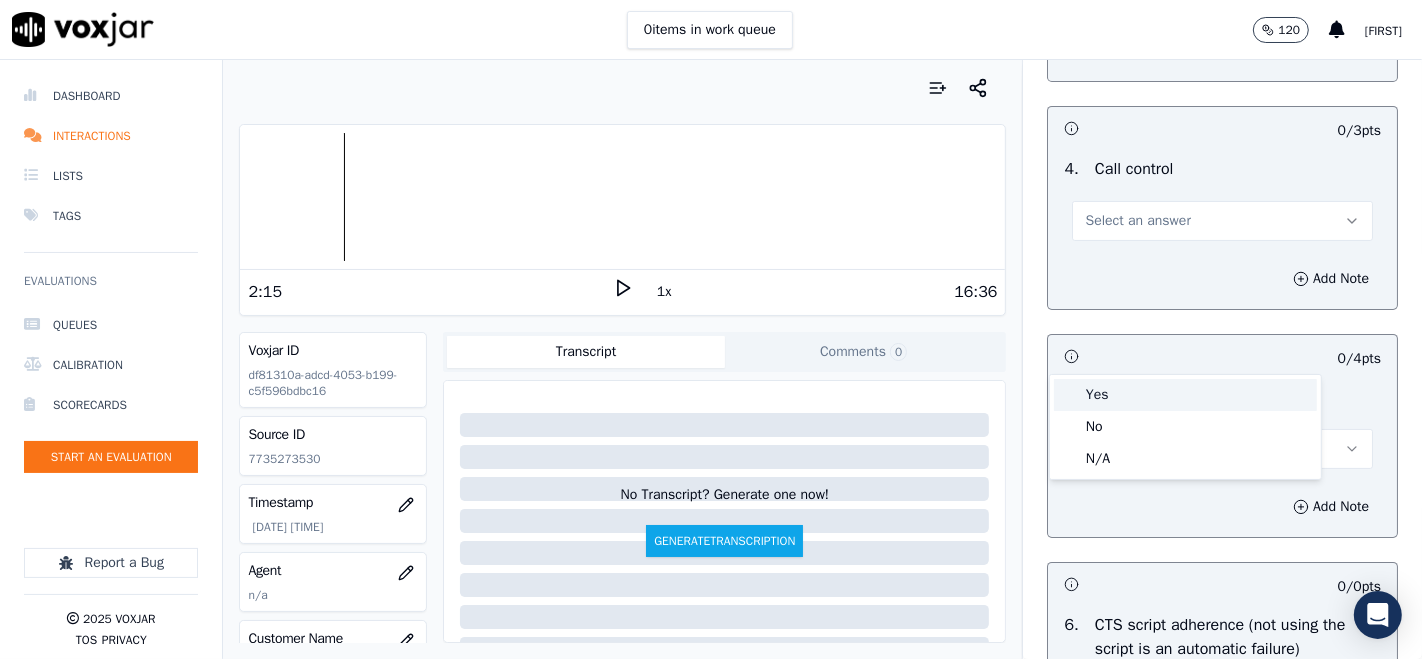 click on "Yes" at bounding box center [1185, 395] 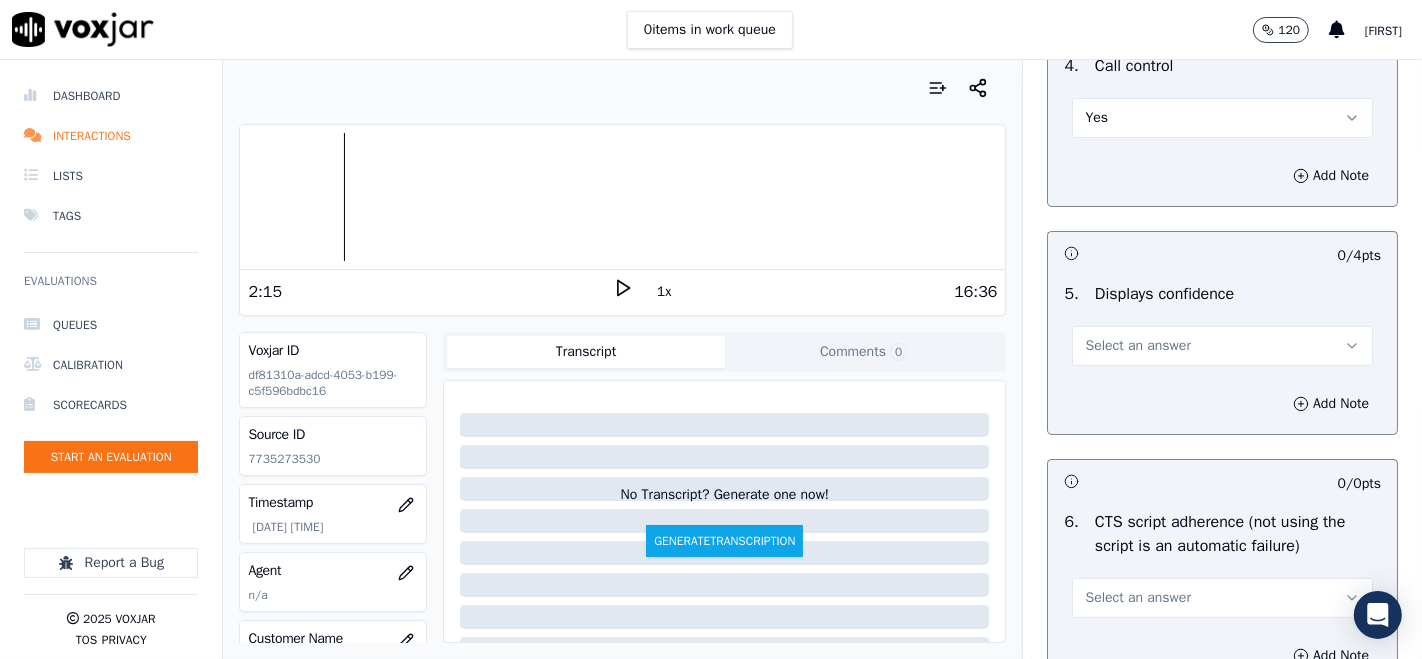 scroll, scrollTop: 6888, scrollLeft: 0, axis: vertical 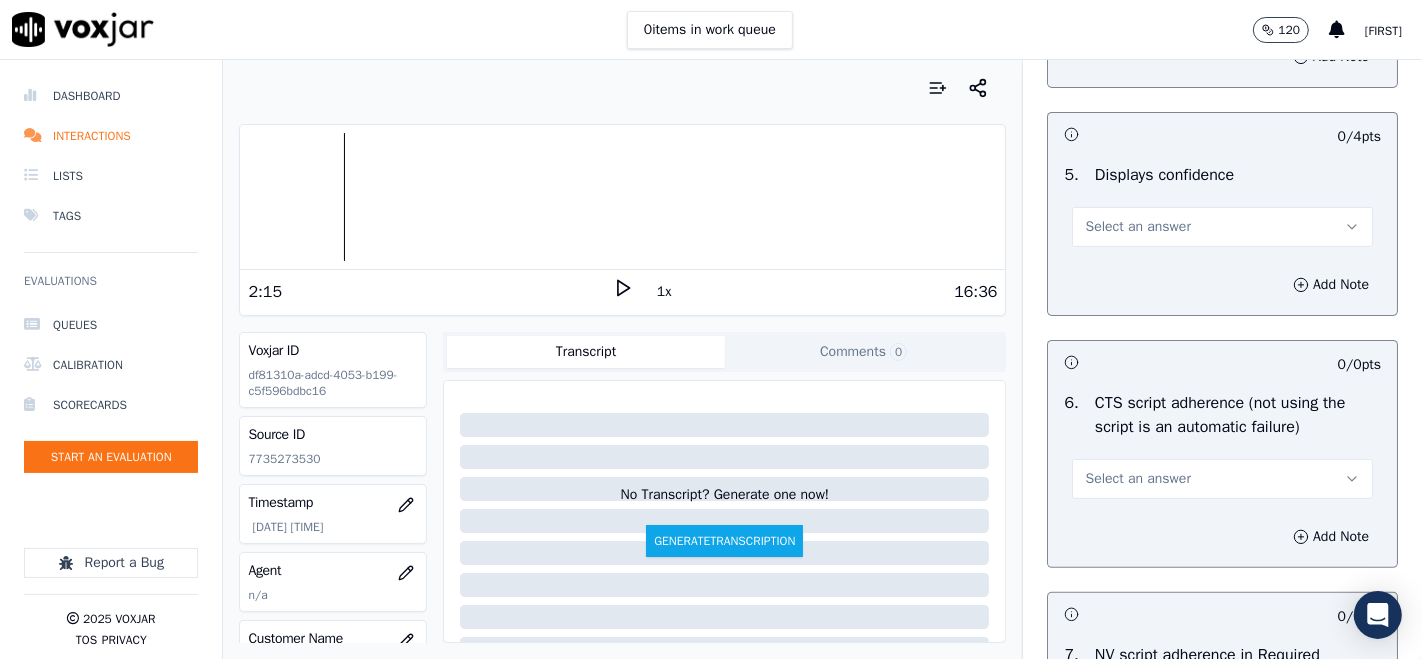 click on "Select an answer" at bounding box center (1137, 227) 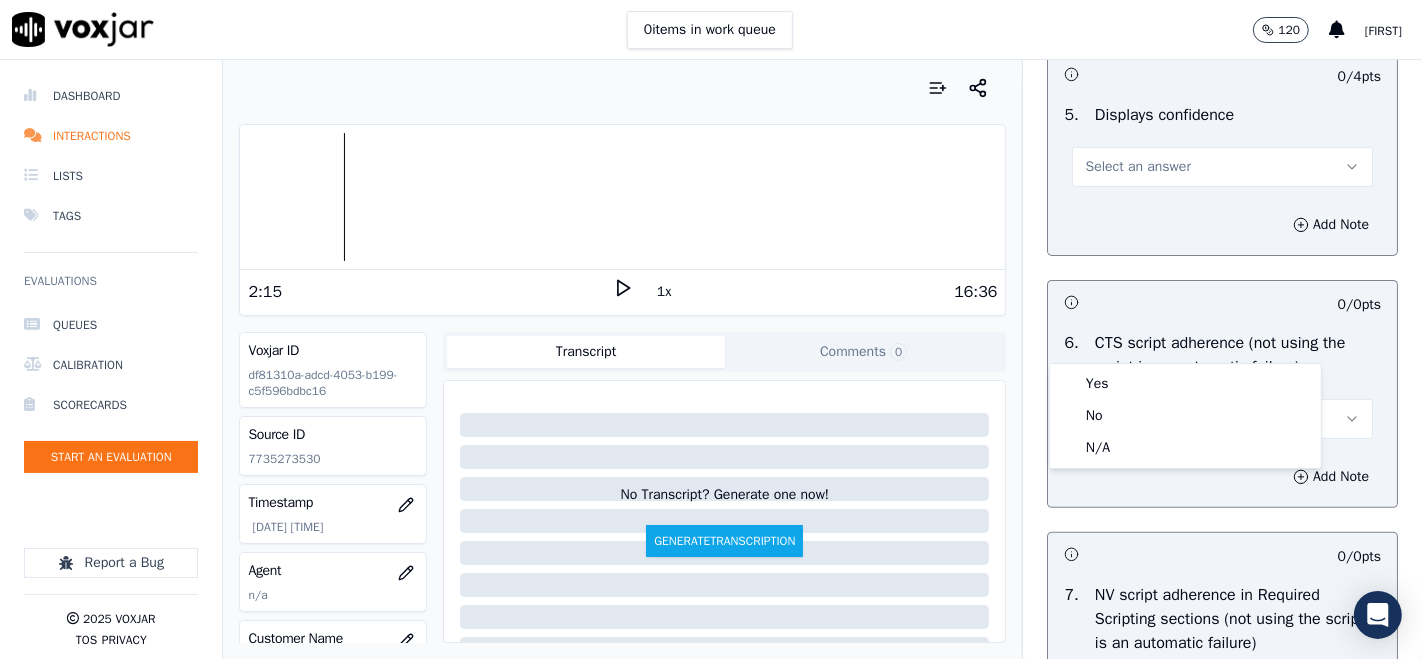 scroll, scrollTop: 7000, scrollLeft: 0, axis: vertical 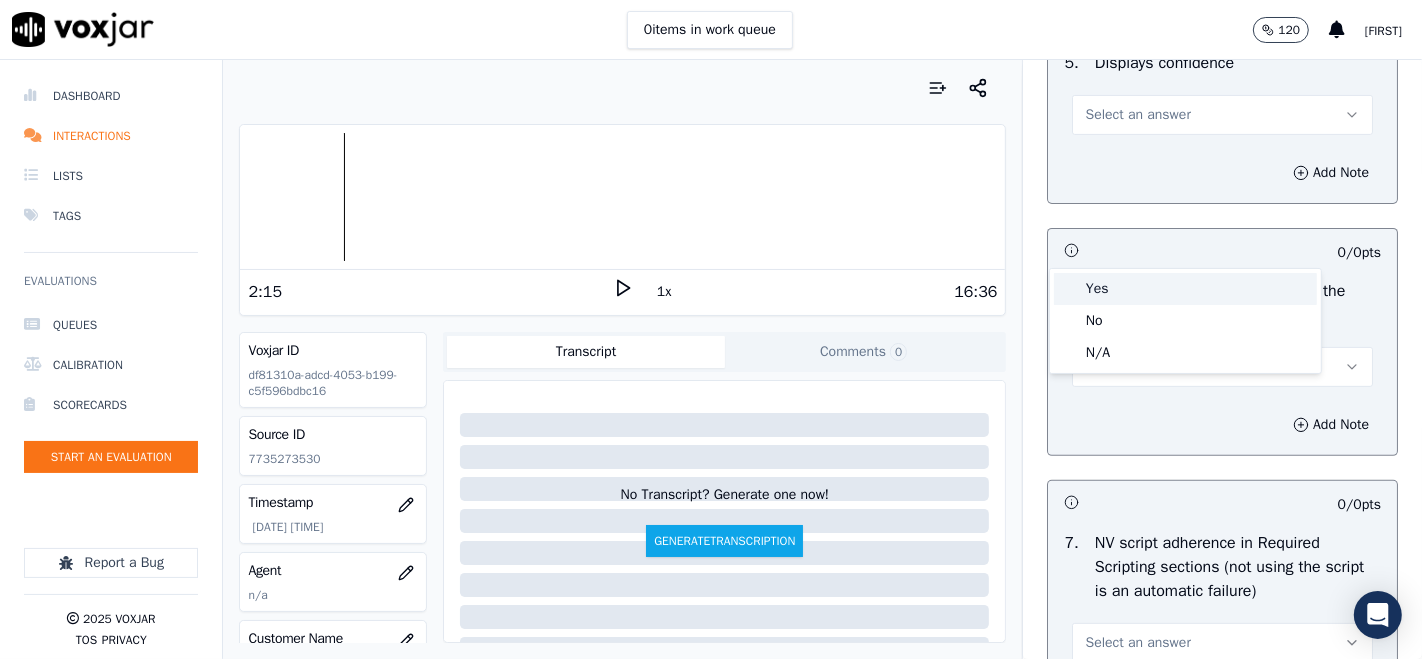 click on "Yes" at bounding box center [1185, 289] 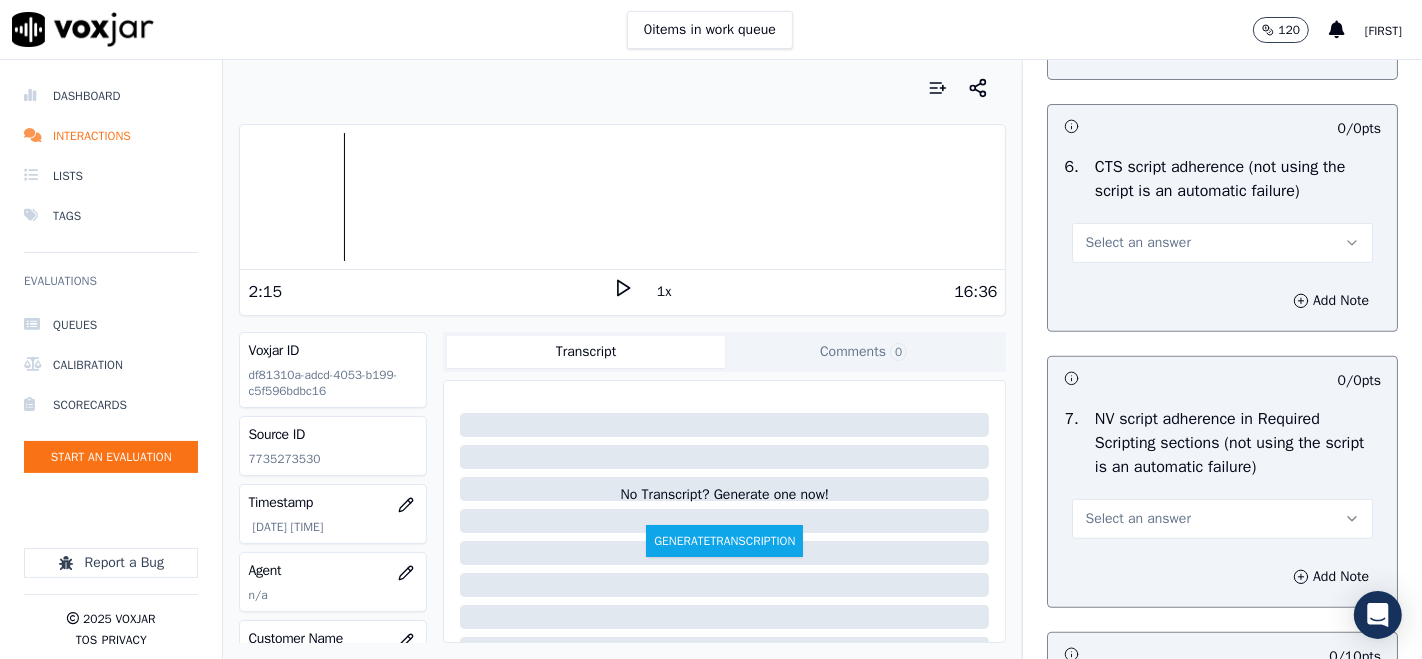 scroll, scrollTop: 7222, scrollLeft: 0, axis: vertical 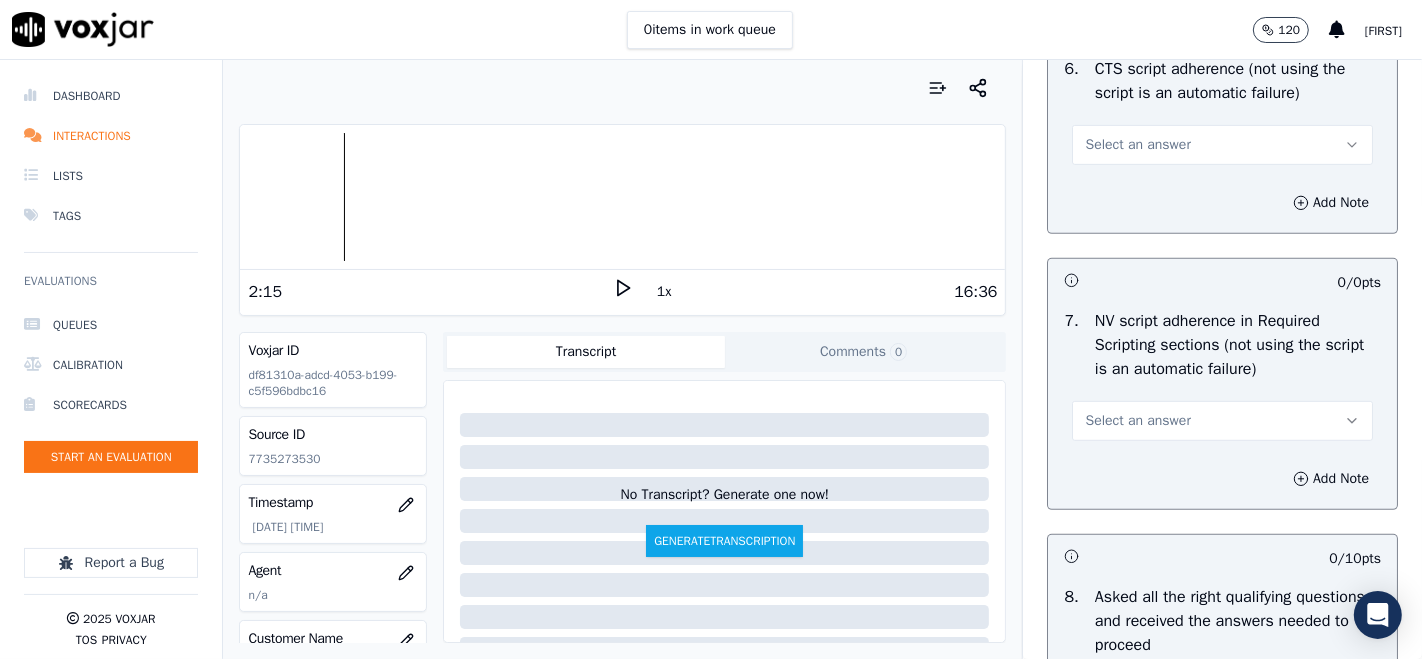 click on "Select an answer" at bounding box center (1137, 145) 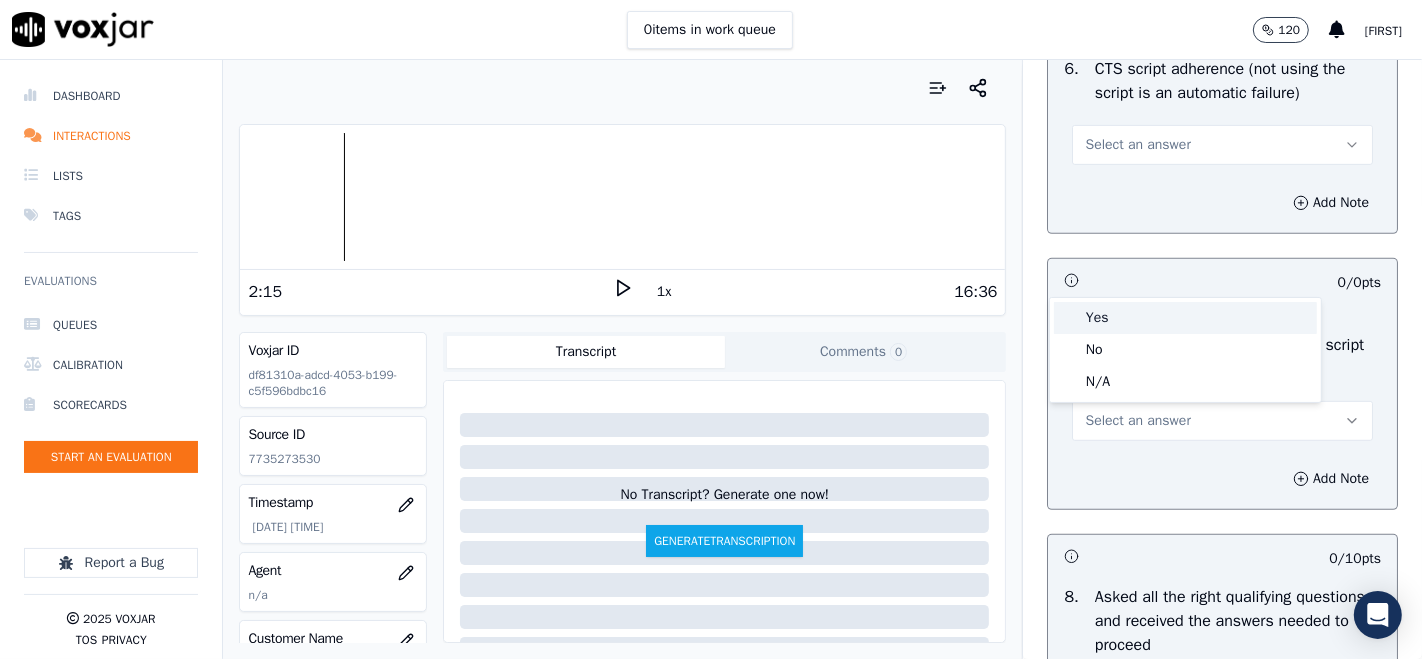 click on "Yes" at bounding box center [1185, 318] 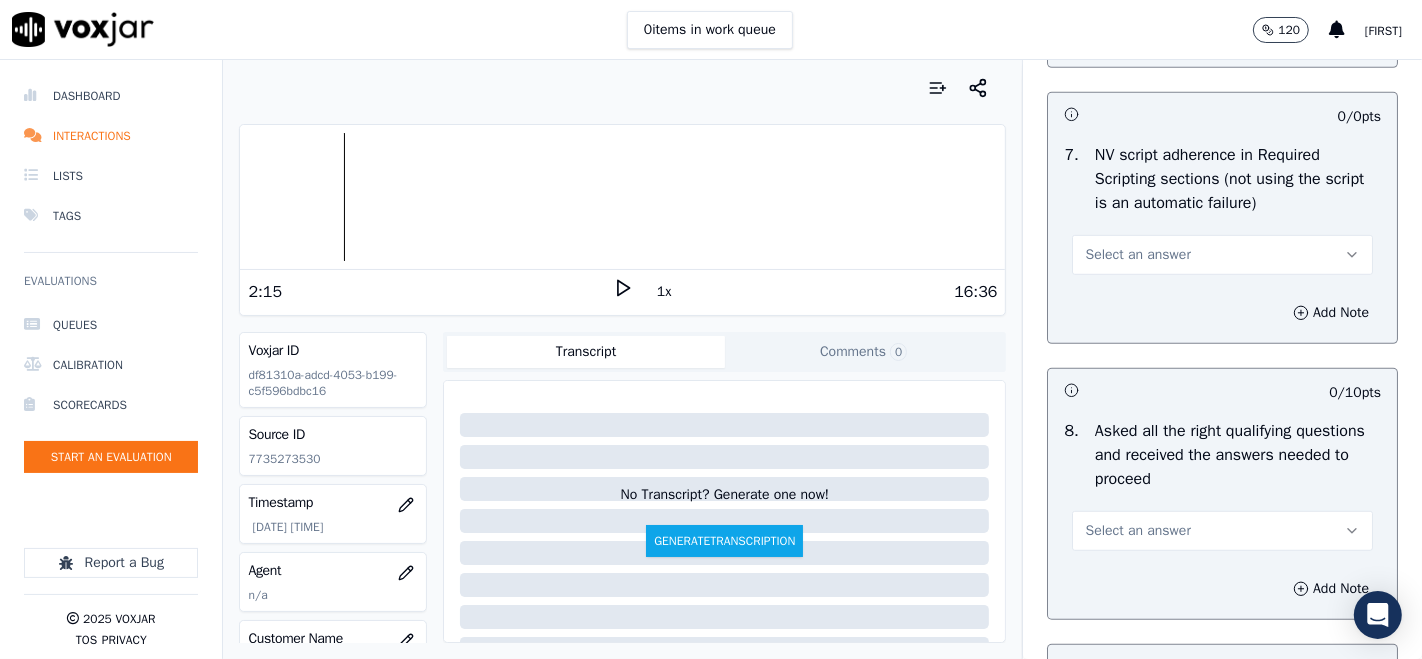 scroll, scrollTop: 7444, scrollLeft: 0, axis: vertical 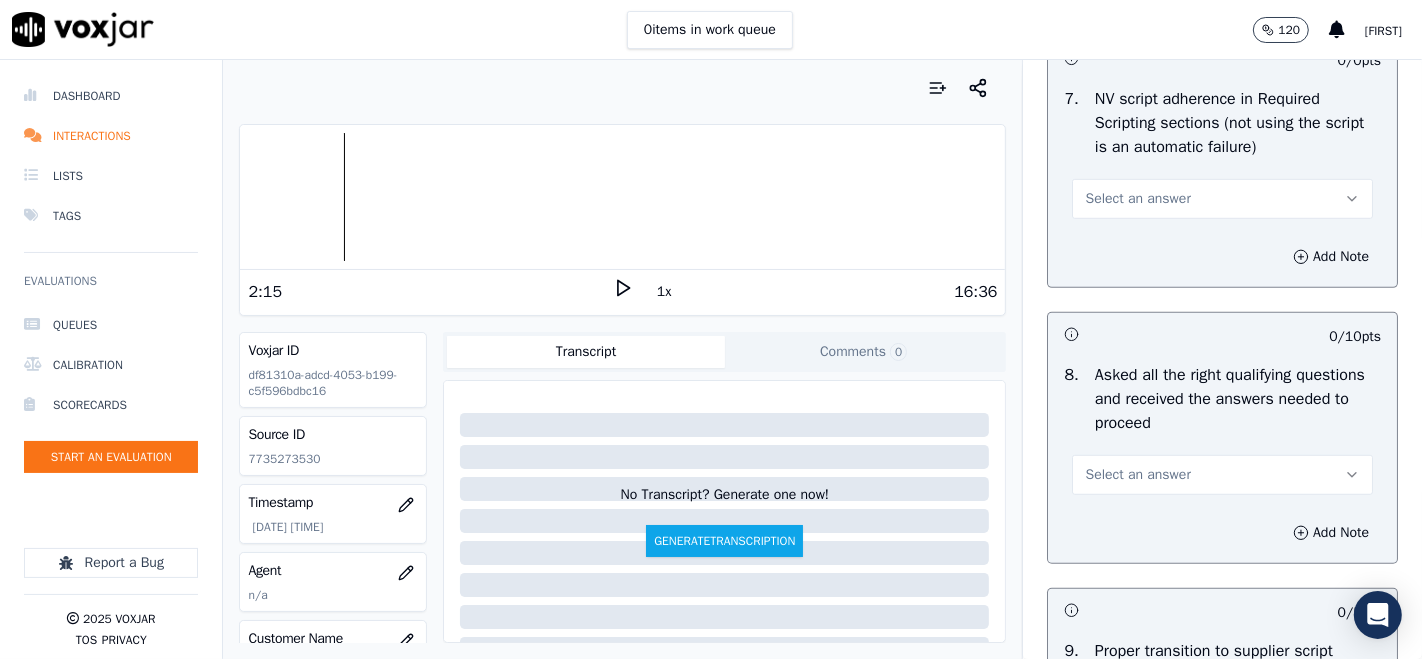 click on "Select an answer" at bounding box center (1137, 199) 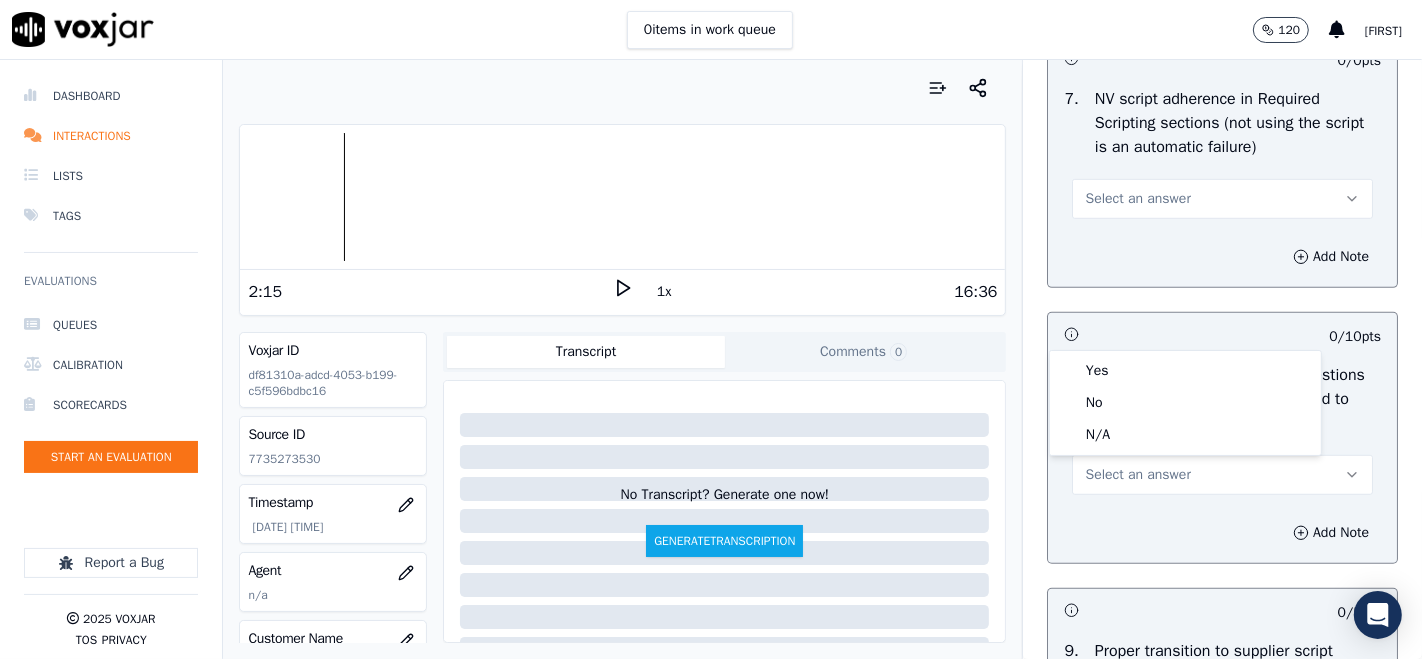 scroll, scrollTop: 7555, scrollLeft: 0, axis: vertical 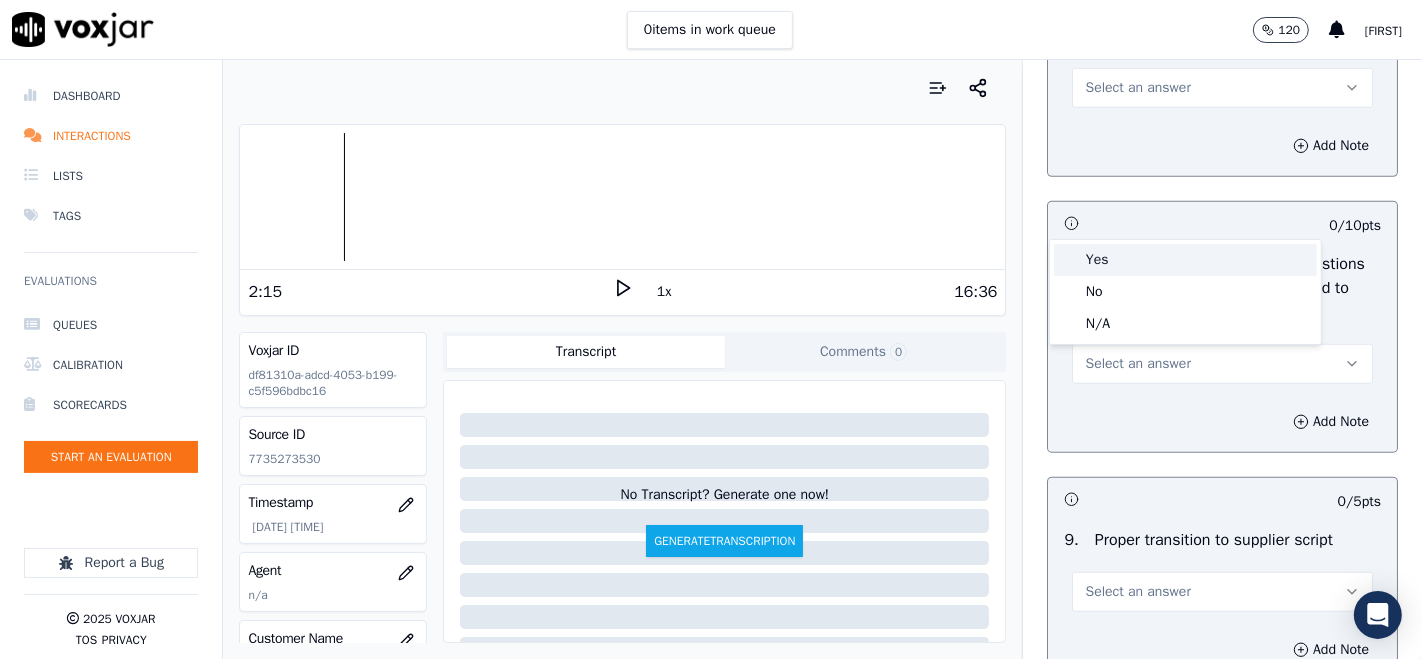 click on "Yes" at bounding box center (1185, 260) 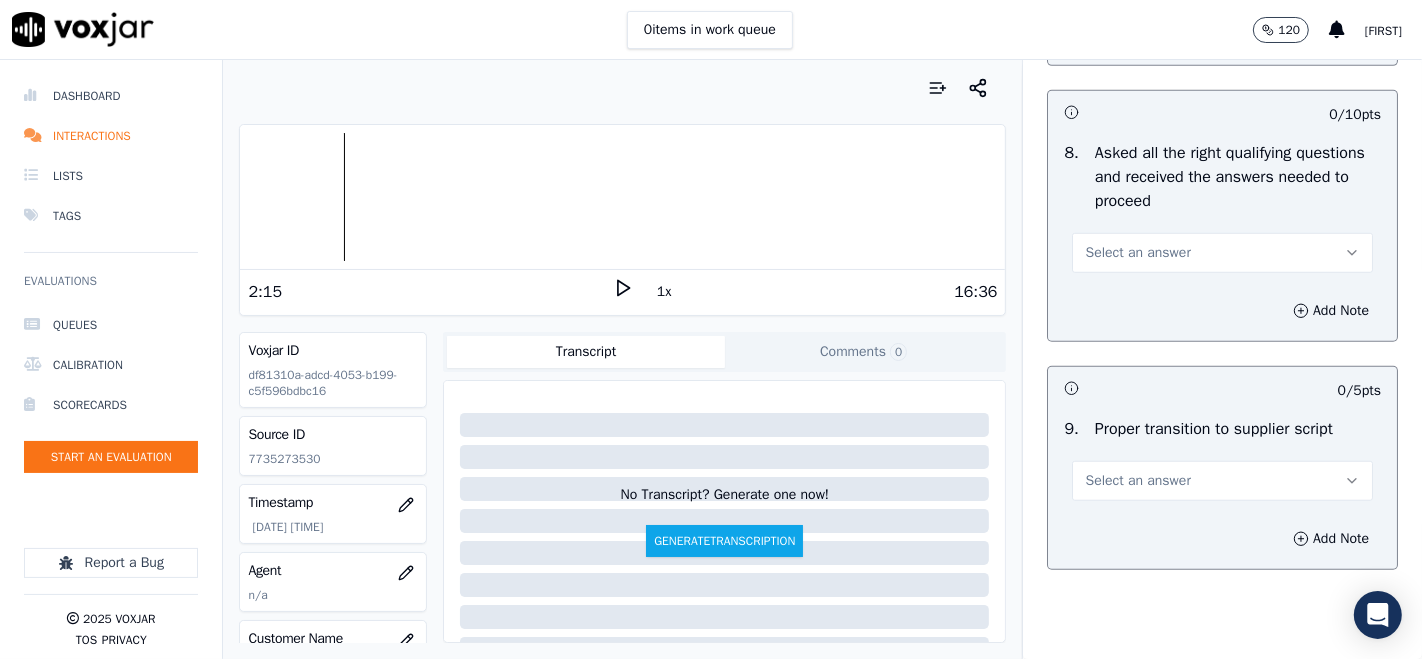 scroll, scrollTop: 7777, scrollLeft: 0, axis: vertical 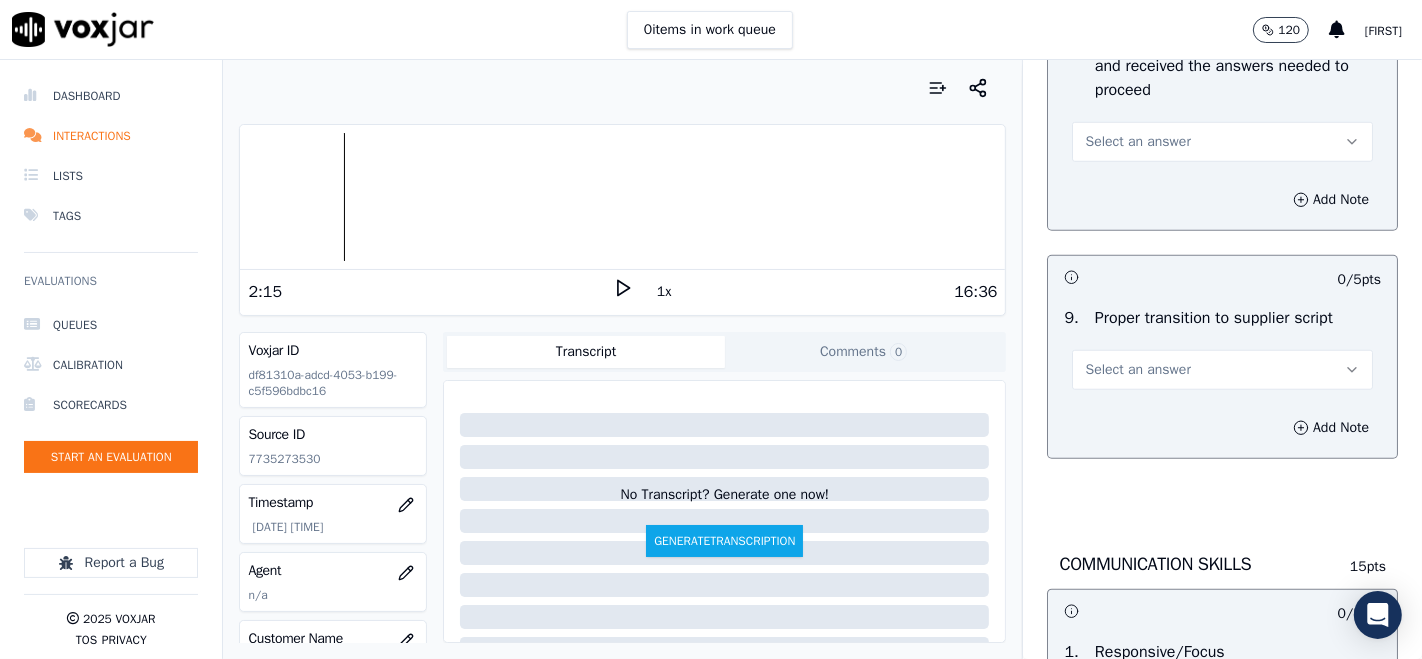 click on "Select an answer" at bounding box center [1137, 142] 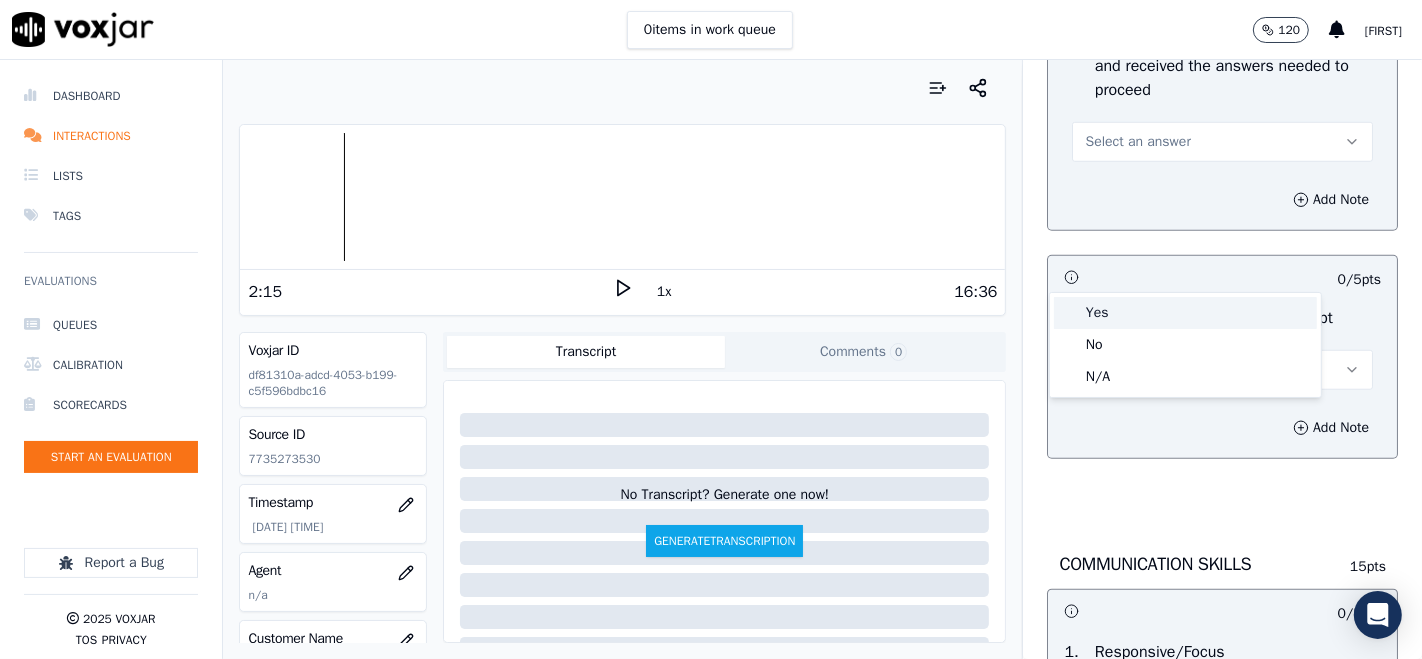 click on "Yes" at bounding box center [1185, 313] 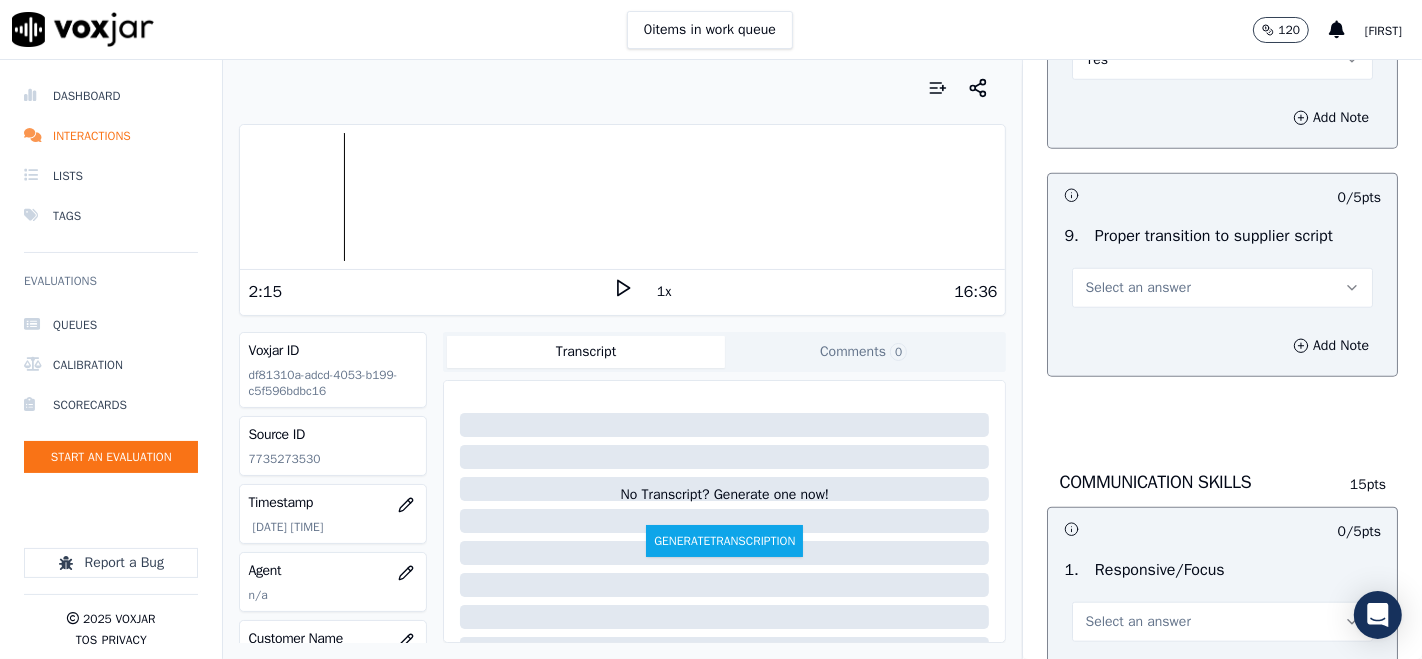 scroll, scrollTop: 7888, scrollLeft: 0, axis: vertical 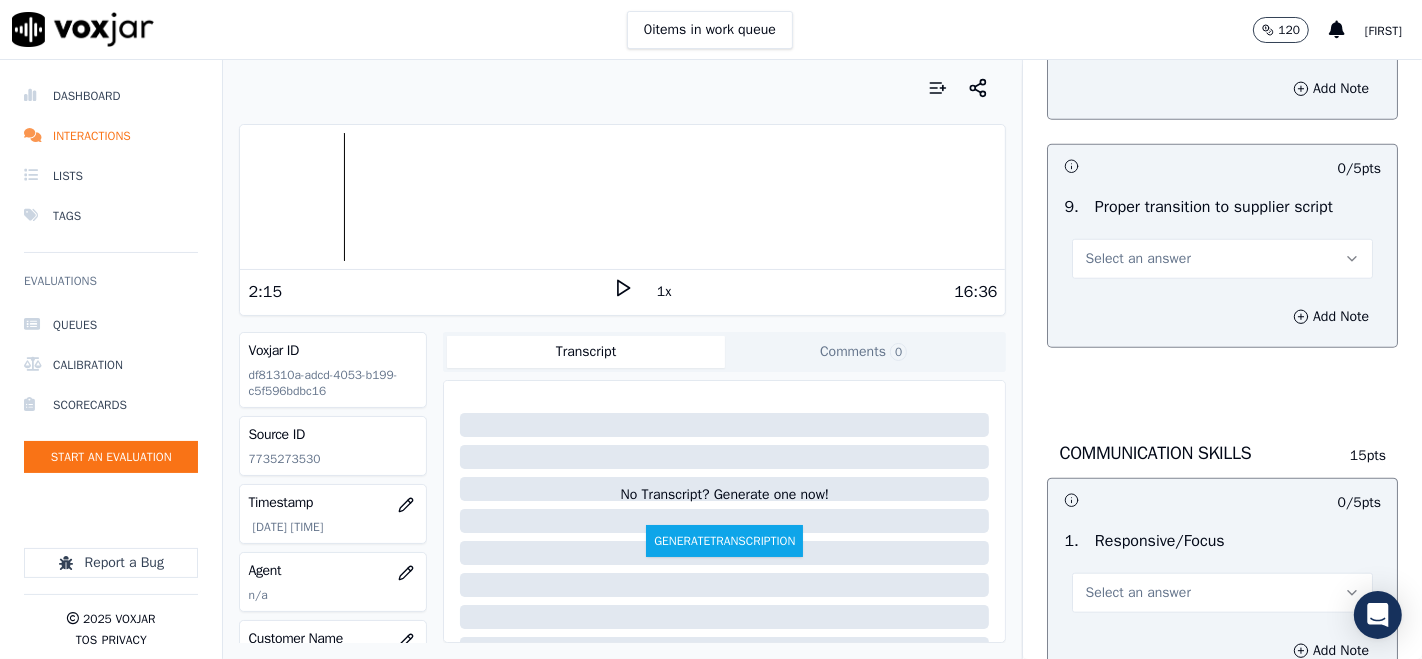click on "Select an answer" at bounding box center [1137, 259] 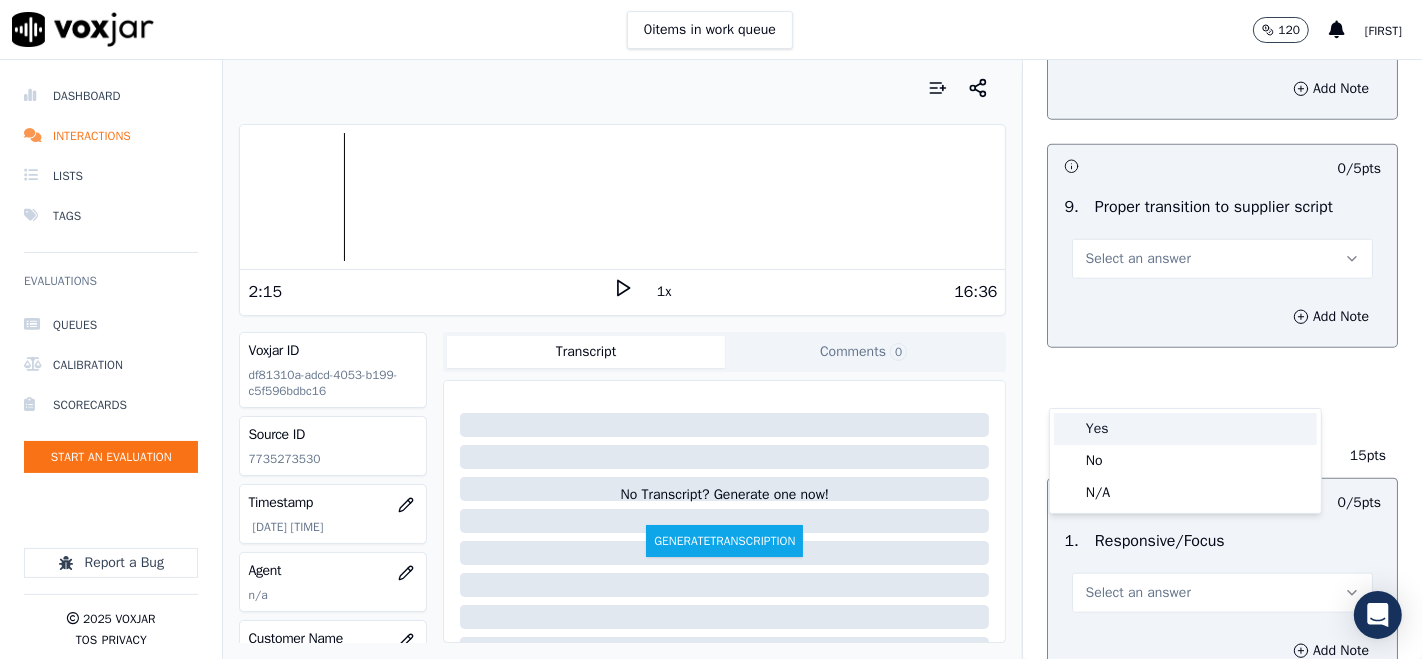 click on "Yes" at bounding box center [1185, 429] 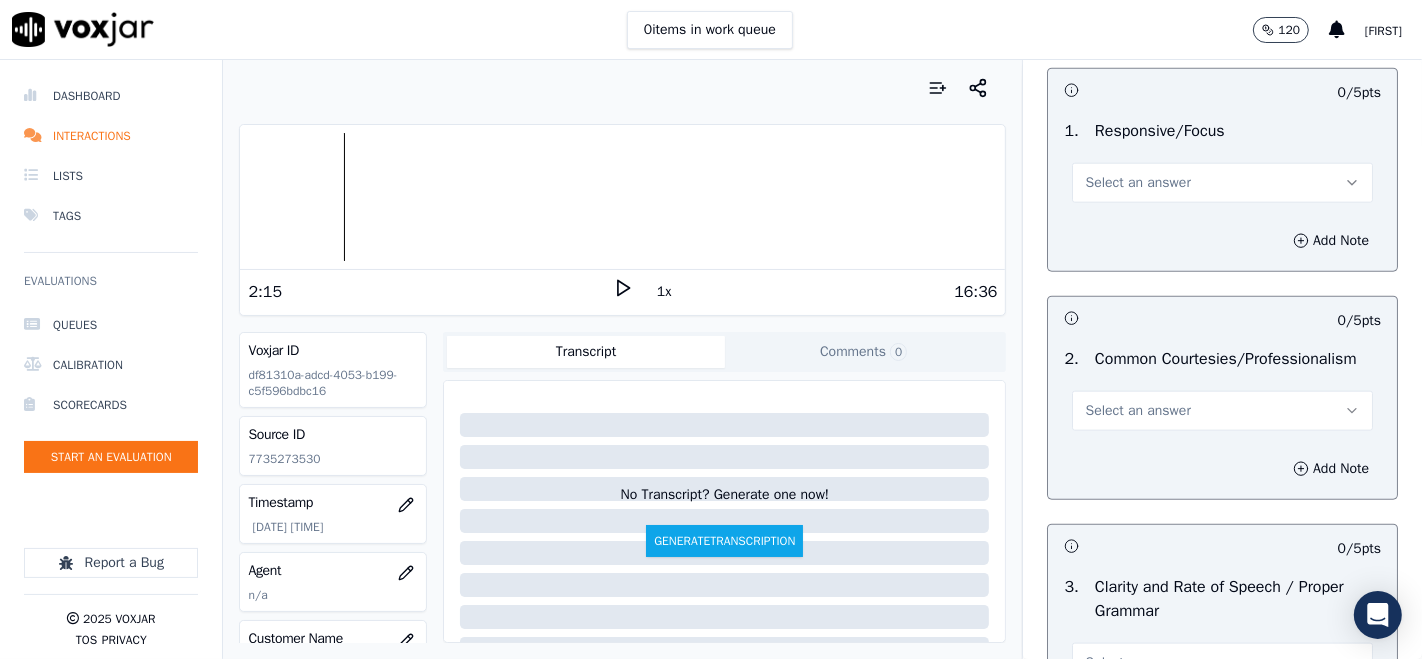 scroll, scrollTop: 8333, scrollLeft: 0, axis: vertical 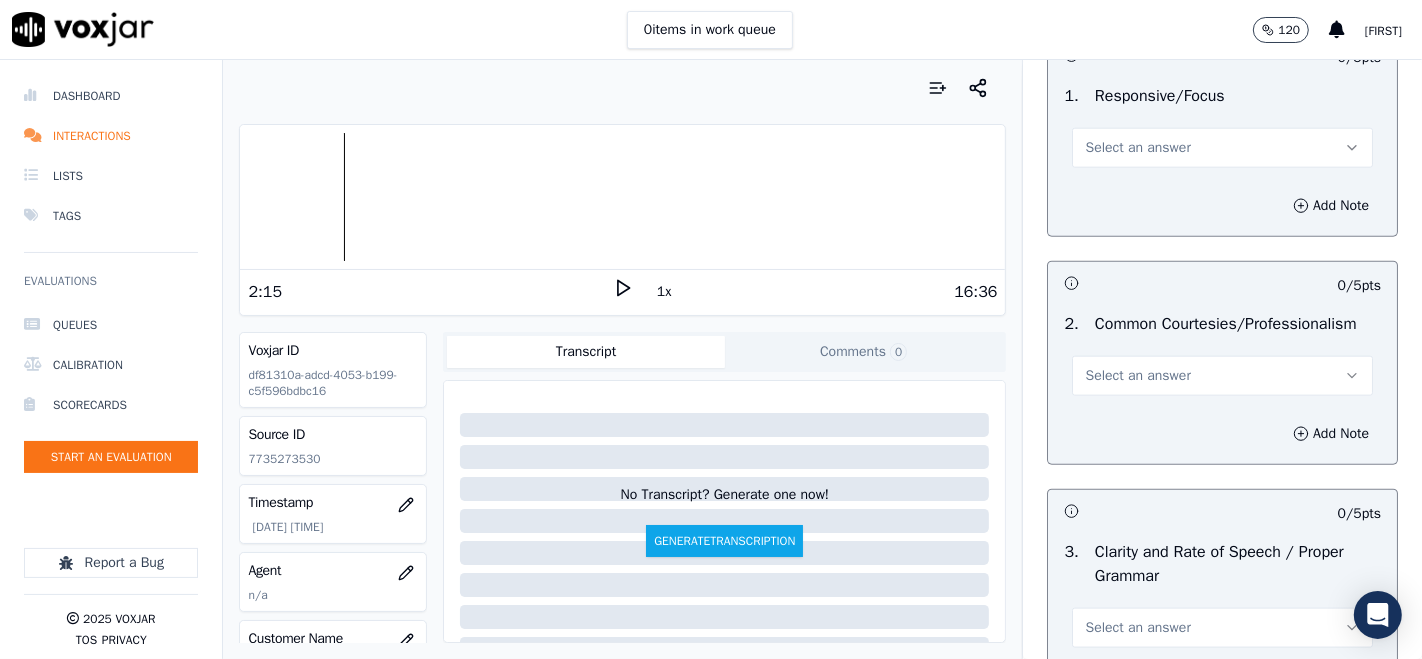 drag, startPoint x: 1115, startPoint y: 275, endPoint x: 1109, endPoint y: 284, distance: 10.816654 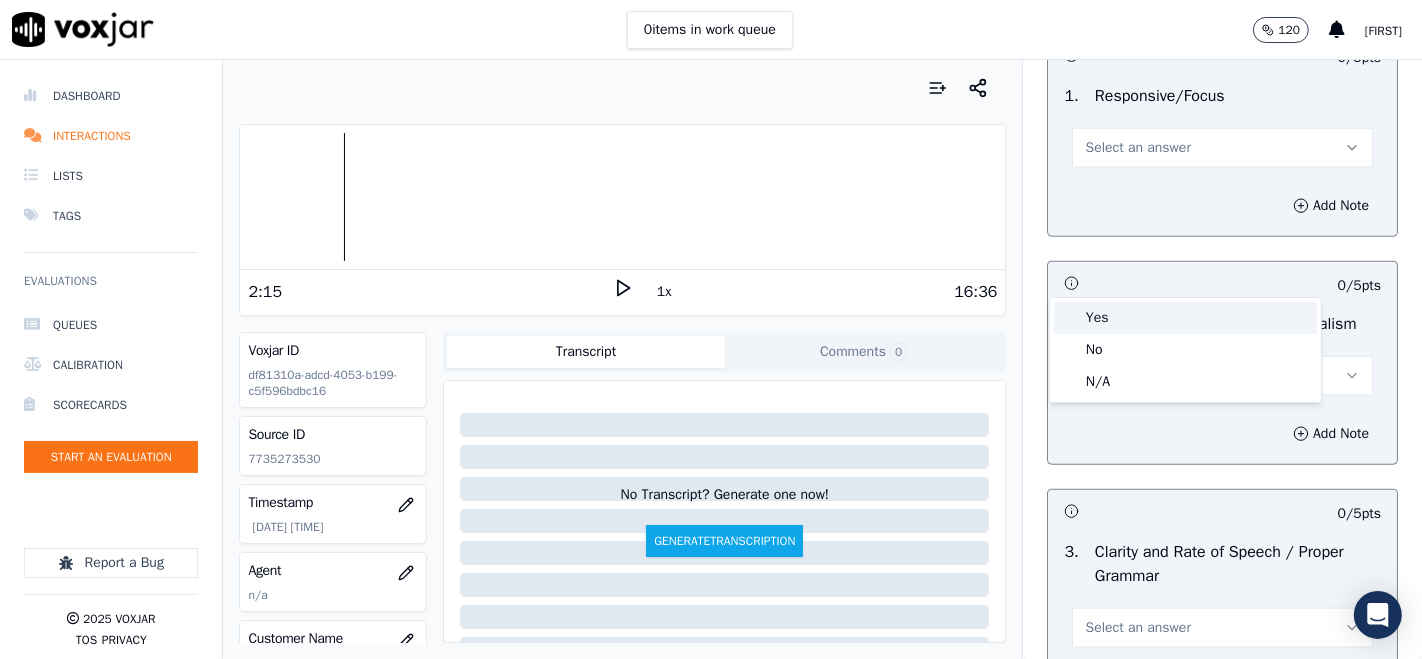 click on "Yes" at bounding box center [1185, 318] 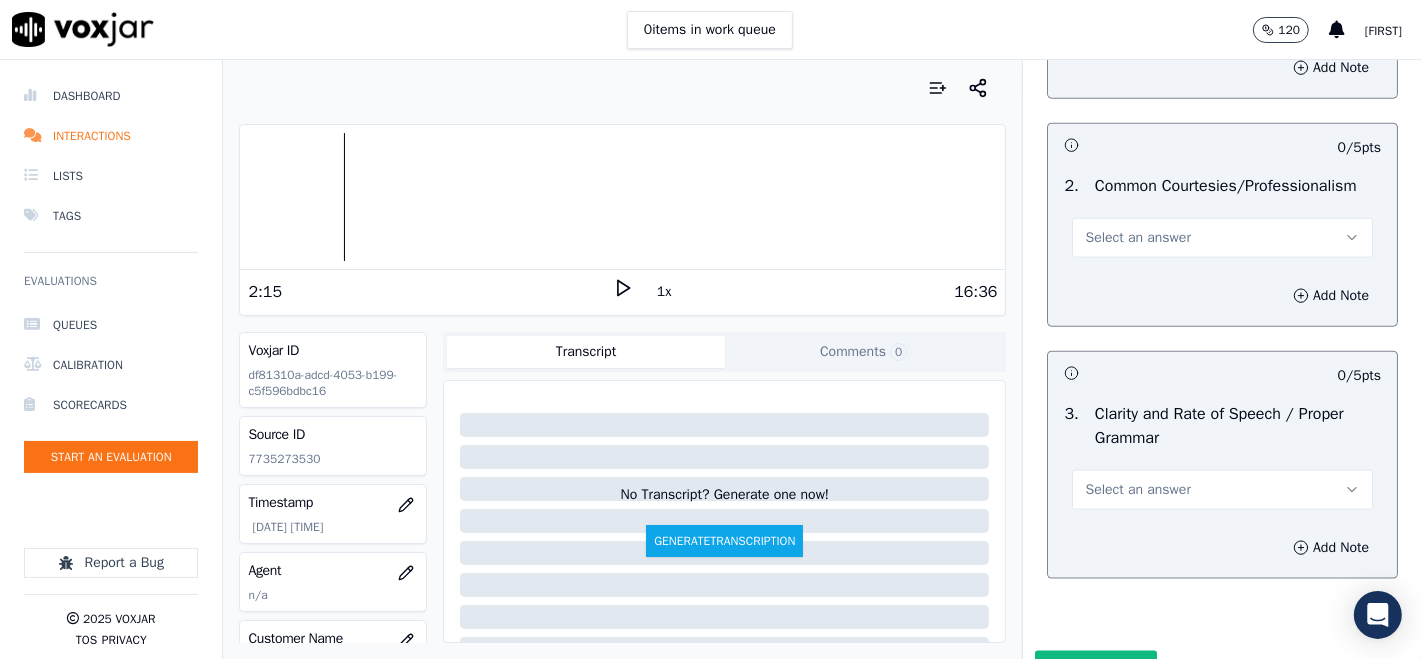 scroll, scrollTop: 8555, scrollLeft: 0, axis: vertical 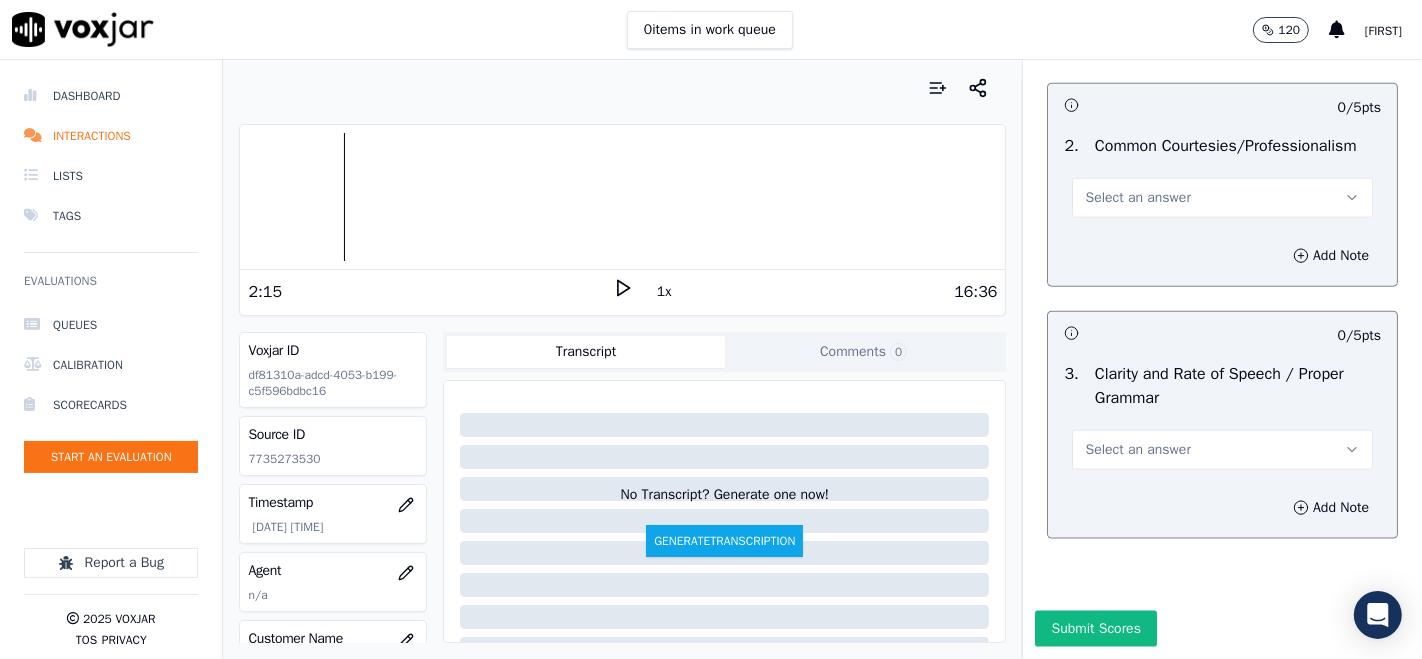 drag, startPoint x: 1094, startPoint y: 286, endPoint x: 1087, endPoint y: 307, distance: 22.135944 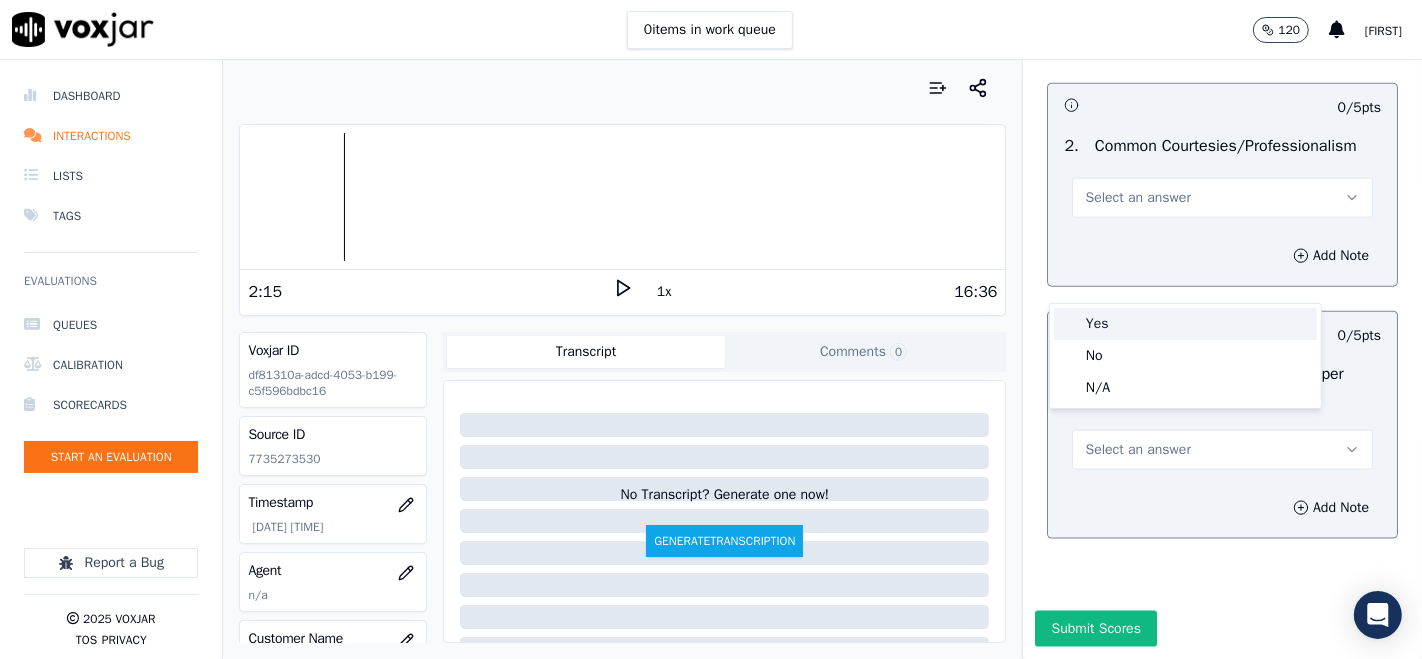 click on "Yes" at bounding box center (1185, 324) 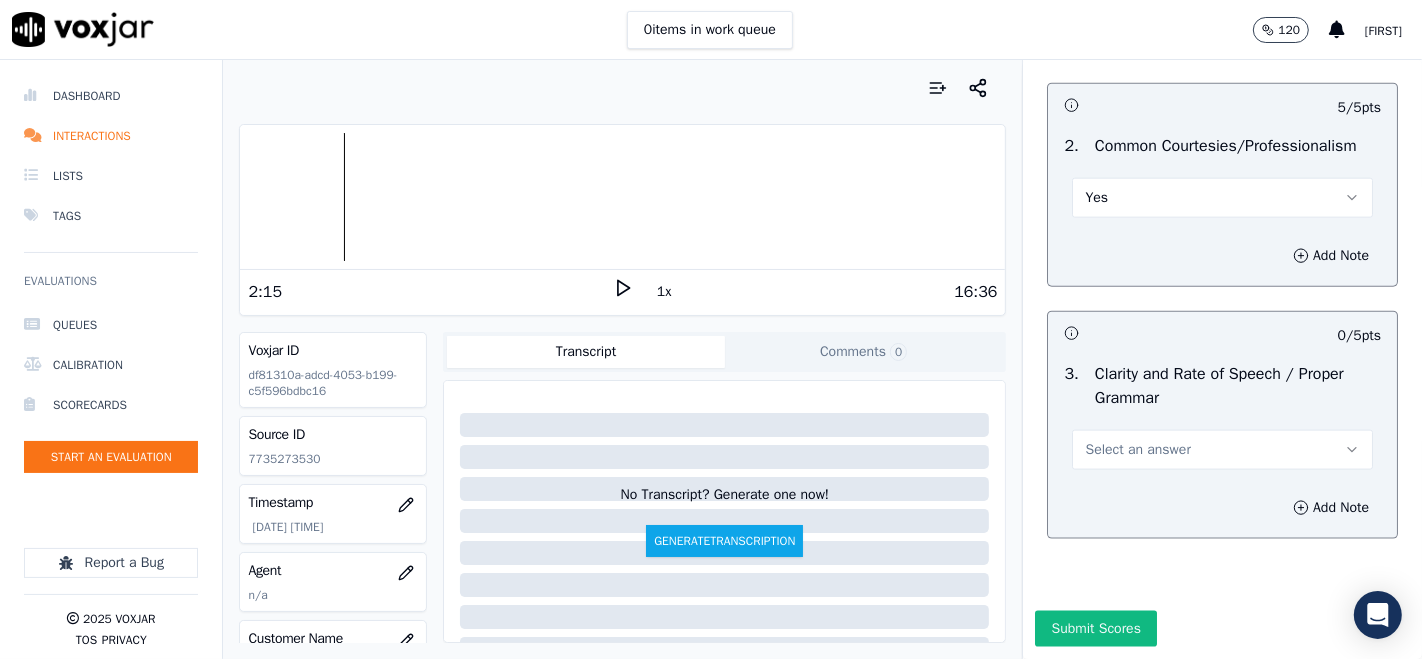 scroll, scrollTop: 8685, scrollLeft: 0, axis: vertical 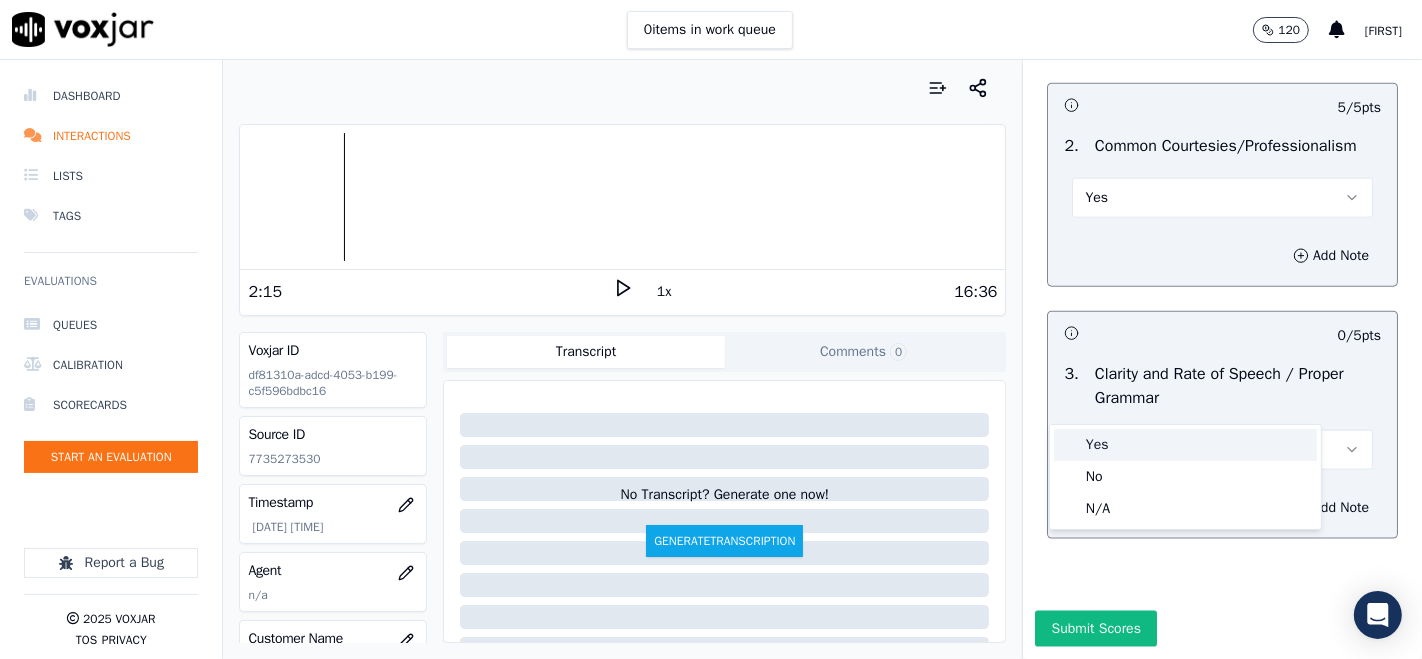 click on "Yes" at bounding box center [1185, 445] 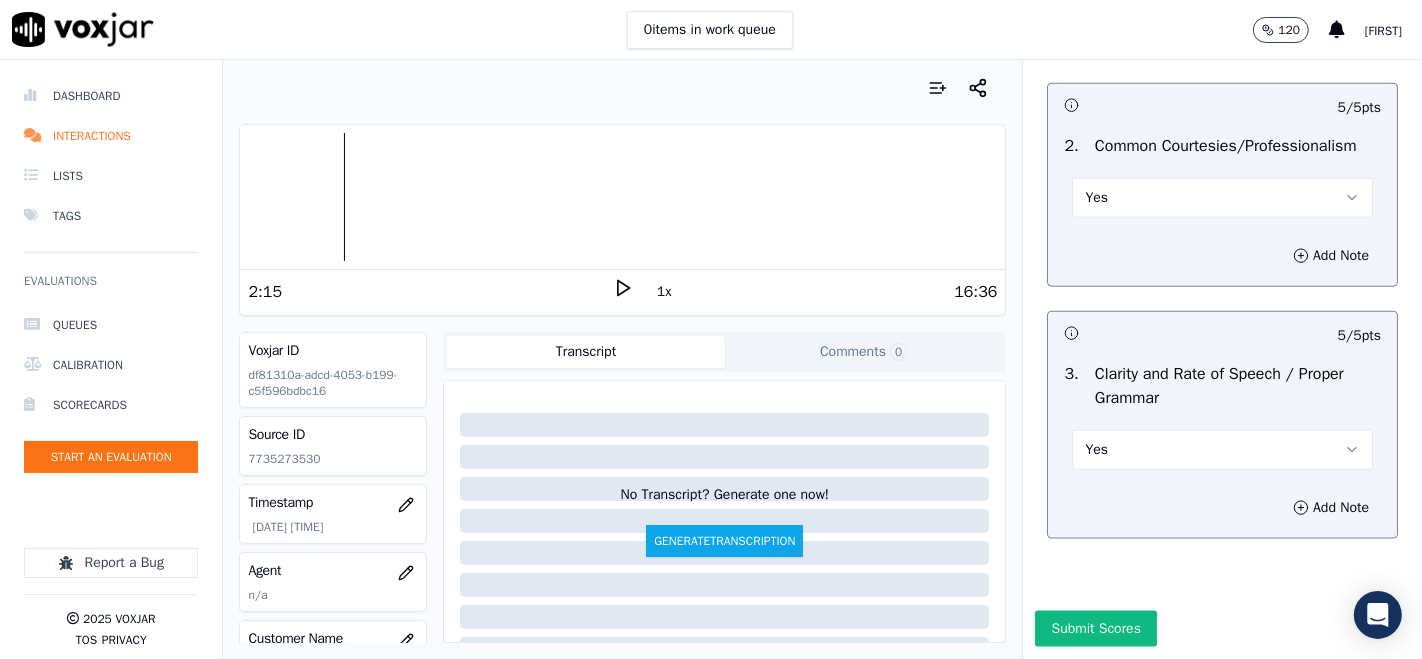 scroll, scrollTop: 8685, scrollLeft: 0, axis: vertical 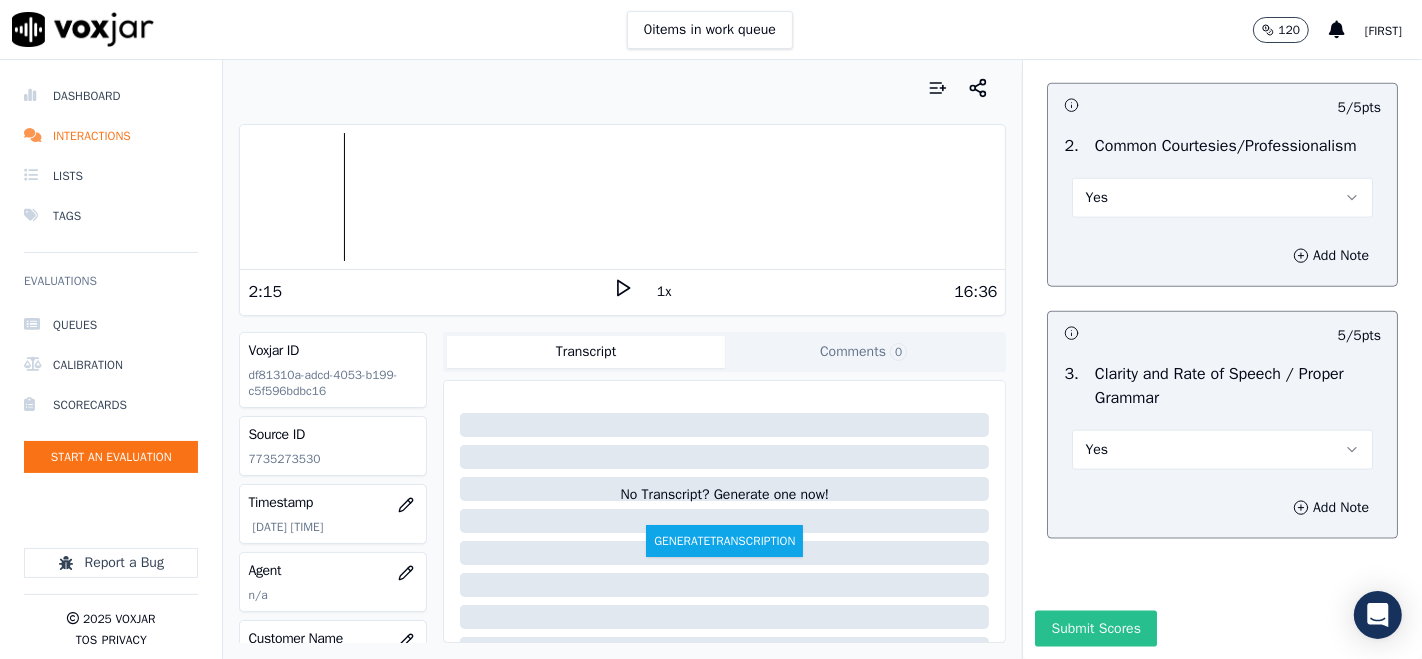 click on "Submit Scores" at bounding box center [1095, 629] 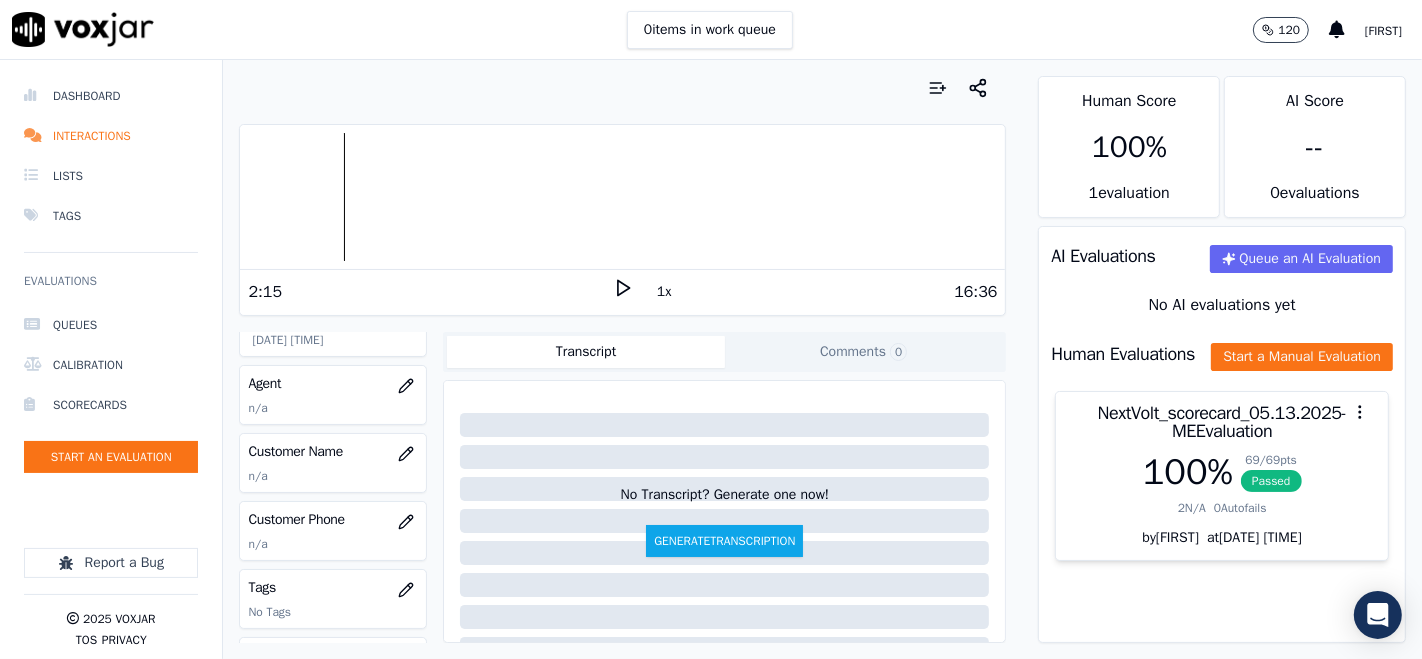 scroll, scrollTop: 222, scrollLeft: 0, axis: vertical 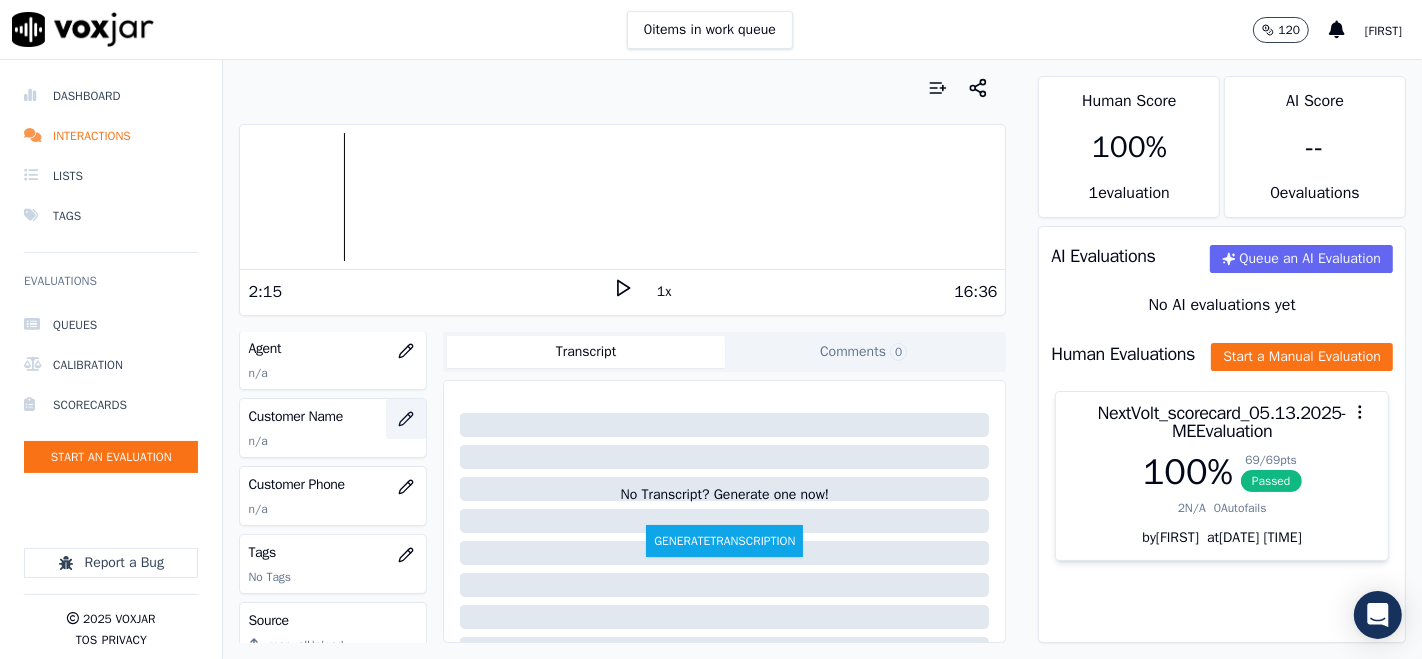 click at bounding box center (406, 419) 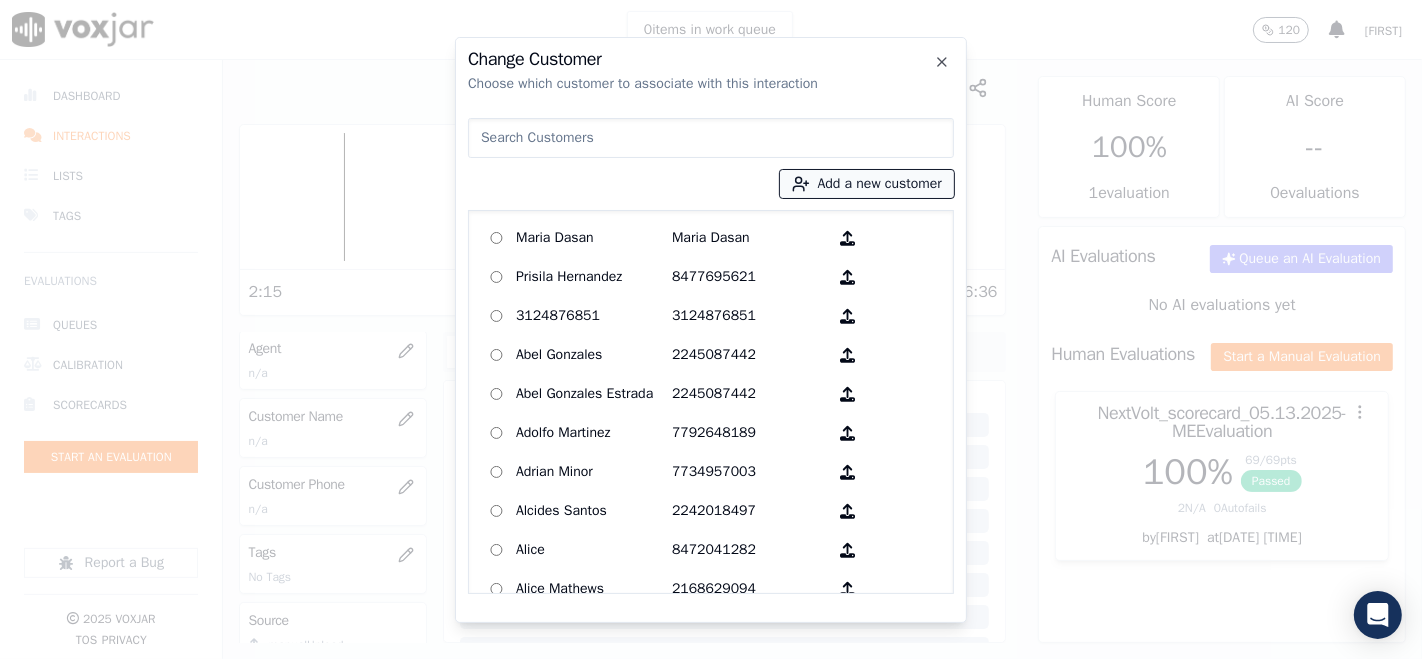 click on "Add a new customer" at bounding box center (867, 184) 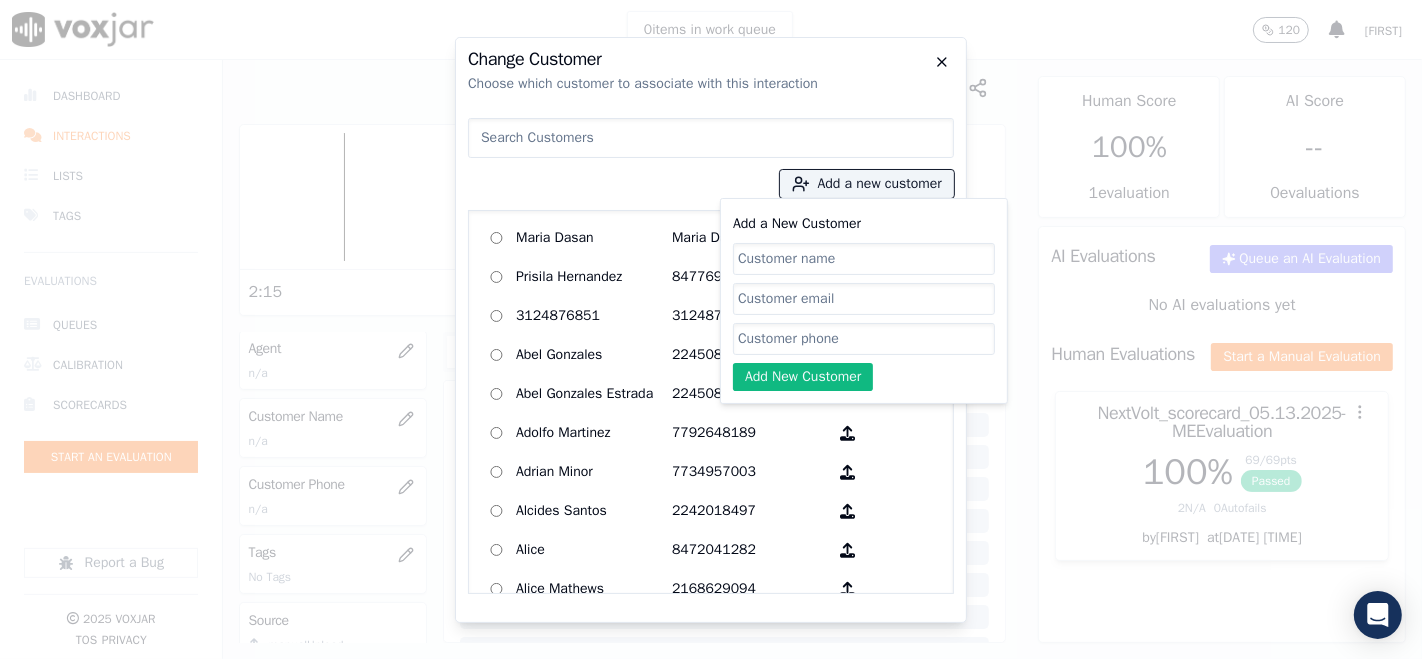 click 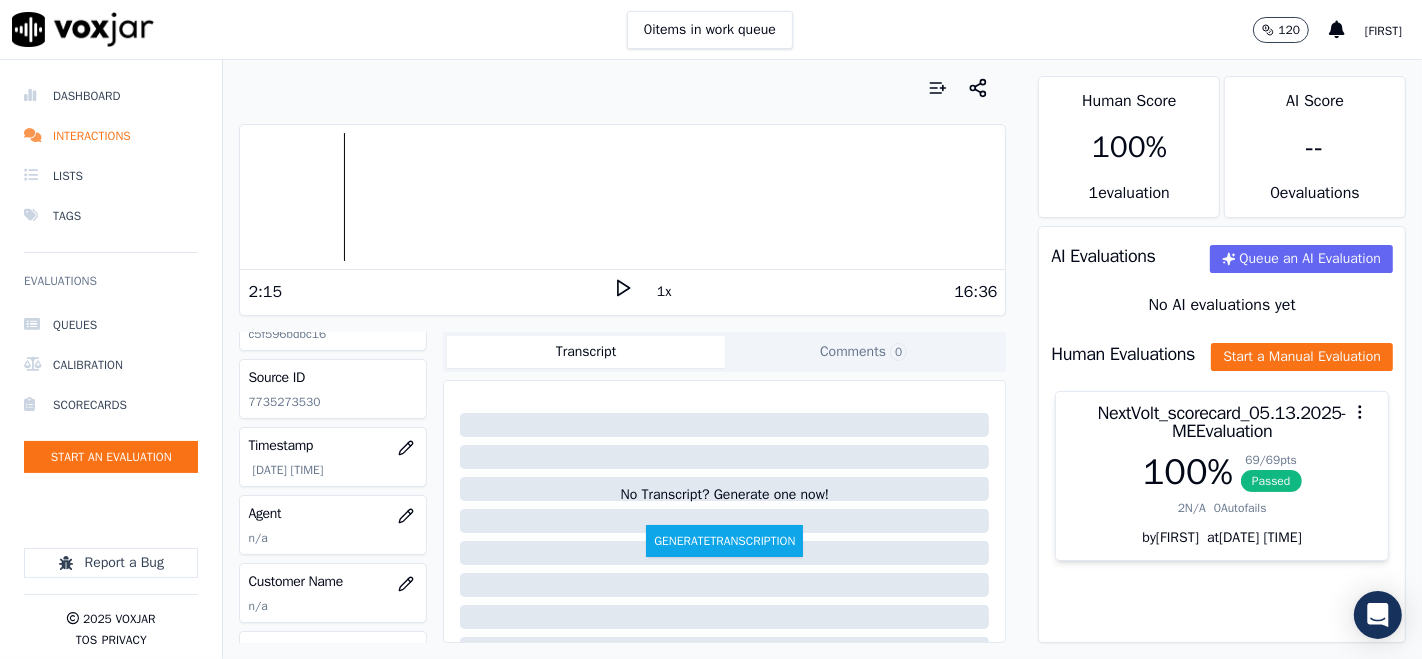 scroll, scrollTop: 51, scrollLeft: 0, axis: vertical 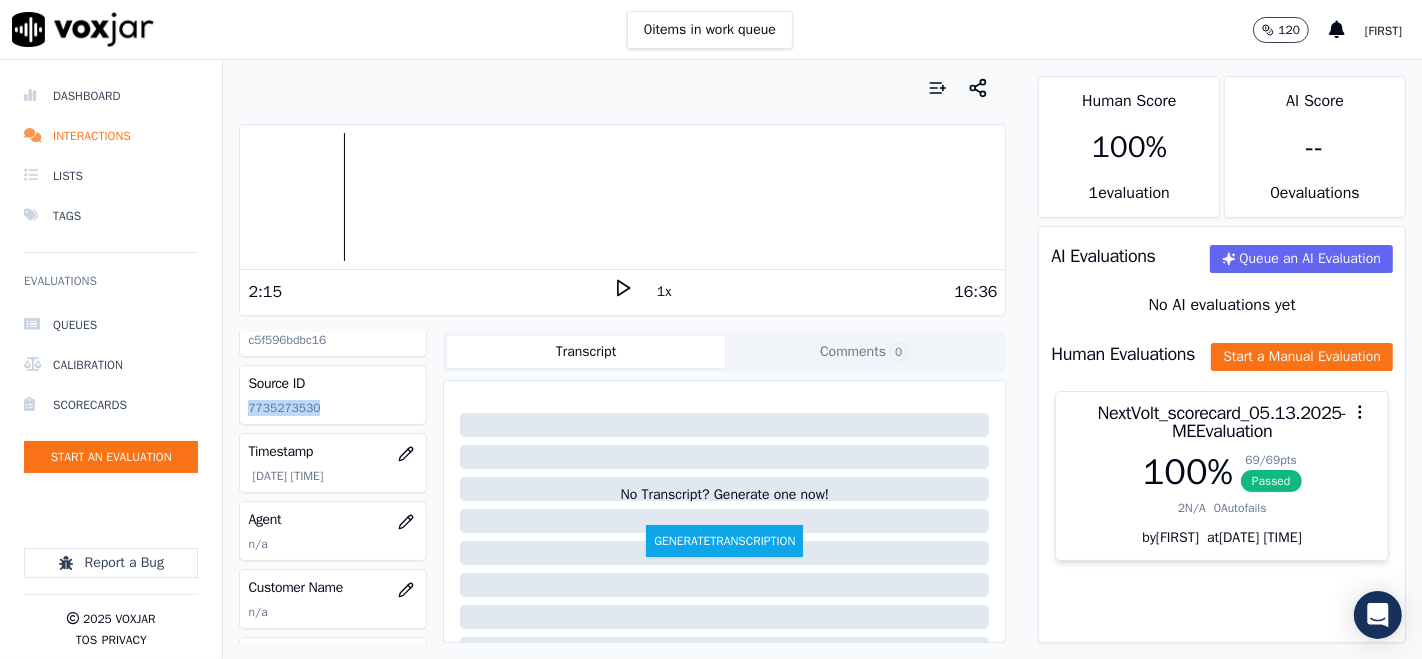 drag, startPoint x: 248, startPoint y: 410, endPoint x: 324, endPoint y: 410, distance: 76 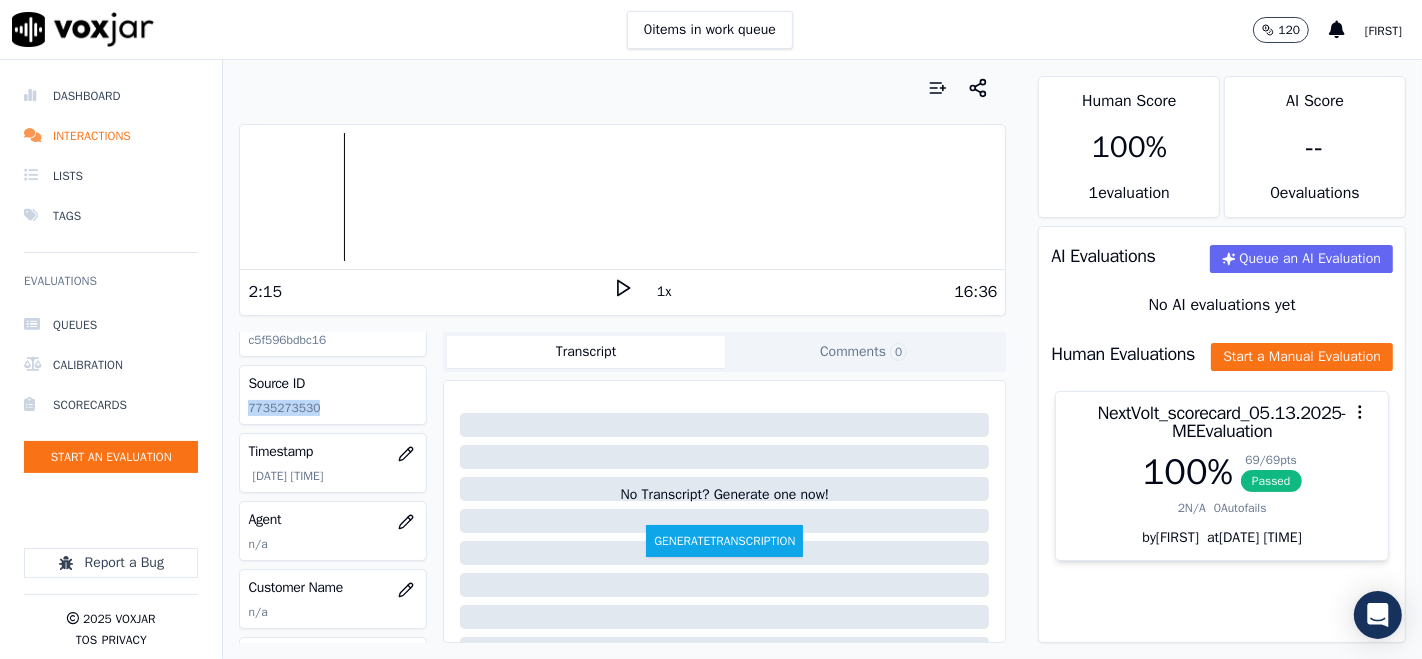 copy on "7735273530" 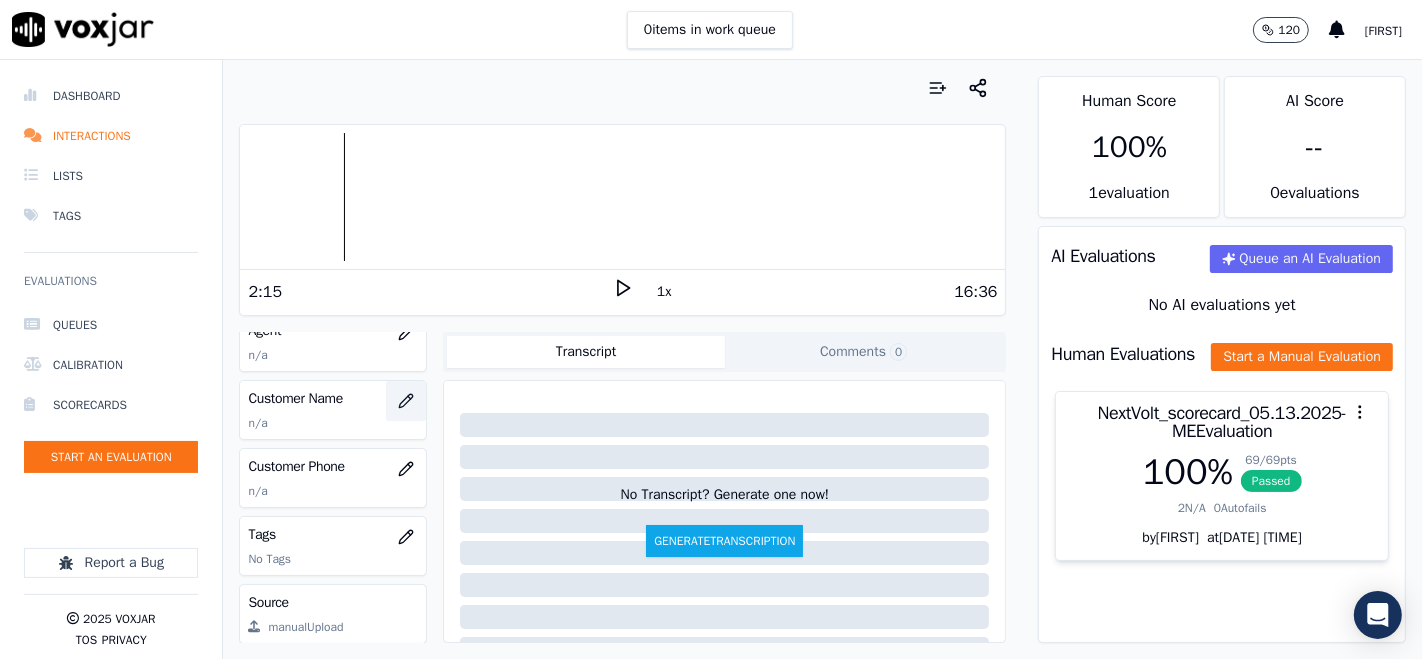 scroll, scrollTop: 273, scrollLeft: 0, axis: vertical 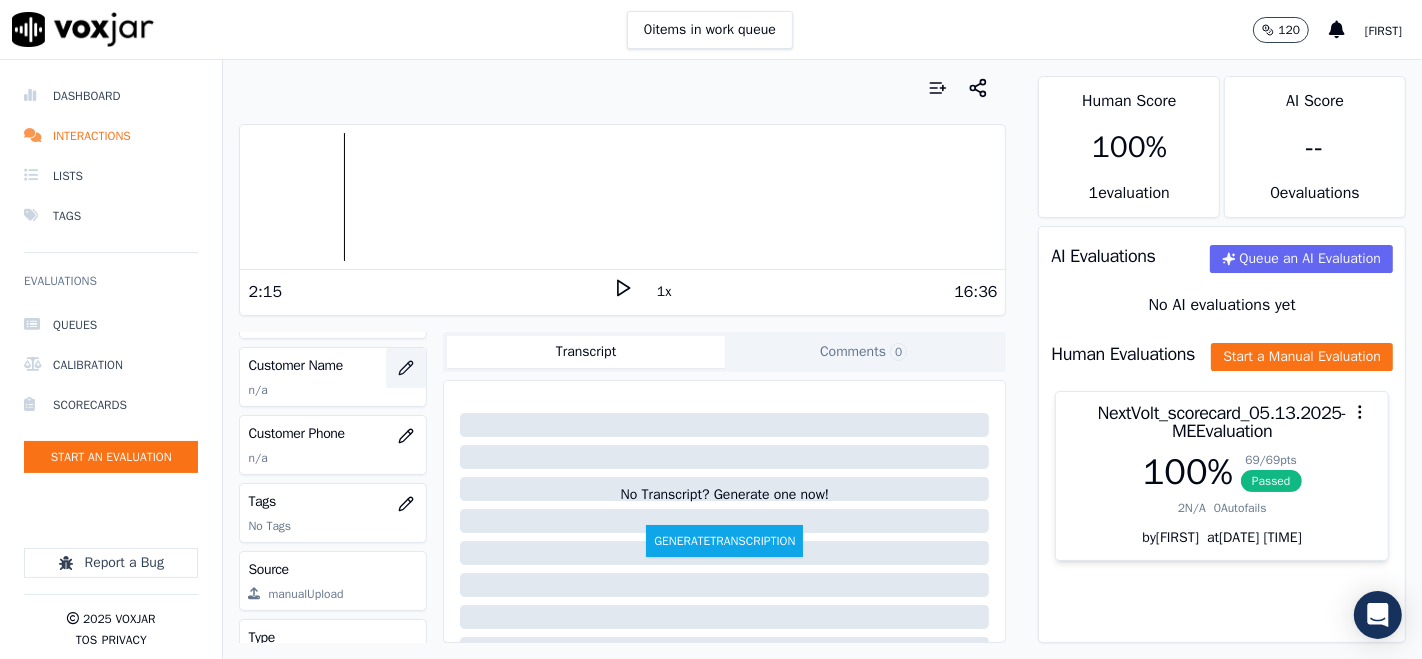 click 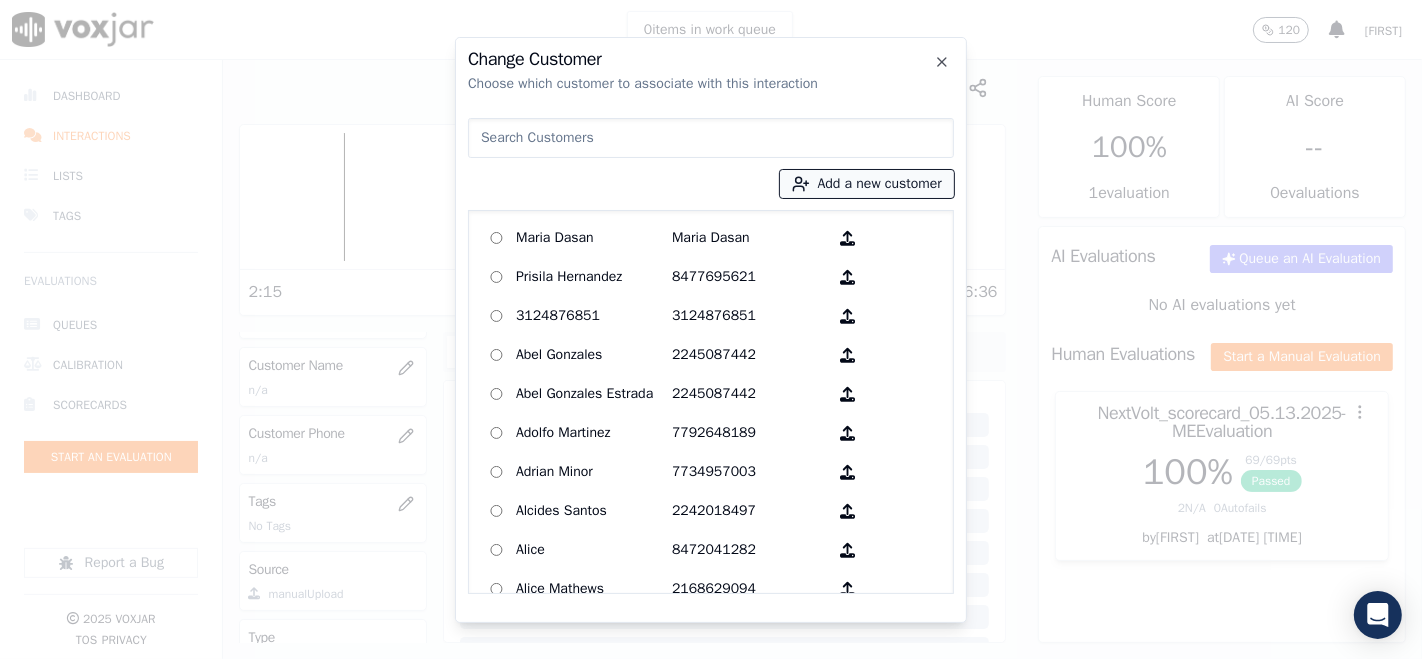click on "Add a new customer" at bounding box center (867, 184) 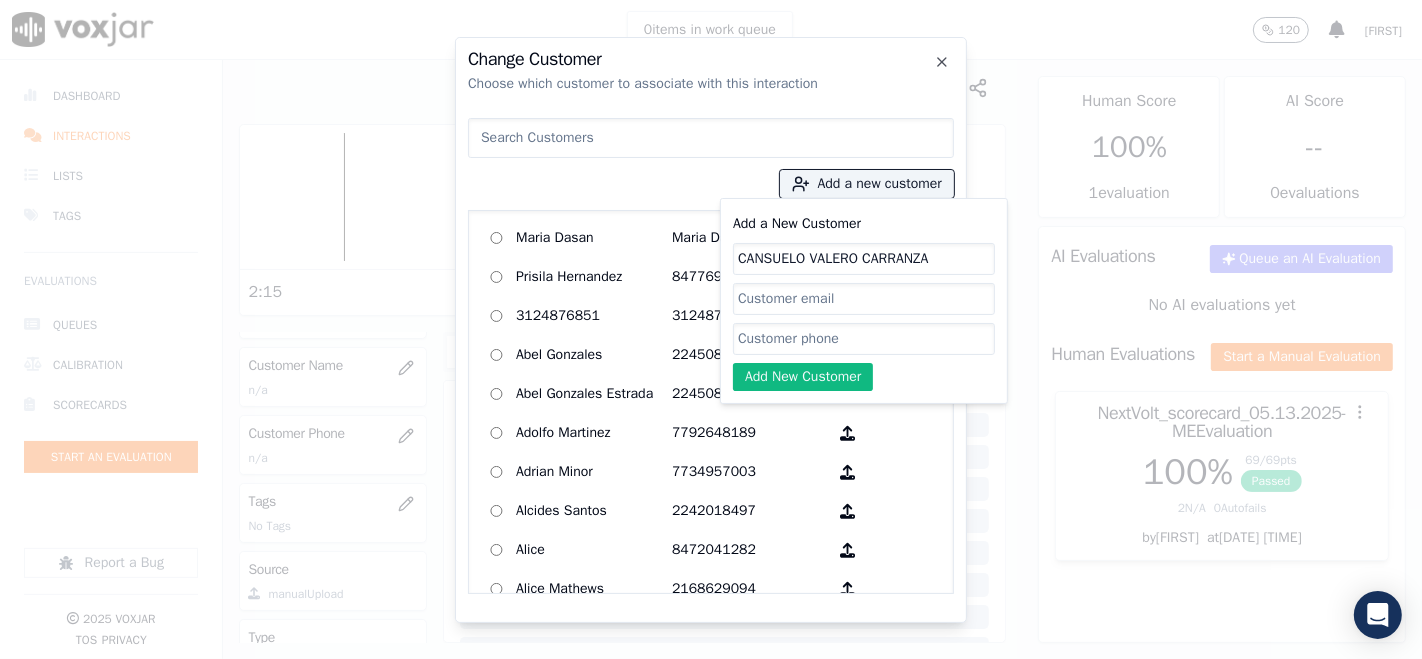 type on "CANSUELO VALERO CARRANZA" 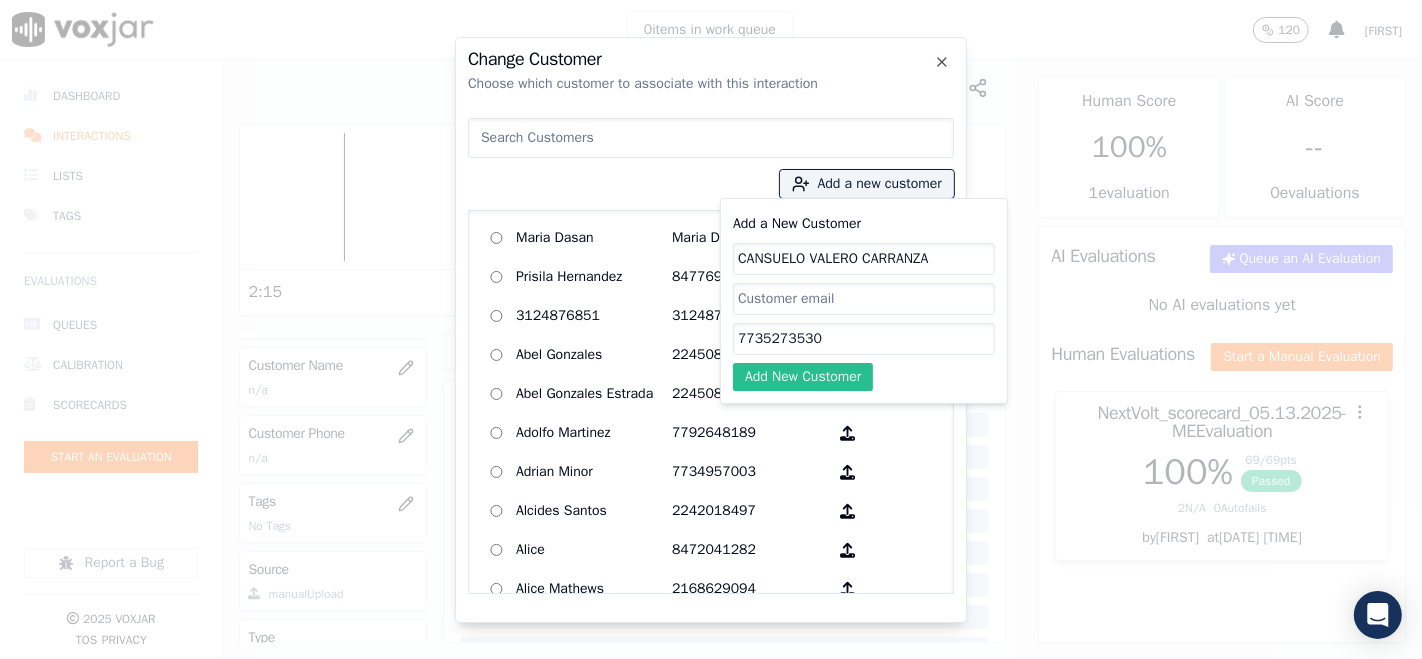 type on "7735273530" 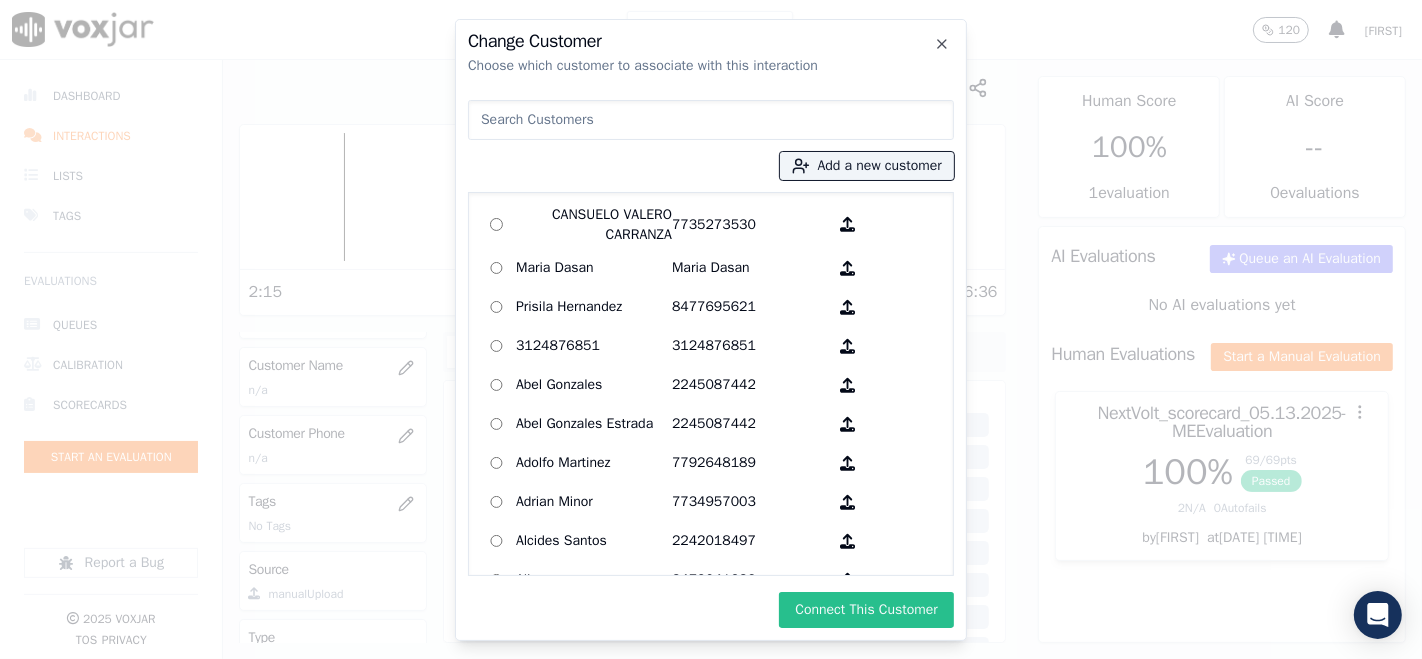 click on "Connect This Customer" at bounding box center (866, 610) 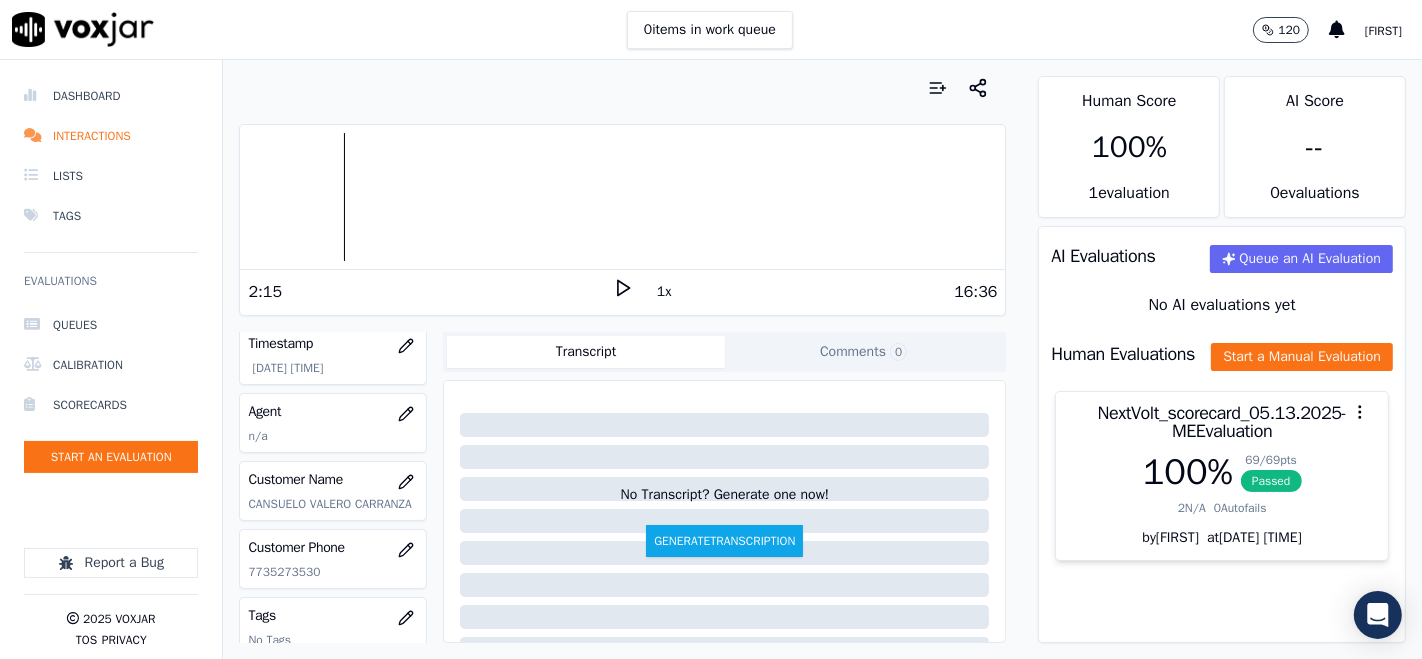 scroll, scrollTop: 152, scrollLeft: 0, axis: vertical 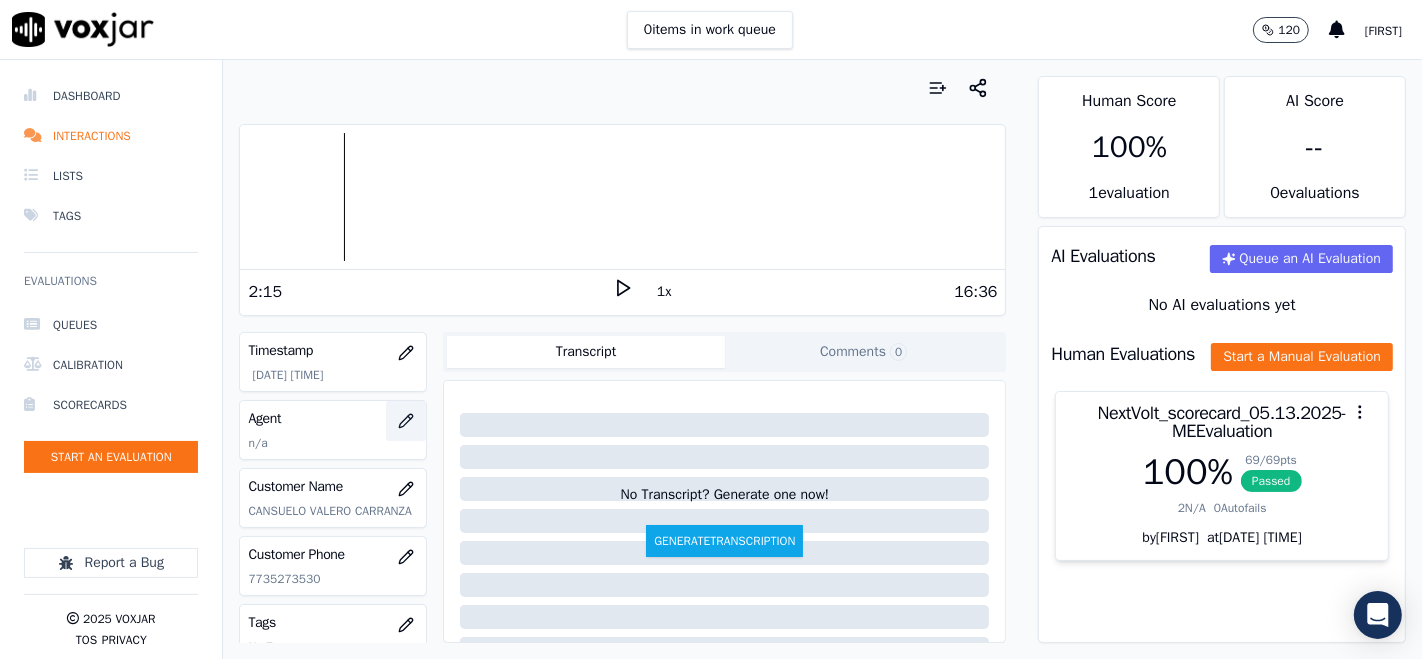 click 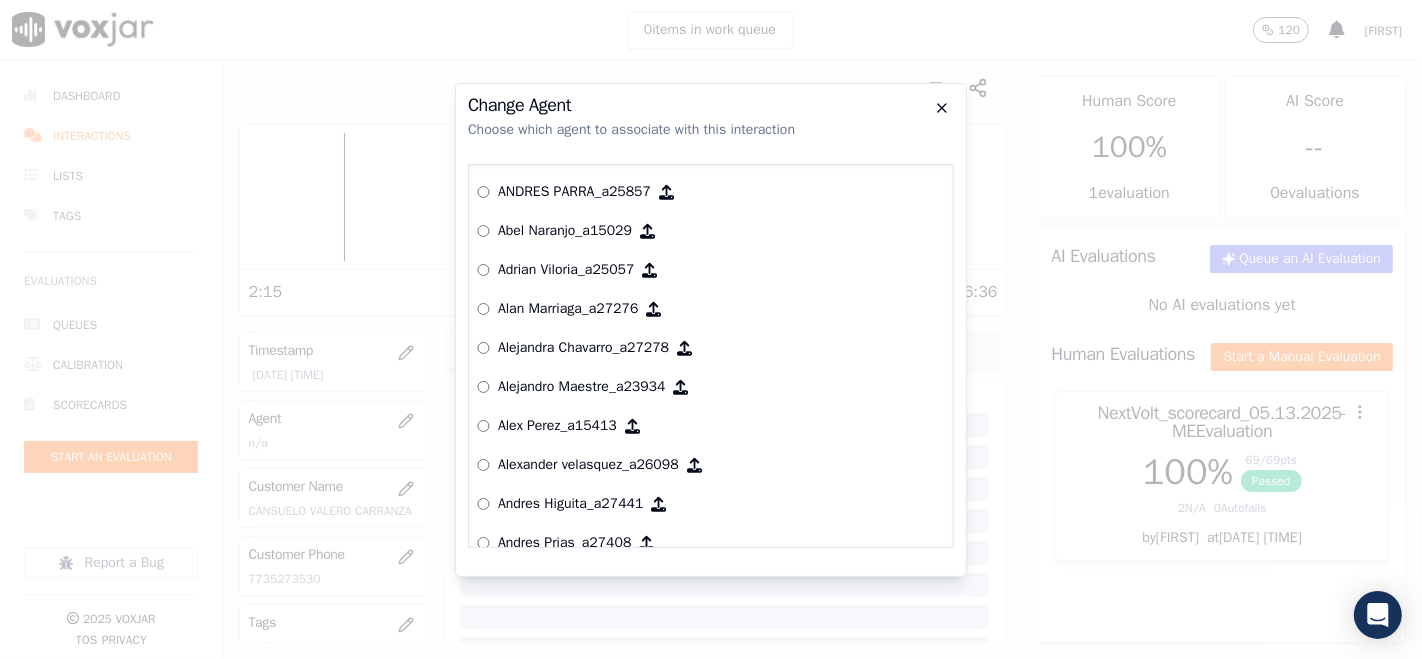 click 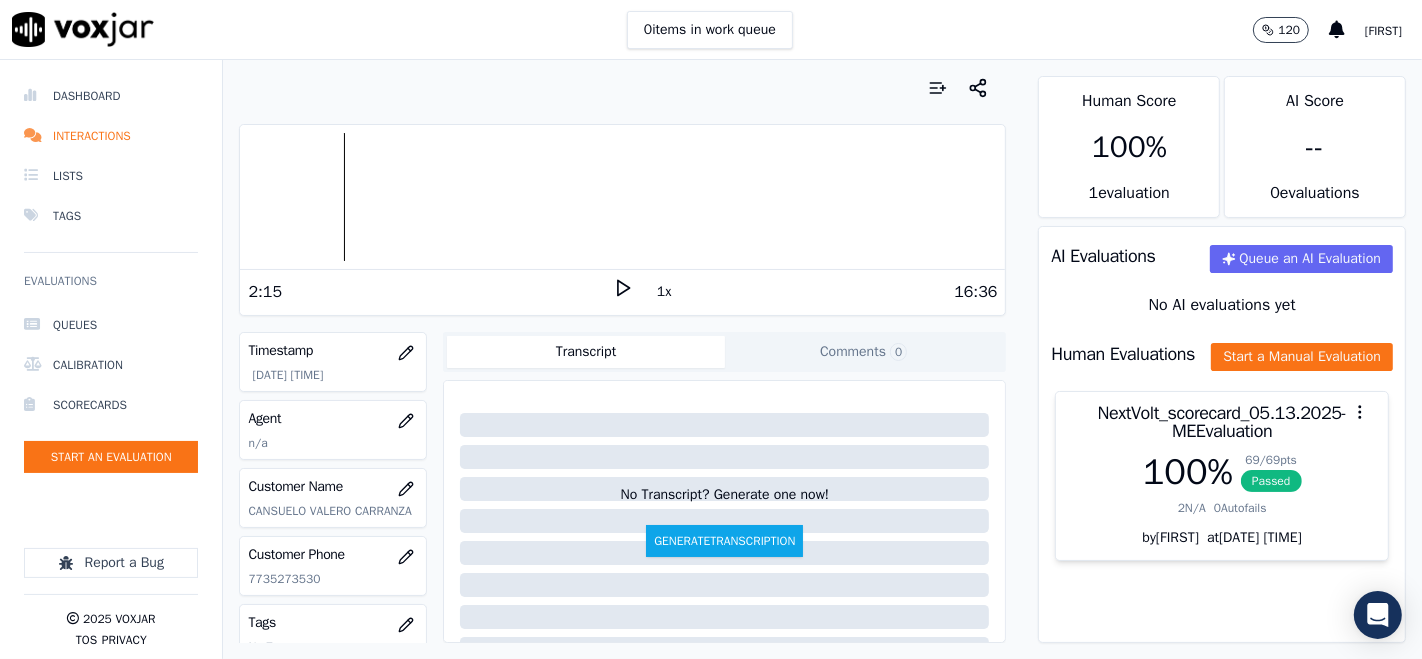 drag, startPoint x: 615, startPoint y: 278, endPoint x: 585, endPoint y: 266, distance: 32.31099 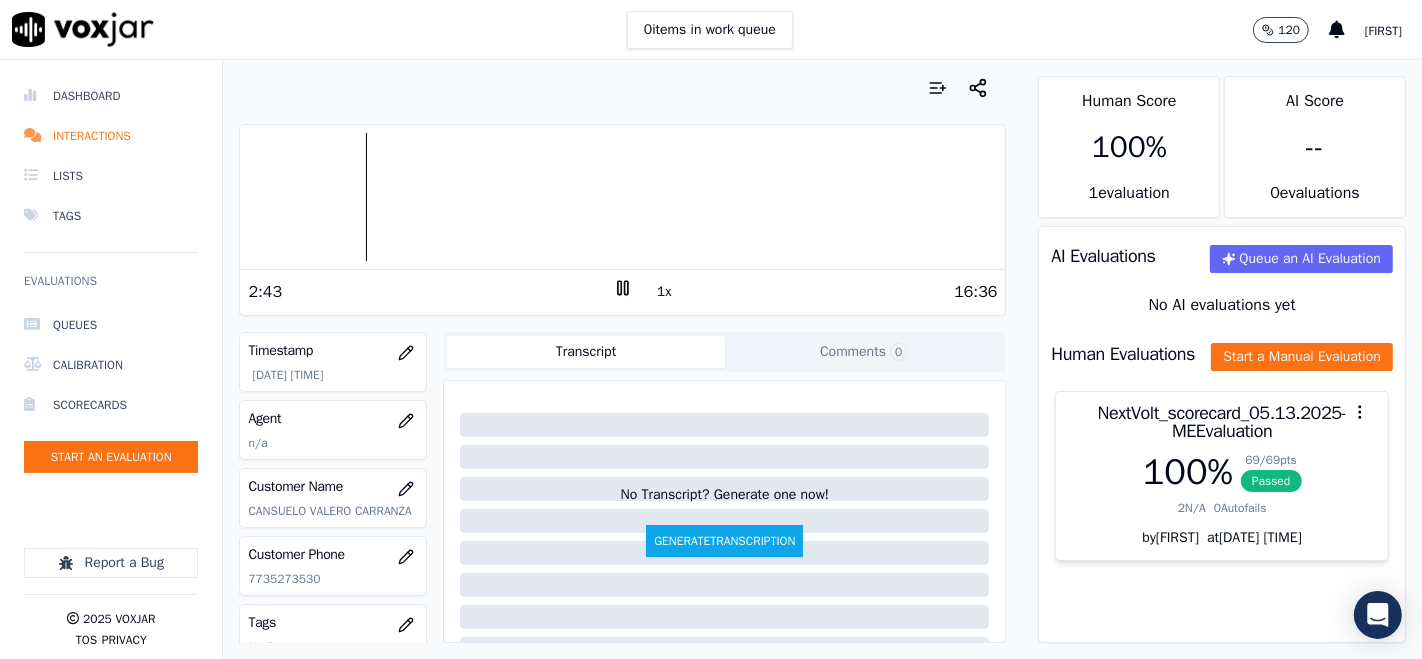 click 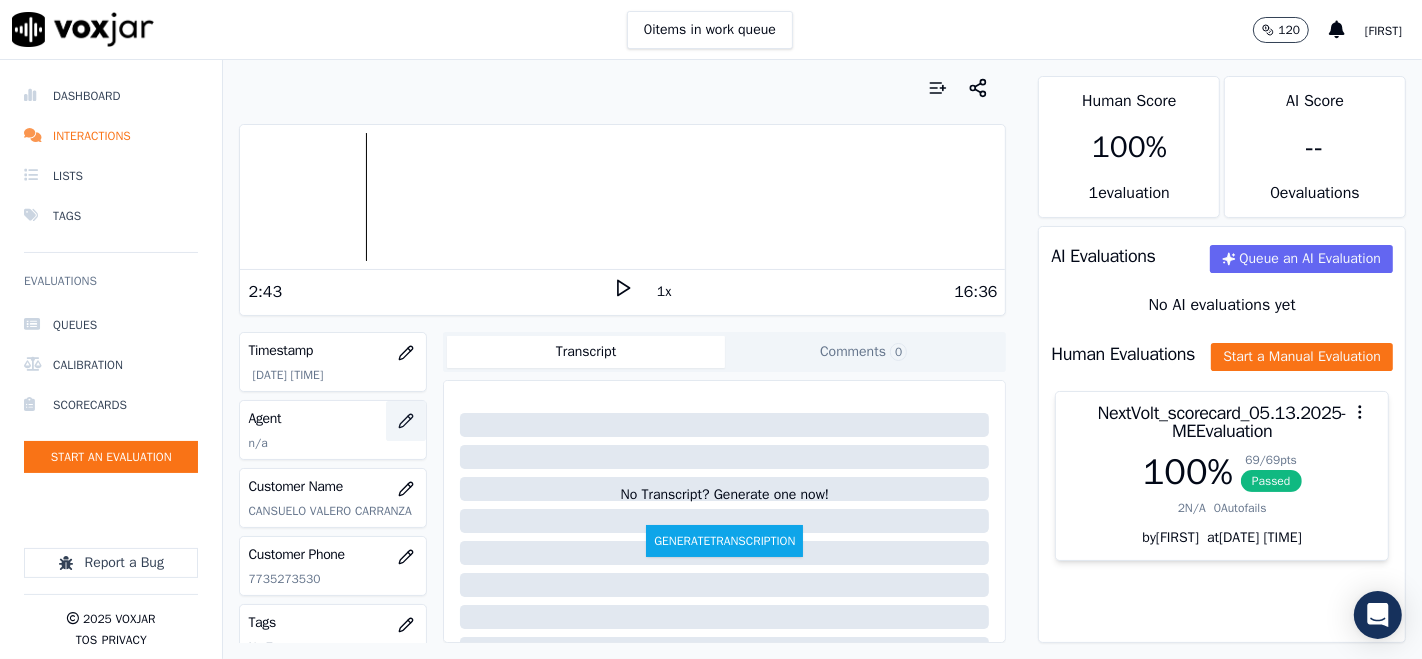 click 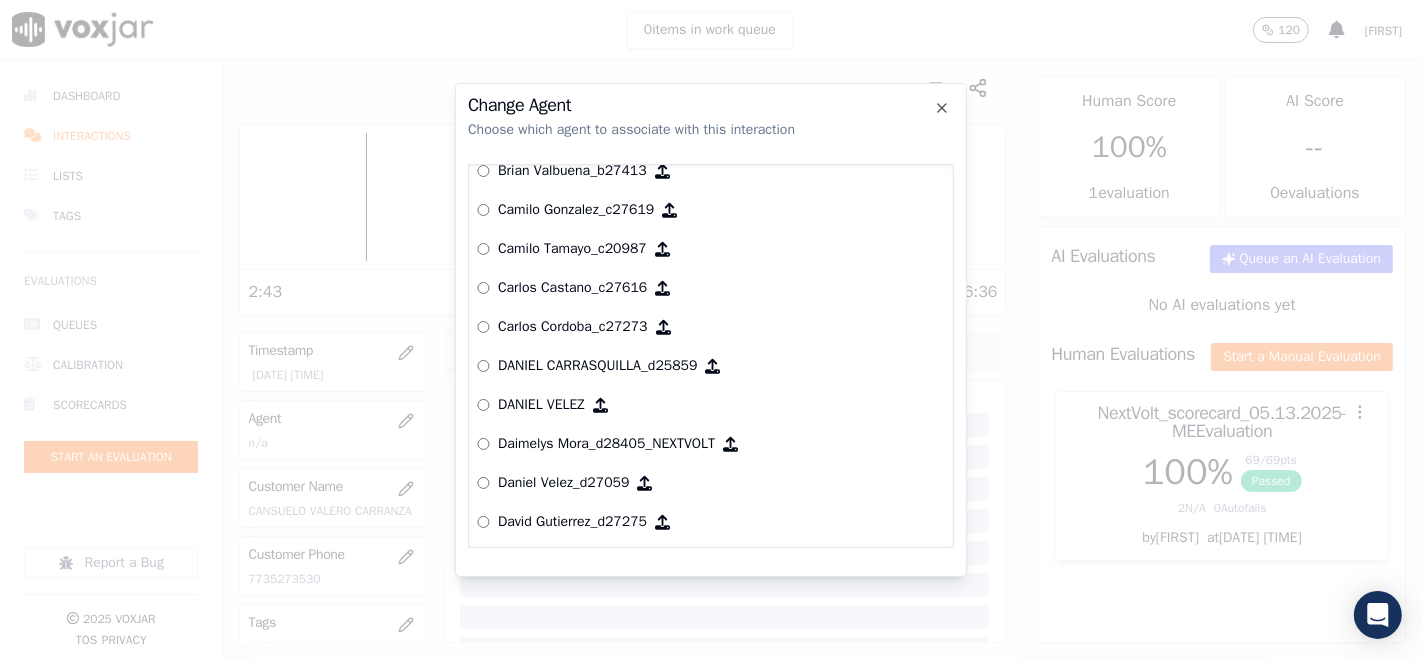 scroll, scrollTop: 571, scrollLeft: 0, axis: vertical 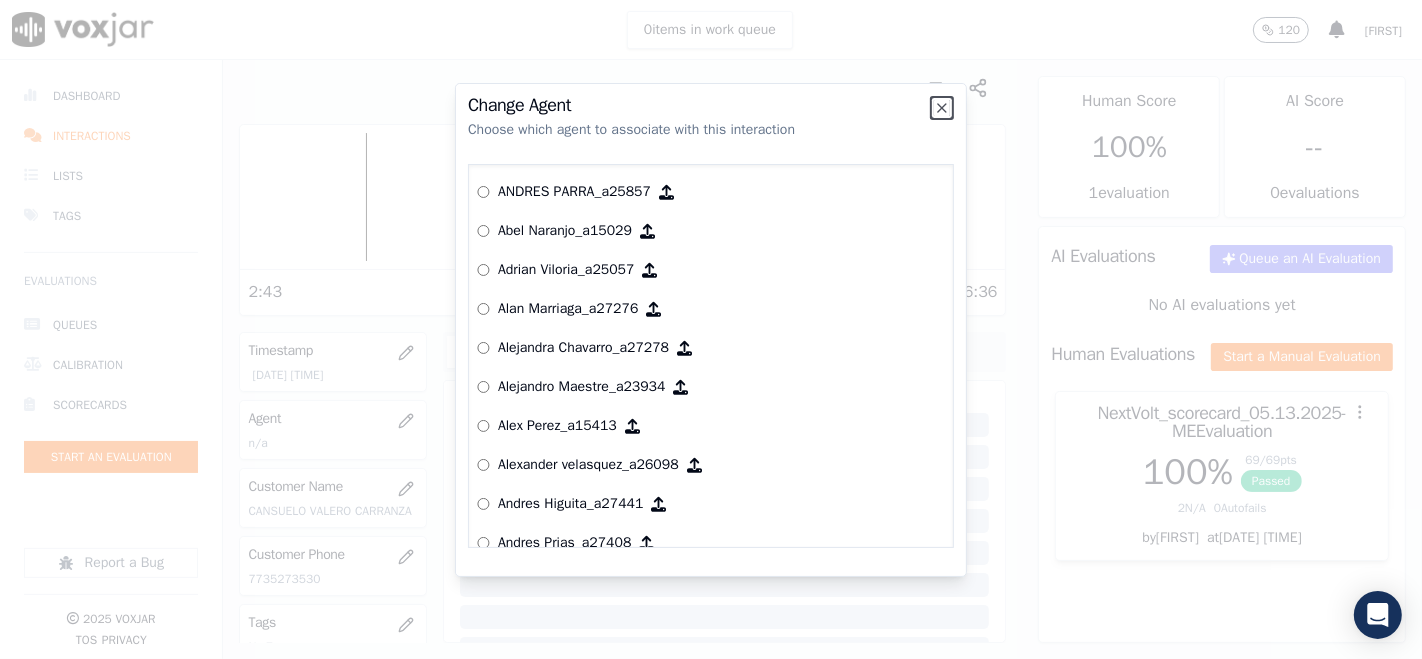 click on "Change Agent   Choose which agent to associate with this interaction       ANDRES PARRA_a25857       Abel Naranjo_a15029       Adrian Viloria_a25057       Alan Marriaga_a27276       Alejandra Chavarro_a27278       Alejandro Maestre_a23934       Alex Perez_a15413       Alexander velasquez_a26098       Andres Higuita_a27441       Andres Prias_a27408       Andres garcia_a26097       Angie Torres_a27409       Benjy Larios_b27617       Brandon Camacho_b27411       Brian Valbuena_b27413       Camilo Gonzalez_c27619       Camilo Tamayo_c20987       Carlos Castano_c27616       Carlos Cordoba_c27273       DANIEL CARRASQUILLA_d25859       DANIEL VELEZ       Daimelys Mora_d28405_NEXTVOLT       Daniel Velez_d27059       David Gutierrez_d27275       Doris Cantillo_d12325       Elian Florez_e21001       Emilio Salazar_e23832       Fabiola Rendon_f27272       Felix Oliveros_f20983       Francesco zabaleta_f26089       GISELLA CANO_g27545       Gustavo cantero_g26091       Hans Soruco_h25599       Hernando Osorio_h20985" 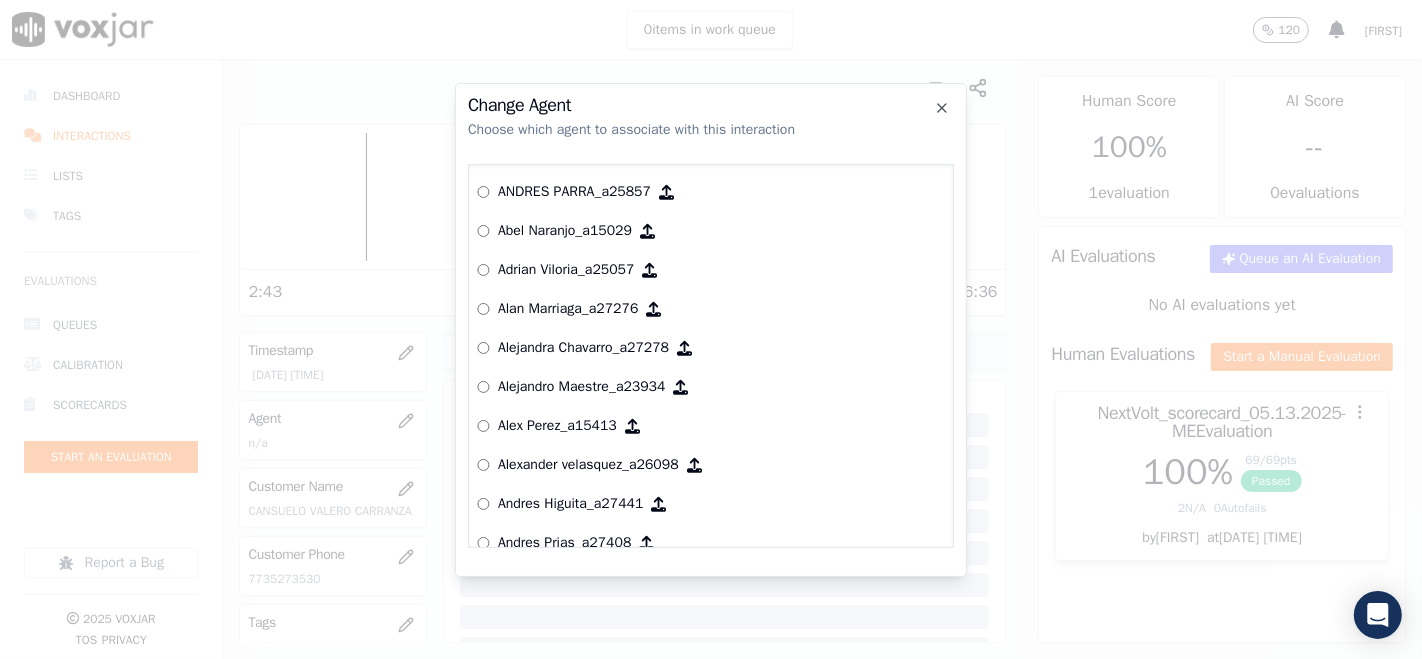 click on "Change Agent" at bounding box center (711, 105) 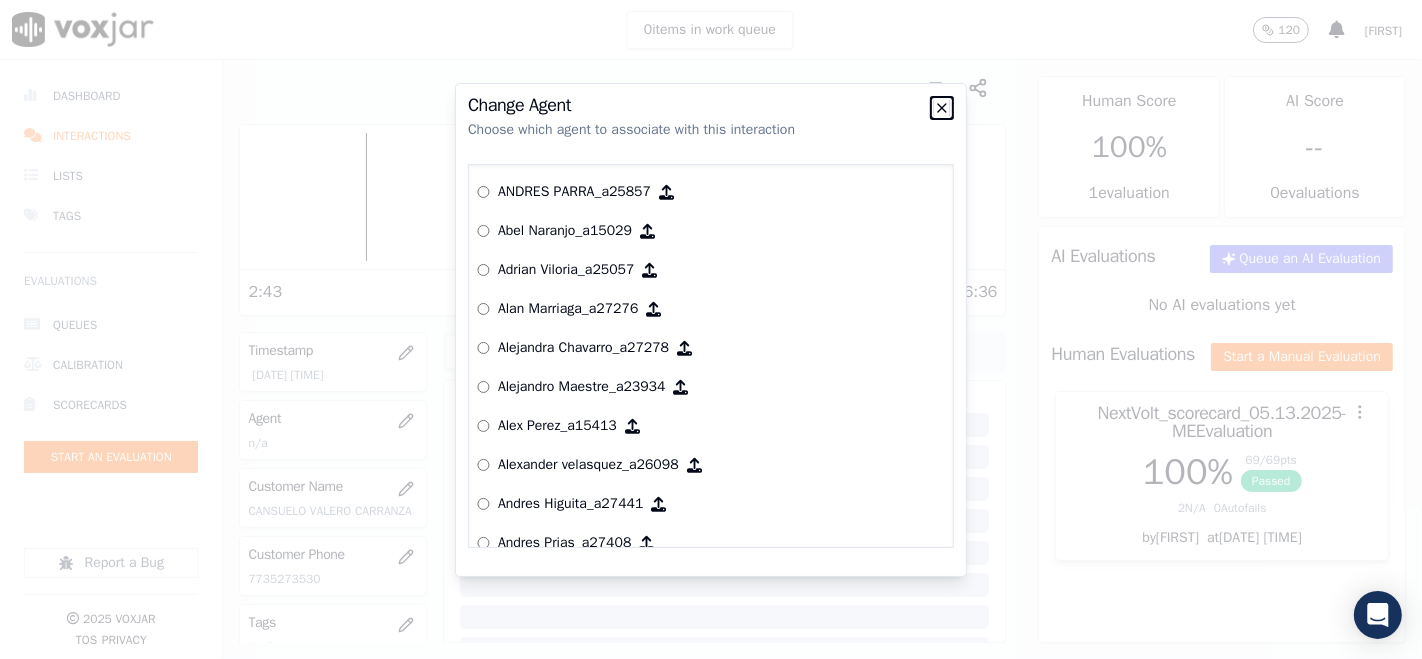 click 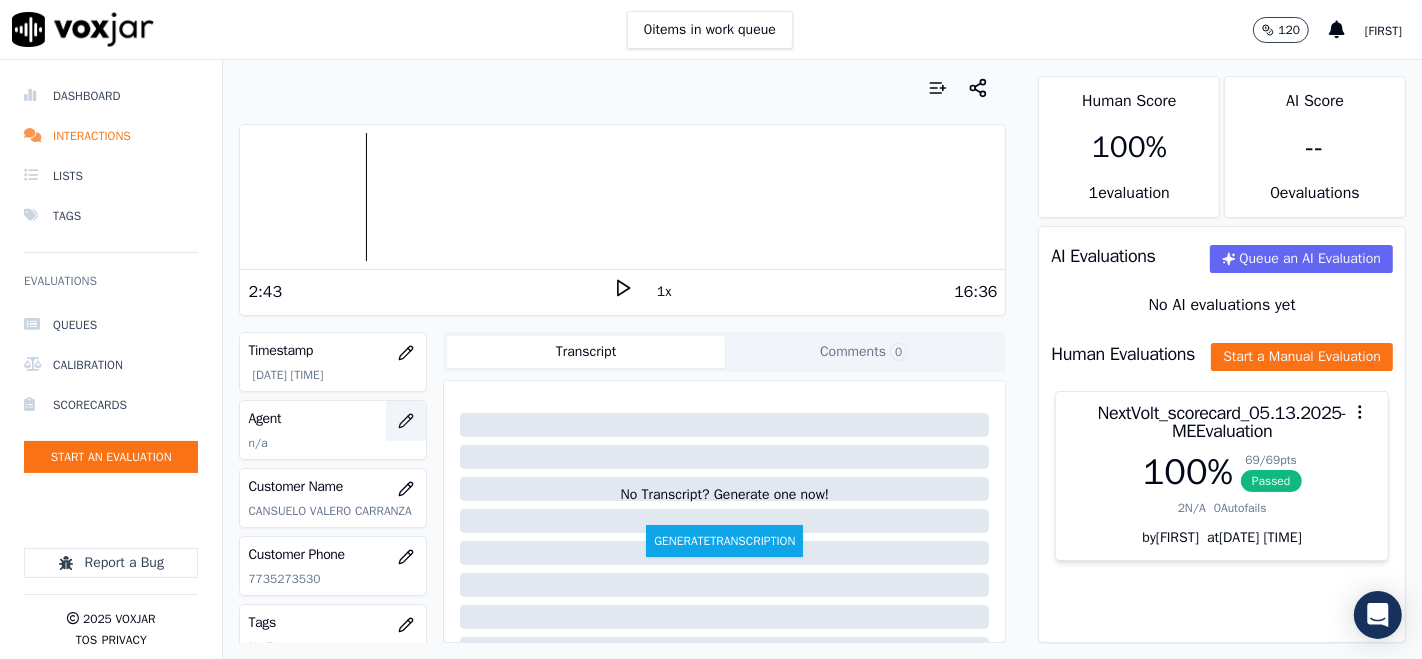click 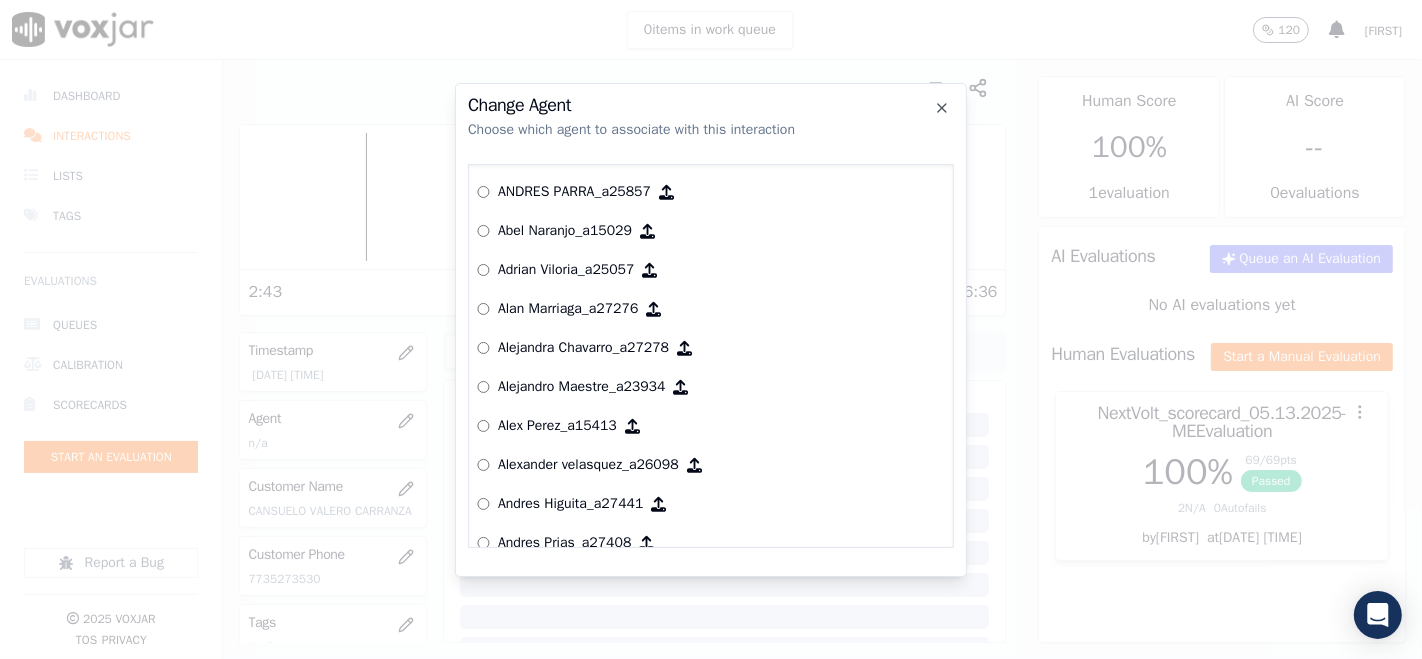 click at bounding box center (711, 329) 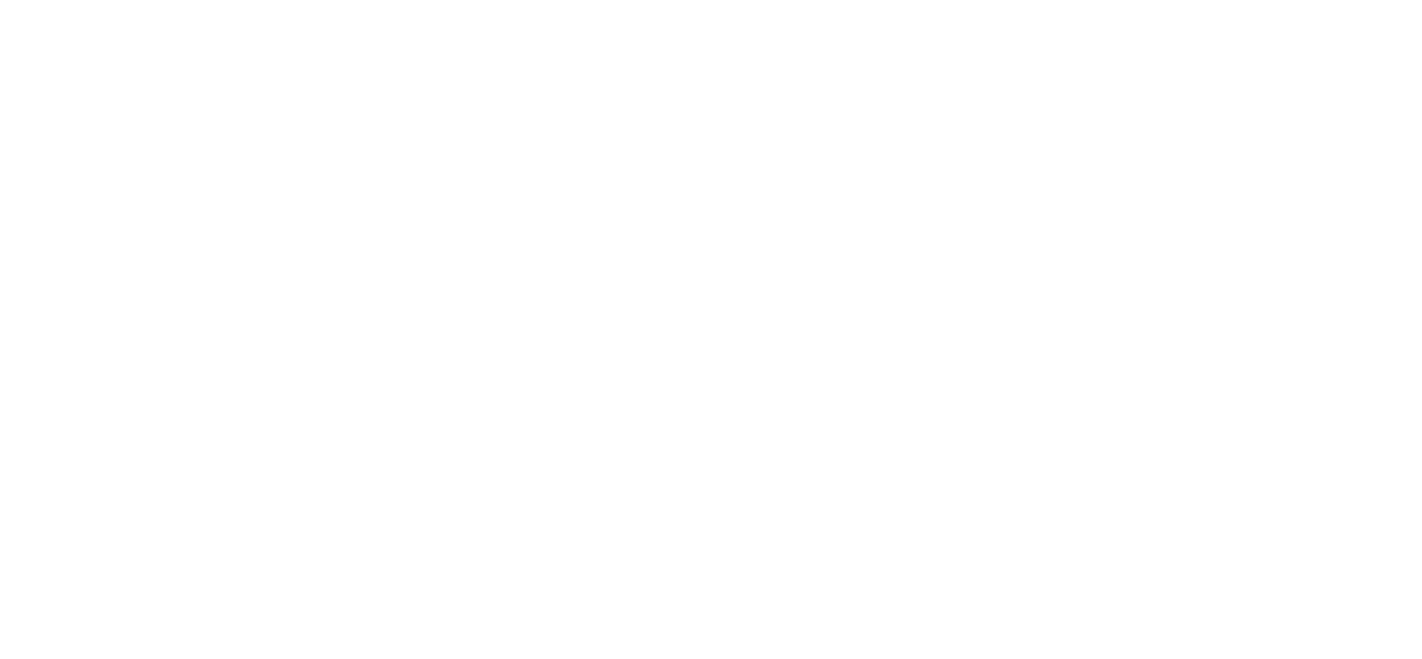 scroll, scrollTop: 0, scrollLeft: 0, axis: both 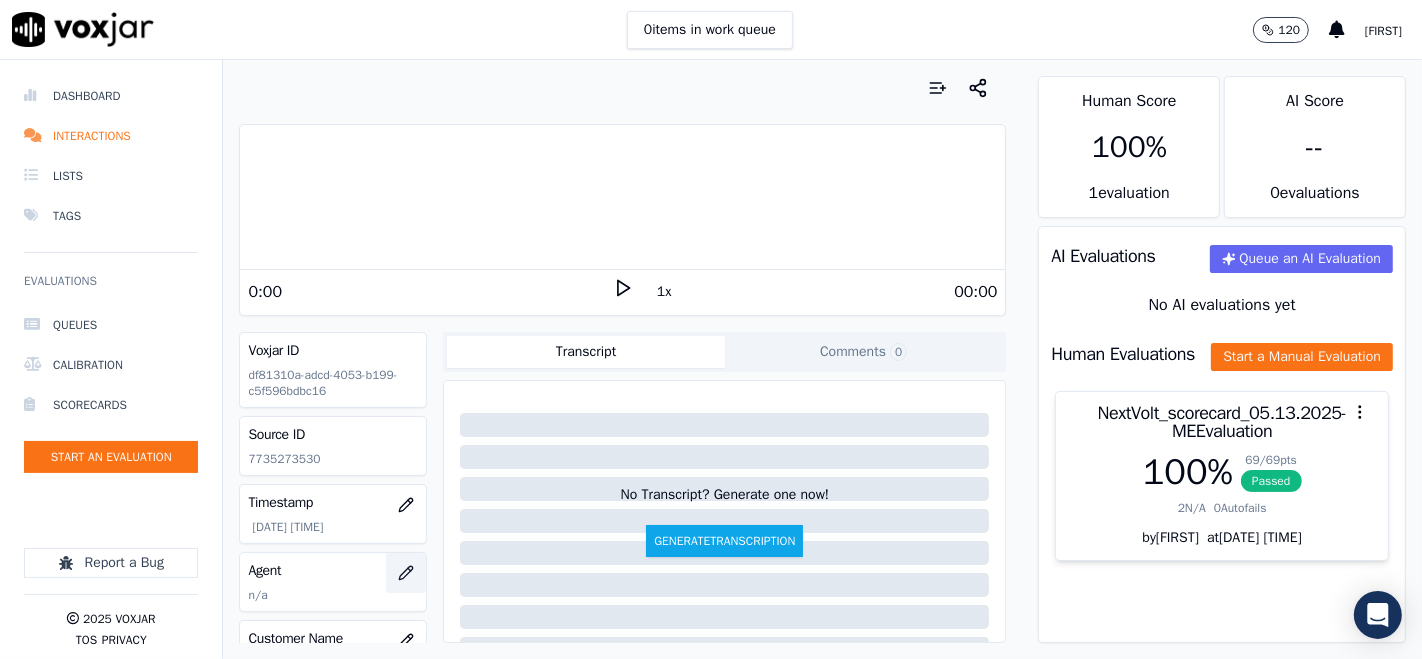 click at bounding box center [406, 573] 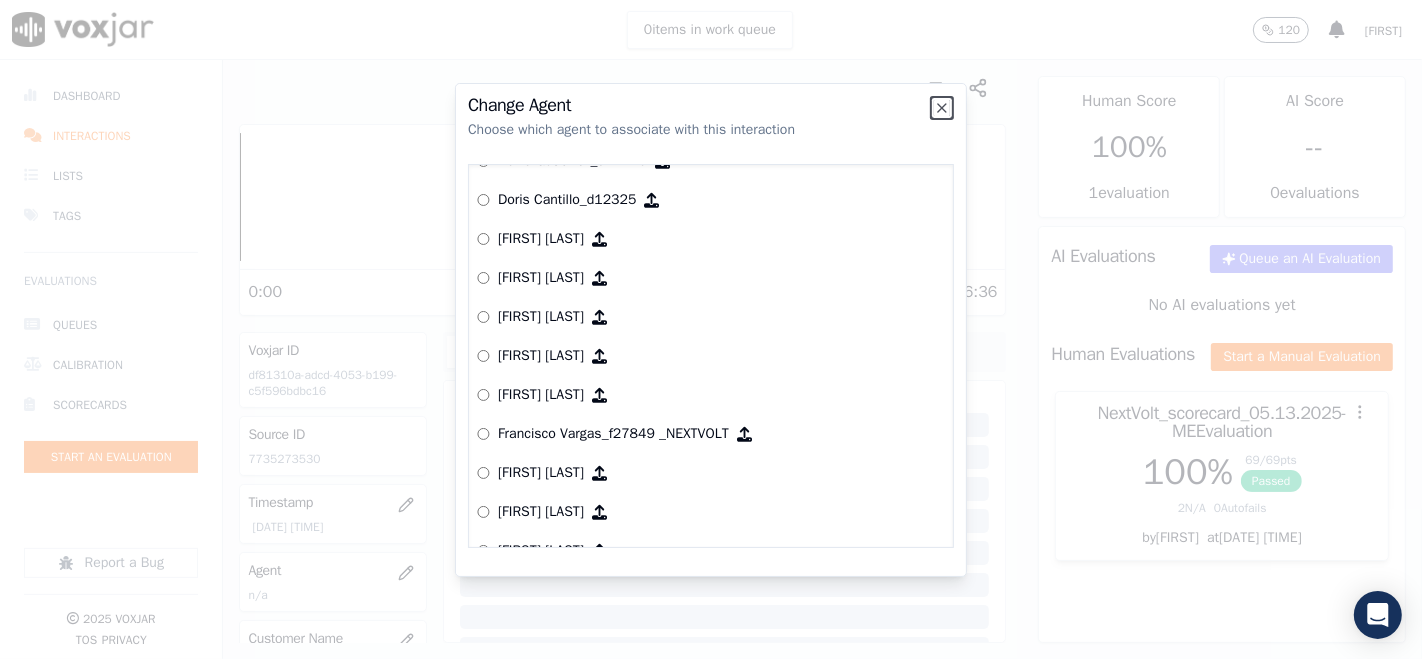 scroll, scrollTop: 958, scrollLeft: 0, axis: vertical 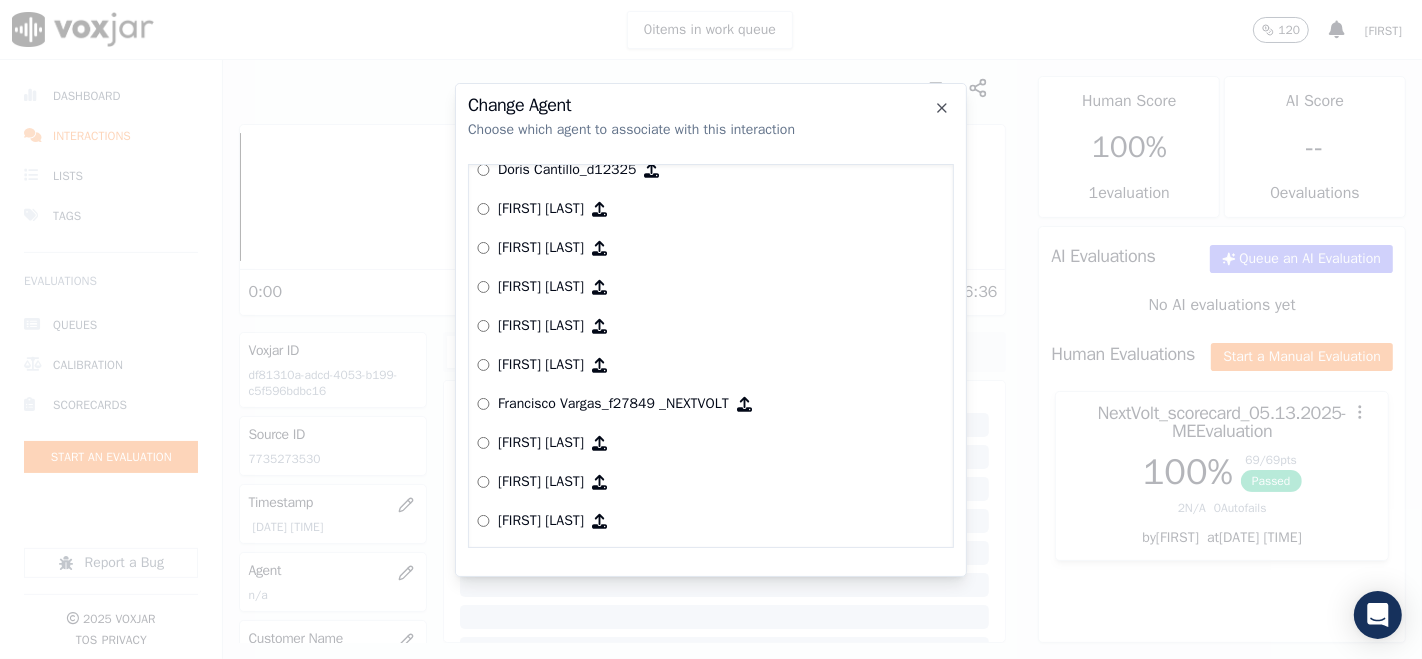 click on "Francisco Vargas_f27849 _NEXTVOLT" at bounding box center (613, 404) 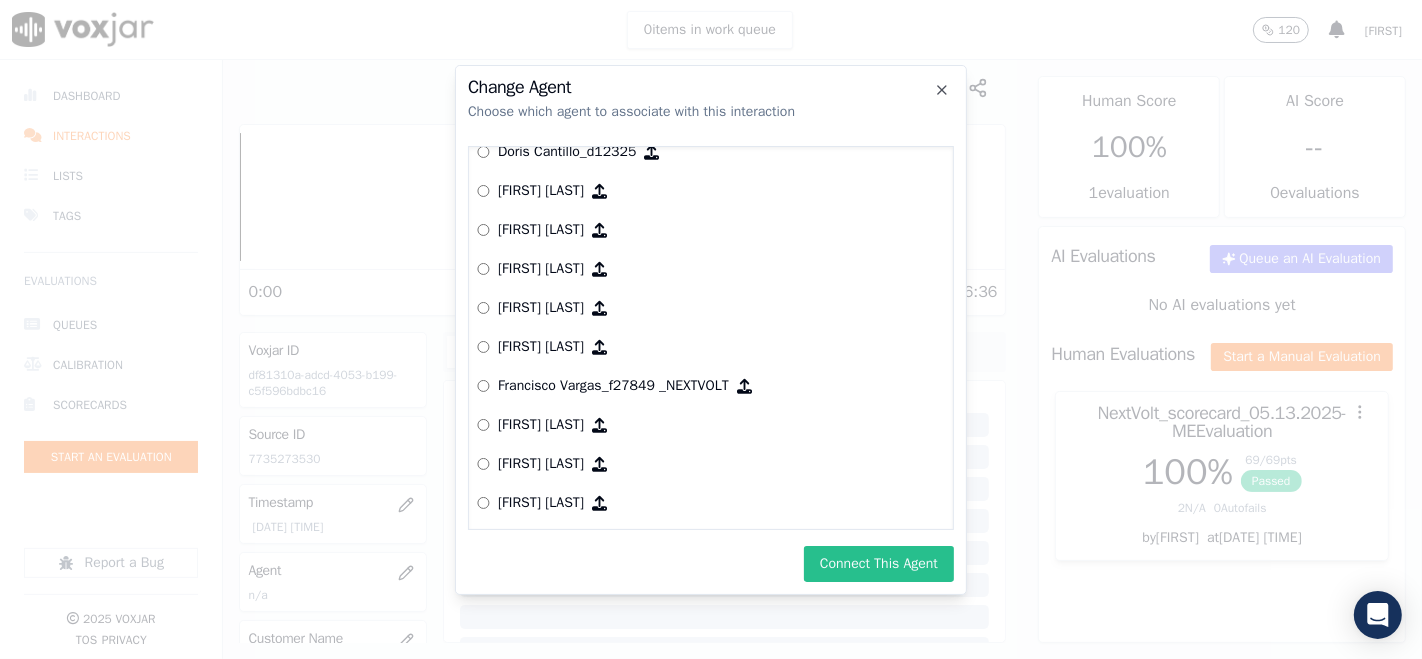 click on "Connect This Agent" at bounding box center (879, 564) 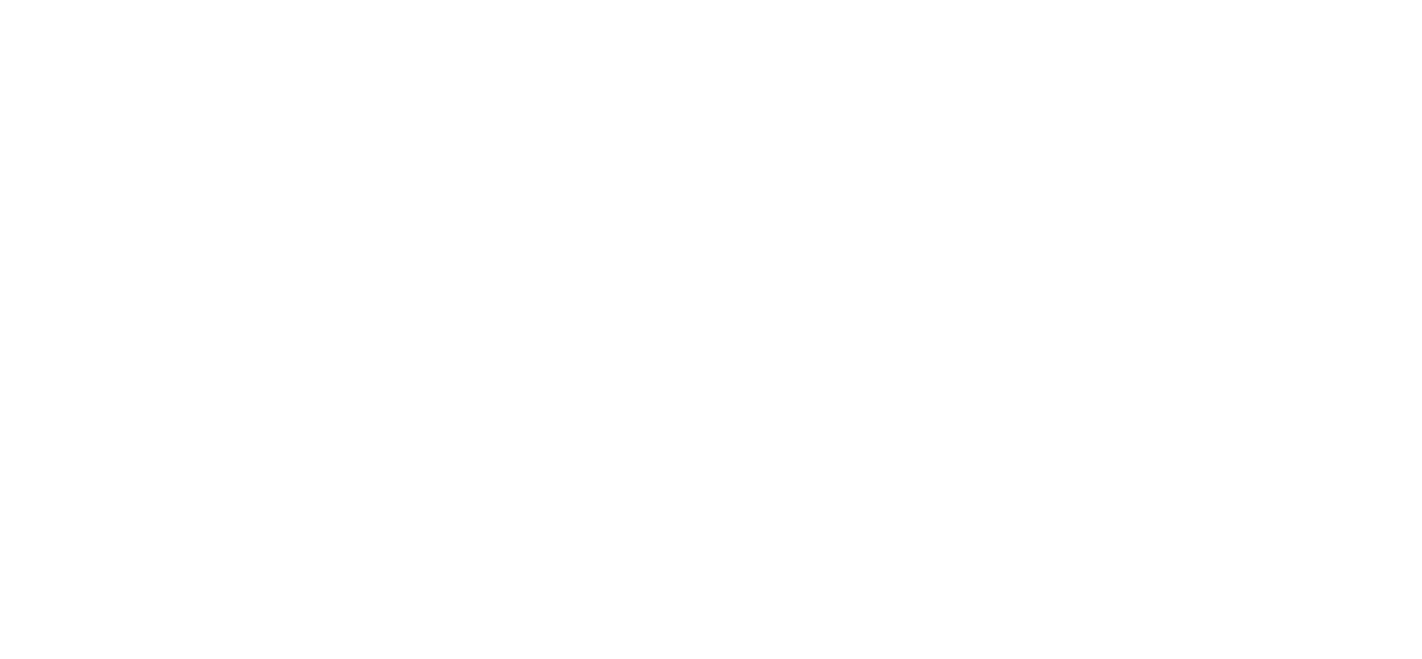 scroll, scrollTop: 0, scrollLeft: 0, axis: both 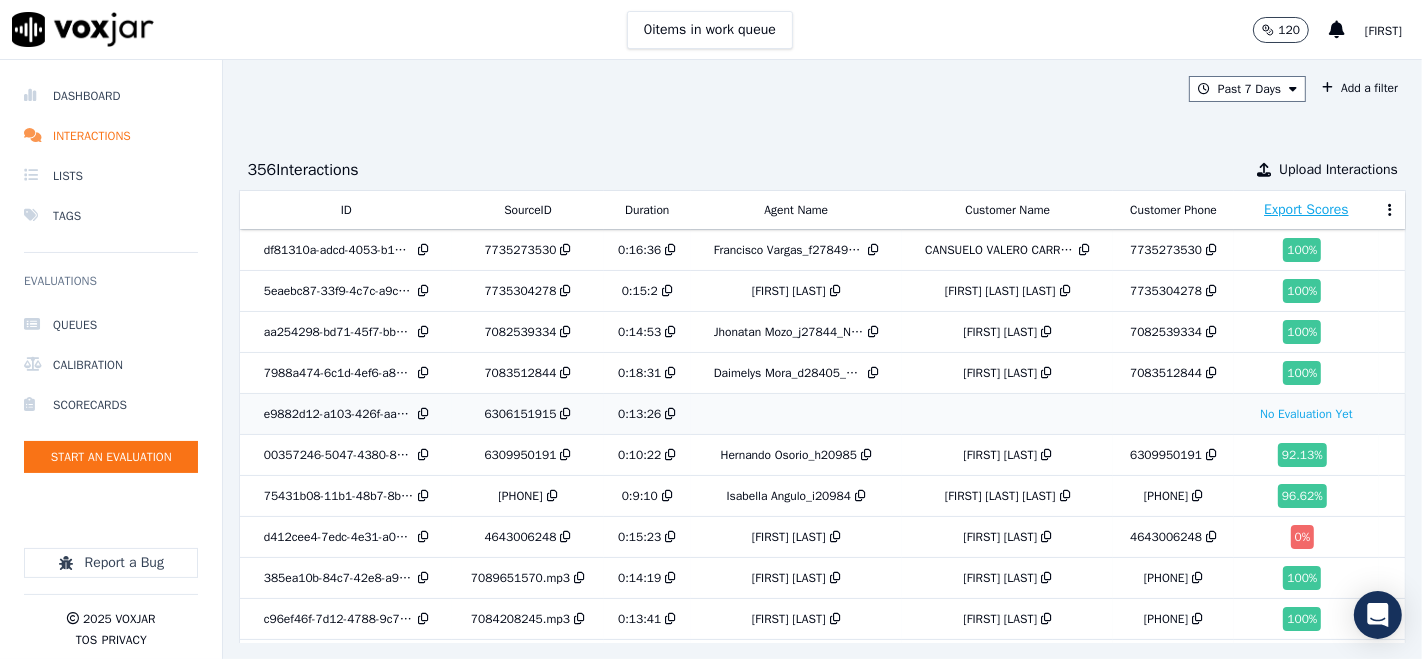 click on "e9882d12-a103-426f-aab0-1ea7971c1499" at bounding box center [339, 414] 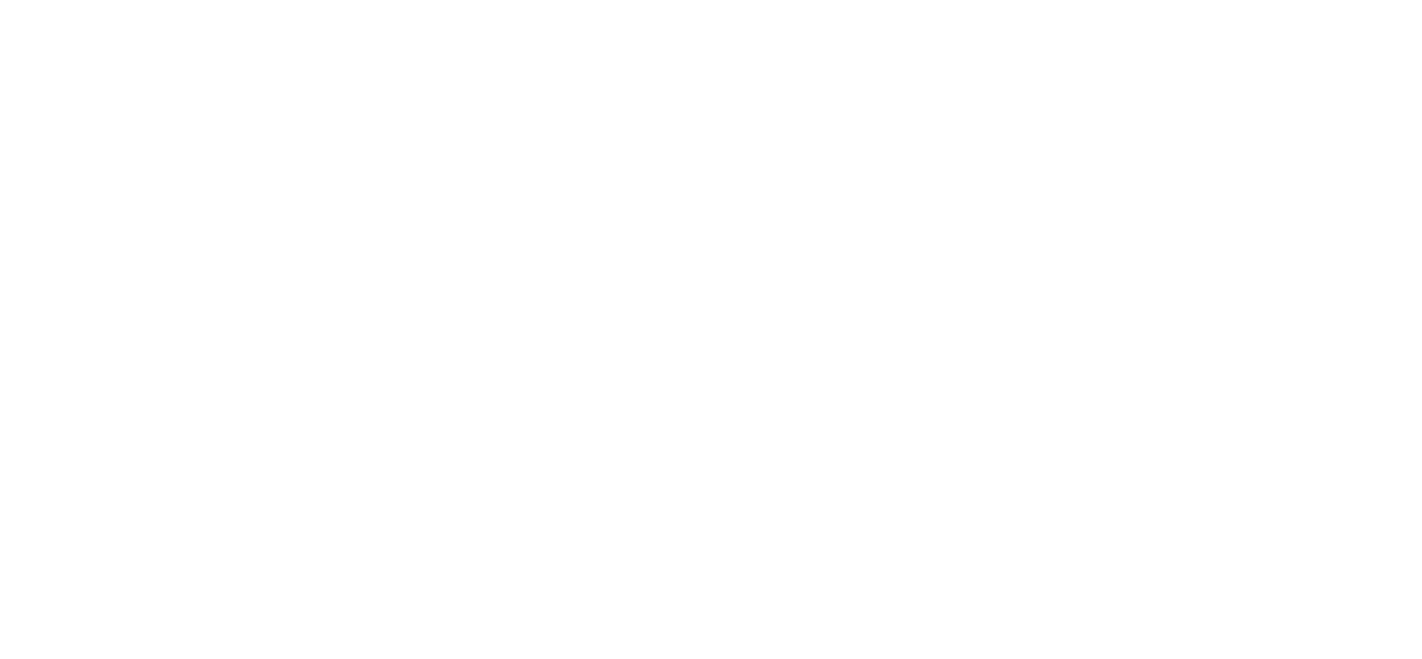 scroll, scrollTop: 0, scrollLeft: 0, axis: both 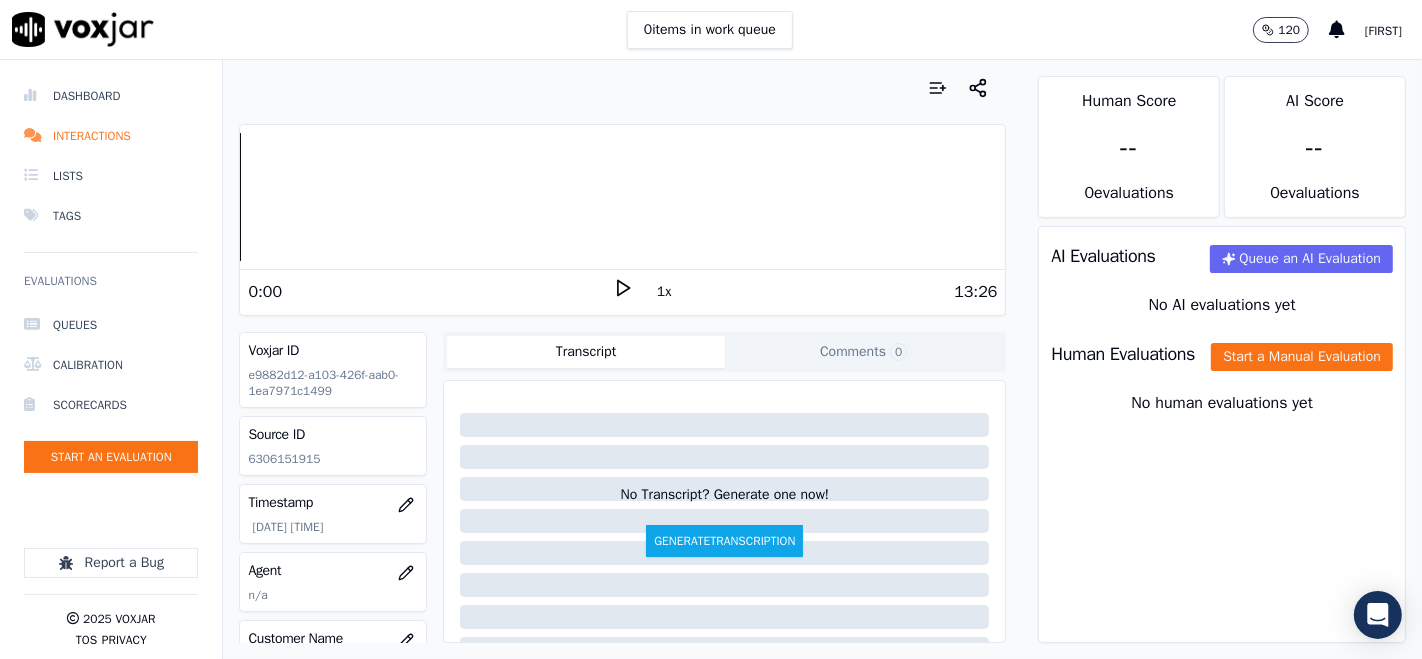 click 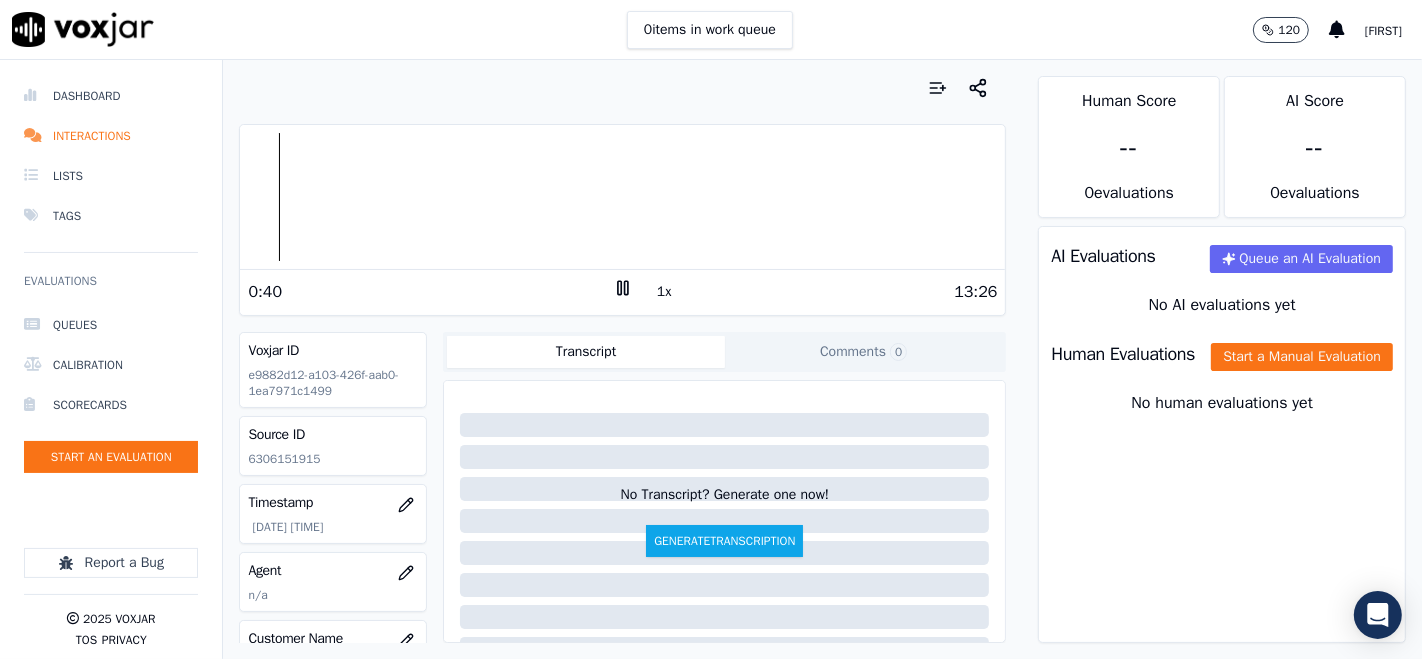 click 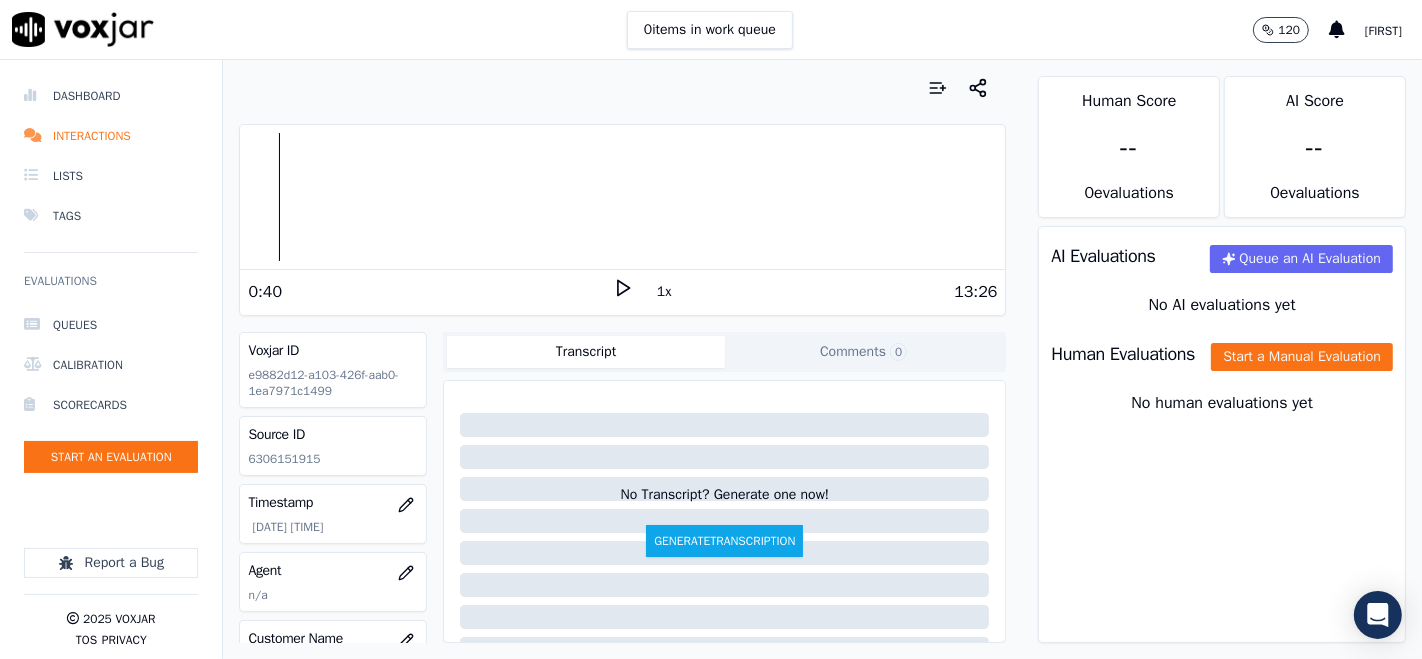 drag, startPoint x: 602, startPoint y: 285, endPoint x: 616, endPoint y: 304, distance: 23.600847 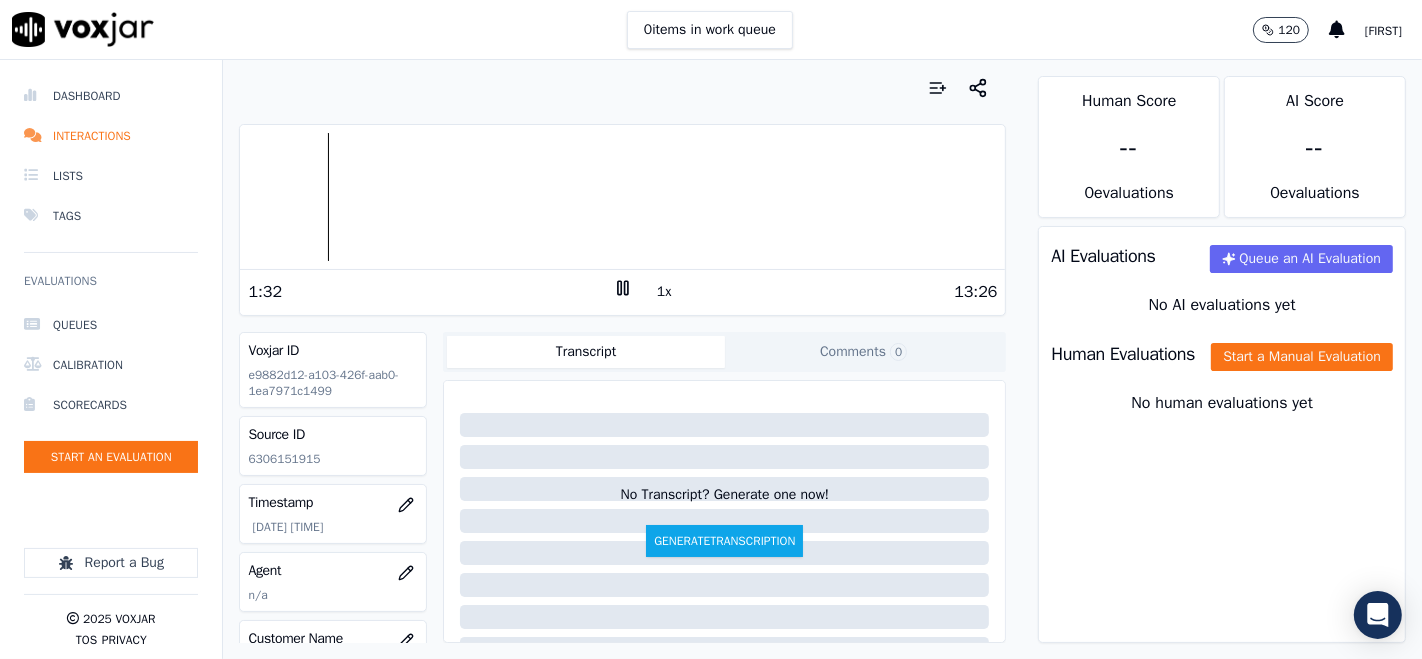 click 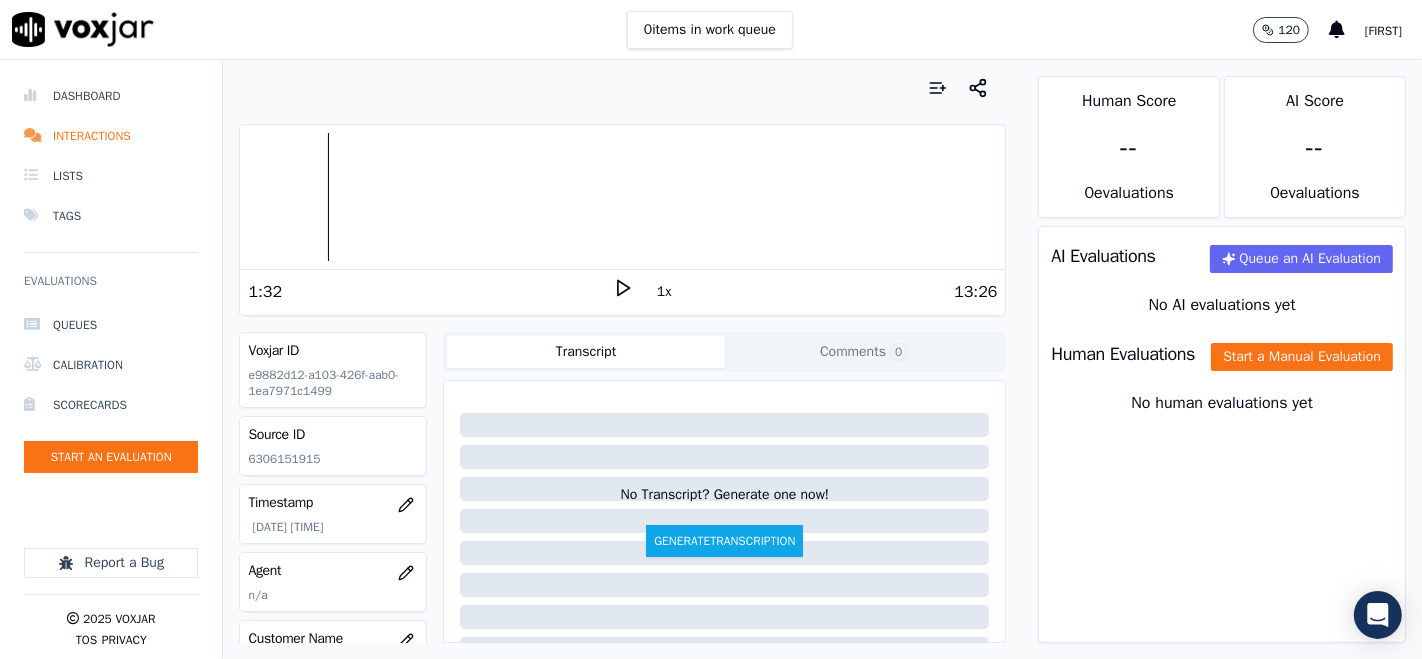 click 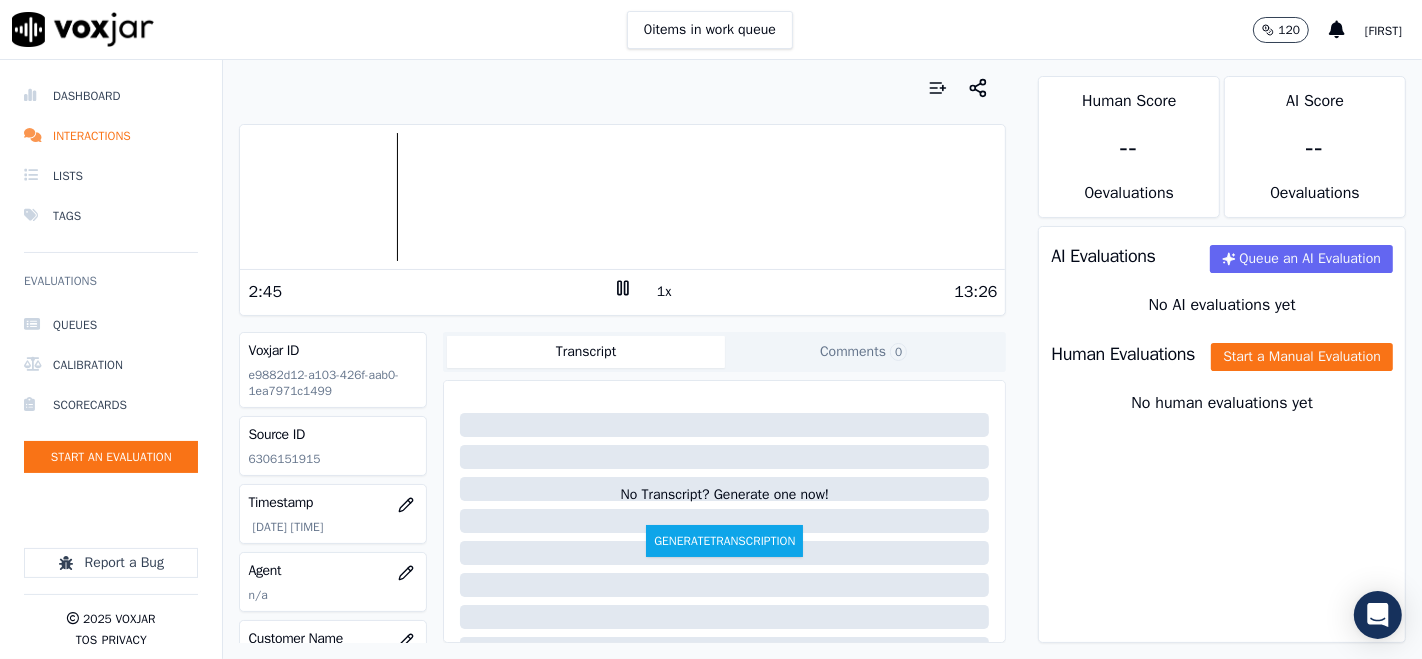 click at bounding box center [622, 197] 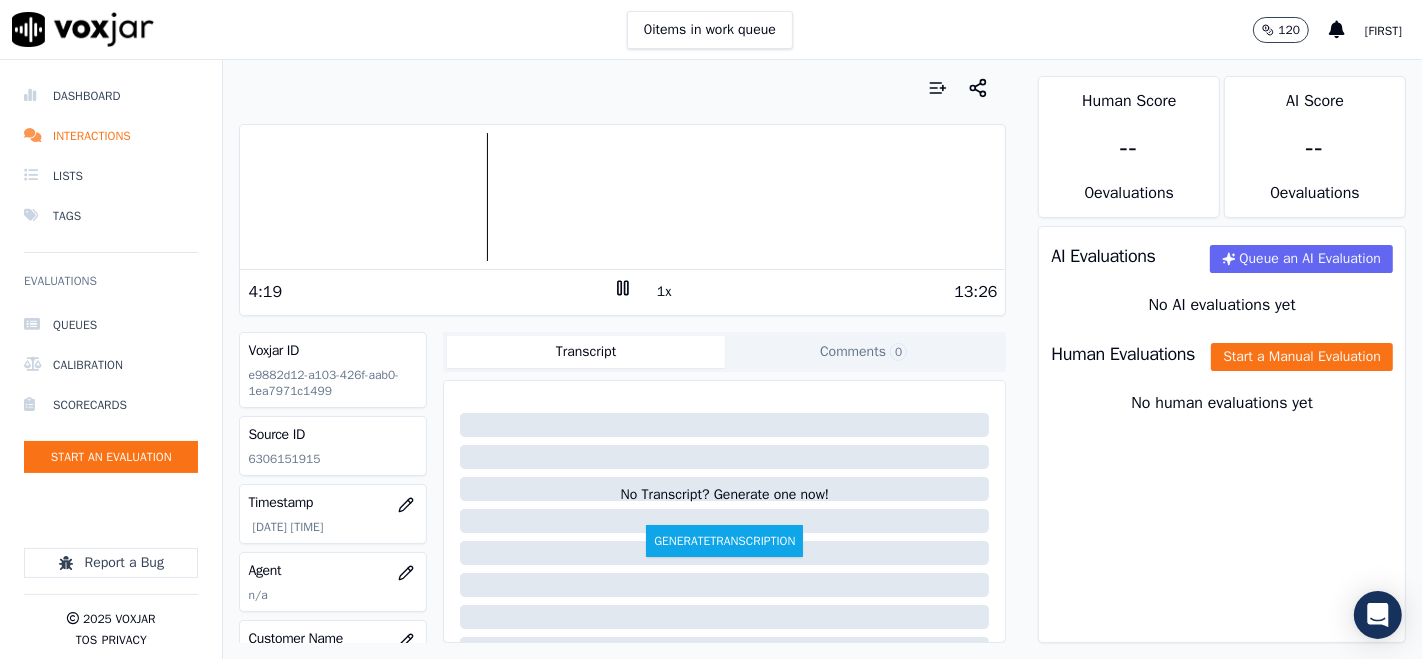 click on "1x" at bounding box center [664, 292] 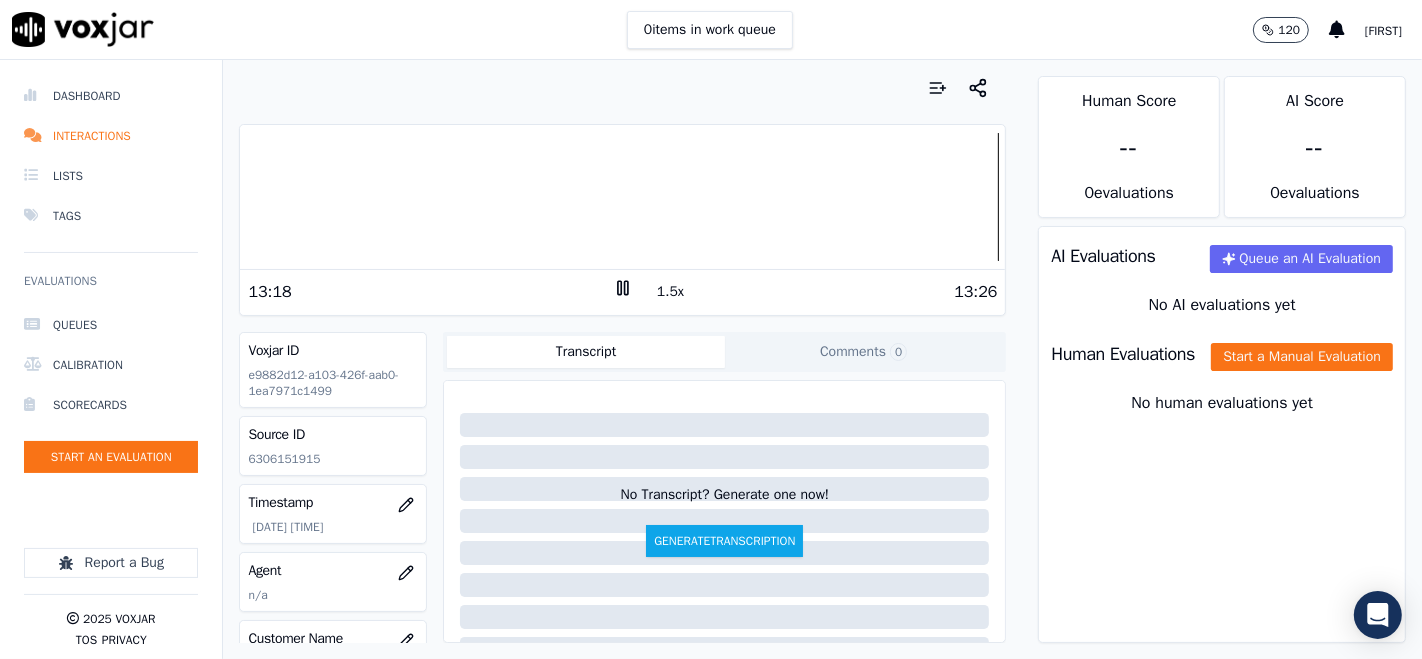 click 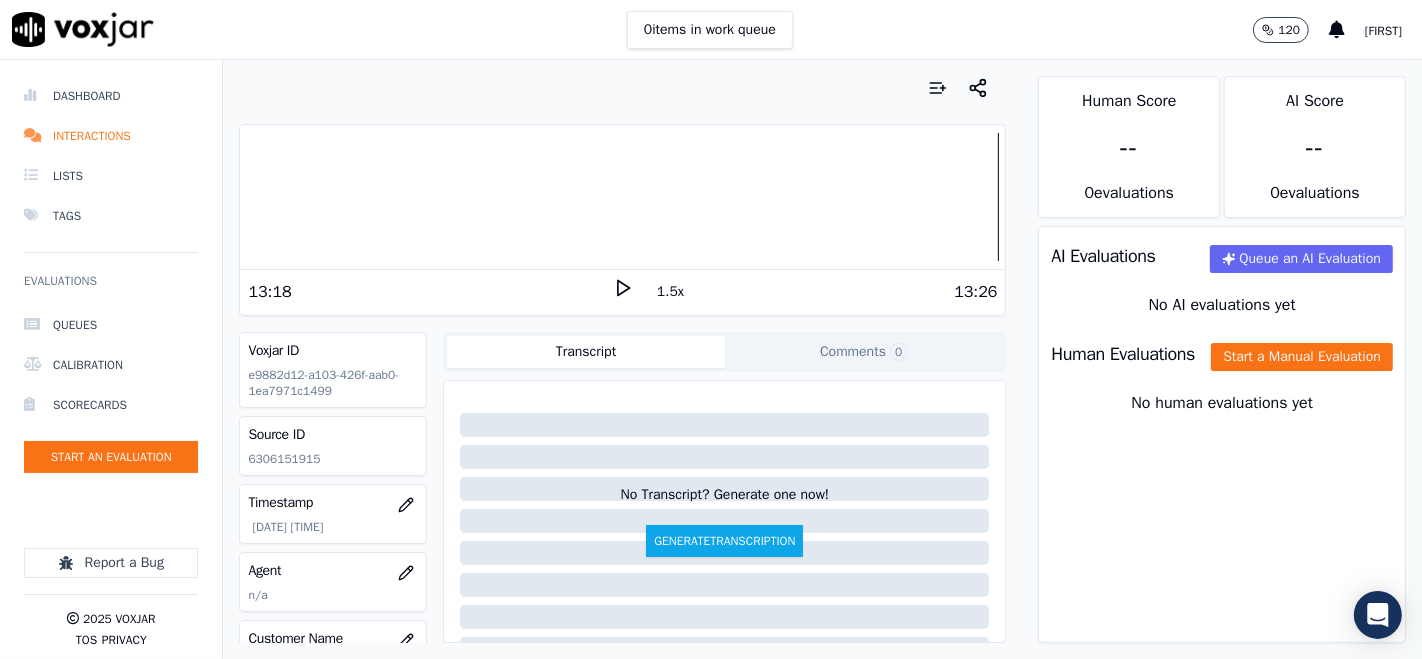 click 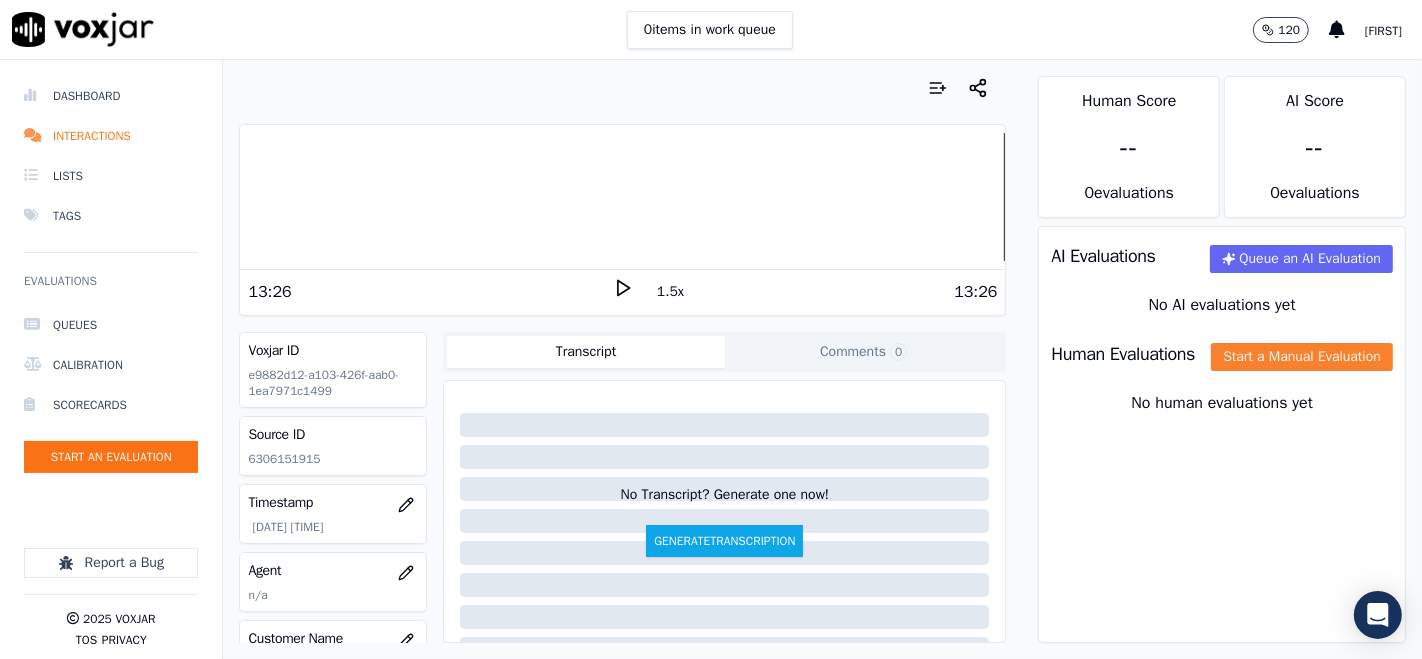 click on "Start a Manual Evaluation" 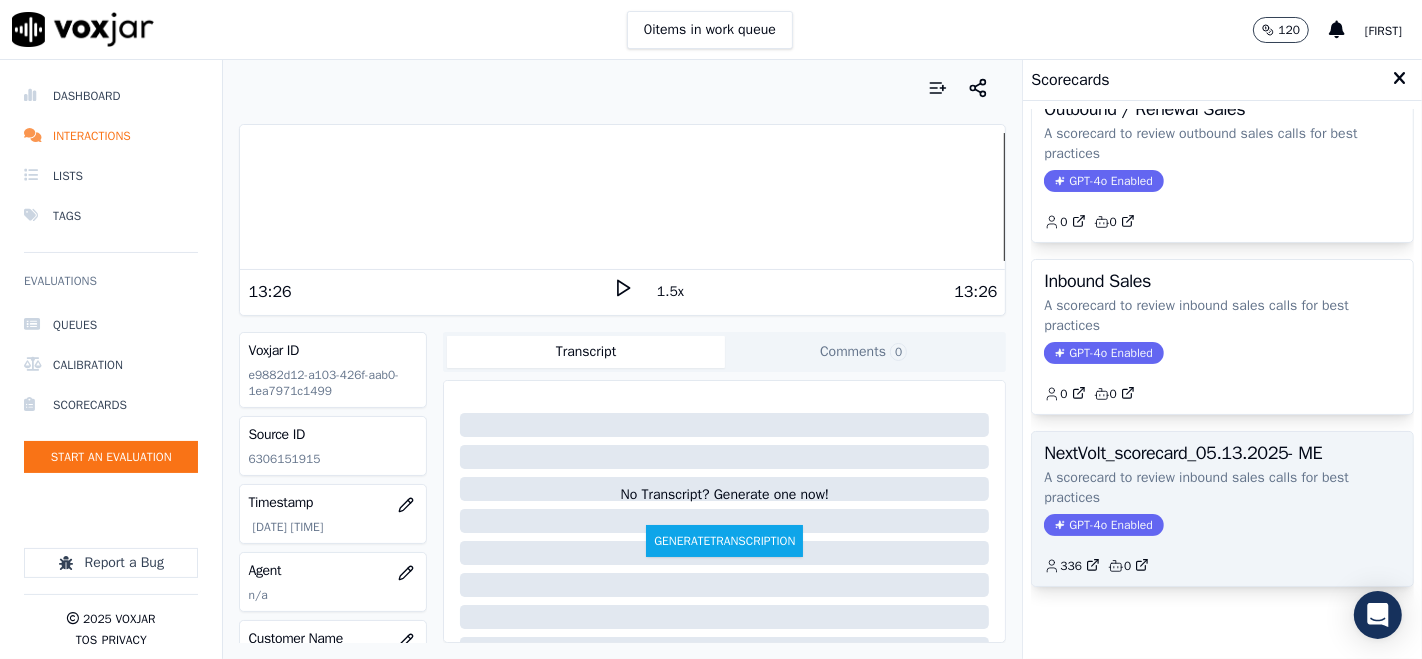 scroll, scrollTop: 254, scrollLeft: 0, axis: vertical 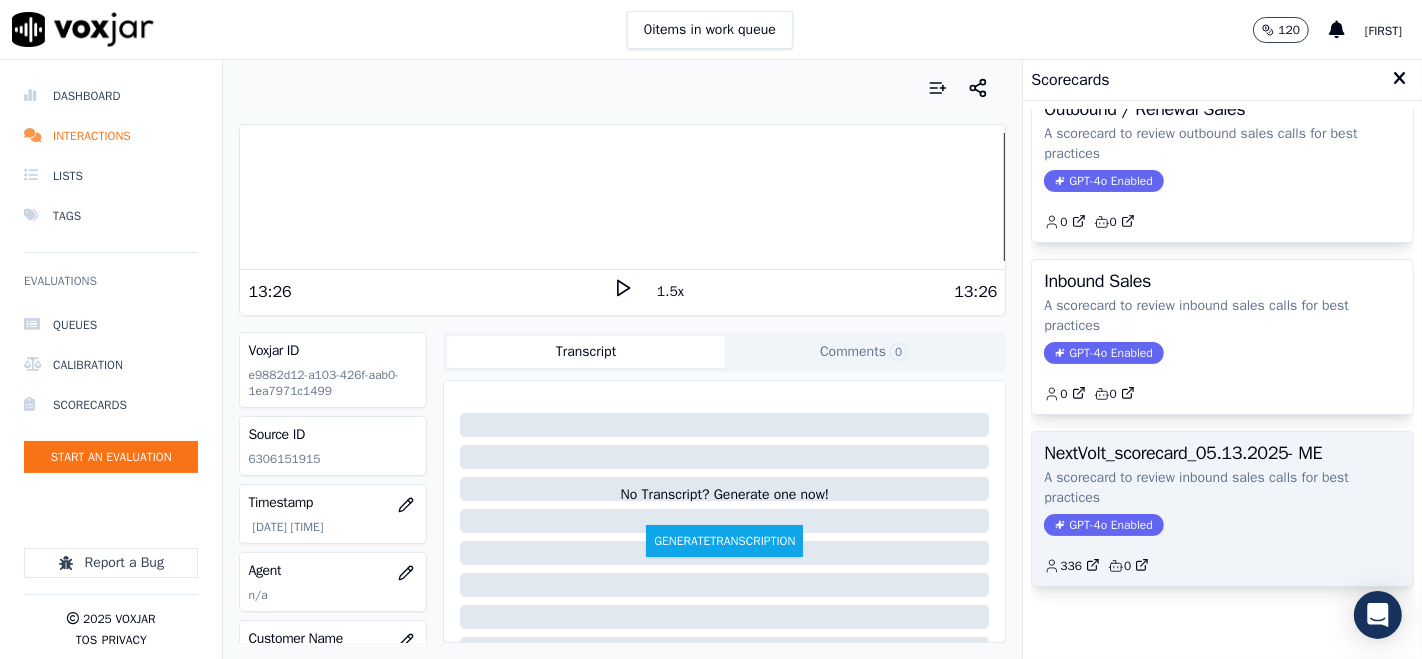 click on "A scorecard to review inbound sales calls for best practices" 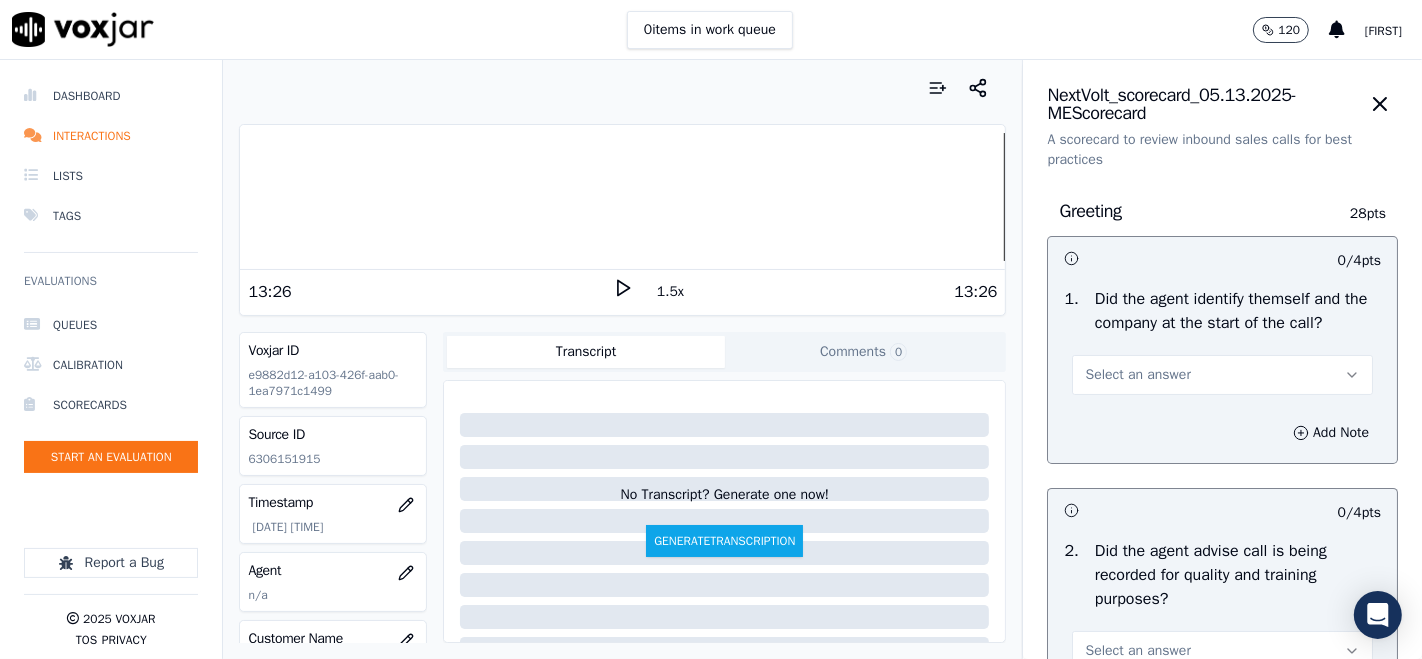 click on "Select an answer" at bounding box center (1137, 375) 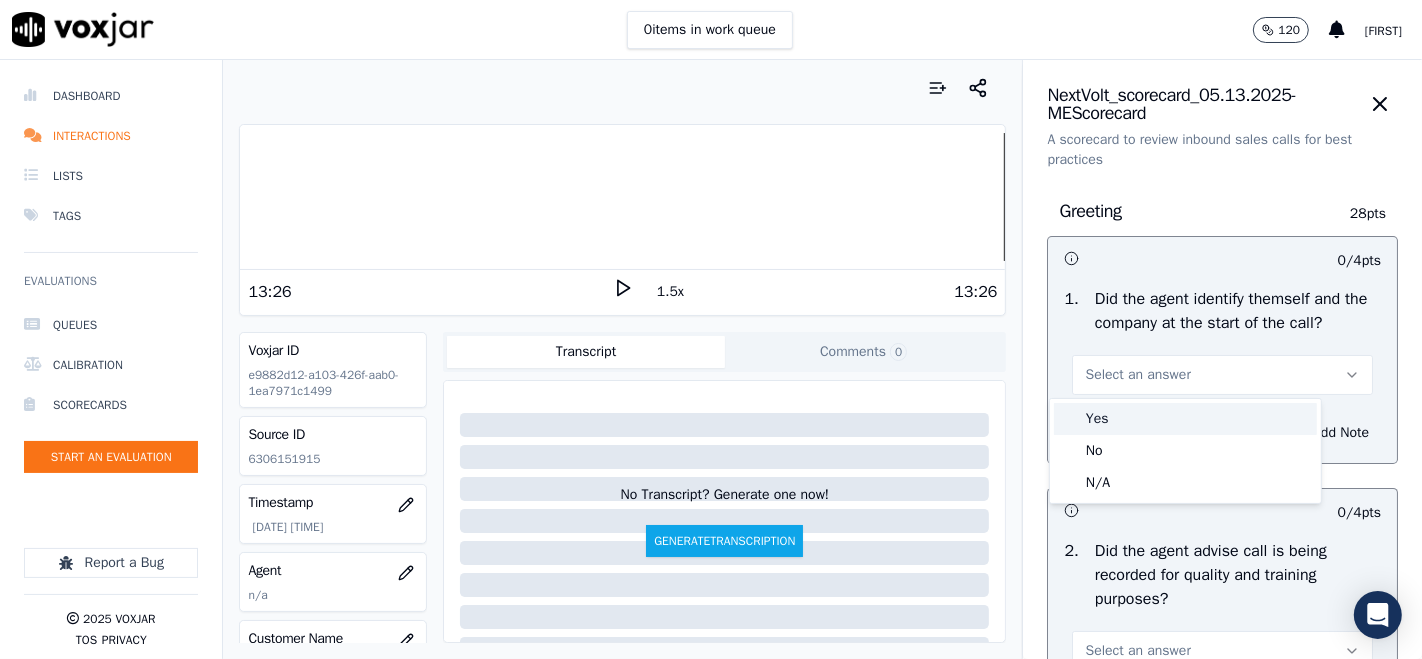 click on "Yes" at bounding box center [1185, 419] 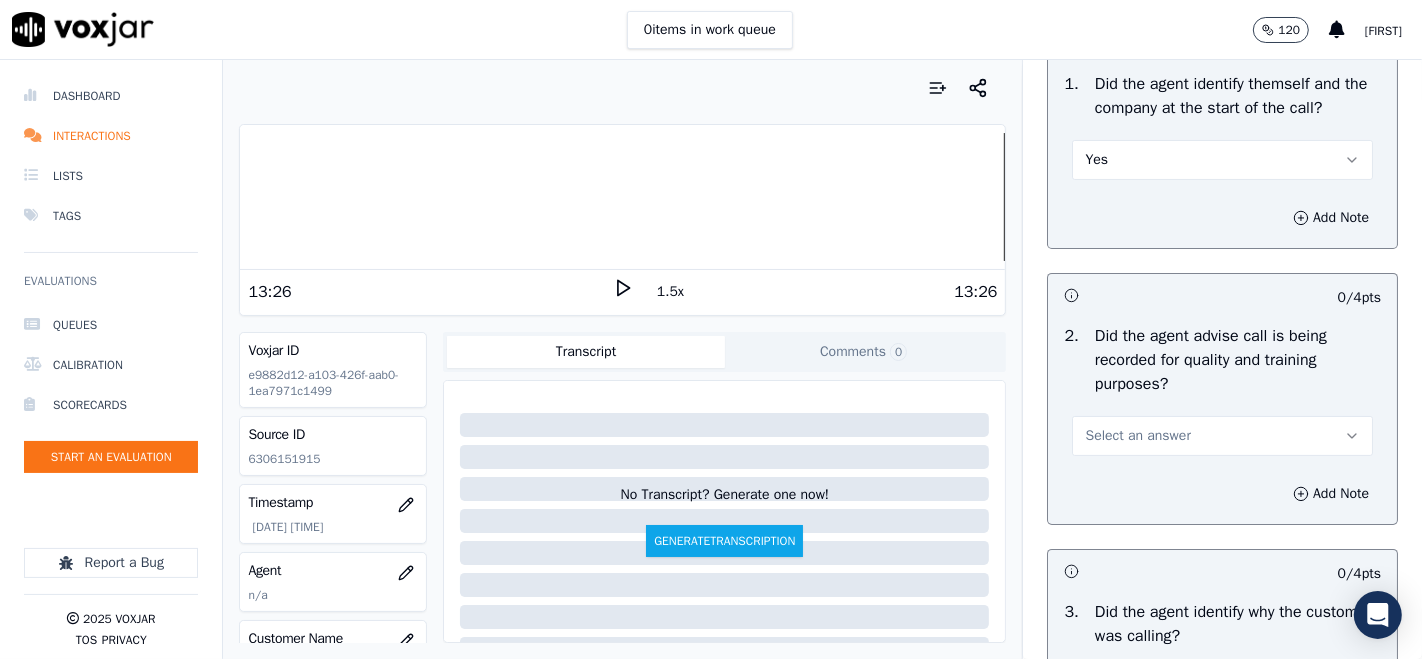 scroll, scrollTop: 222, scrollLeft: 0, axis: vertical 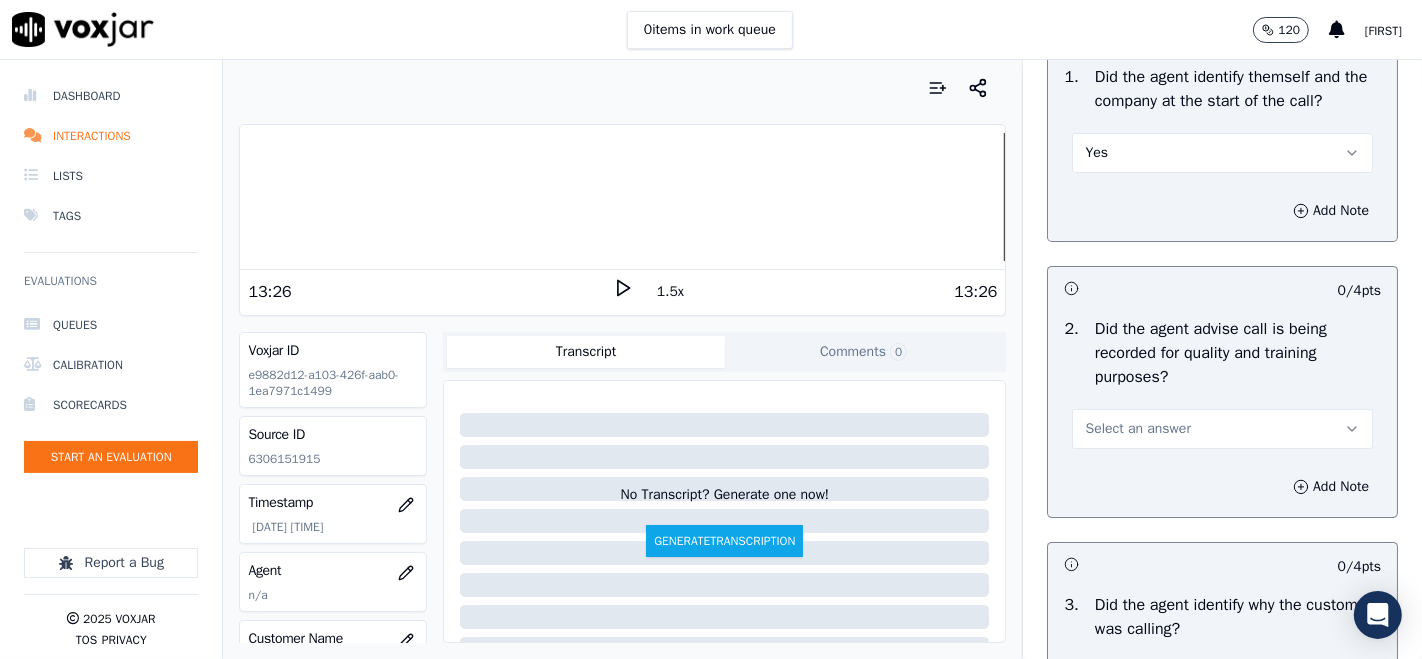 click on "Select an answer" at bounding box center [1222, 429] 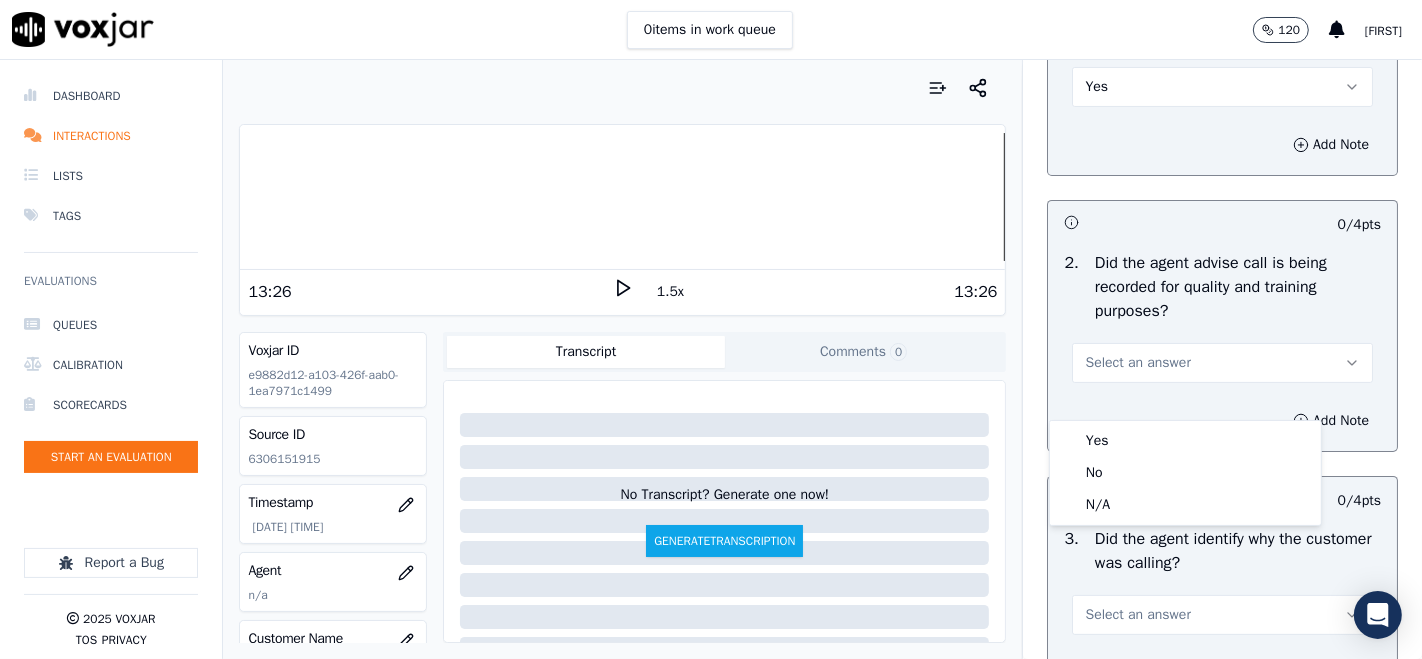 scroll, scrollTop: 333, scrollLeft: 0, axis: vertical 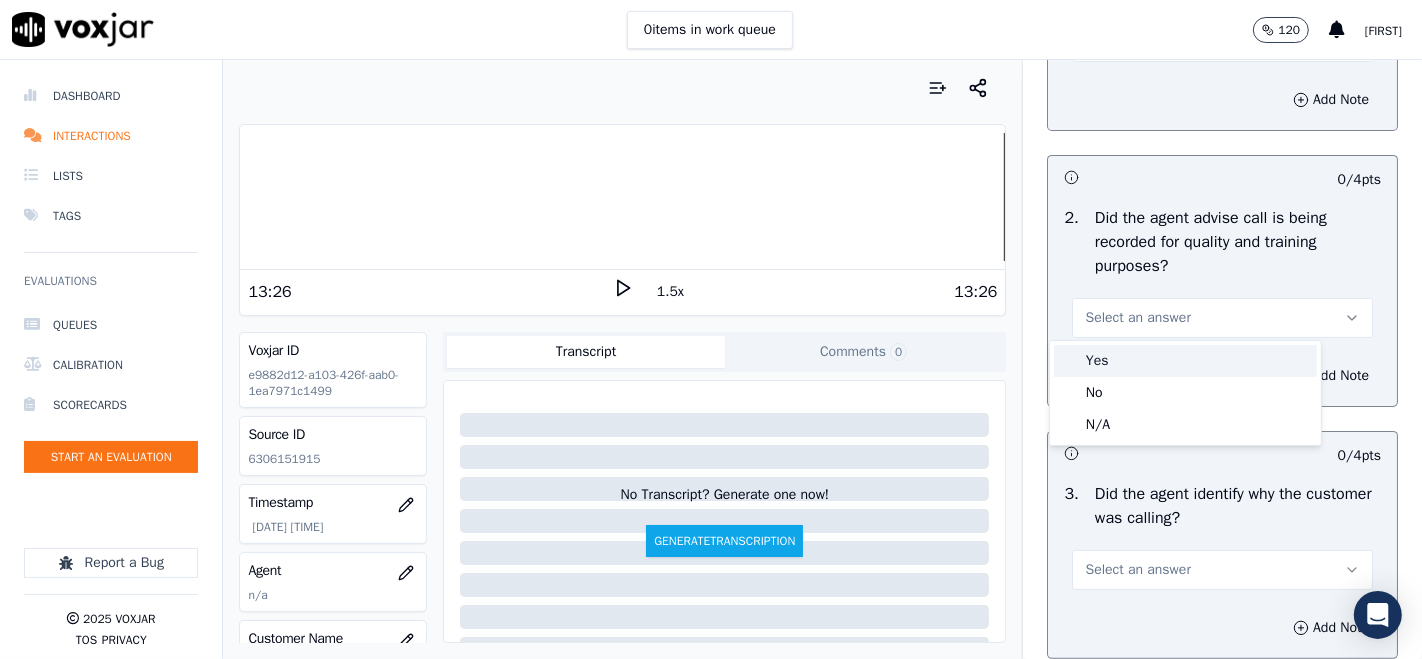 click at bounding box center (1069, 361) 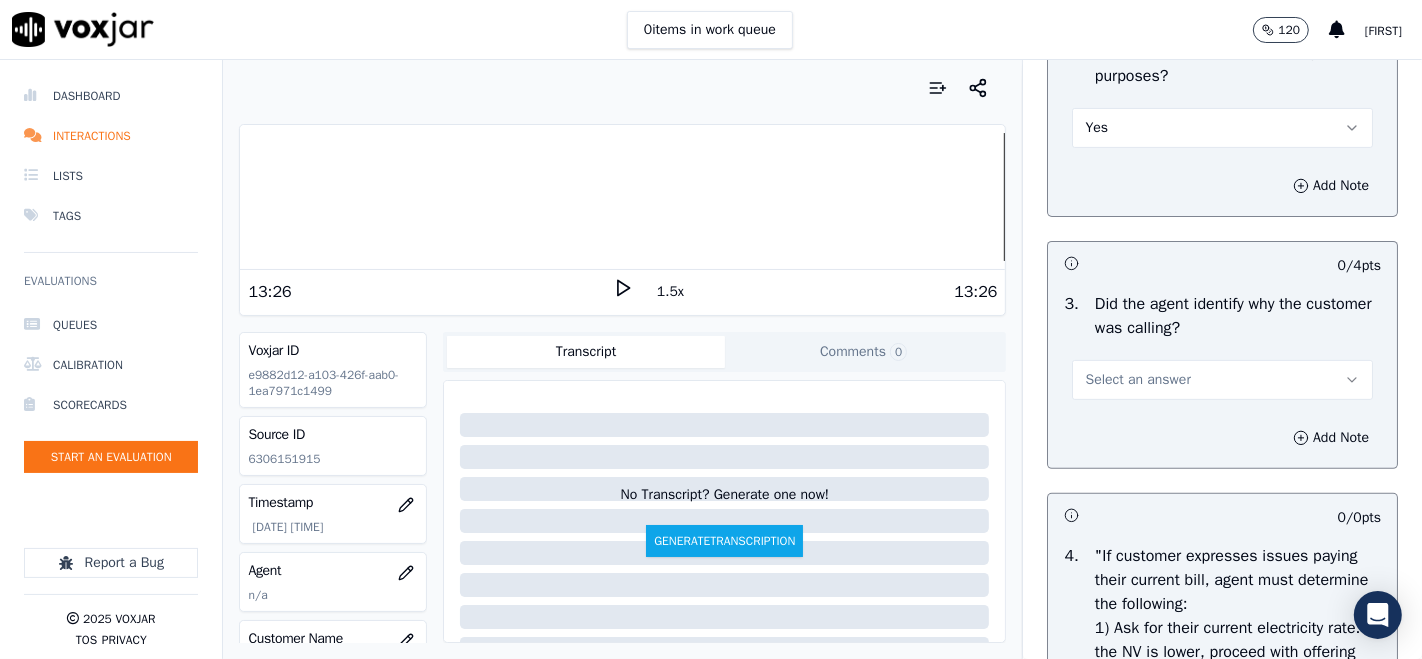 scroll, scrollTop: 555, scrollLeft: 0, axis: vertical 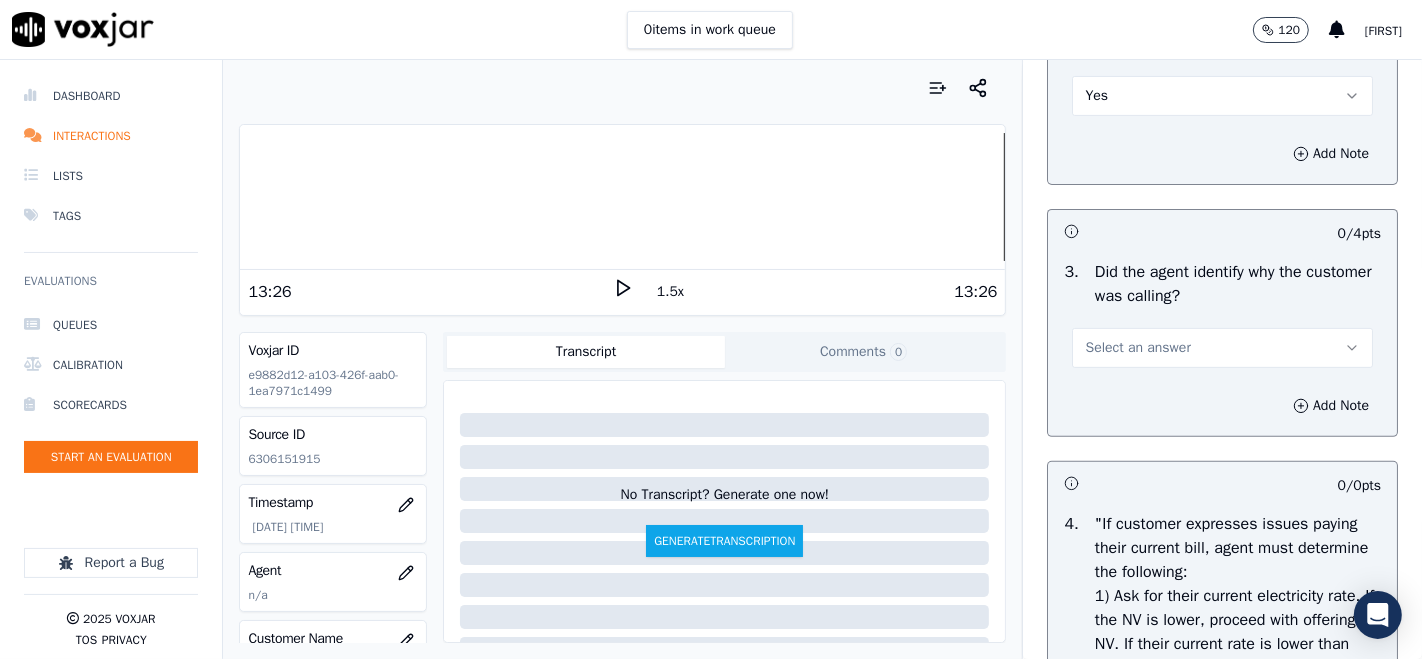 click on "Select an answer" at bounding box center [1137, 348] 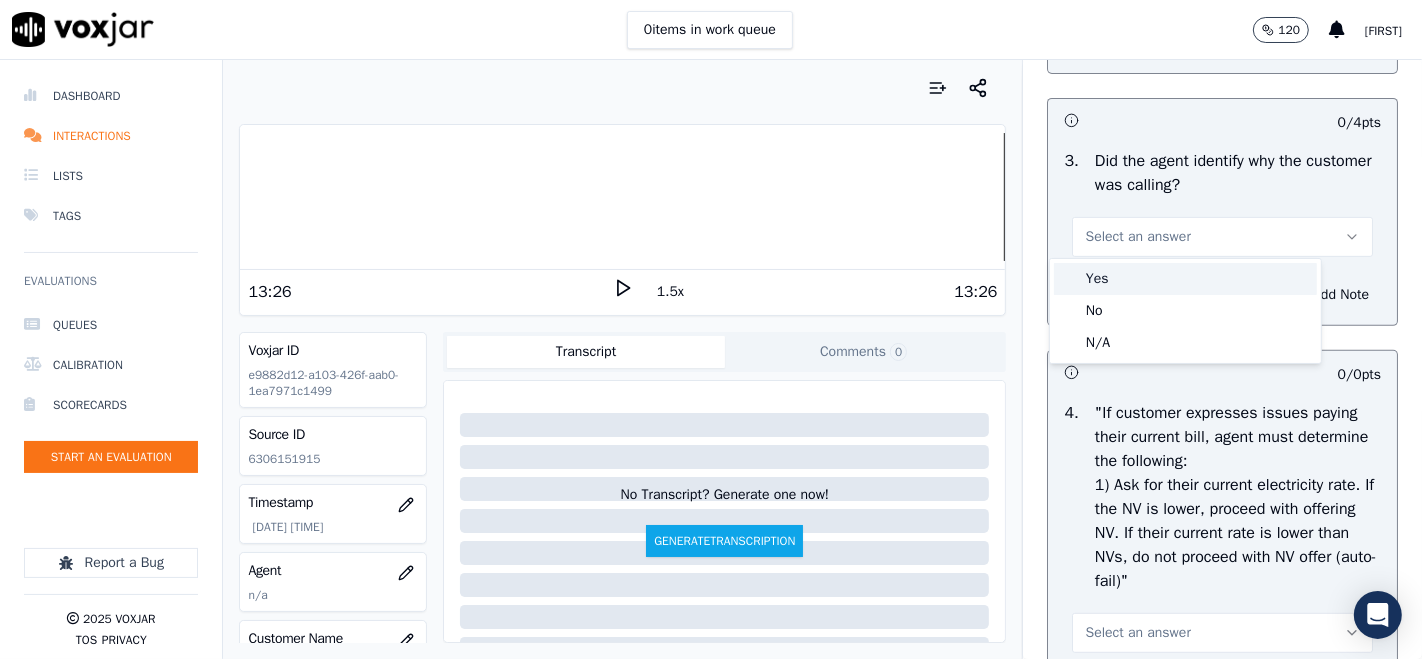 click on "Yes" at bounding box center (1185, 279) 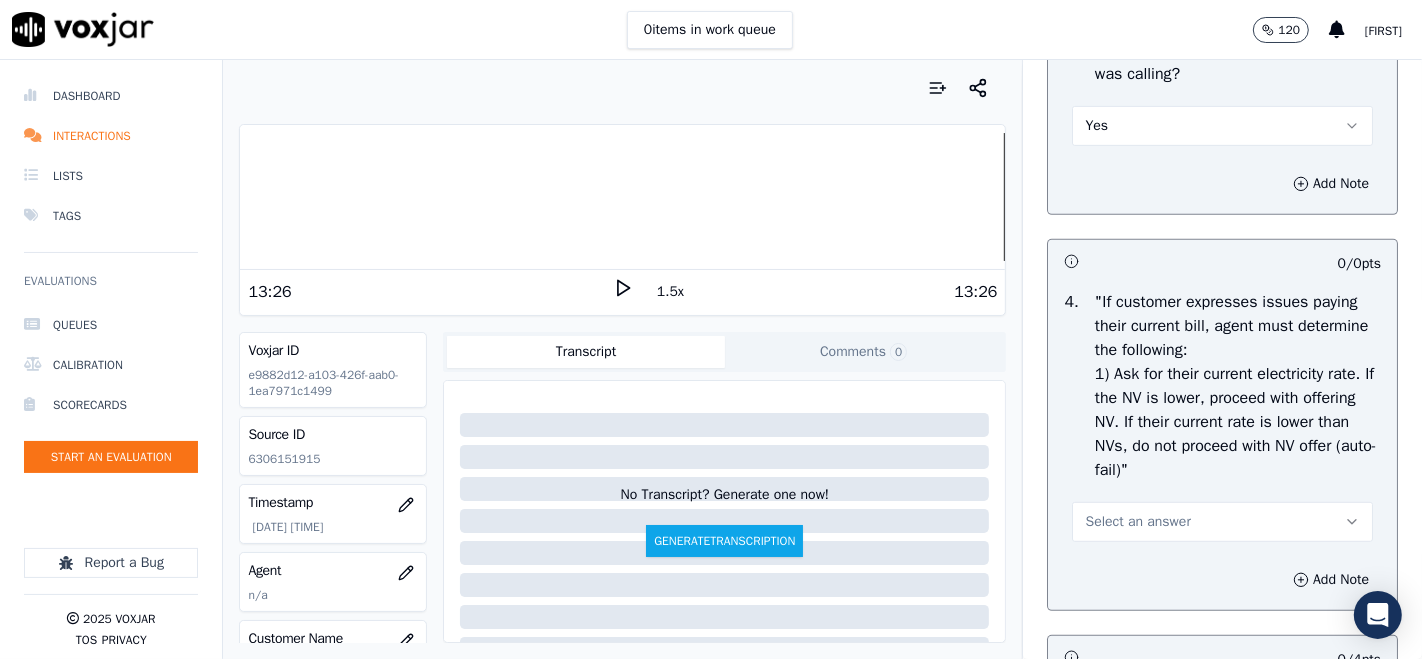 scroll, scrollTop: 888, scrollLeft: 0, axis: vertical 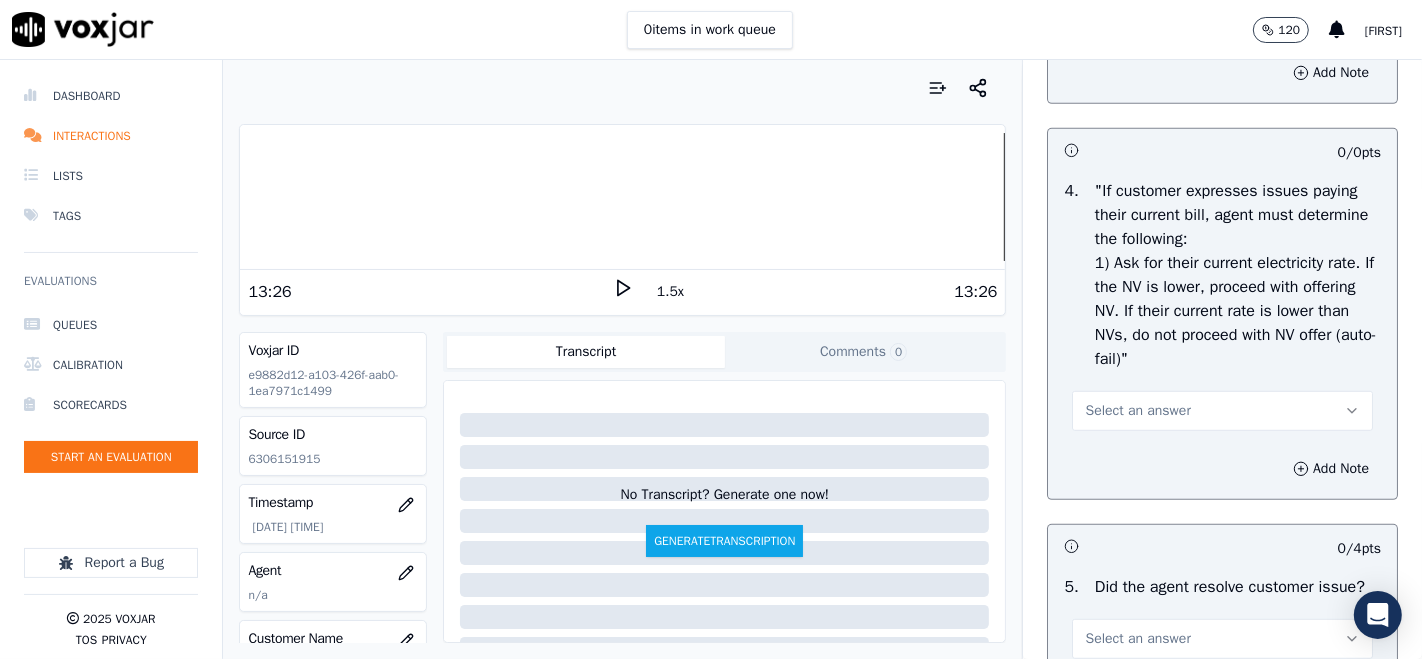 click on "Select an answer" at bounding box center (1222, 409) 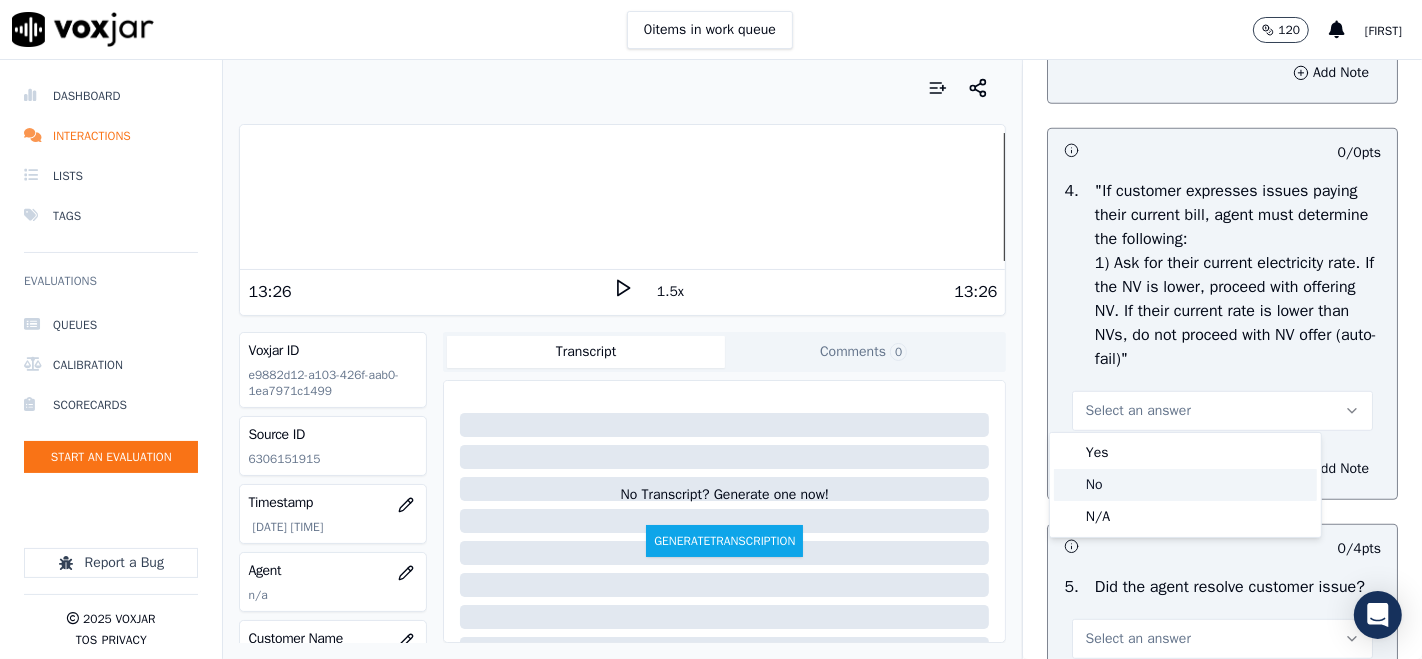 click on "No" 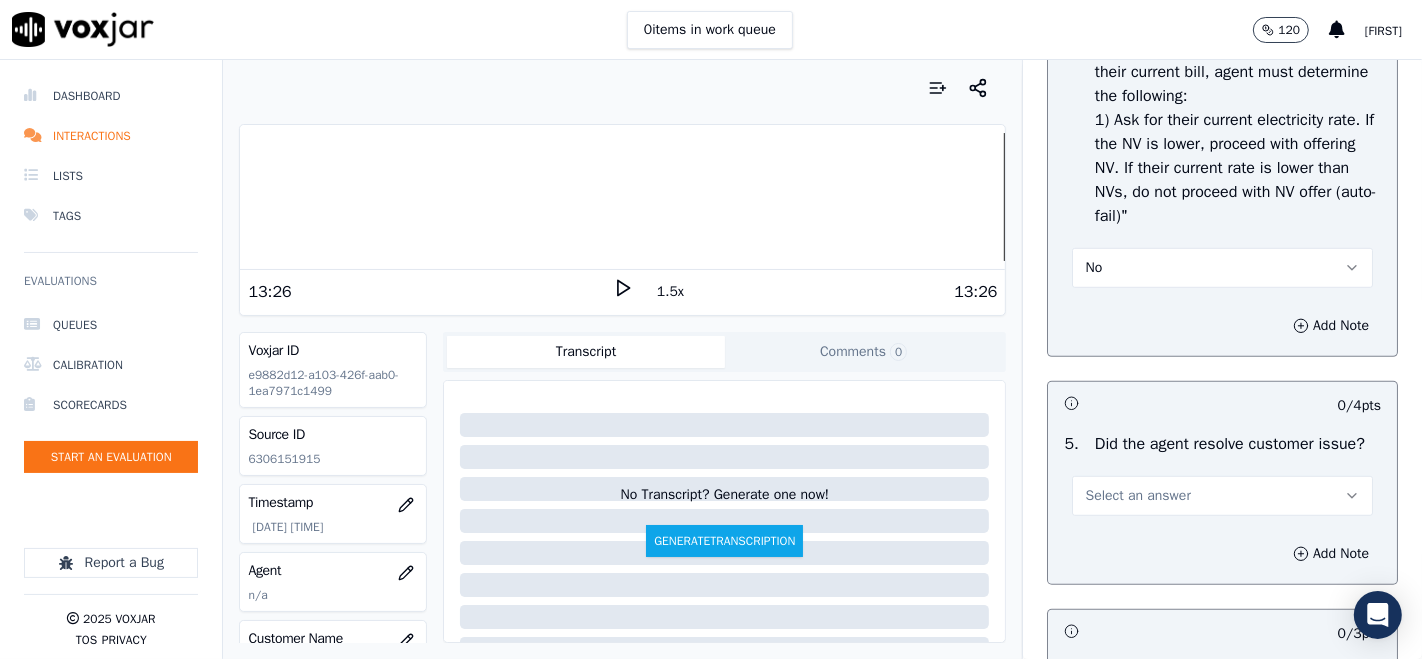 scroll, scrollTop: 1111, scrollLeft: 0, axis: vertical 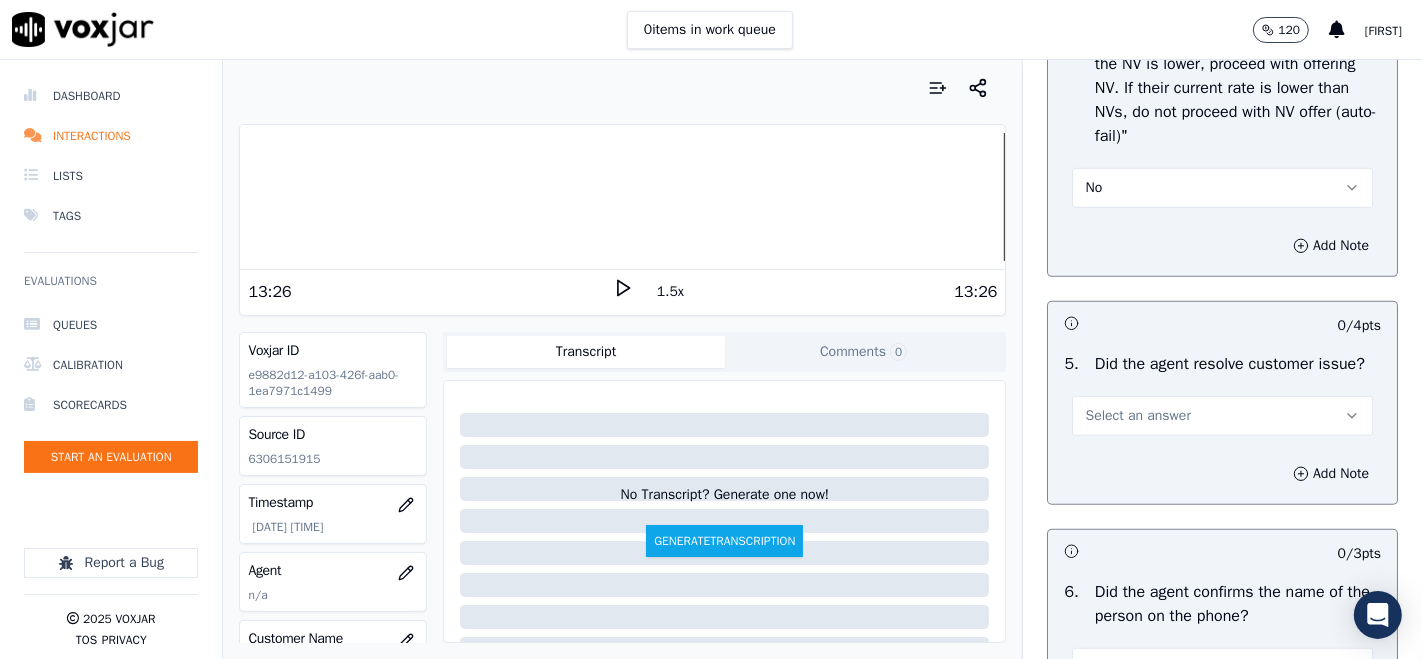 click on "Select an answer" at bounding box center [1137, 416] 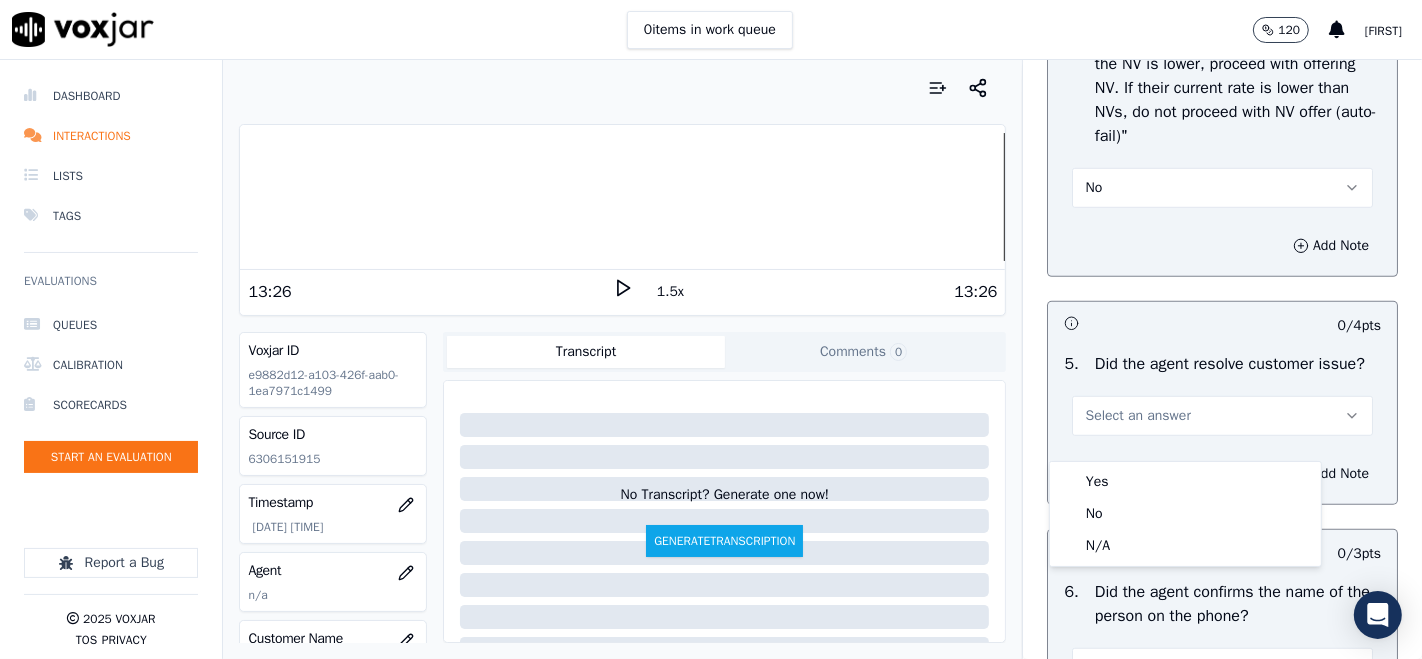 click on "No" at bounding box center (1093, 188) 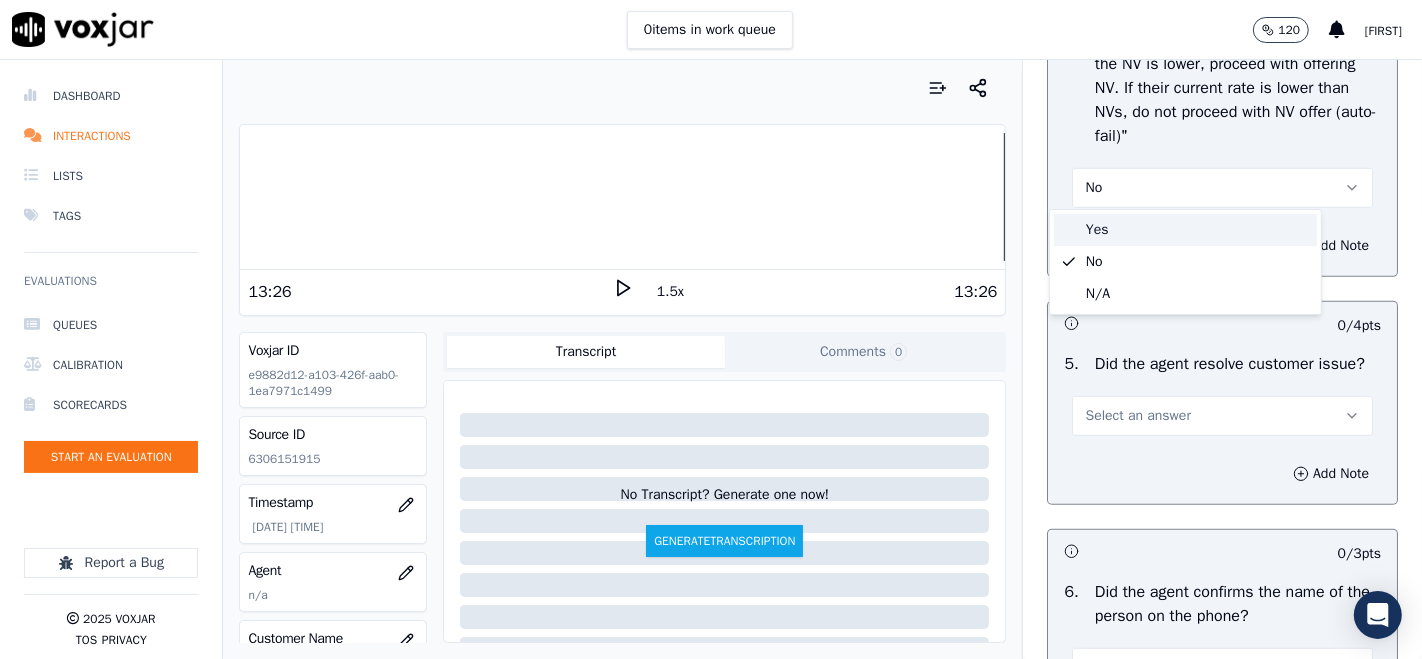 click on "Yes" at bounding box center [1185, 230] 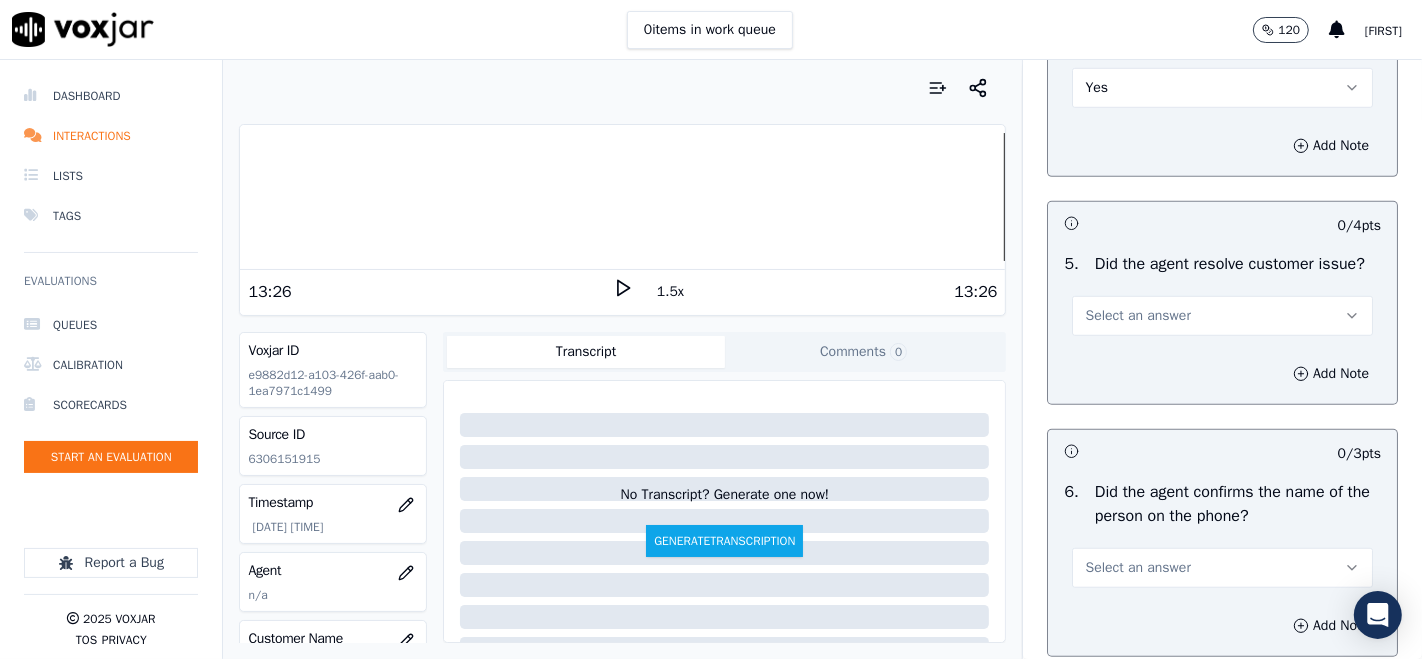 scroll, scrollTop: 1333, scrollLeft: 0, axis: vertical 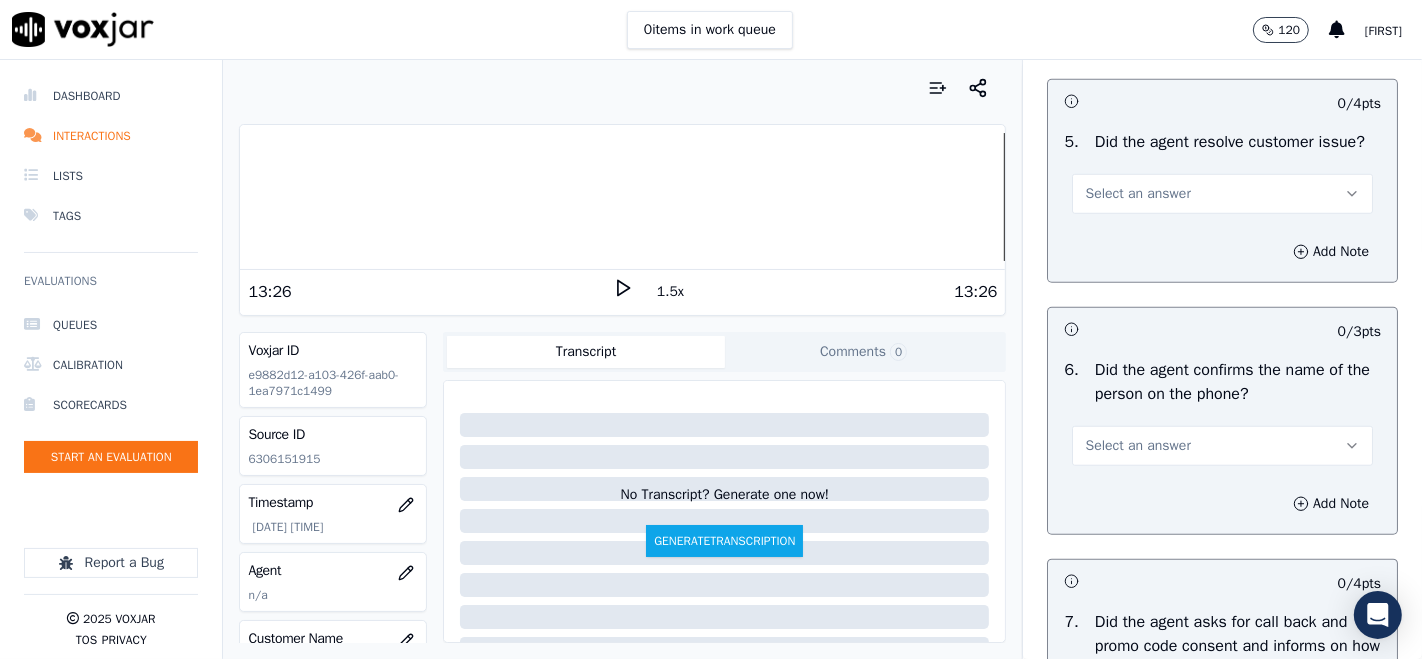 click on "Select an answer" at bounding box center (1137, 194) 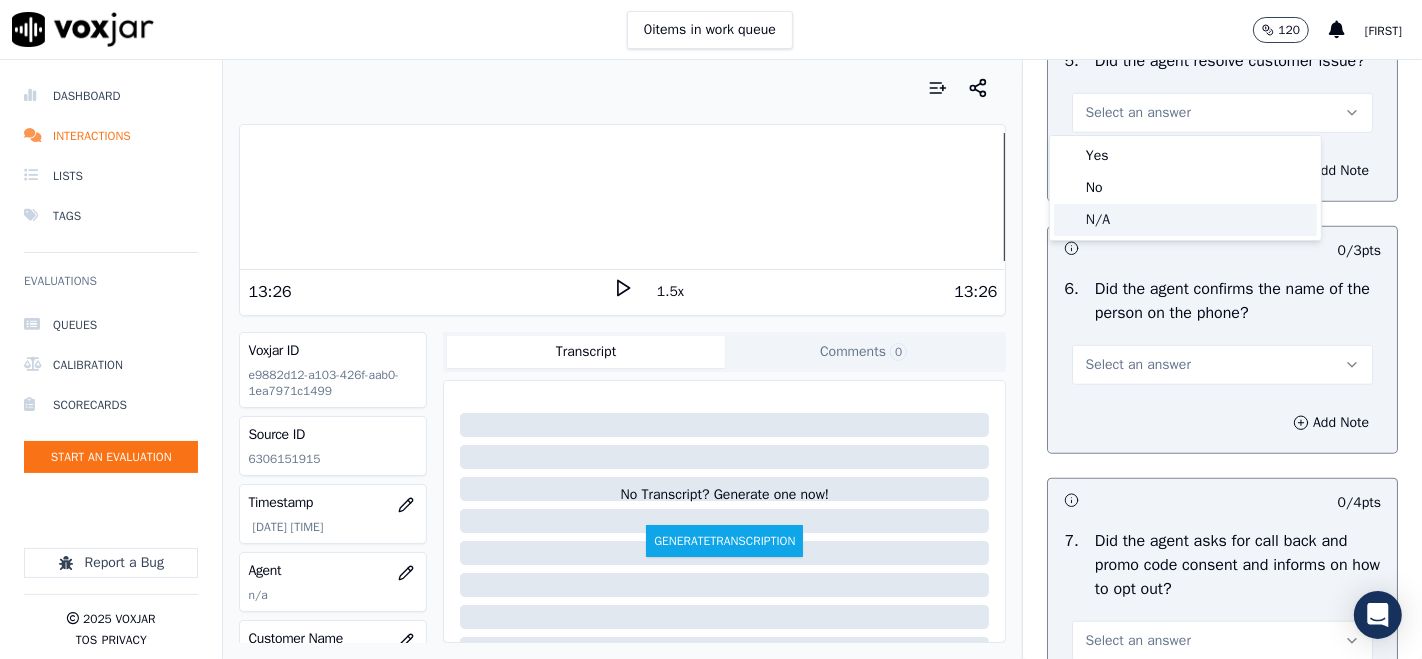 scroll, scrollTop: 1444, scrollLeft: 0, axis: vertical 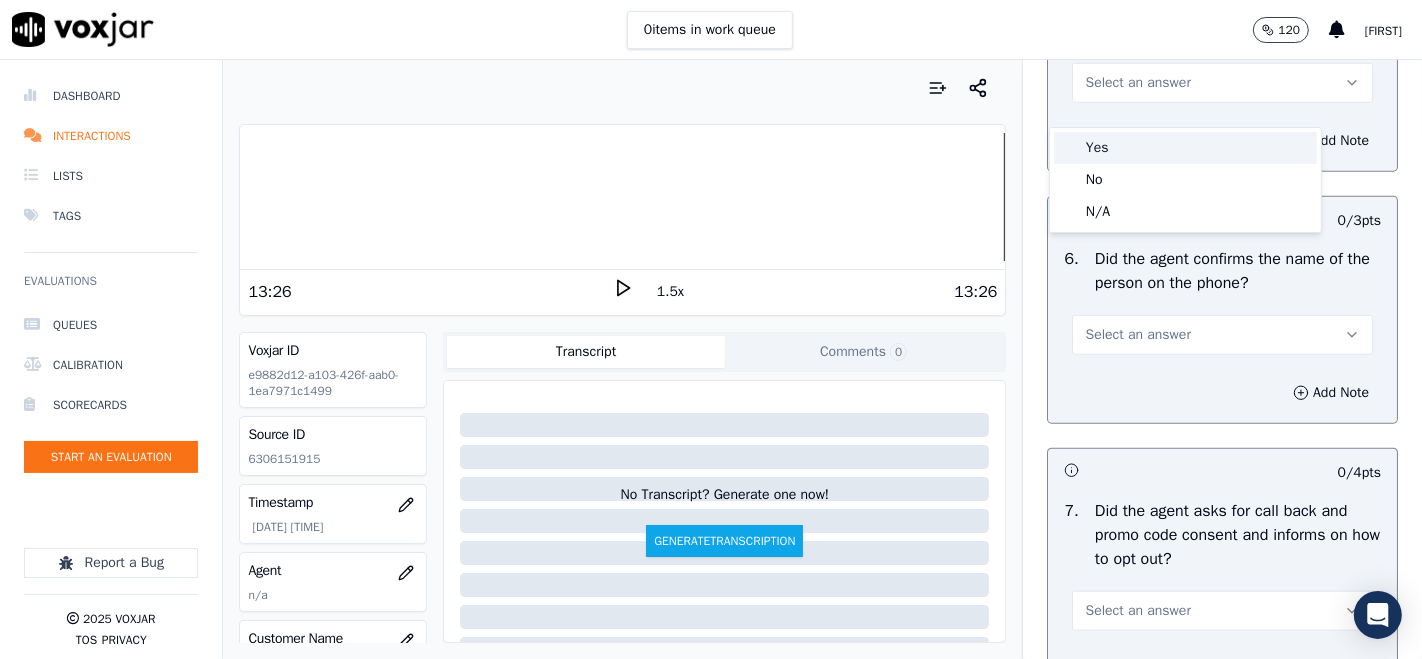click on "Yes" at bounding box center [1185, 148] 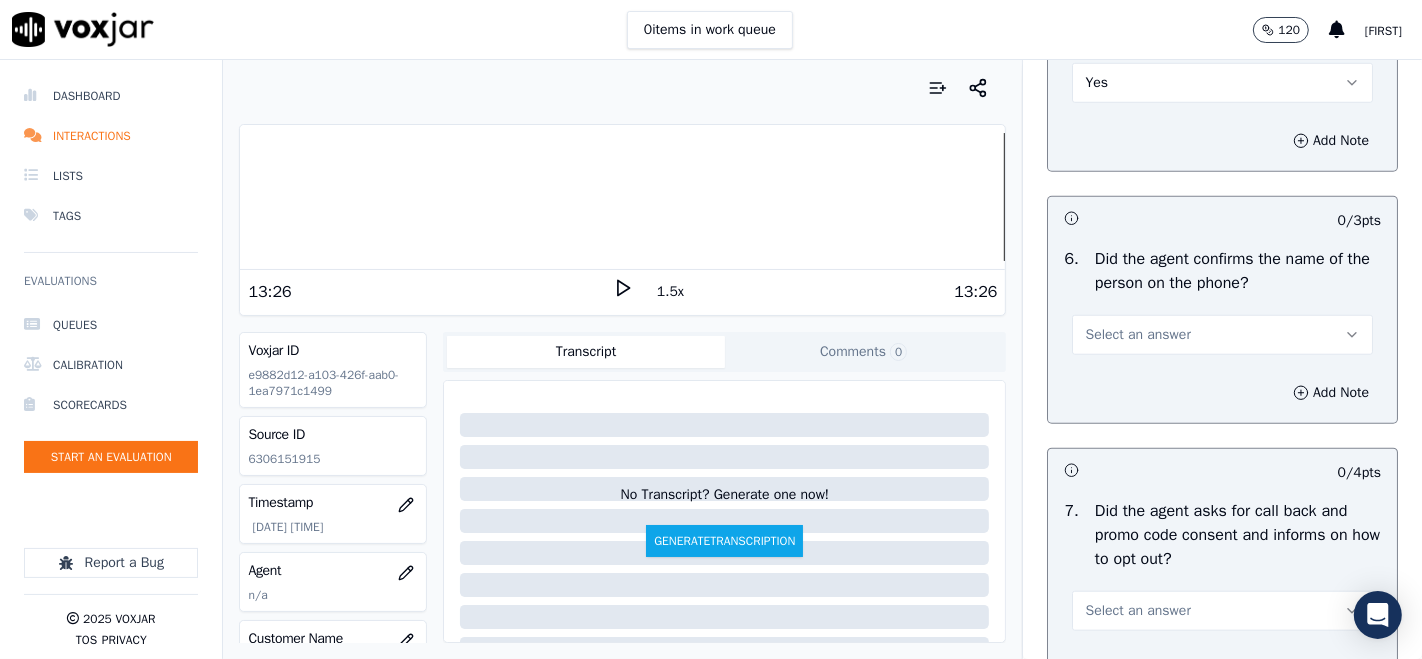 scroll, scrollTop: 1555, scrollLeft: 0, axis: vertical 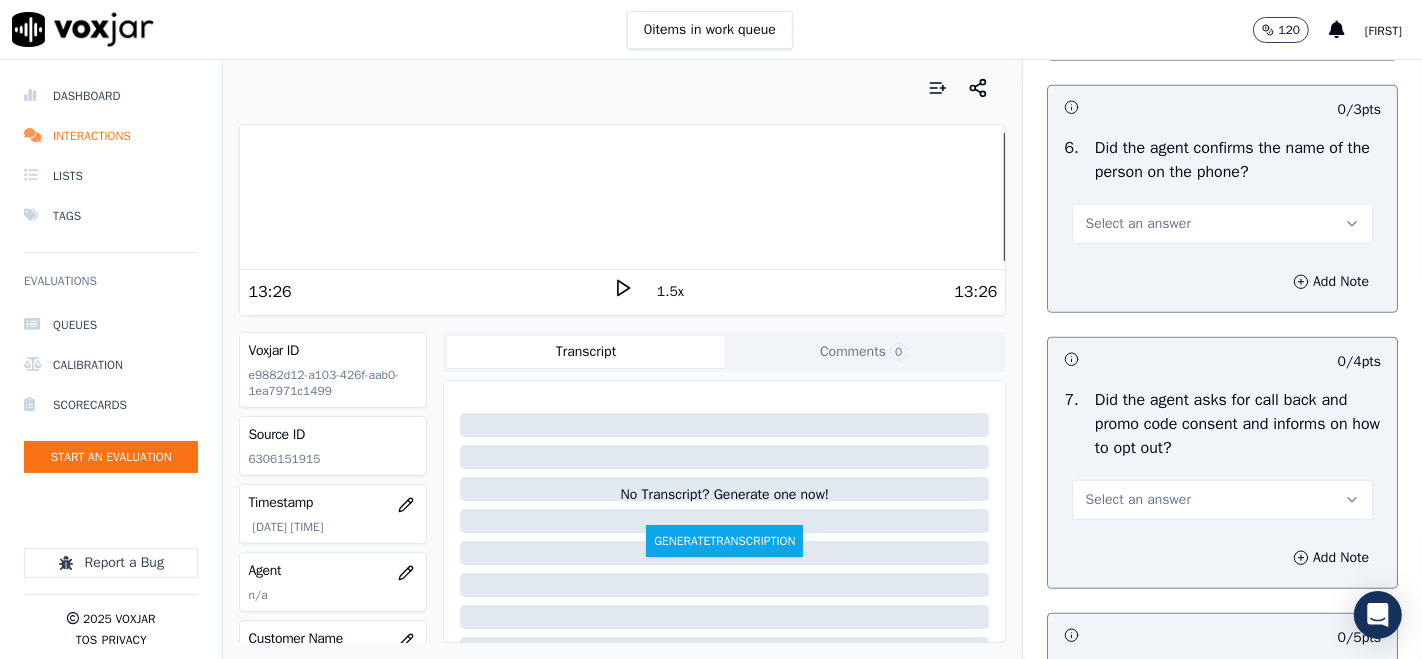 click on "Select an answer" at bounding box center [1222, 224] 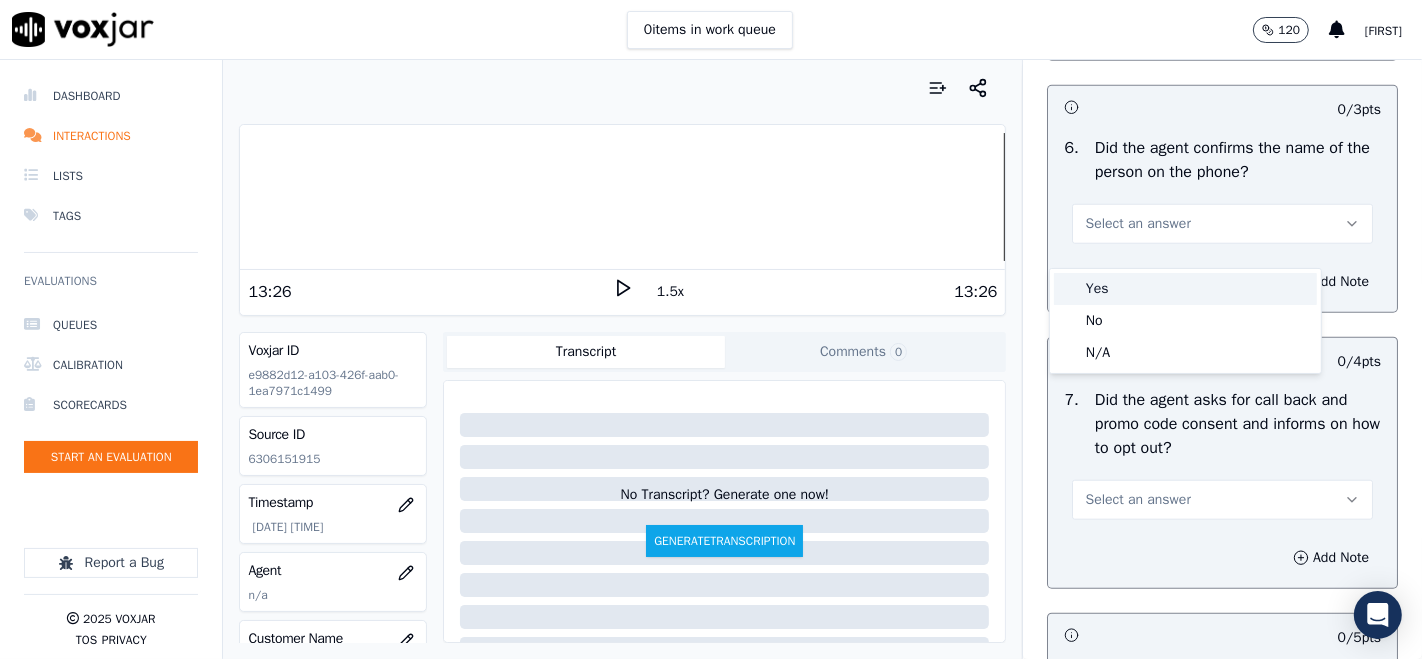 click on "Yes" at bounding box center [1185, 289] 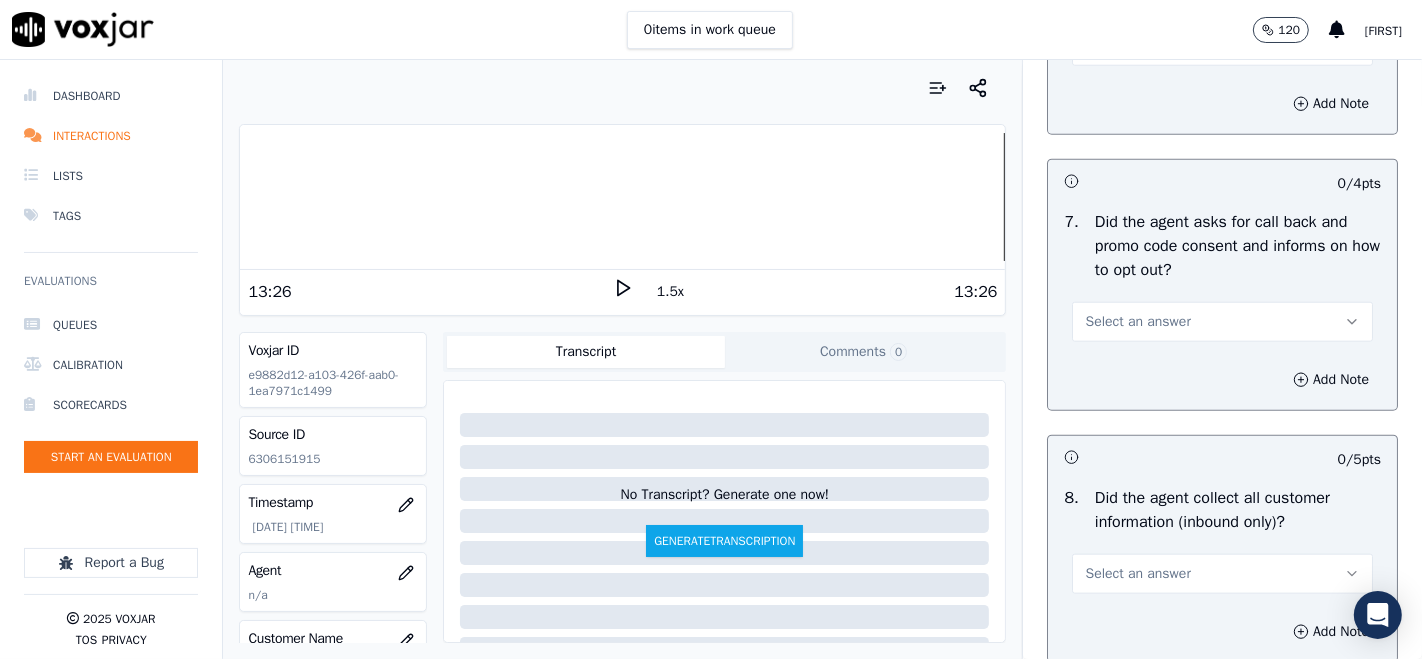 scroll, scrollTop: 1777, scrollLeft: 0, axis: vertical 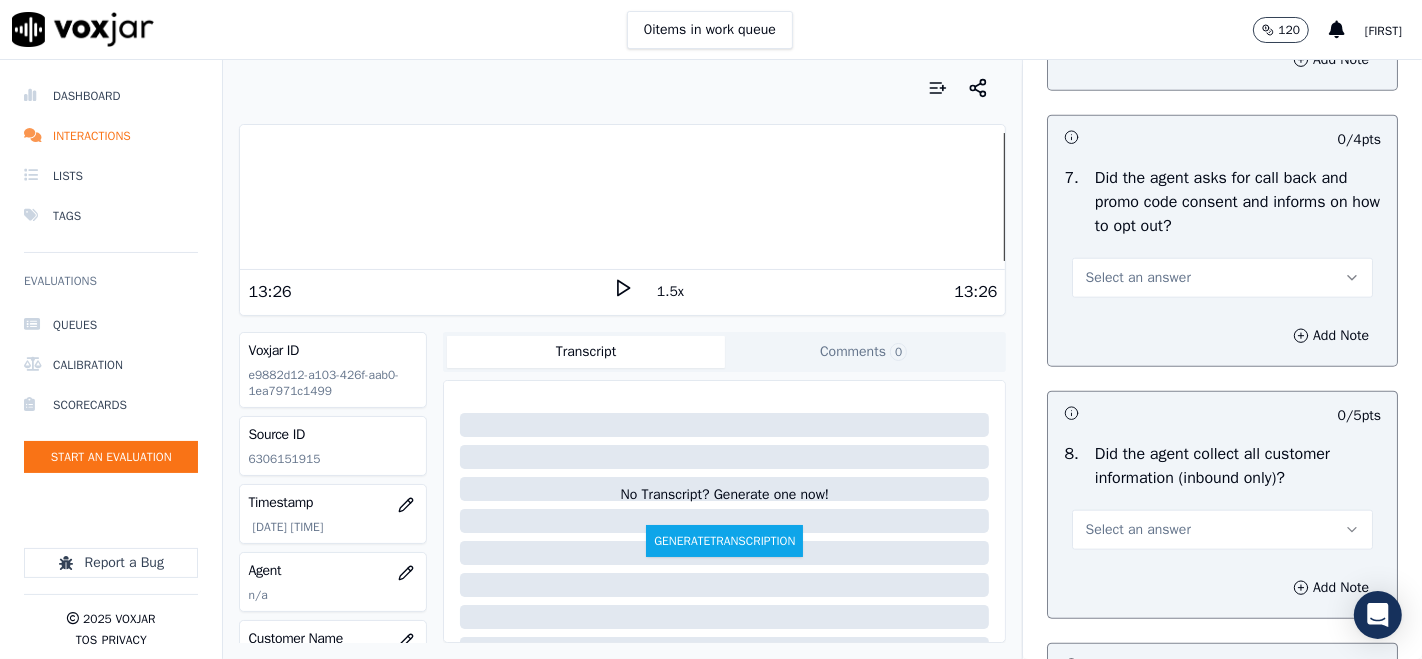 click on "Select an answer" at bounding box center [1222, 278] 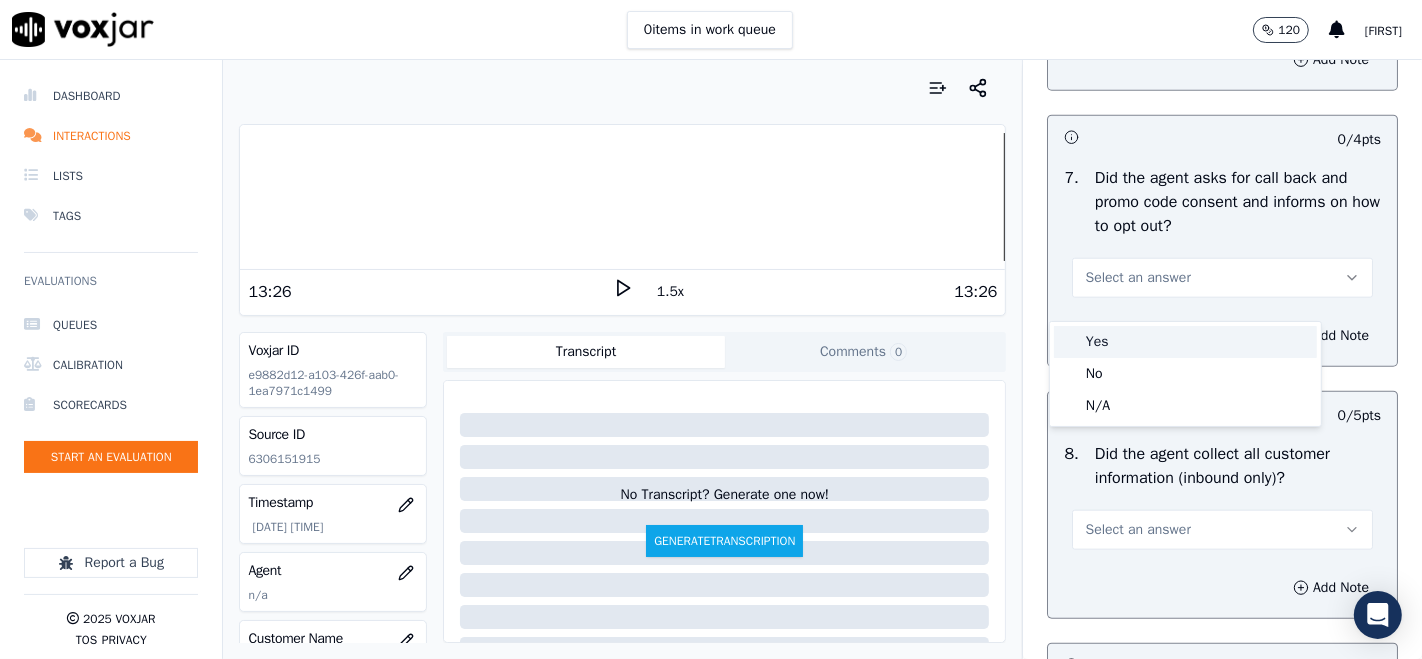 click on "Yes" at bounding box center (1185, 342) 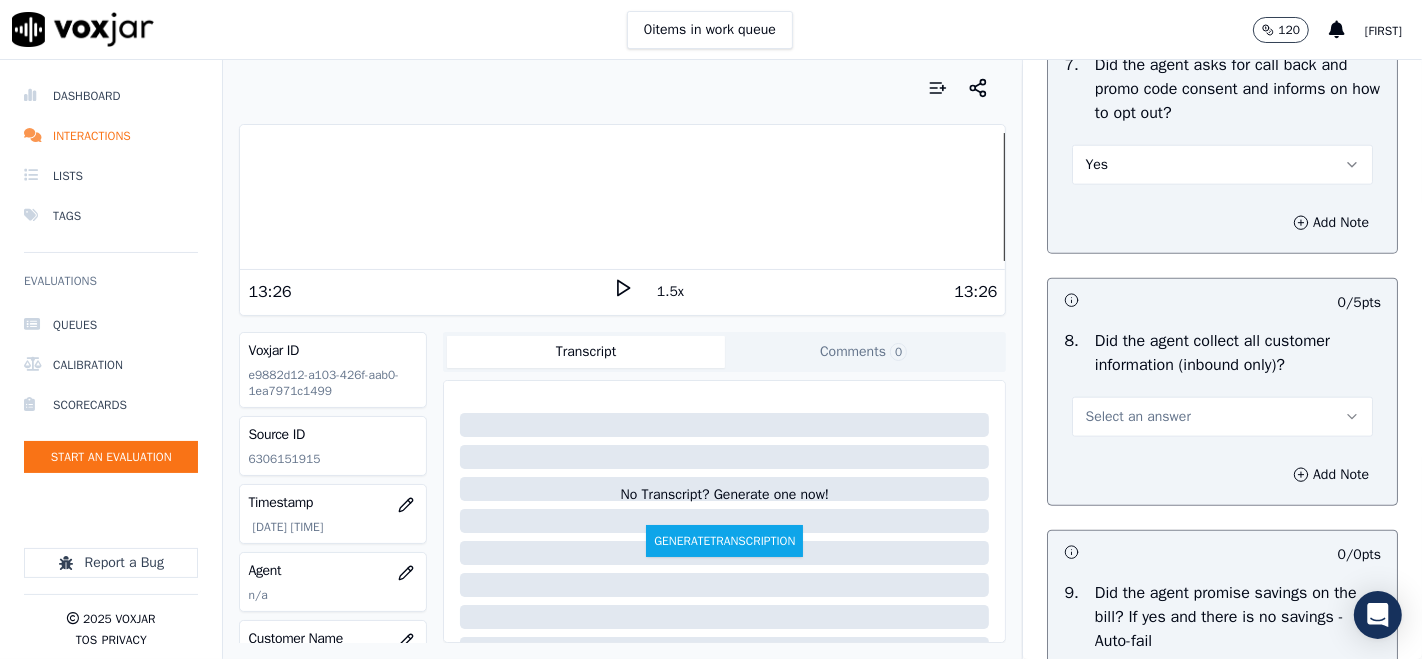 scroll, scrollTop: 2000, scrollLeft: 0, axis: vertical 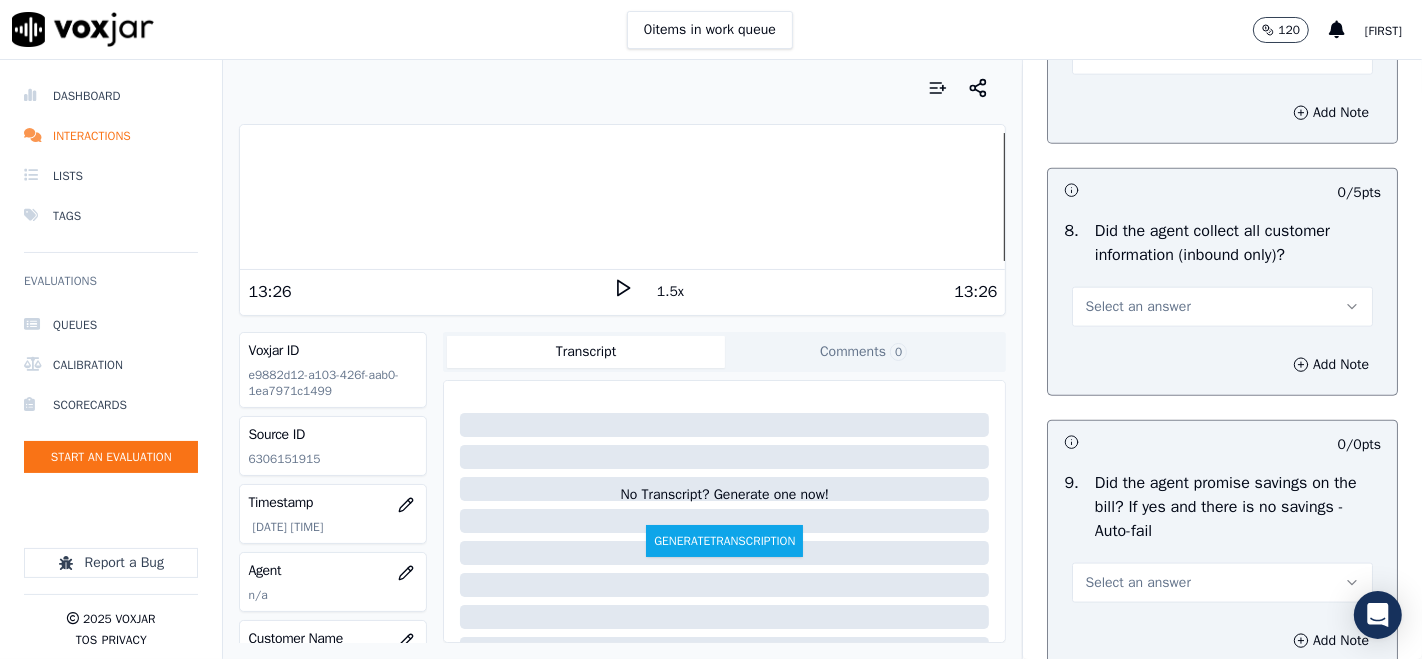 click on "Select an answer" at bounding box center (1137, 307) 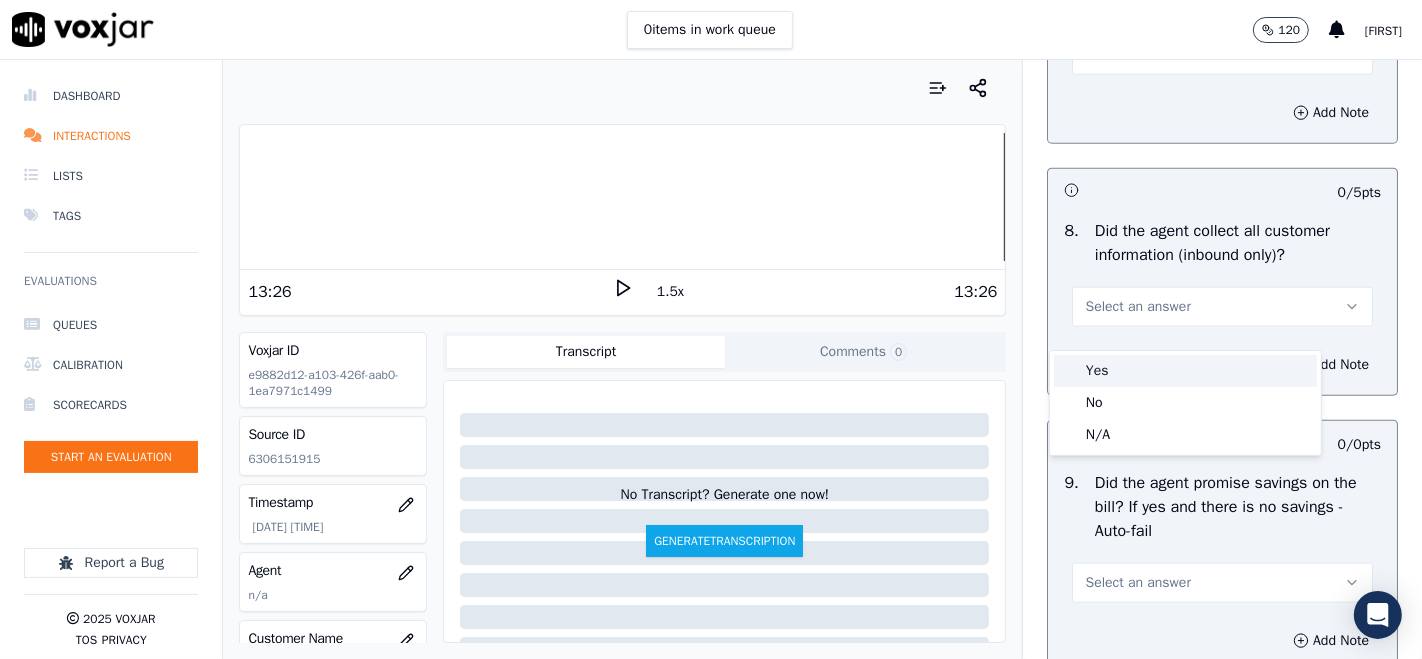 click on "Yes" at bounding box center (1185, 371) 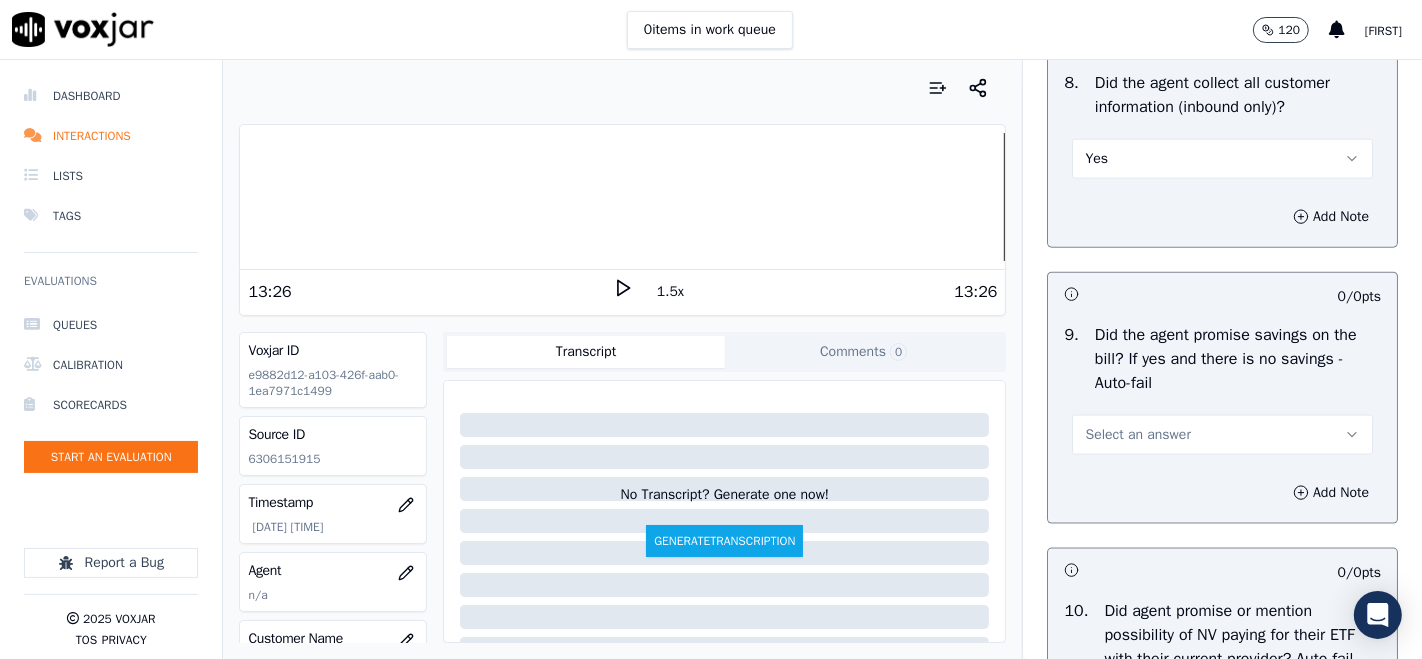 scroll, scrollTop: 2222, scrollLeft: 0, axis: vertical 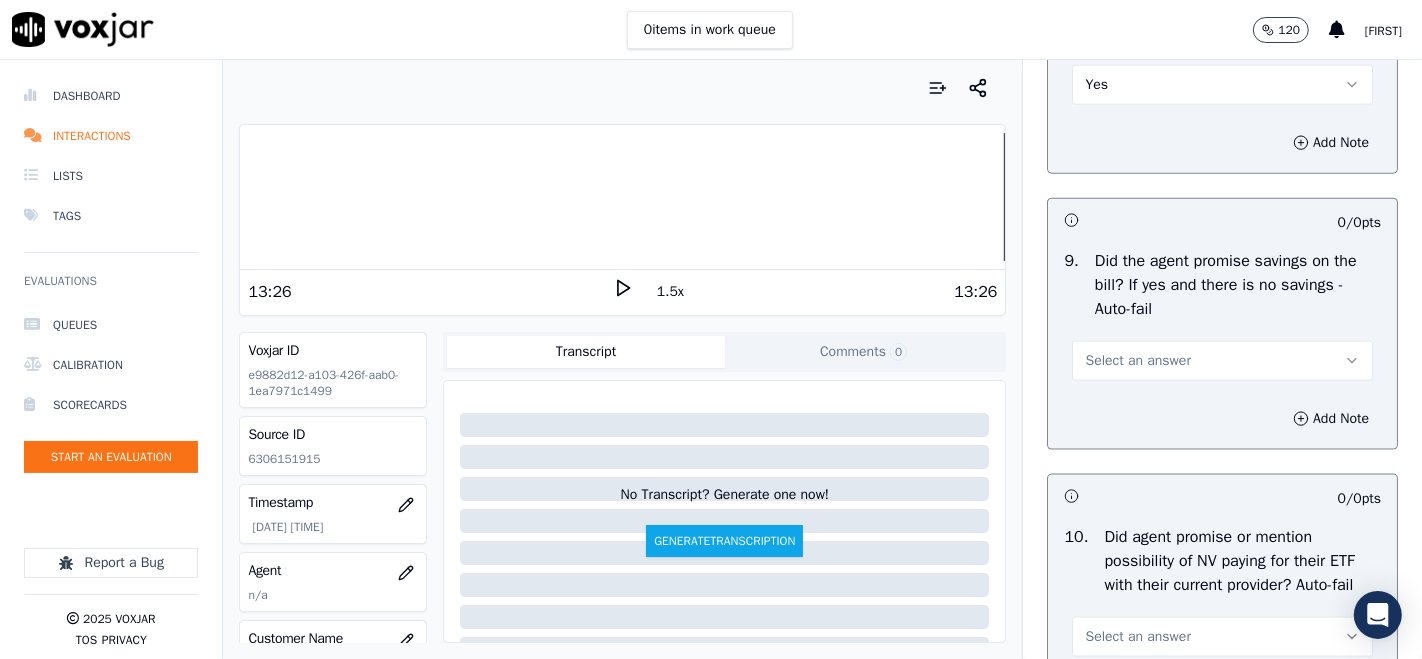 click on "Select an answer" at bounding box center (1137, 361) 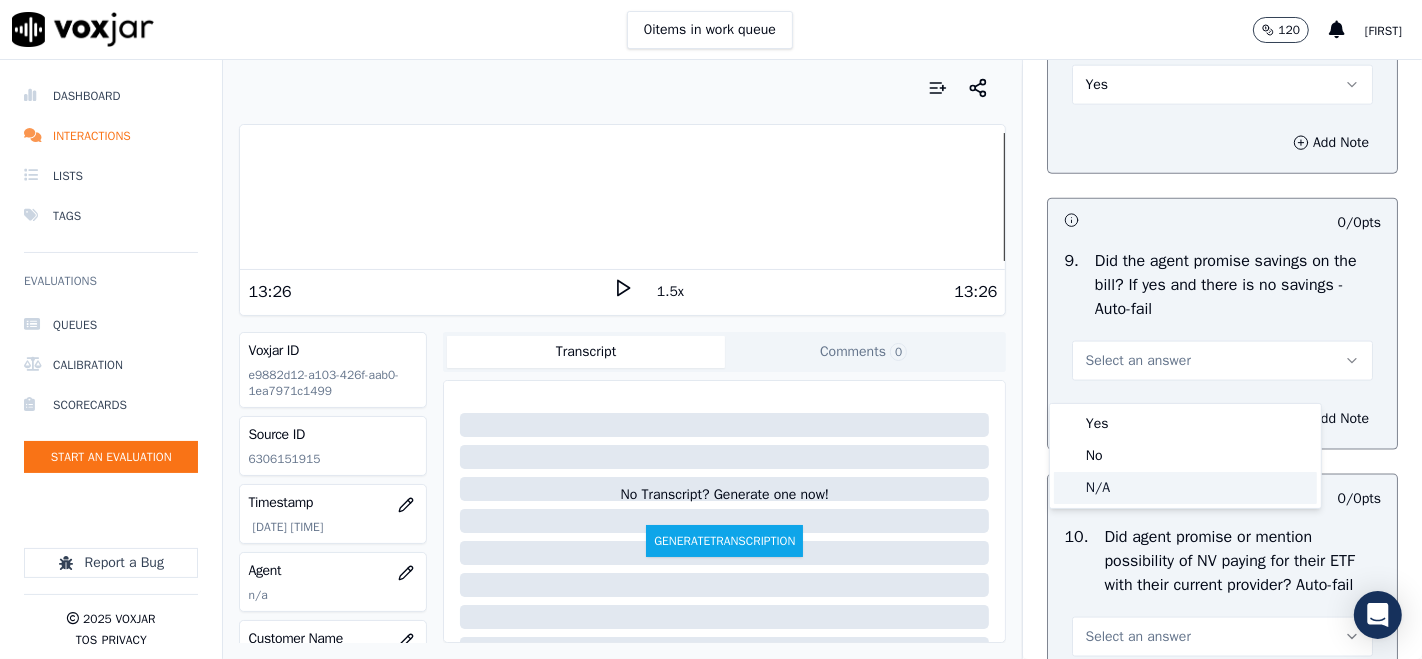 click at bounding box center (1069, 488) 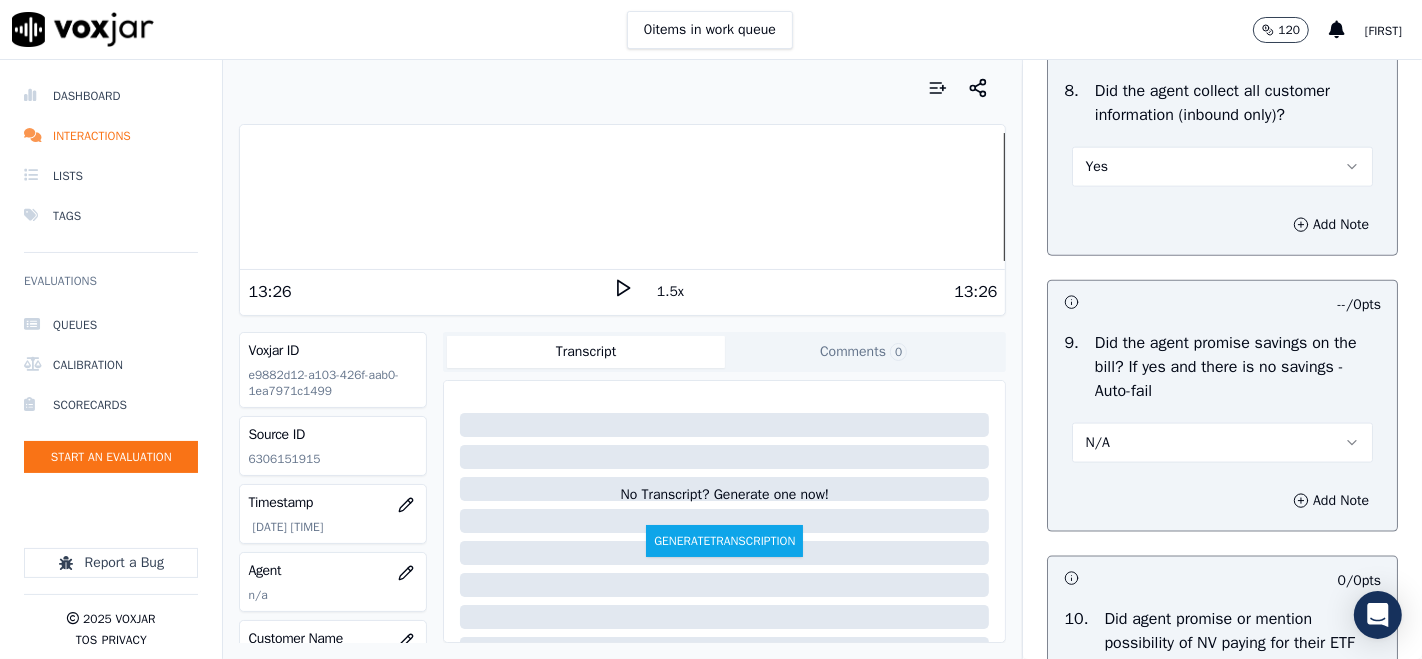 scroll, scrollTop: 2111, scrollLeft: 0, axis: vertical 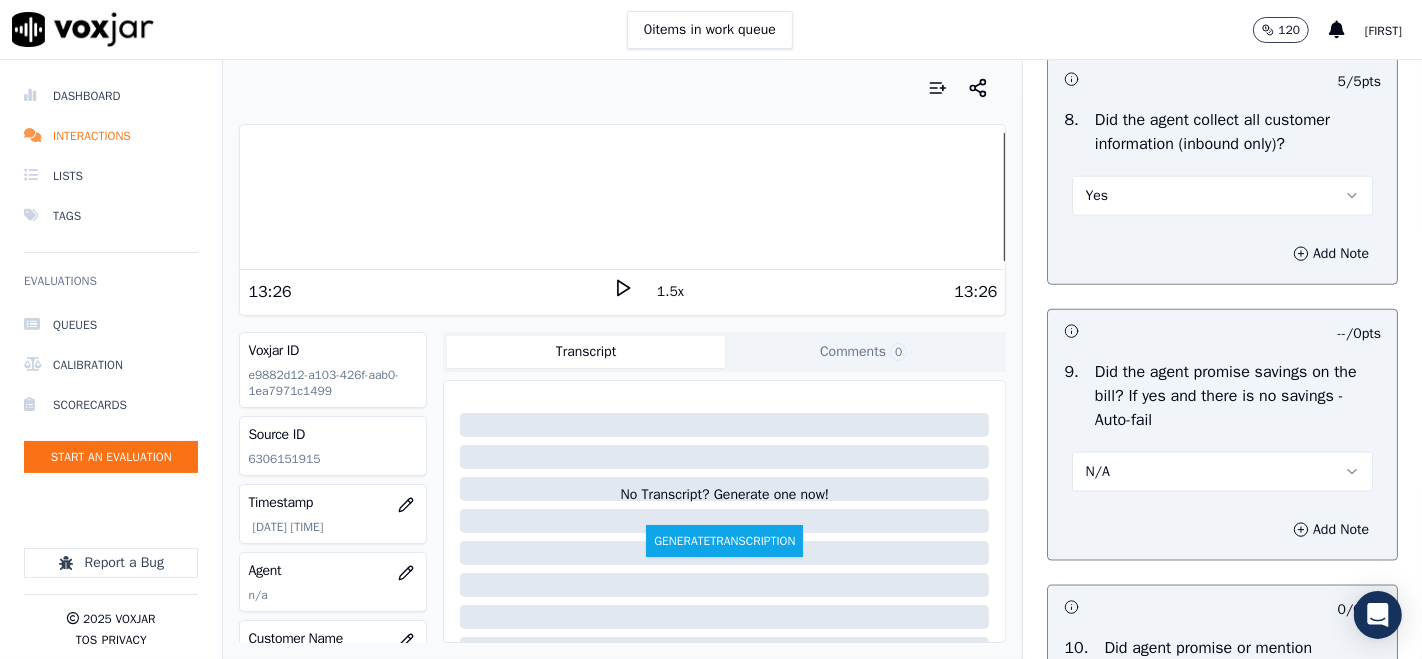 click on "N/A" at bounding box center (1222, 472) 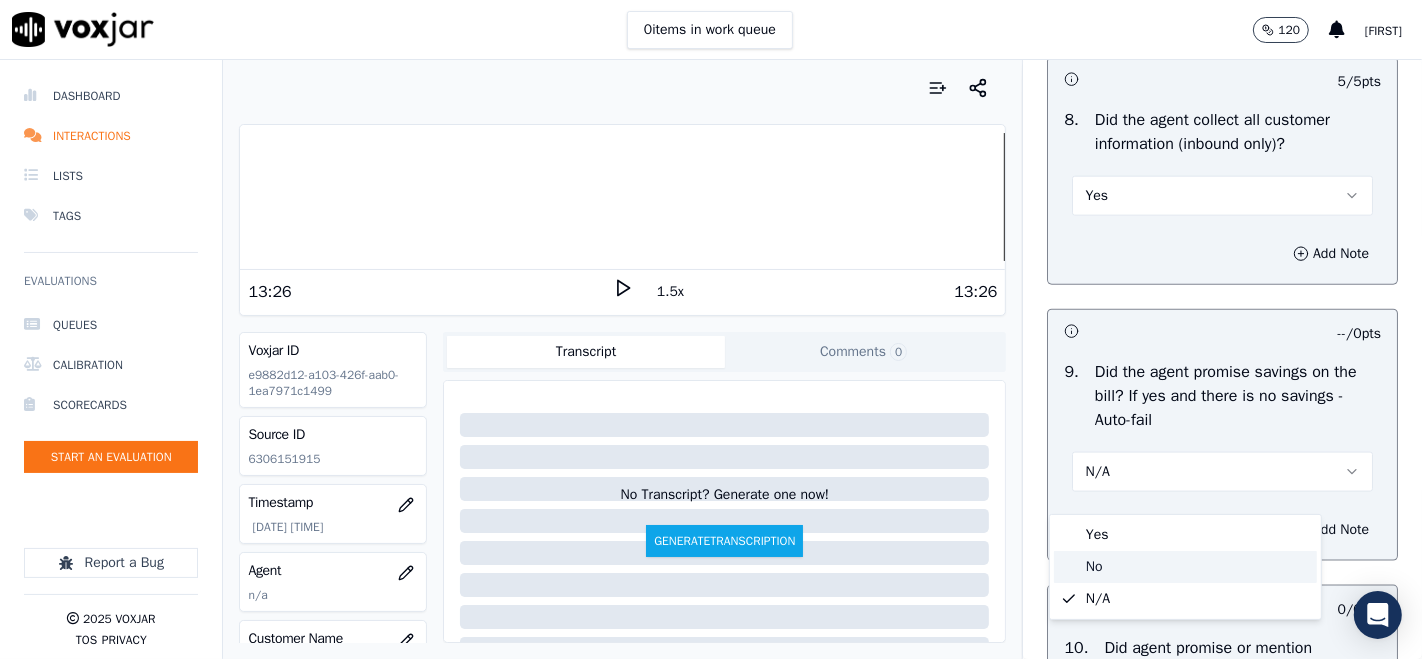 click on "No" 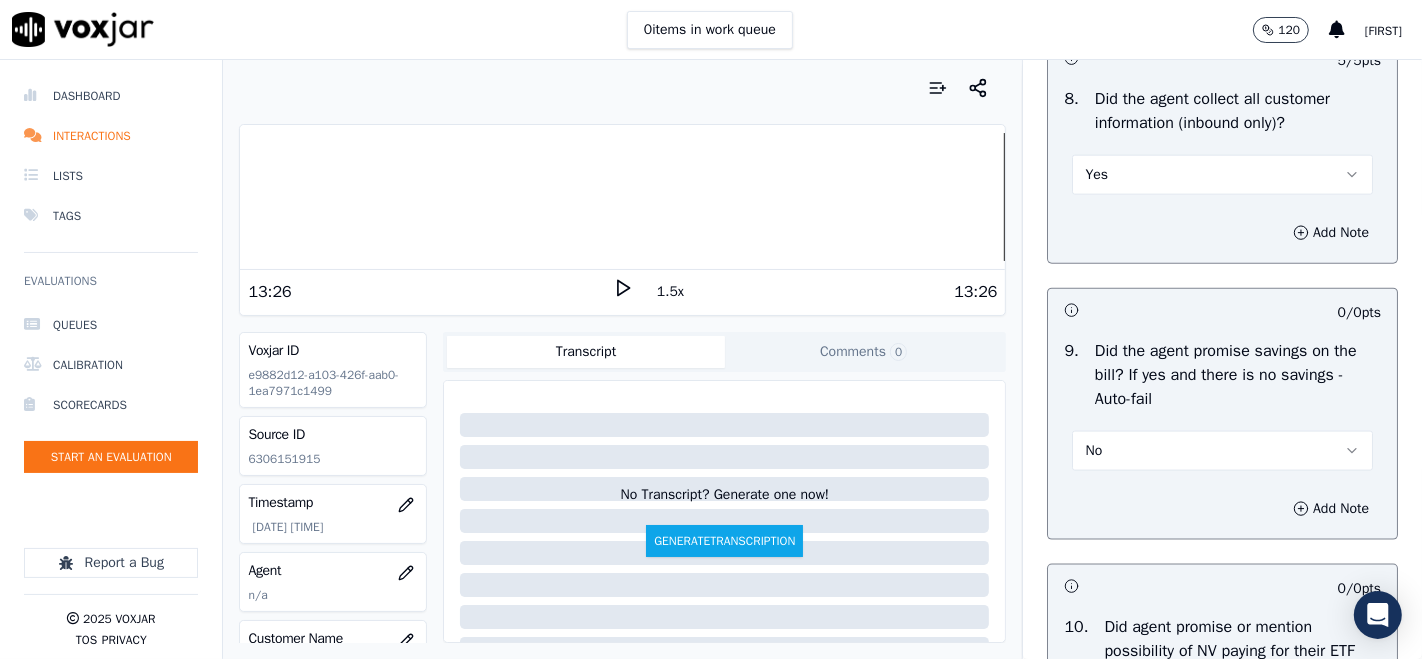 scroll, scrollTop: 2111, scrollLeft: 0, axis: vertical 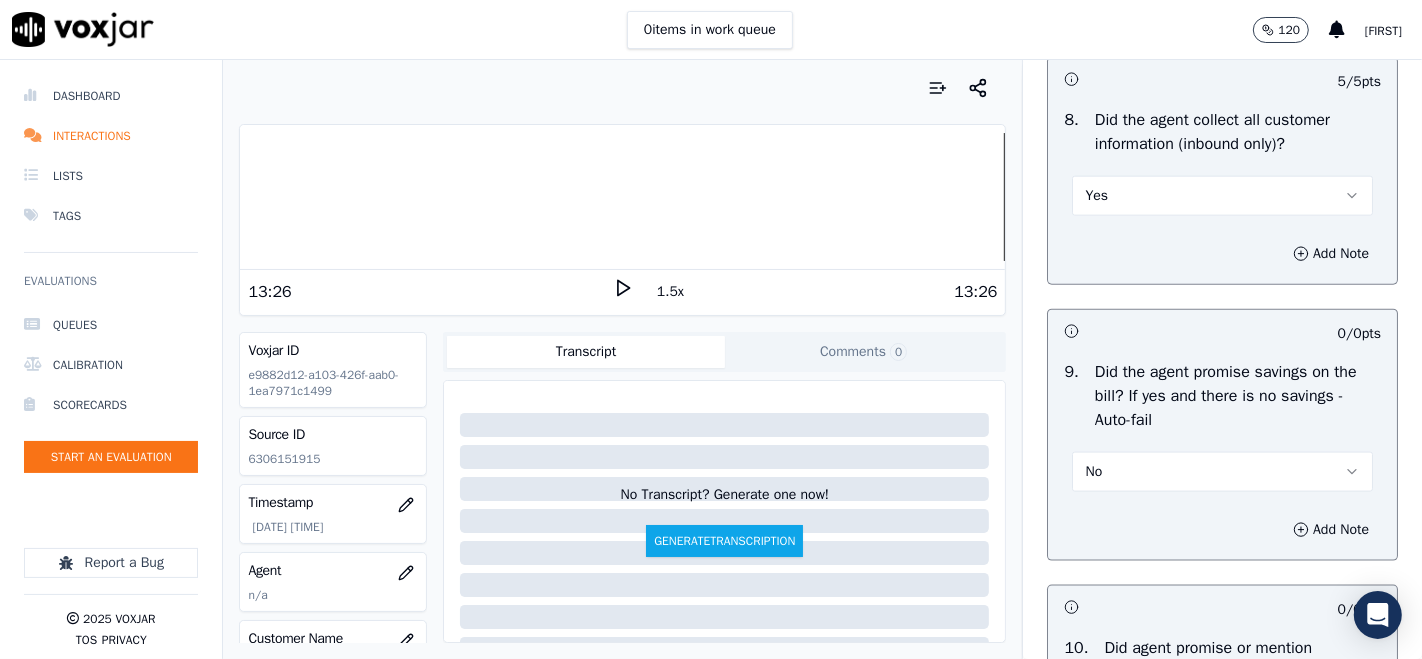 click on "No" at bounding box center [1222, 472] 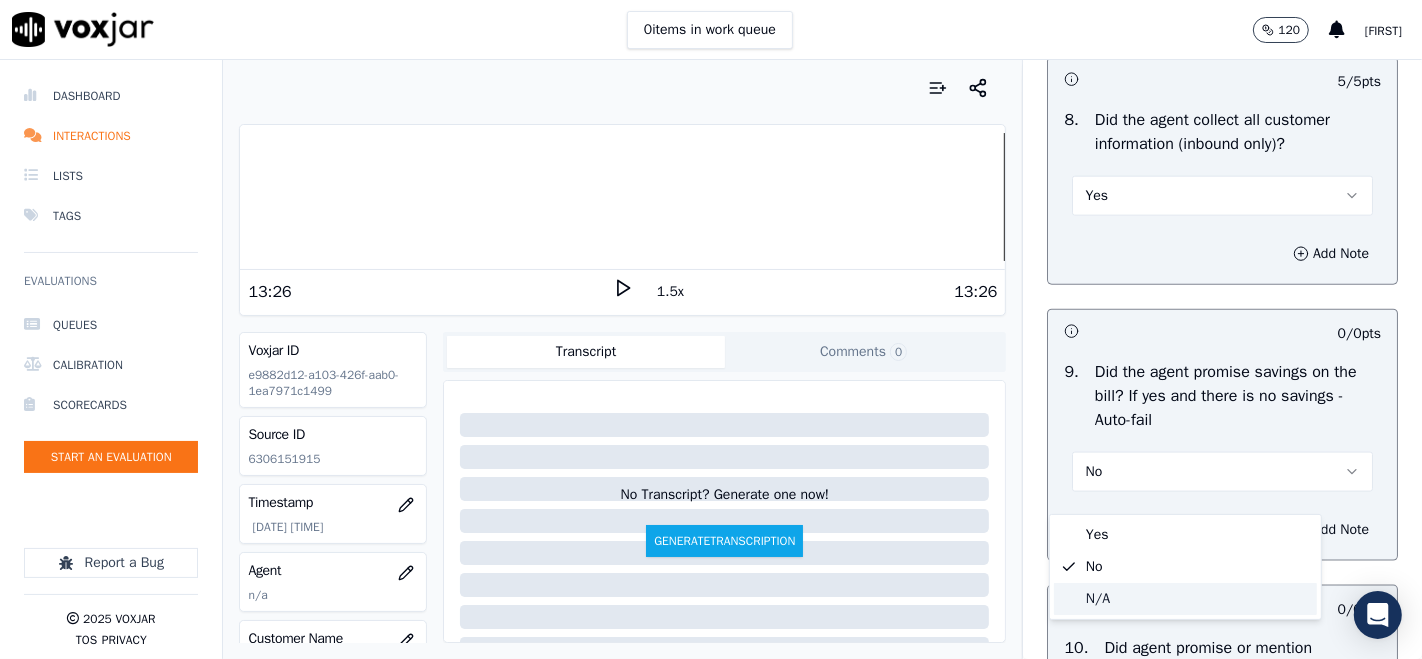 click on "N/A" 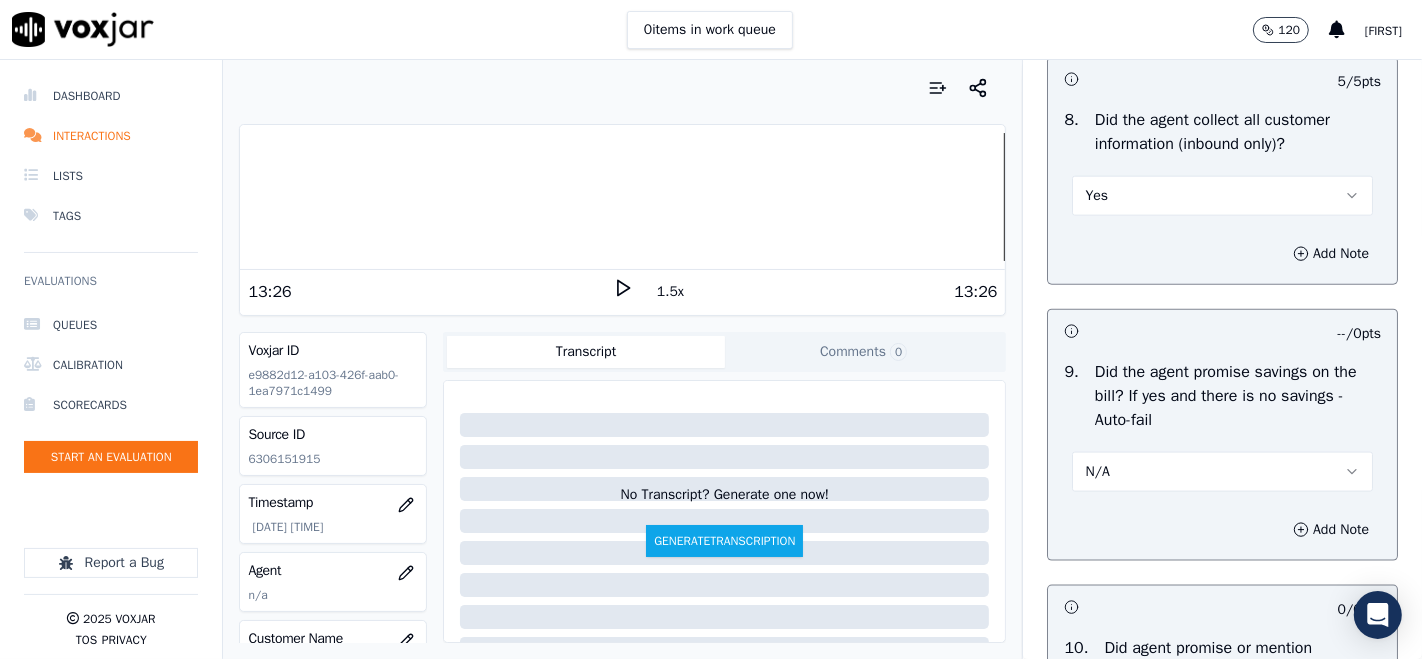 click on "N/A" at bounding box center [1222, 472] 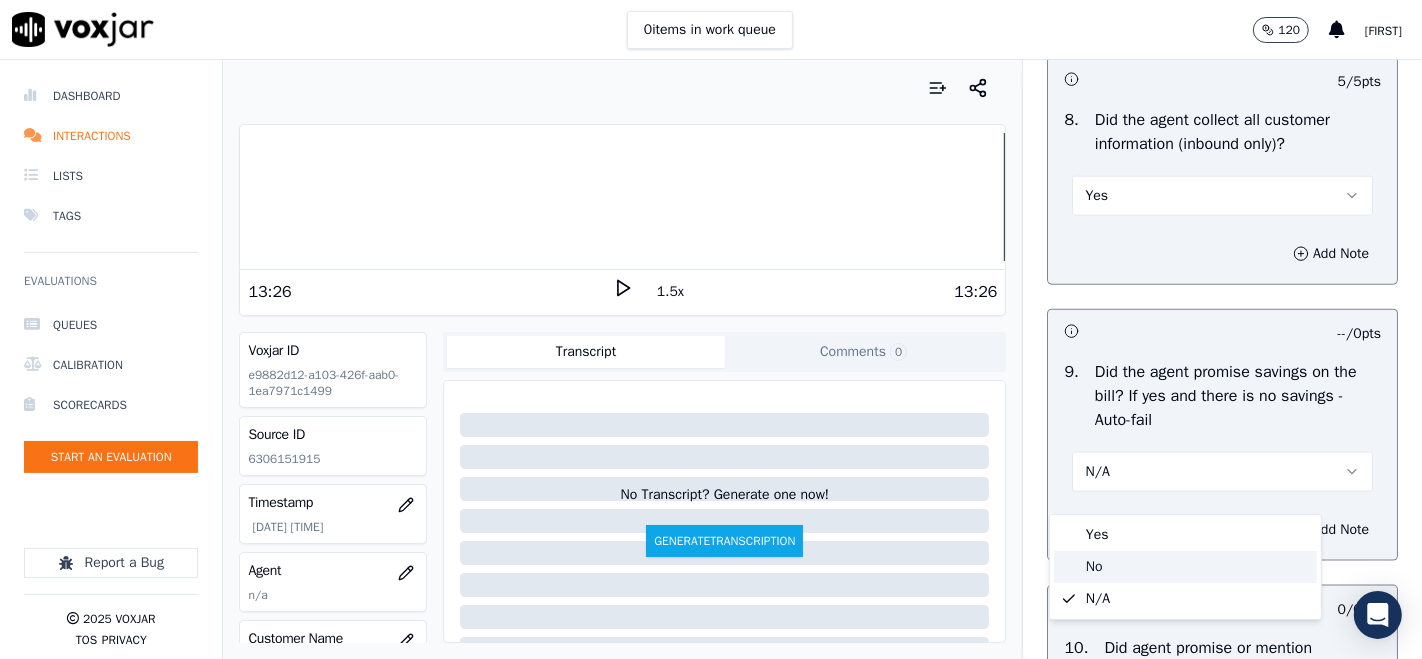 click on "No" 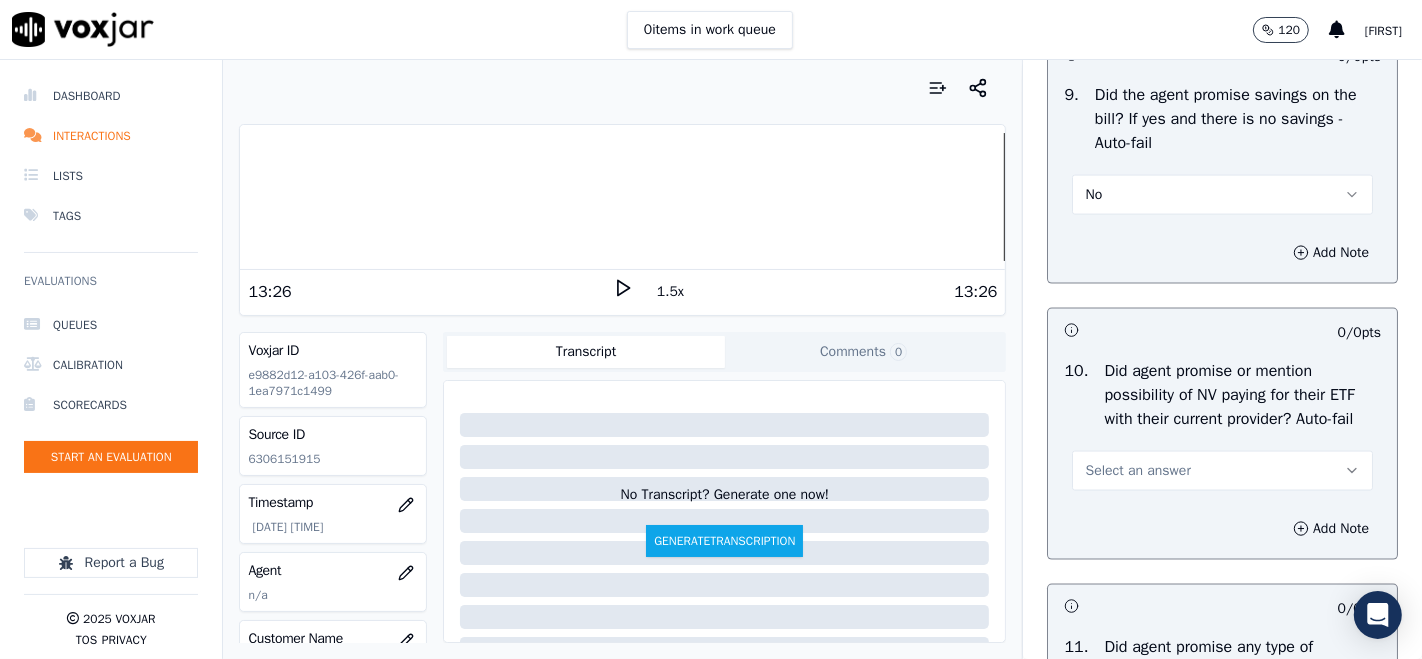 scroll, scrollTop: 2444, scrollLeft: 0, axis: vertical 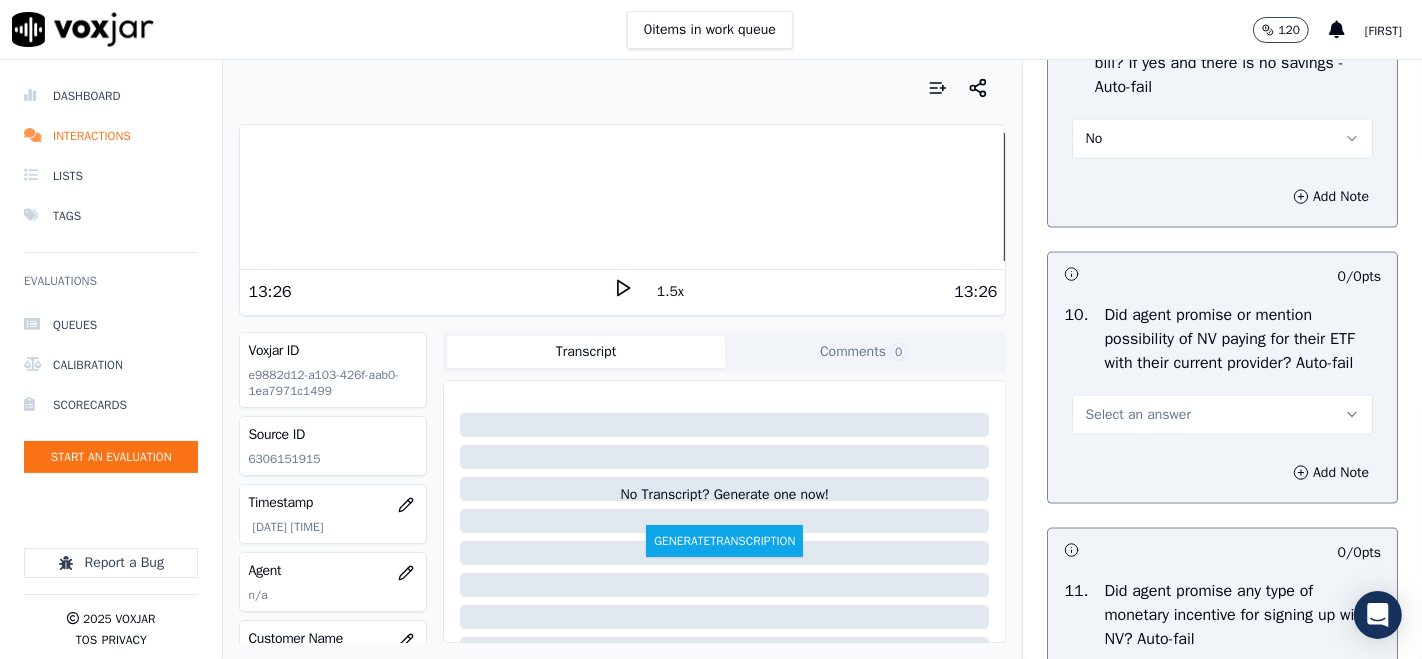 click on "Select an answer" at bounding box center [1137, 415] 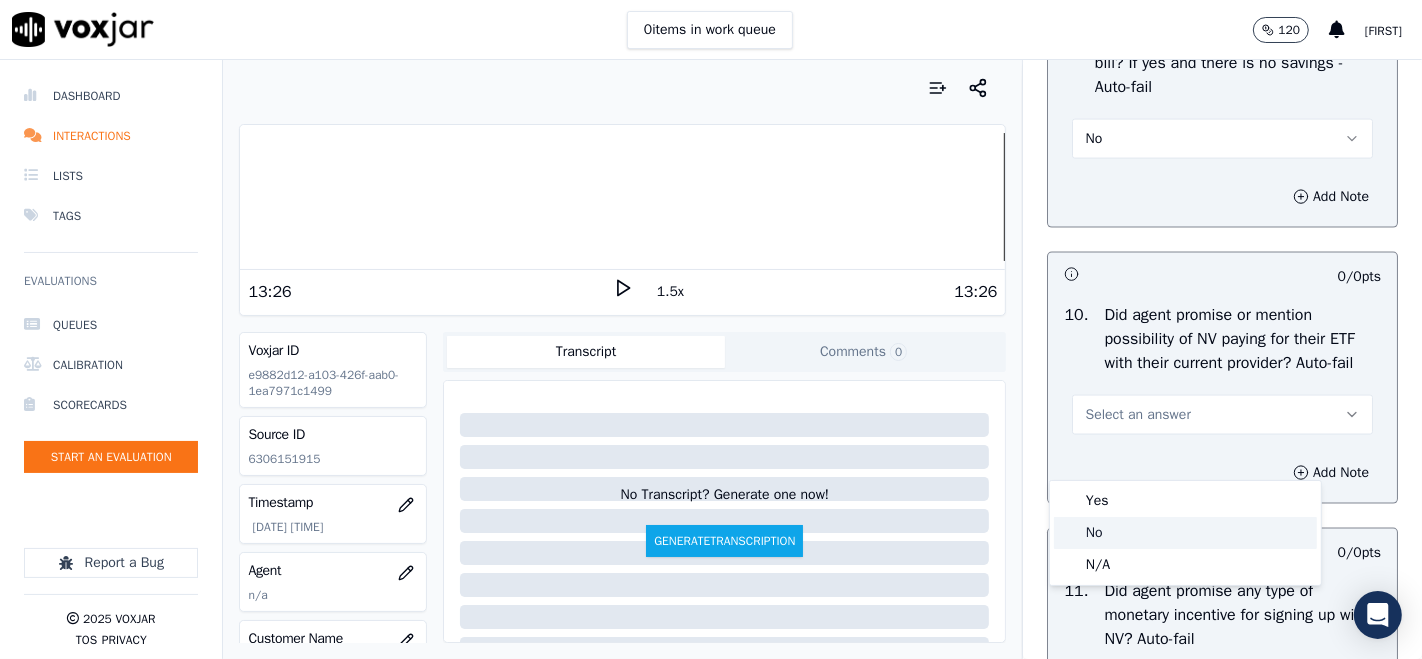 click on "No" 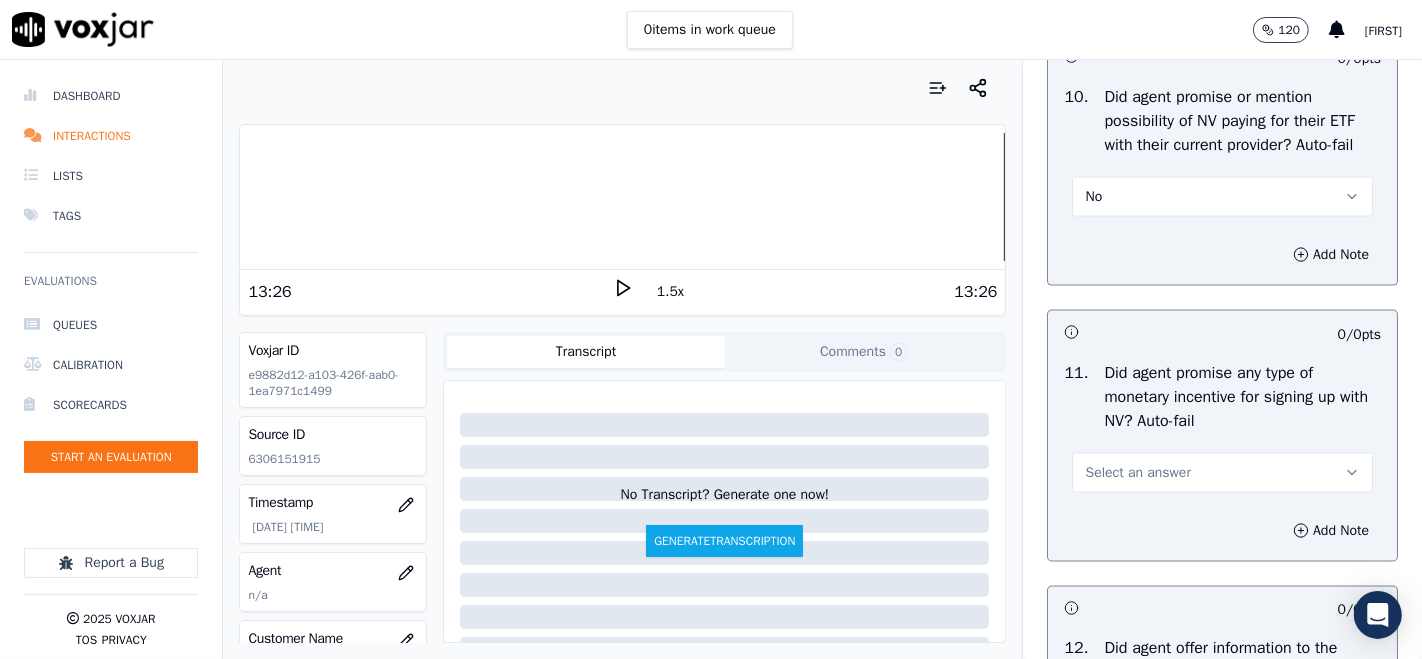 scroll, scrollTop: 2666, scrollLeft: 0, axis: vertical 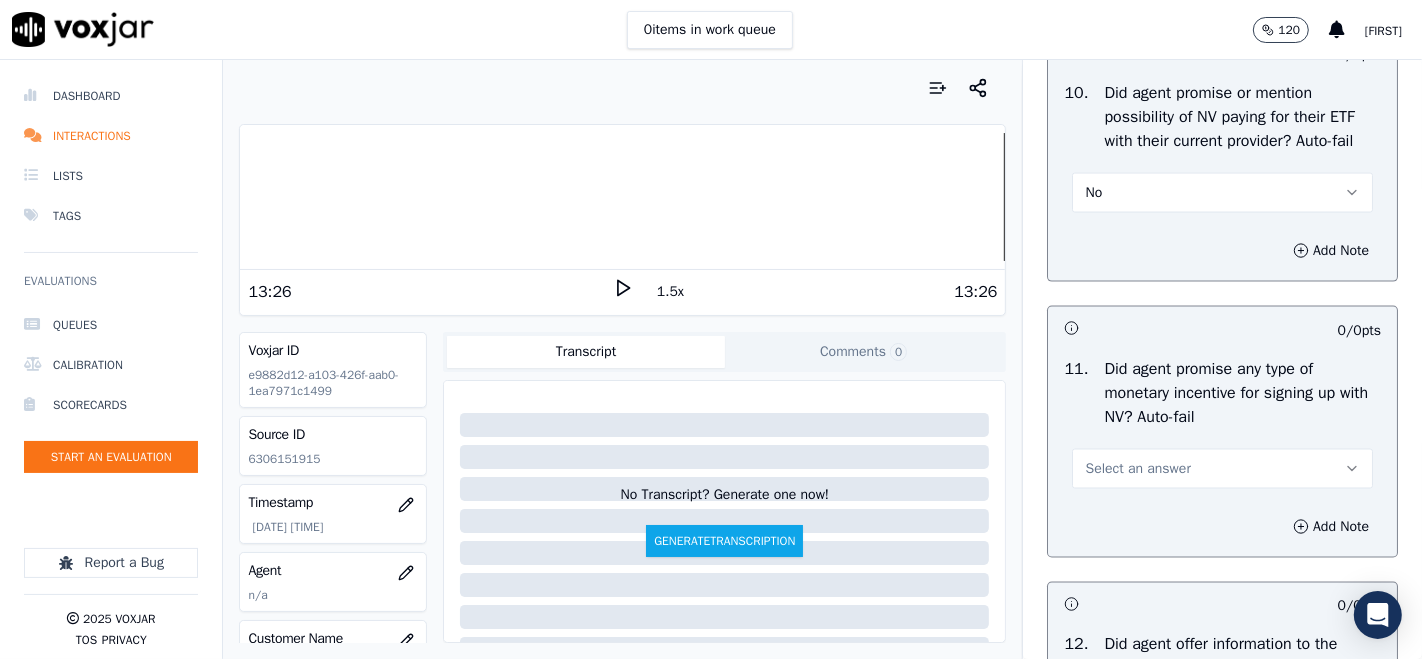 click on "Select an answer" at bounding box center (1137, 469) 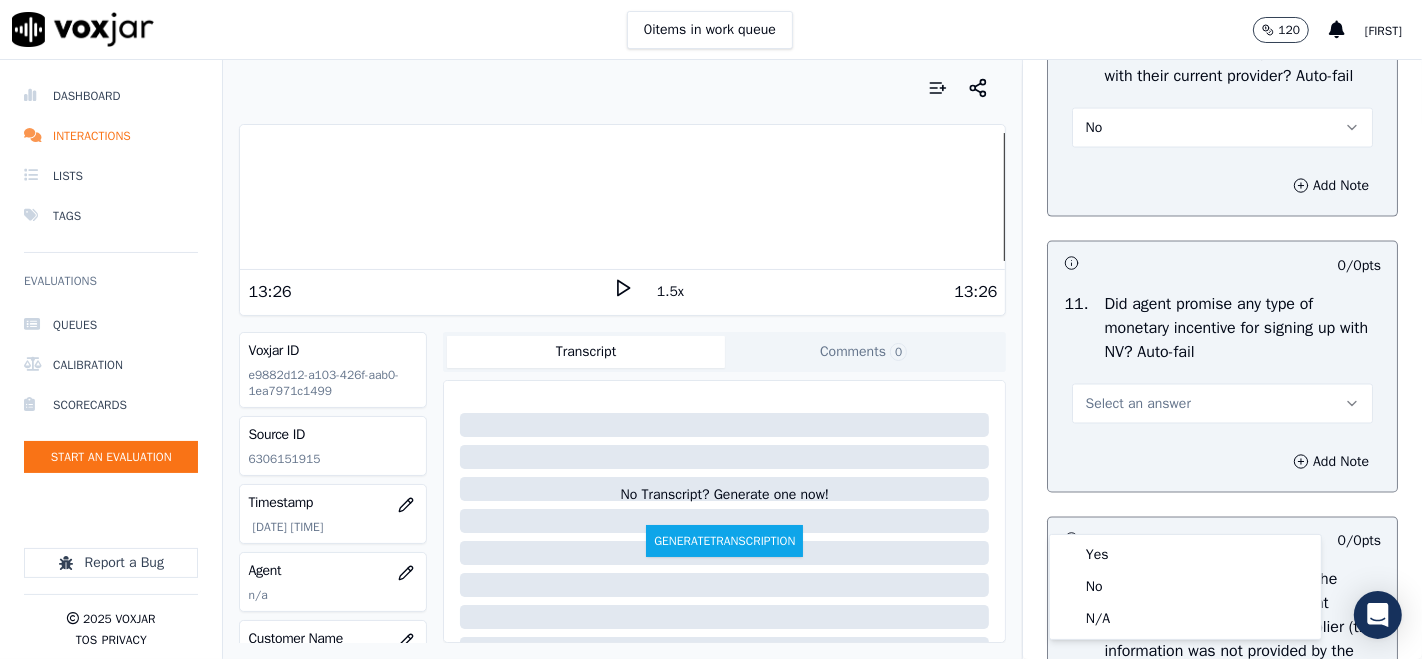 scroll, scrollTop: 2777, scrollLeft: 0, axis: vertical 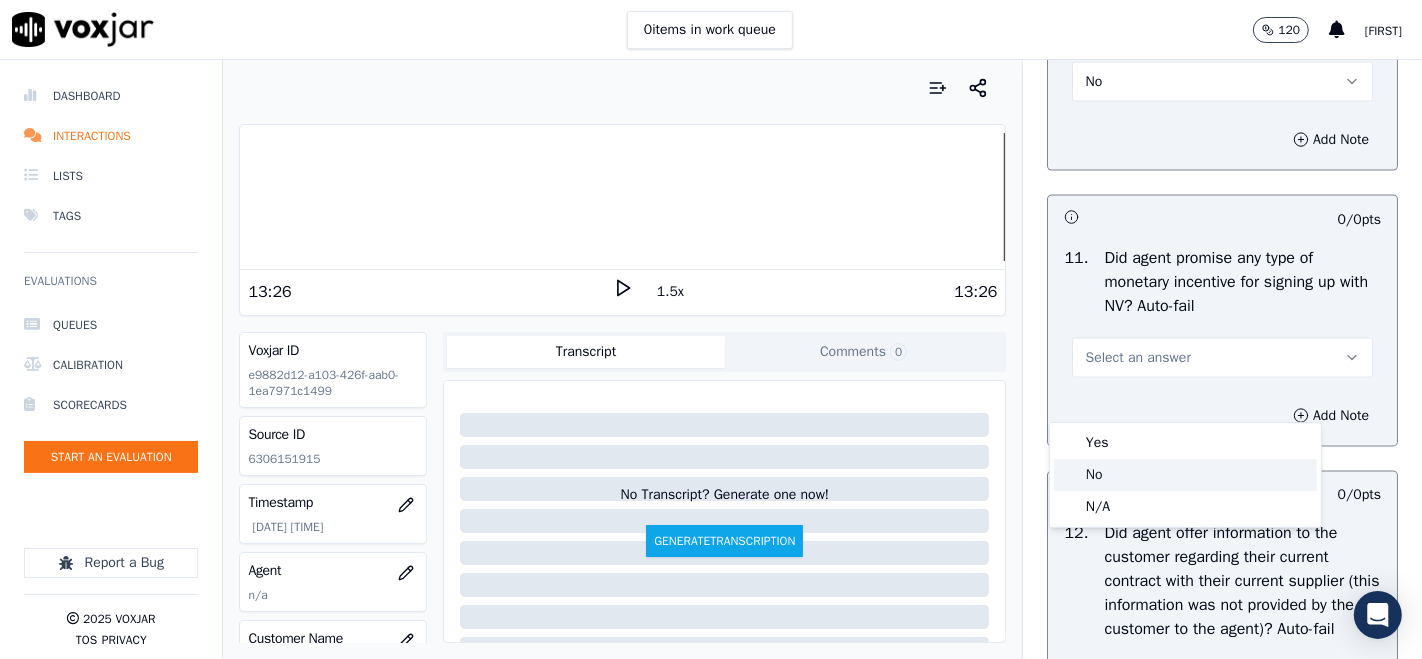 click on "No" 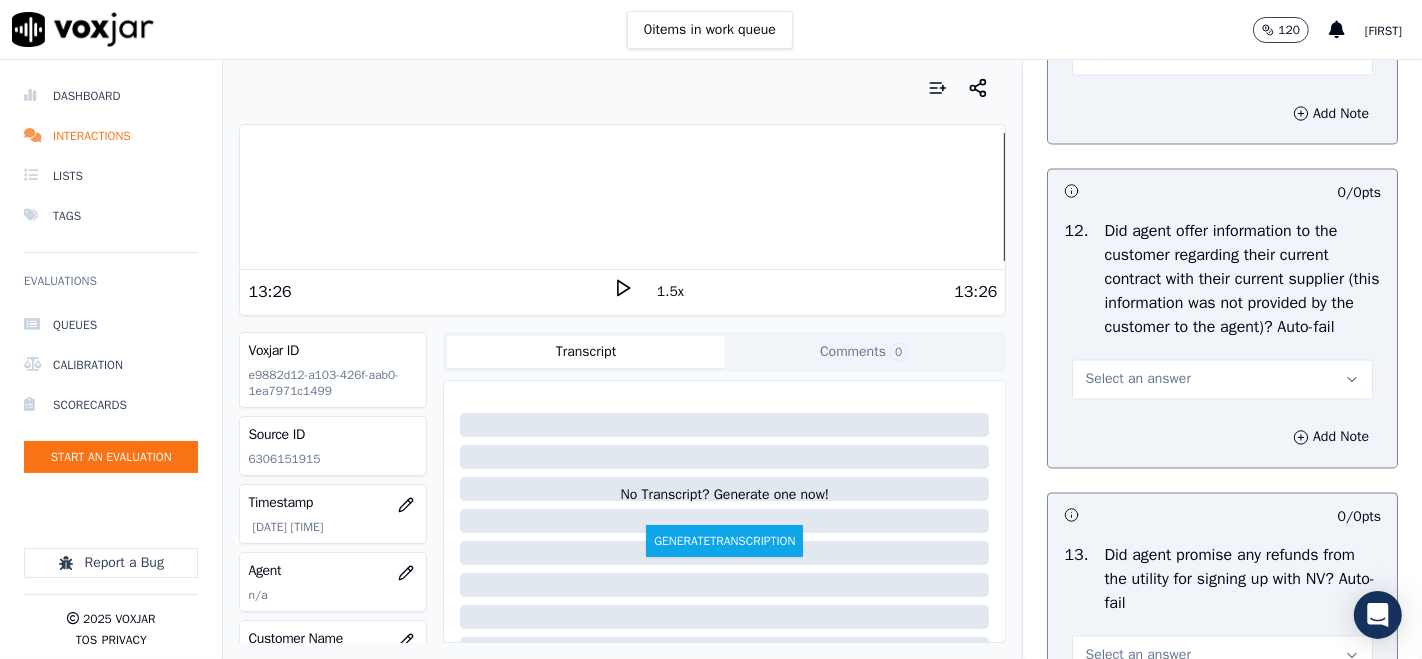 scroll, scrollTop: 3111, scrollLeft: 0, axis: vertical 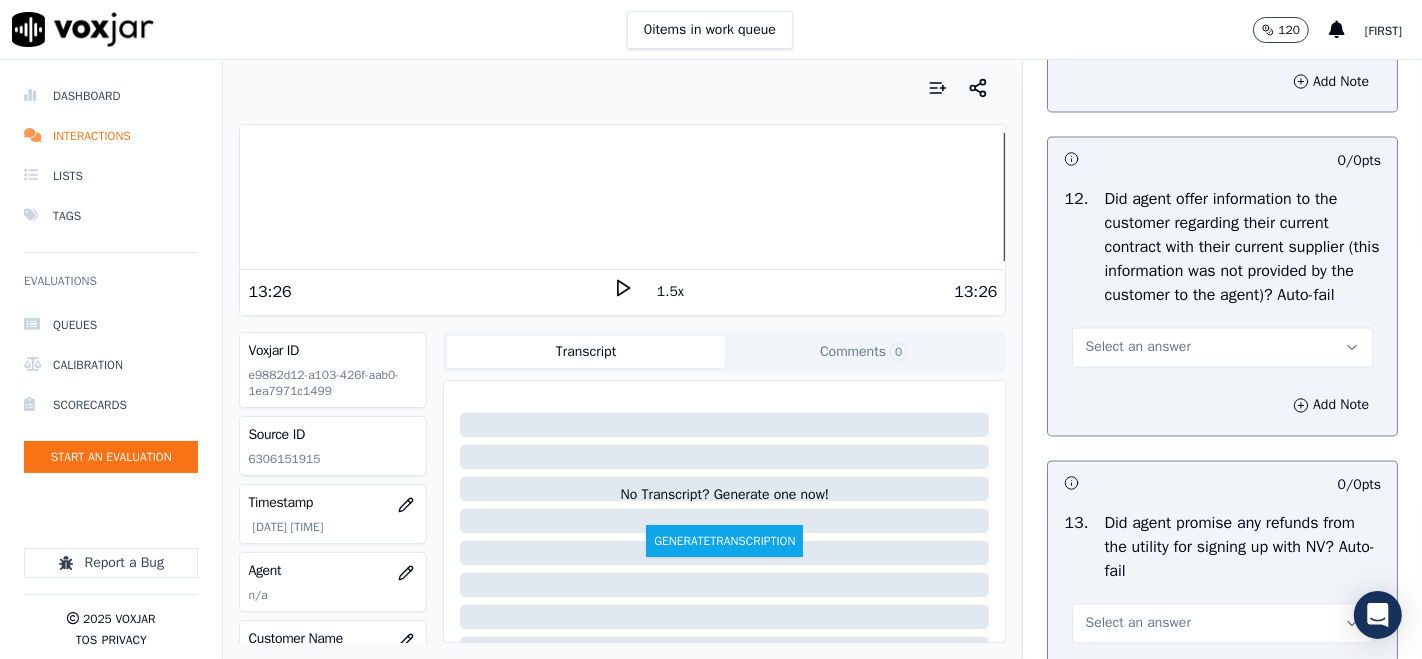 click on "Select an answer" at bounding box center [1137, 348] 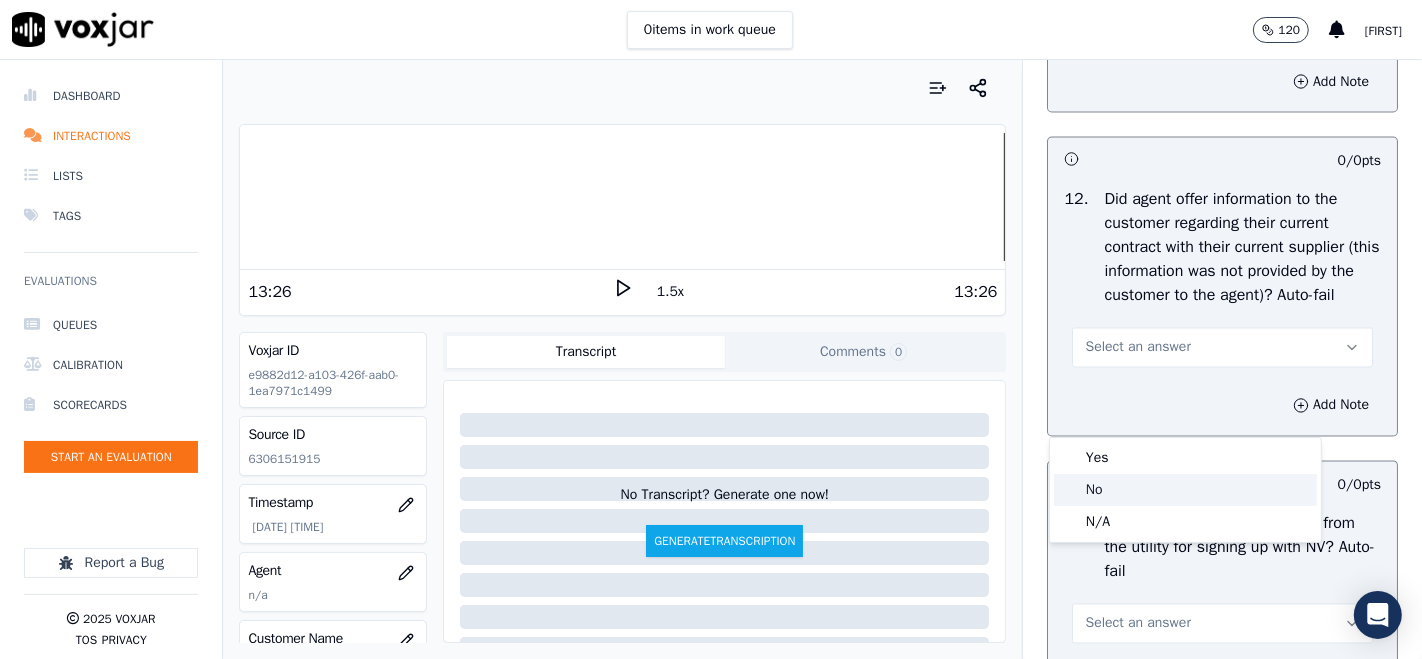 click on "No" 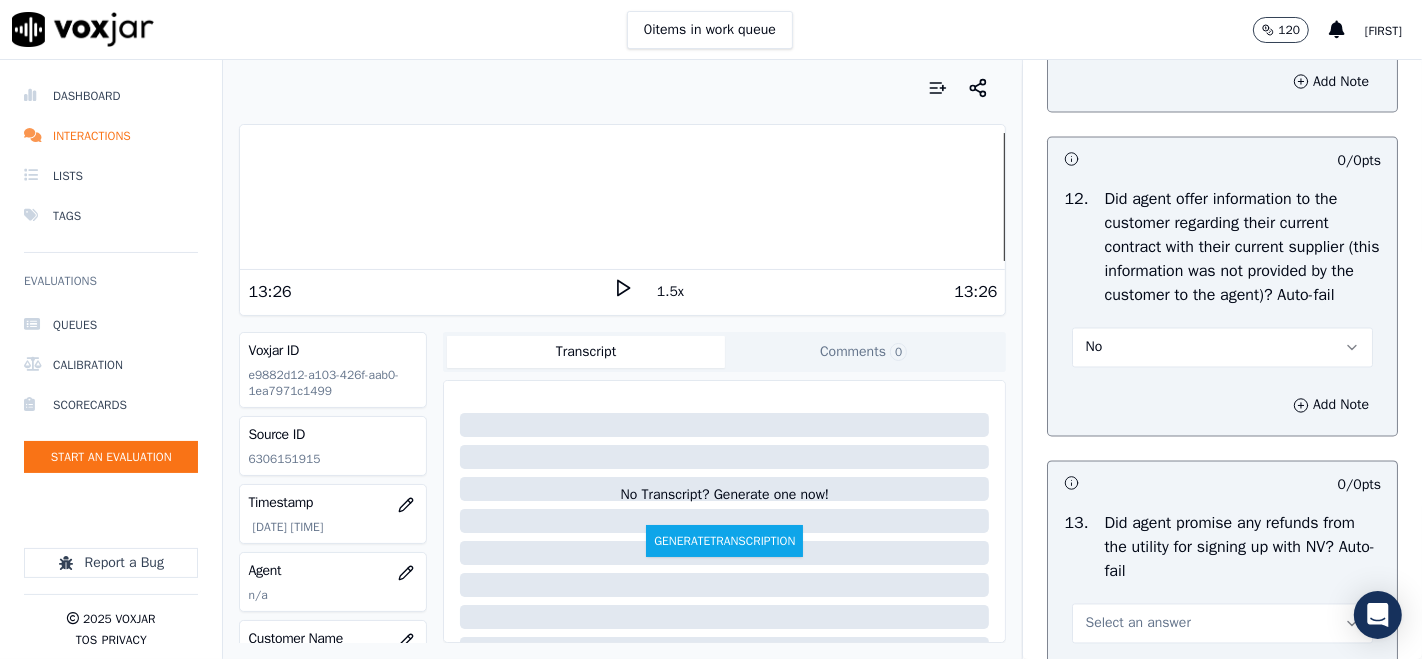 click on "No" at bounding box center (1222, 348) 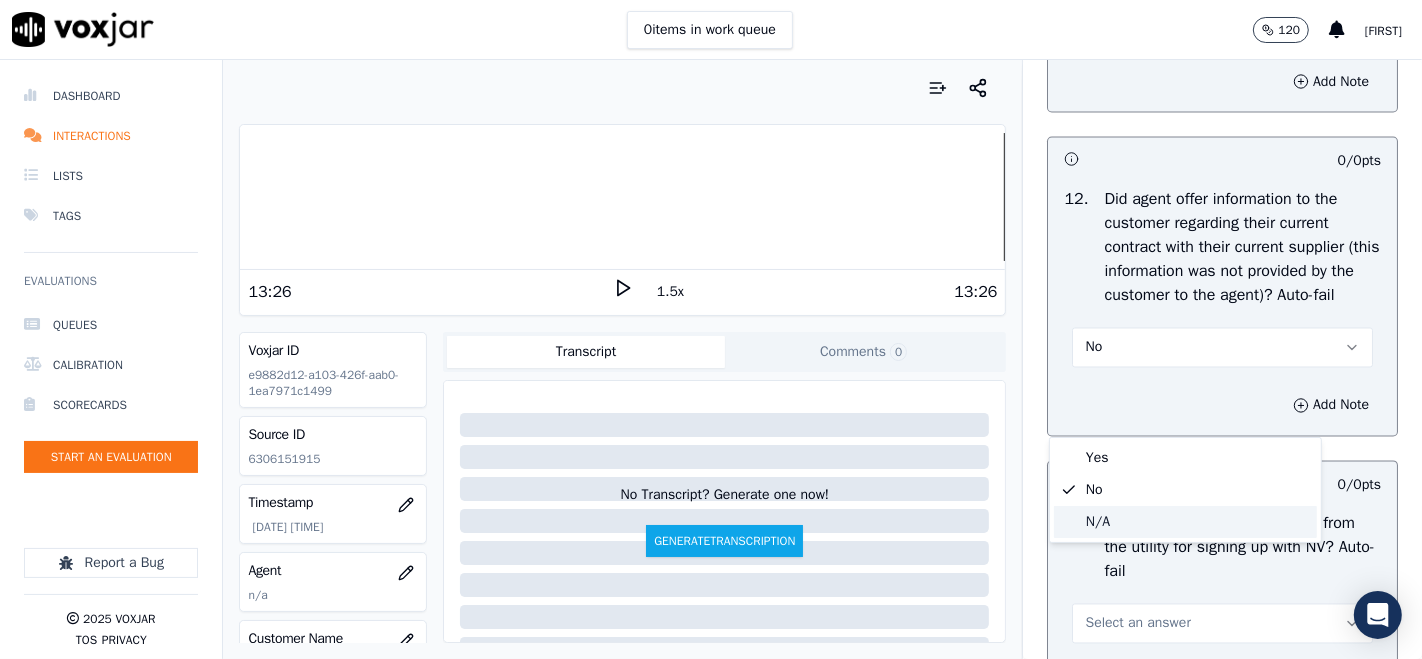 click at bounding box center (1069, 522) 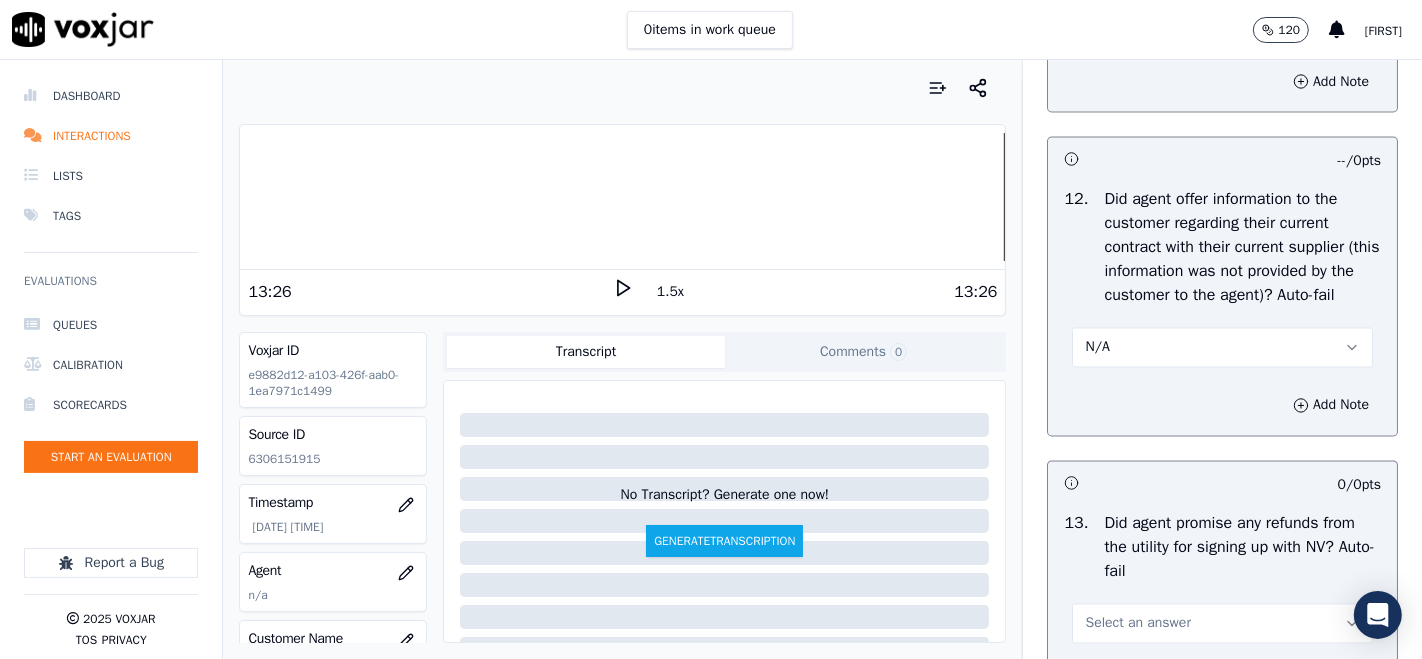 click on "N/A" at bounding box center [1222, 348] 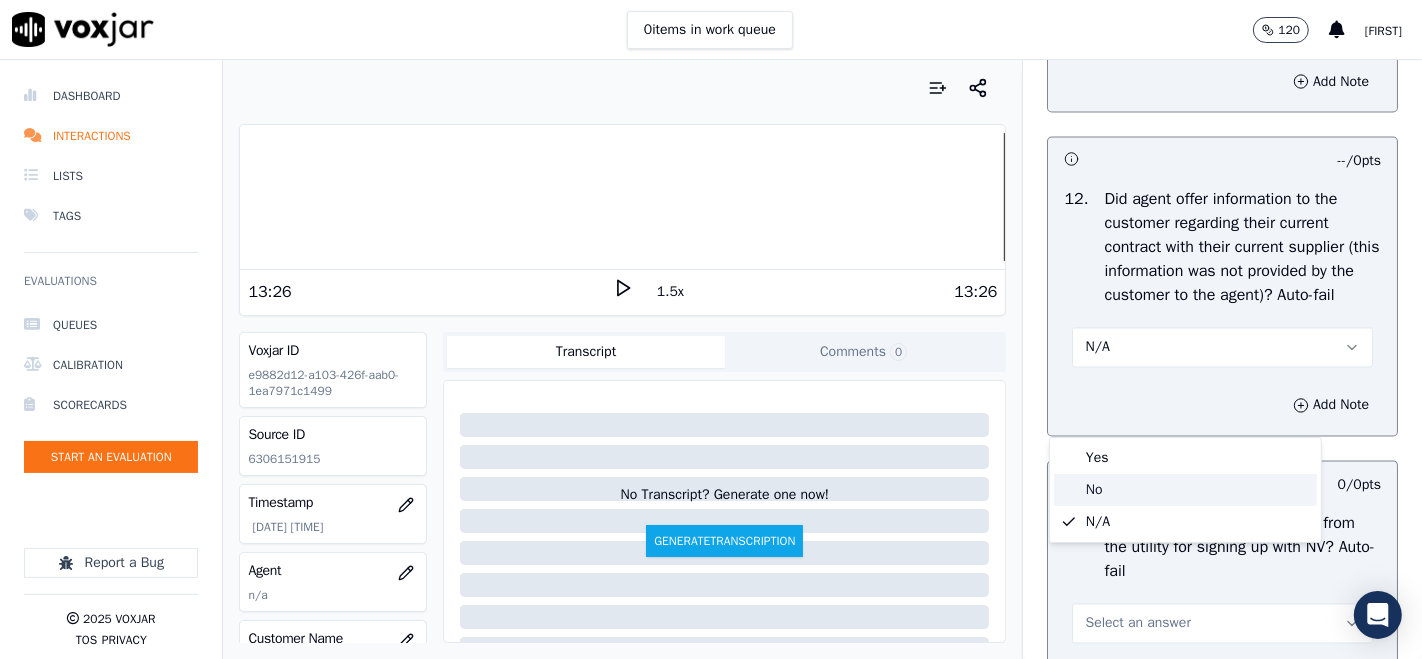 click at bounding box center [1069, 490] 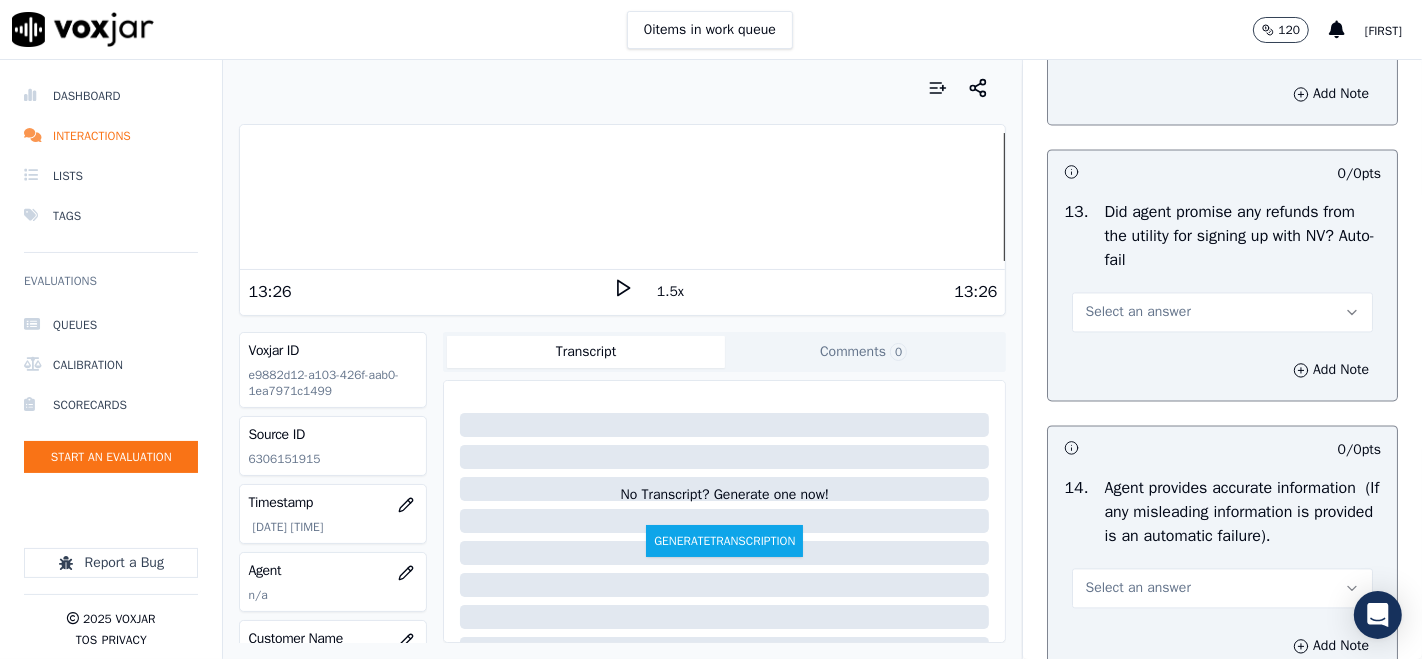 scroll, scrollTop: 3444, scrollLeft: 0, axis: vertical 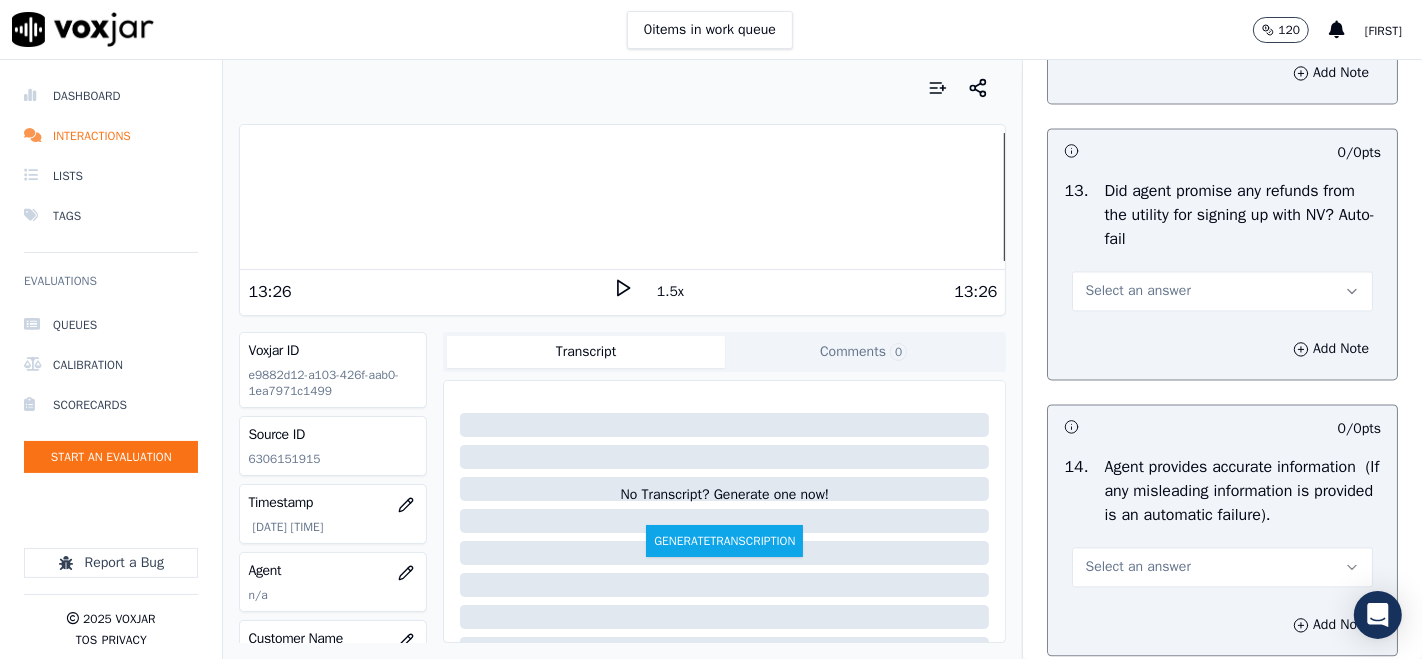 click on "Select an answer" at bounding box center (1222, 291) 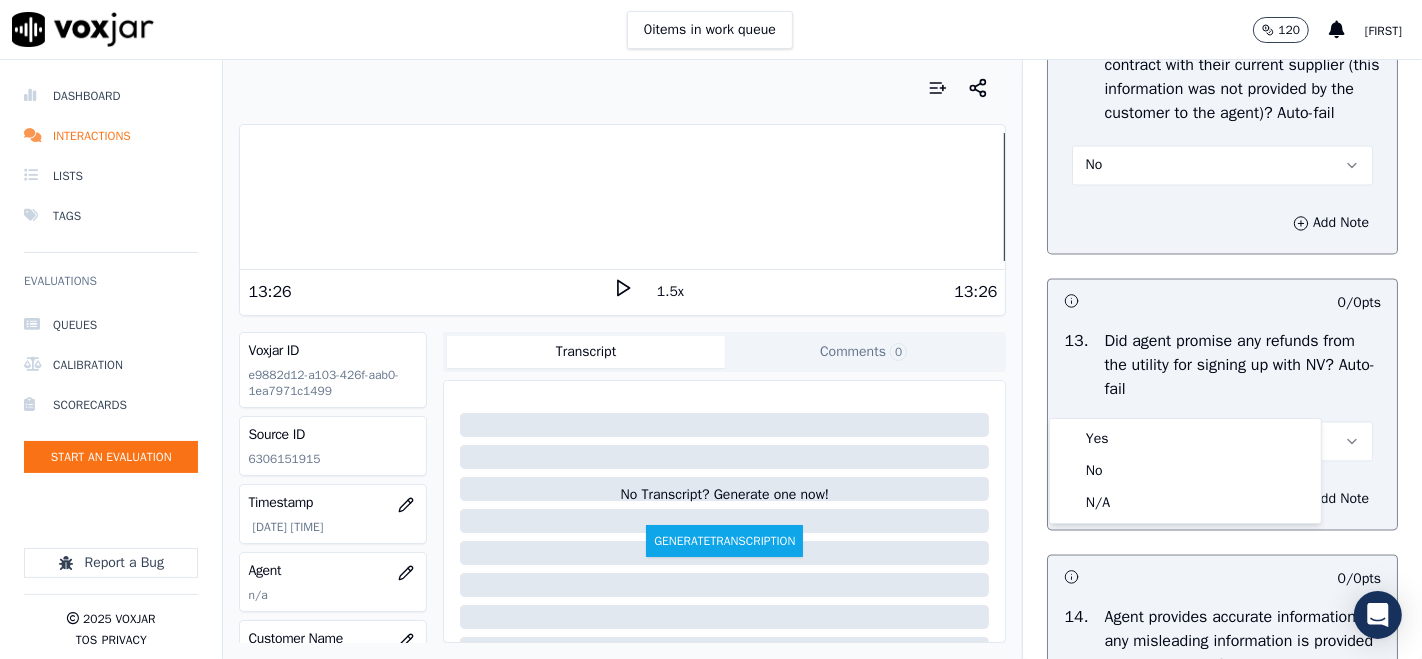 scroll, scrollTop: 3444, scrollLeft: 0, axis: vertical 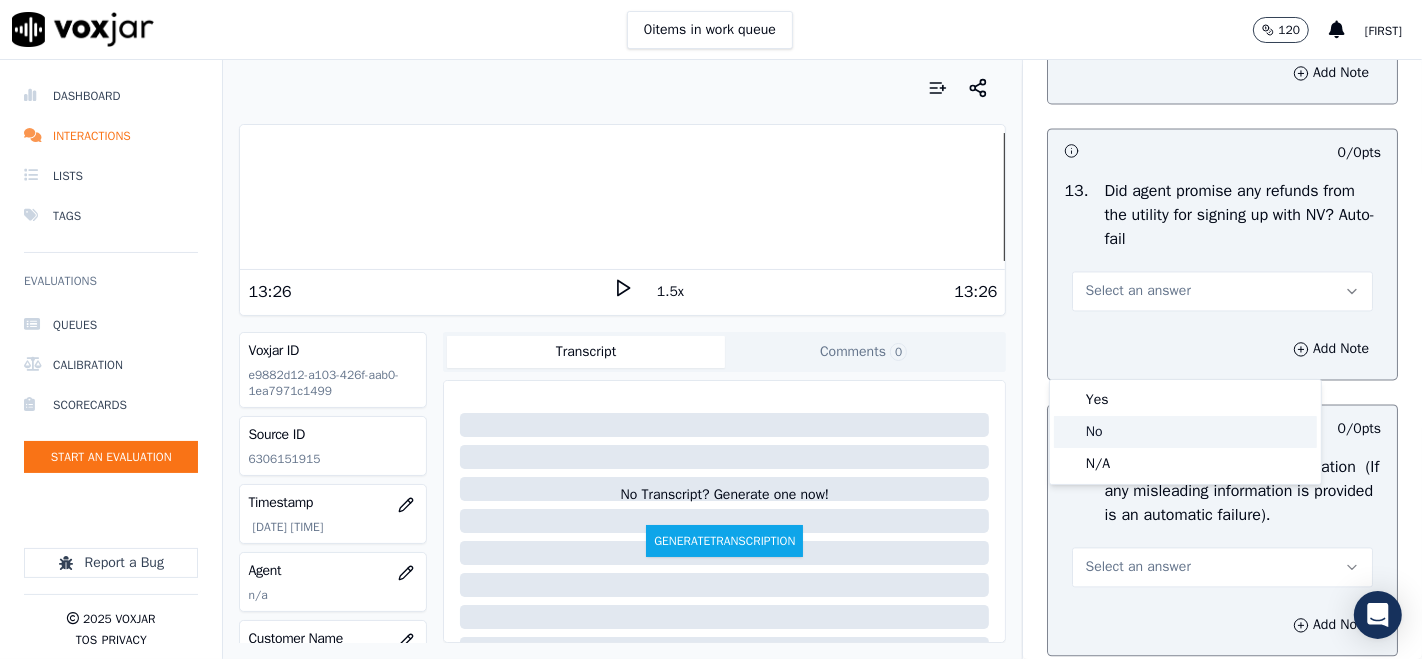click on "No" 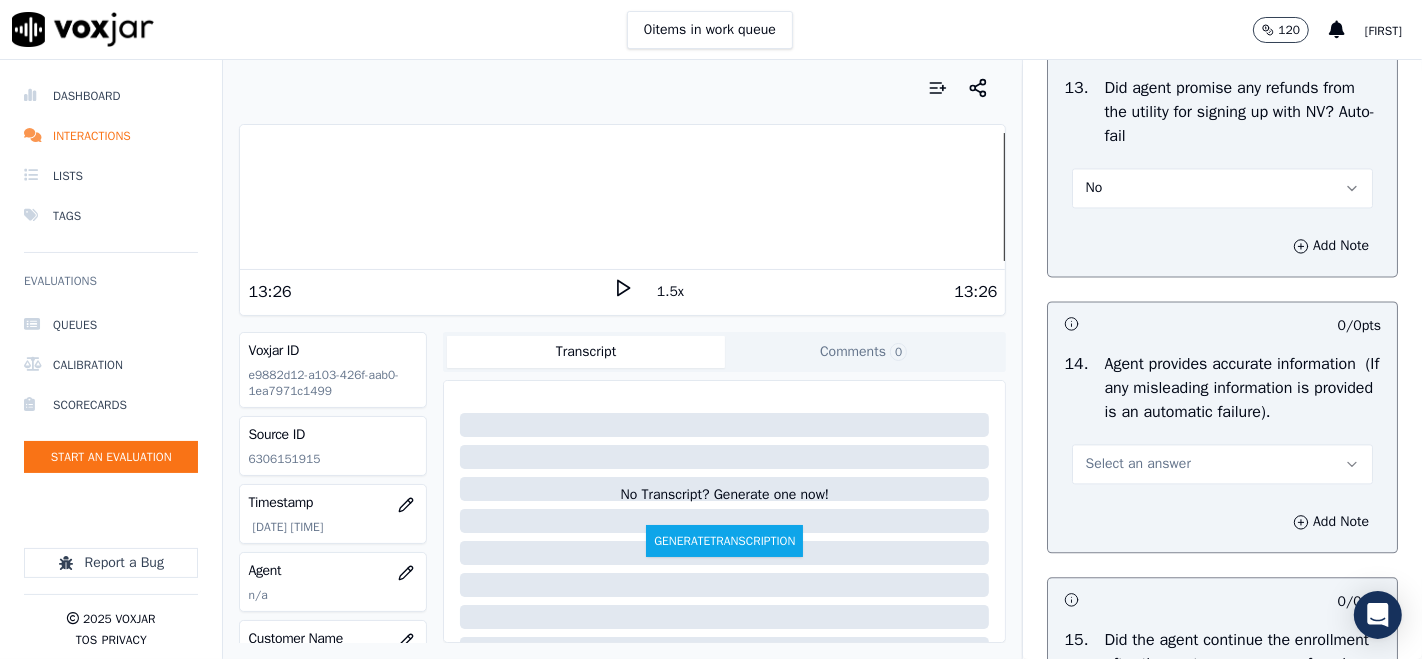 scroll, scrollTop: 3666, scrollLeft: 0, axis: vertical 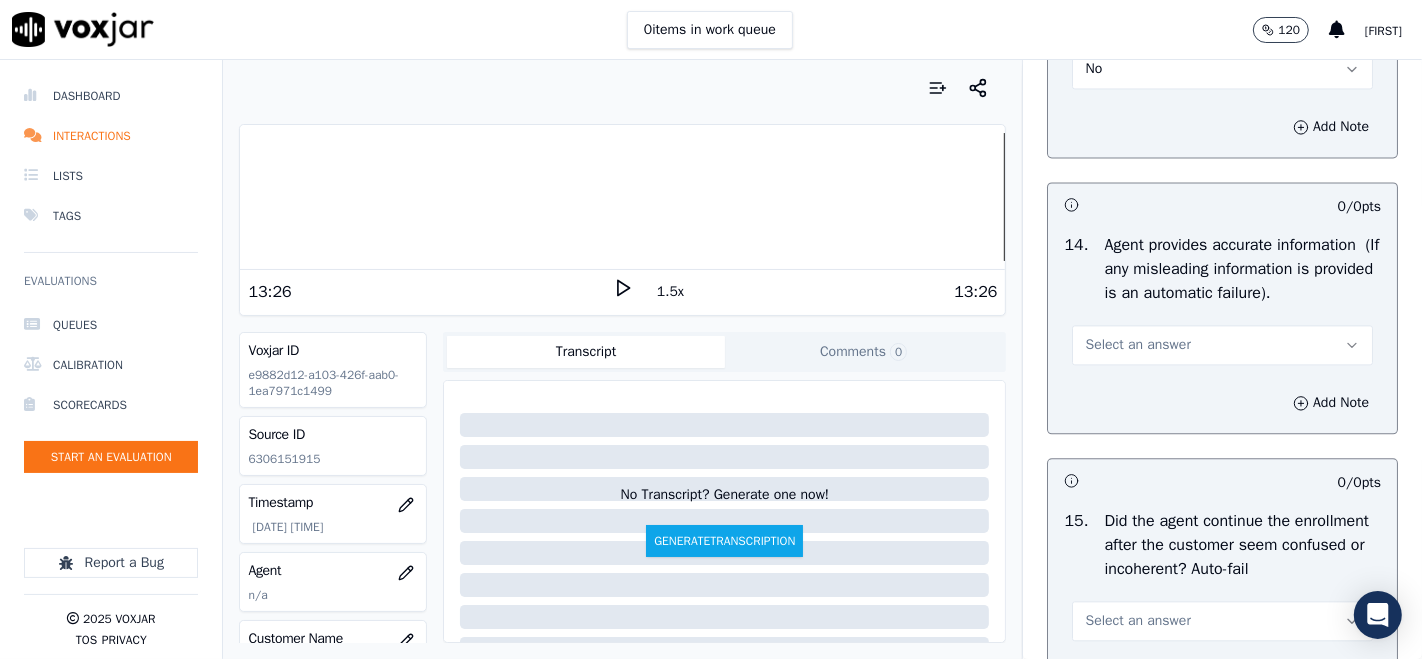 click on "Select an answer" at bounding box center [1137, 345] 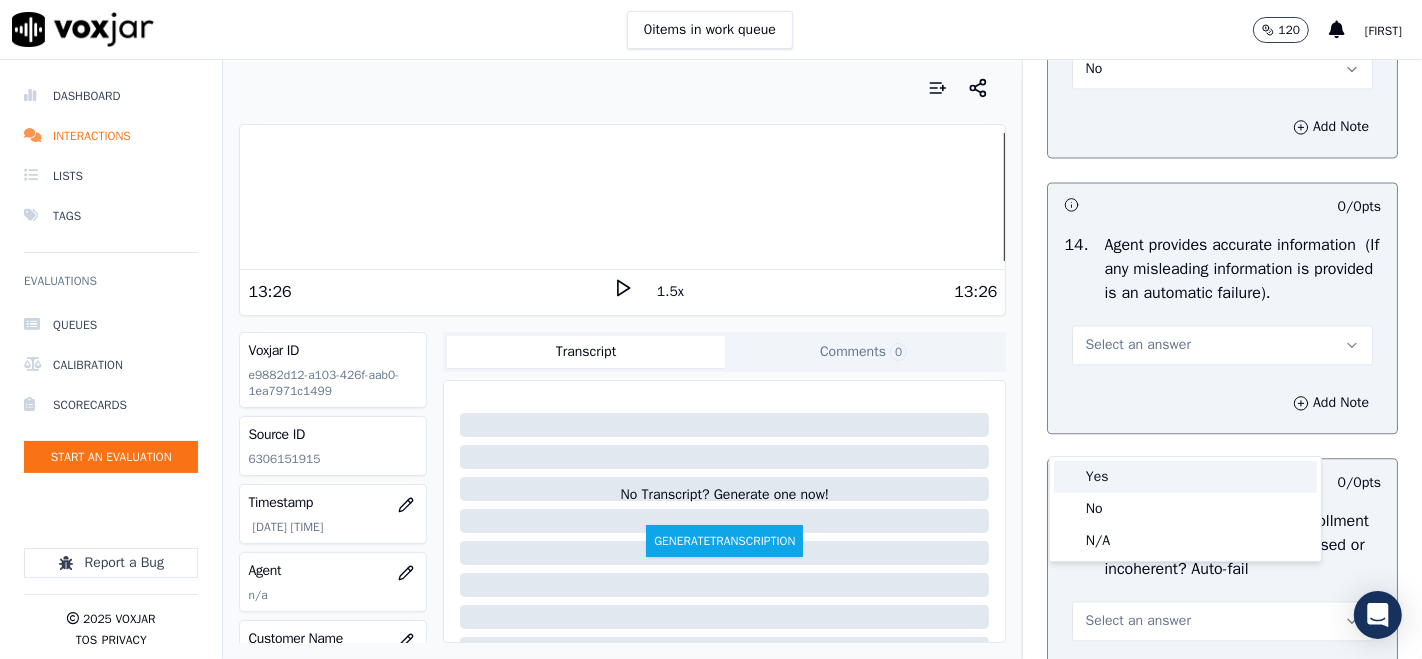 click on "Yes" at bounding box center [1185, 477] 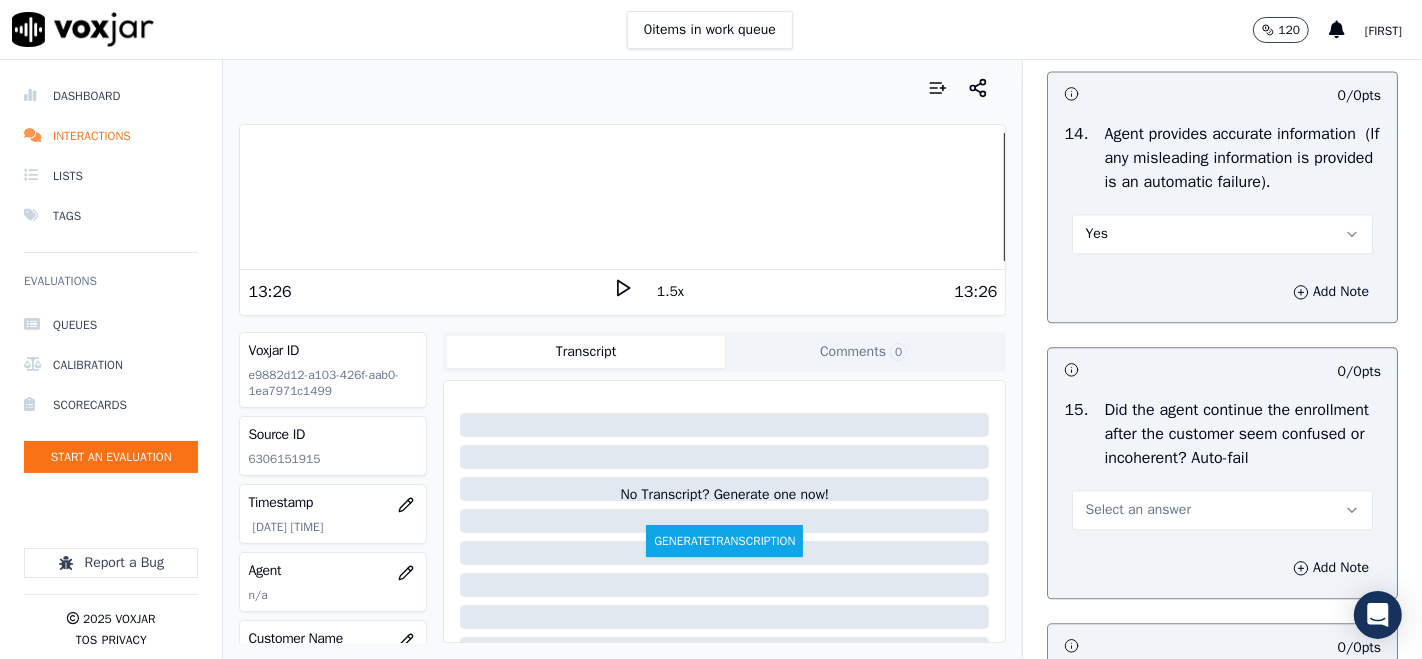 scroll, scrollTop: 4000, scrollLeft: 0, axis: vertical 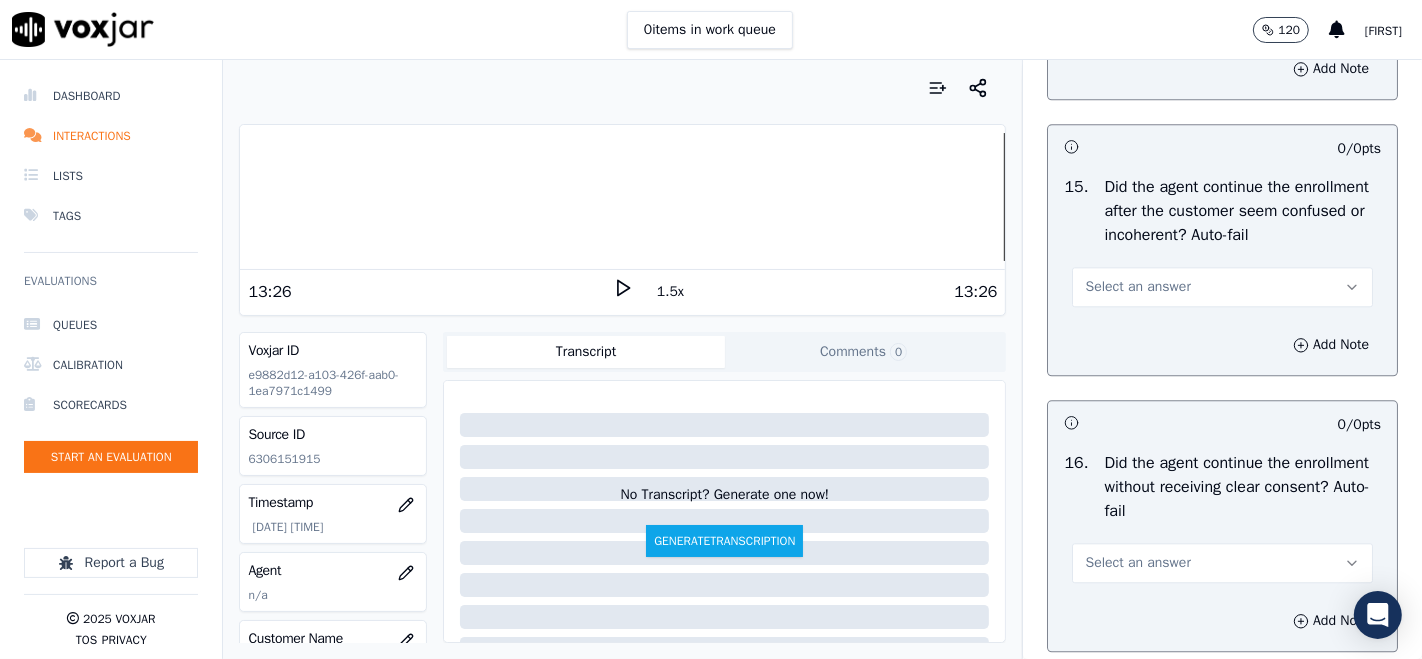 click on "Select an answer" at bounding box center [1222, 287] 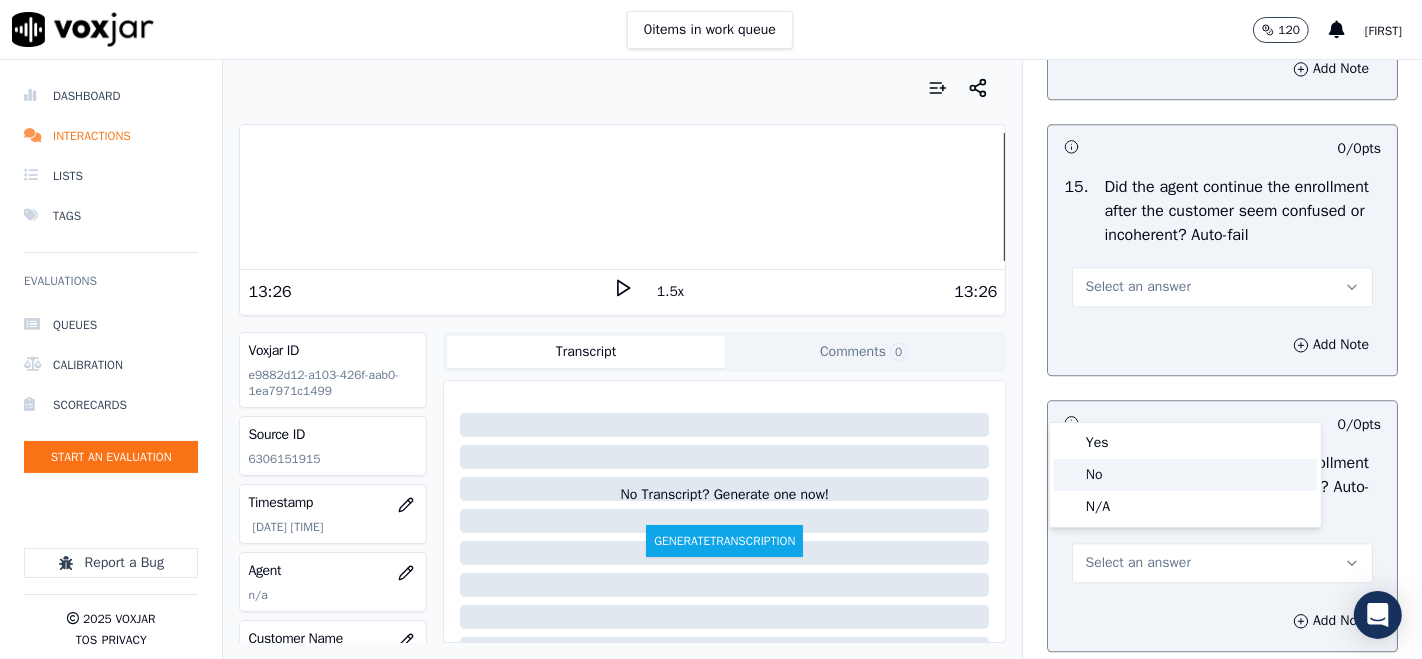 click at bounding box center (1069, 475) 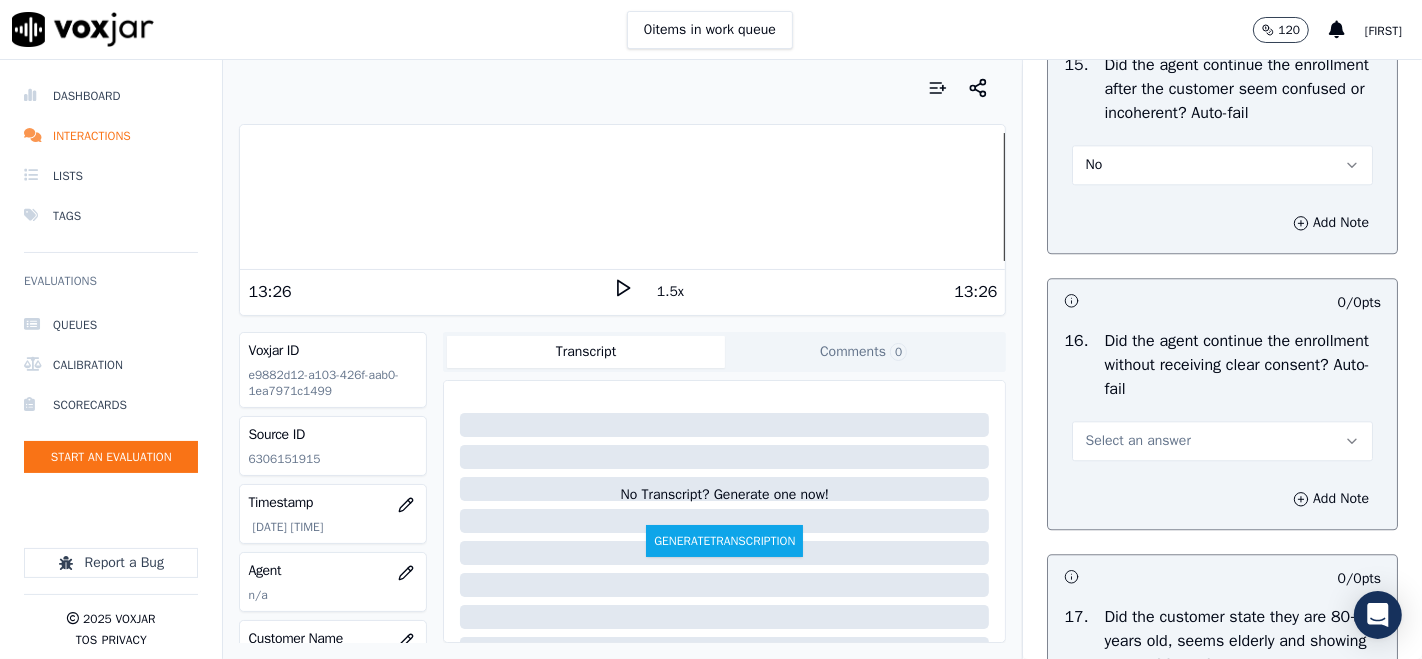 scroll, scrollTop: 4222, scrollLeft: 0, axis: vertical 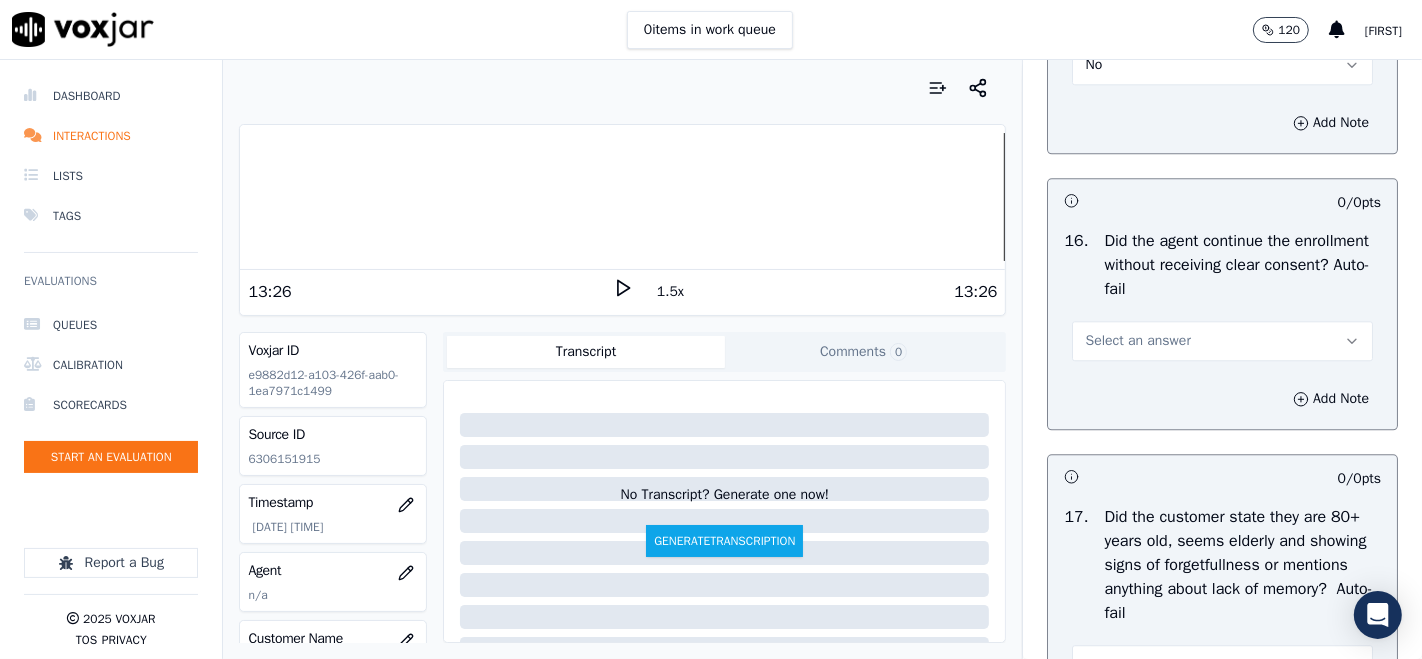 click on "Select an answer" at bounding box center [1137, 341] 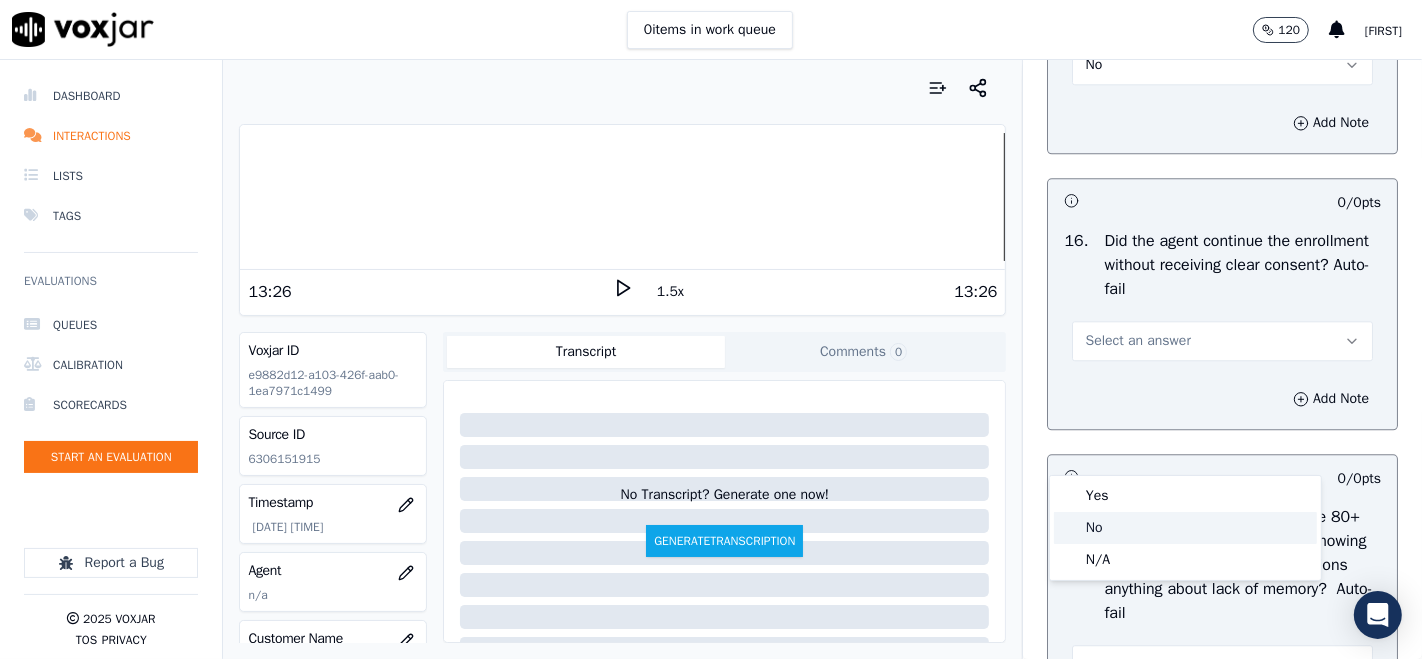 click at bounding box center (1069, 528) 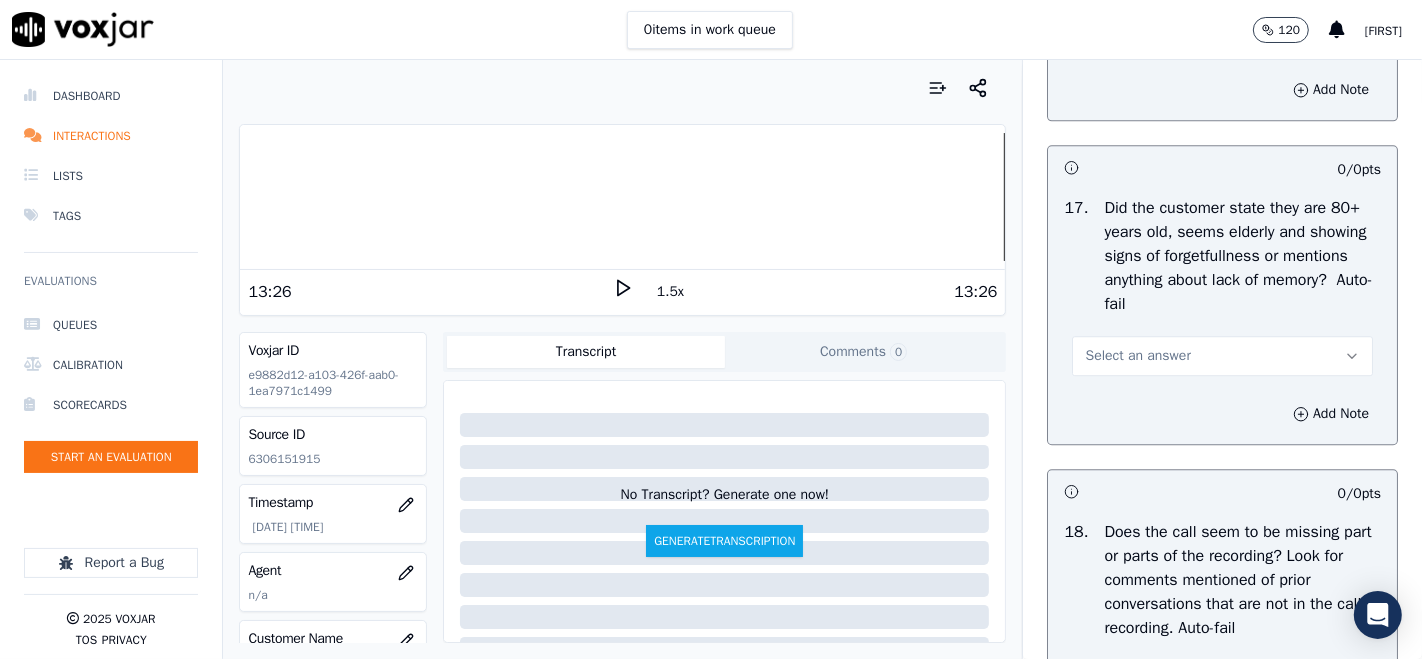 scroll, scrollTop: 4555, scrollLeft: 0, axis: vertical 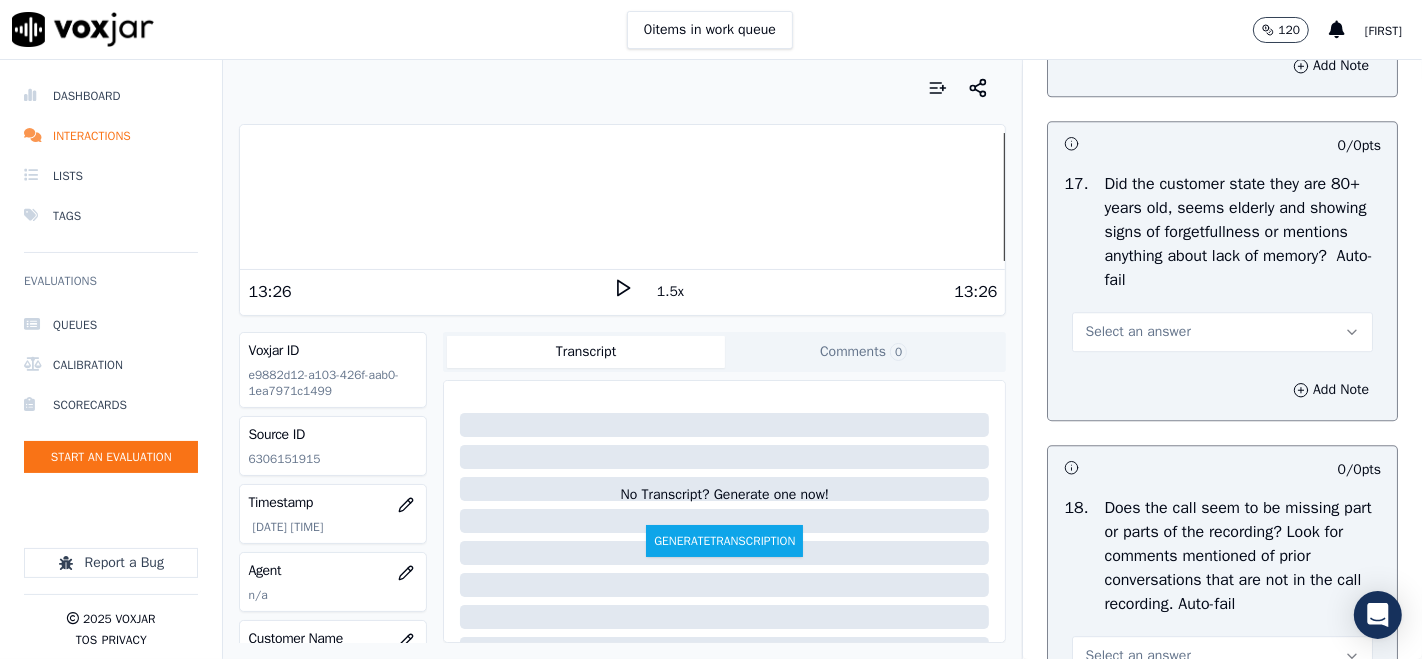 click on "Select an answer" at bounding box center (1137, 332) 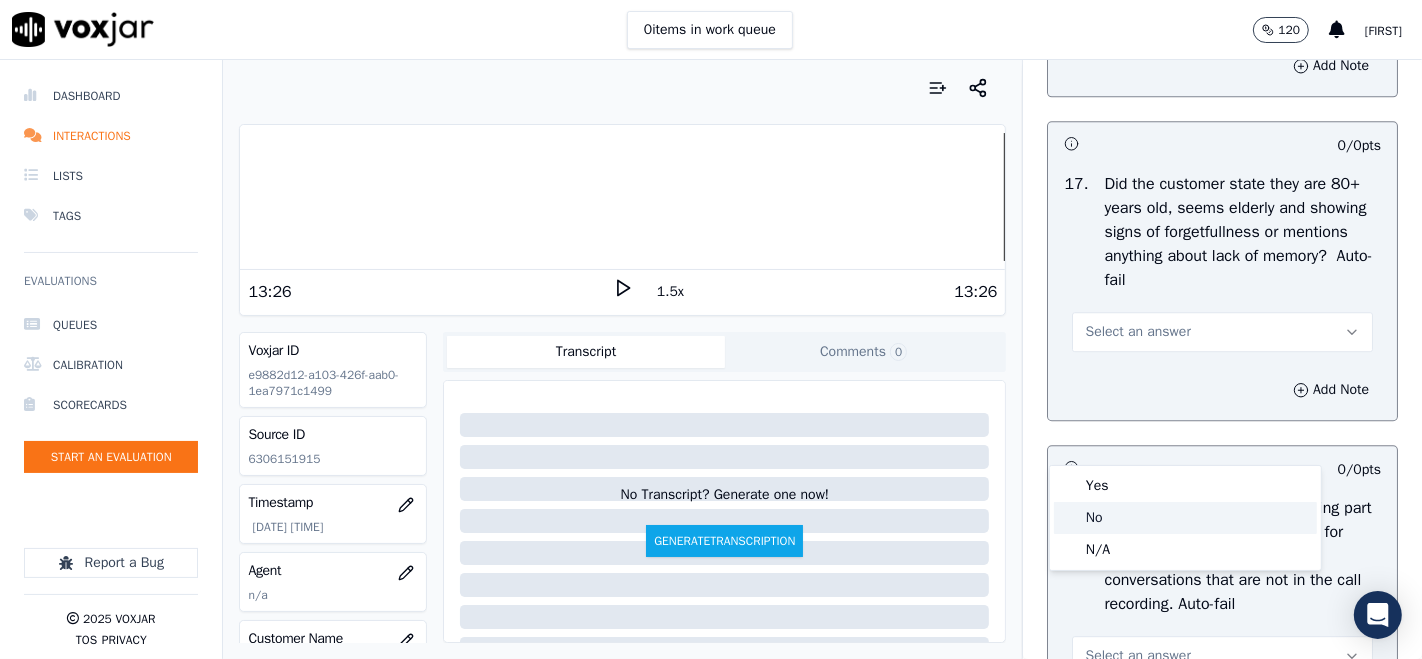 click on "No" 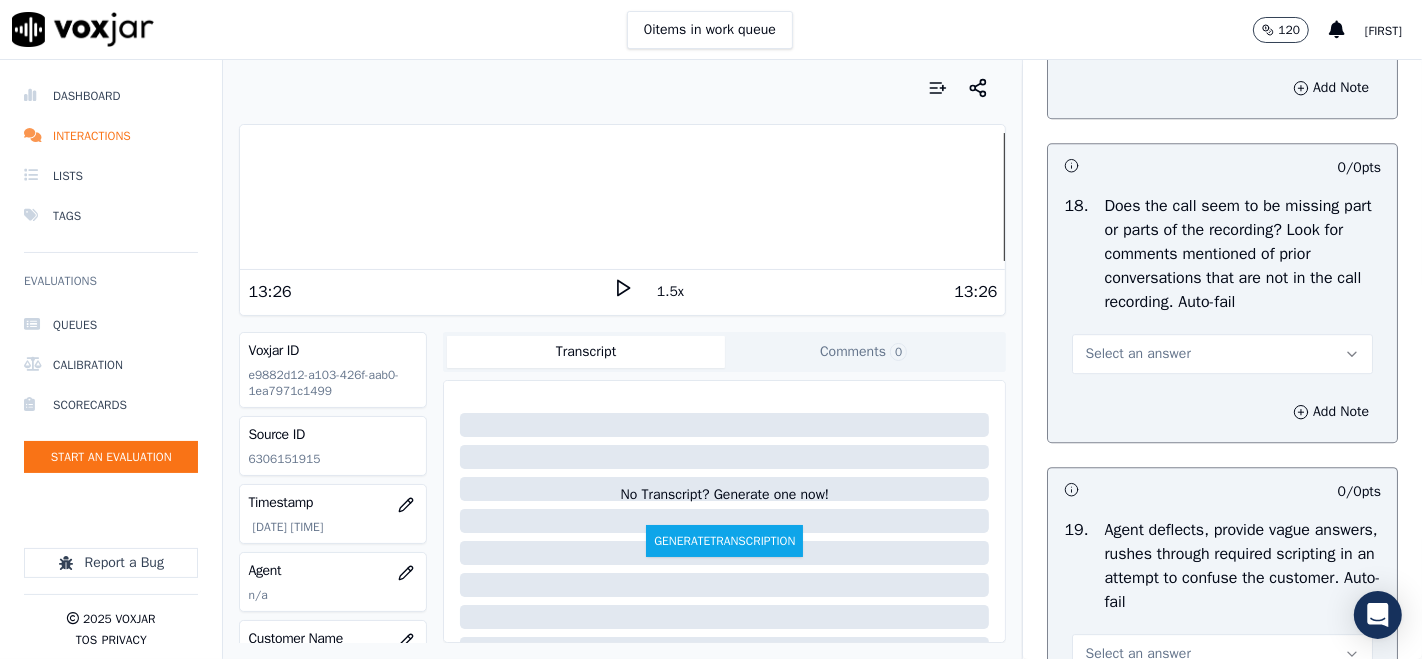scroll, scrollTop: 4888, scrollLeft: 0, axis: vertical 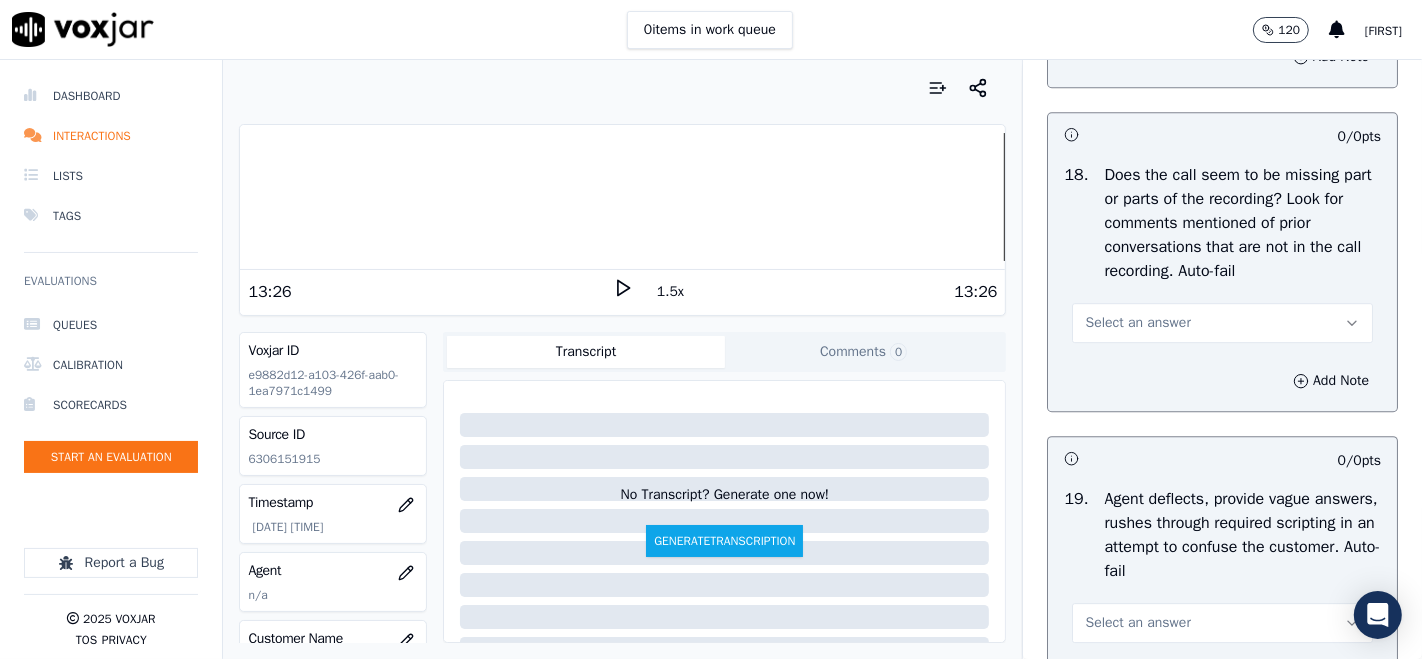 click on "Select an answer" at bounding box center [1137, 323] 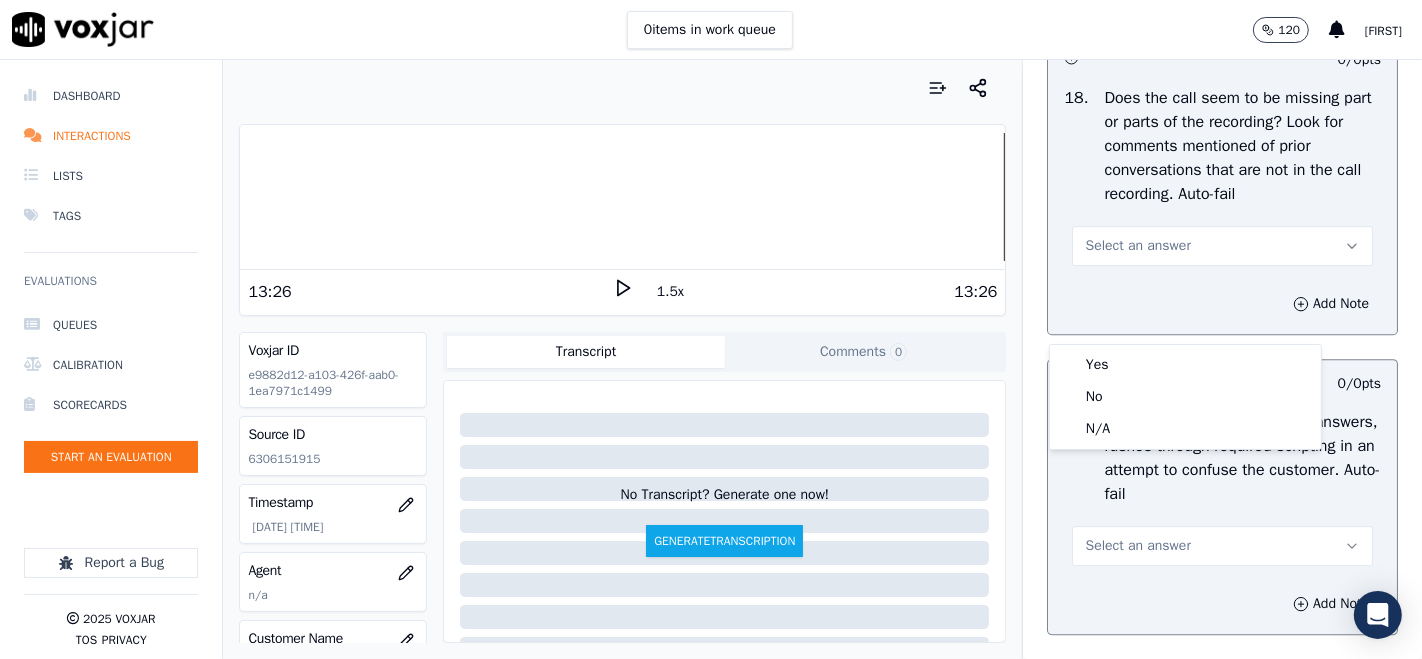 scroll, scrollTop: 5000, scrollLeft: 0, axis: vertical 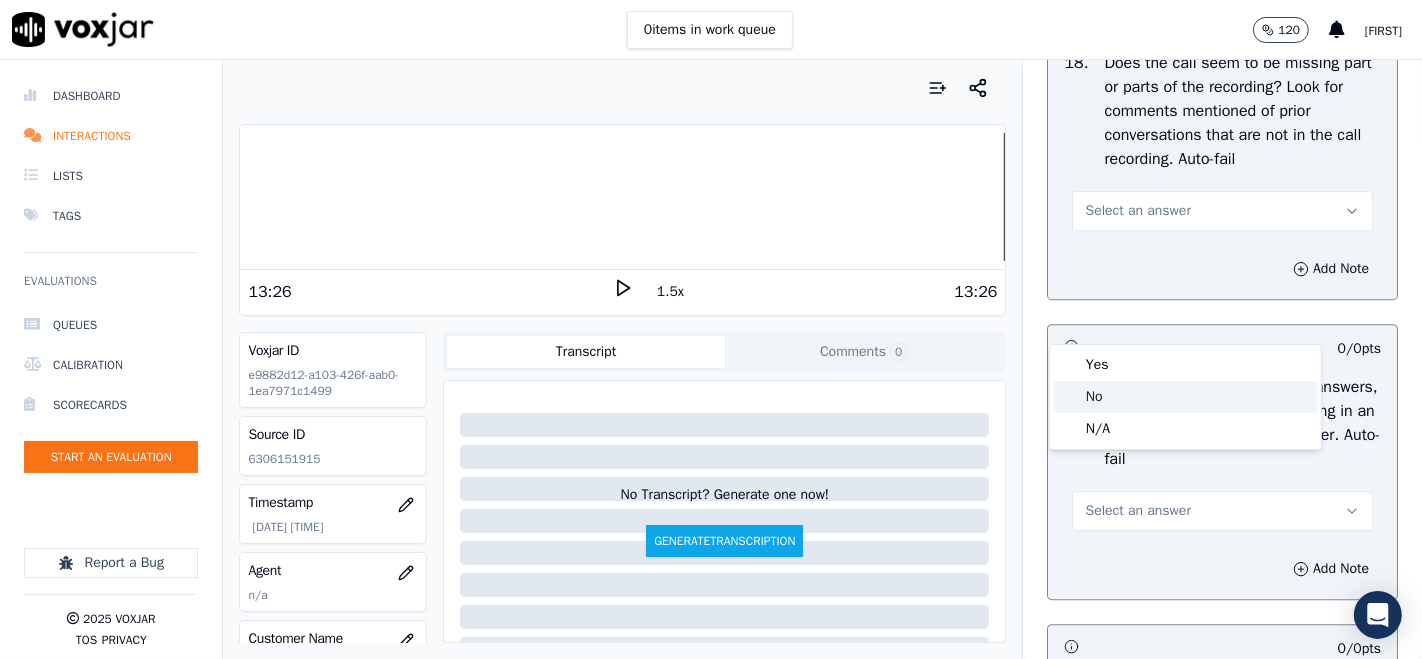 click on "No" 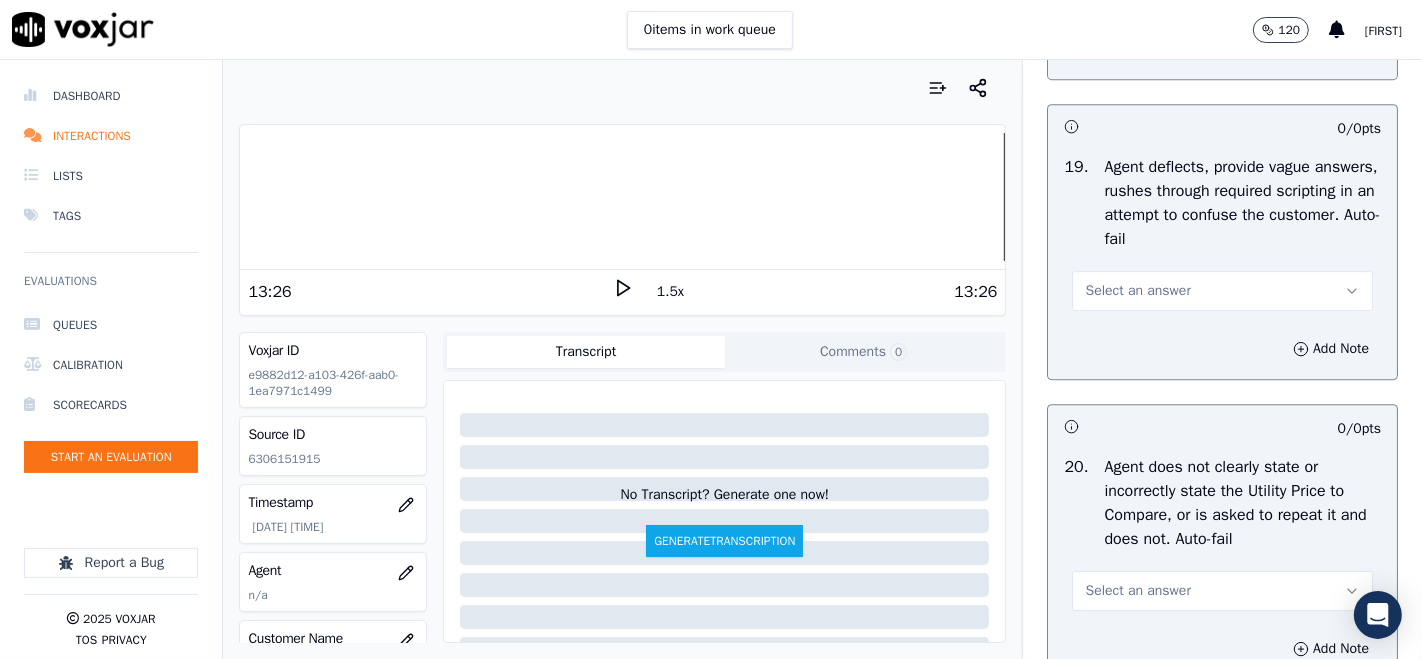 scroll, scrollTop: 5222, scrollLeft: 0, axis: vertical 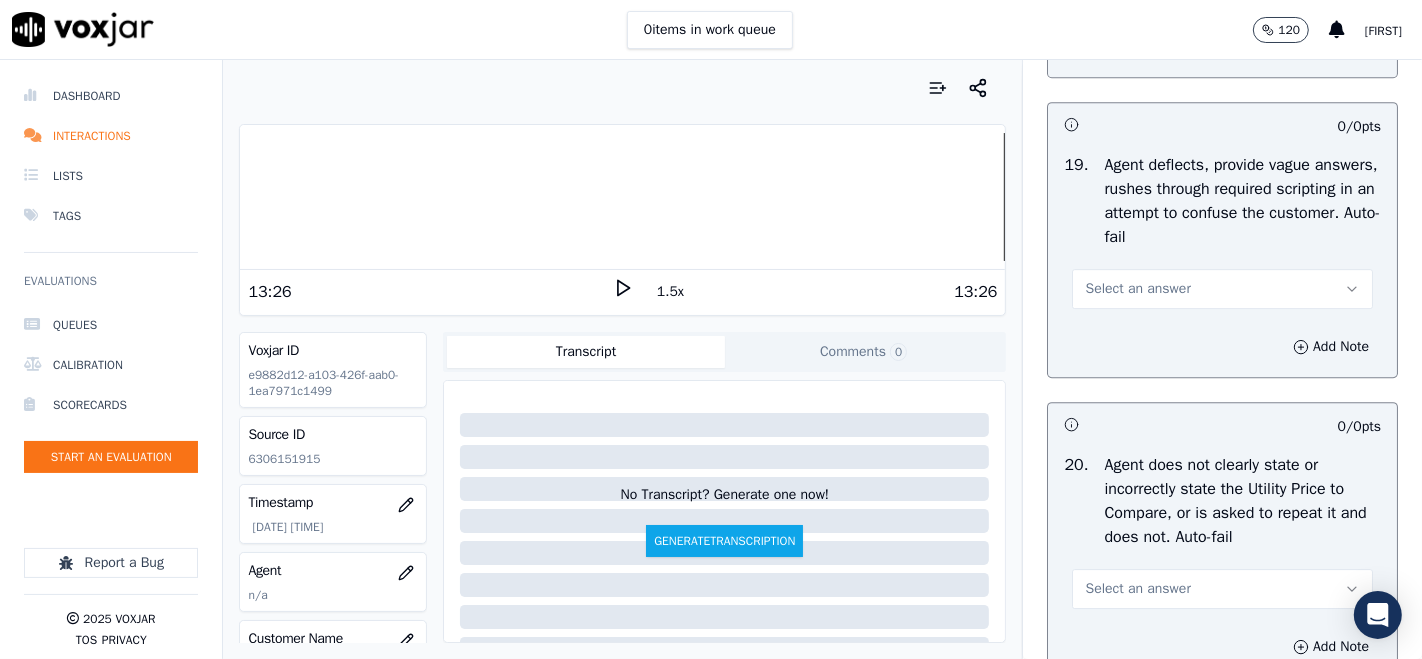 click on "Select an answer" at bounding box center (1137, 289) 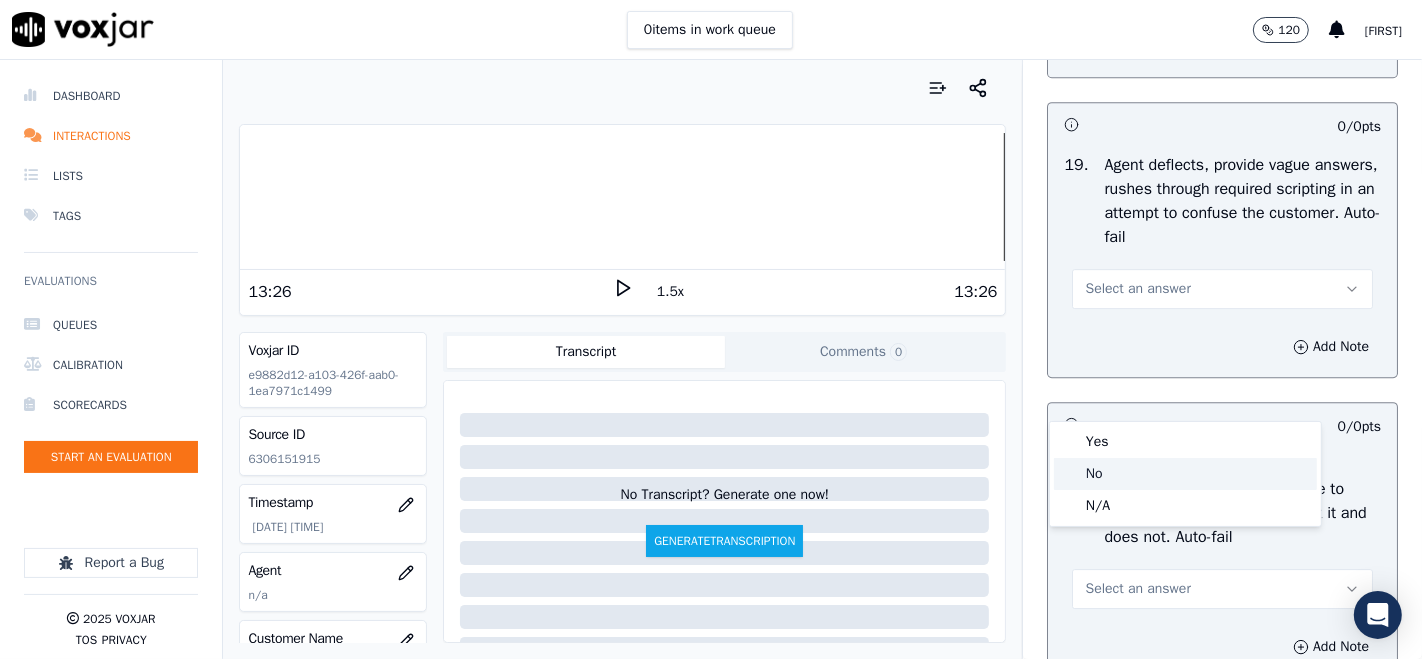 click on "No" 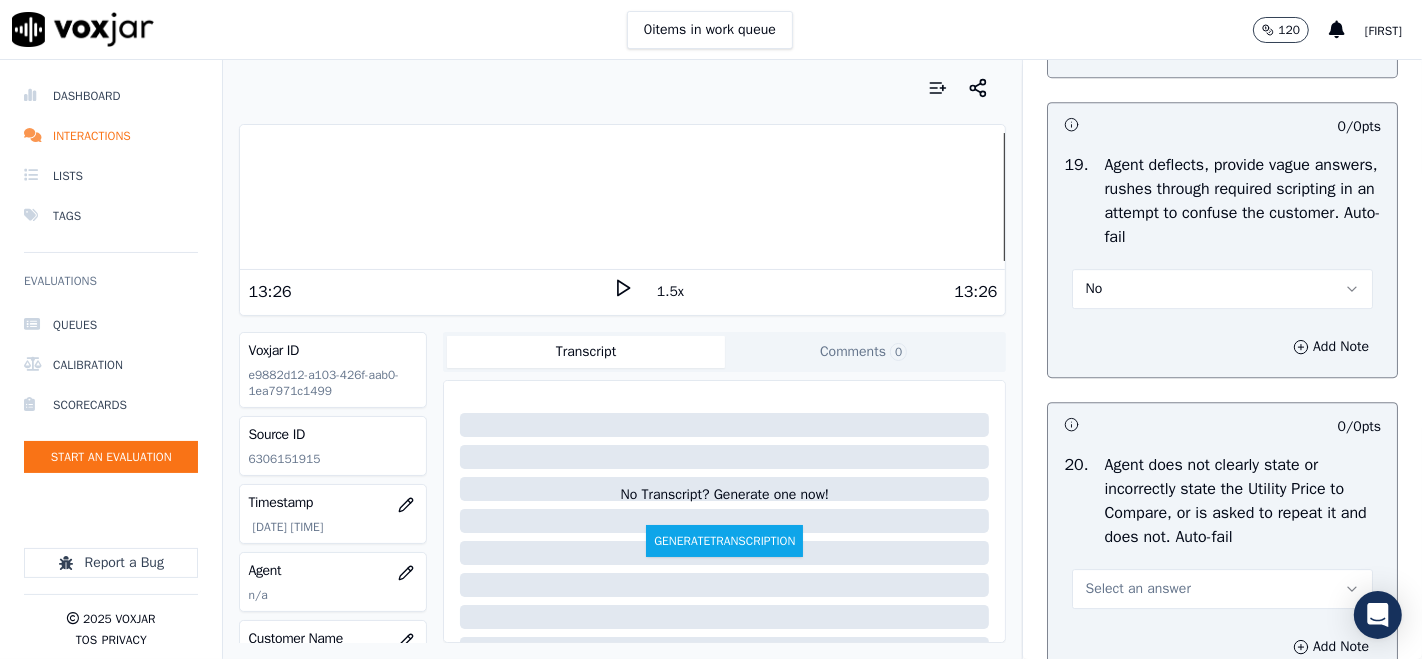 scroll, scrollTop: 5444, scrollLeft: 0, axis: vertical 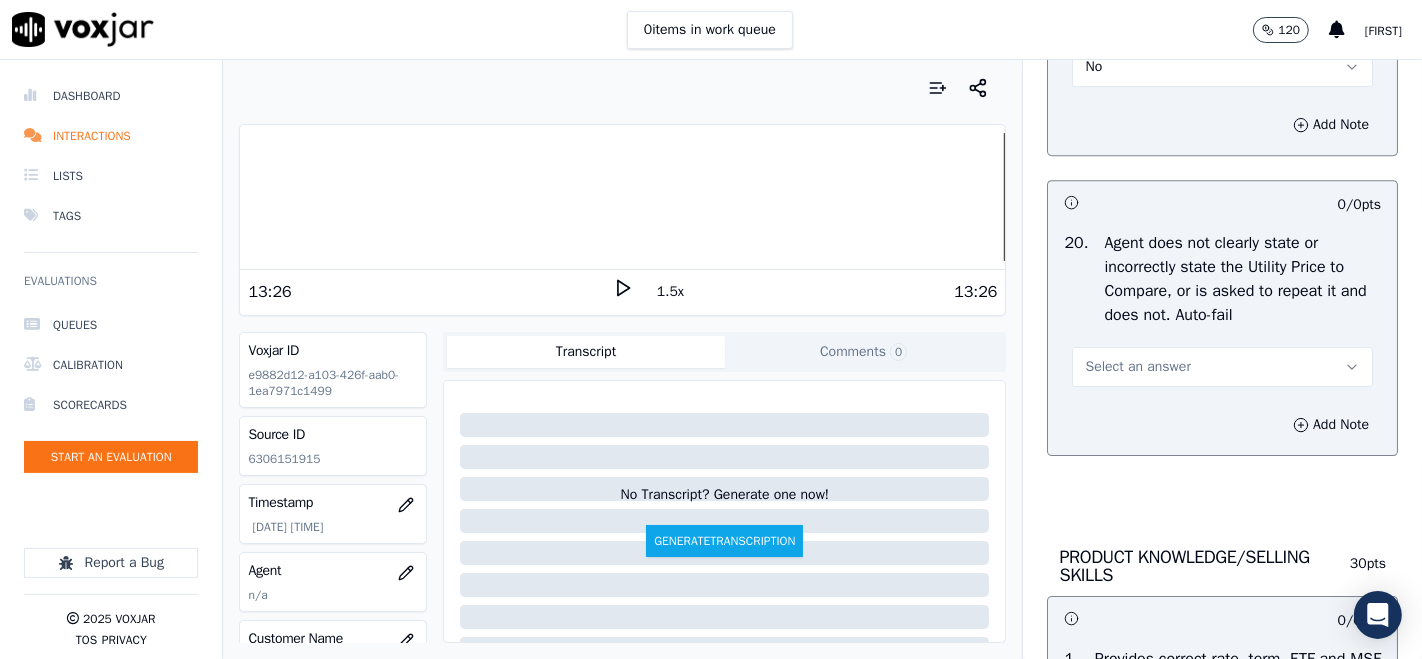 click on "Select an answer" at bounding box center (1137, 367) 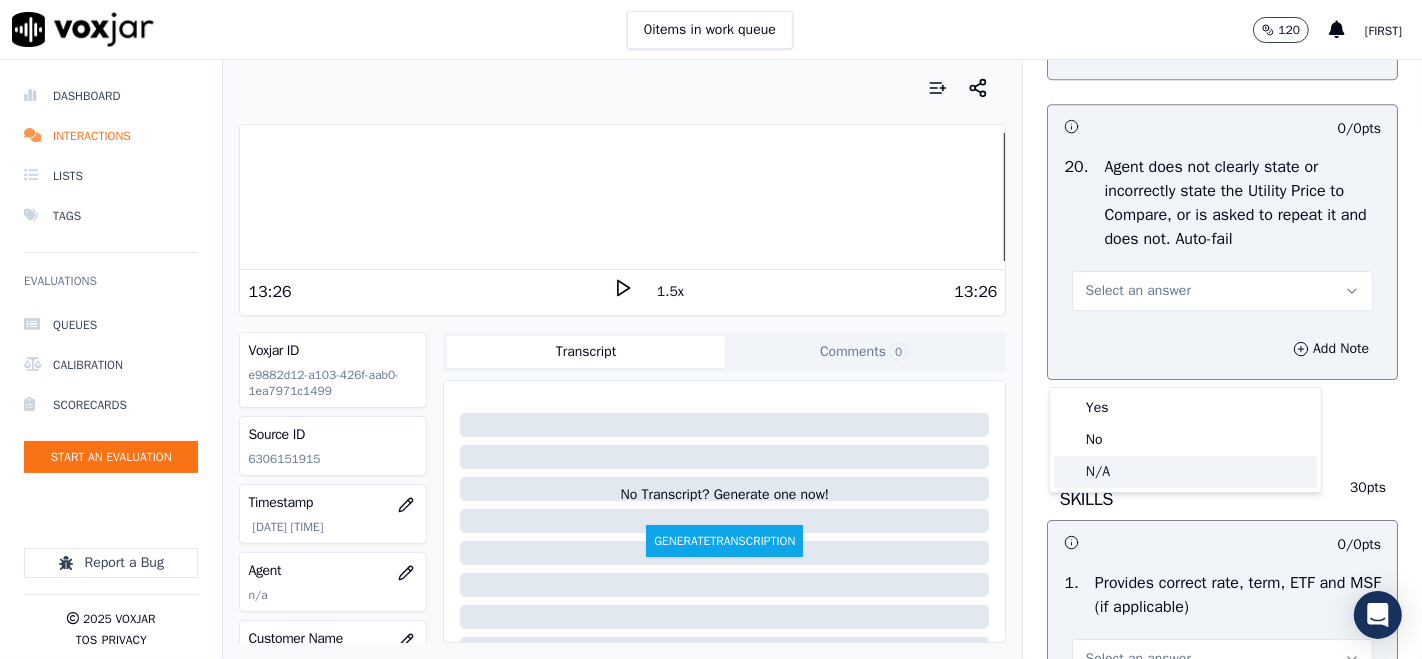 scroll, scrollTop: 5555, scrollLeft: 0, axis: vertical 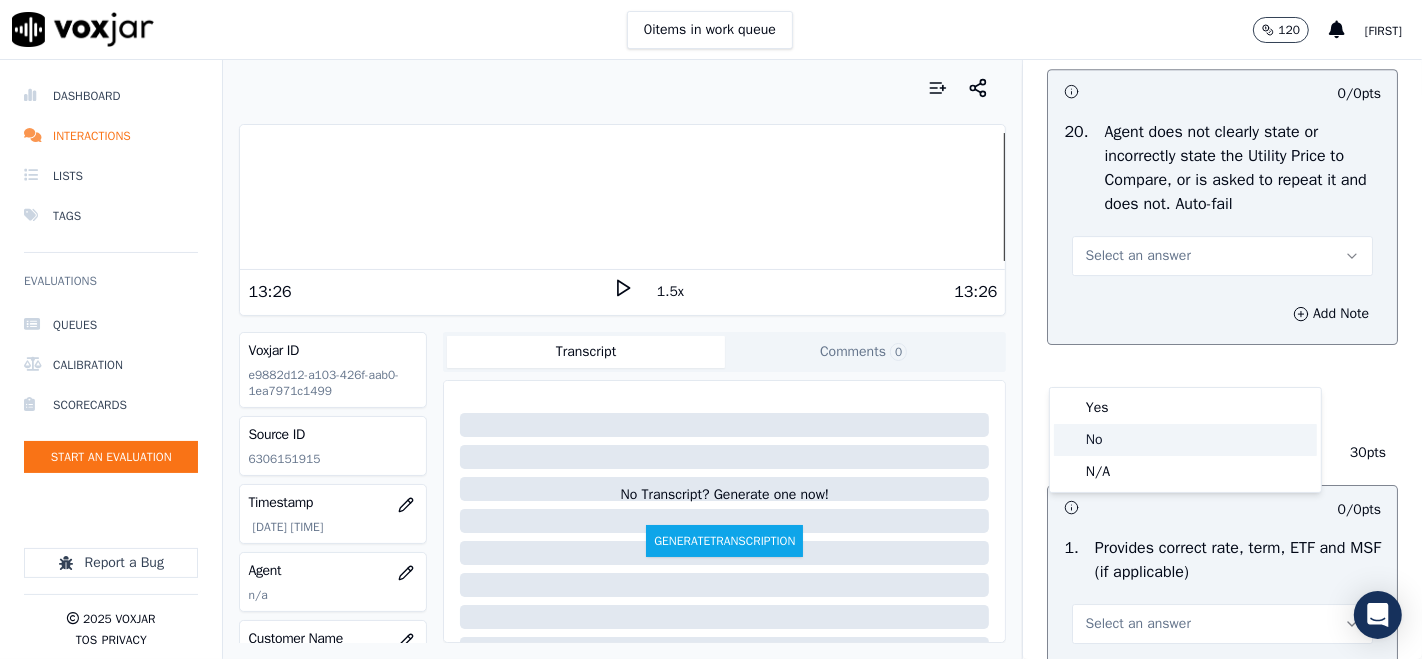 click on "No" 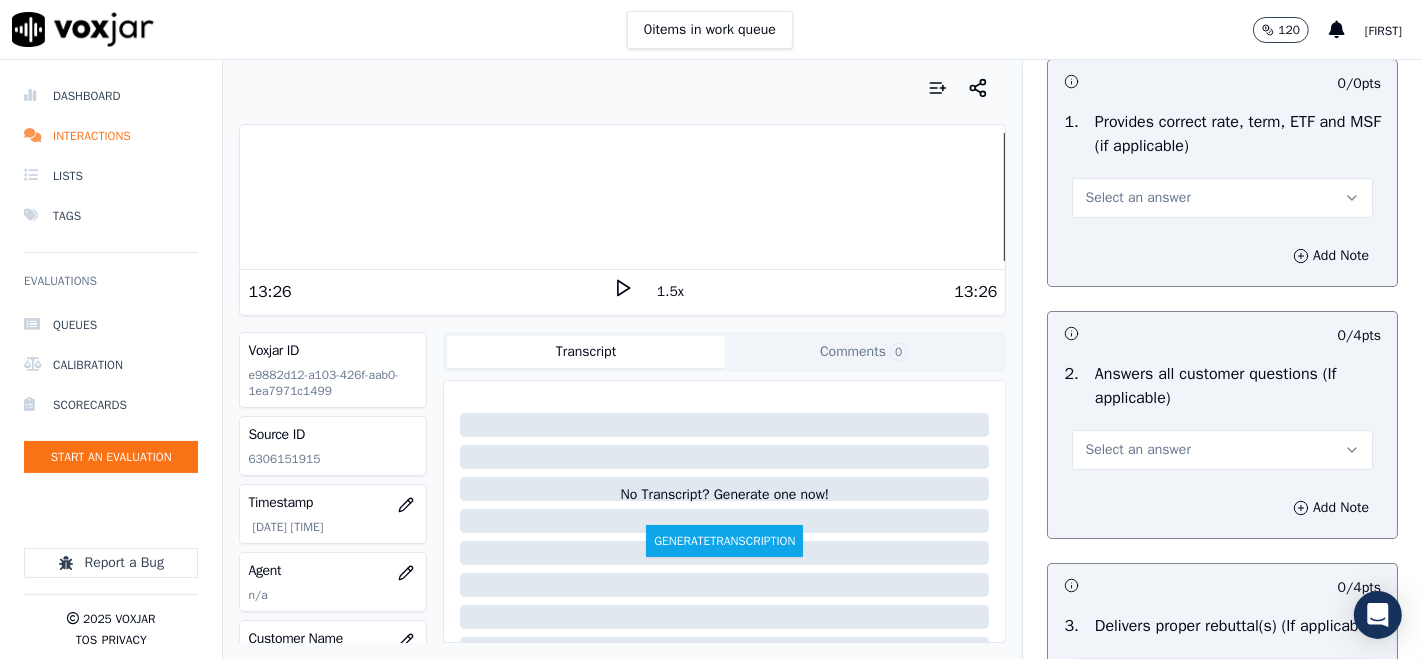 scroll, scrollTop: 6000, scrollLeft: 0, axis: vertical 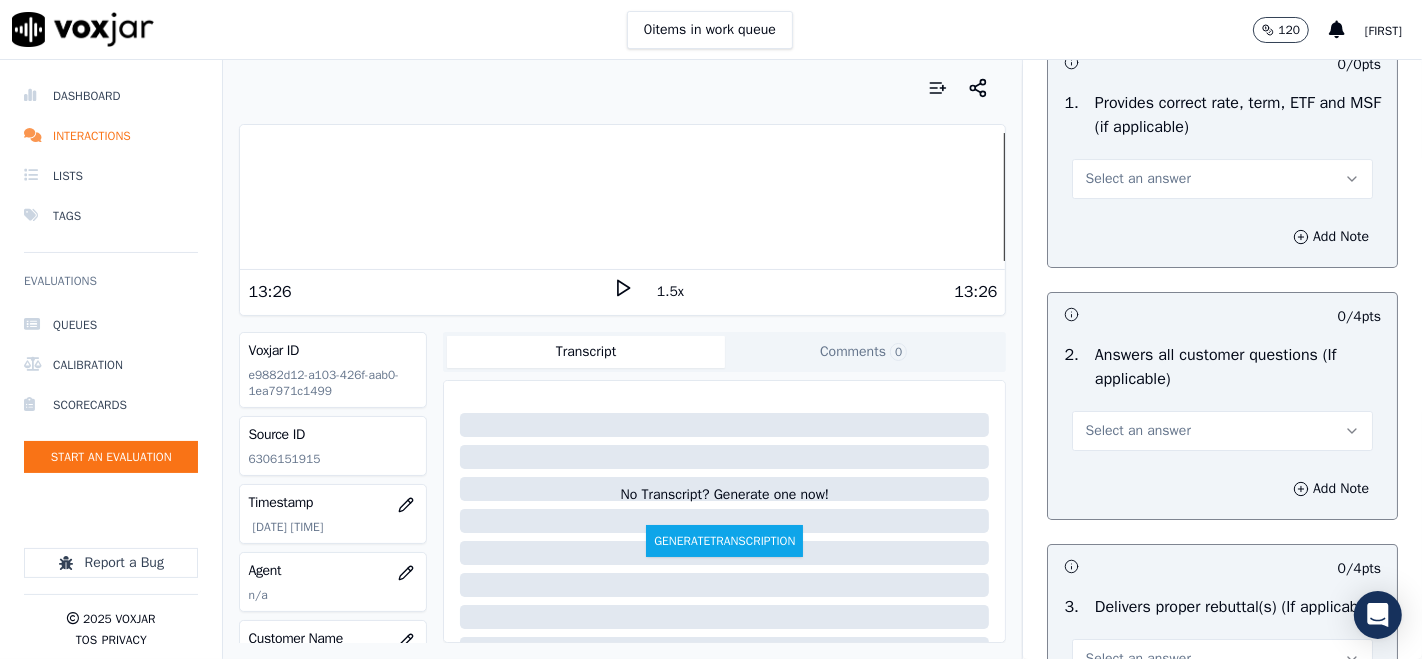 click on "Select an answer" at bounding box center (1222, 179) 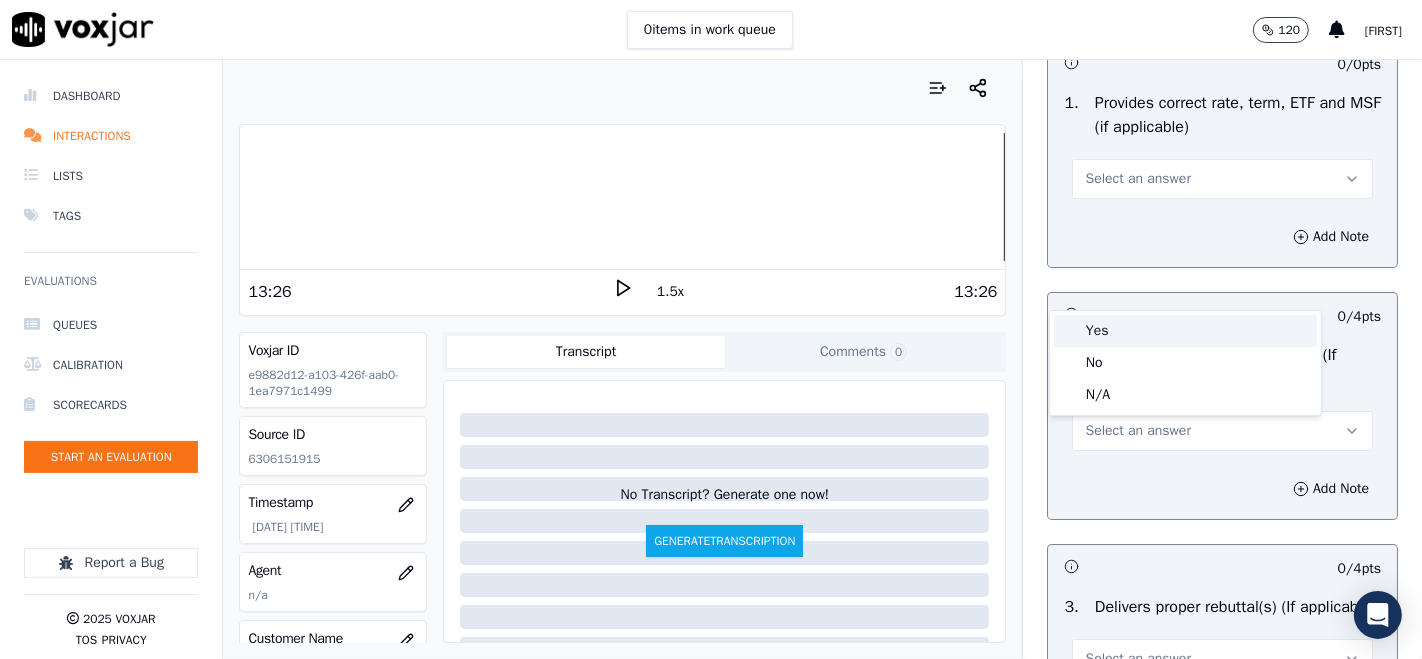 click on "Yes" at bounding box center (1185, 331) 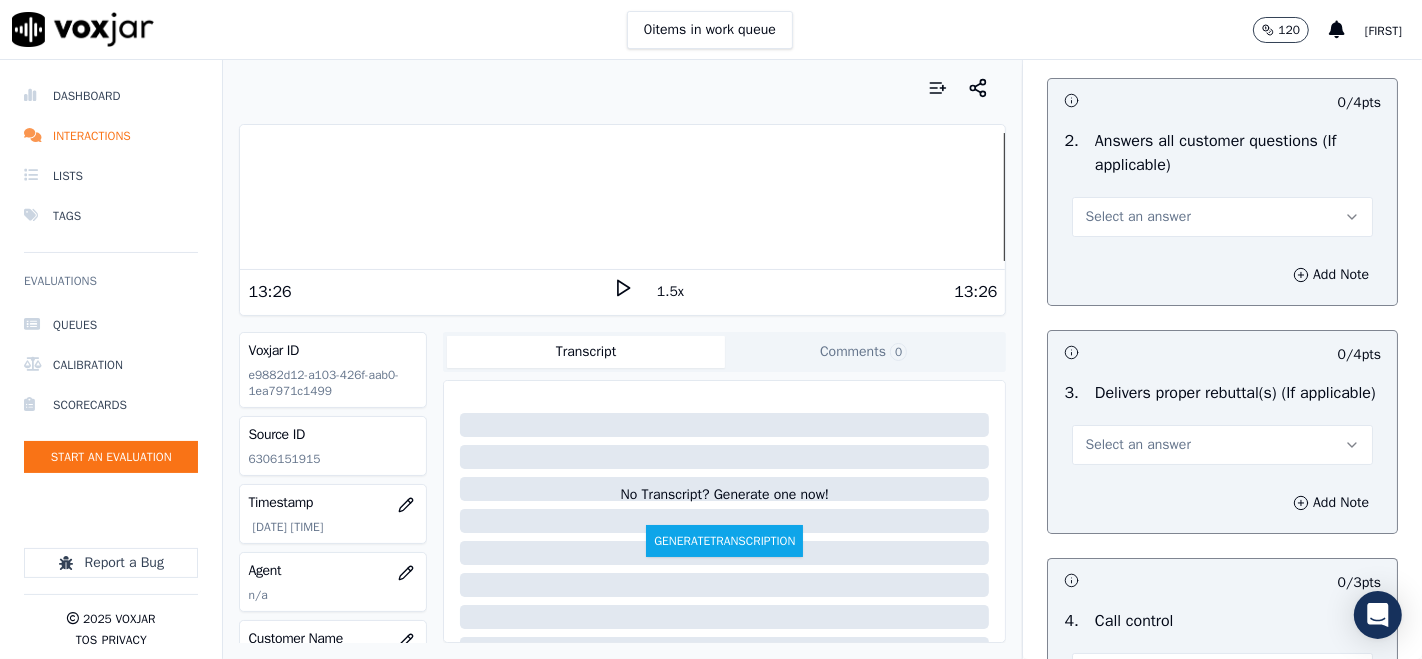 scroll, scrollTop: 6222, scrollLeft: 0, axis: vertical 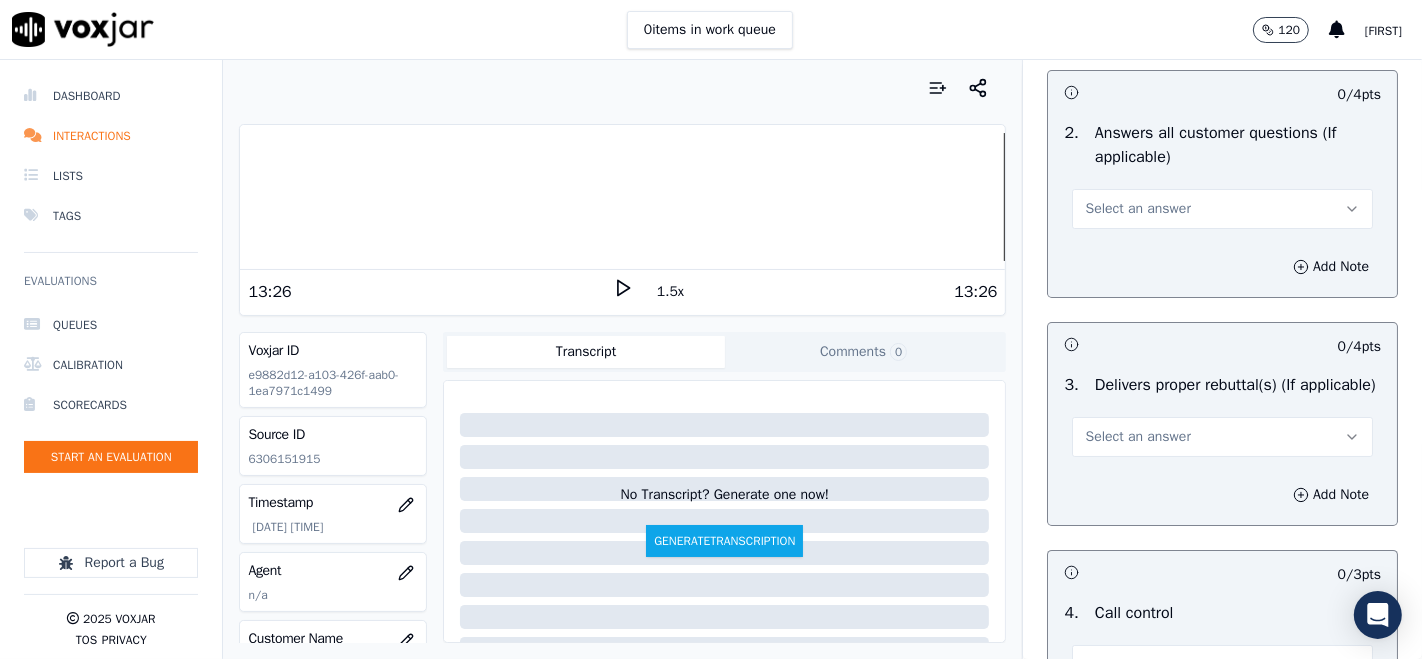 click on "2 .   Answers all customer questions (If applicable)
Select an answer" at bounding box center (1222, 175) 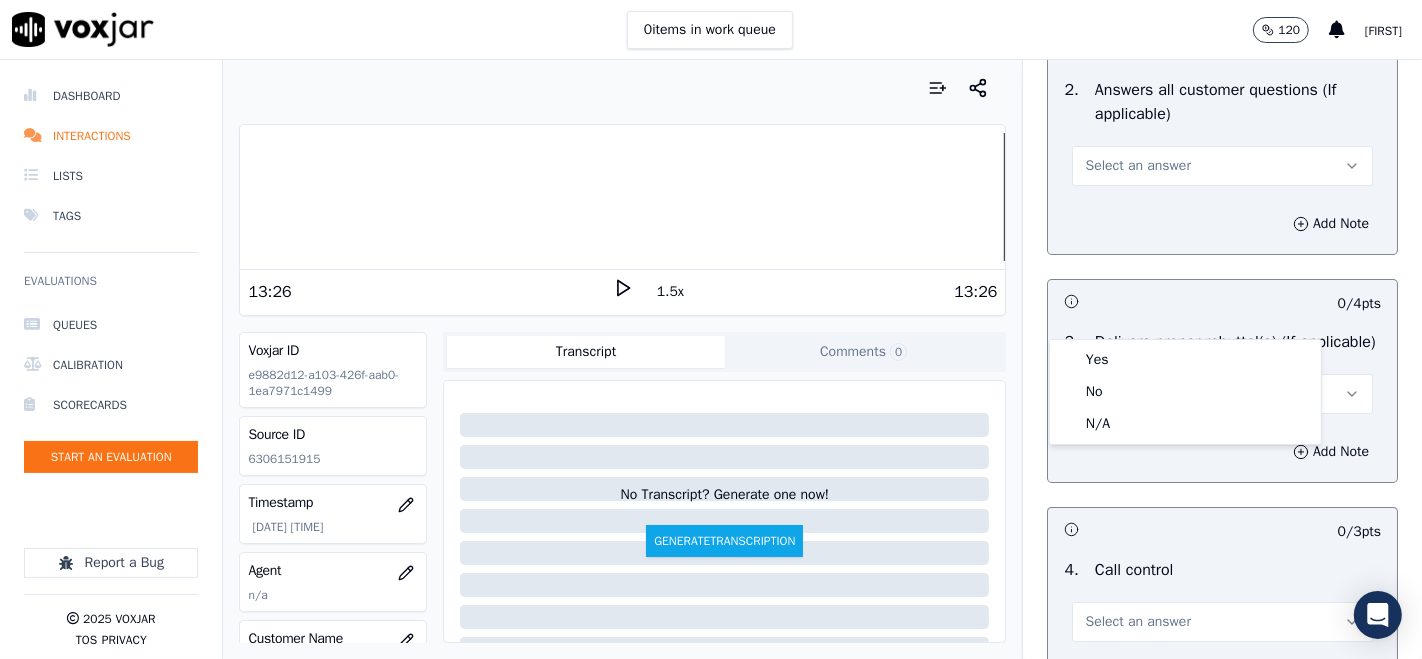 scroll, scrollTop: 6222, scrollLeft: 0, axis: vertical 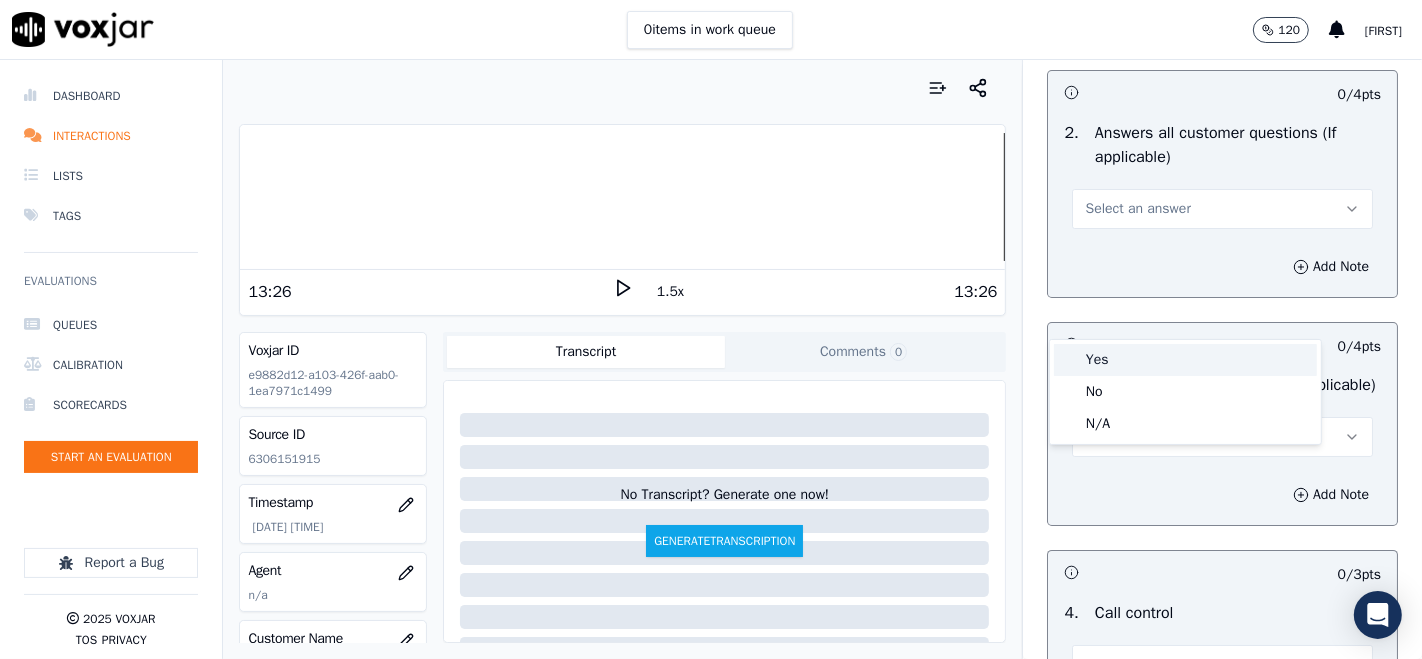 click on "Yes" at bounding box center (1185, 360) 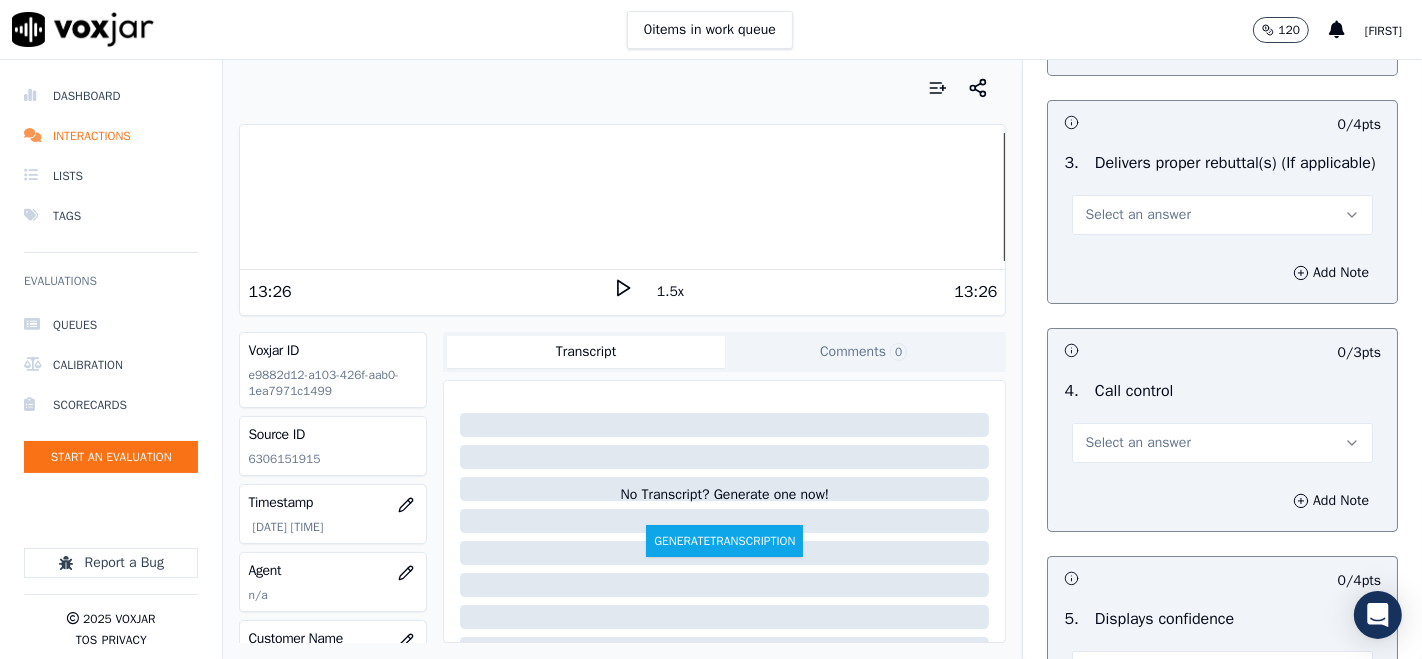 click on "Select an answer" at bounding box center (1137, 215) 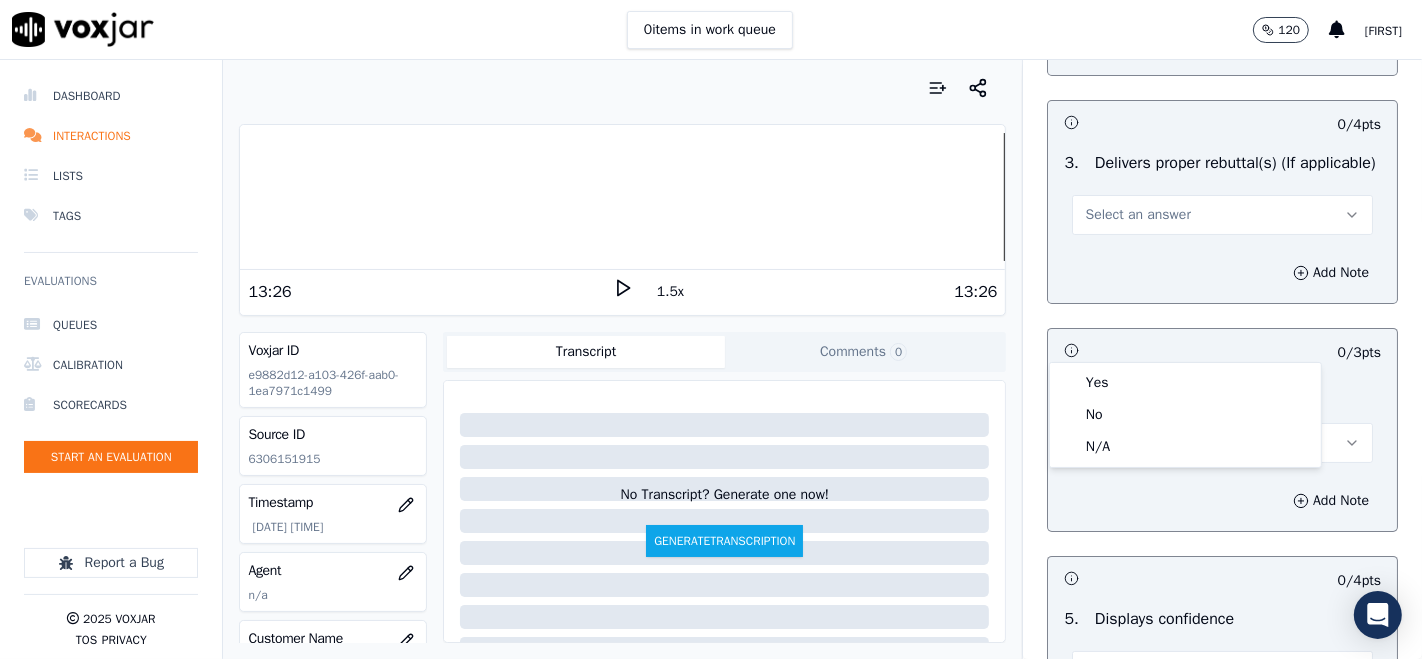 scroll, scrollTop: 6555, scrollLeft: 0, axis: vertical 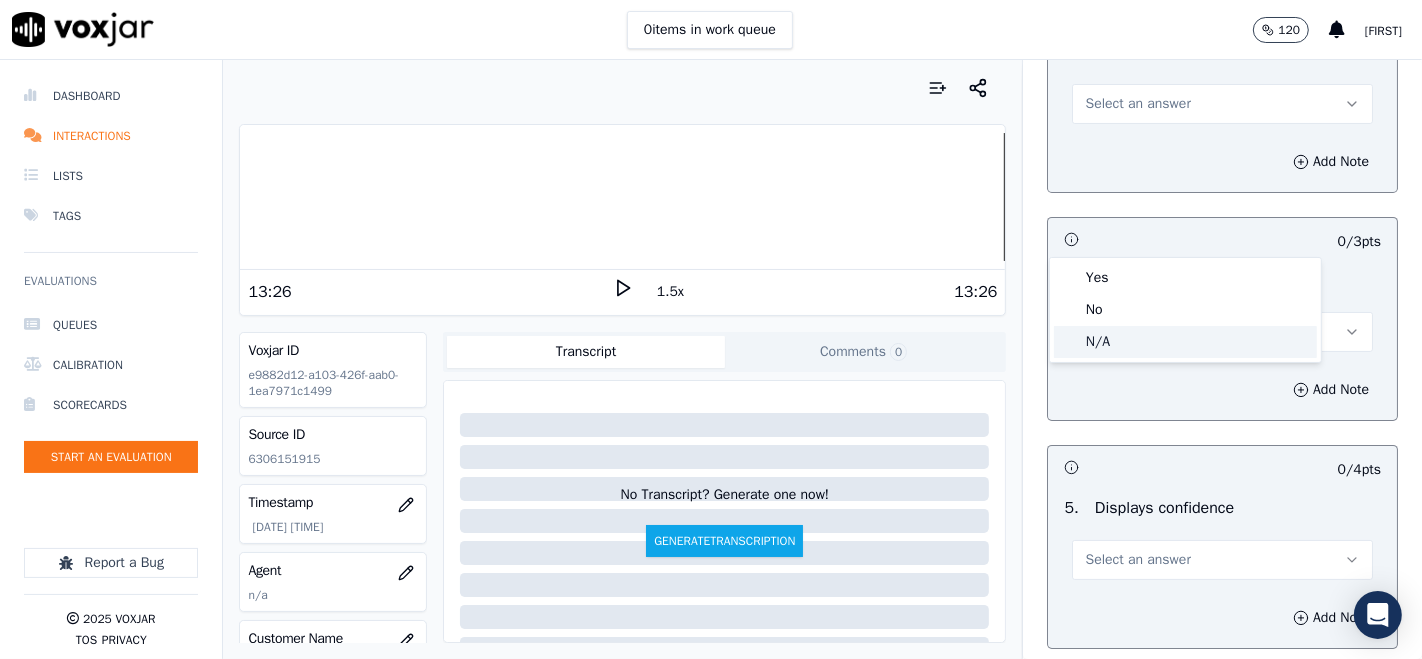 click on "N/A" 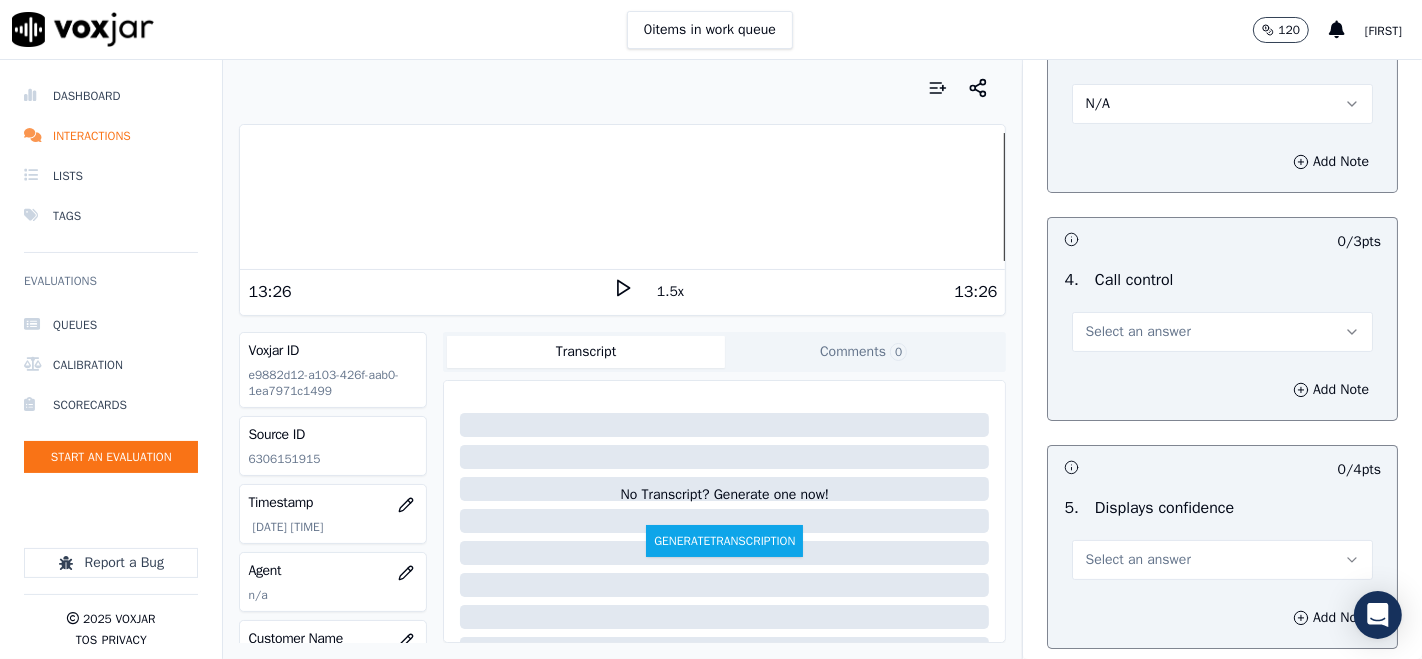 scroll, scrollTop: 6666, scrollLeft: 0, axis: vertical 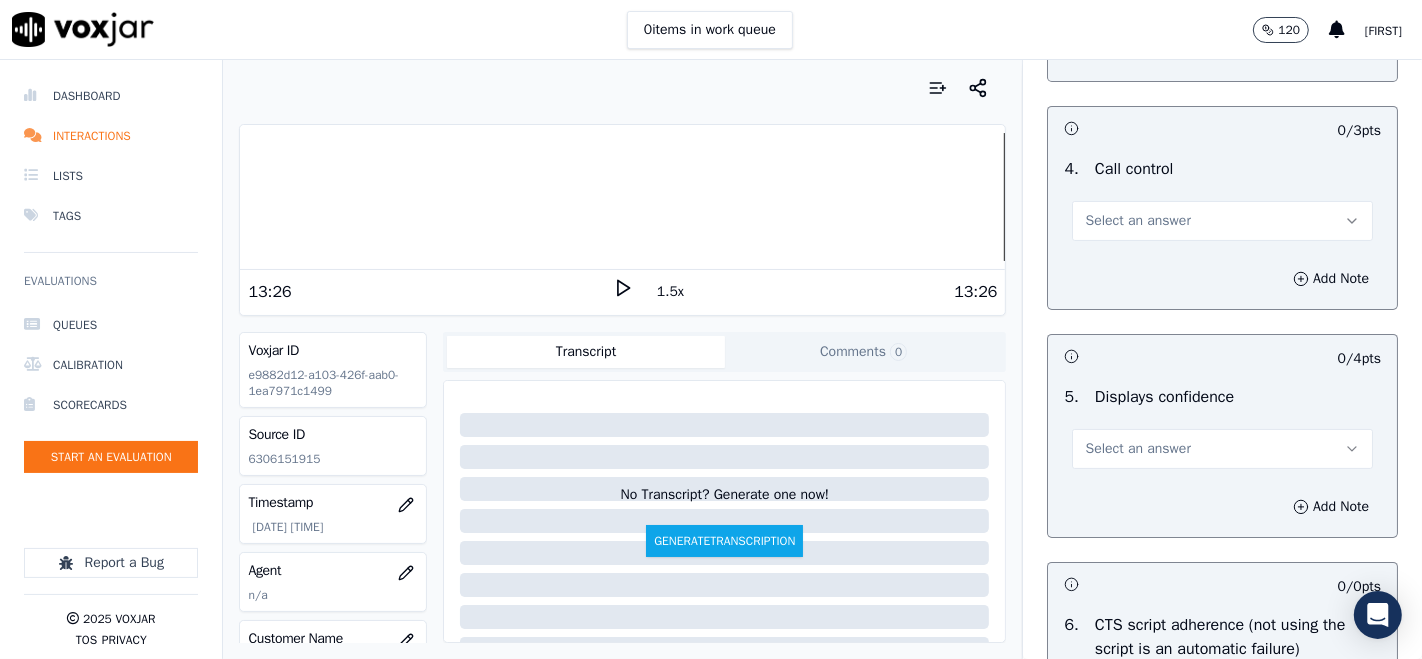 click on "Select an answer" at bounding box center (1222, 221) 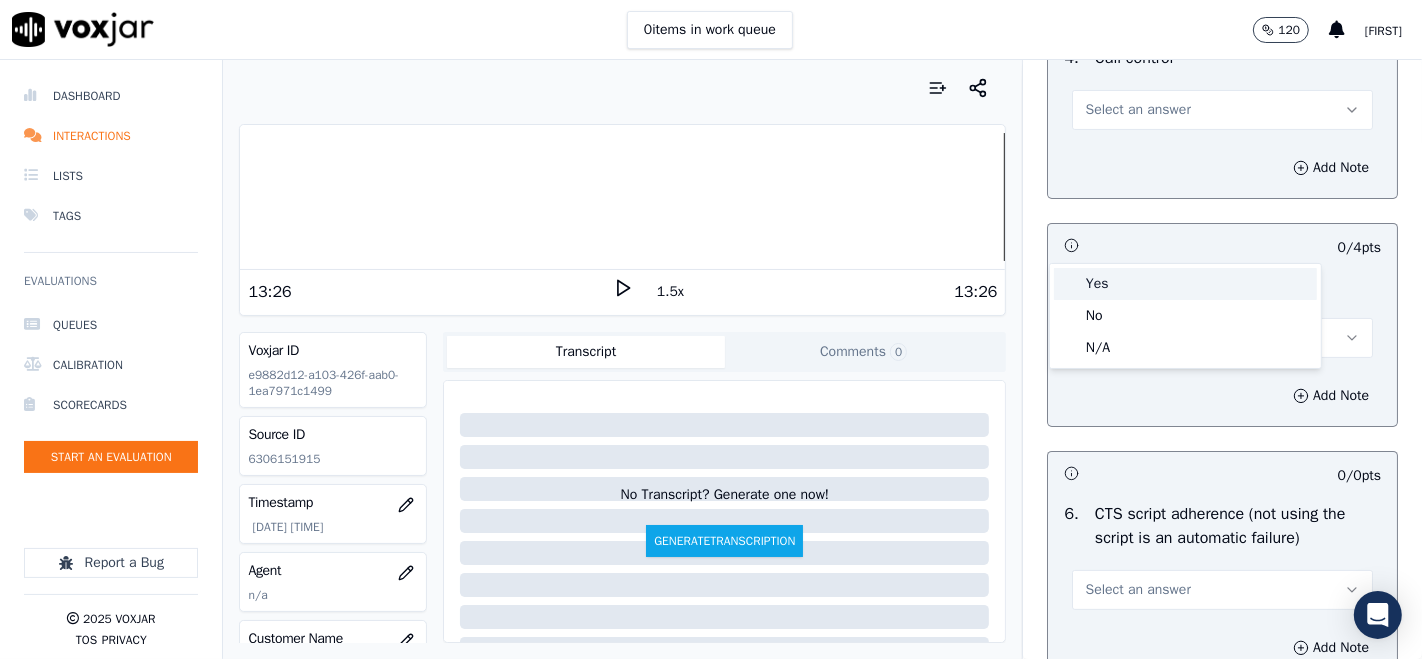 click on "Yes" at bounding box center (1185, 284) 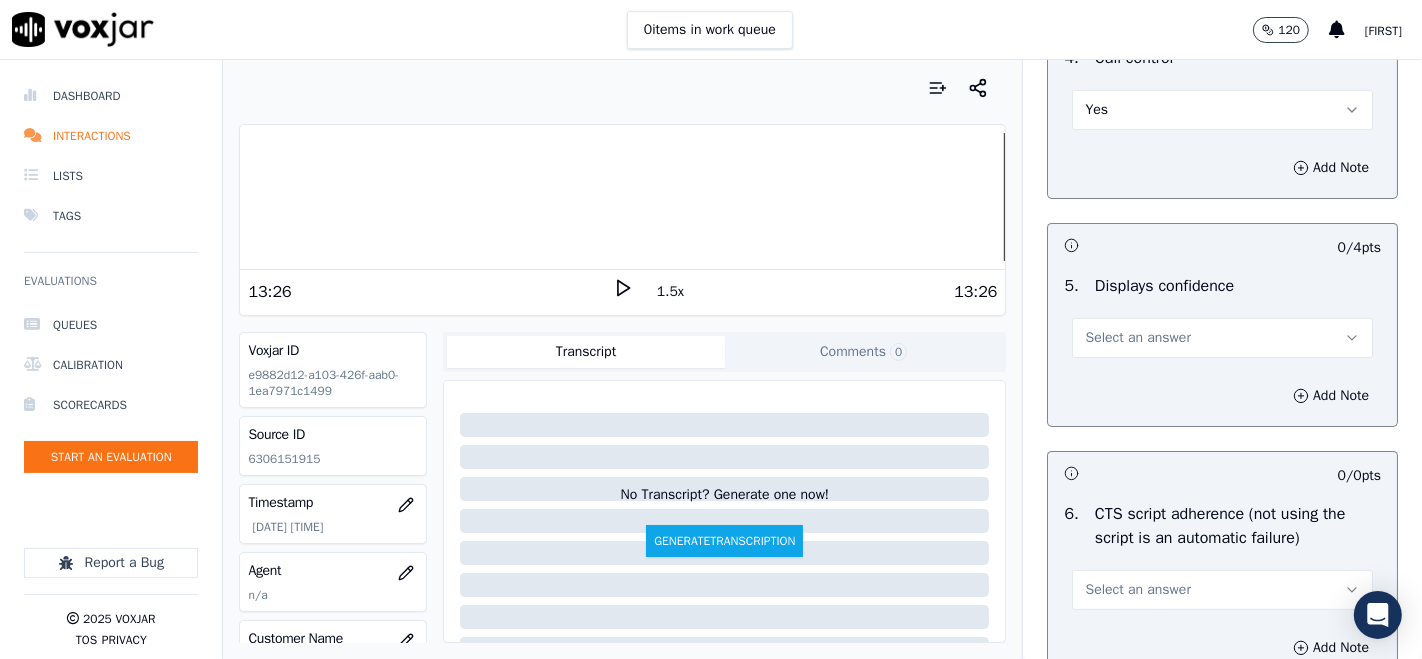 scroll, scrollTop: 6888, scrollLeft: 0, axis: vertical 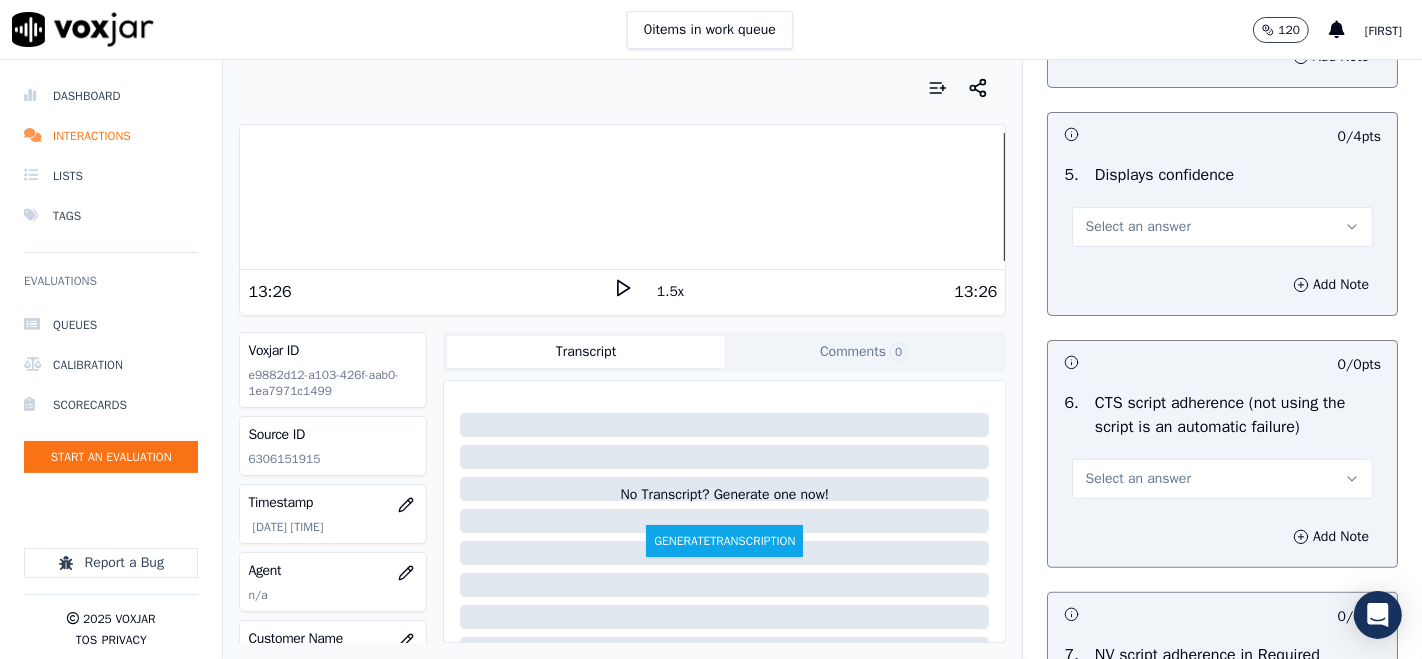 click on "Select an answer" at bounding box center [1137, 227] 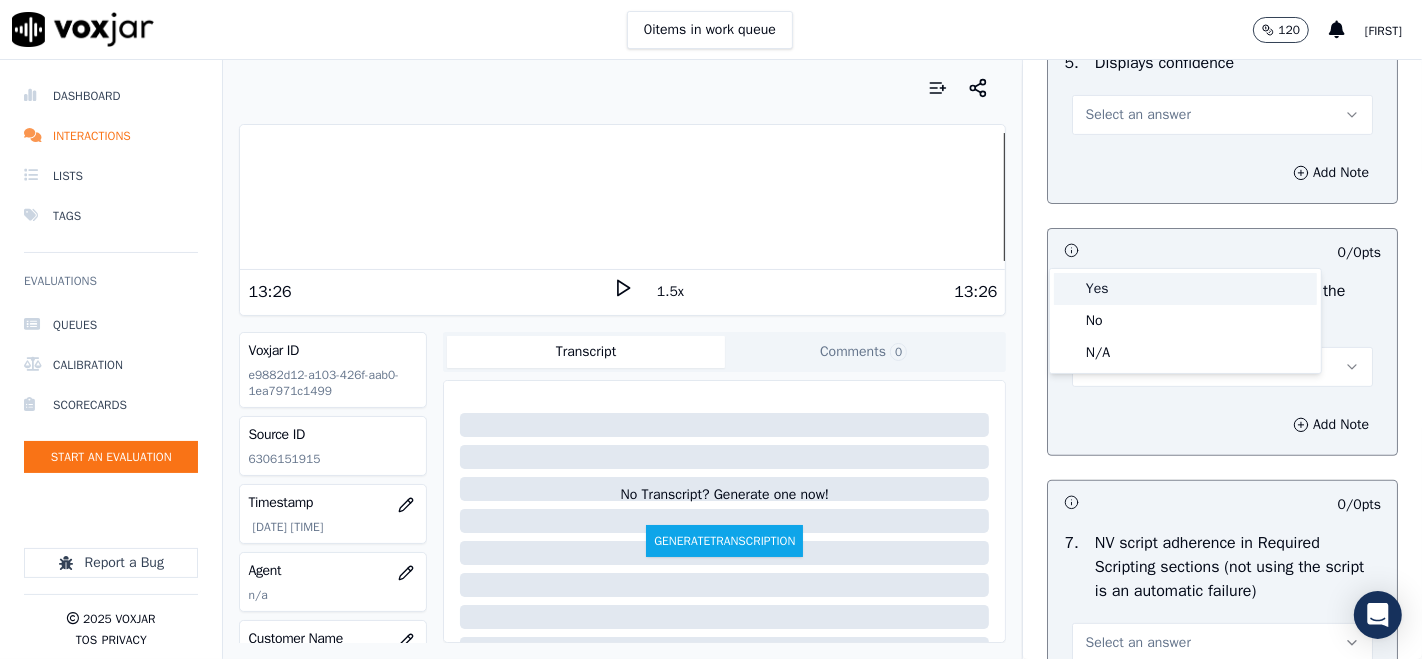 click on "Yes" at bounding box center [1185, 289] 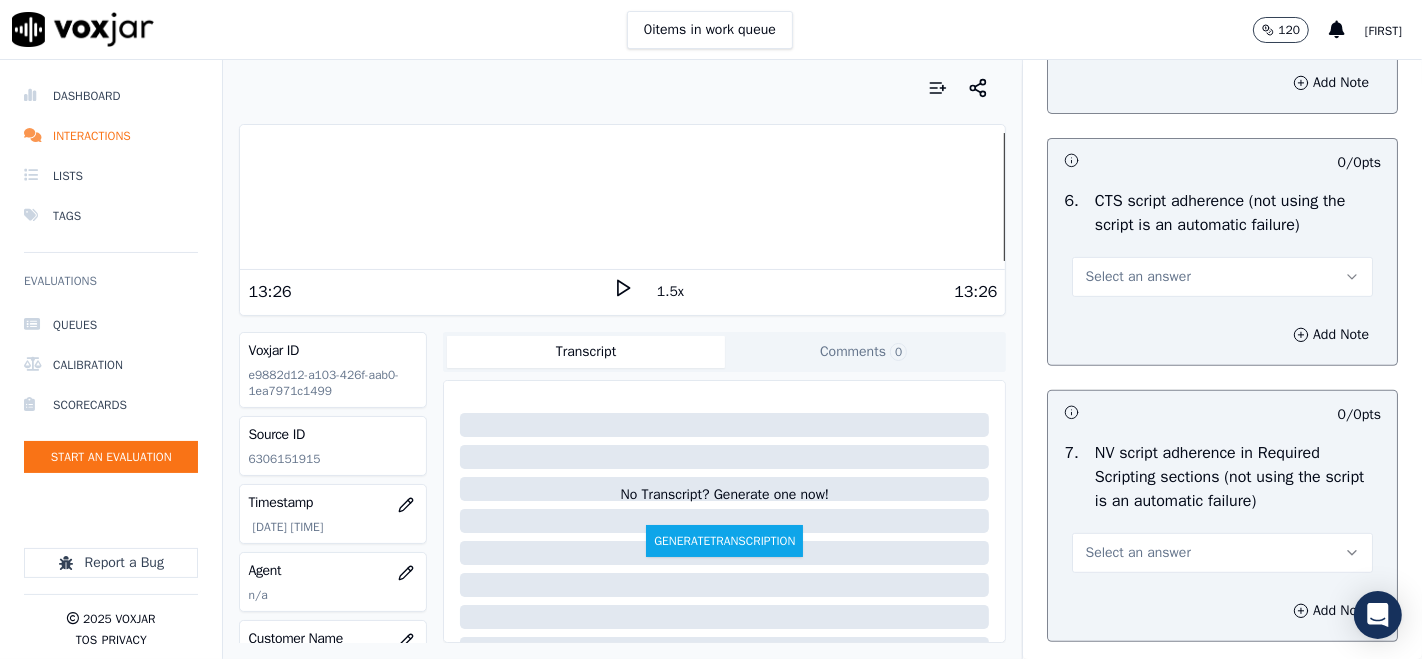 scroll, scrollTop: 7111, scrollLeft: 0, axis: vertical 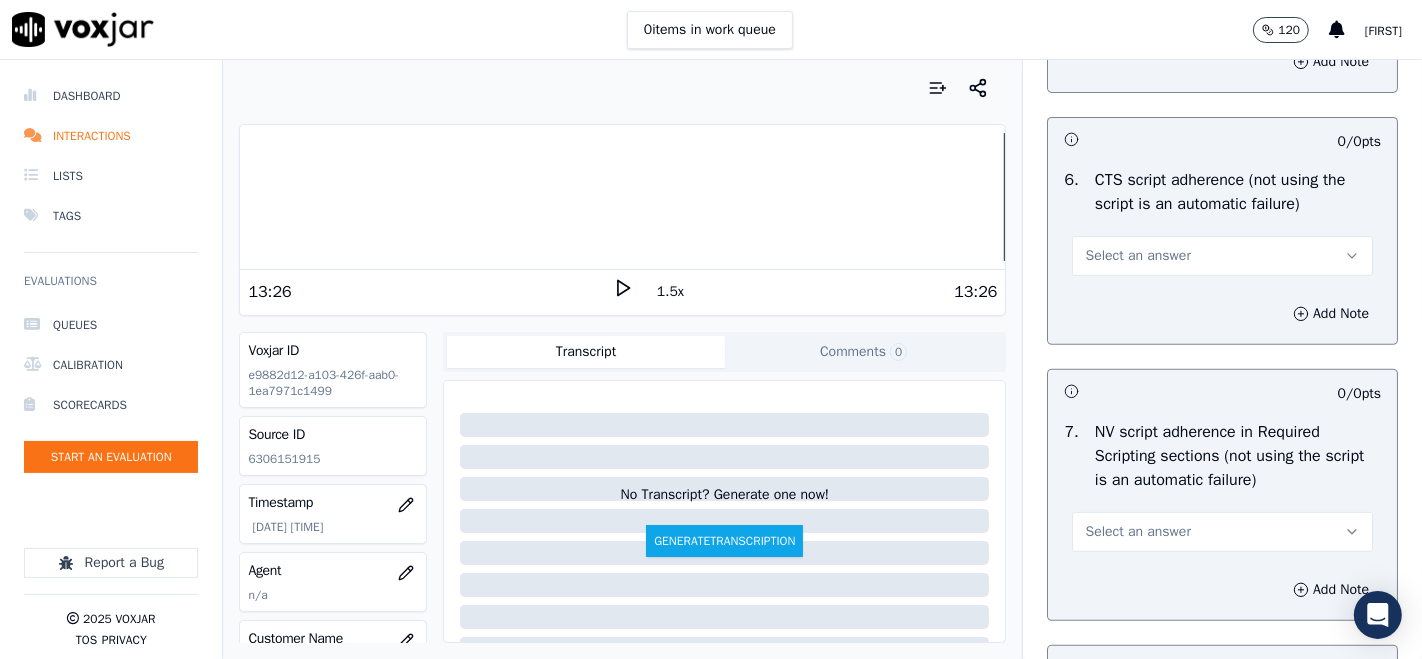 click on "Select an answer" at bounding box center (1137, 256) 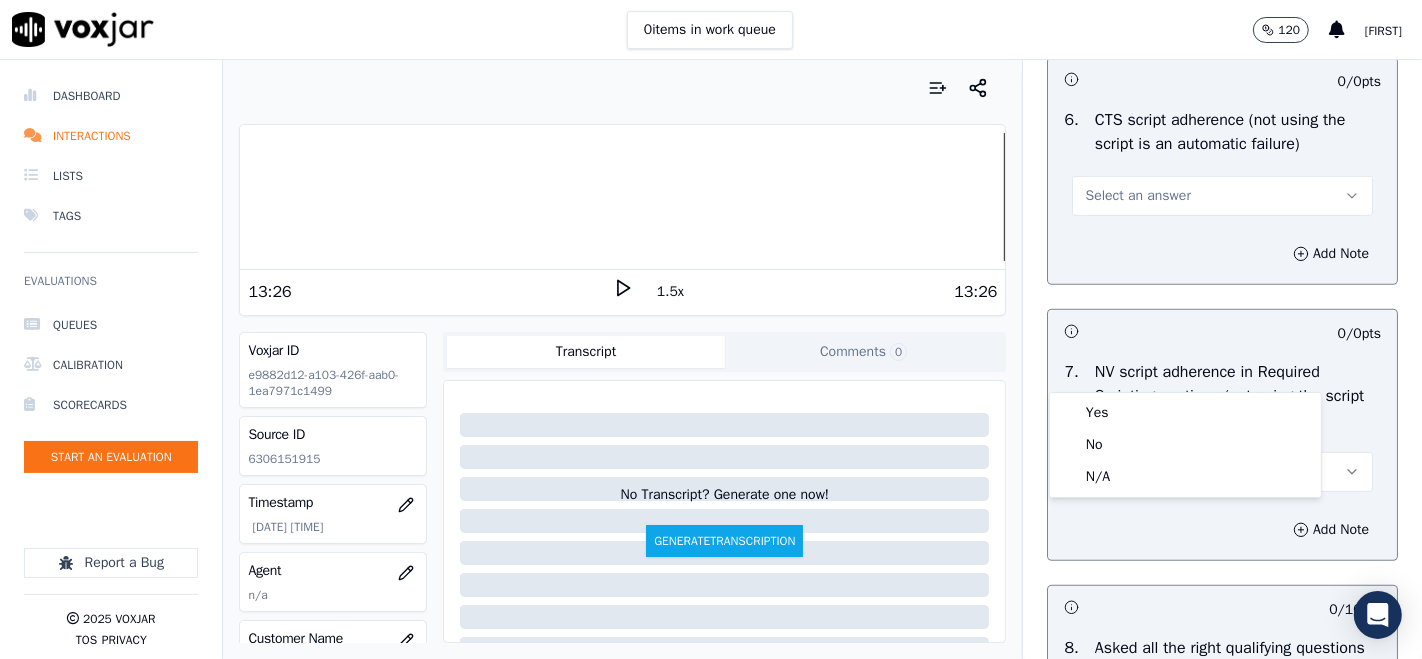 scroll, scrollTop: 7222, scrollLeft: 0, axis: vertical 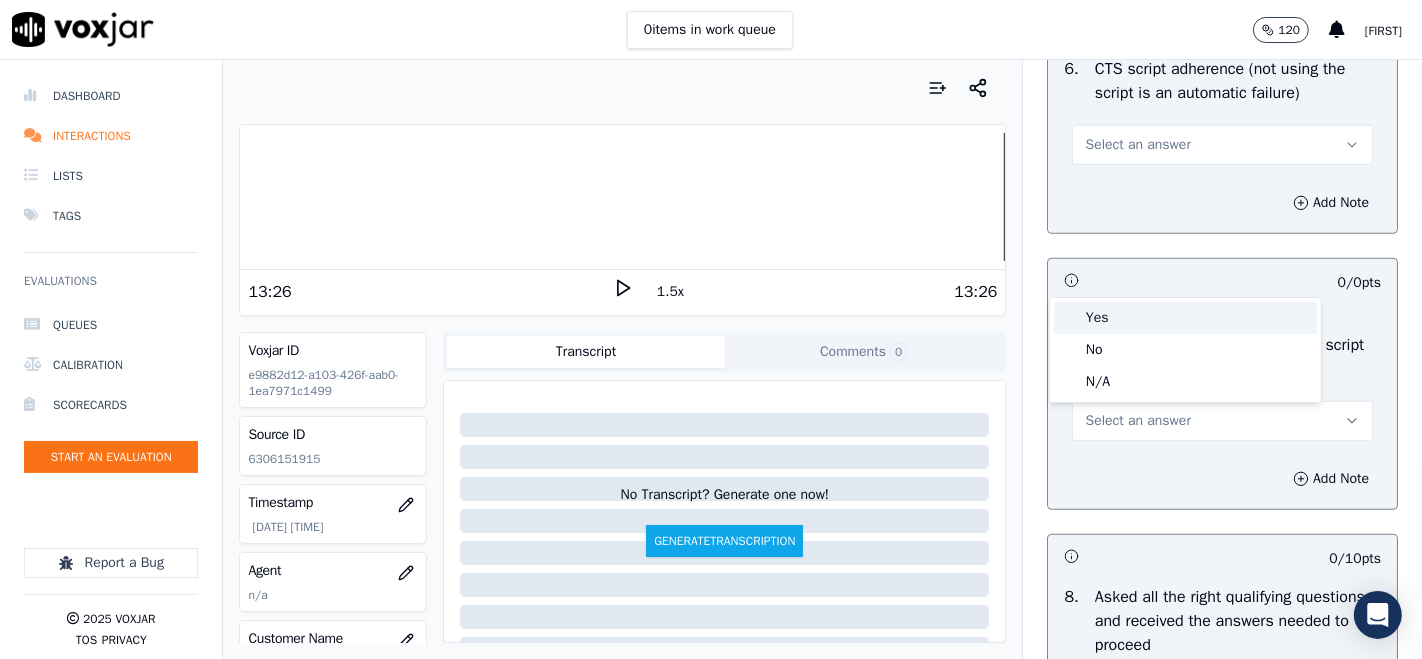 click on "Yes" at bounding box center (1185, 318) 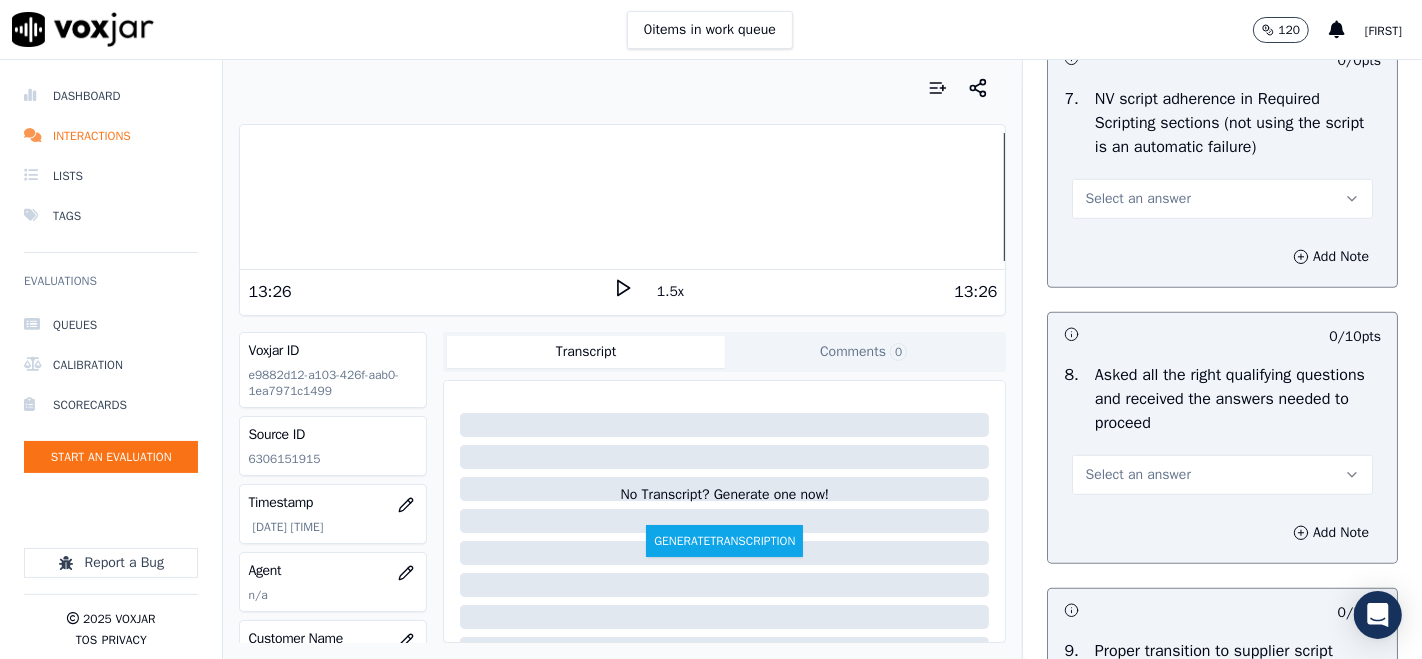 click on "Select an answer" at bounding box center (1137, 199) 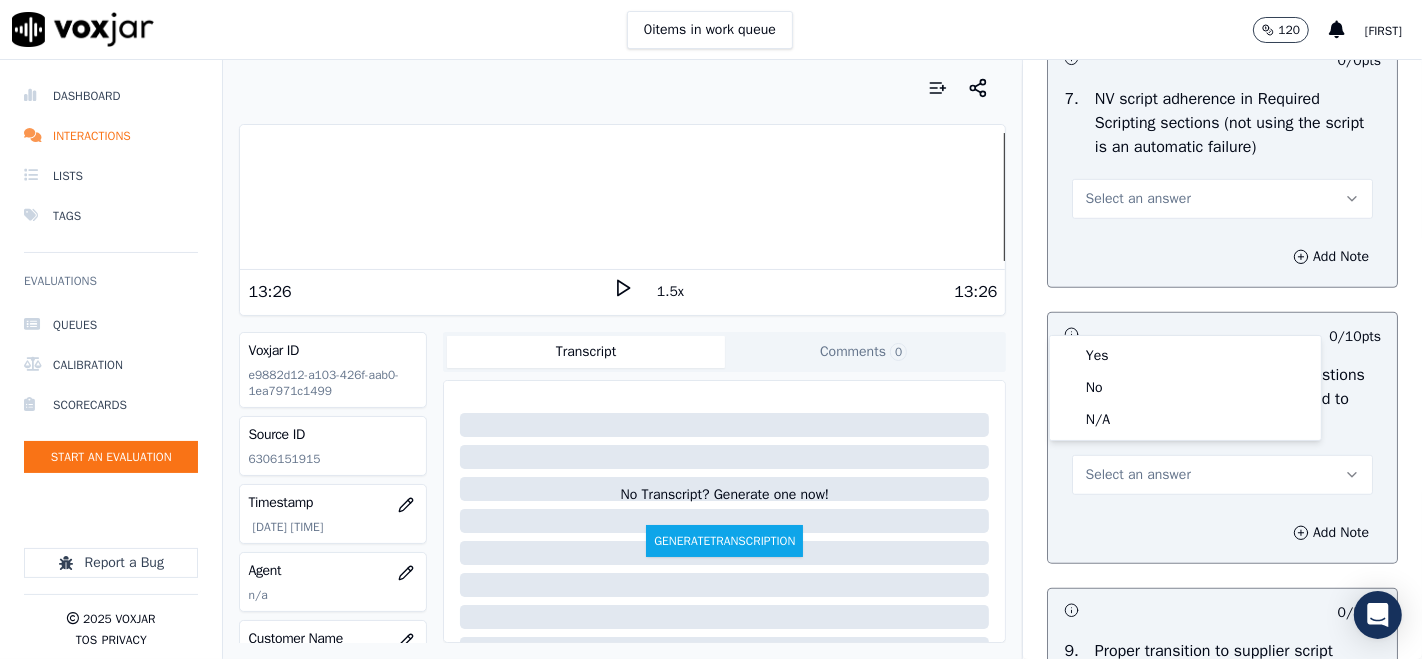 scroll, scrollTop: 7555, scrollLeft: 0, axis: vertical 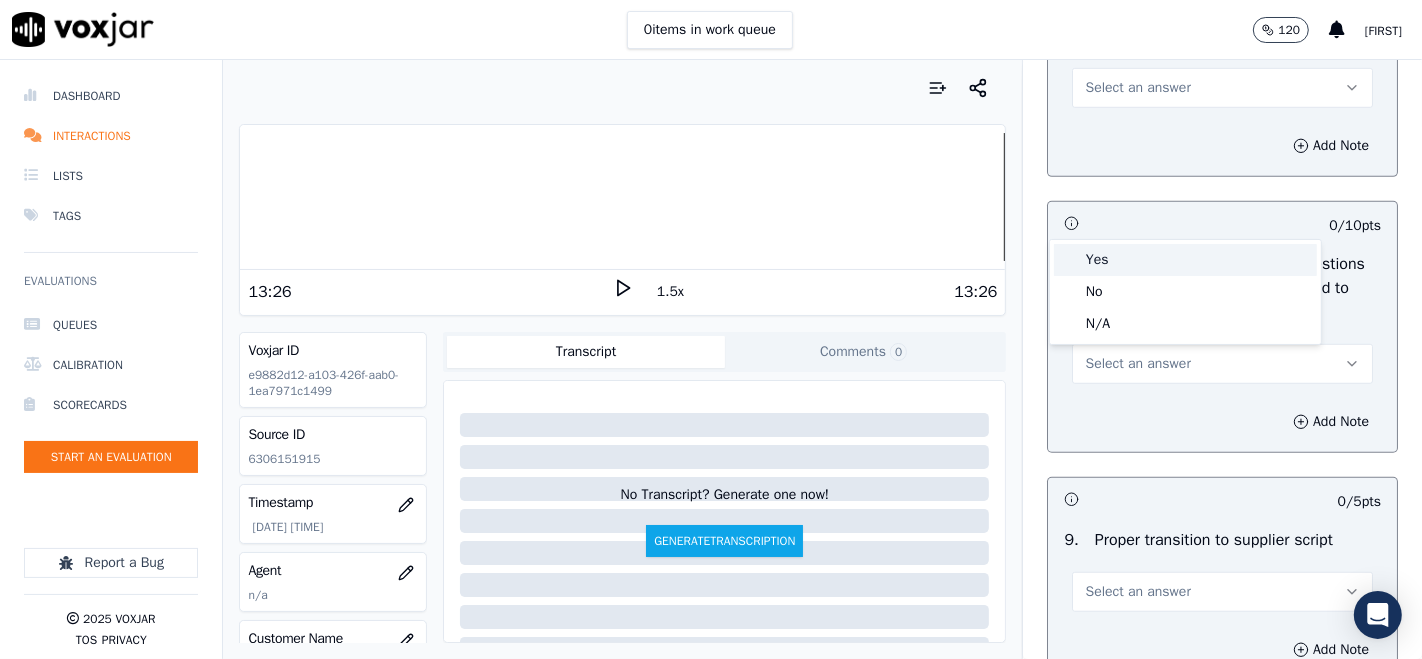 click on "Yes" at bounding box center (1185, 260) 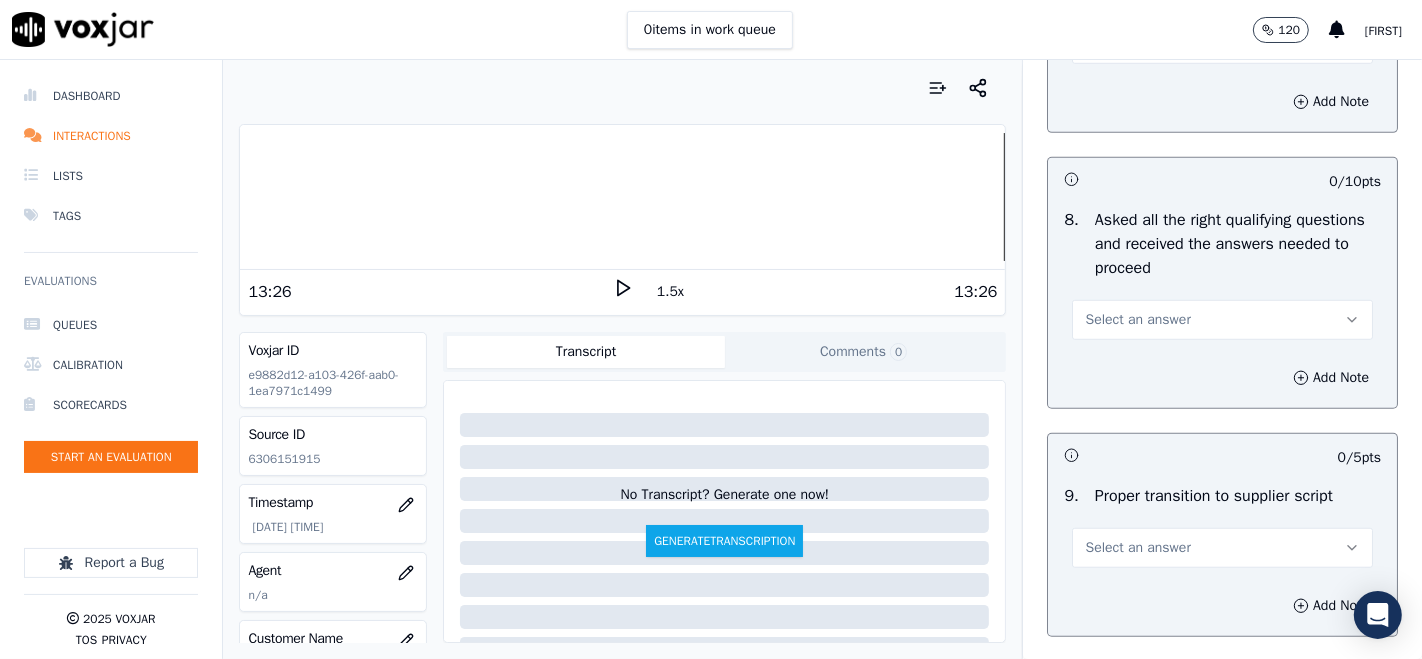 scroll, scrollTop: 7666, scrollLeft: 0, axis: vertical 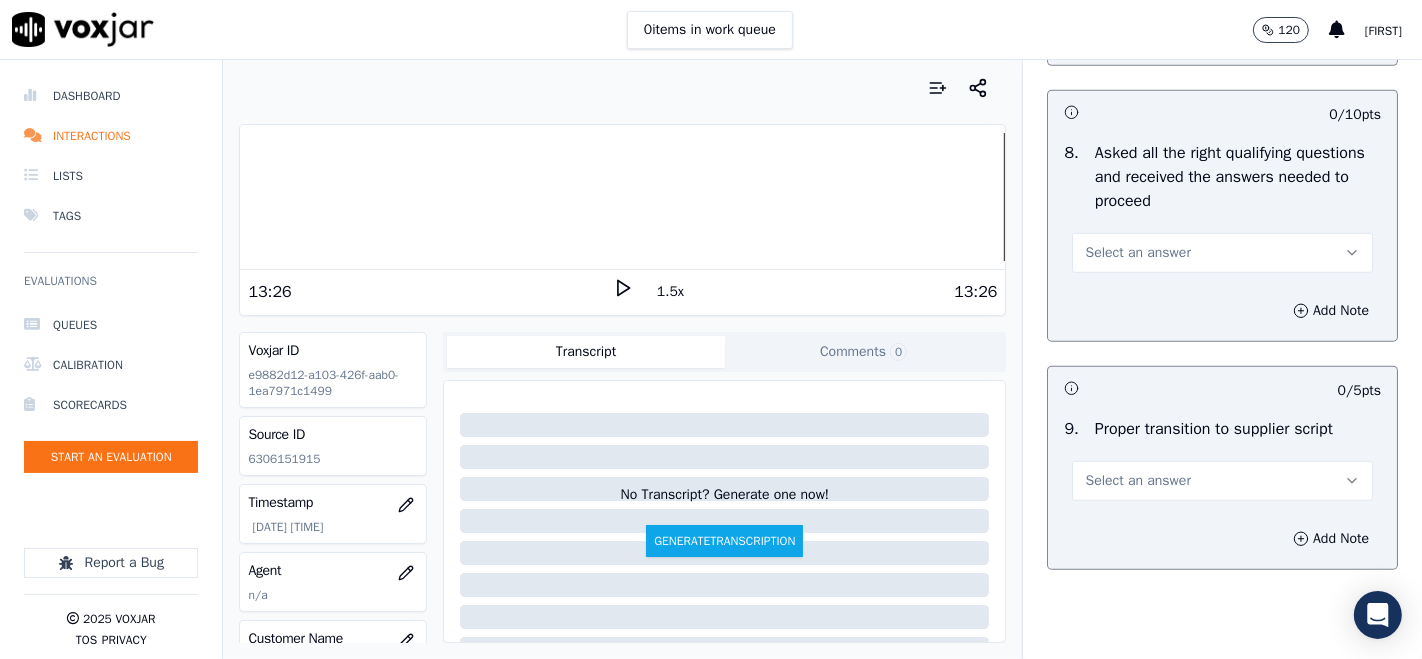 click on "Select an answer" at bounding box center [1137, 253] 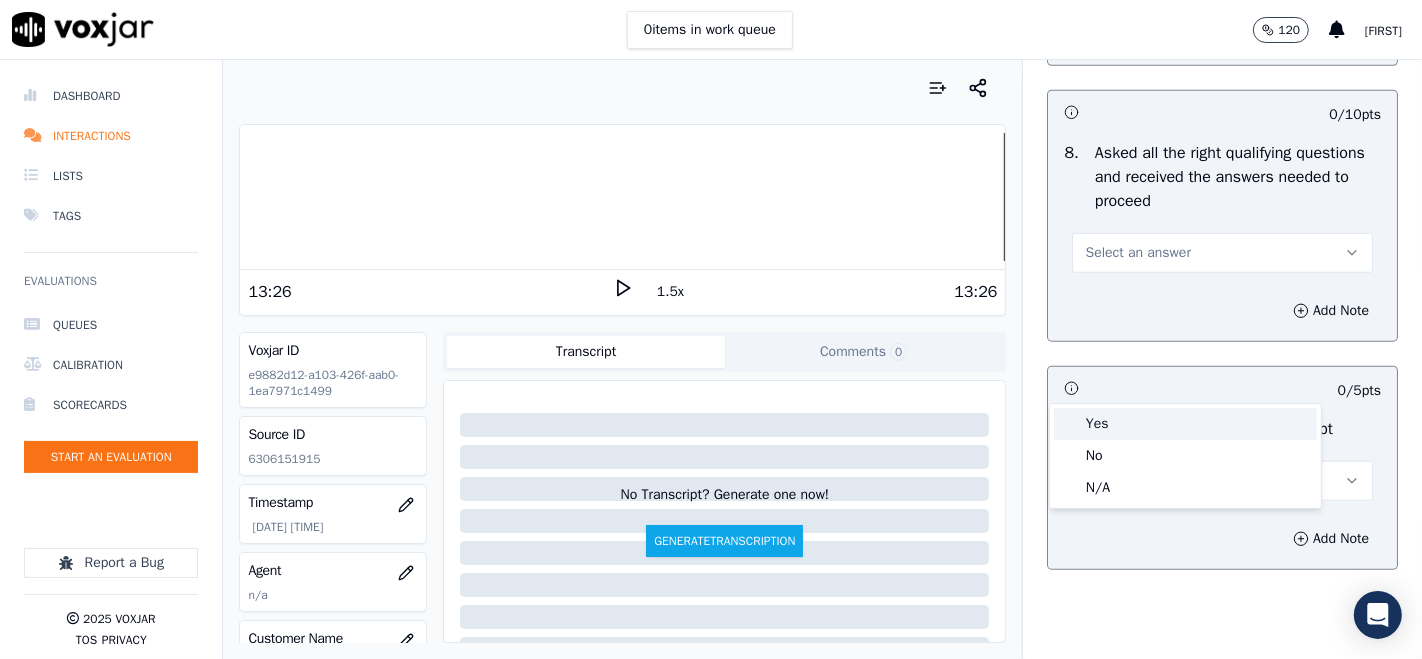 click on "Yes" at bounding box center [1185, 424] 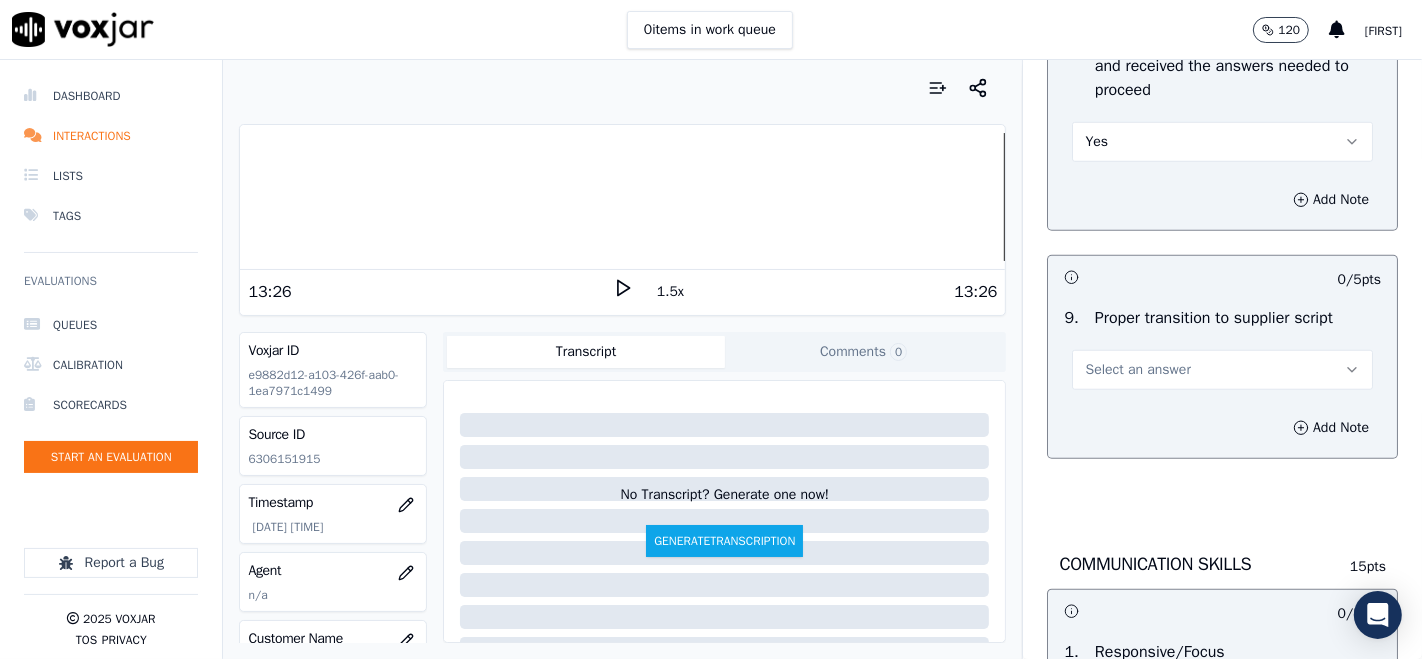 scroll, scrollTop: 7888, scrollLeft: 0, axis: vertical 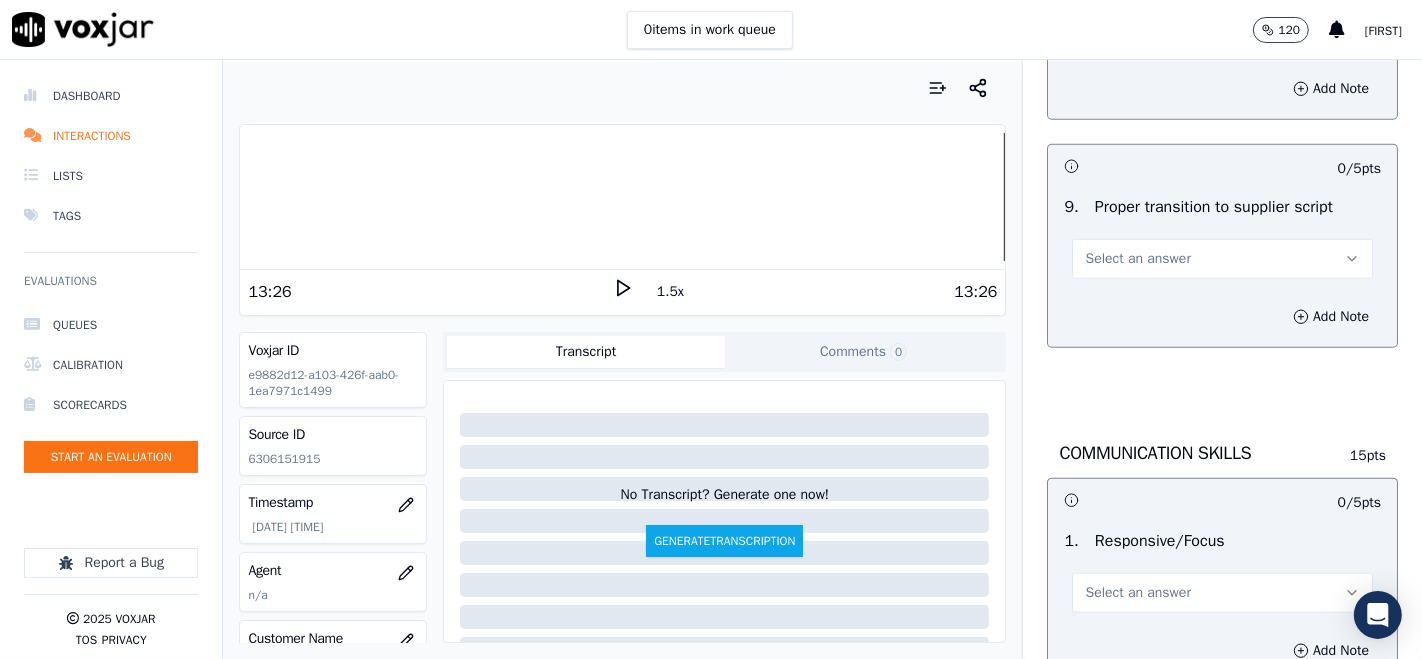 click on "Select an answer" at bounding box center [1137, 259] 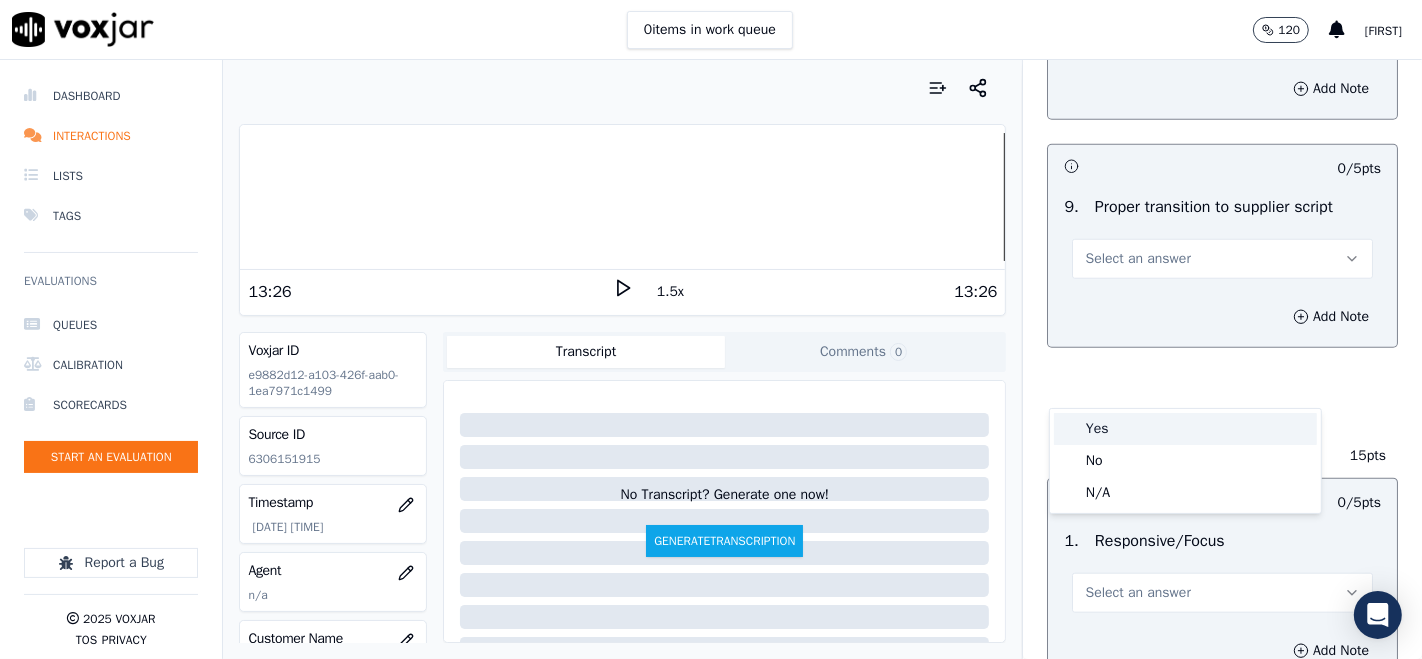click on "Yes" at bounding box center (1185, 429) 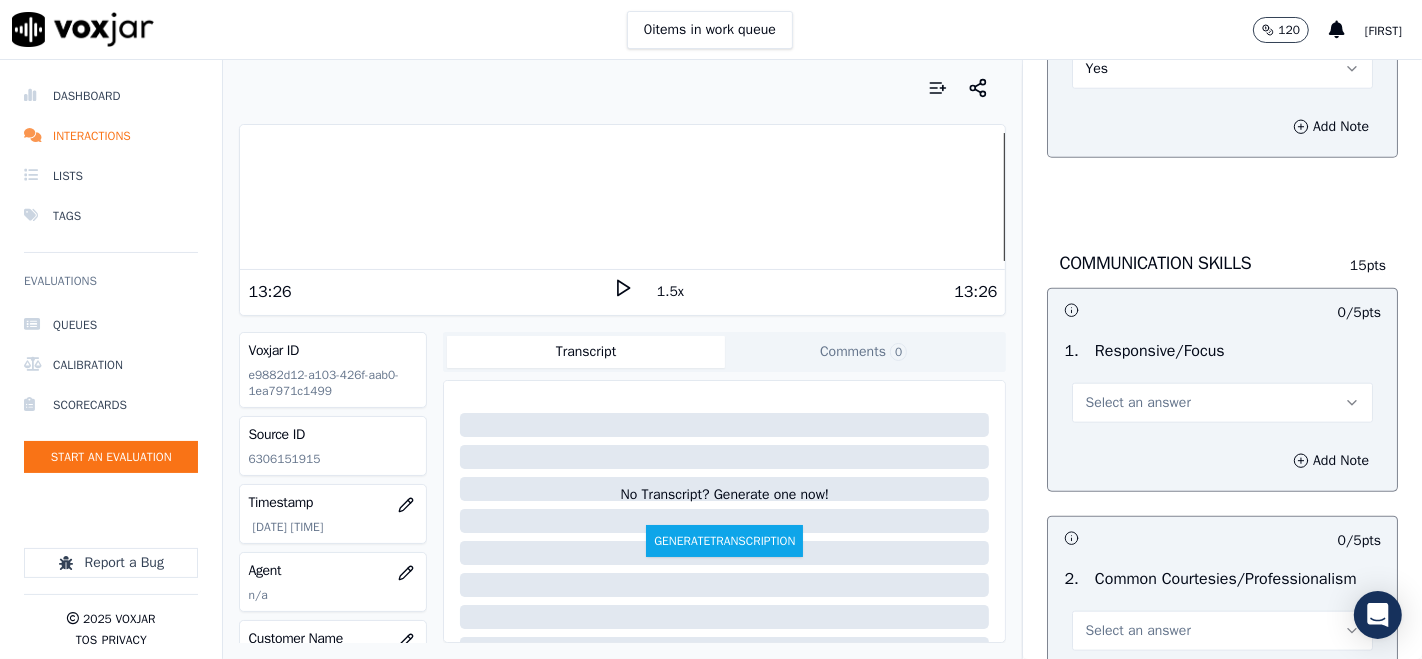 scroll, scrollTop: 8333, scrollLeft: 0, axis: vertical 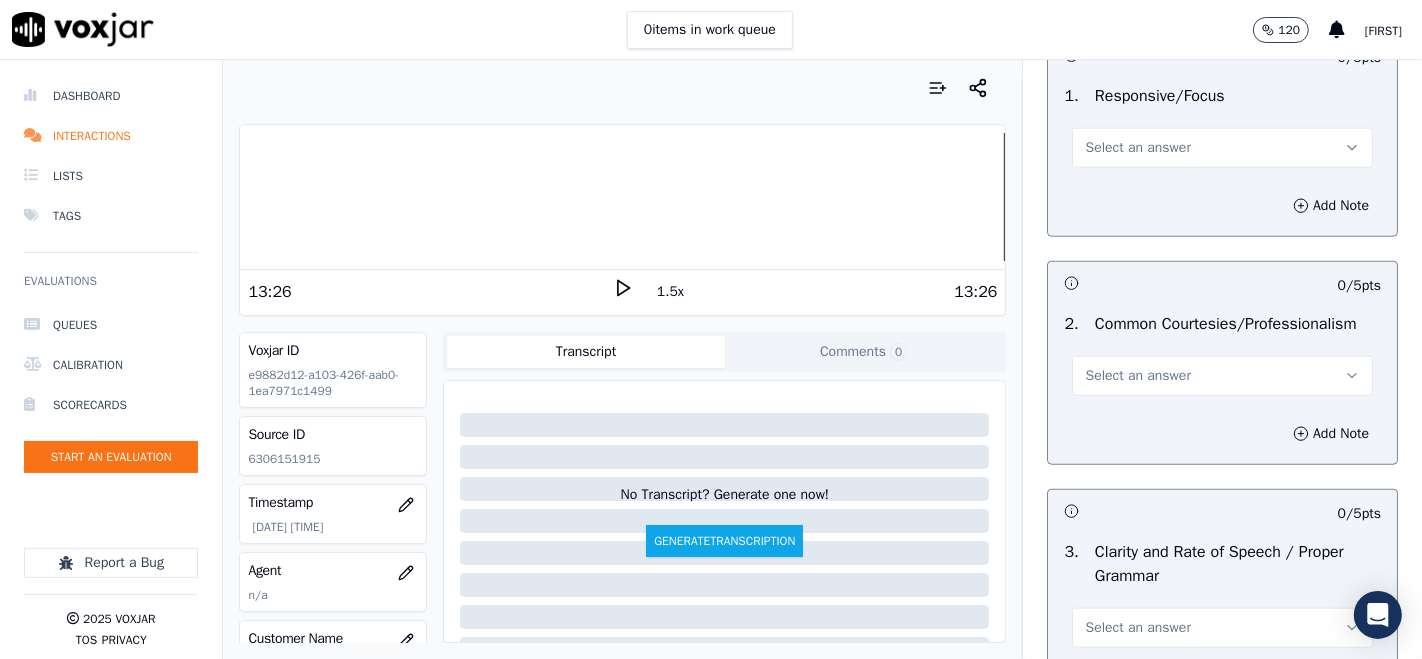 click on "Select an answer" at bounding box center (1222, 148) 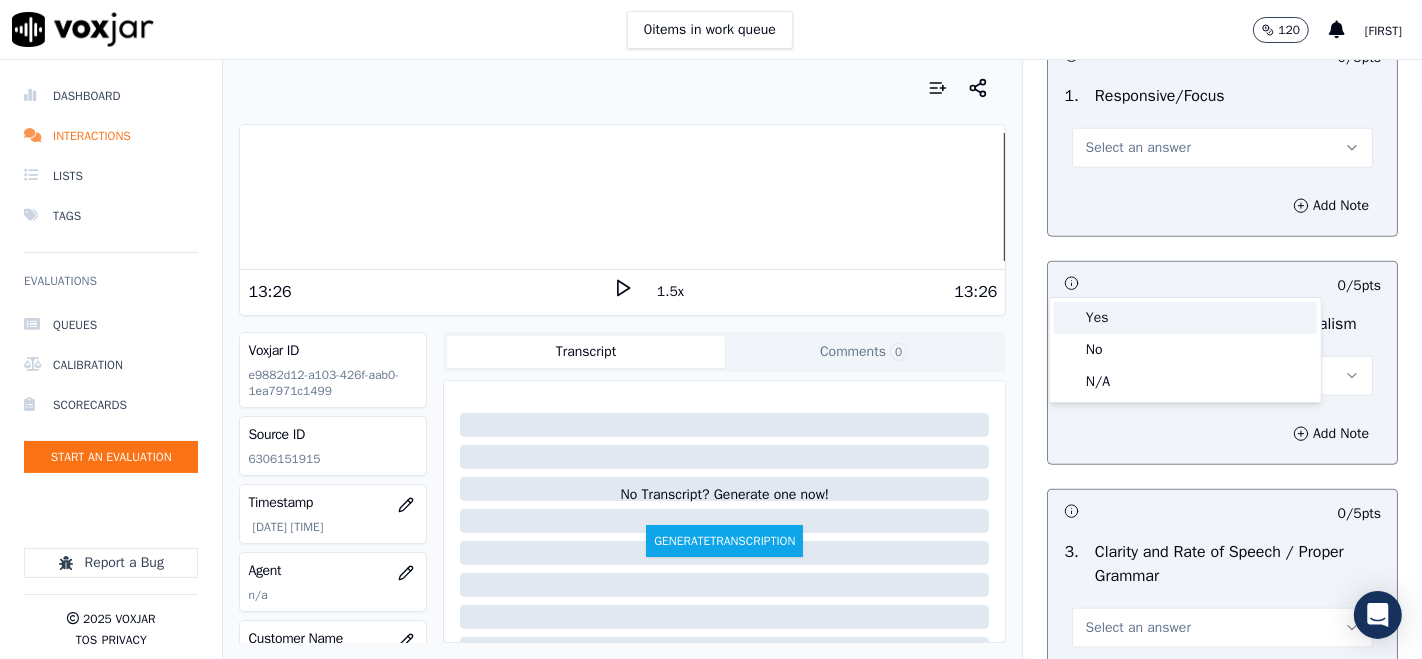 click on "Yes" at bounding box center [1185, 318] 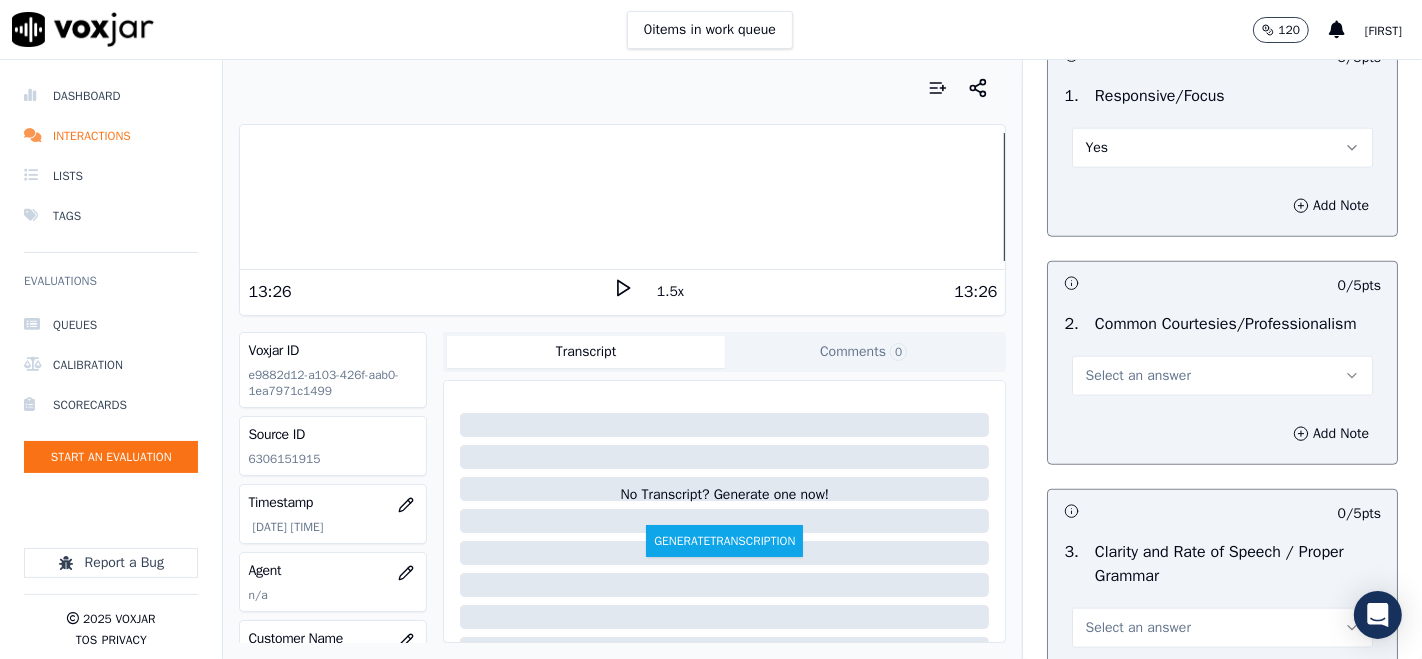scroll, scrollTop: 8444, scrollLeft: 0, axis: vertical 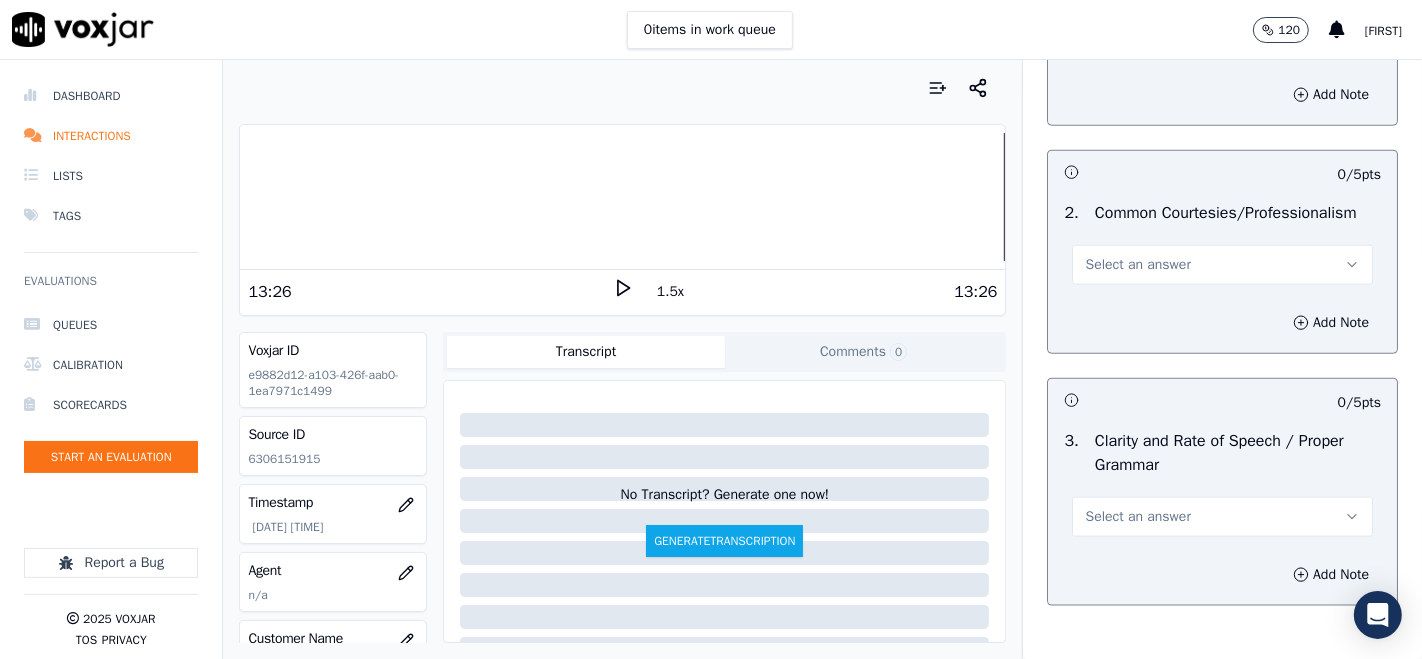 click on "Select an answer" at bounding box center [1137, 265] 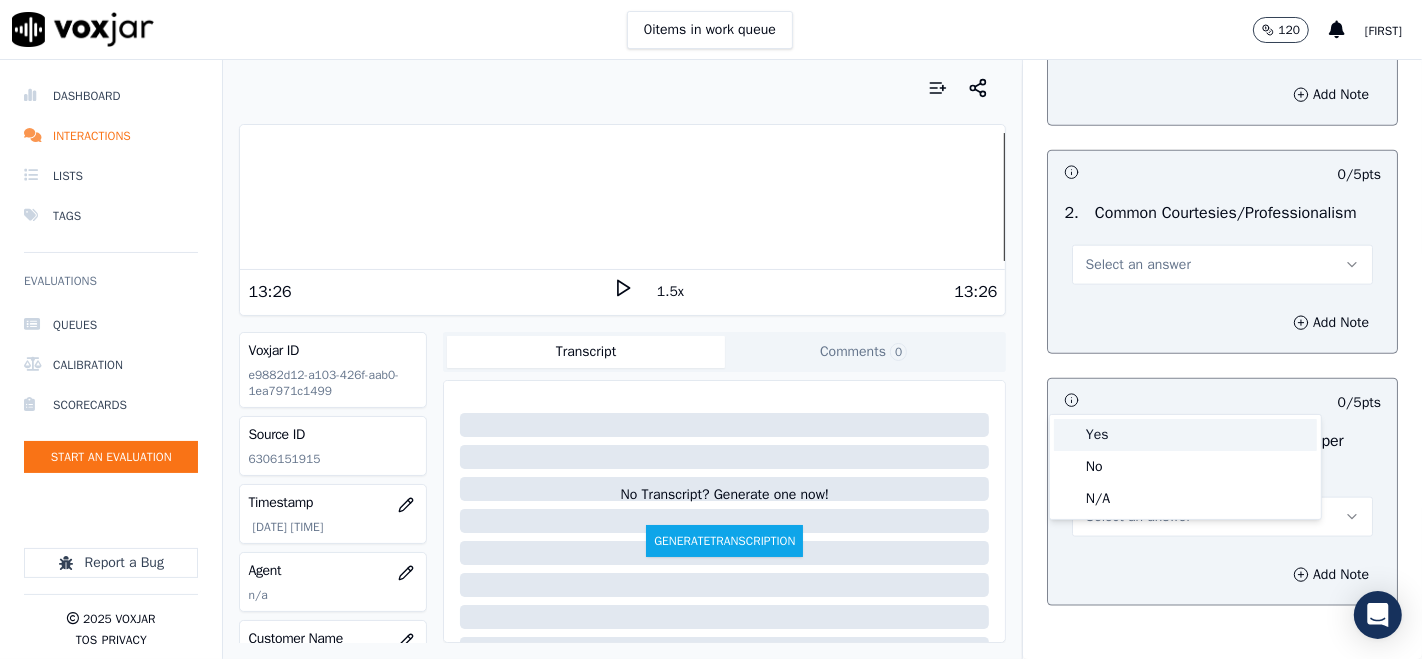 click on "Yes" at bounding box center [1185, 435] 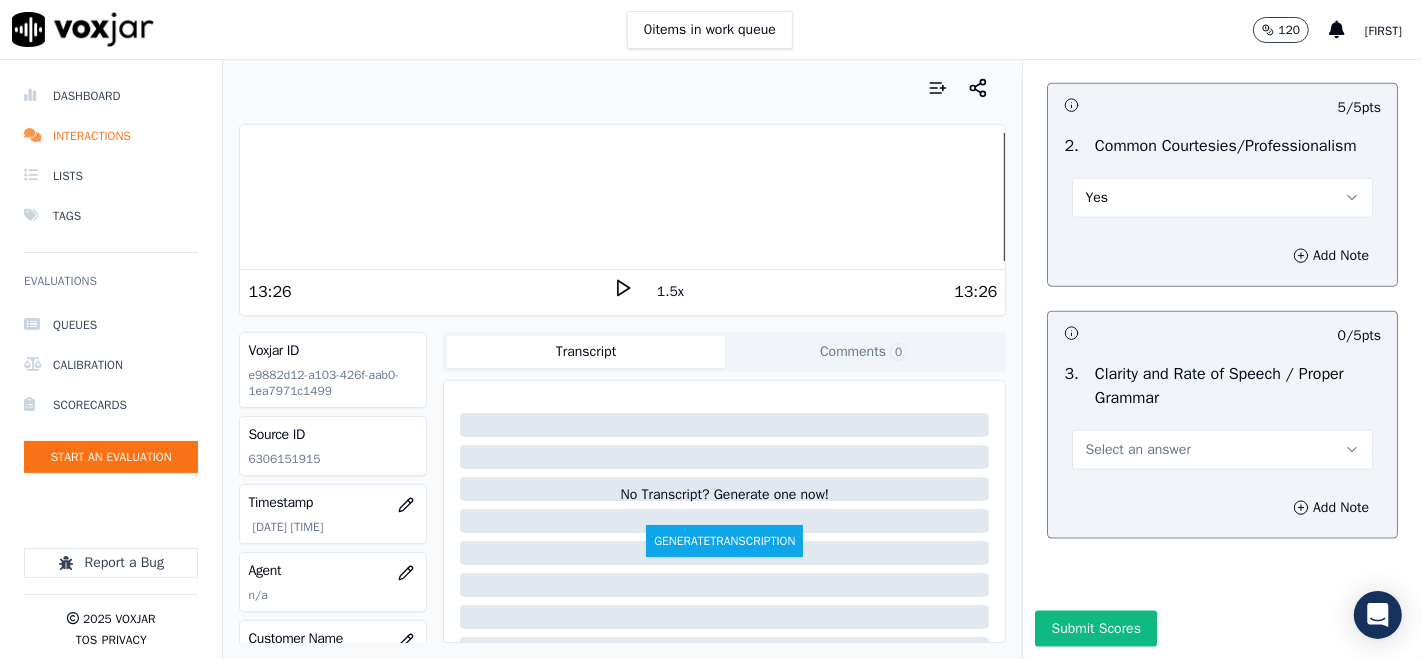 scroll, scrollTop: 8685, scrollLeft: 0, axis: vertical 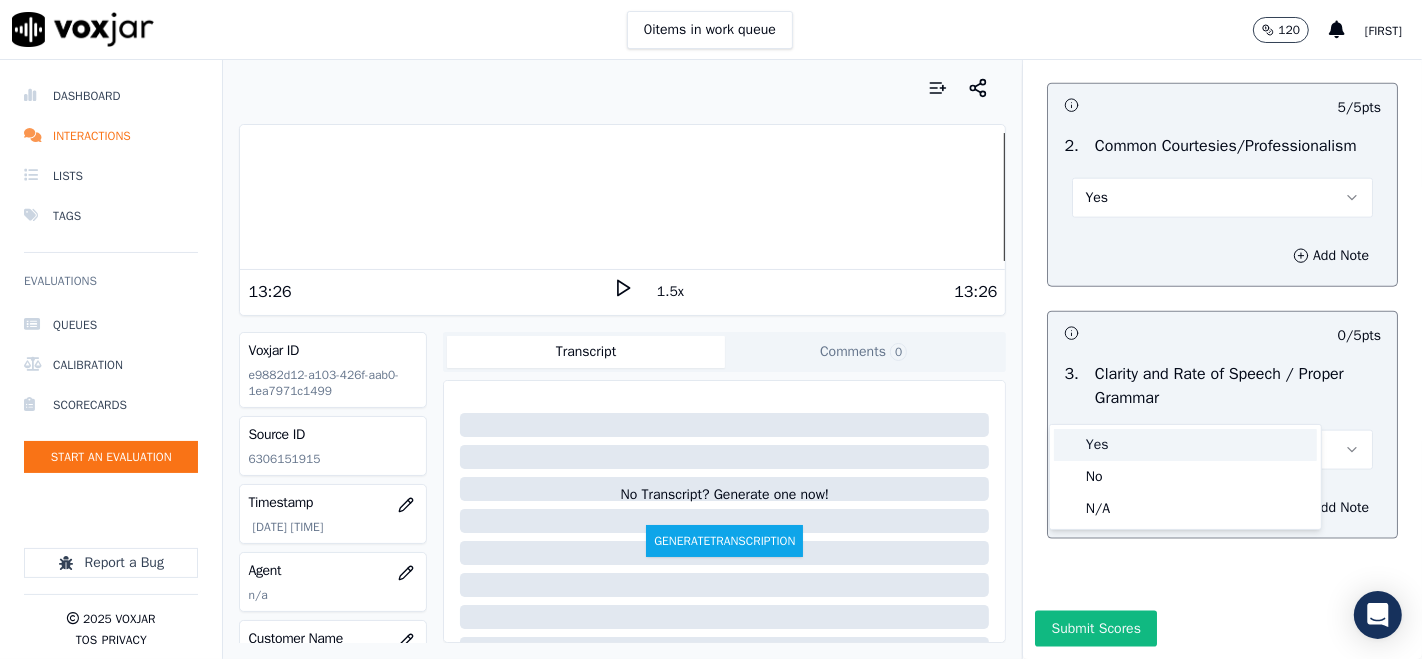 click on "Yes" at bounding box center (1185, 445) 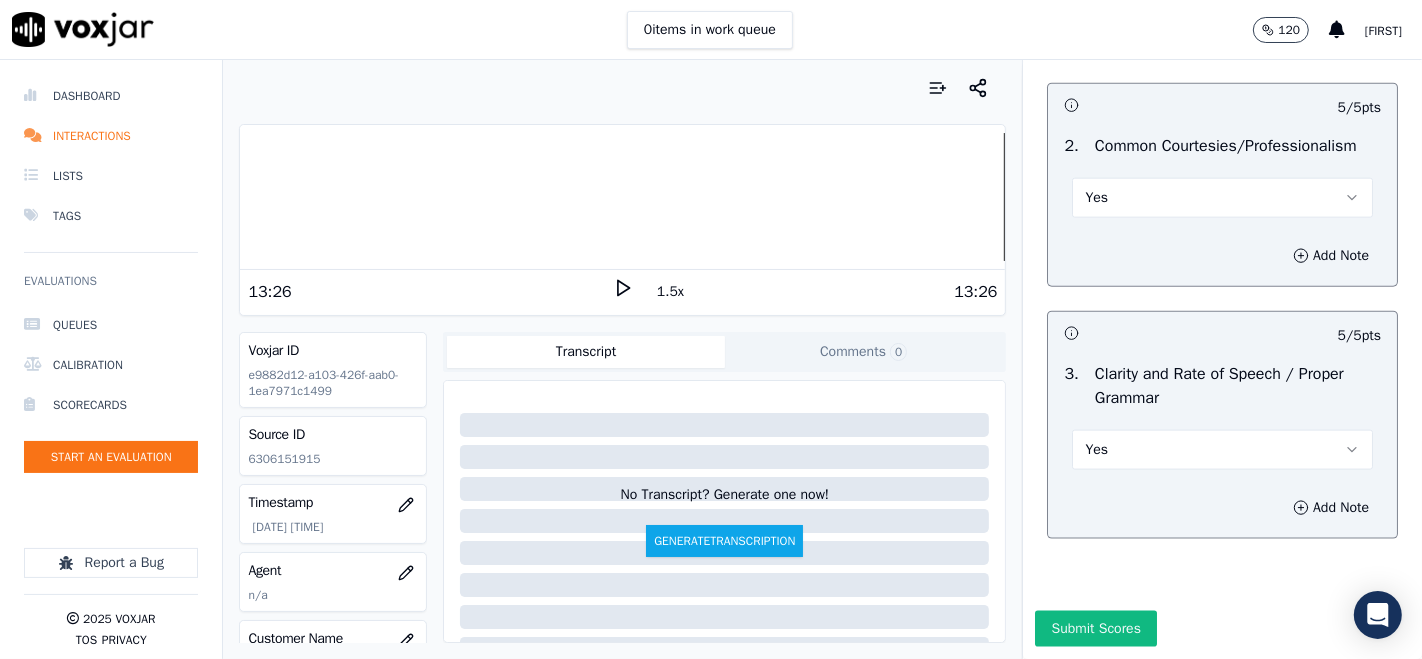 click on "Submit Scores" at bounding box center (1095, 629) 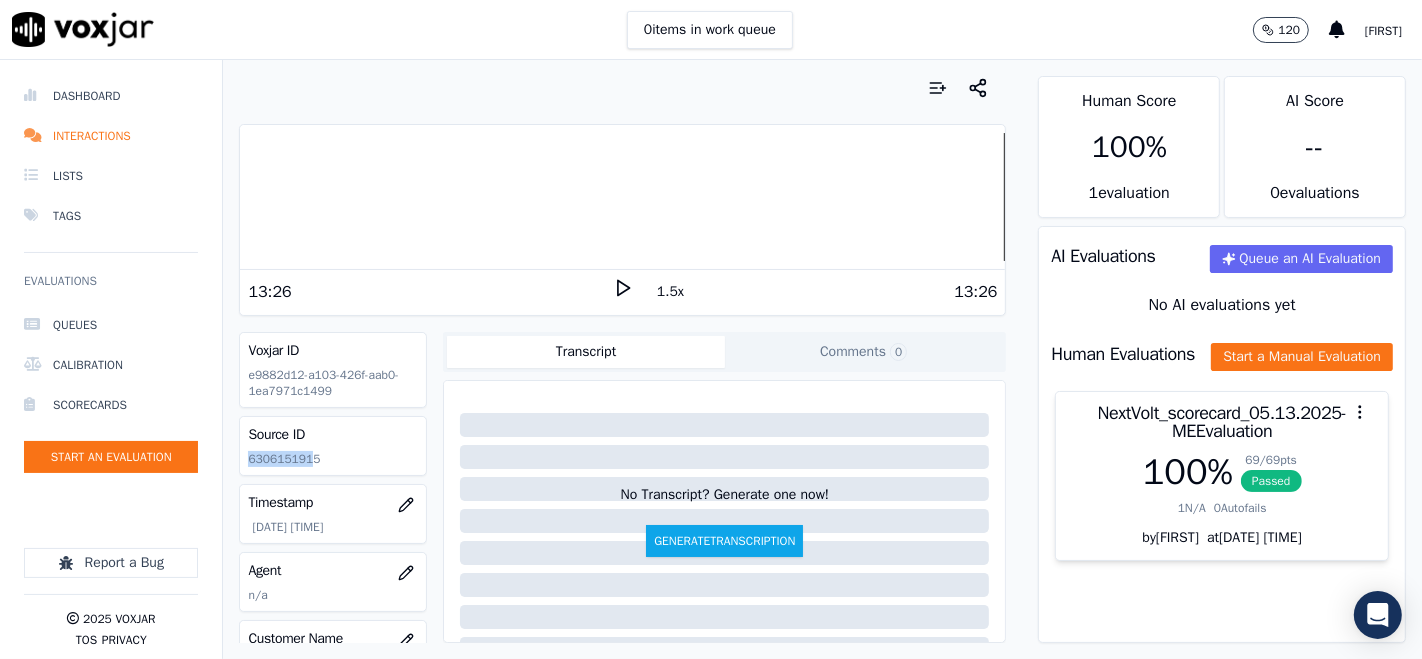 drag, startPoint x: 246, startPoint y: 458, endPoint x: 308, endPoint y: 457, distance: 62.008064 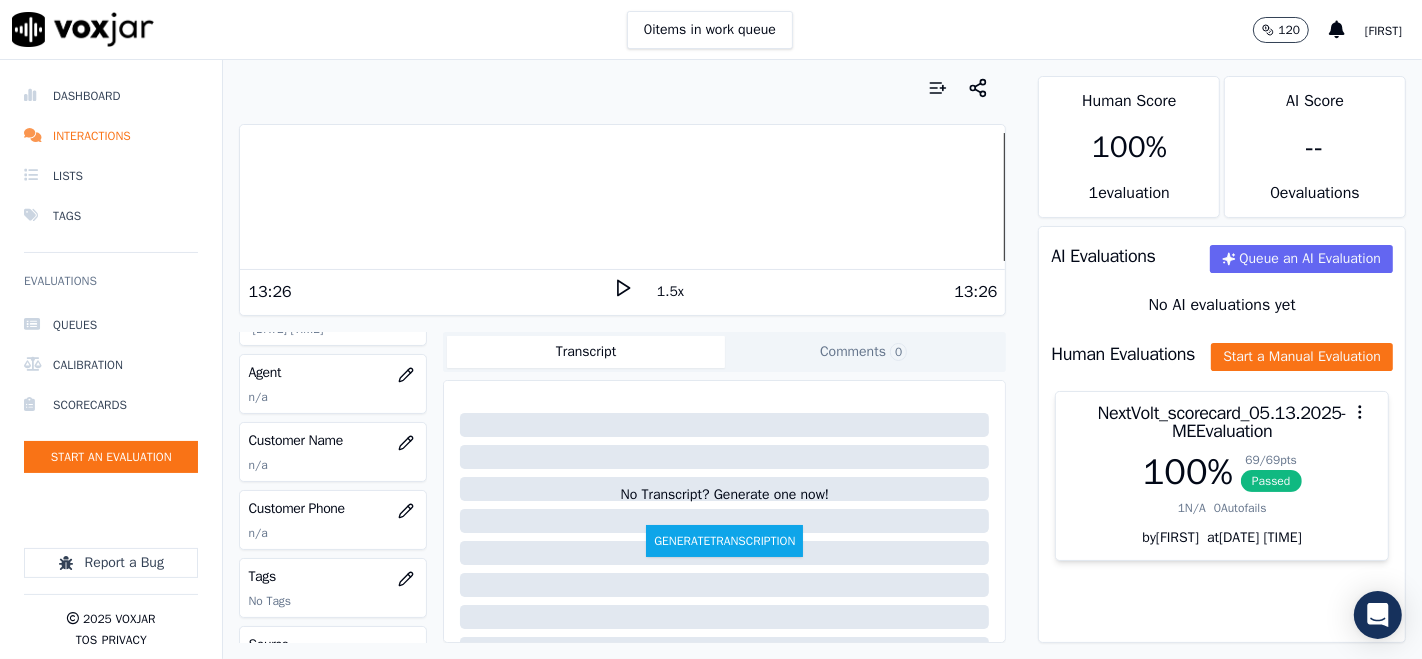 scroll, scrollTop: 204, scrollLeft: 0, axis: vertical 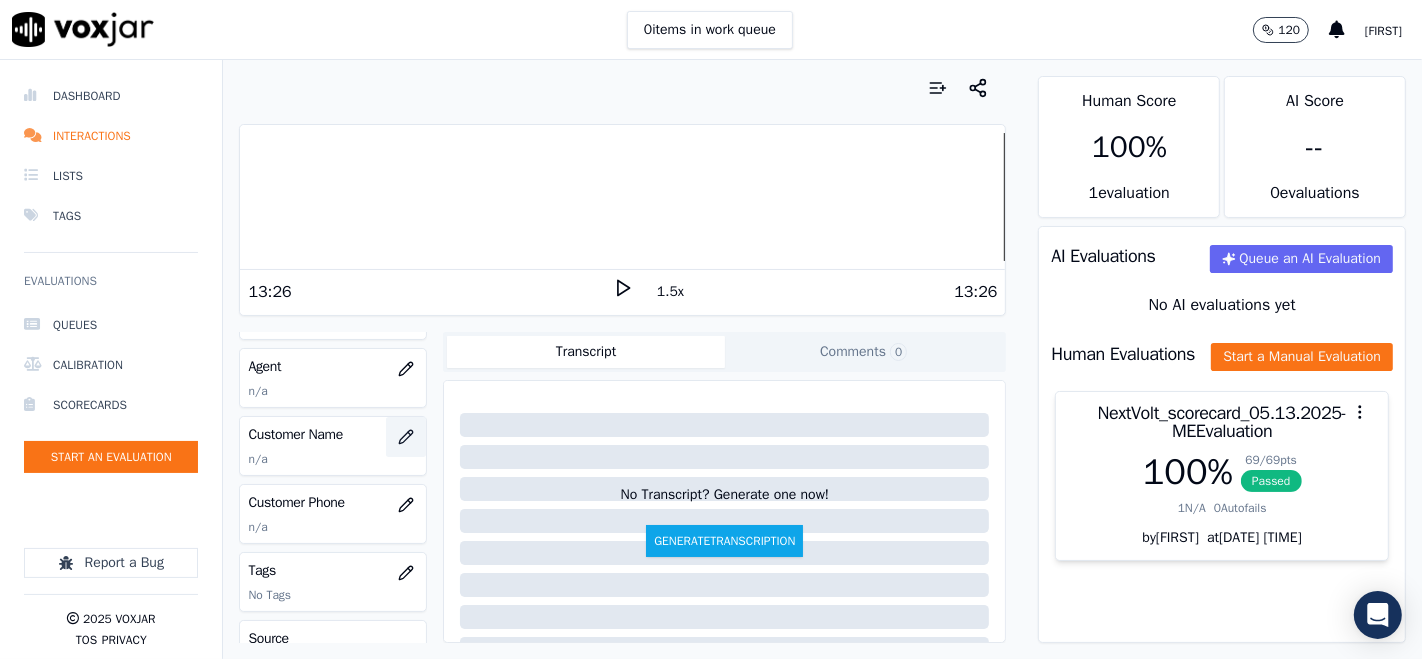 click 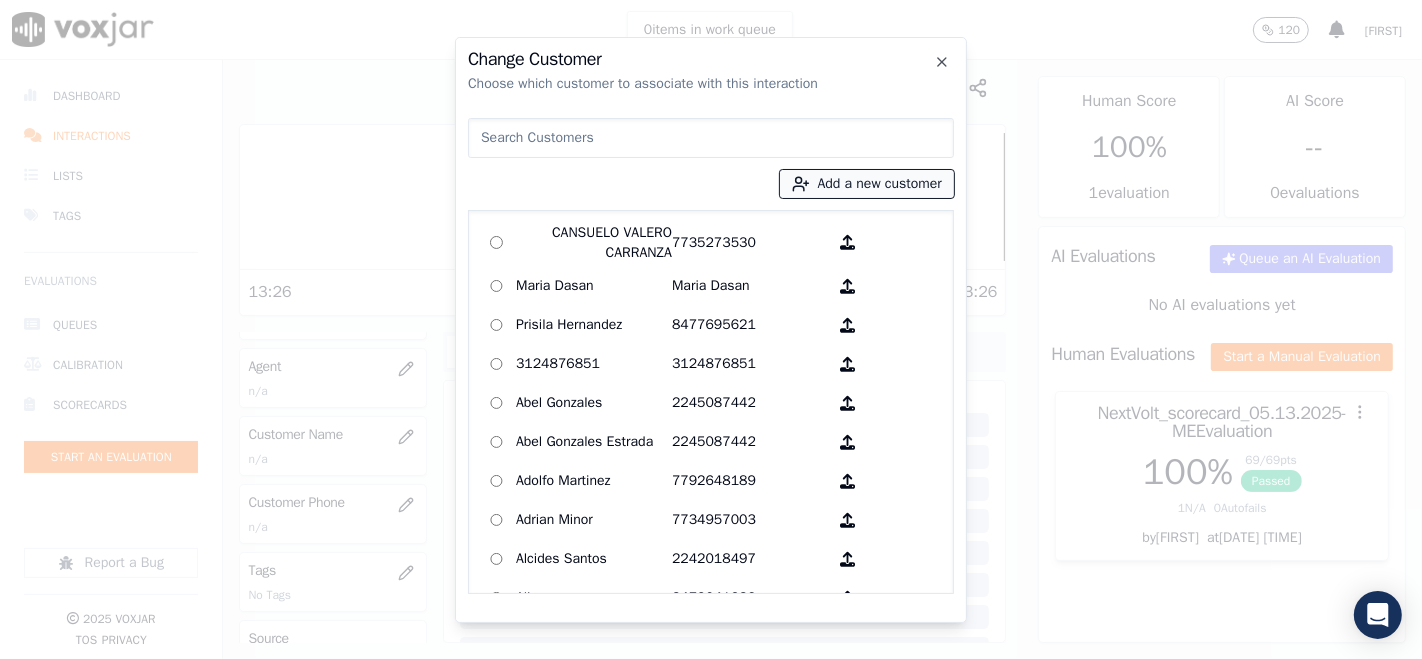 click 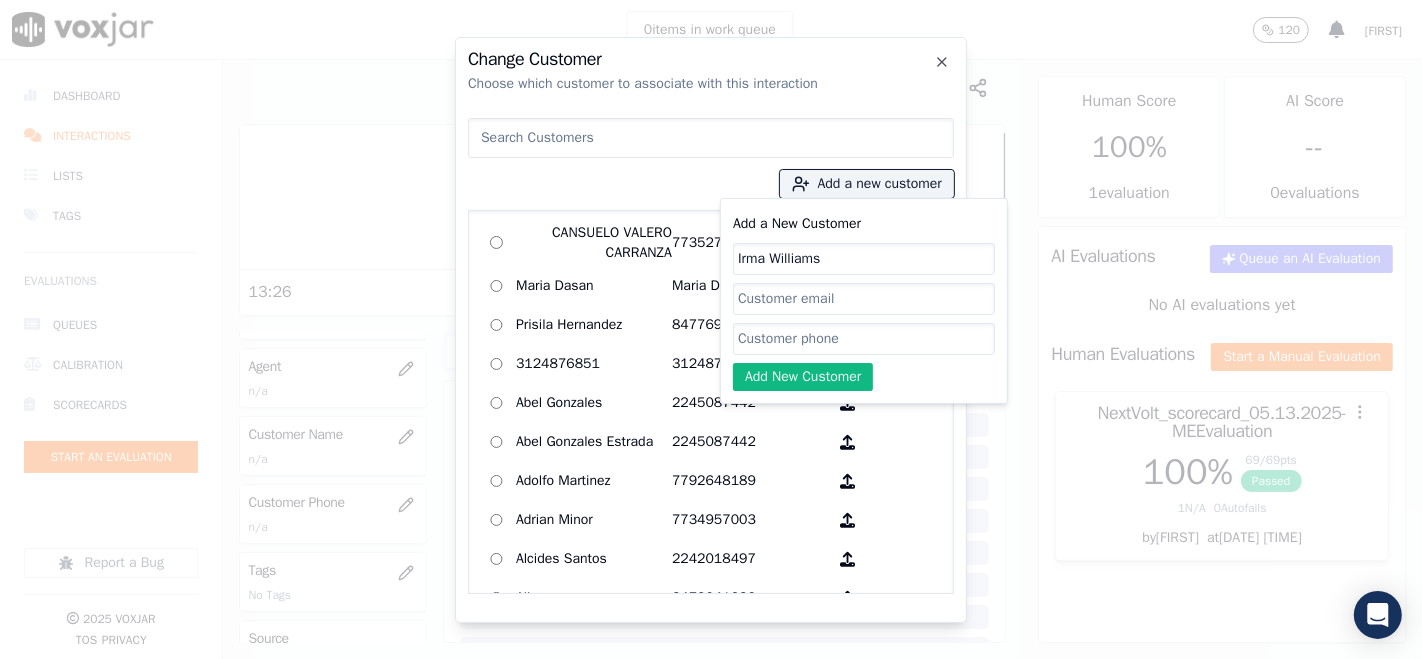 type on "Irma Williams" 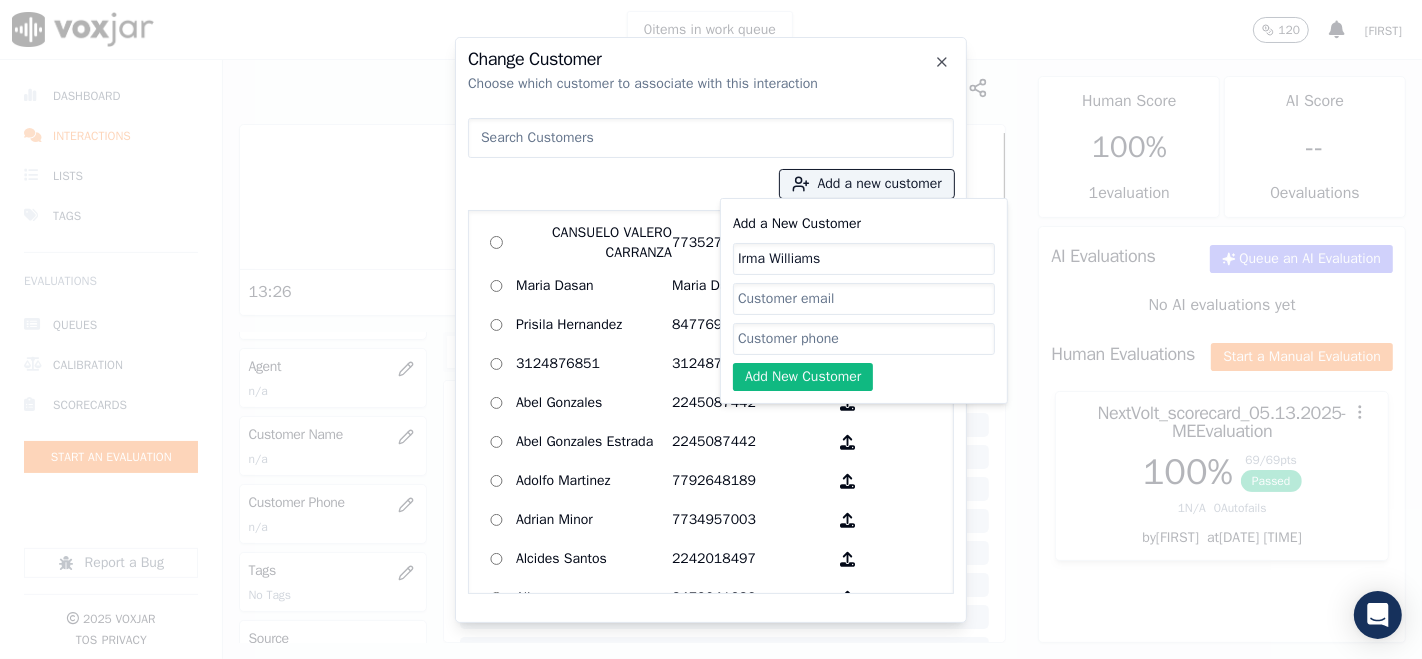 paste on "6306151915" 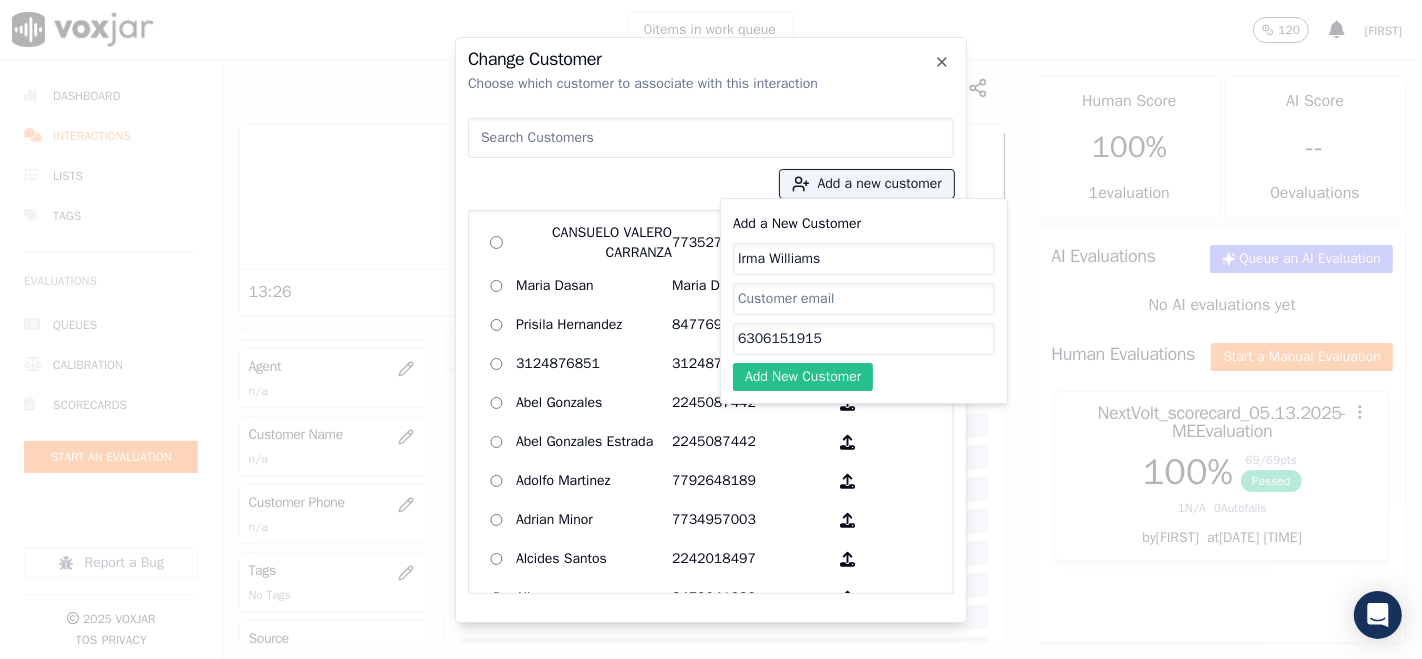 type on "6306151915" 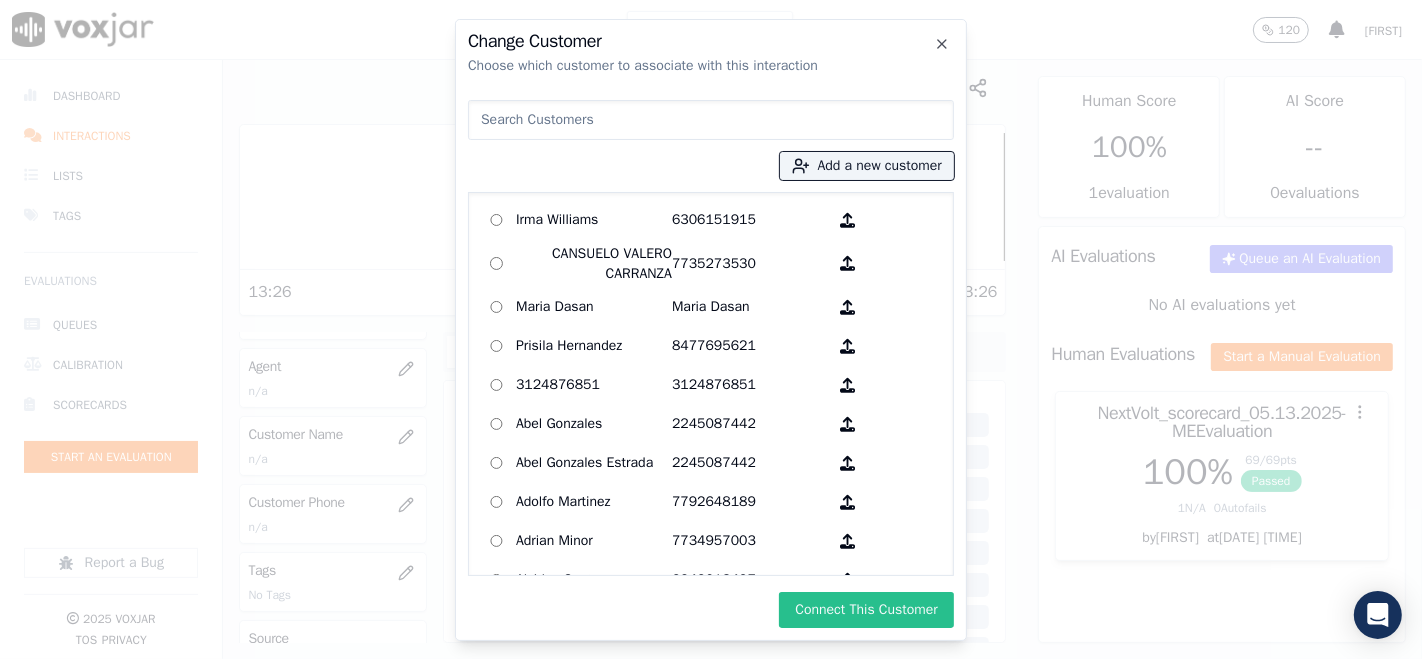 click on "Connect This Customer" at bounding box center (866, 610) 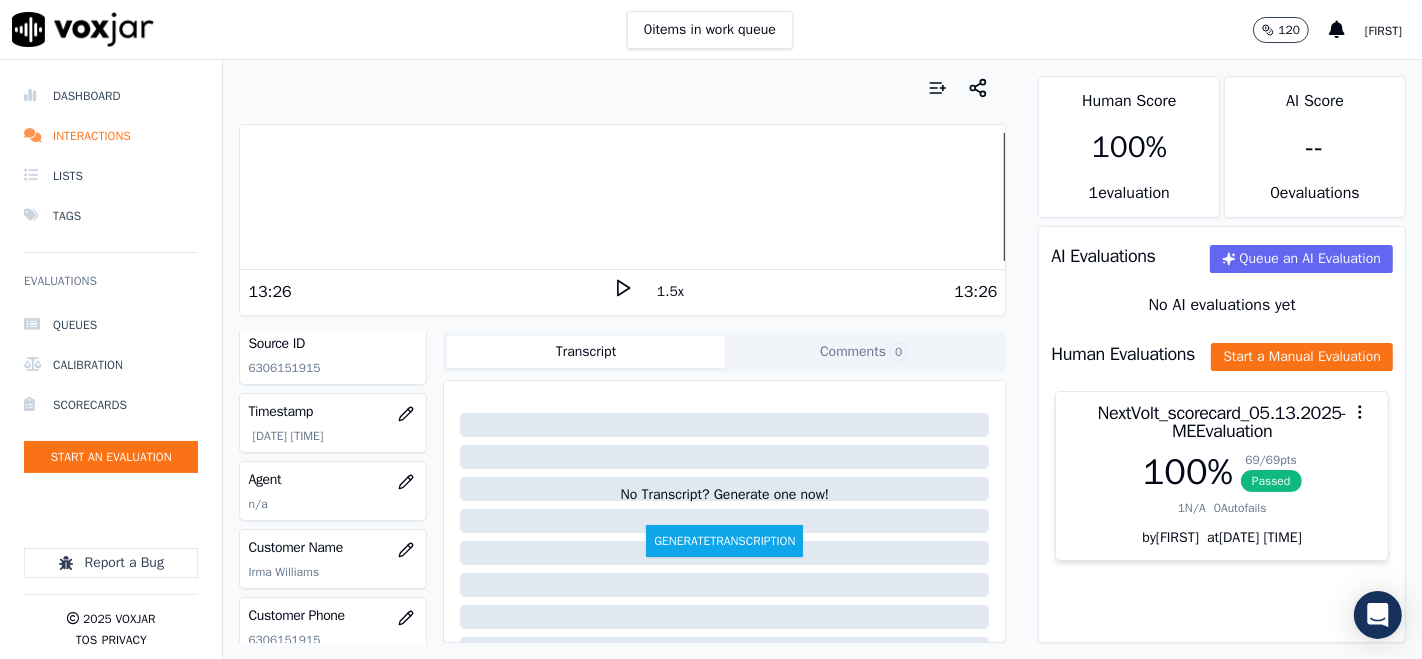 scroll, scrollTop: 87, scrollLeft: 0, axis: vertical 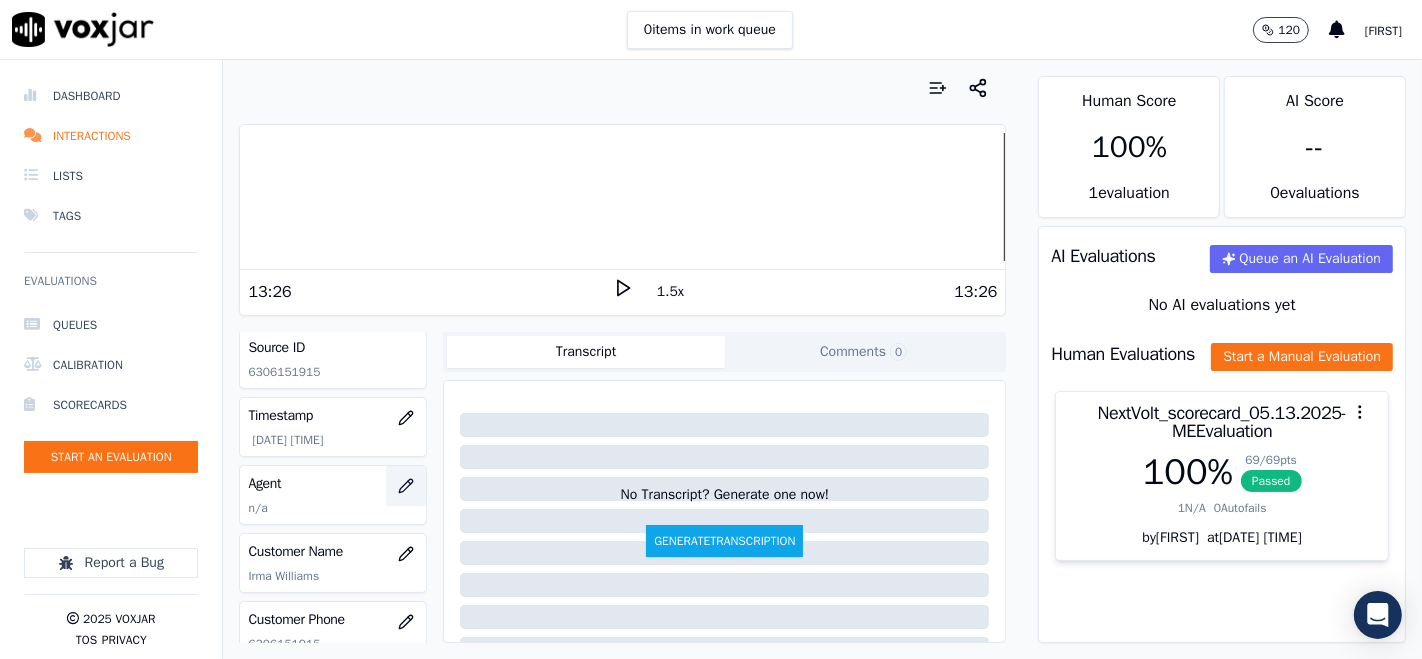 click at bounding box center [406, 486] 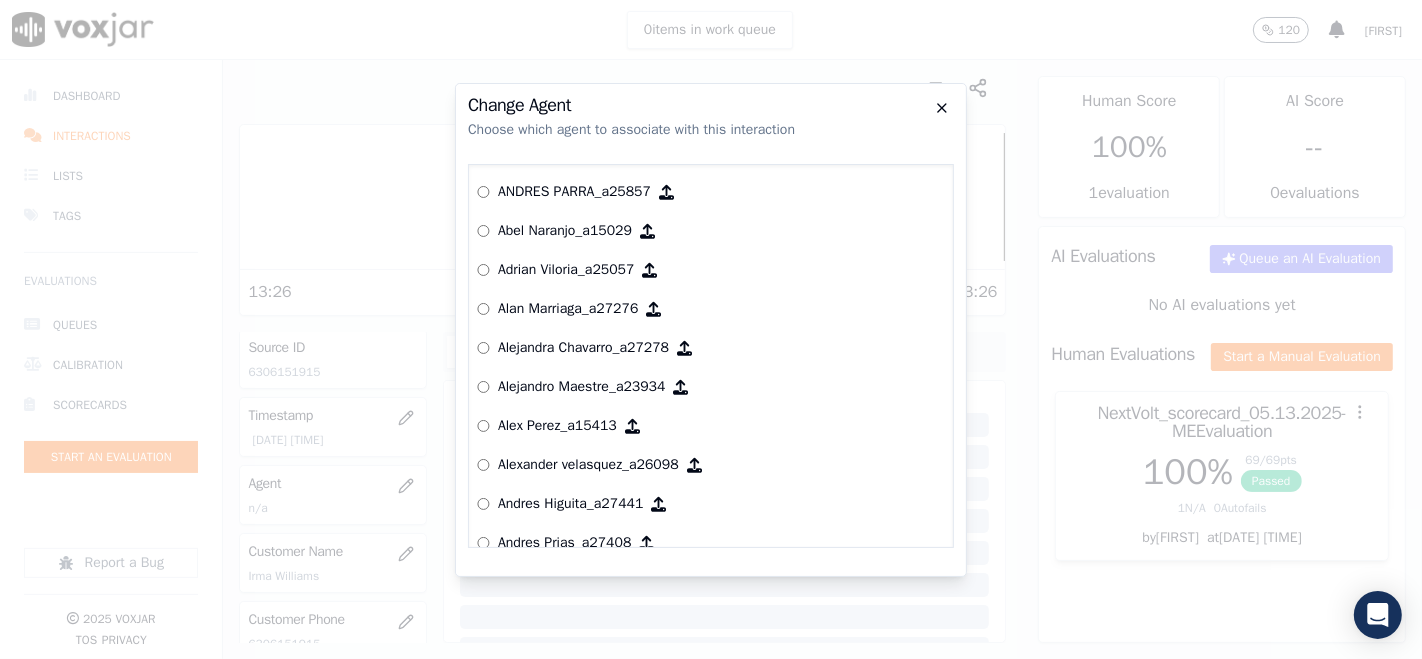 click 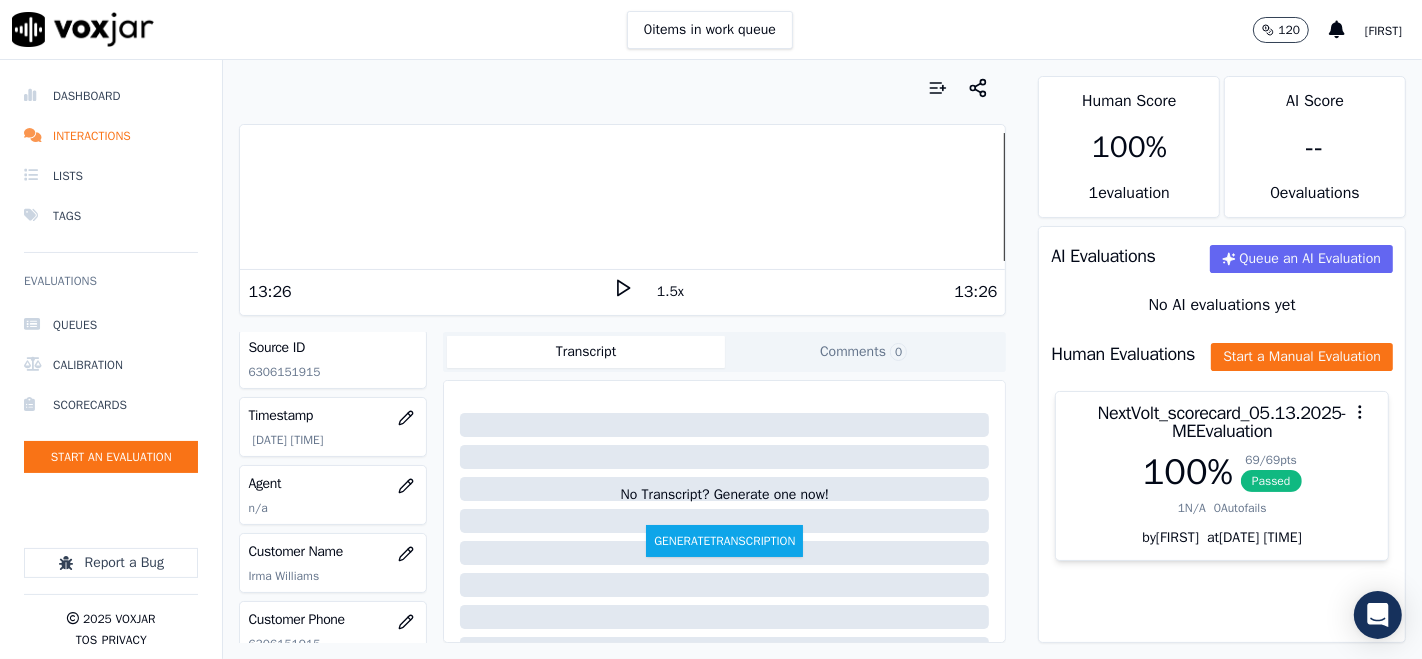 click at bounding box center (622, 197) 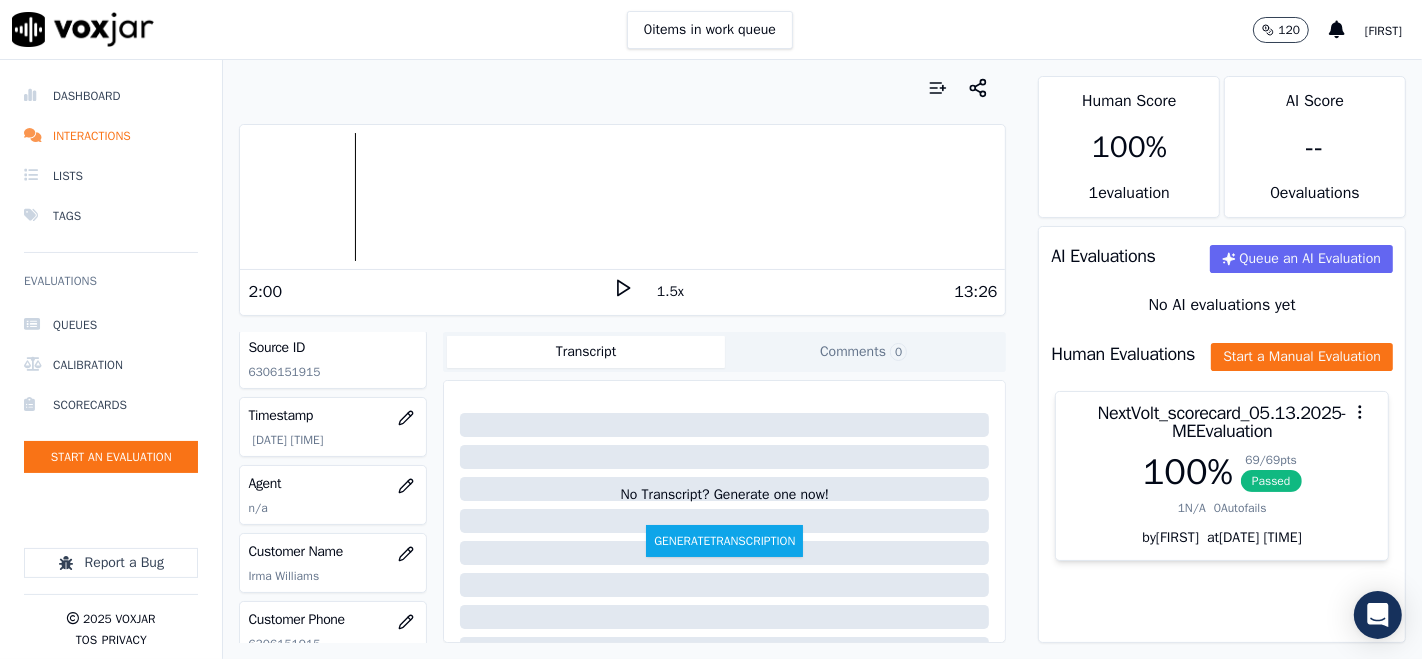 click 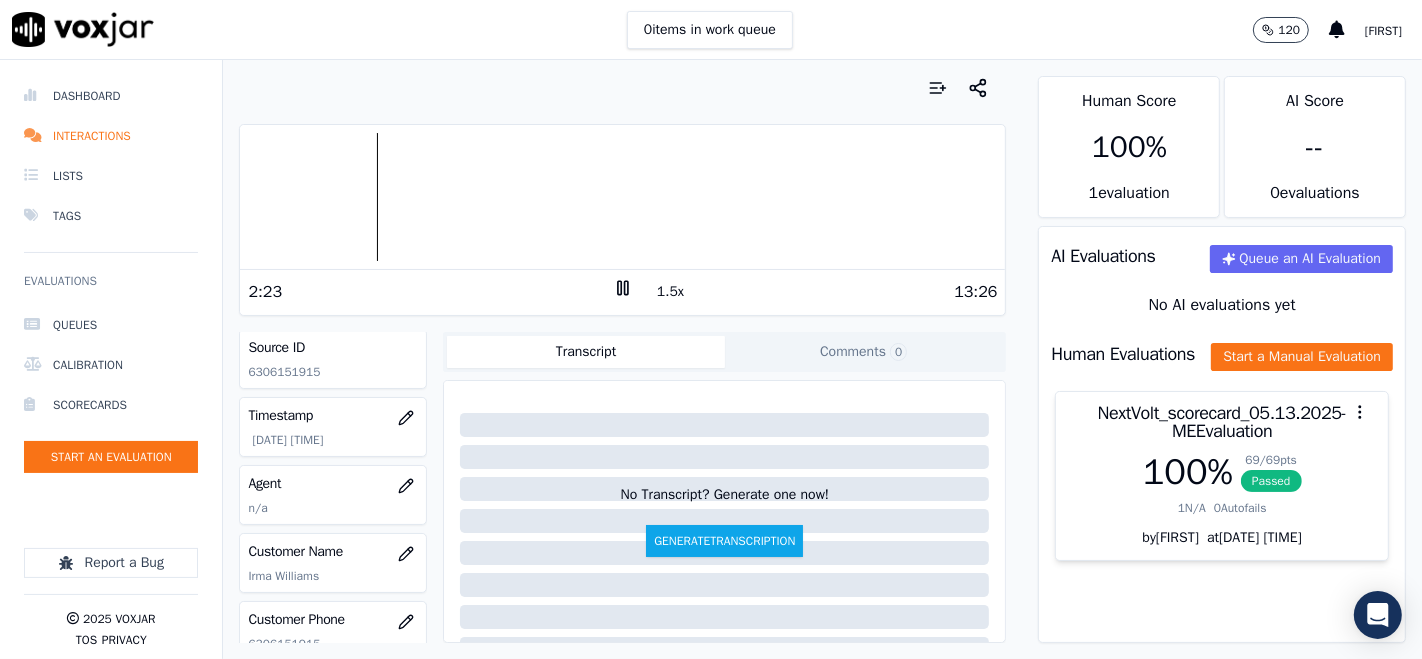 click 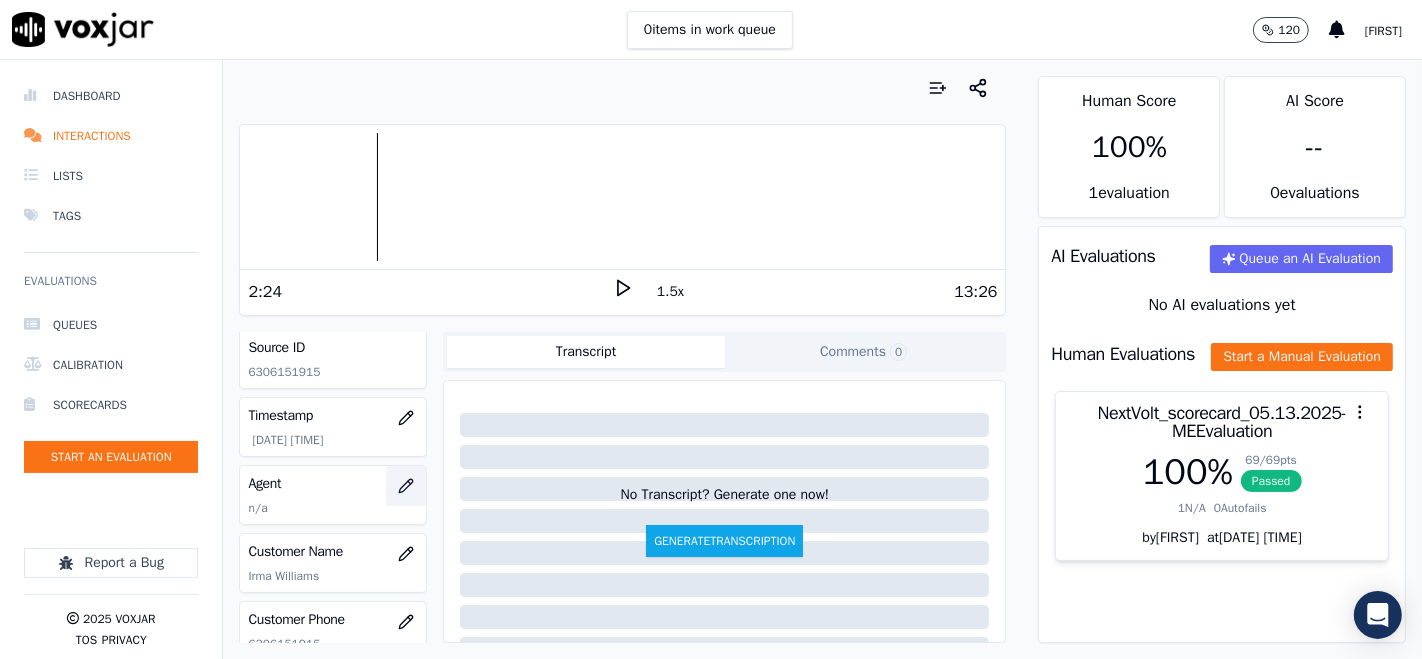 click 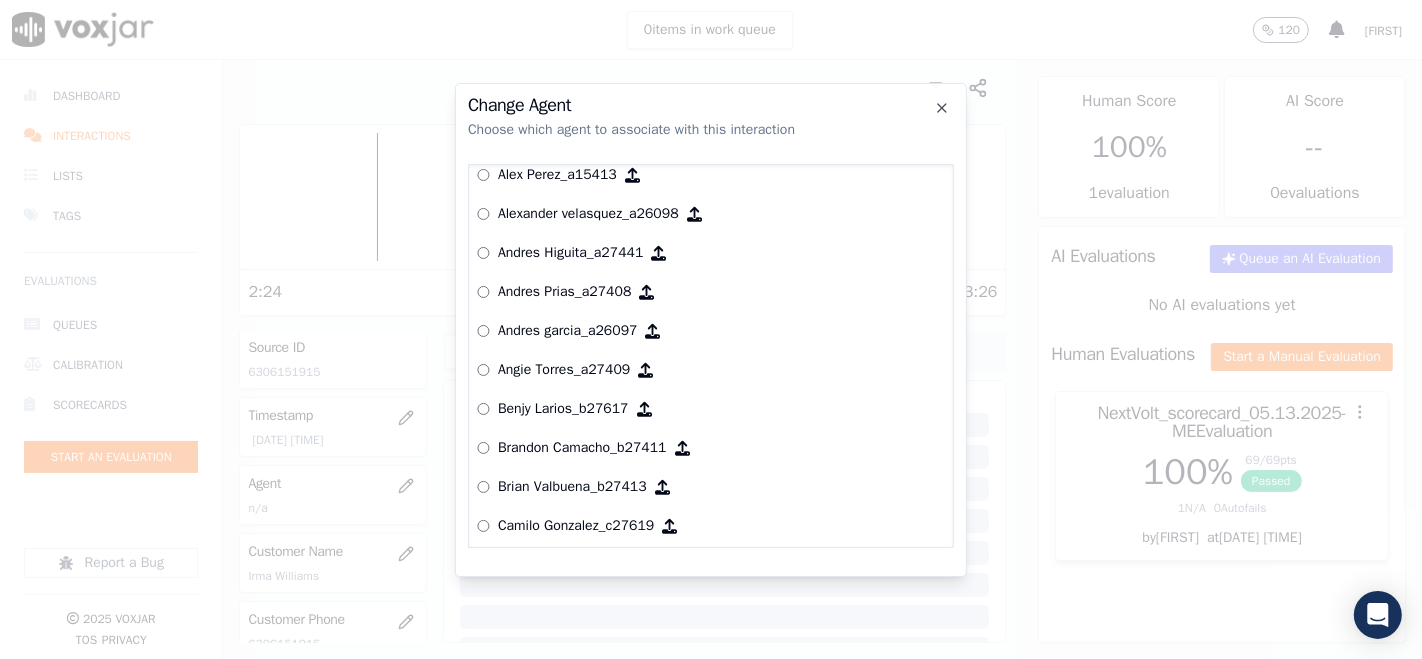 scroll, scrollTop: 254, scrollLeft: 0, axis: vertical 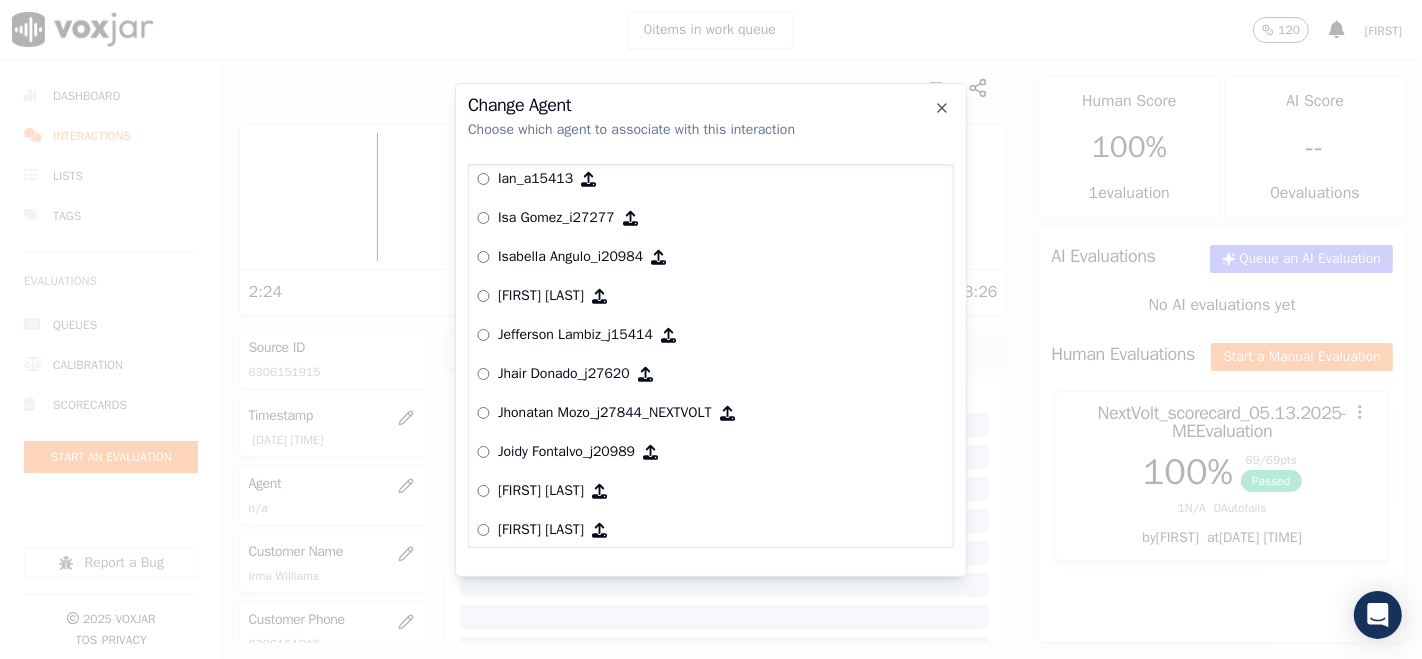 drag, startPoint x: 954, startPoint y: 437, endPoint x: 940, endPoint y: 446, distance: 16.643316 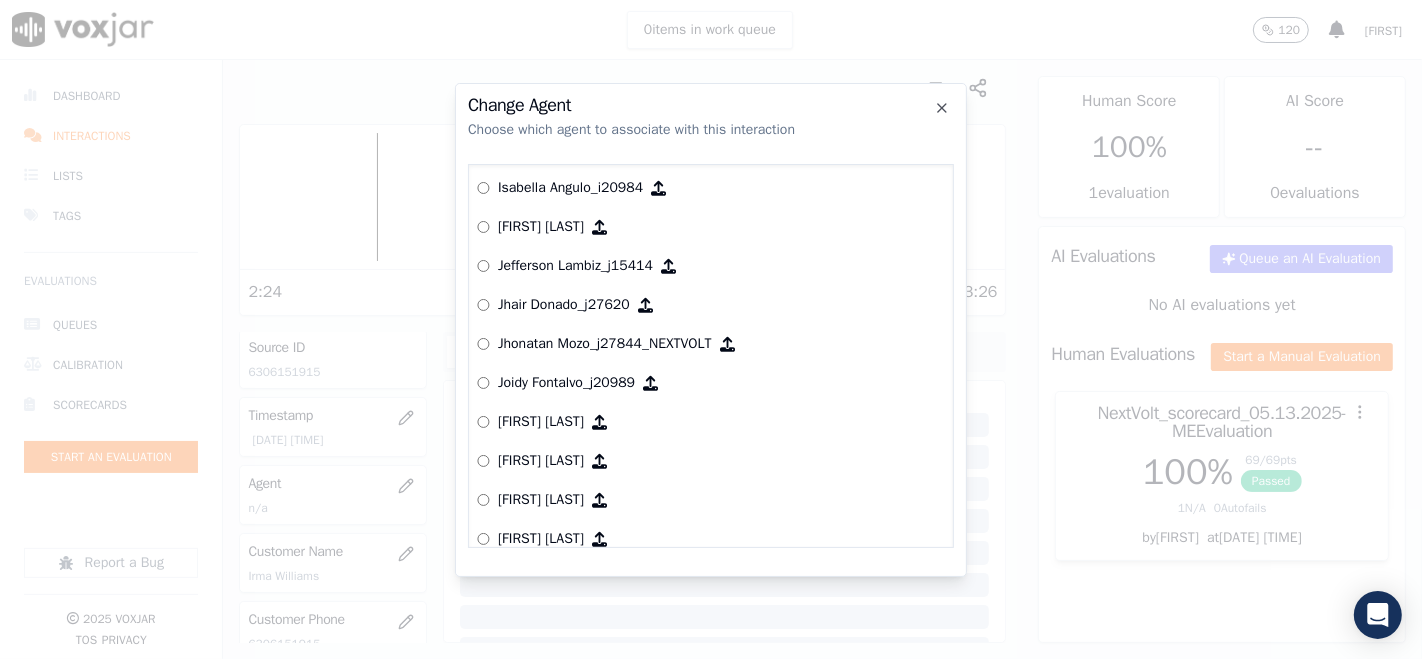 scroll, scrollTop: 1540, scrollLeft: 0, axis: vertical 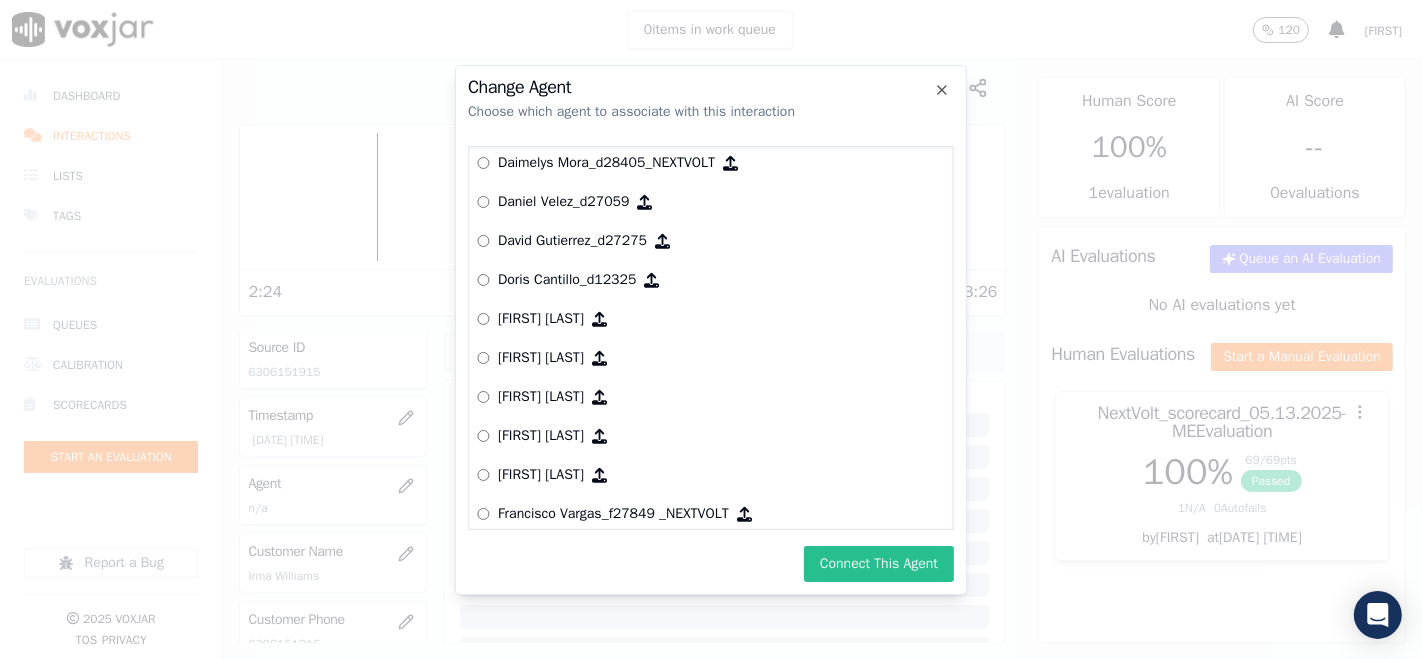 click on "Connect This Agent" at bounding box center (879, 564) 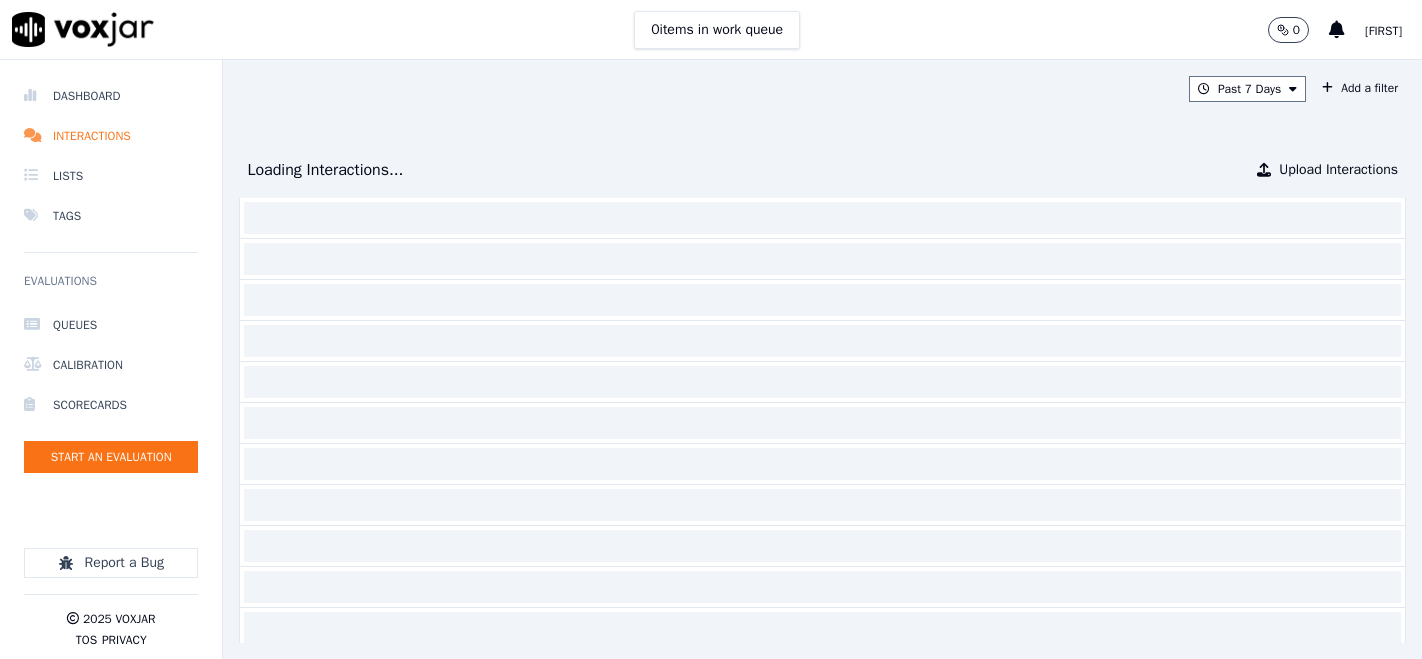 scroll, scrollTop: 0, scrollLeft: 0, axis: both 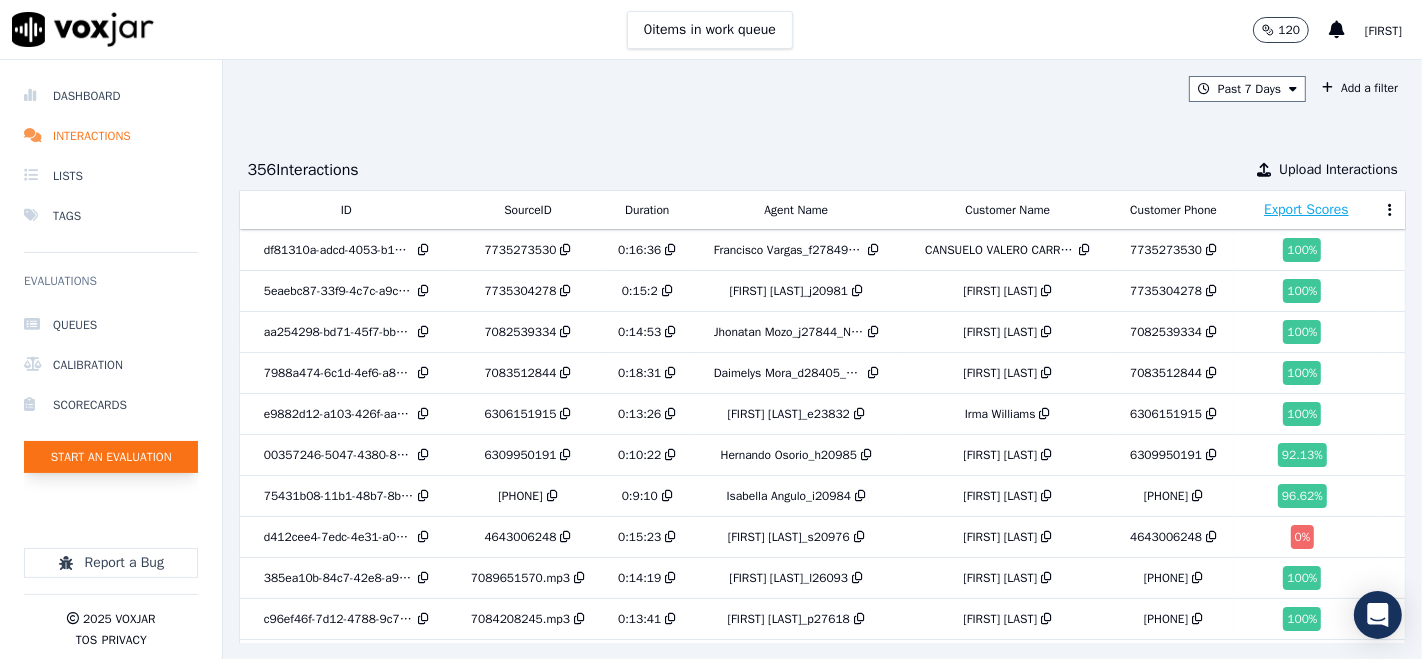 click on "Start an Evaluation" 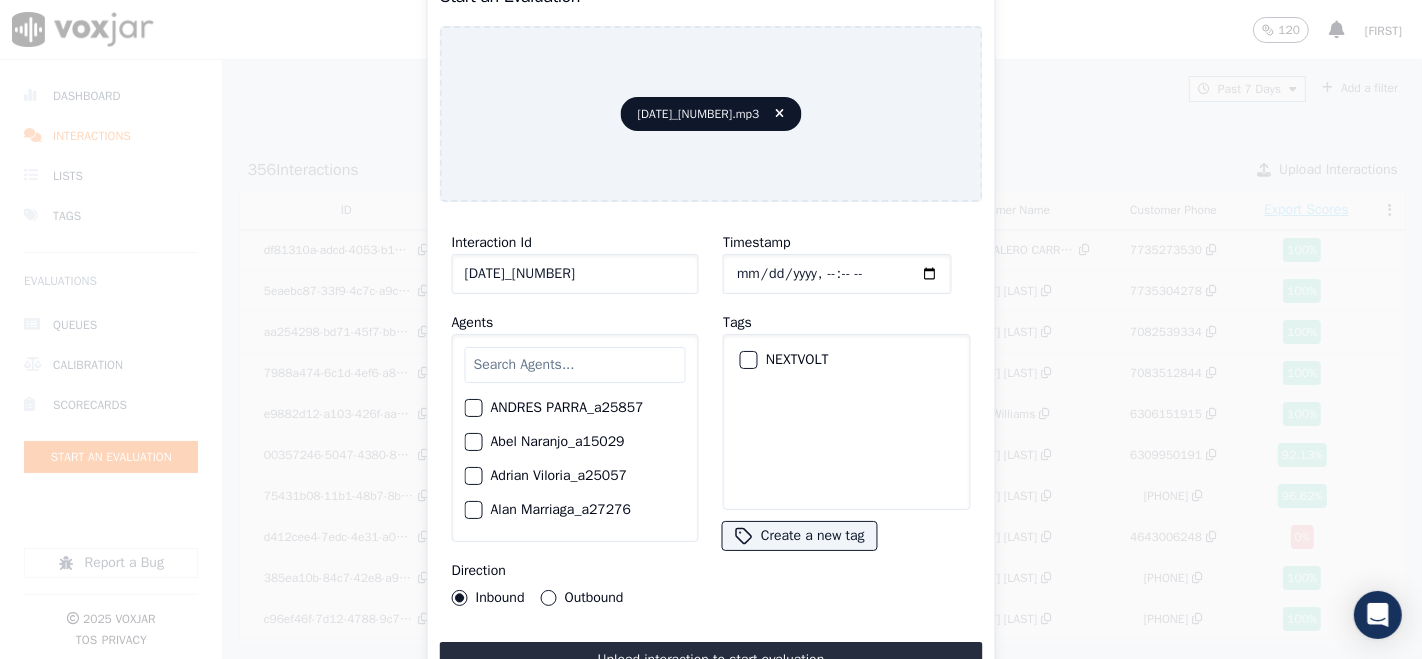 type on "[DATE]_[NUMBER]" 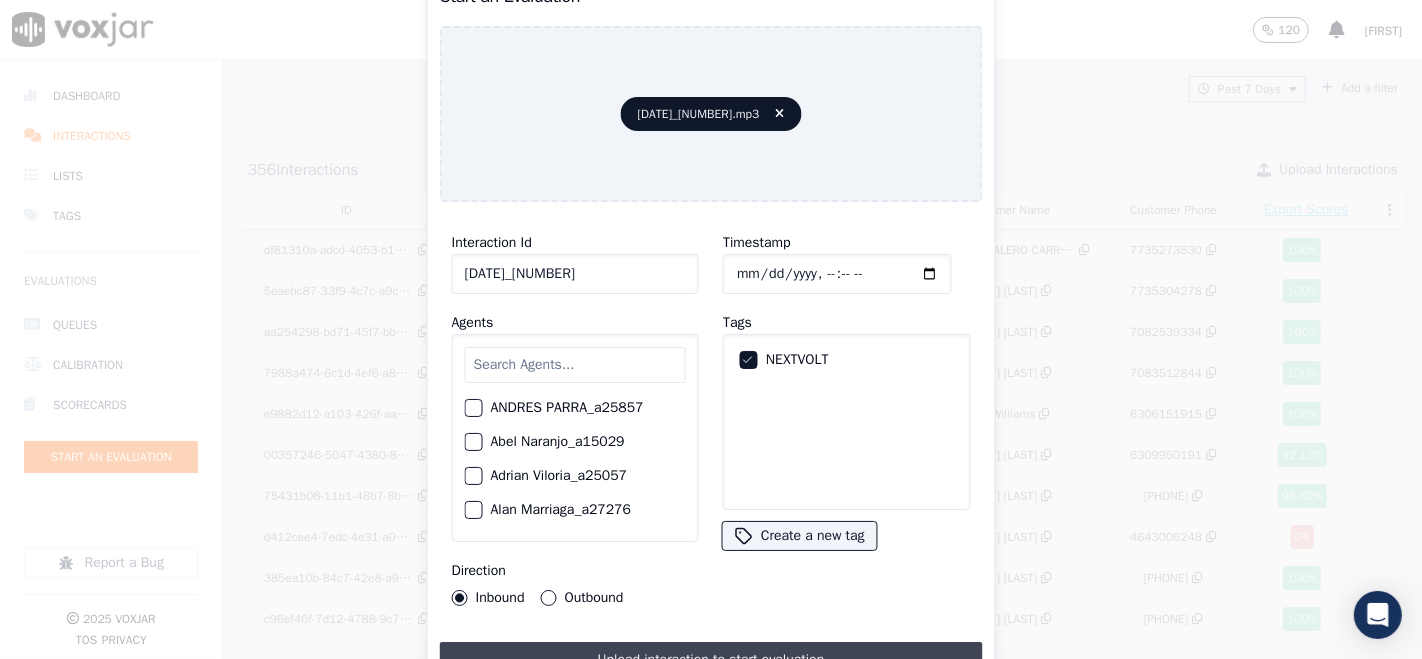 click on "Upload interaction to start evaluation" at bounding box center (711, 660) 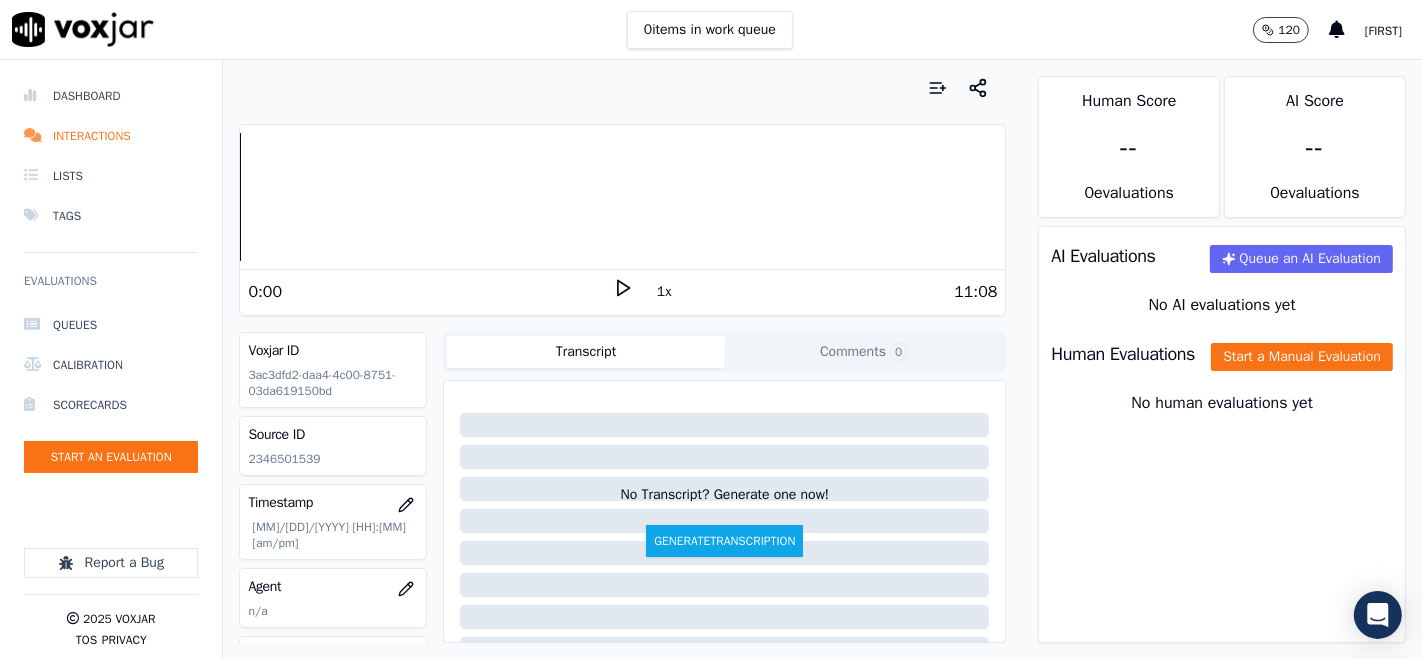 click 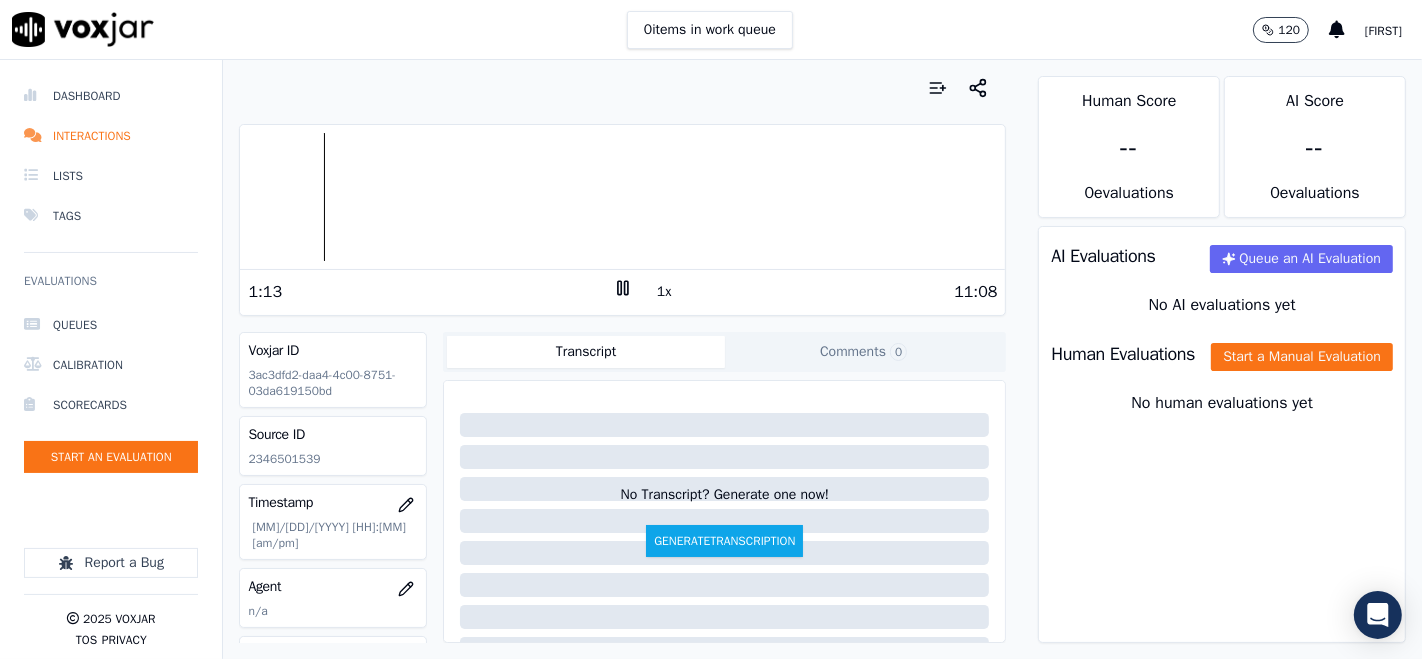 click 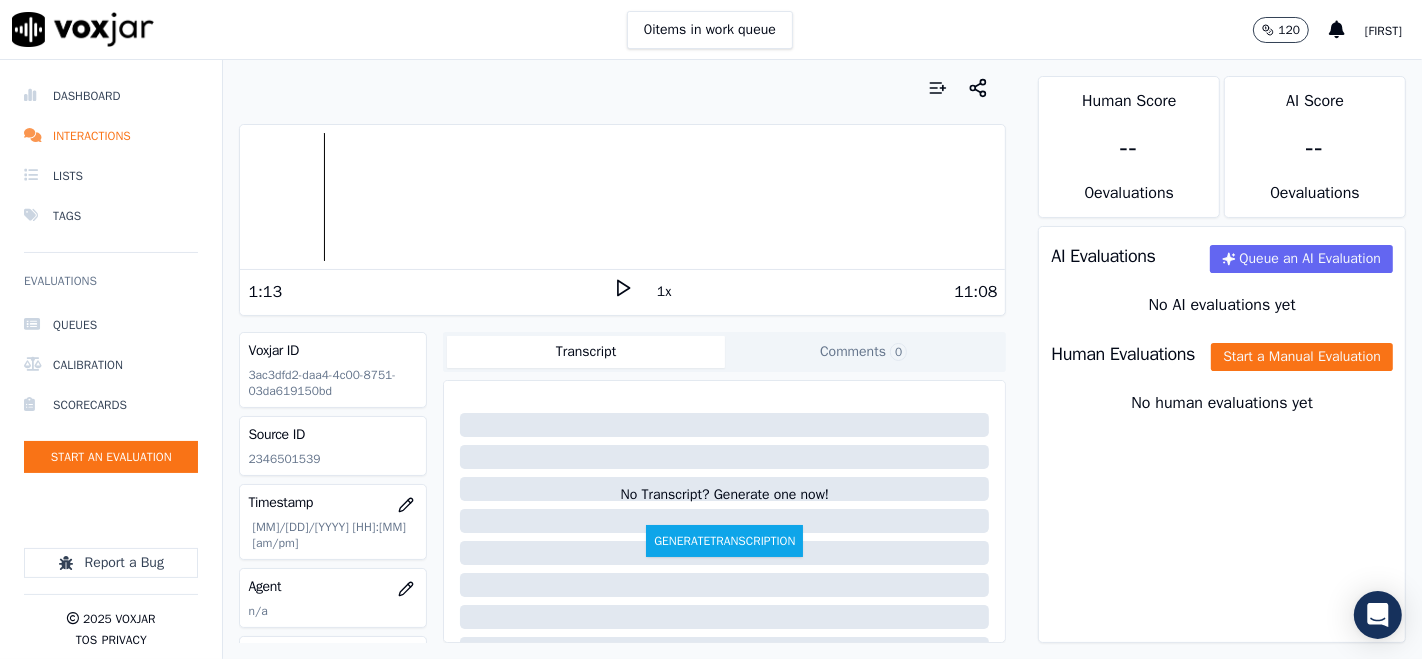 click 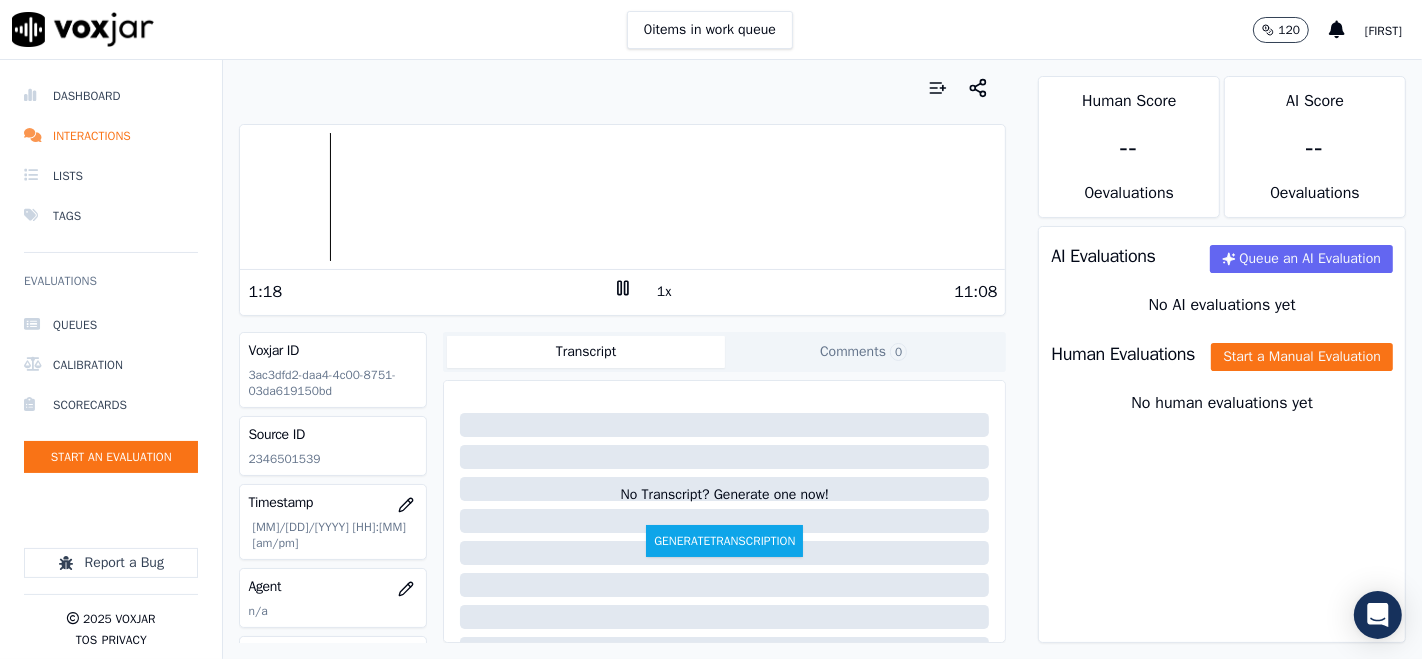 click 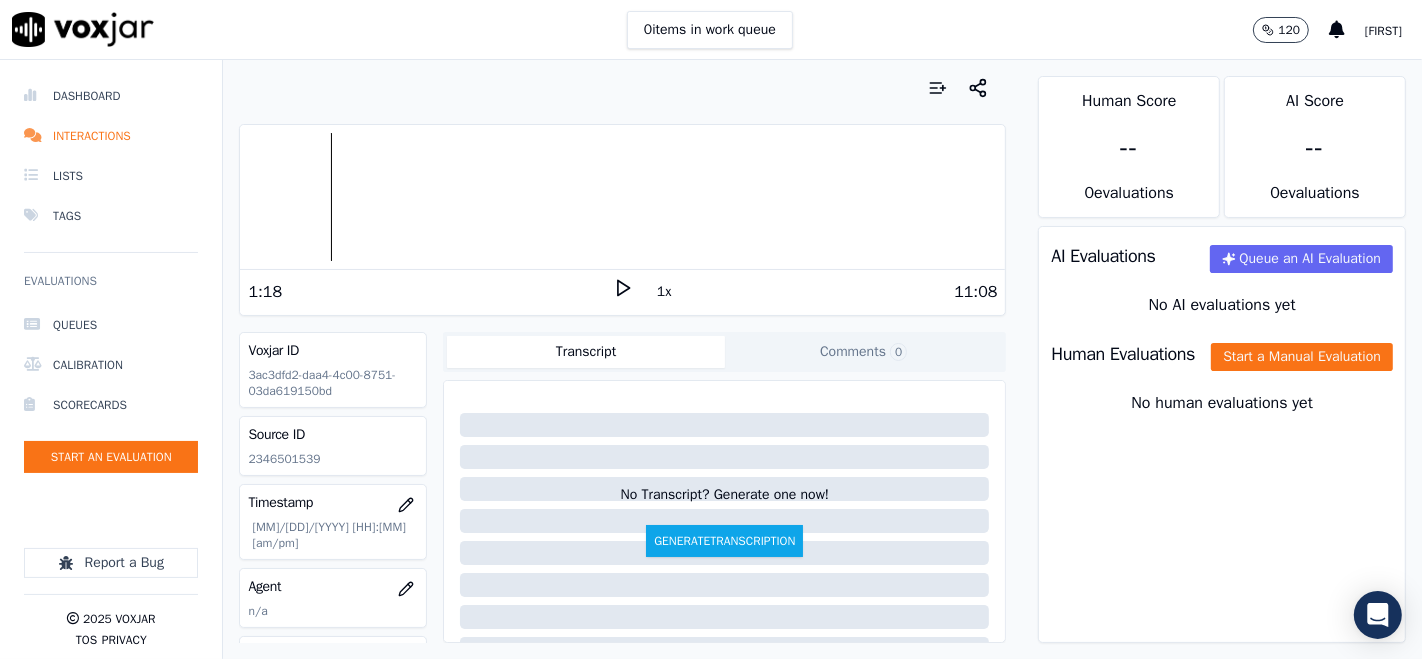 click 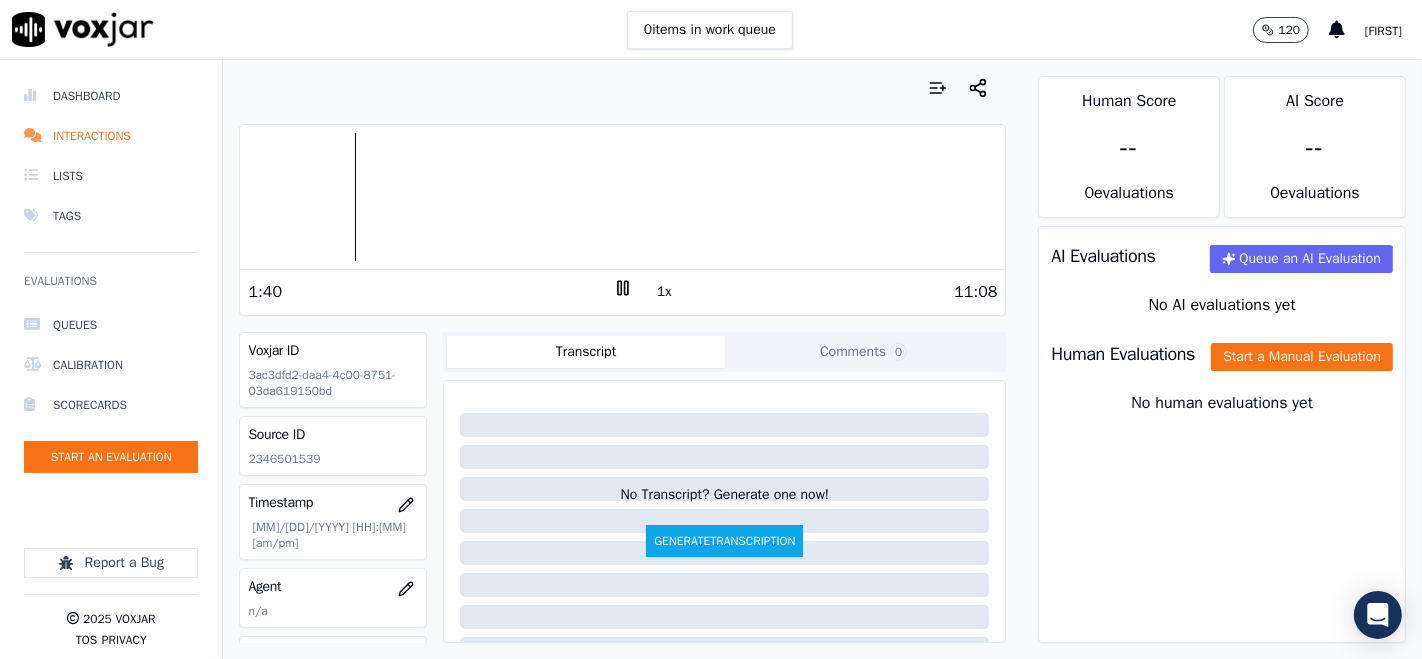 click 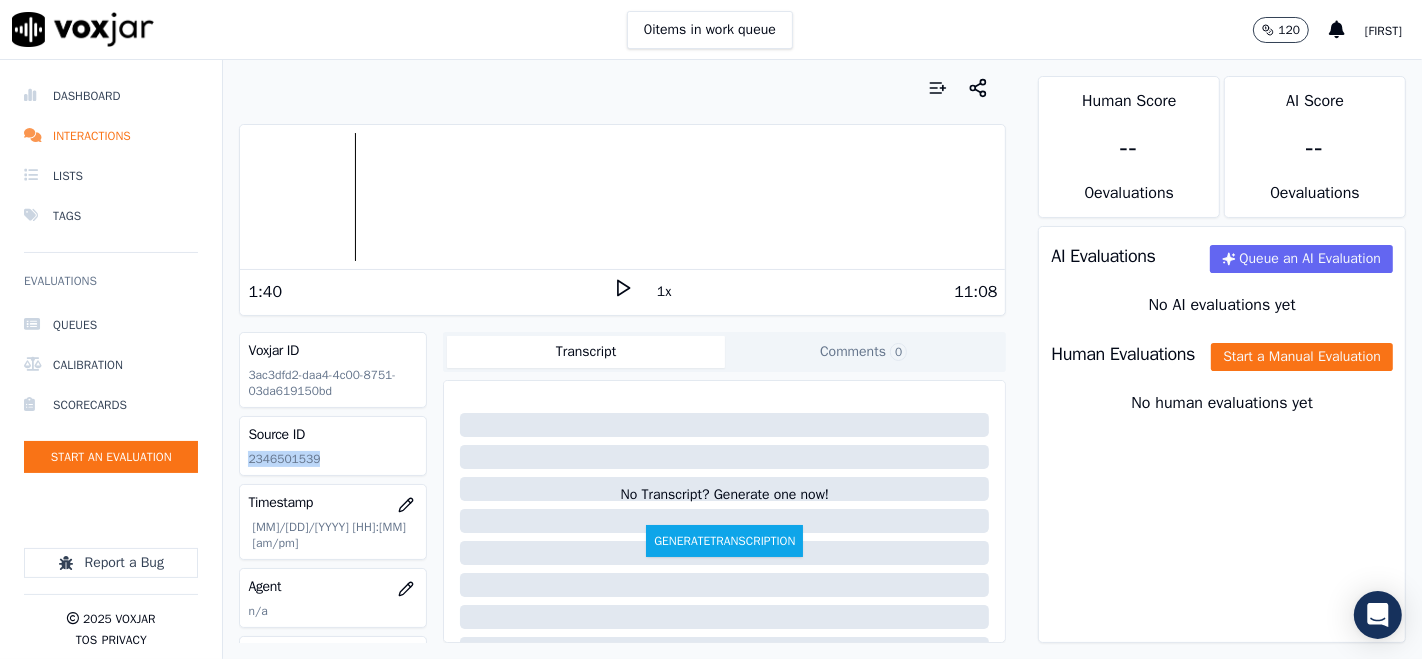 drag, startPoint x: 246, startPoint y: 450, endPoint x: 328, endPoint y: 454, distance: 82.0975 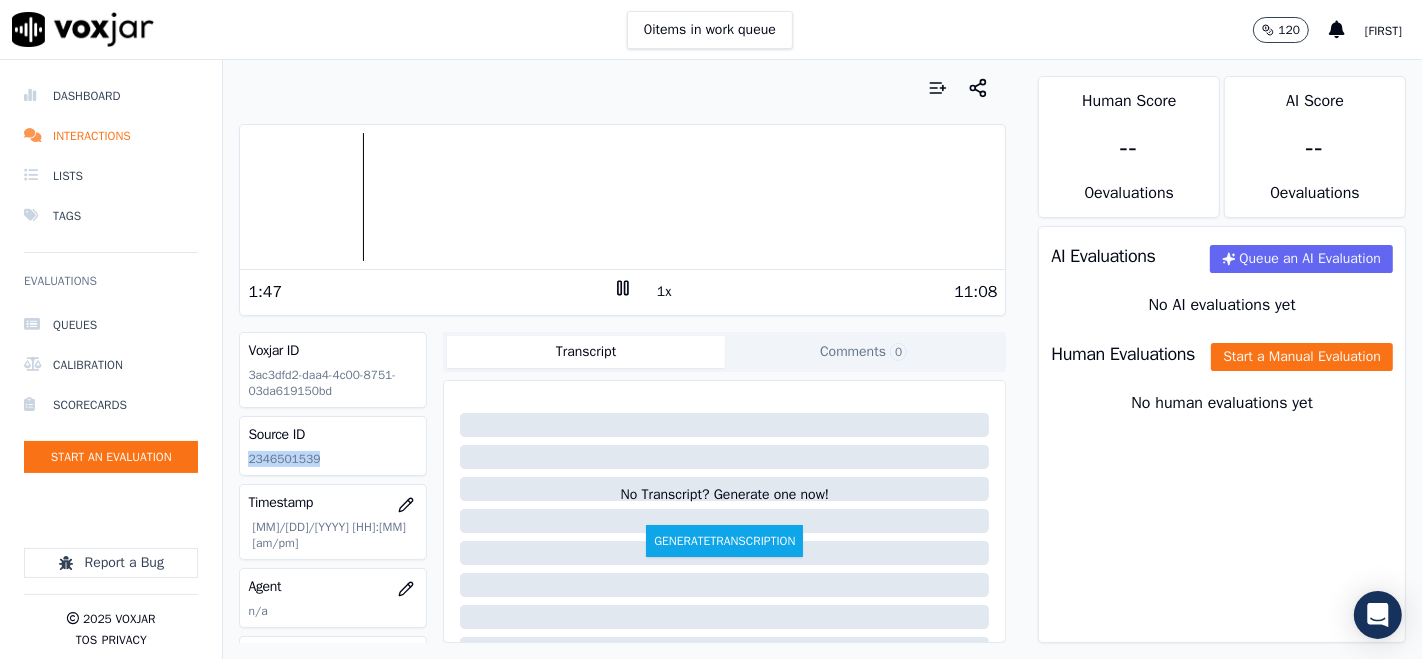 click 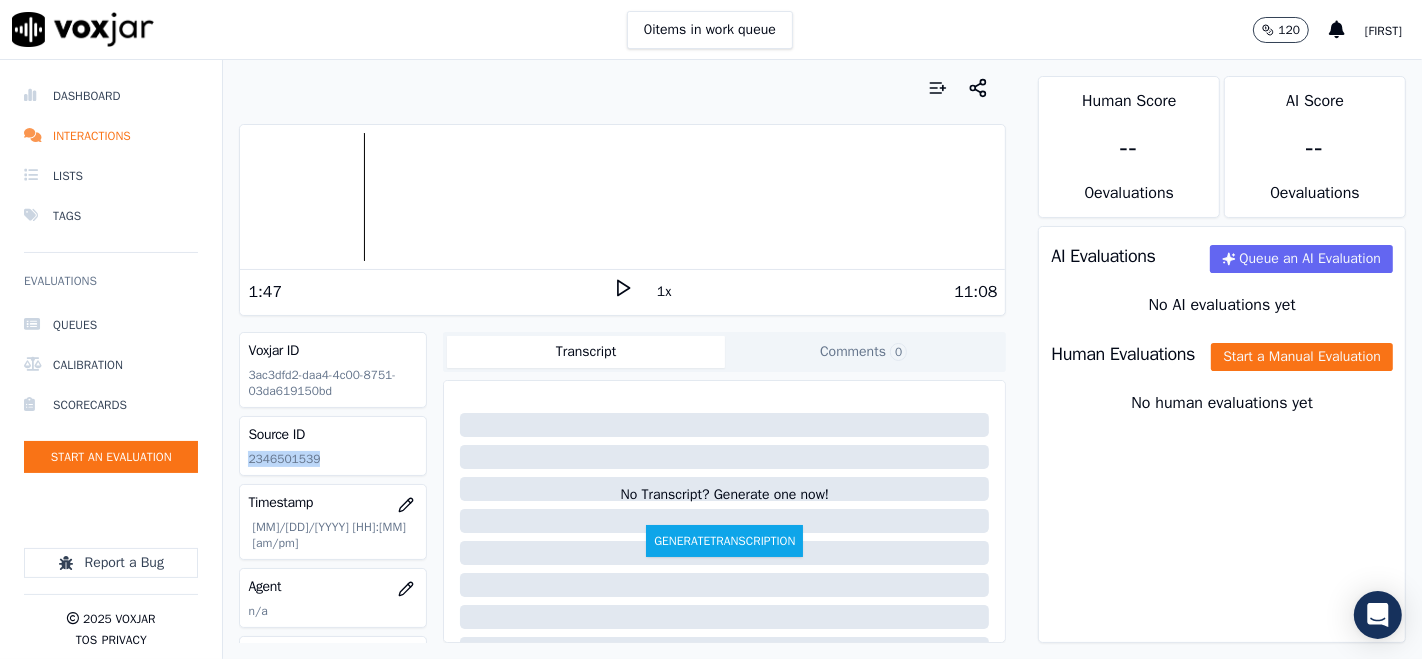 click 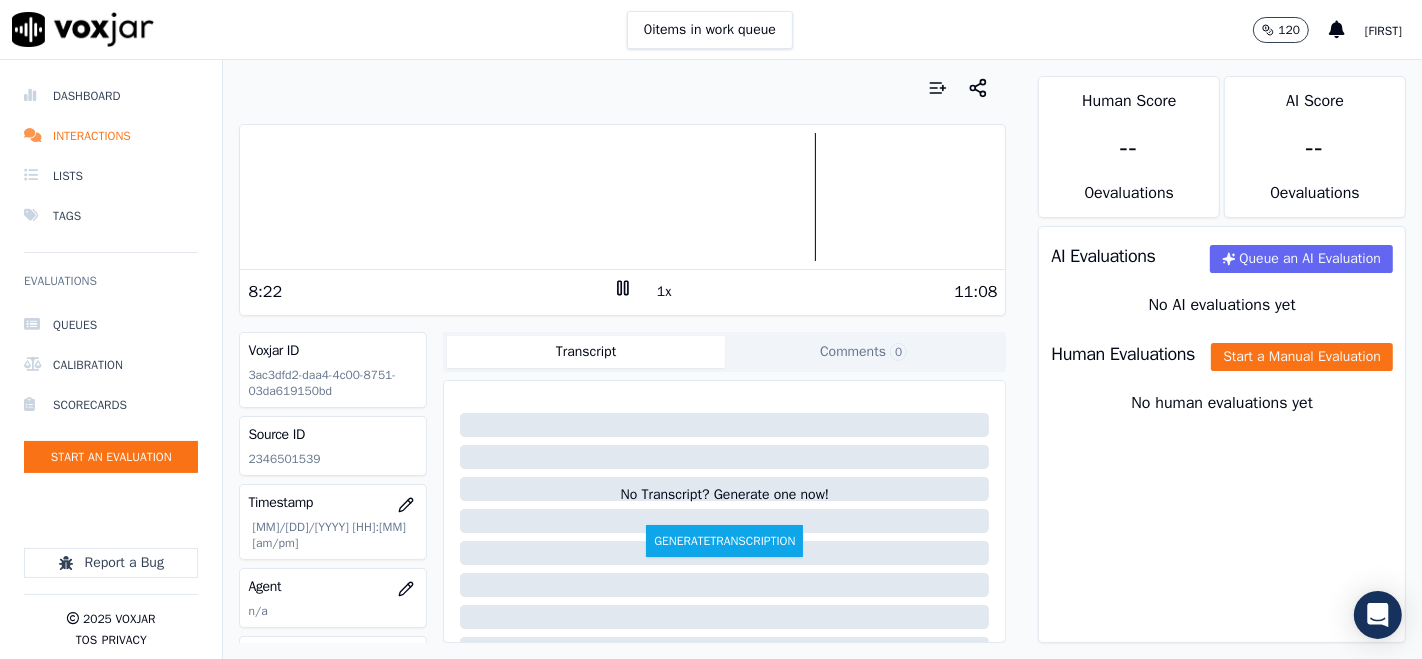 click on "AI Evaluations
Queue an AI Evaluation   No AI evaluations yet   Human Evaluations   Start a Manual Evaluation   No human evaluations yet" at bounding box center (1222, 434) 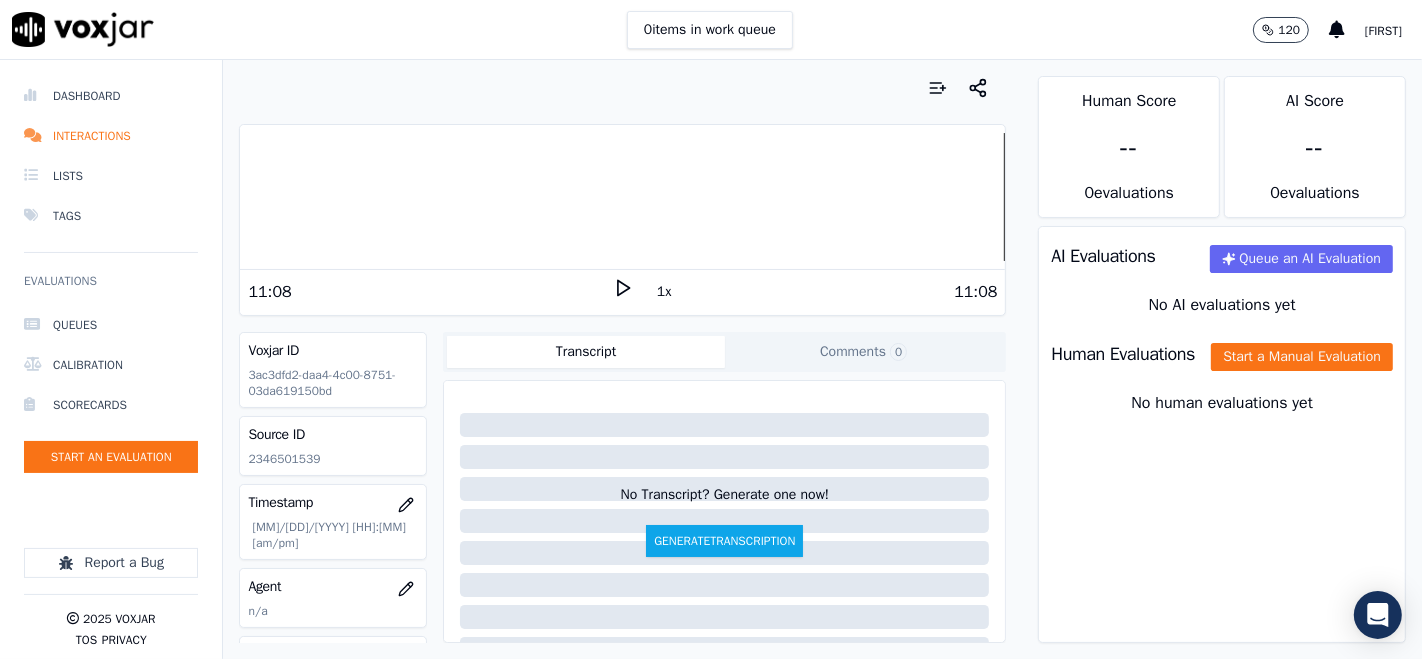 click 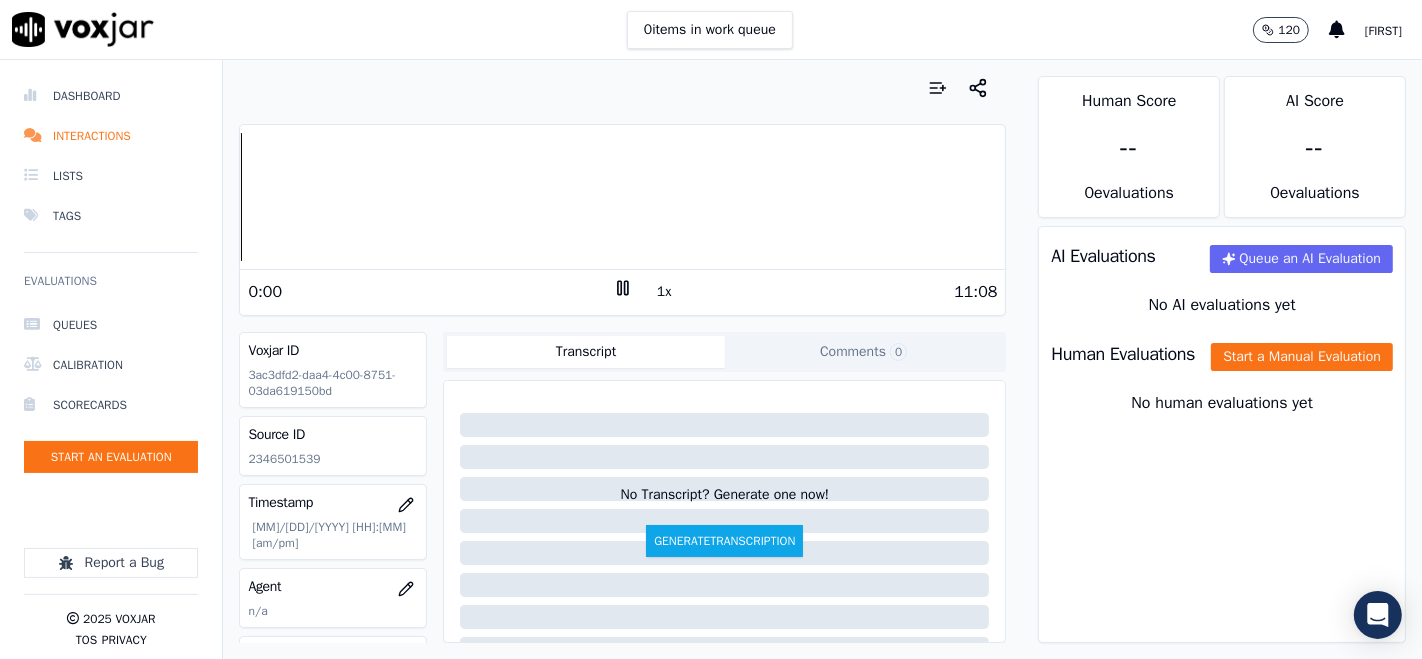 click 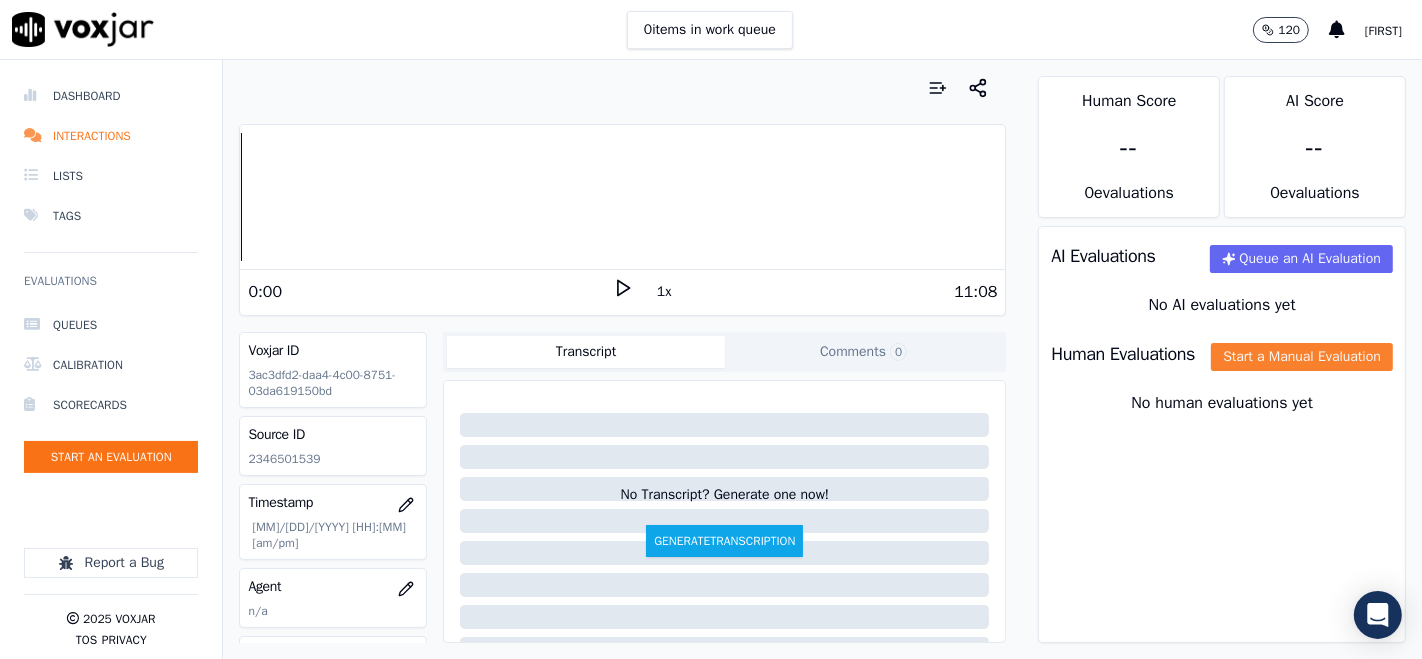 click on "Start a Manual Evaluation" 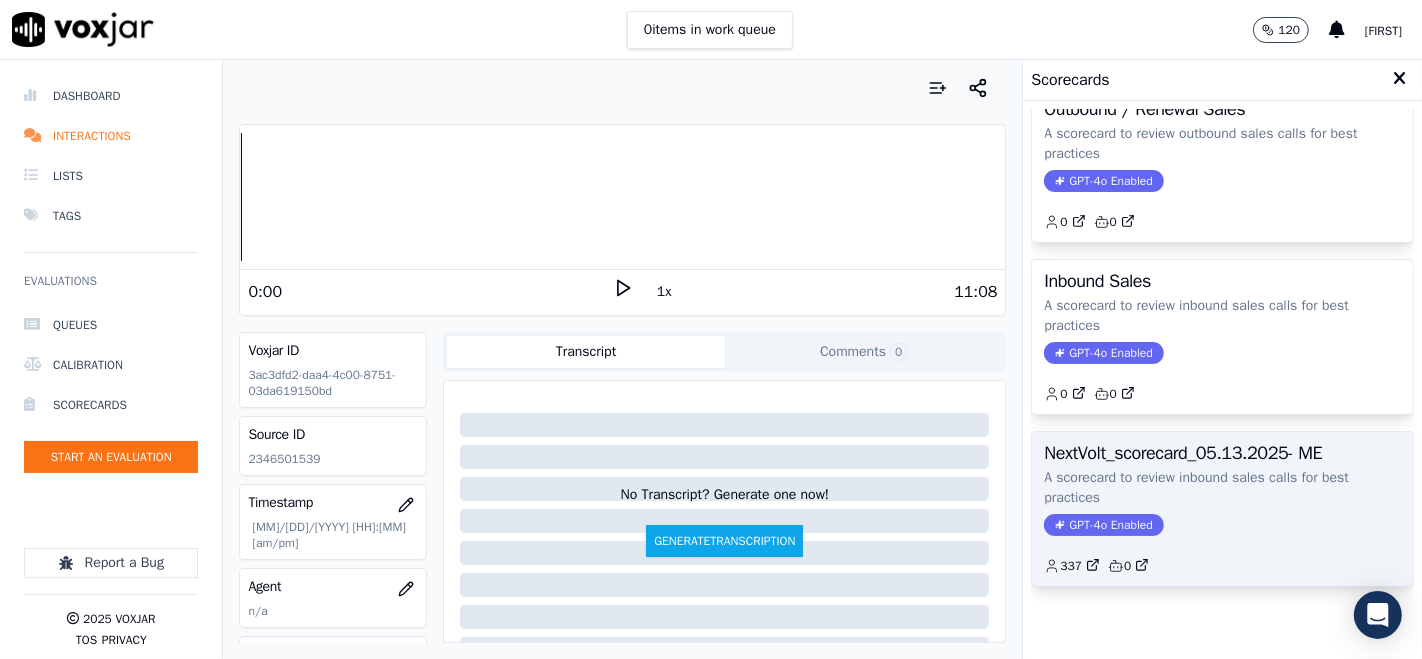 scroll, scrollTop: 254, scrollLeft: 0, axis: vertical 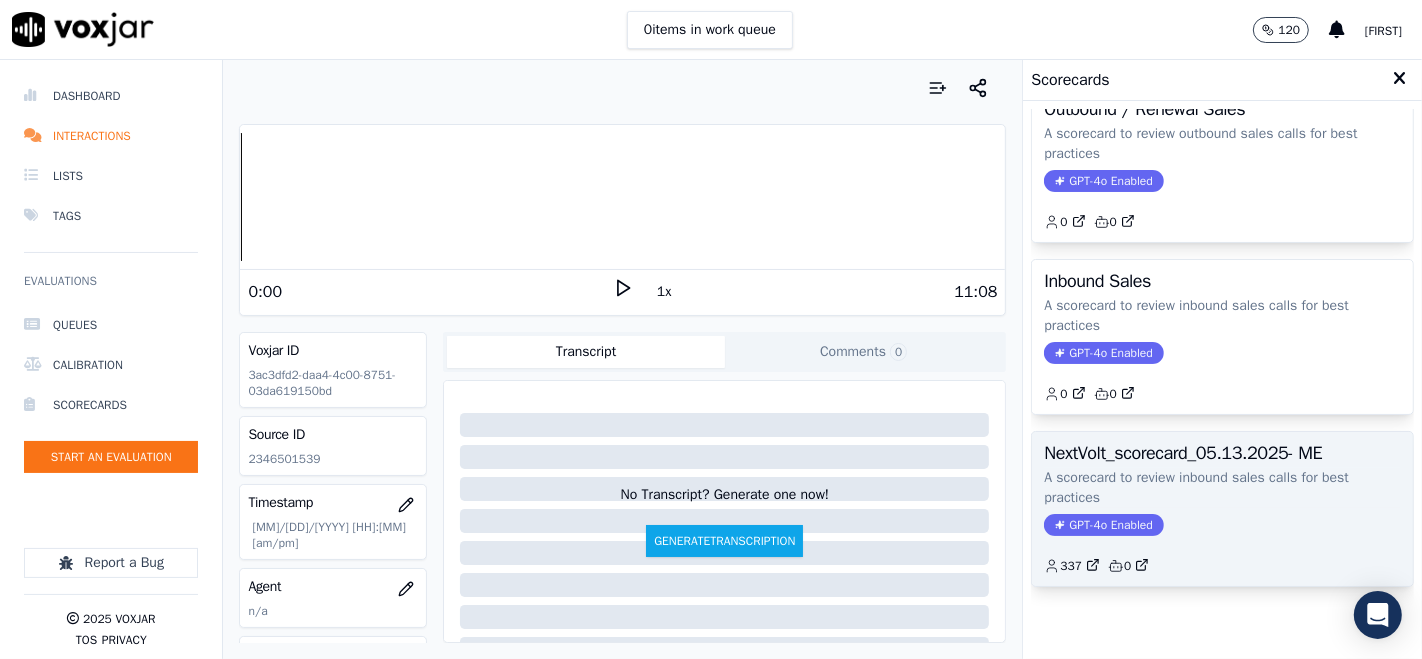 click on "A scorecard to review inbound sales calls for best practices" 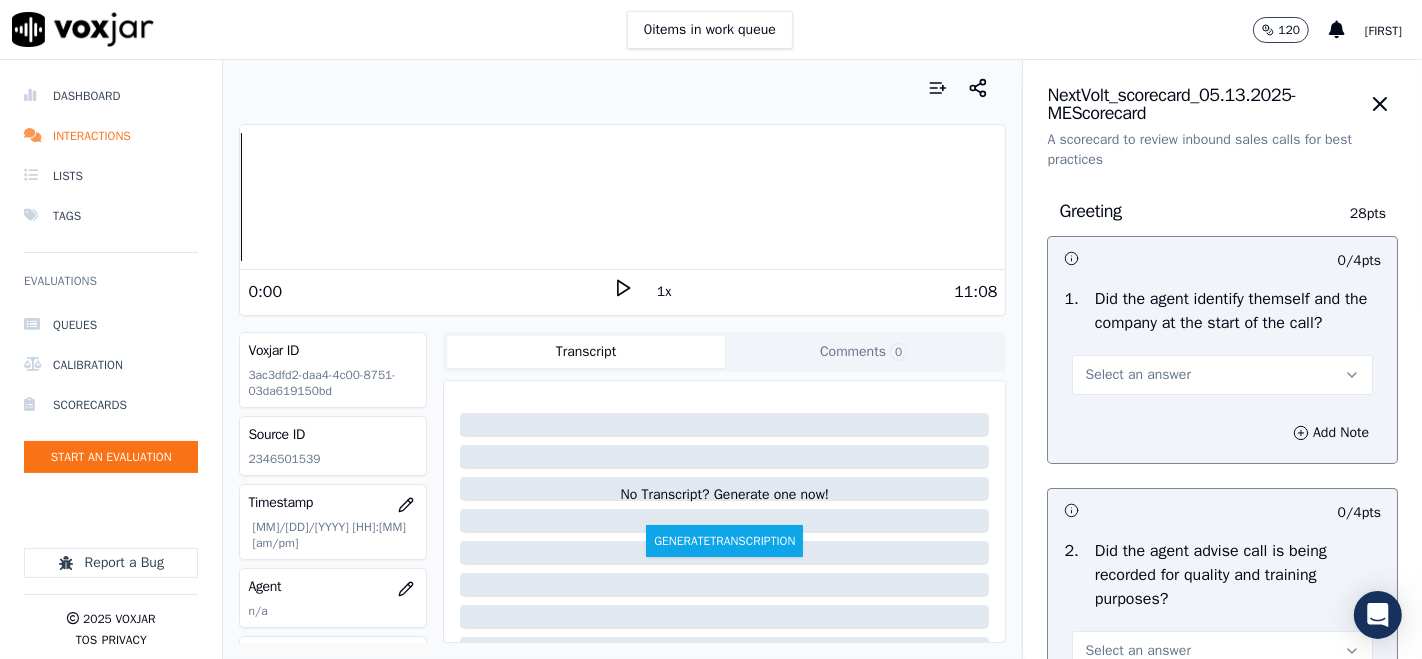 click on "Select an answer" at bounding box center (1137, 375) 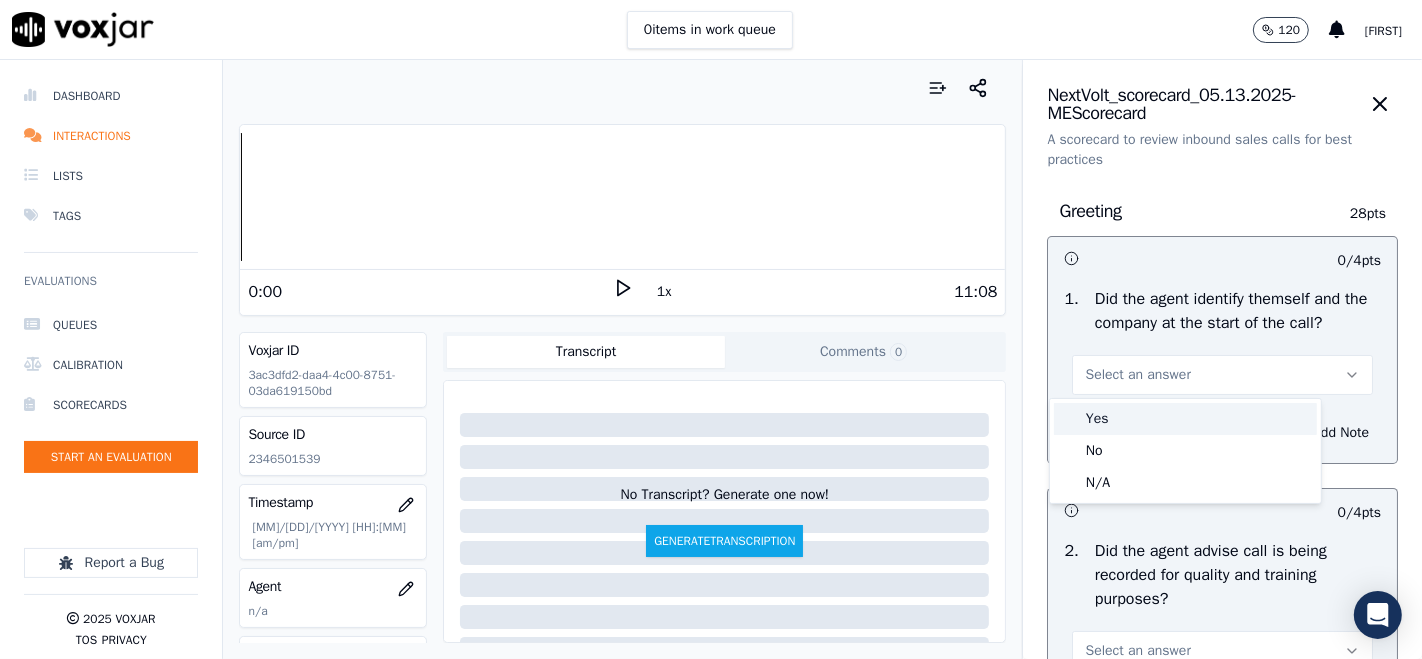 click on "Yes" at bounding box center (1185, 419) 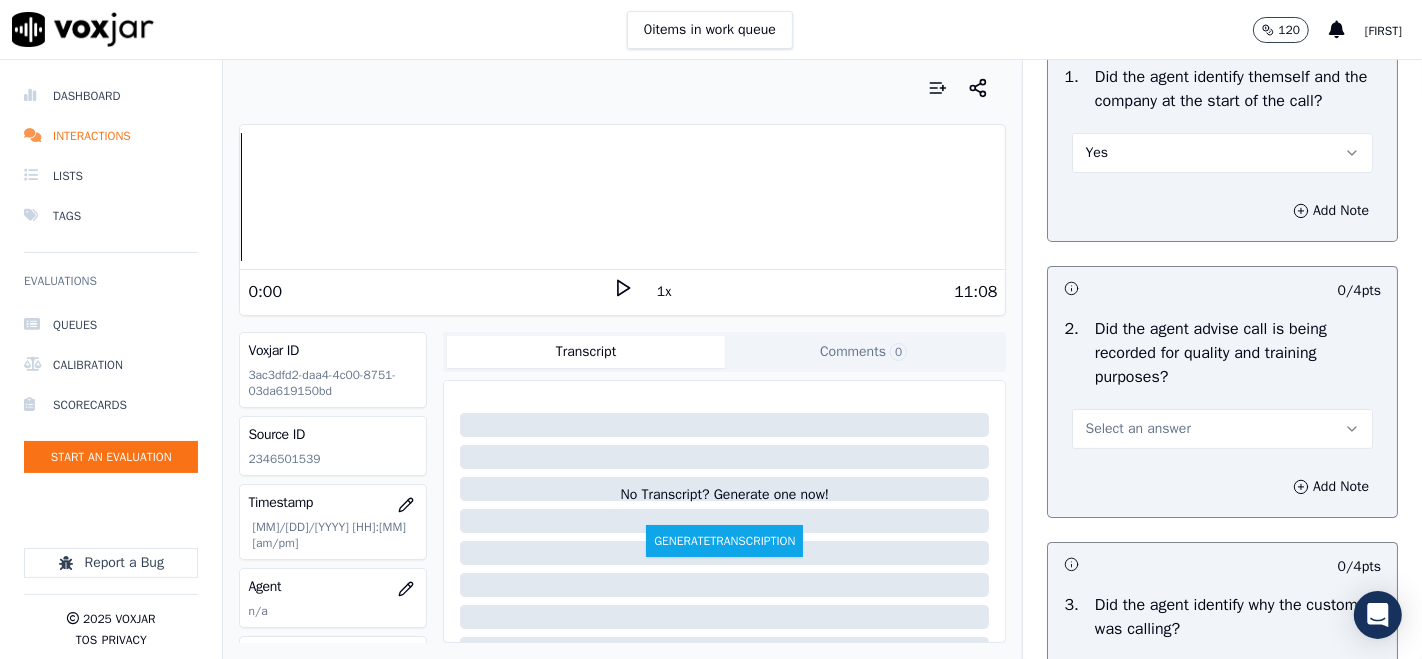click on "Select an answer" at bounding box center [1137, 429] 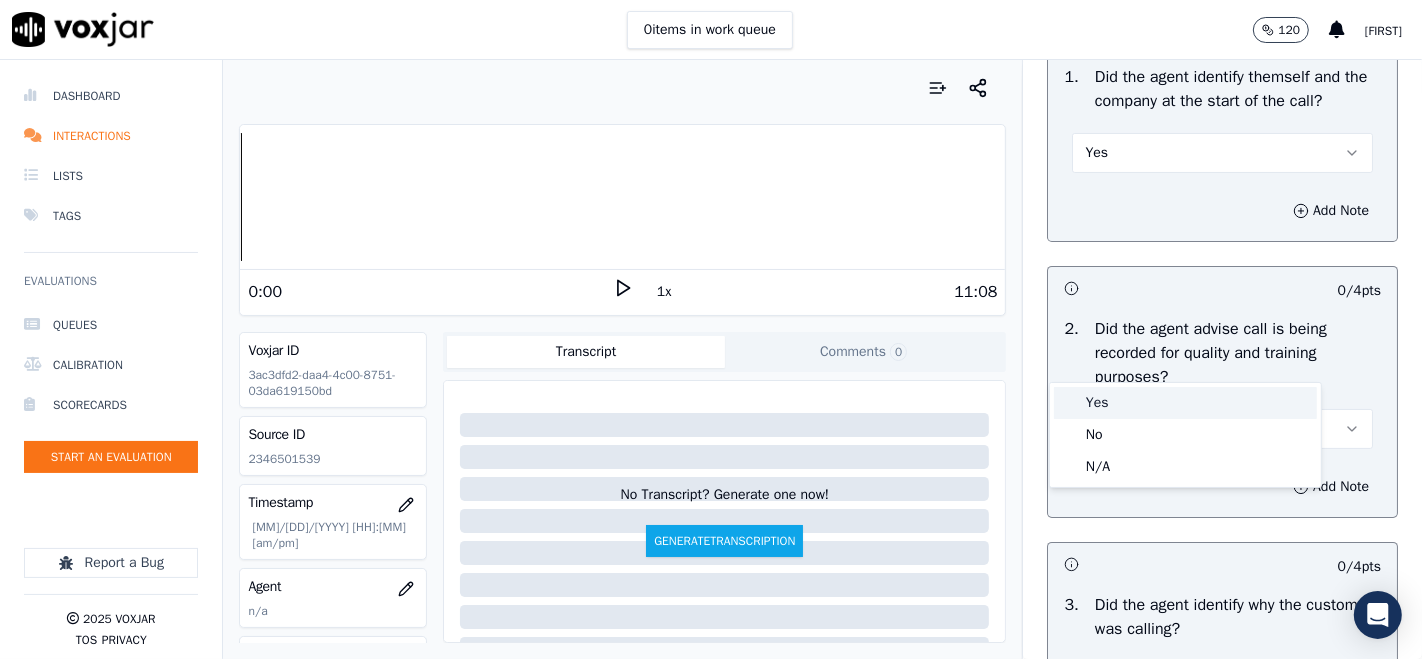 scroll, scrollTop: 333, scrollLeft: 0, axis: vertical 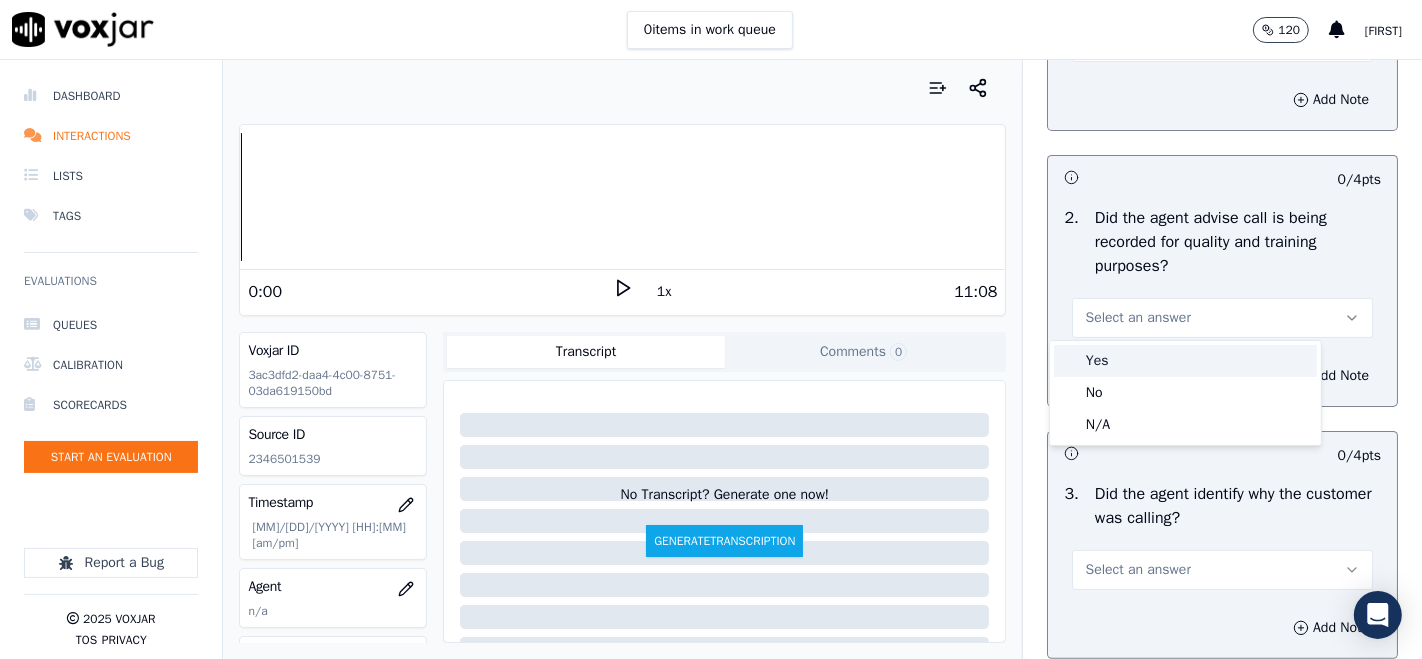 click on "Yes" at bounding box center [1185, 361] 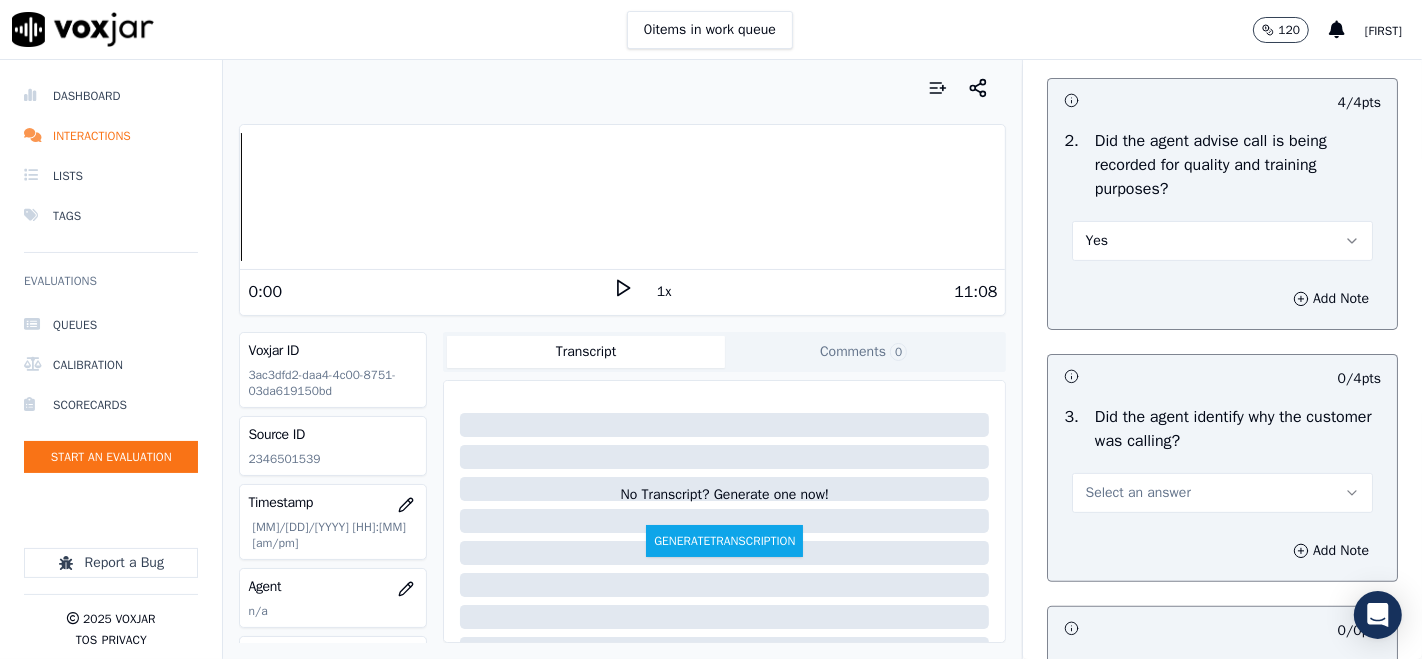scroll, scrollTop: 444, scrollLeft: 0, axis: vertical 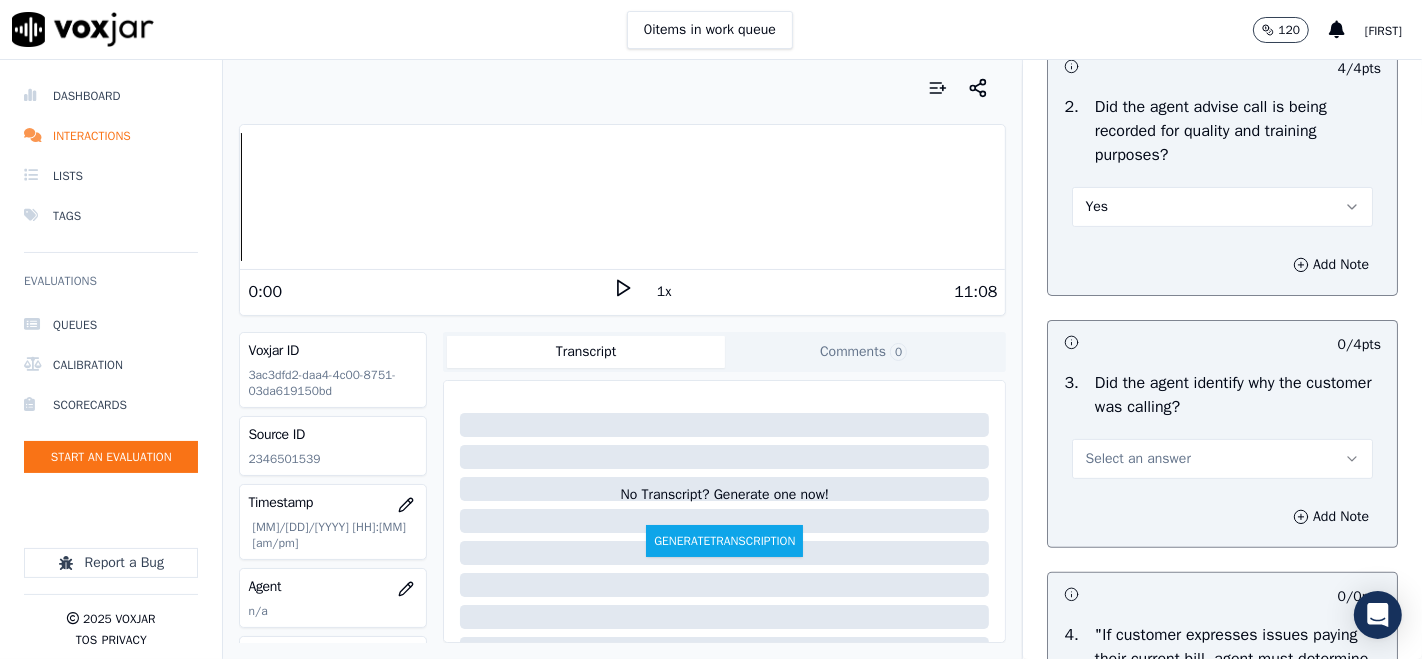 click on "Select an answer" at bounding box center [1222, 449] 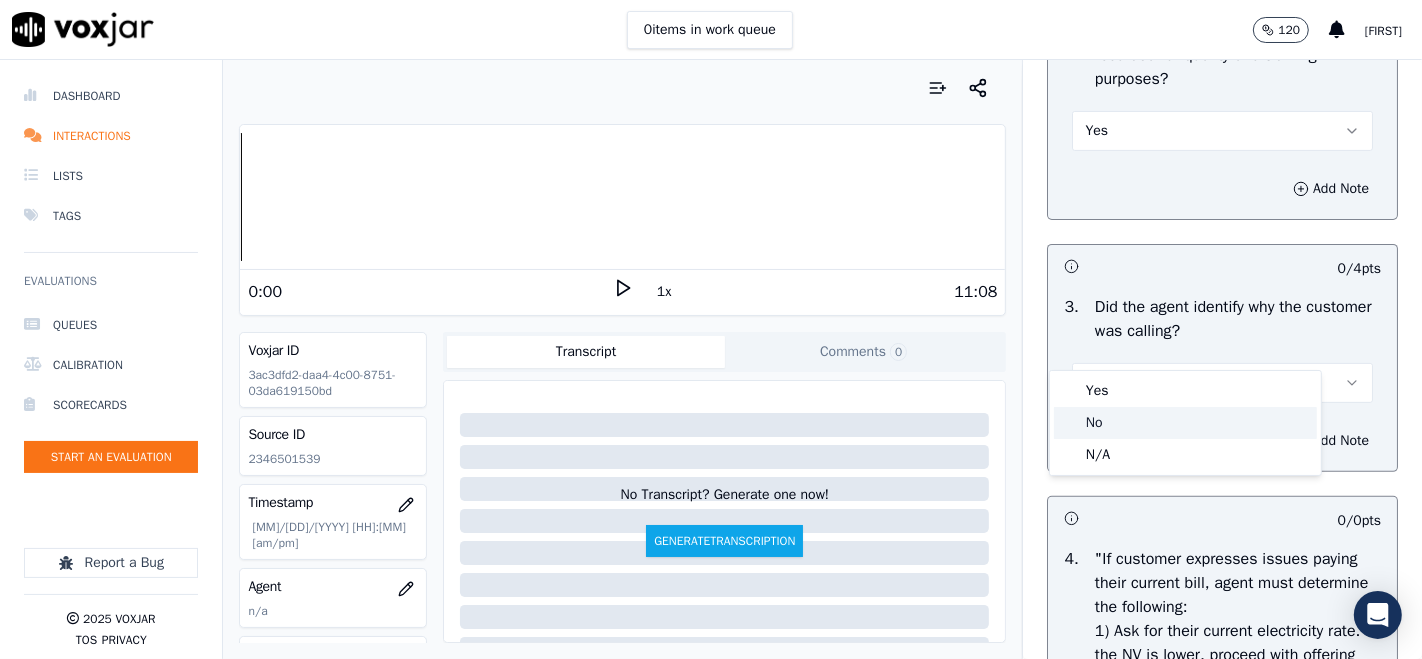 scroll, scrollTop: 555, scrollLeft: 0, axis: vertical 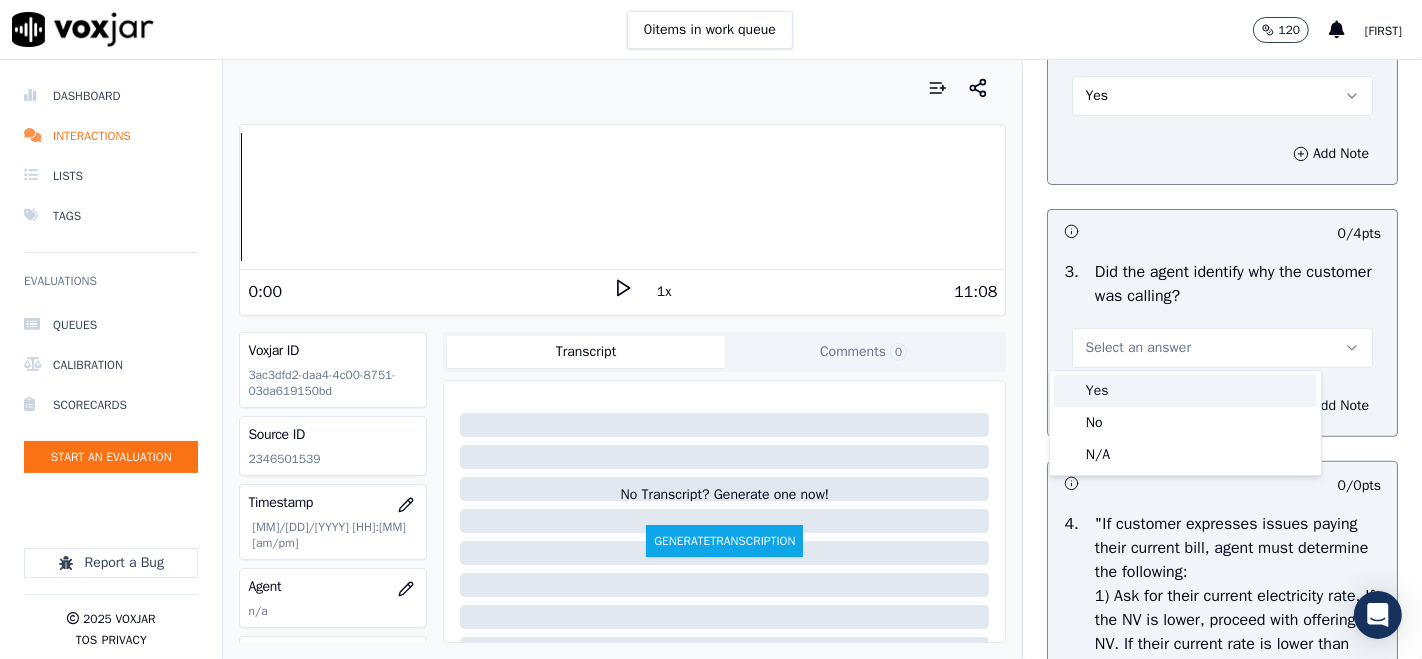 click on "Yes" at bounding box center (1185, 391) 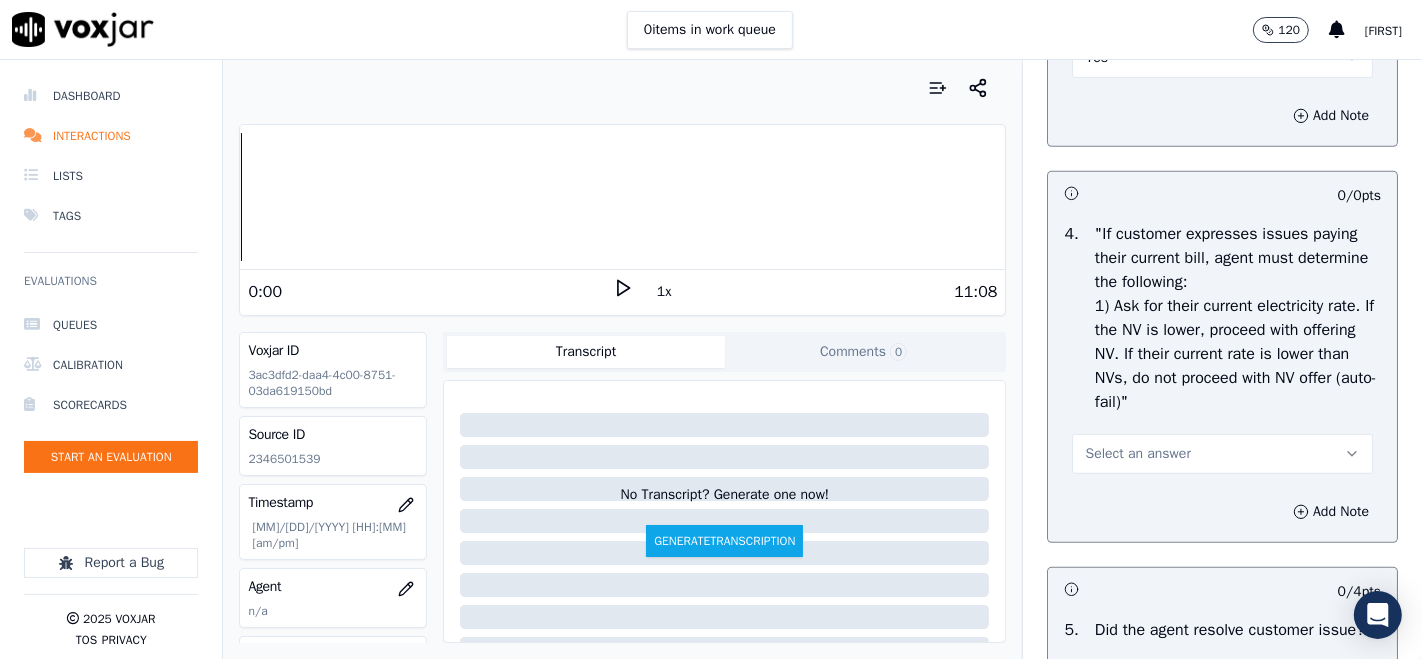 scroll, scrollTop: 888, scrollLeft: 0, axis: vertical 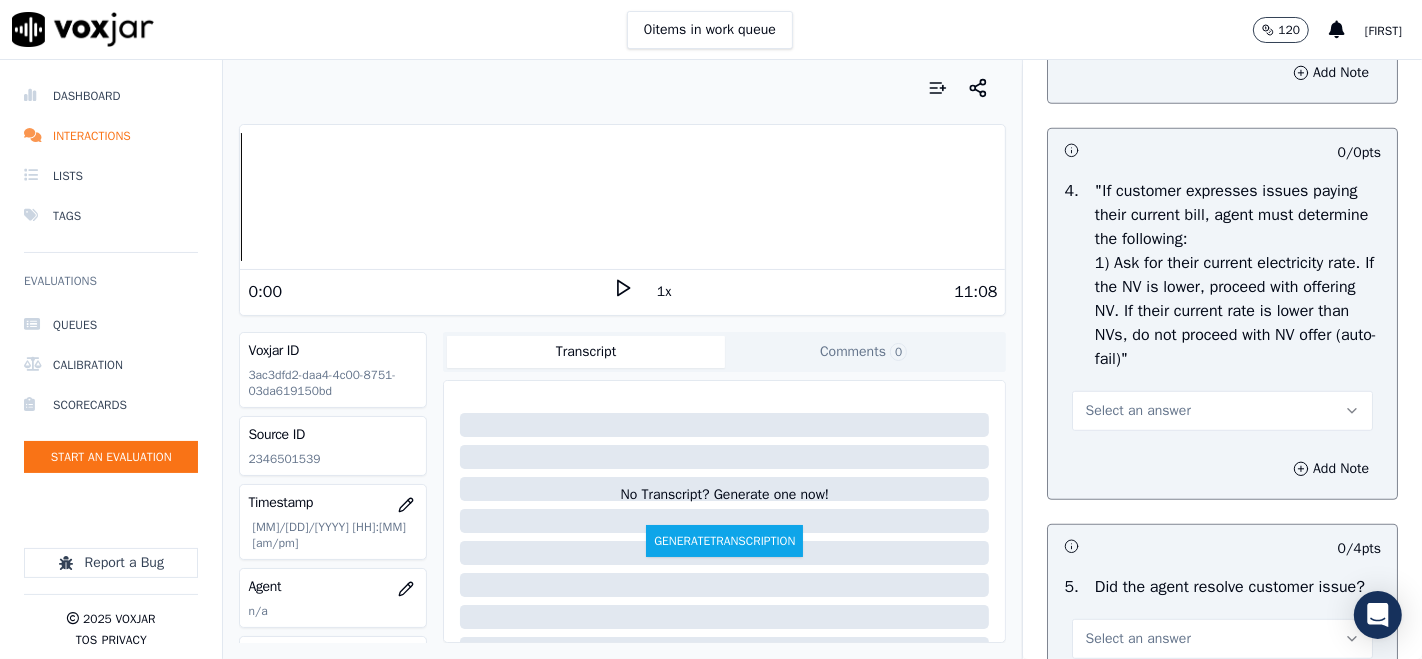 click on "Select an answer" at bounding box center (1137, 411) 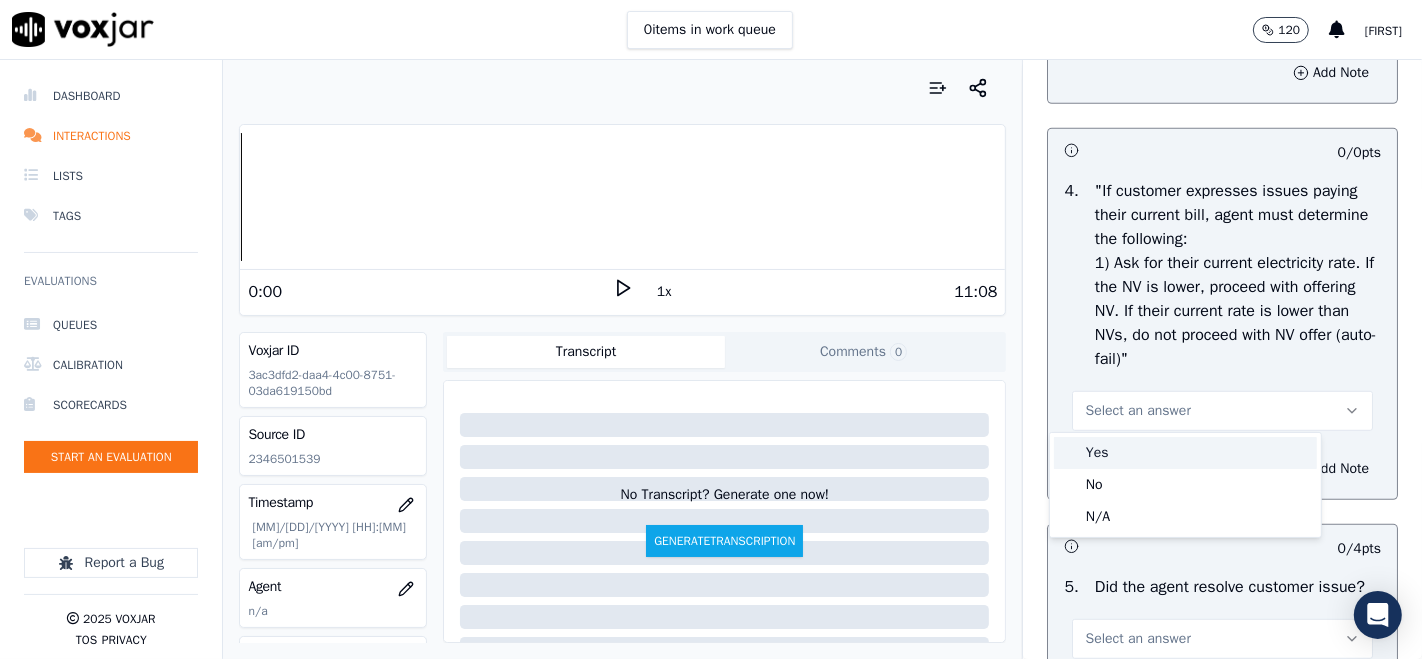 click at bounding box center (1069, 453) 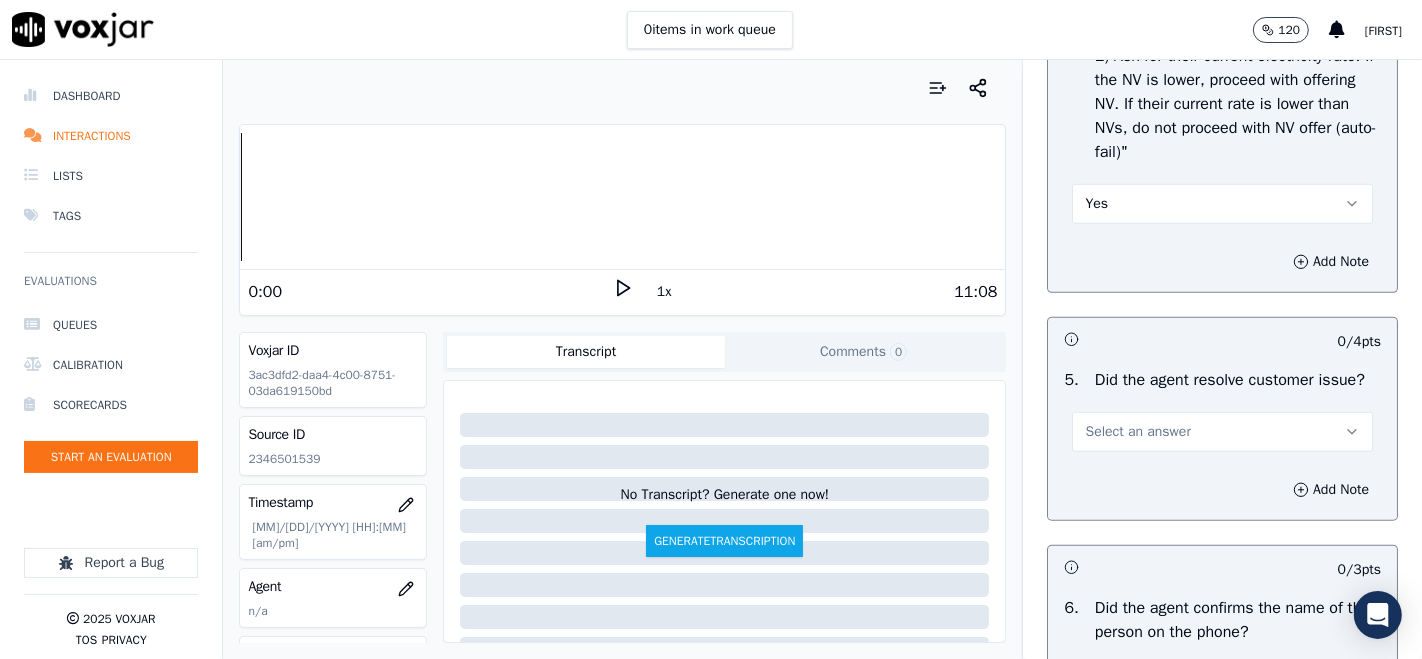 scroll, scrollTop: 1111, scrollLeft: 0, axis: vertical 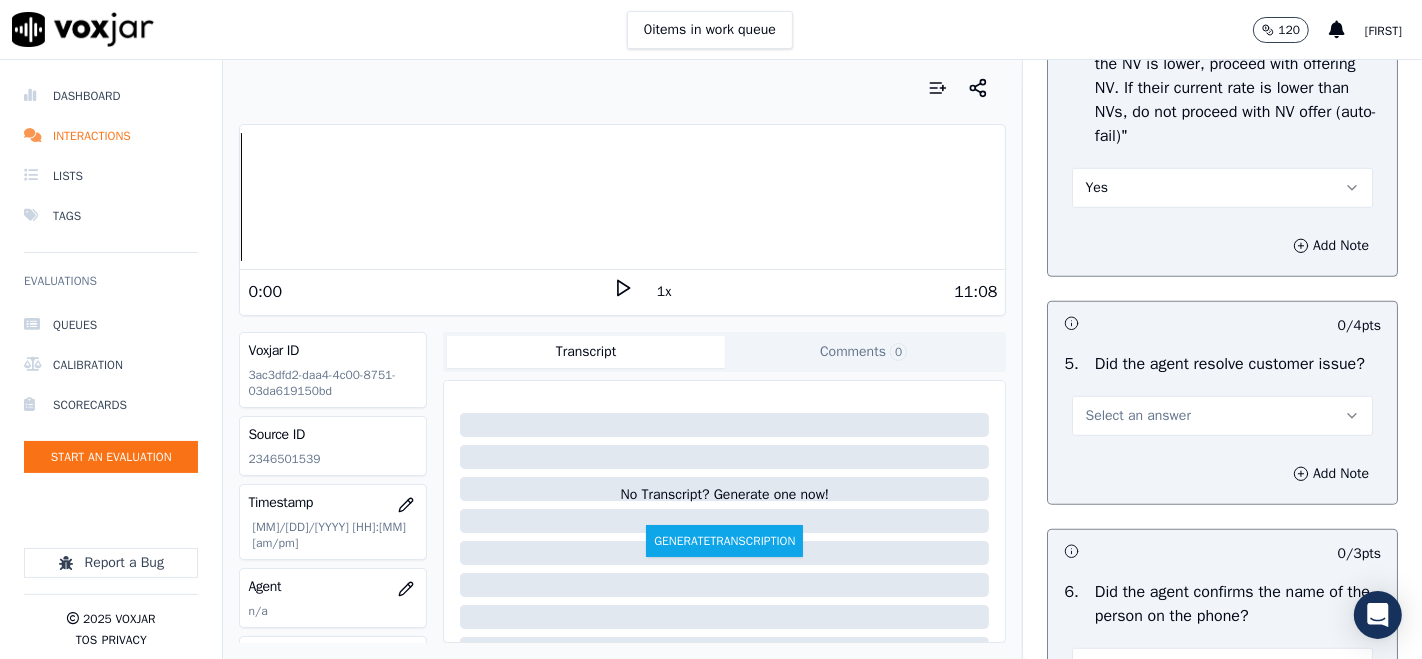 click on "Select an answer" at bounding box center [1137, 416] 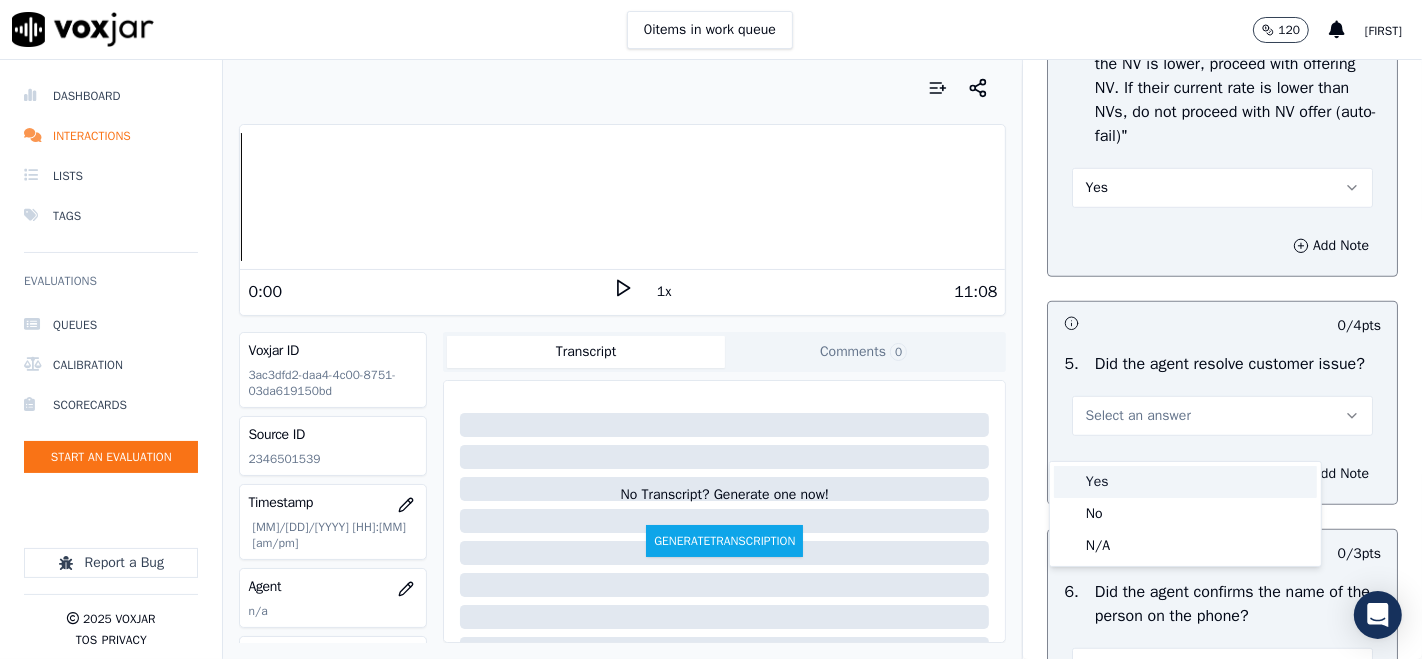 click on "Yes" at bounding box center (1185, 482) 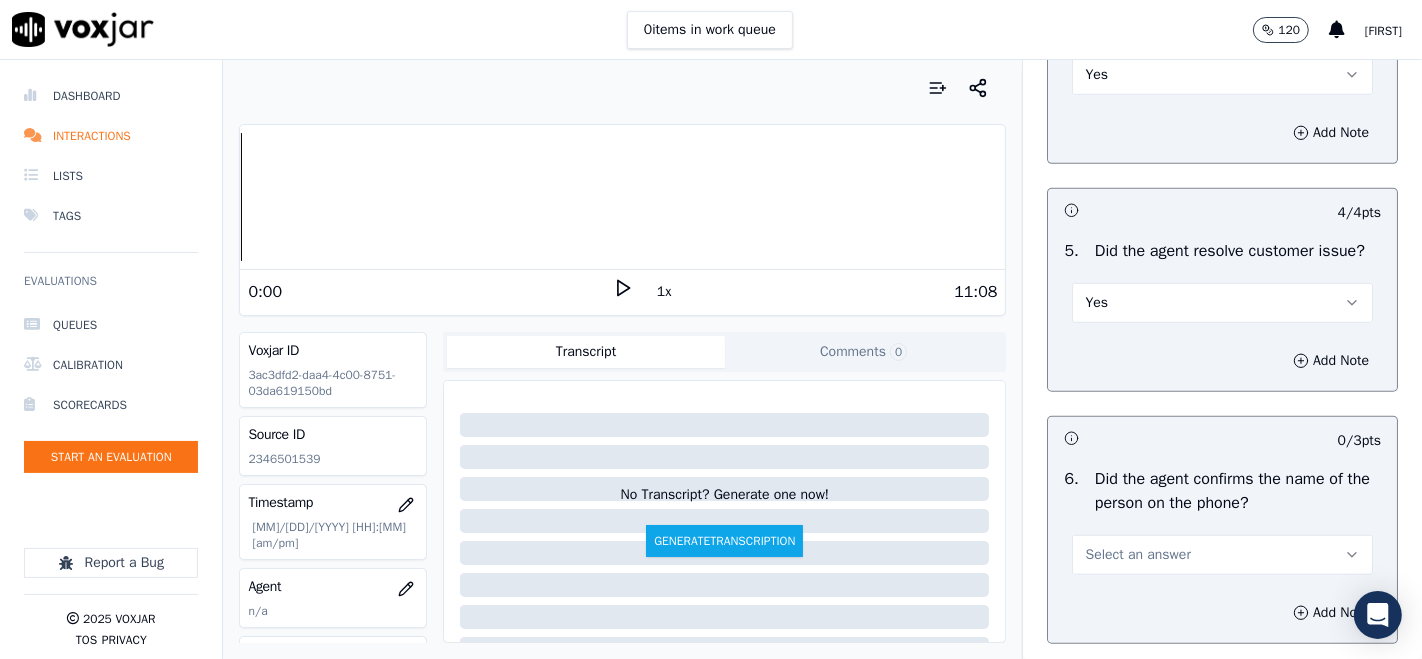 scroll, scrollTop: 1333, scrollLeft: 0, axis: vertical 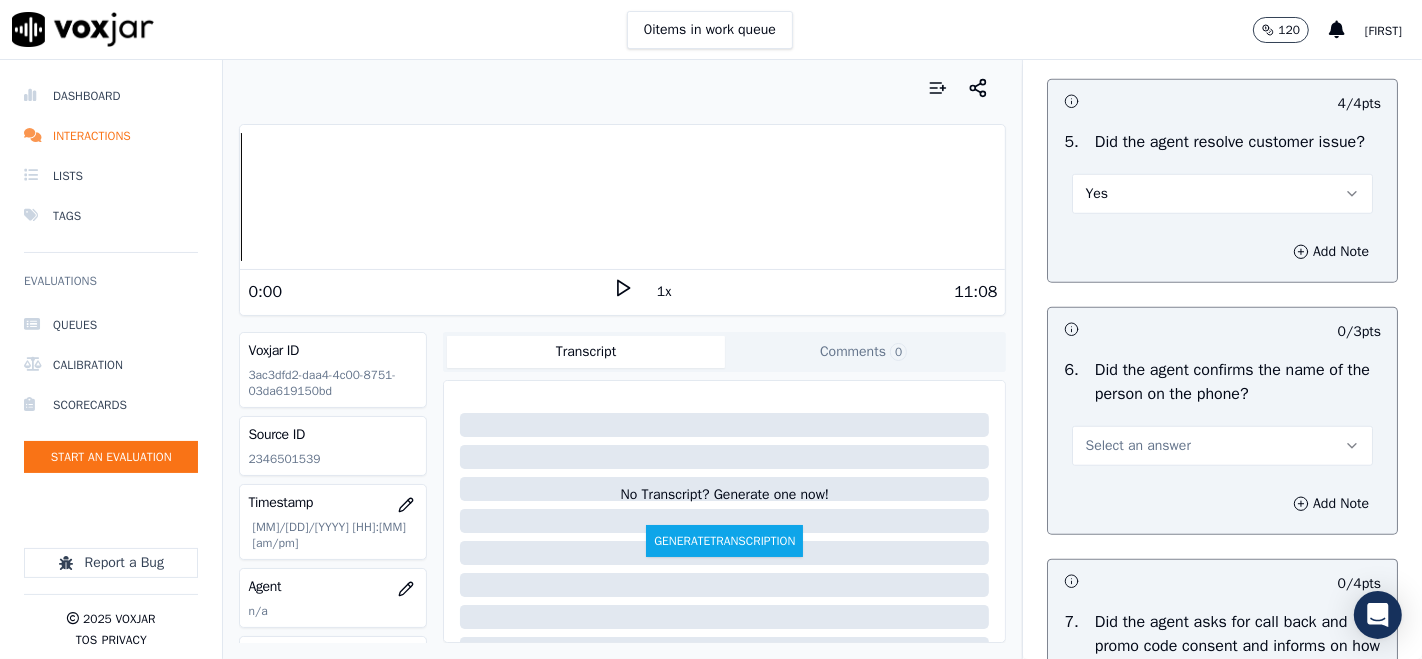 click on "Select an answer" at bounding box center (1137, 446) 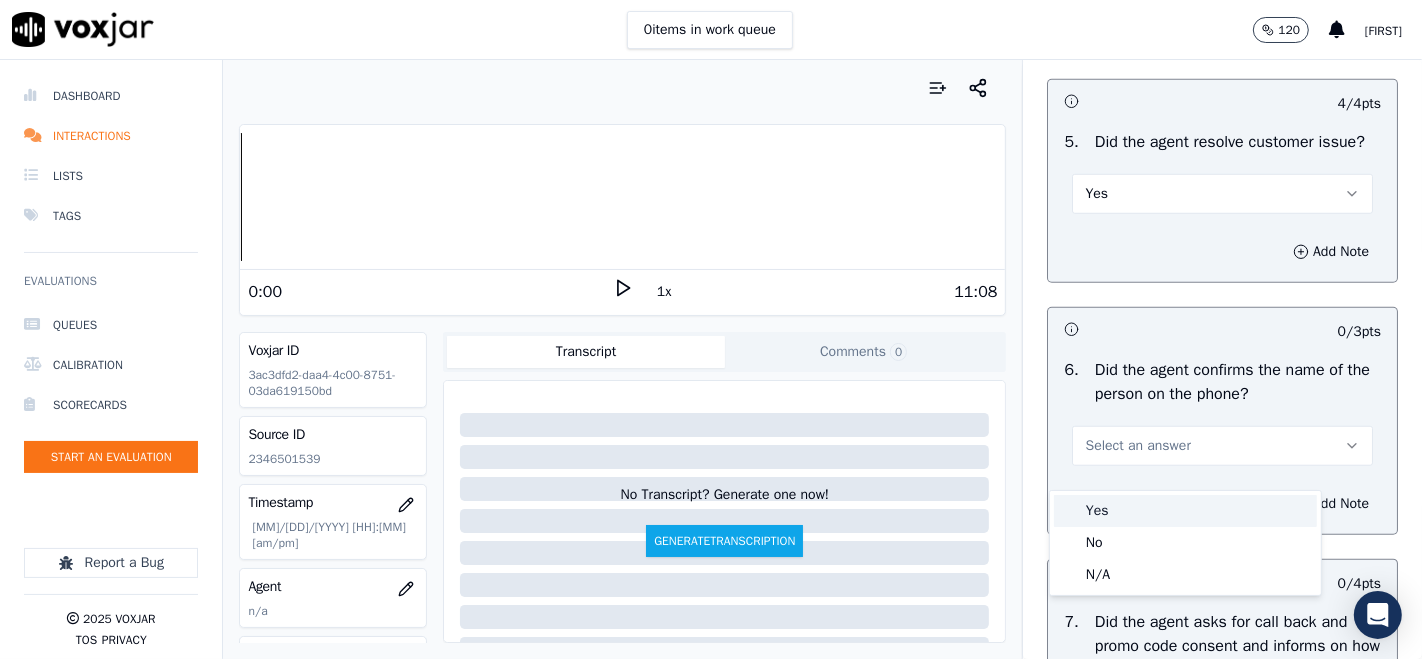 click on "Yes" at bounding box center (1185, 511) 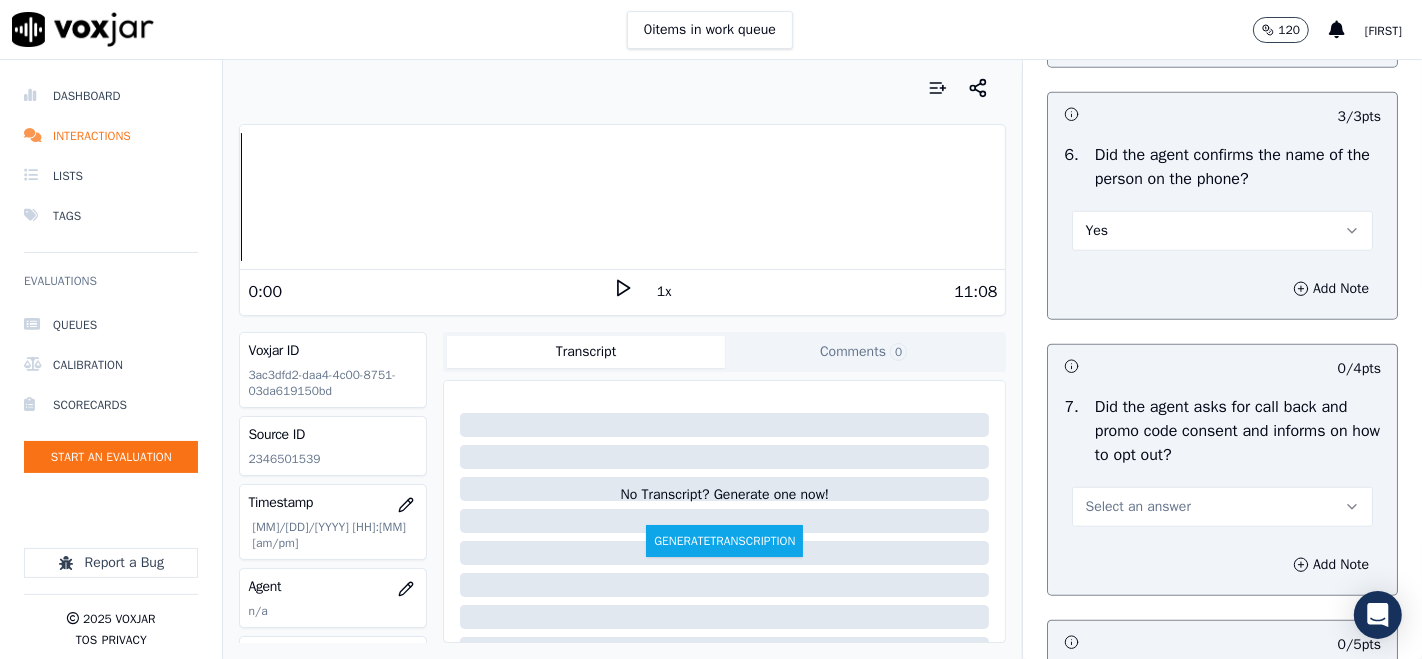 scroll, scrollTop: 1555, scrollLeft: 0, axis: vertical 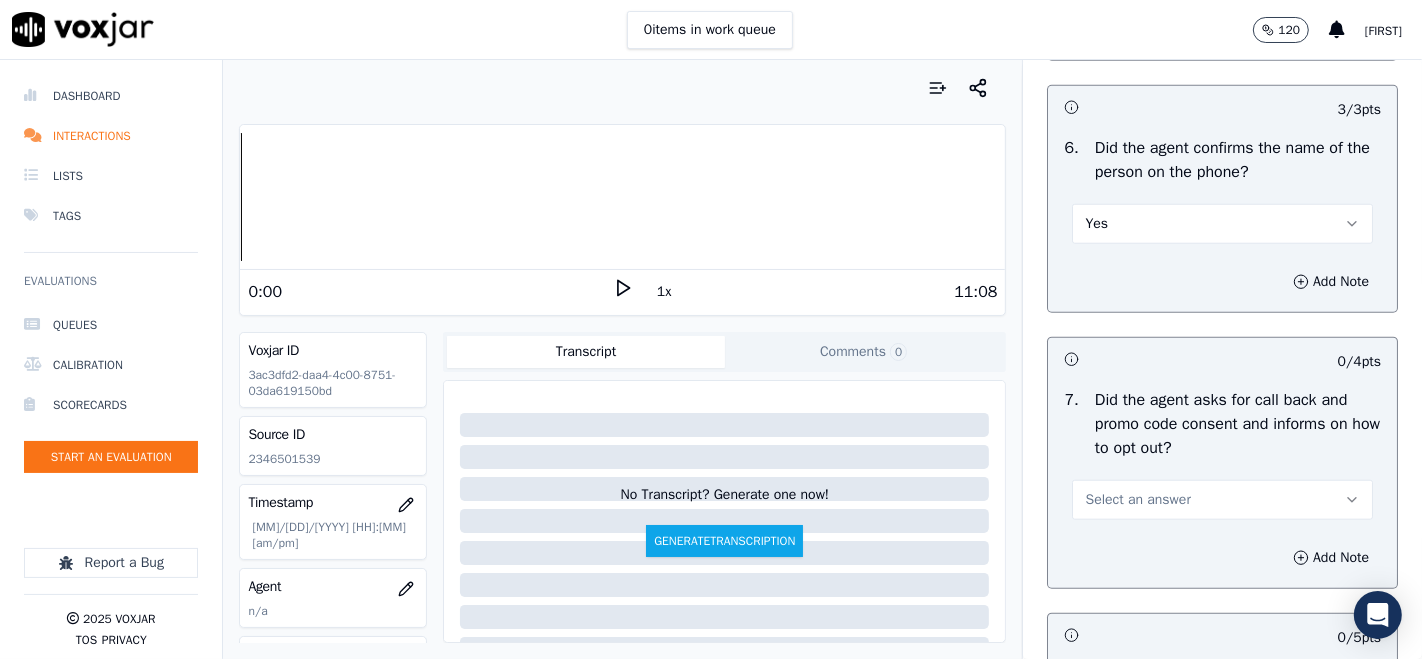 click on "Select an answer" at bounding box center (1137, 500) 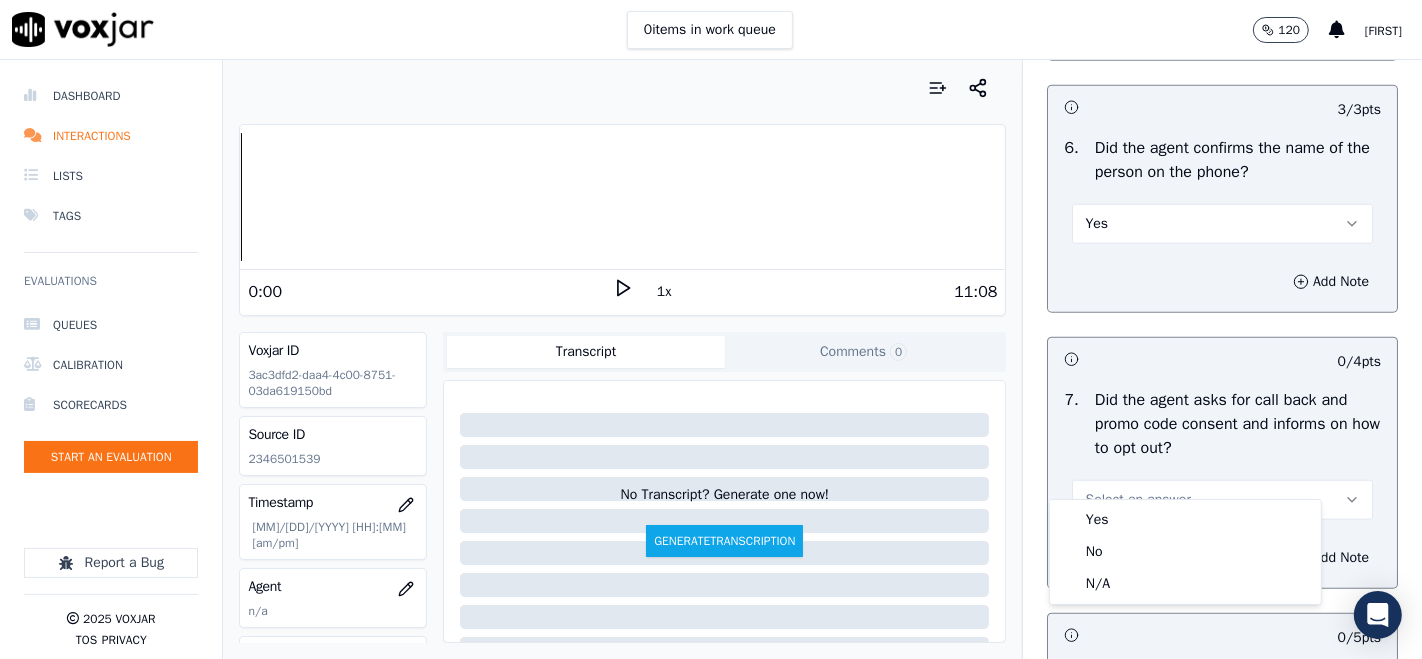 scroll, scrollTop: 1666, scrollLeft: 0, axis: vertical 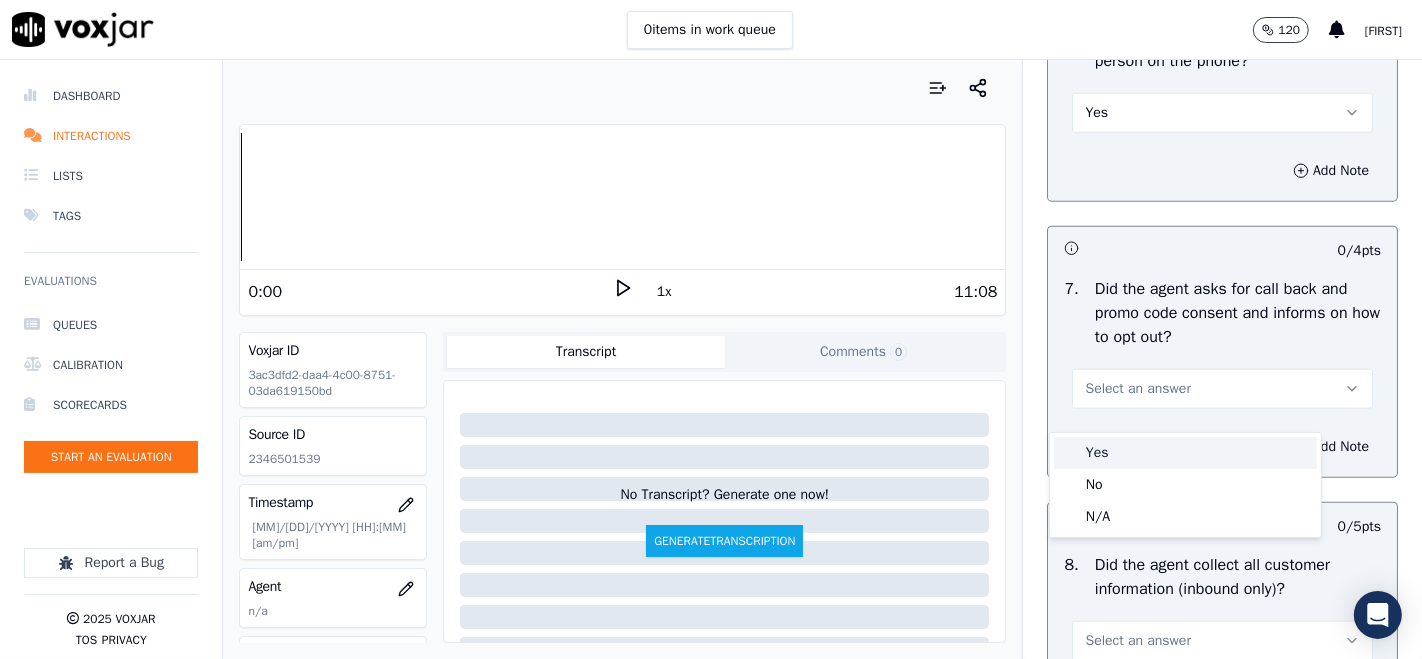 click on "Yes" at bounding box center (1185, 453) 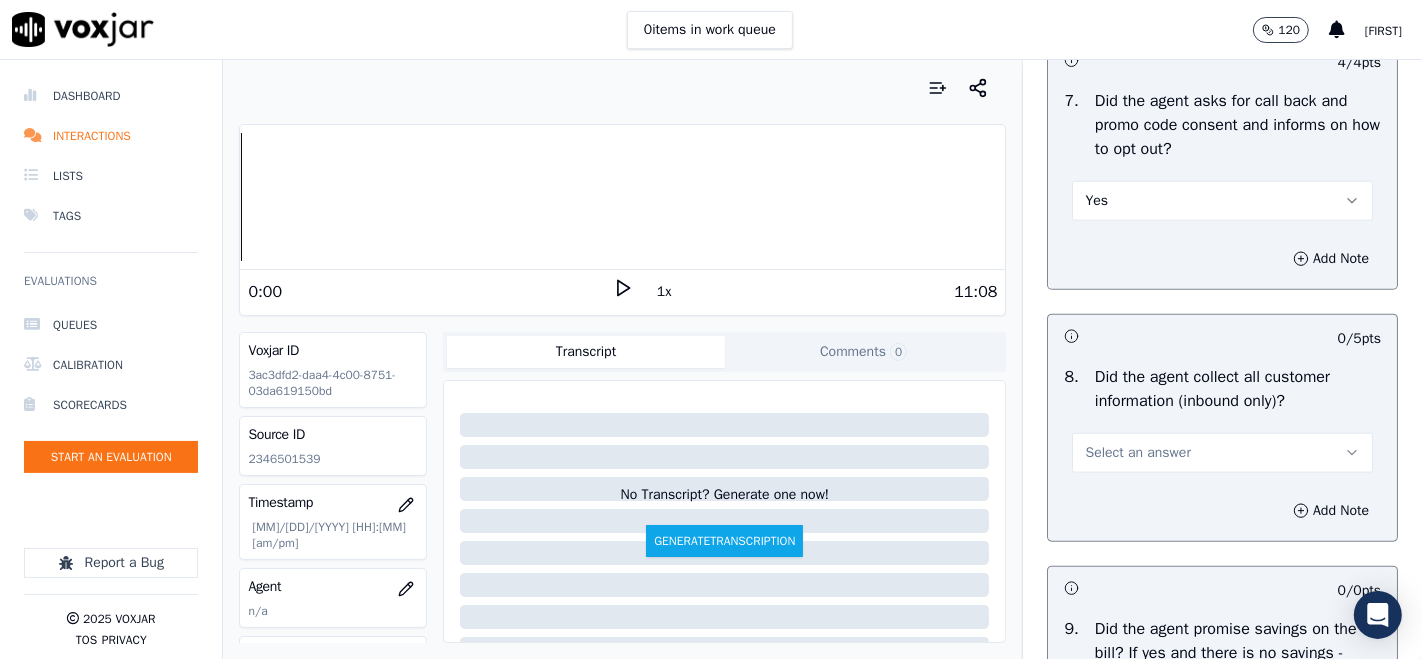 scroll, scrollTop: 1888, scrollLeft: 0, axis: vertical 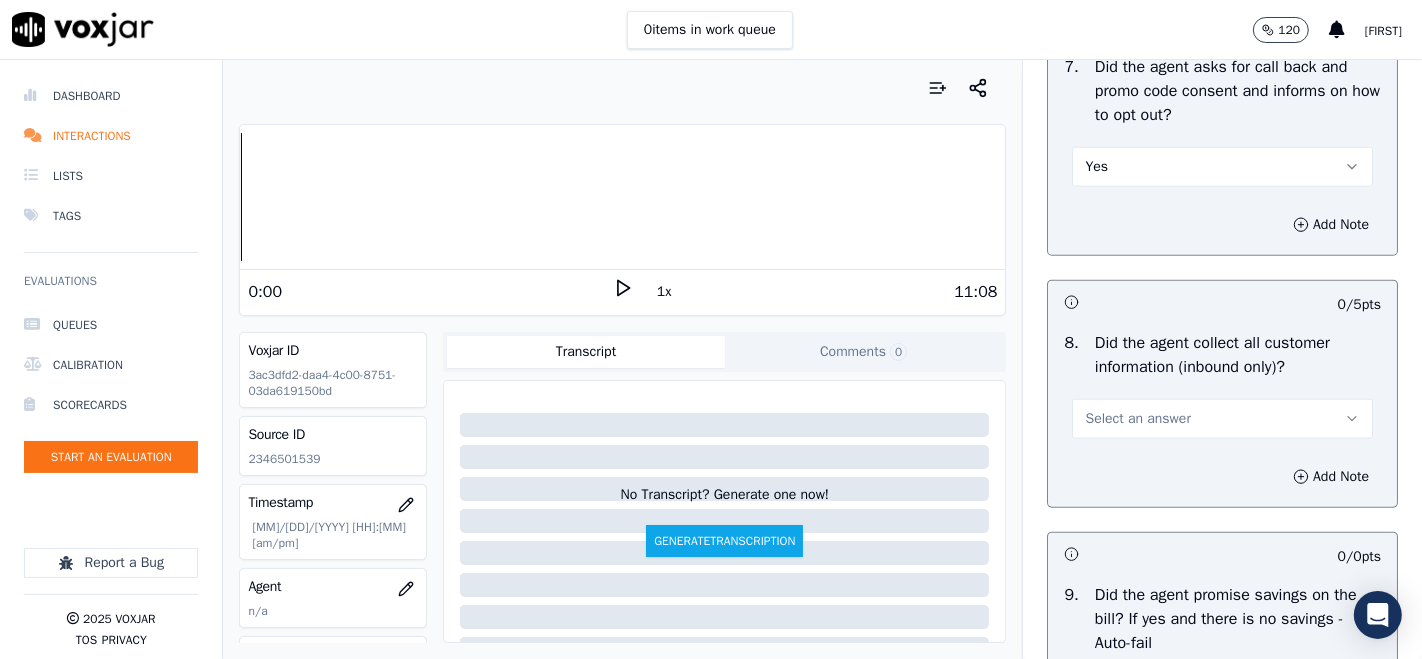 click on "Select an answer" at bounding box center [1222, 419] 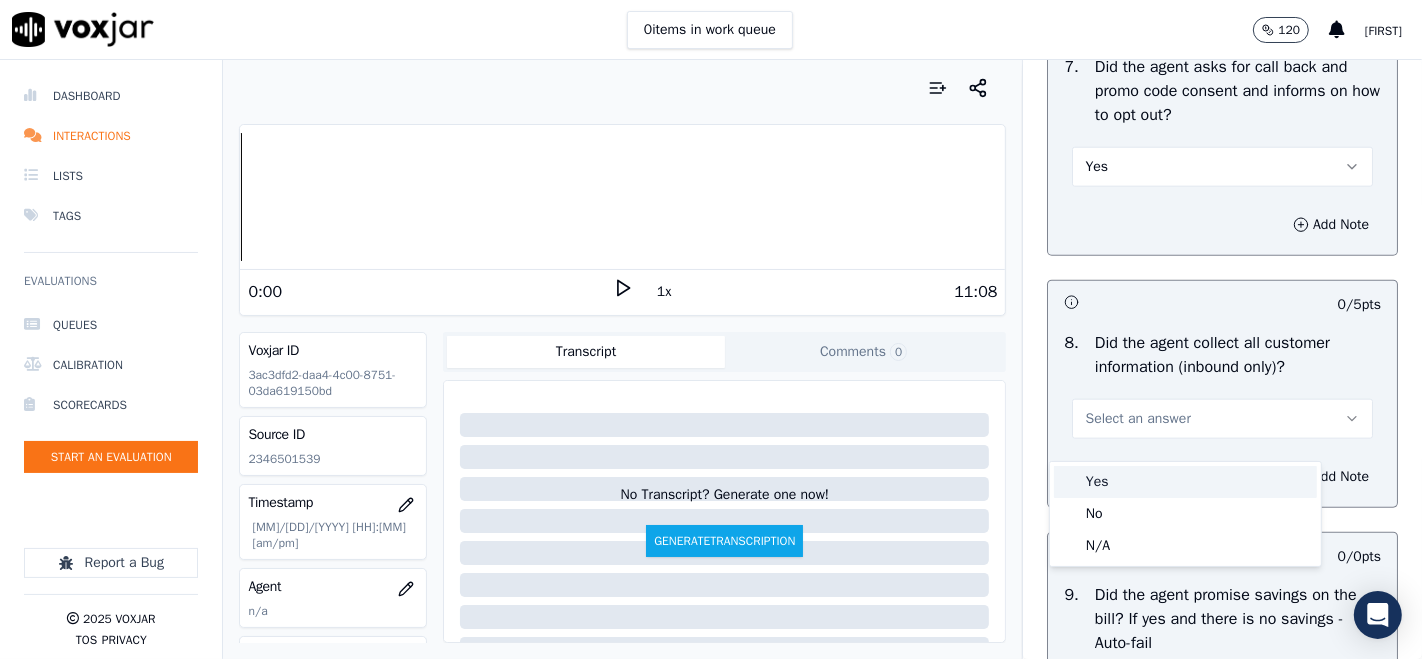 click on "Yes" at bounding box center [1185, 482] 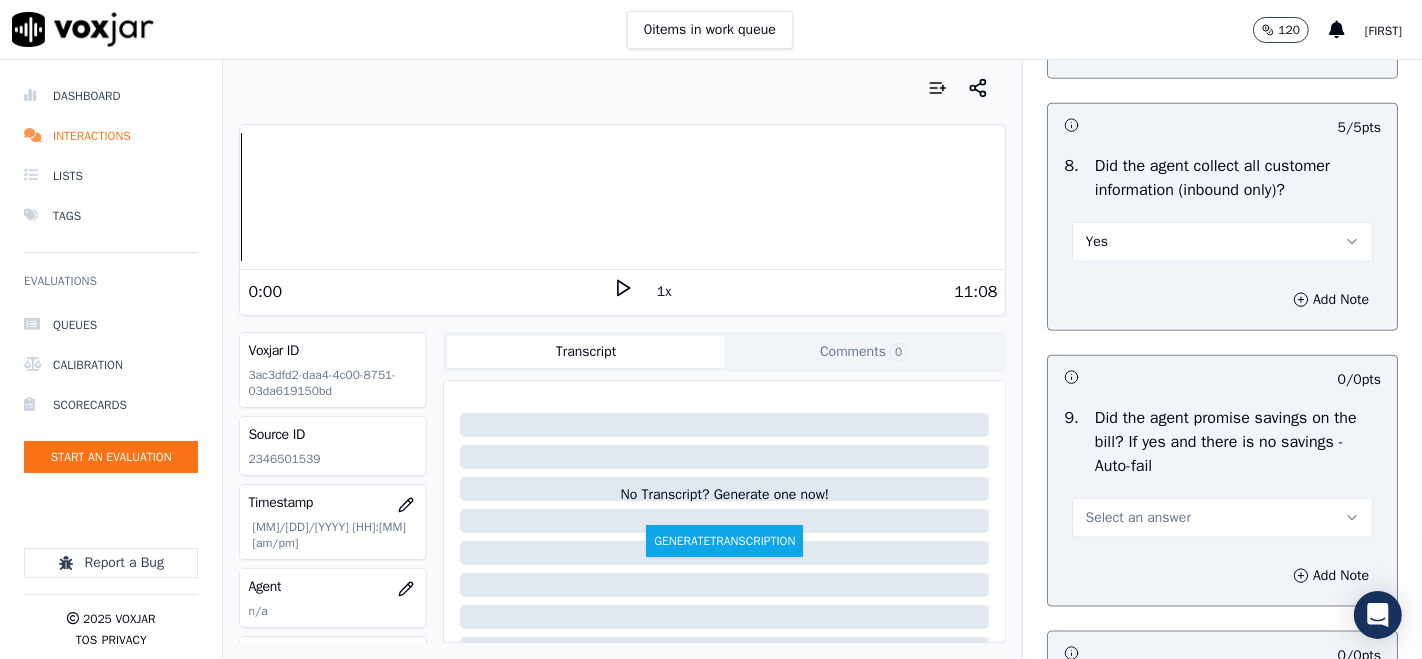 scroll, scrollTop: 2111, scrollLeft: 0, axis: vertical 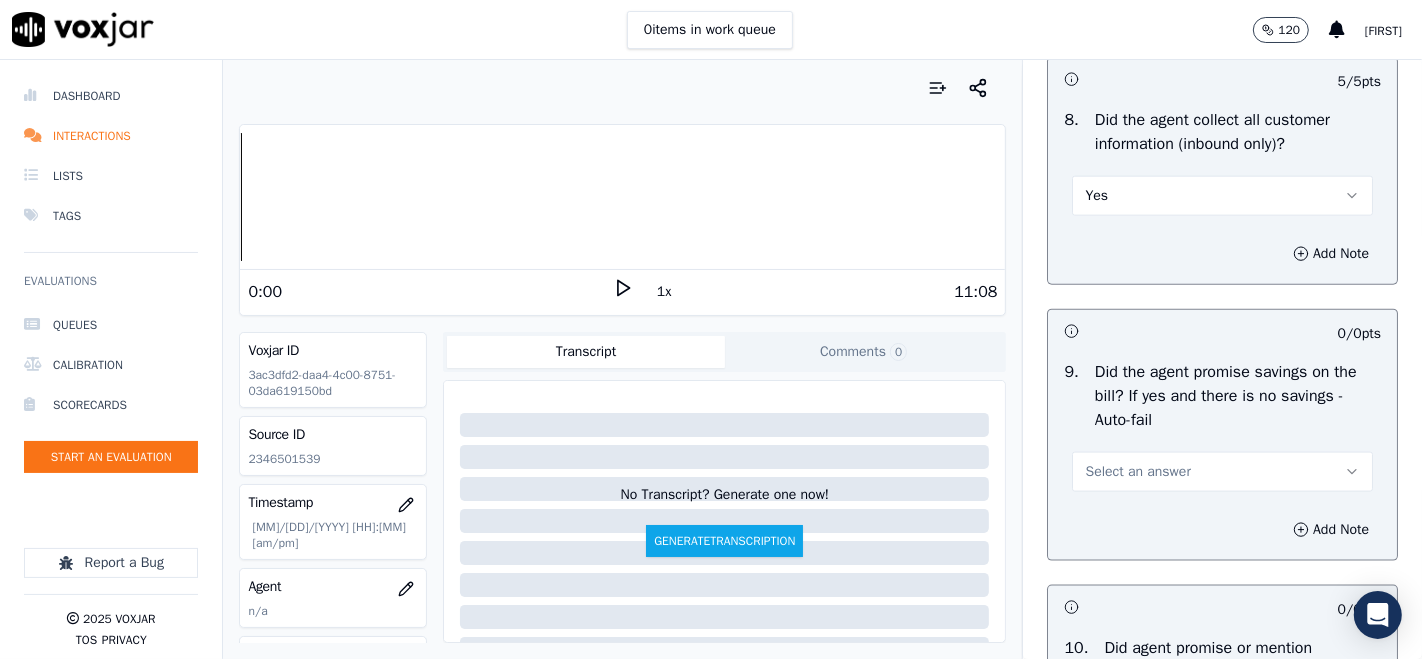 click on "Select an answer" at bounding box center [1137, 472] 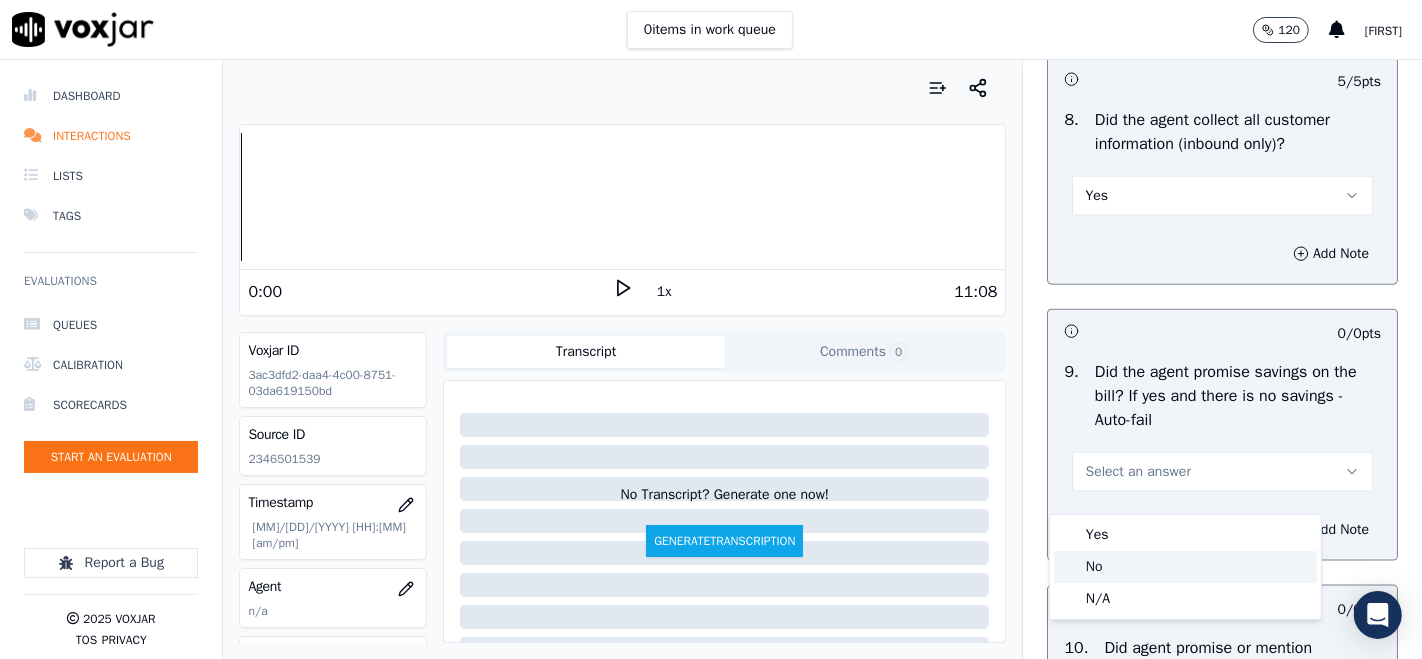 click on "No" 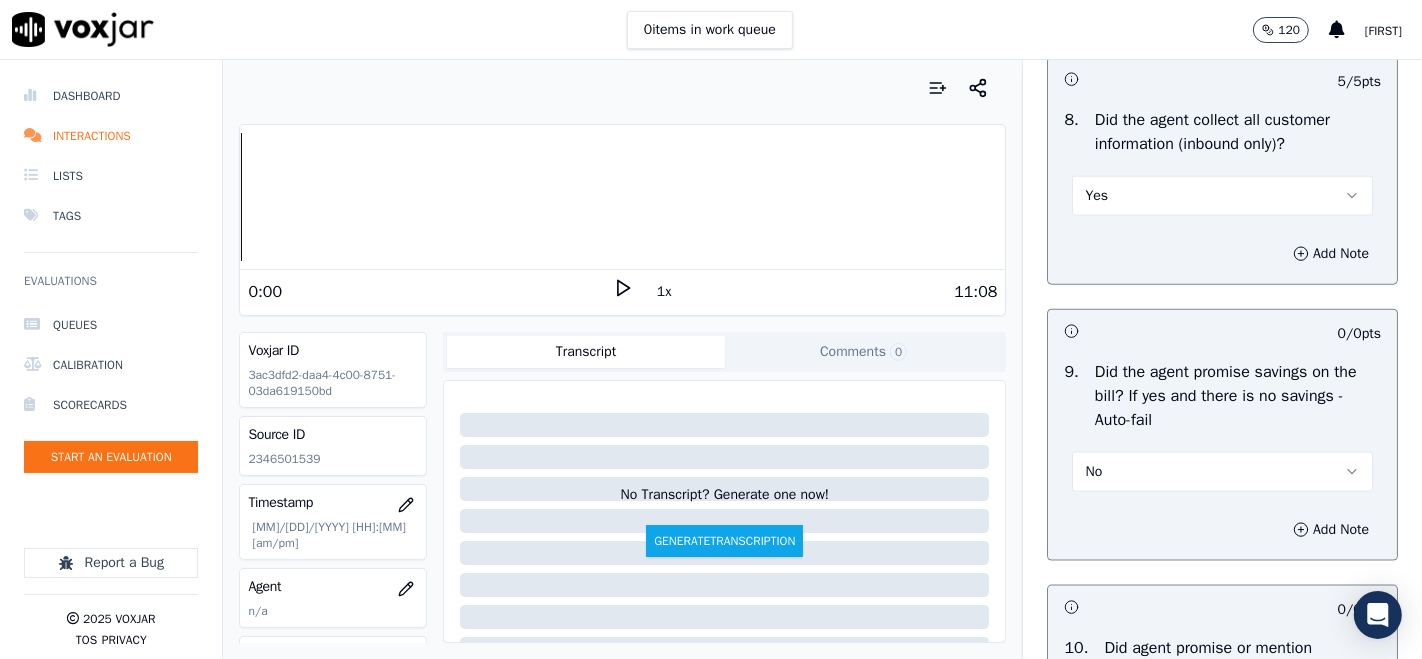 click on "No" at bounding box center (1222, 472) 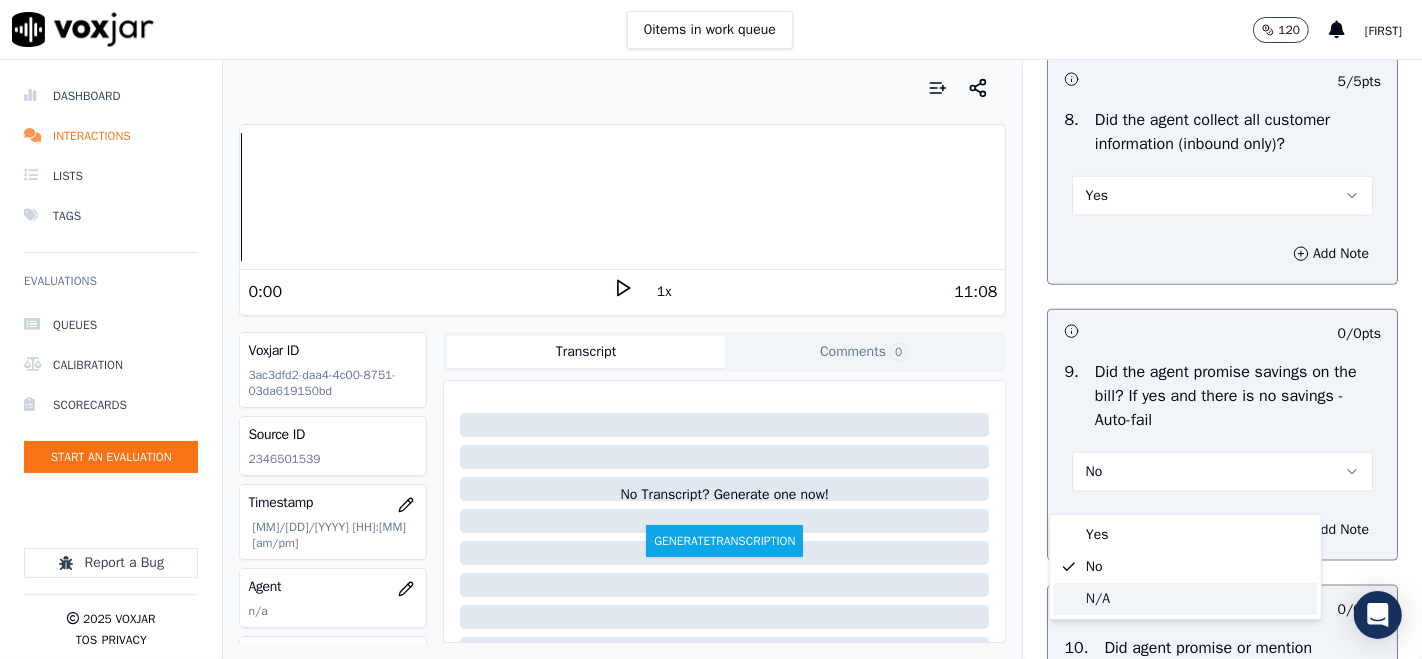click on "N/A" 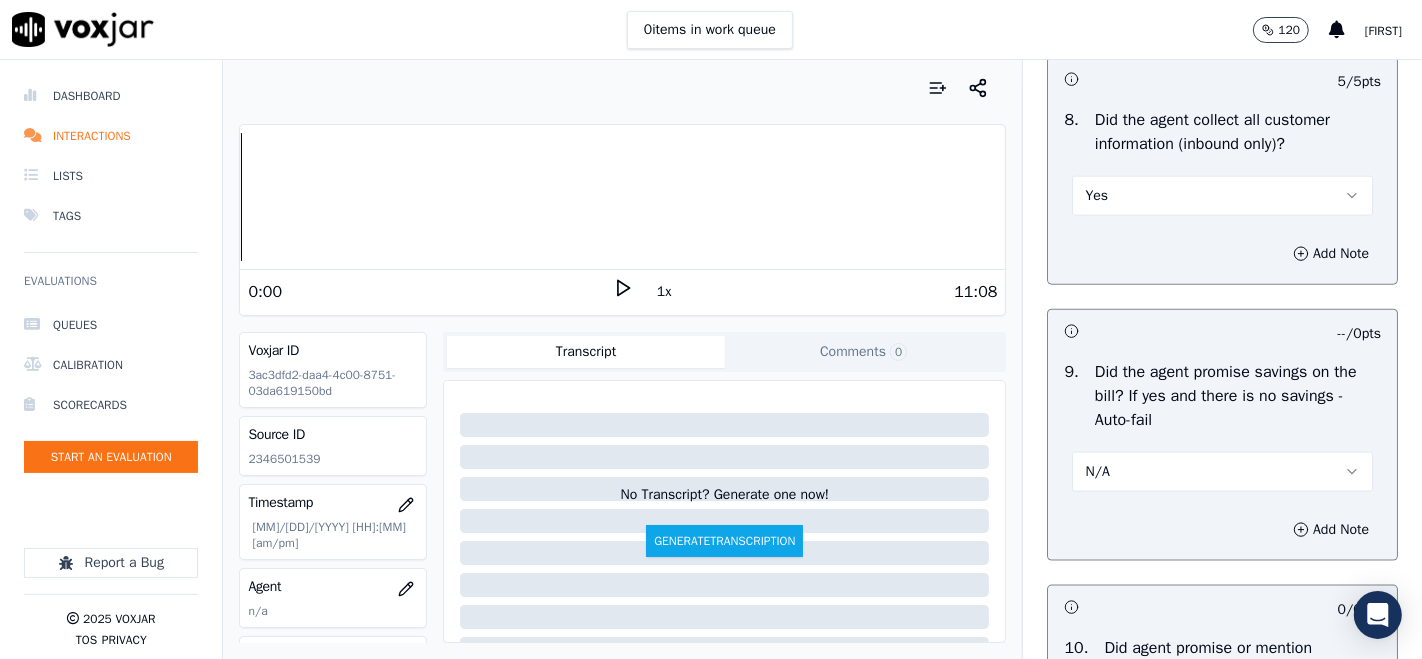 click on "N/A" at bounding box center [1222, 472] 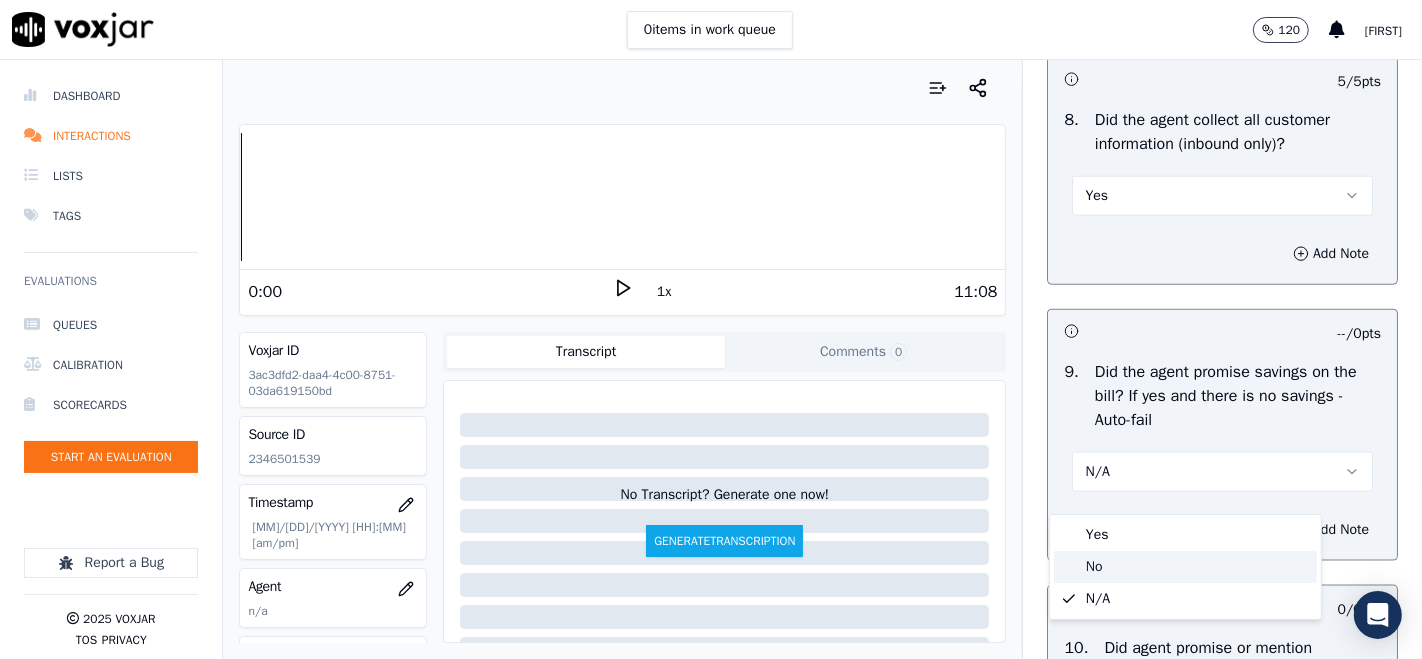click on "No" 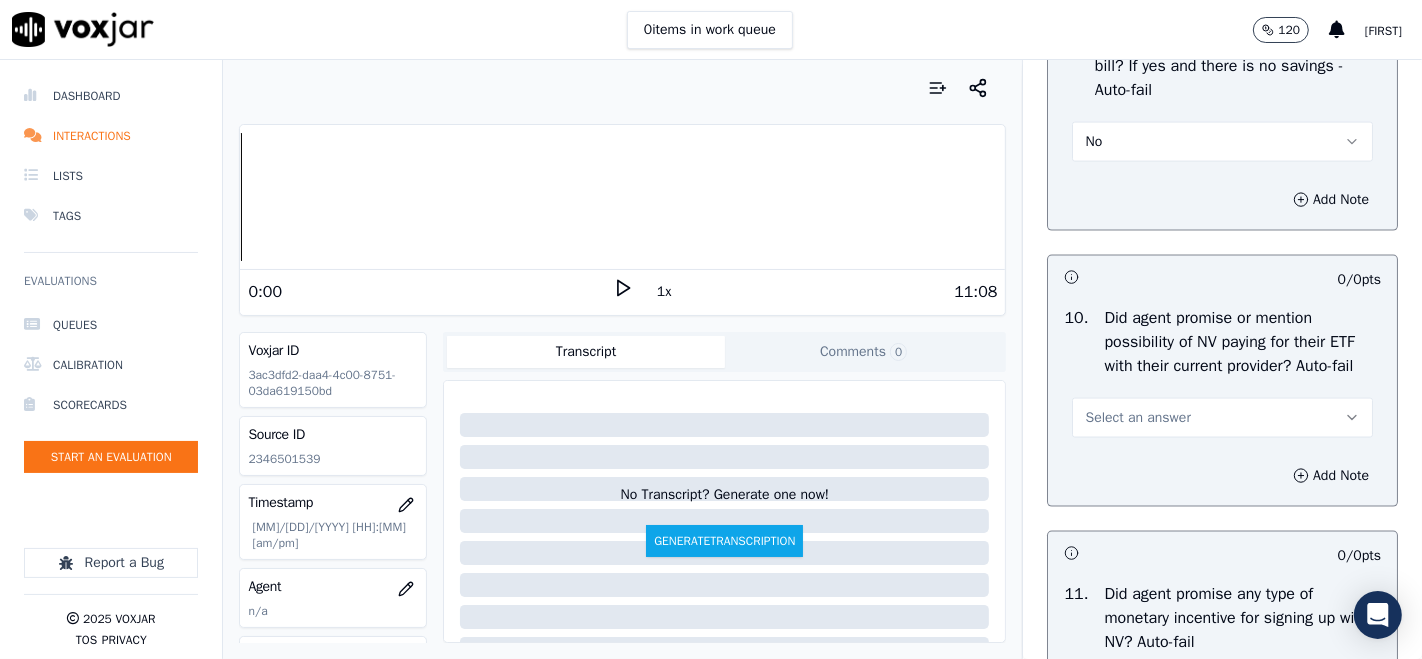 scroll, scrollTop: 2444, scrollLeft: 0, axis: vertical 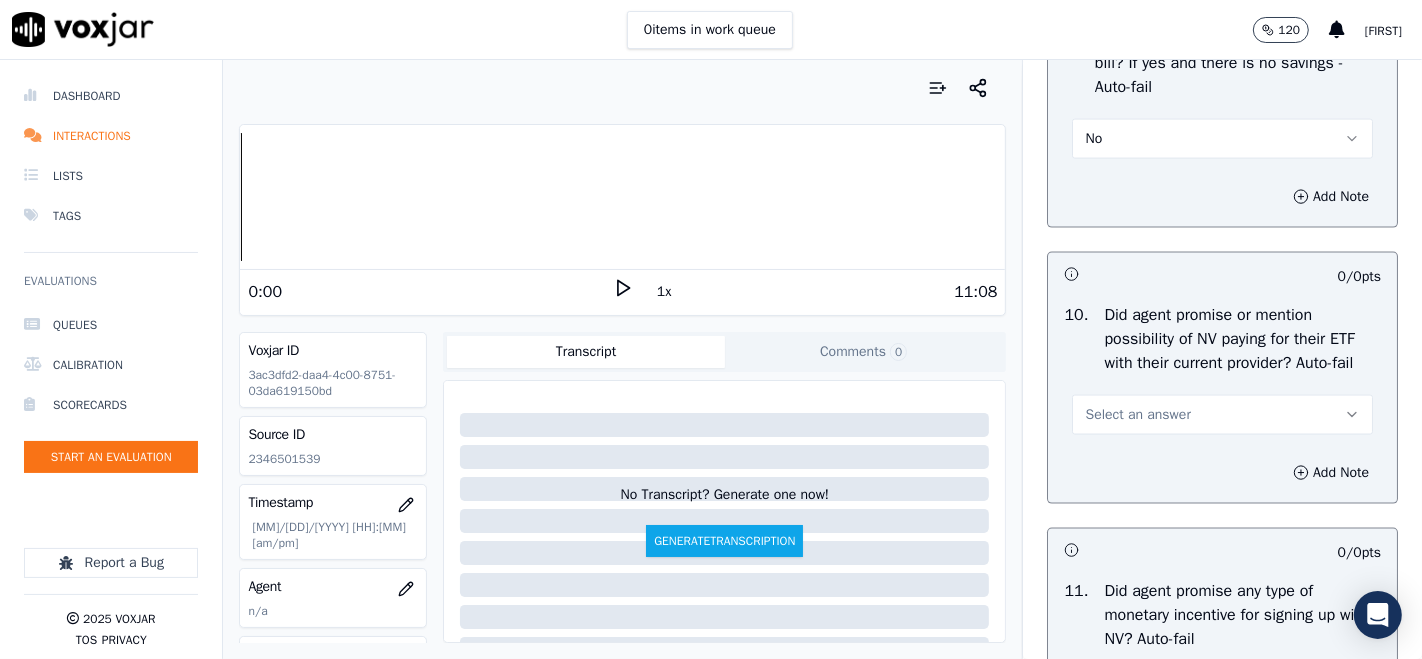 click on "Select an answer" at bounding box center (1137, 415) 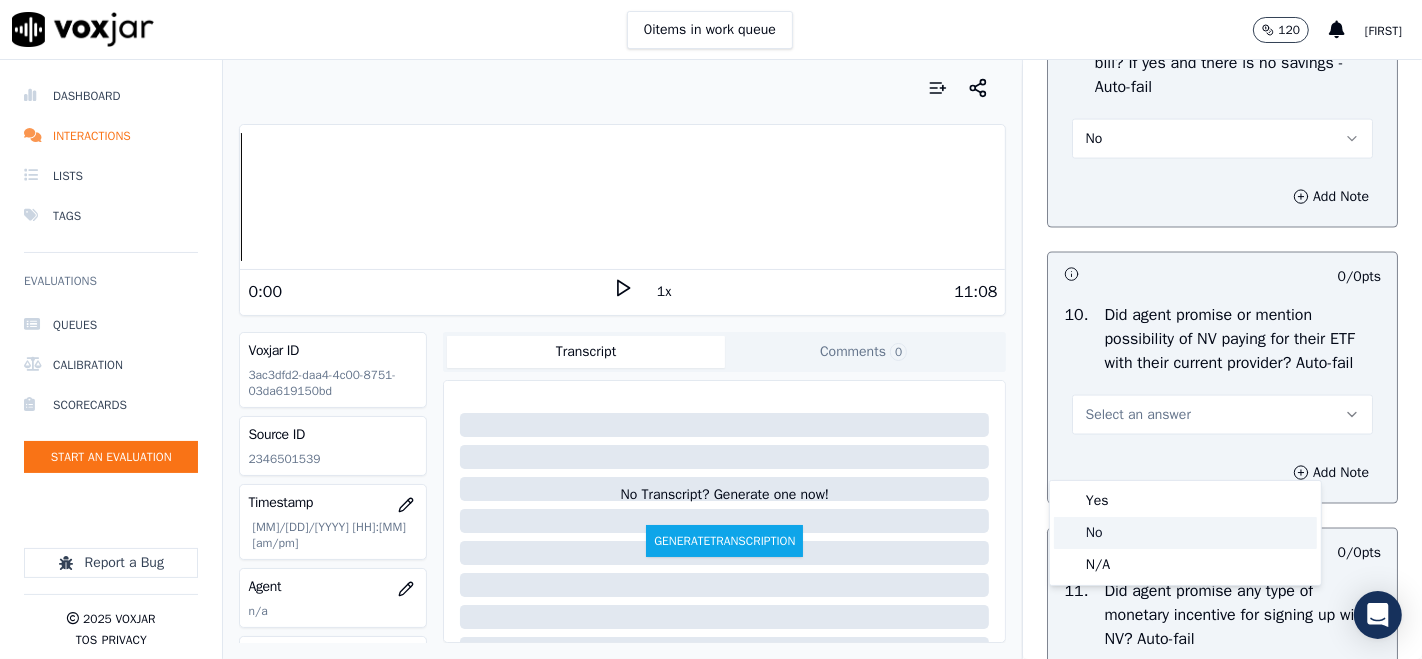 click at bounding box center (1069, 533) 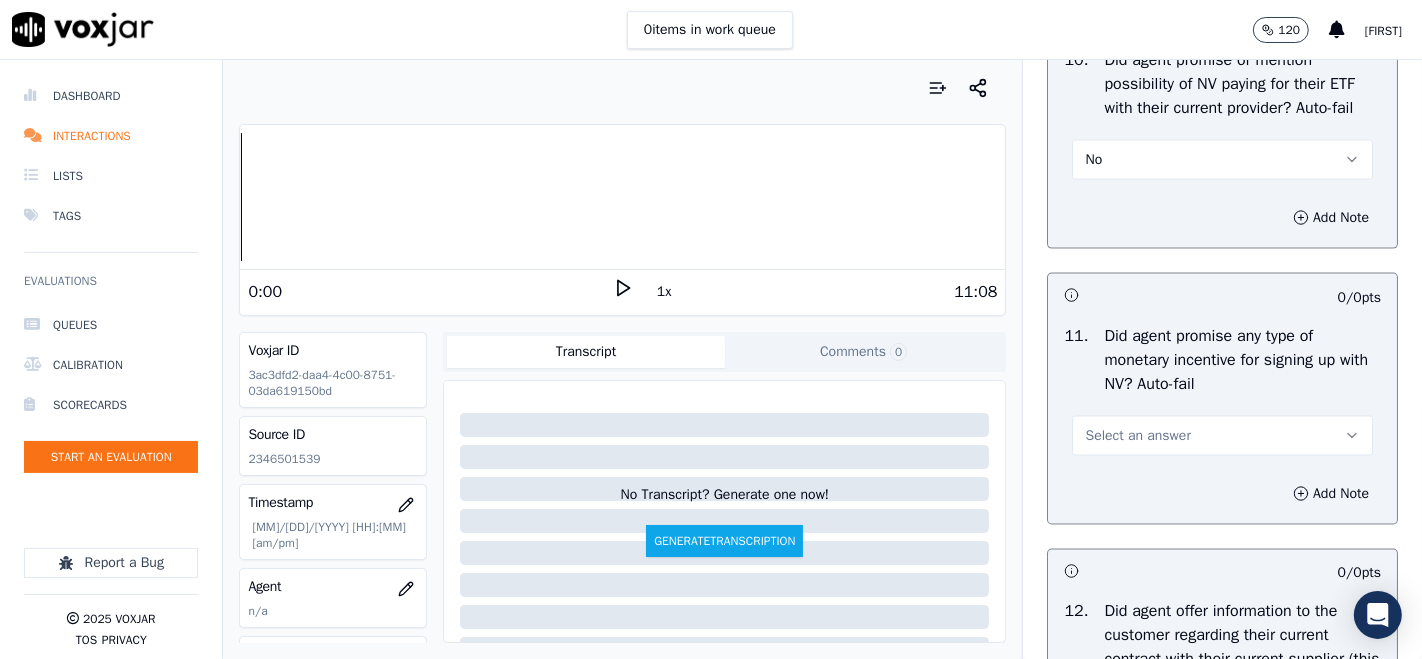 scroll, scrollTop: 2666, scrollLeft: 0, axis: vertical 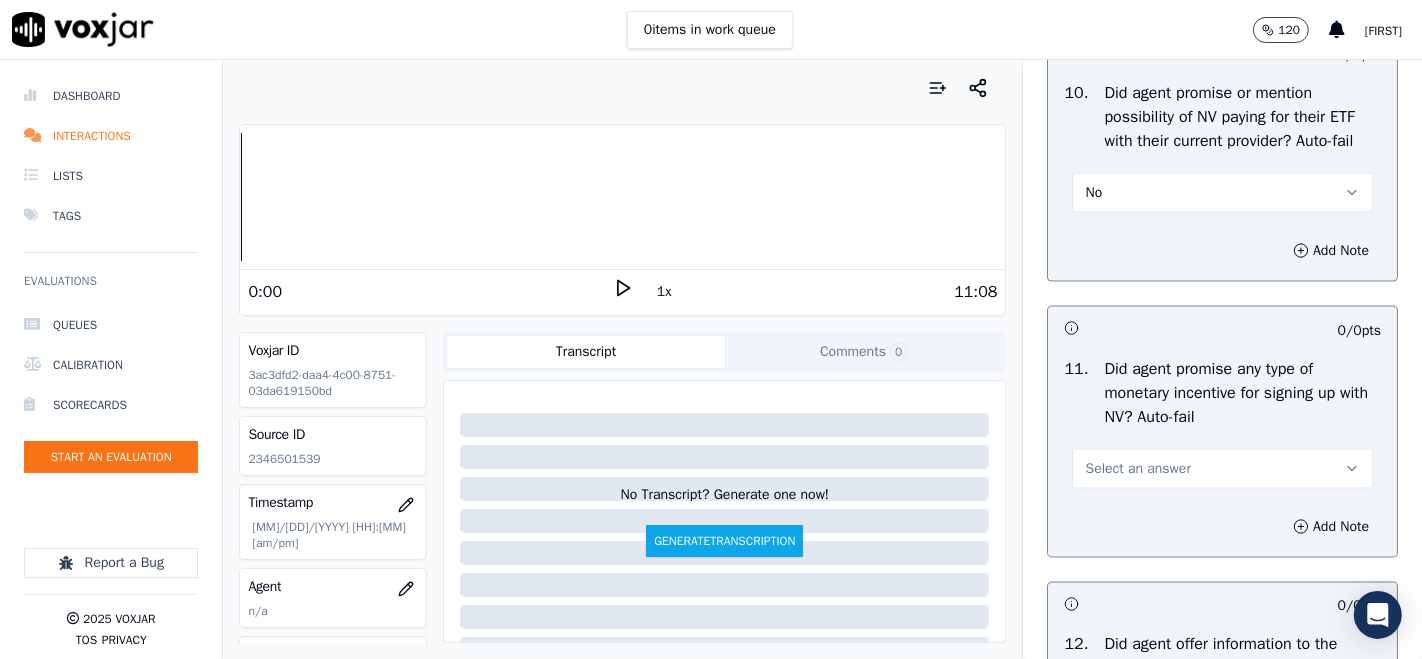 click on "Select an answer" at bounding box center [1222, 469] 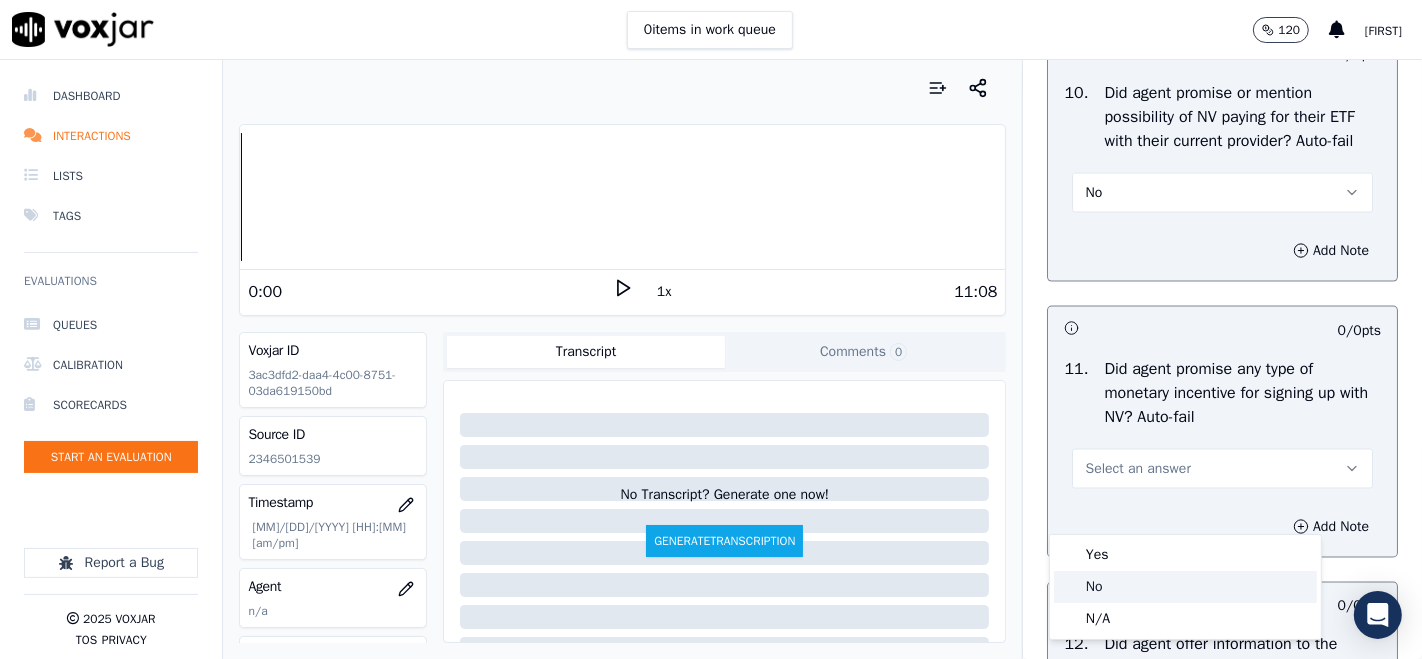 click at bounding box center (1069, 587) 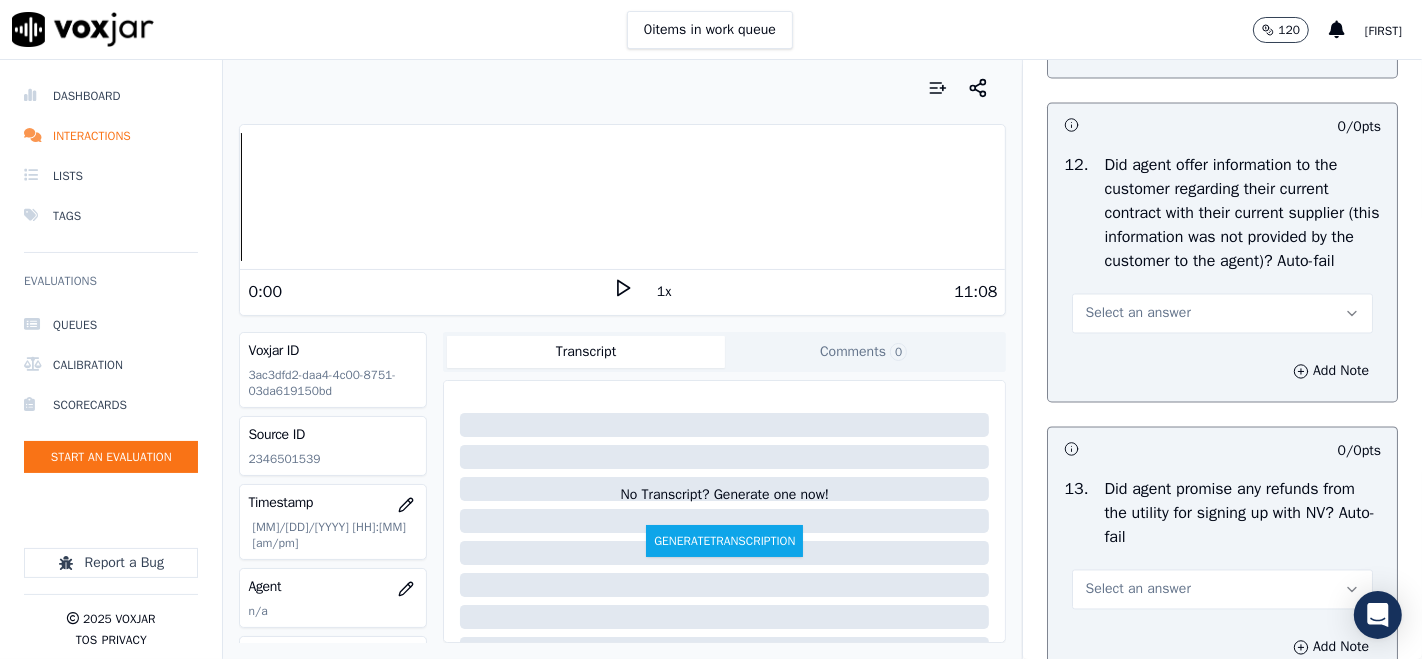 scroll, scrollTop: 3111, scrollLeft: 0, axis: vertical 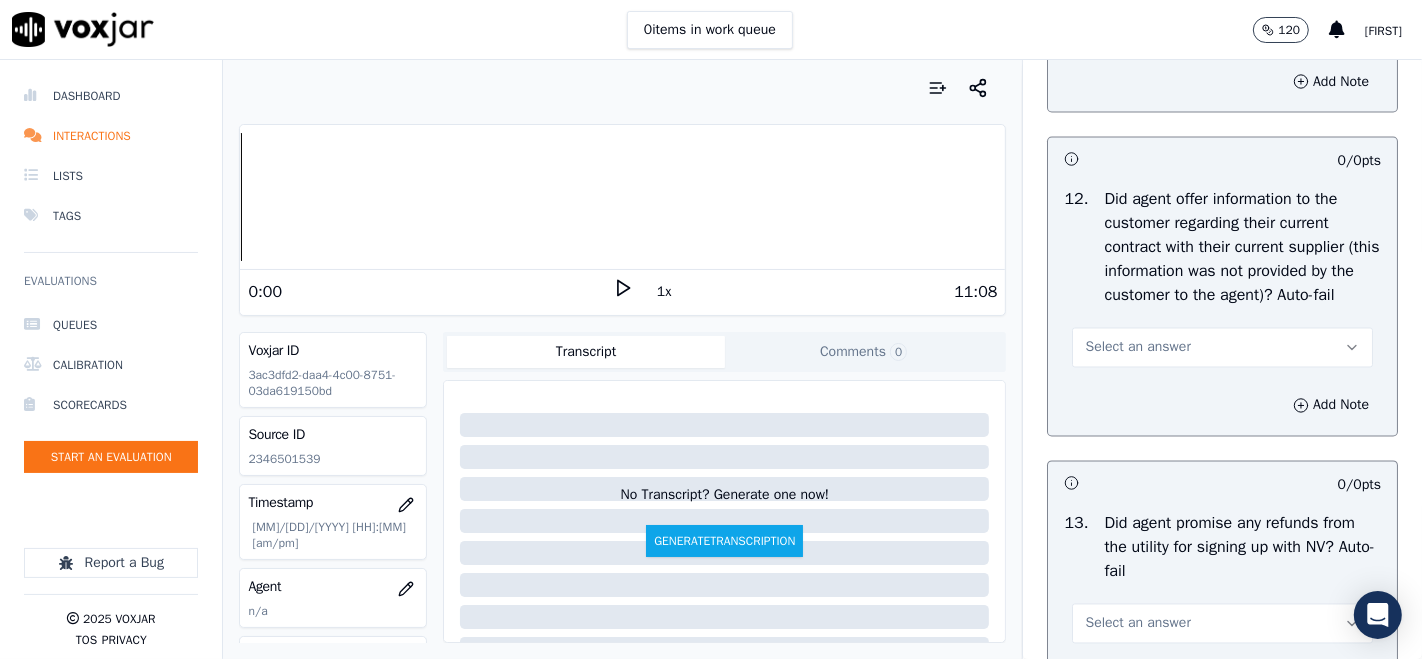 click on "Select an answer" at bounding box center (1137, 348) 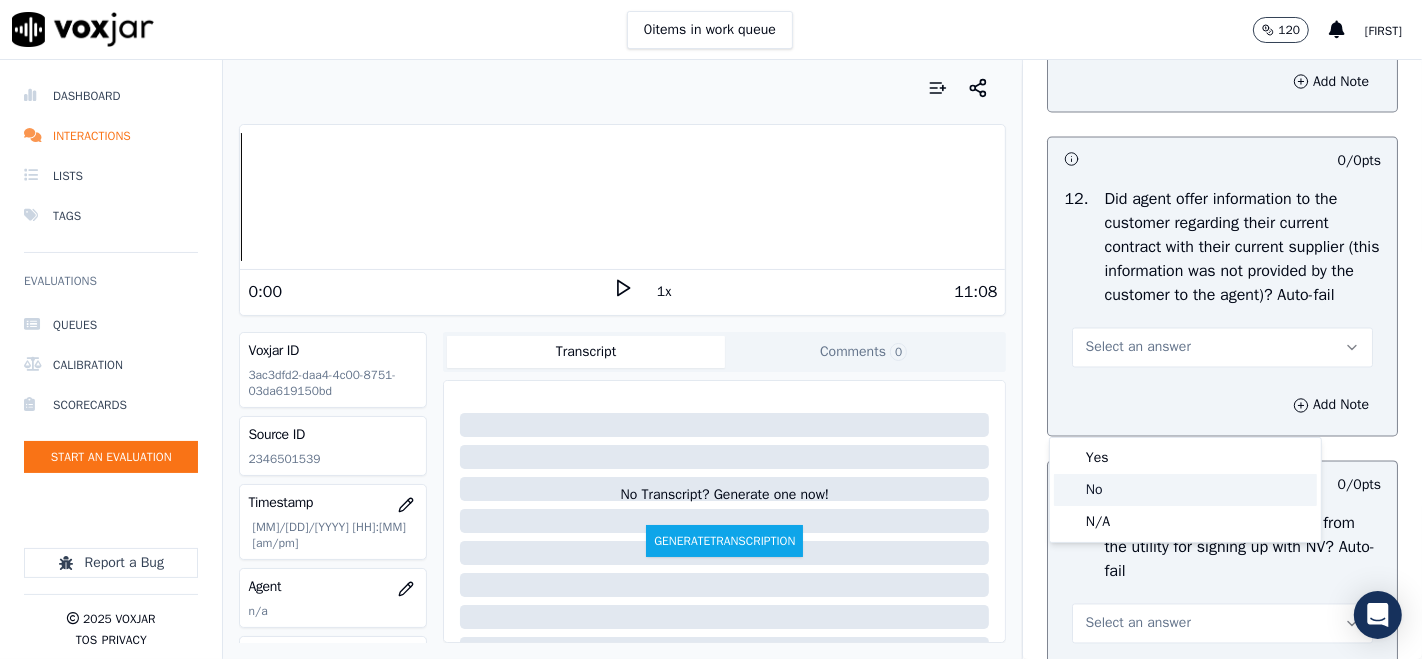 click at bounding box center (1069, 490) 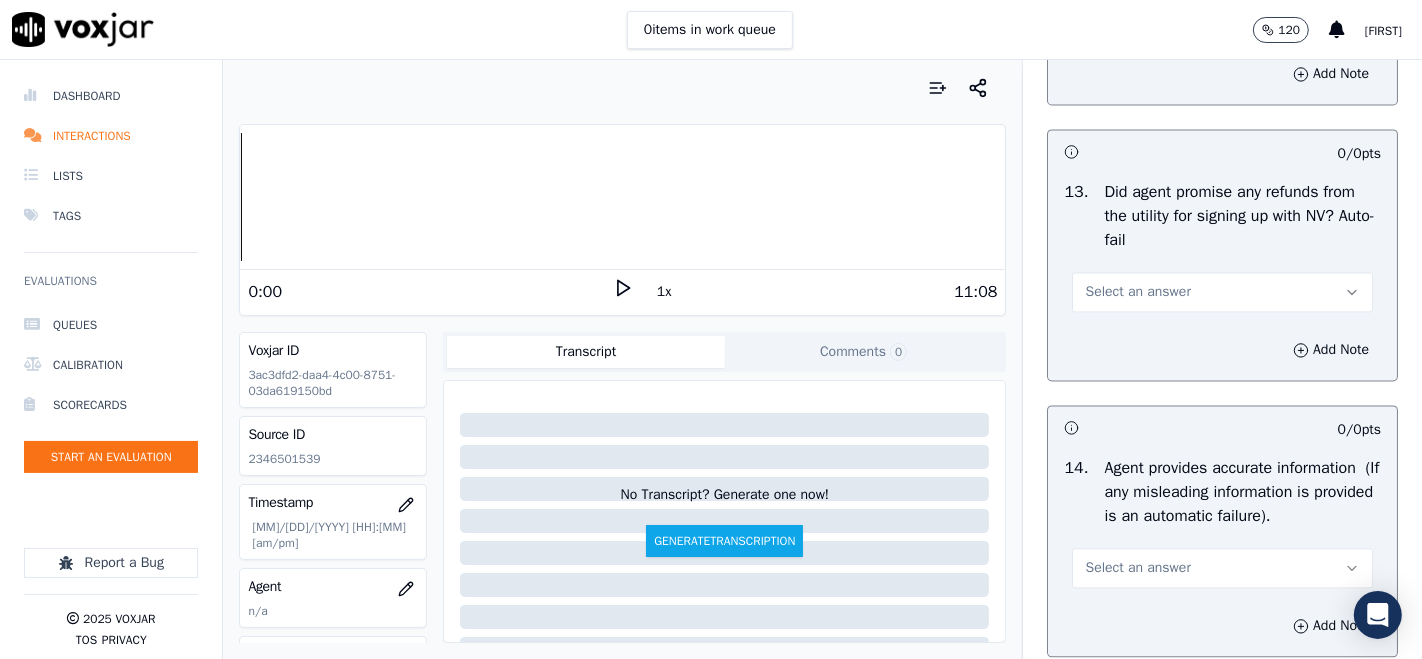 scroll, scrollTop: 3444, scrollLeft: 0, axis: vertical 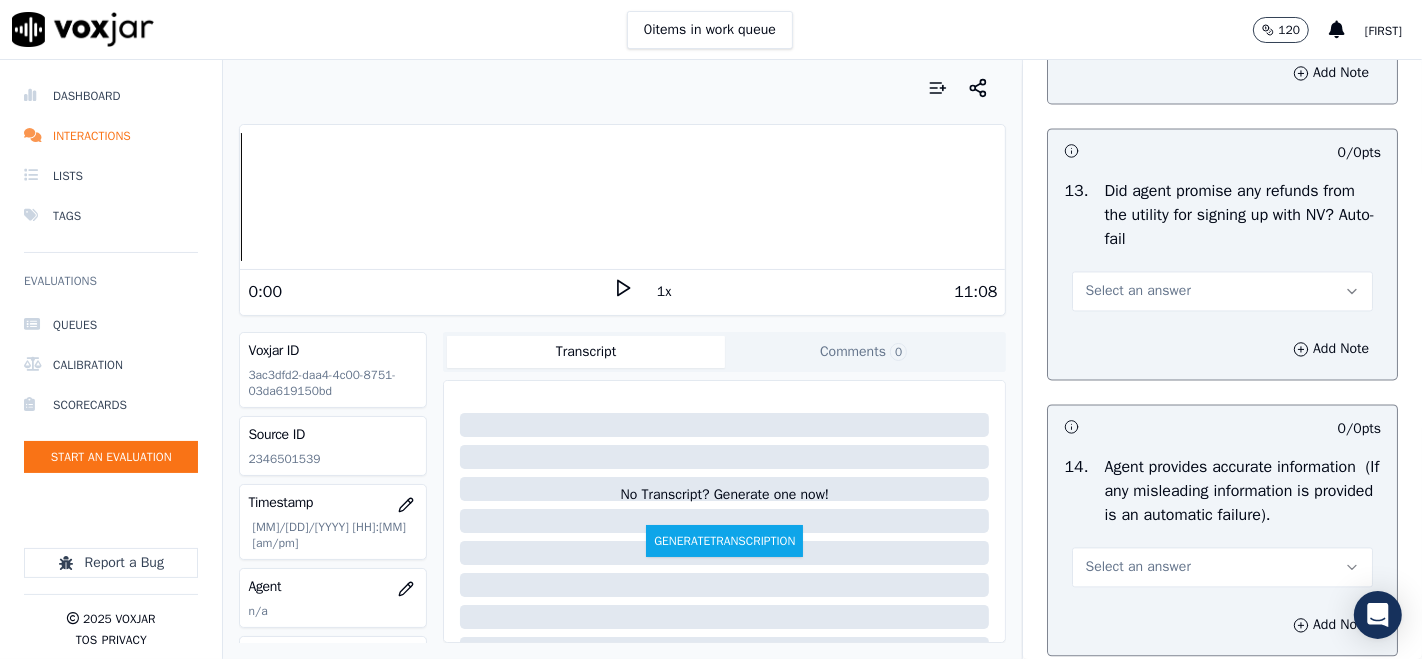 click on "Select an answer" at bounding box center (1222, 291) 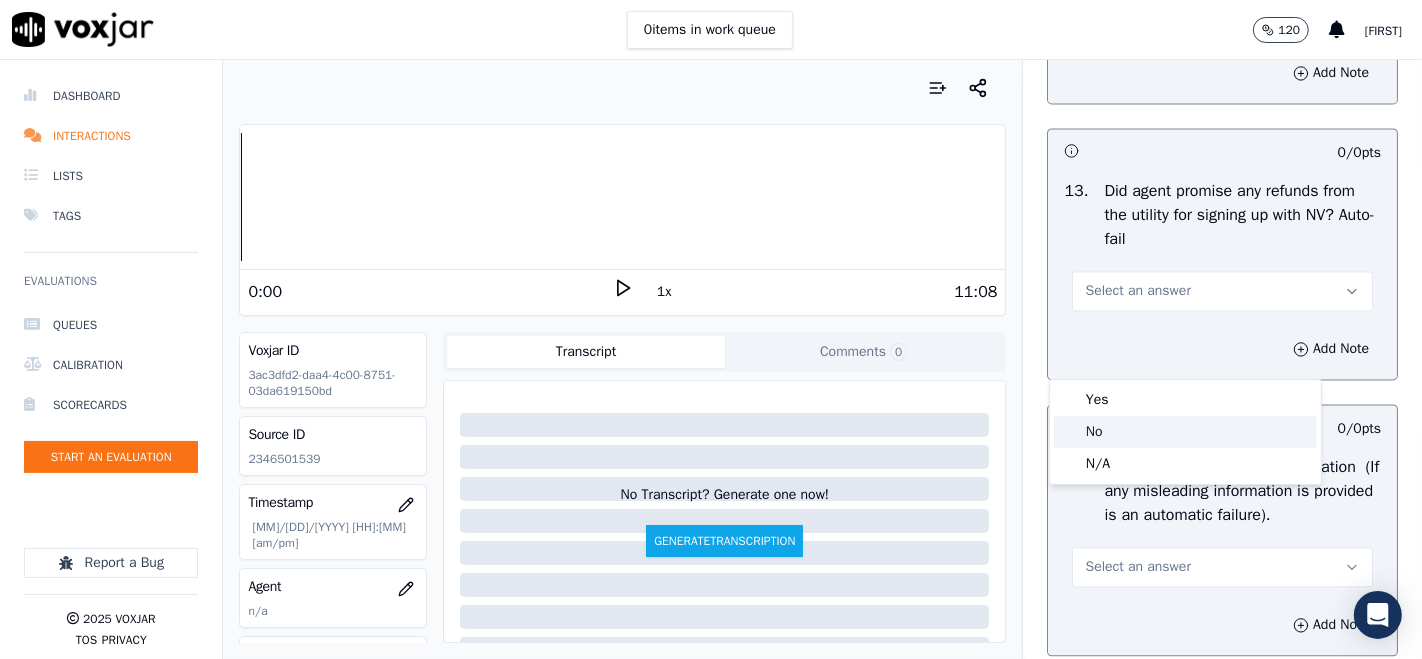 click at bounding box center (1069, 432) 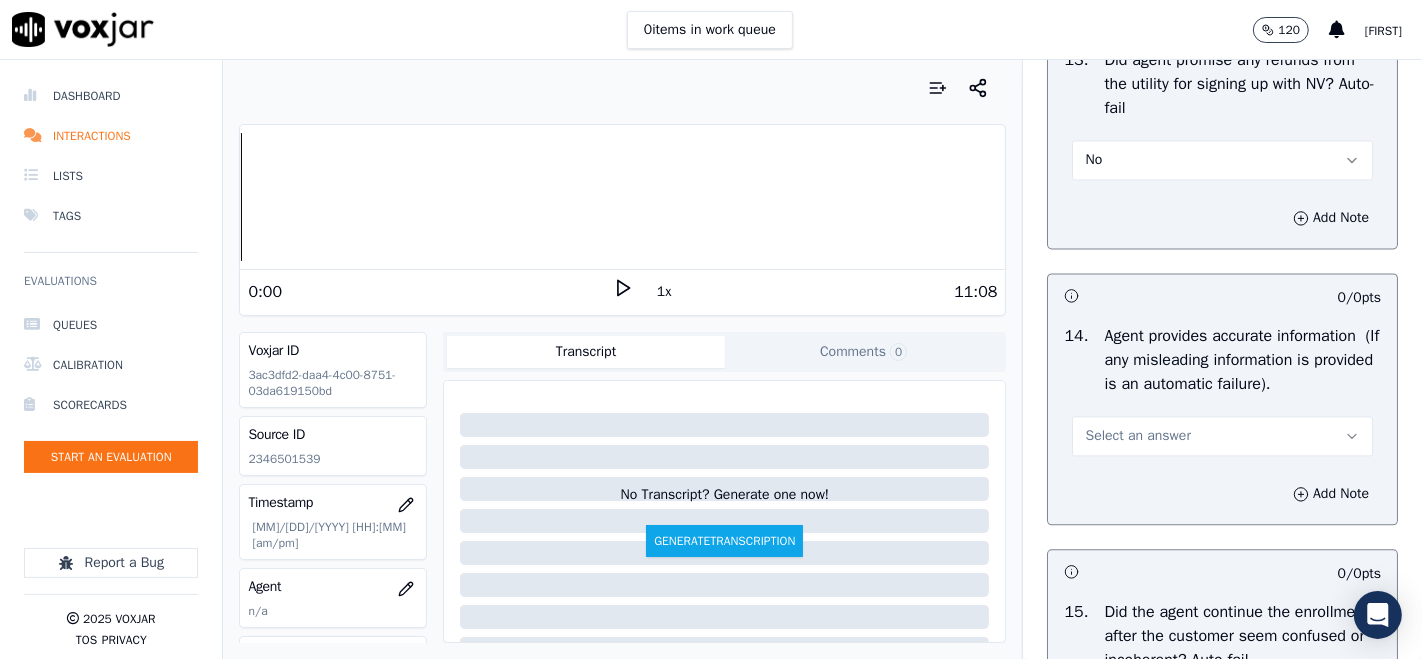 scroll, scrollTop: 3666, scrollLeft: 0, axis: vertical 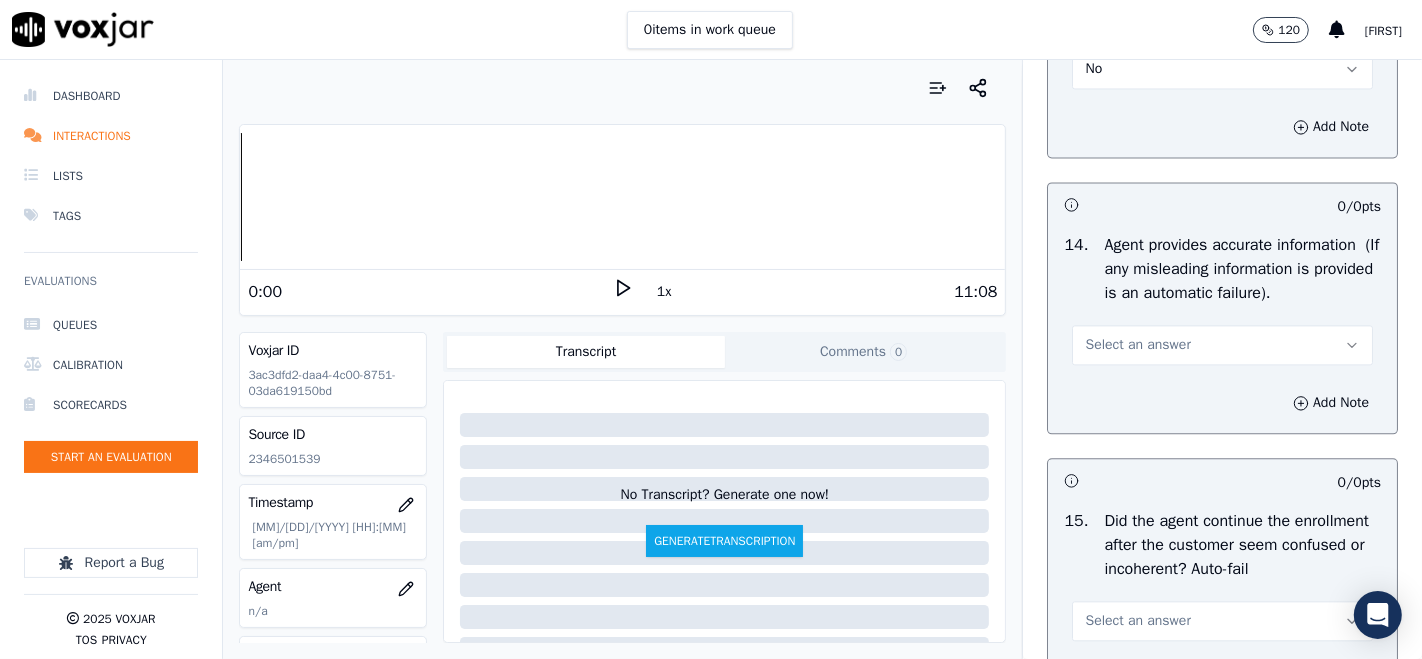 click on "Select an answer" at bounding box center [1137, 345] 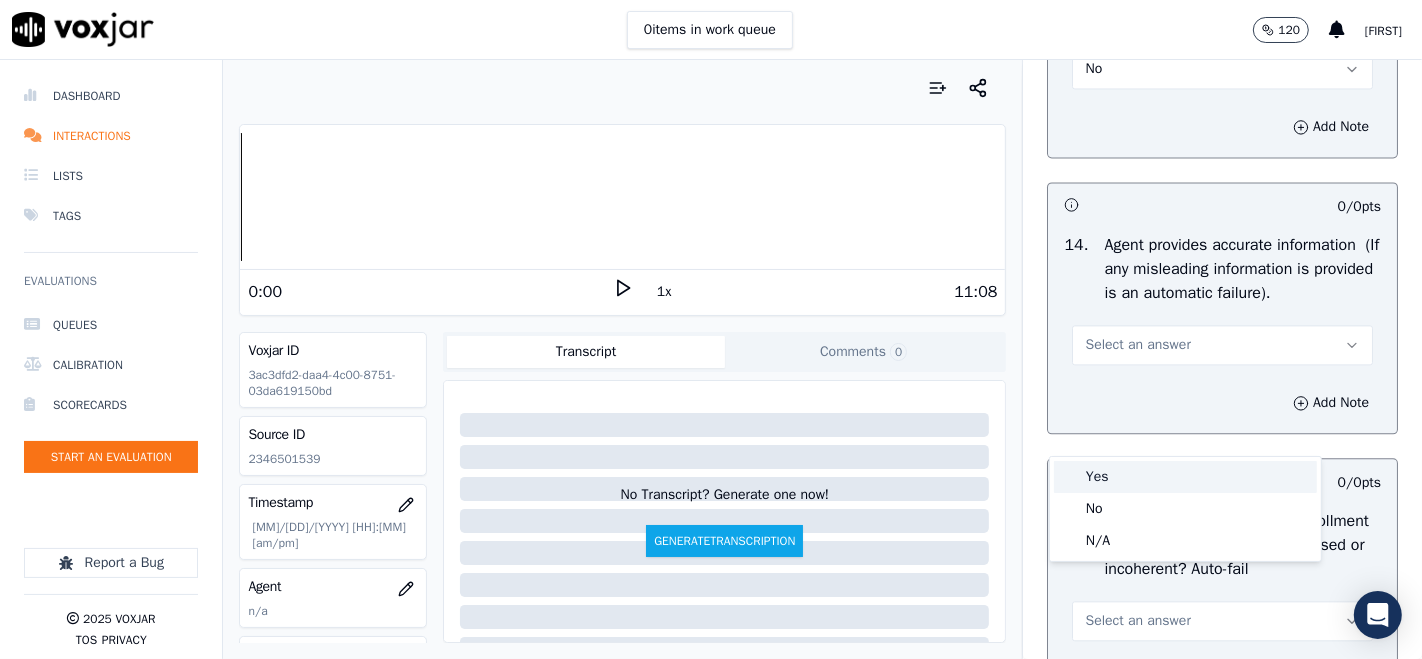 click on "Yes" at bounding box center [1185, 477] 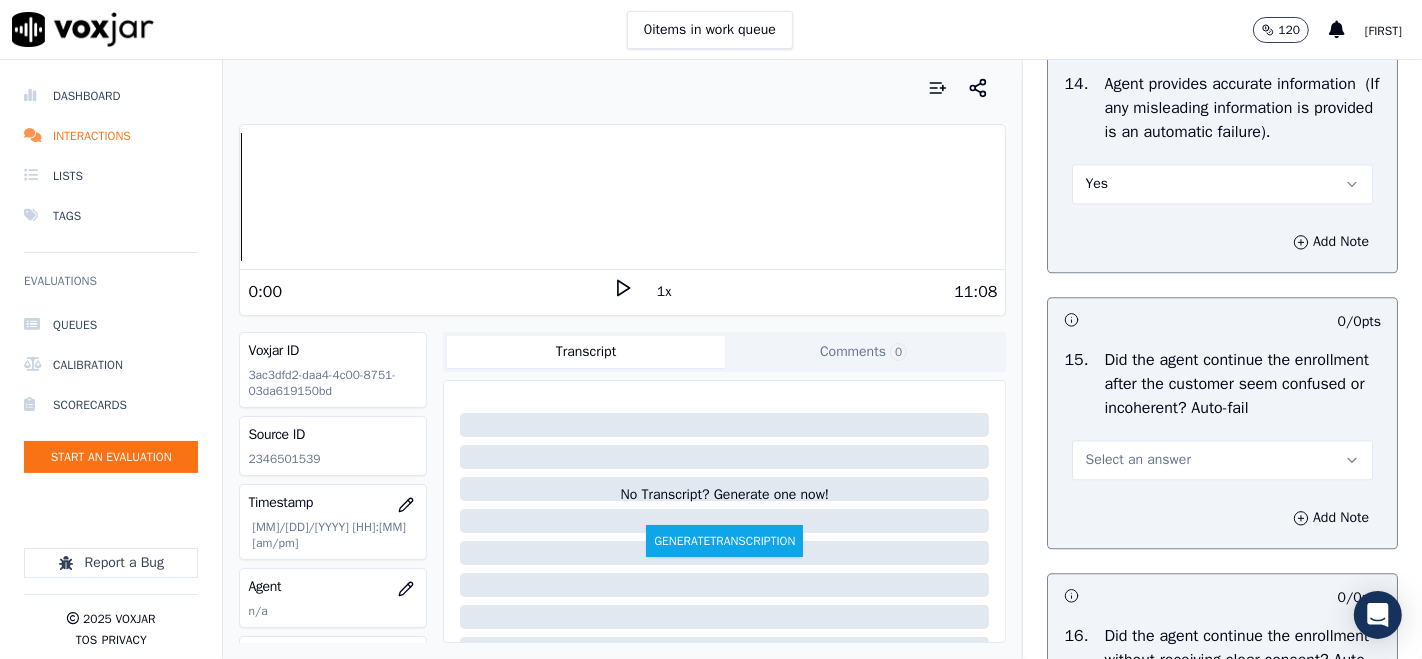scroll, scrollTop: 3888, scrollLeft: 0, axis: vertical 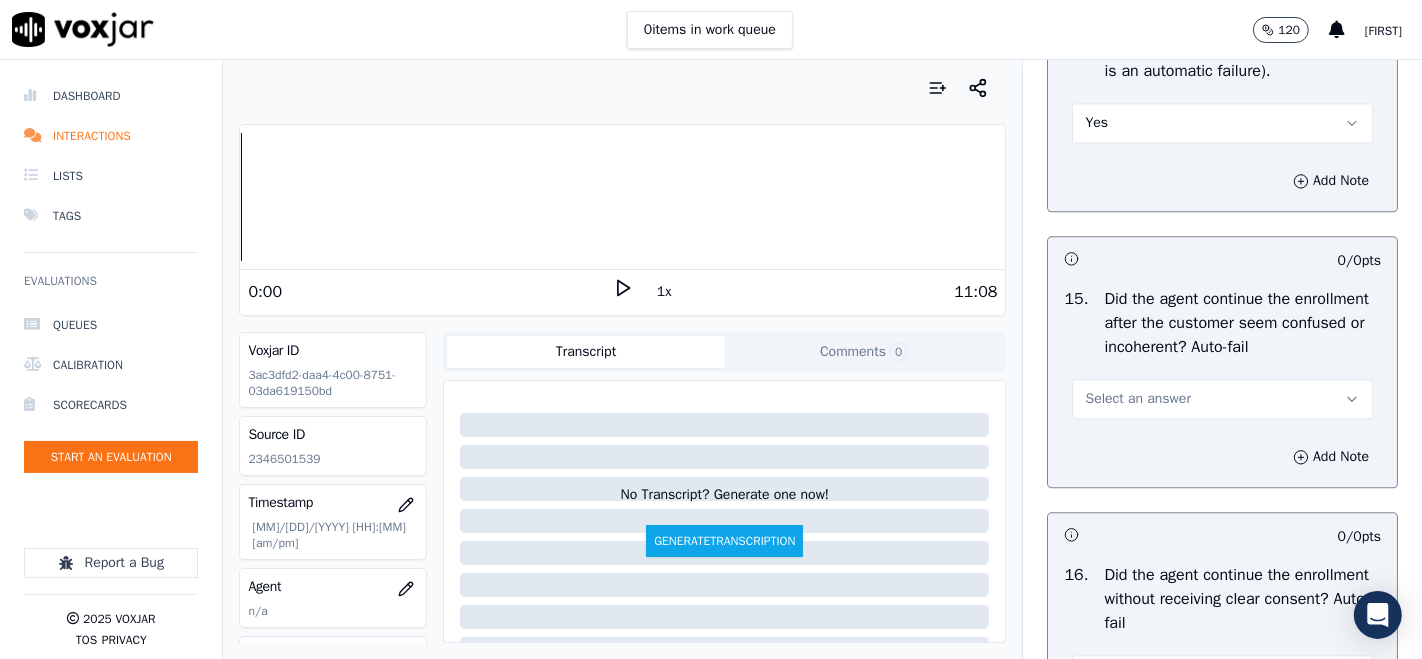 click on "Select an answer" at bounding box center (1222, 397) 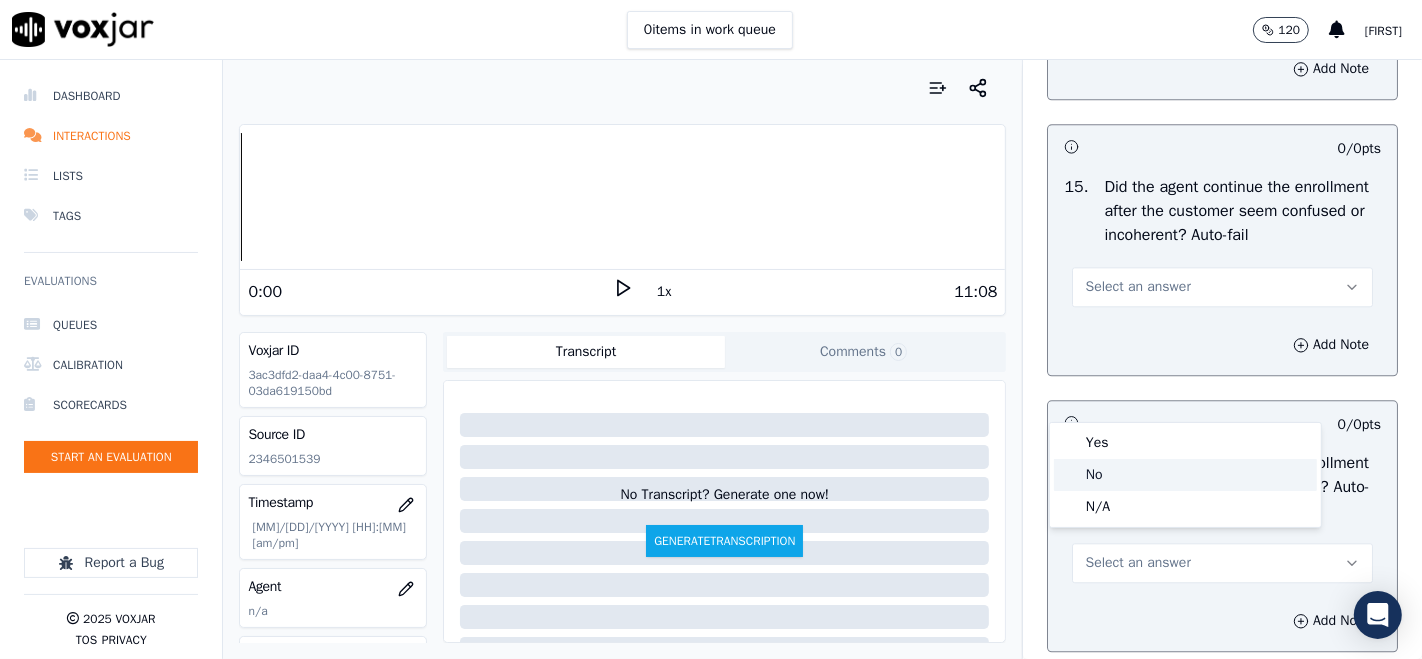 click on "No" 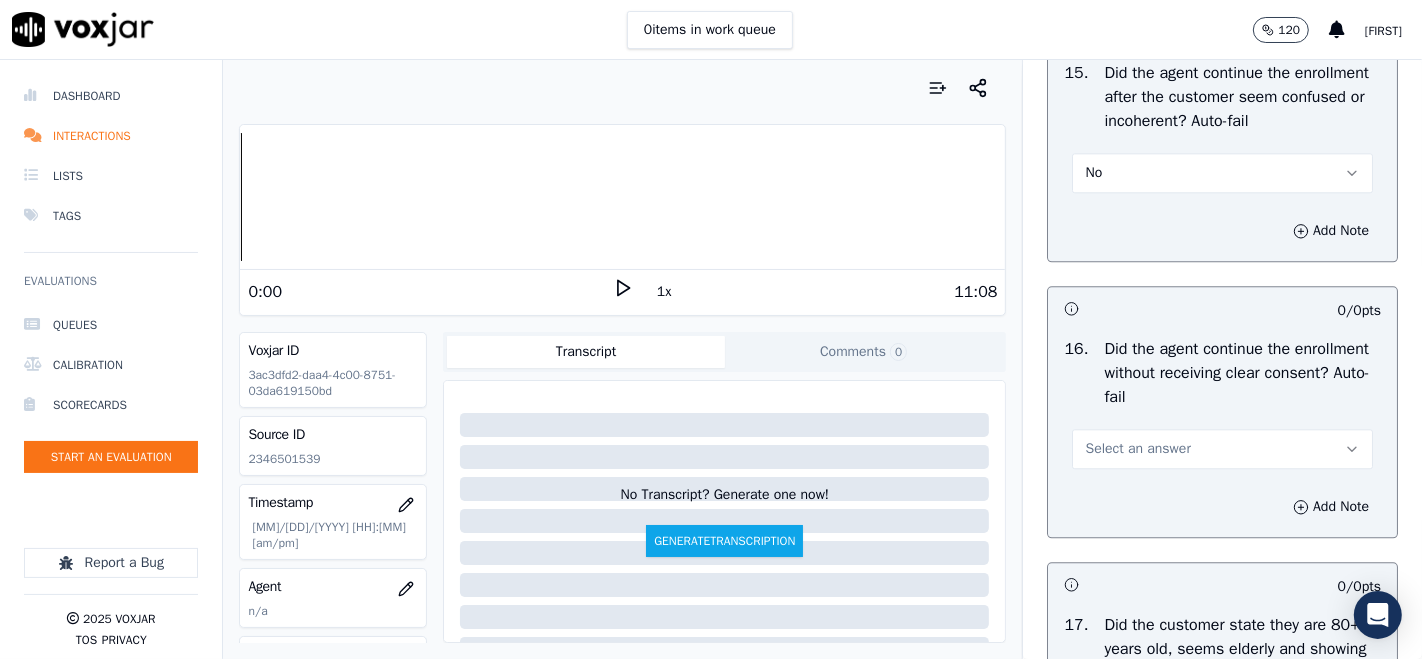 scroll, scrollTop: 4222, scrollLeft: 0, axis: vertical 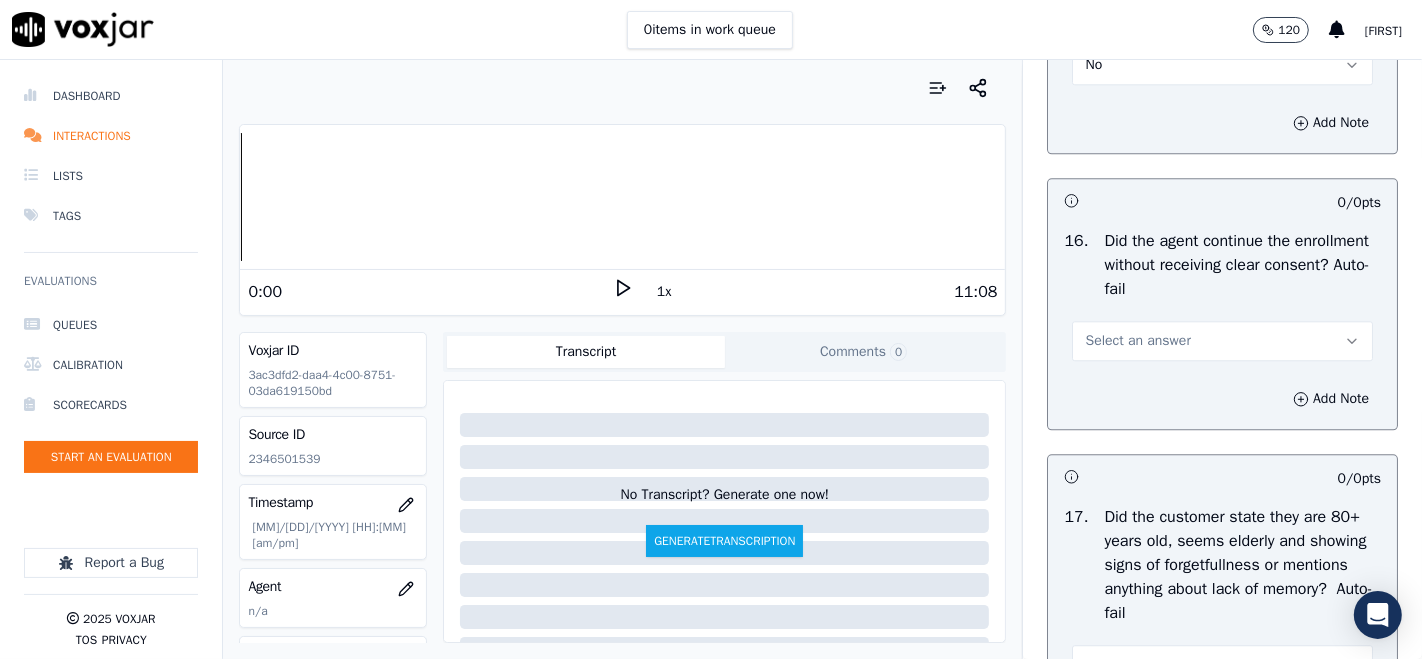 click on "Select an answer" at bounding box center [1137, 341] 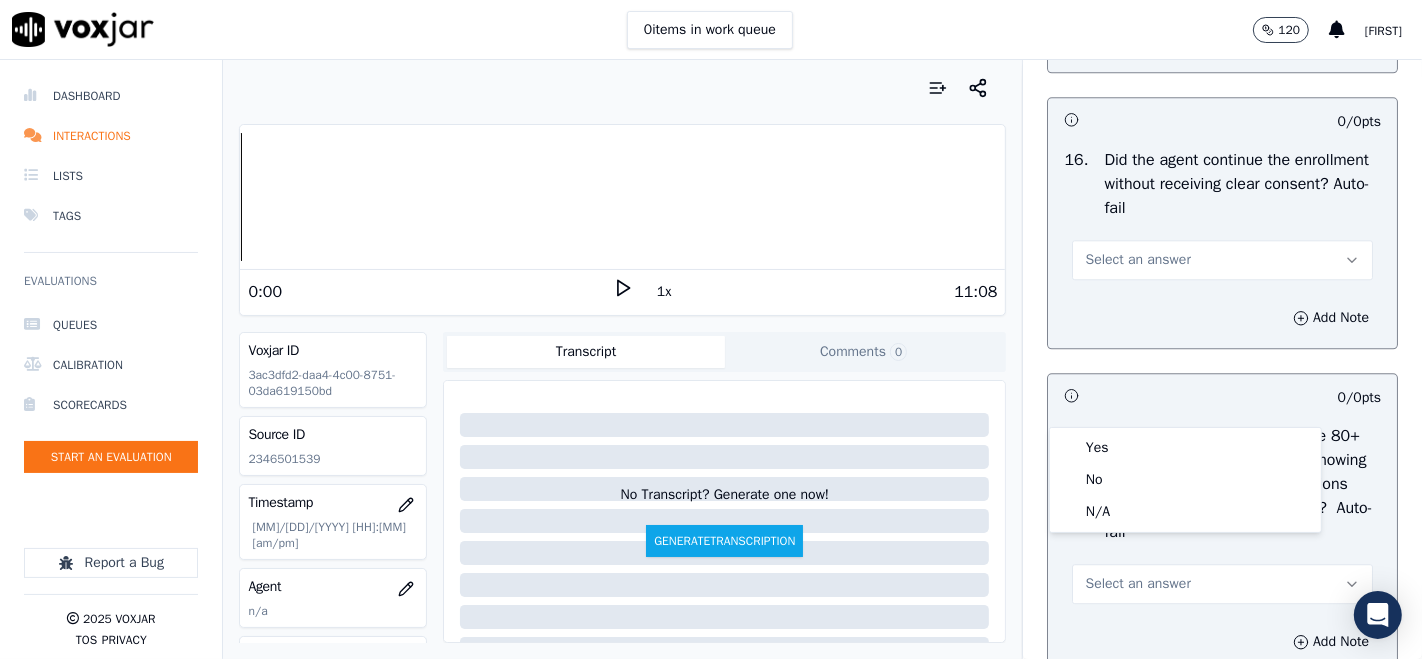 scroll, scrollTop: 4333, scrollLeft: 0, axis: vertical 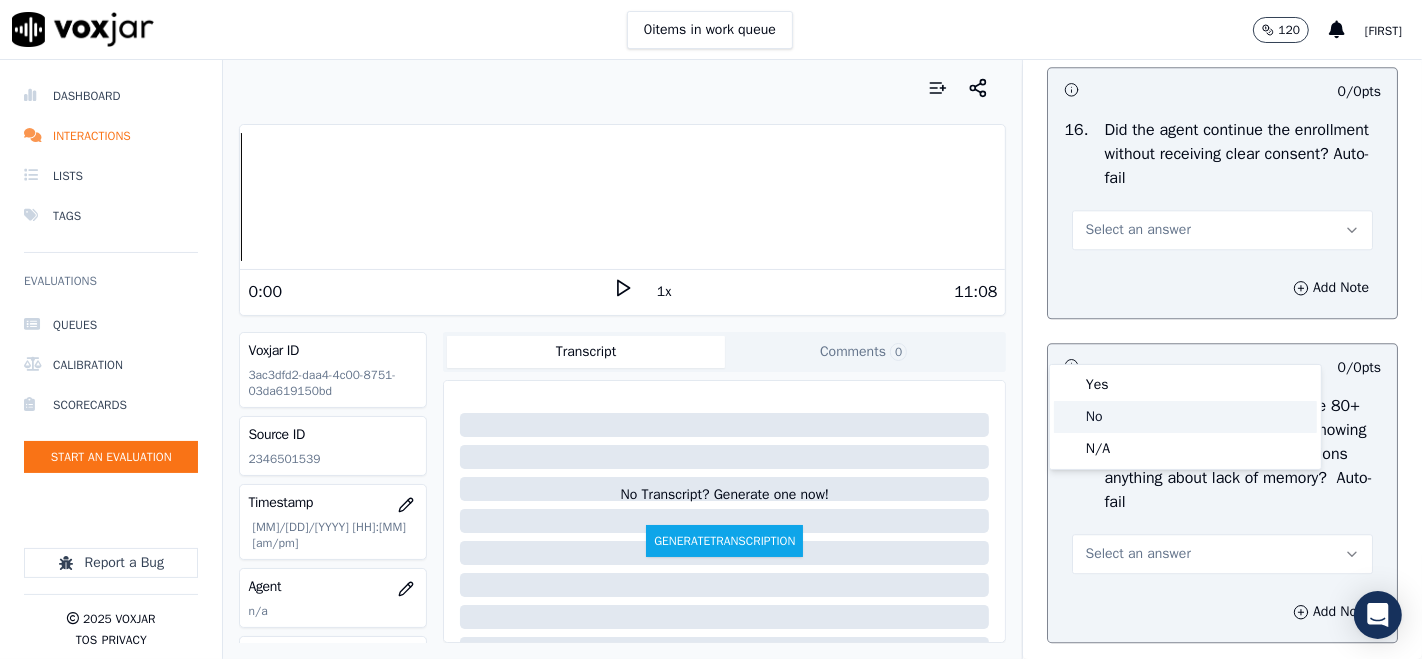 click on "No" 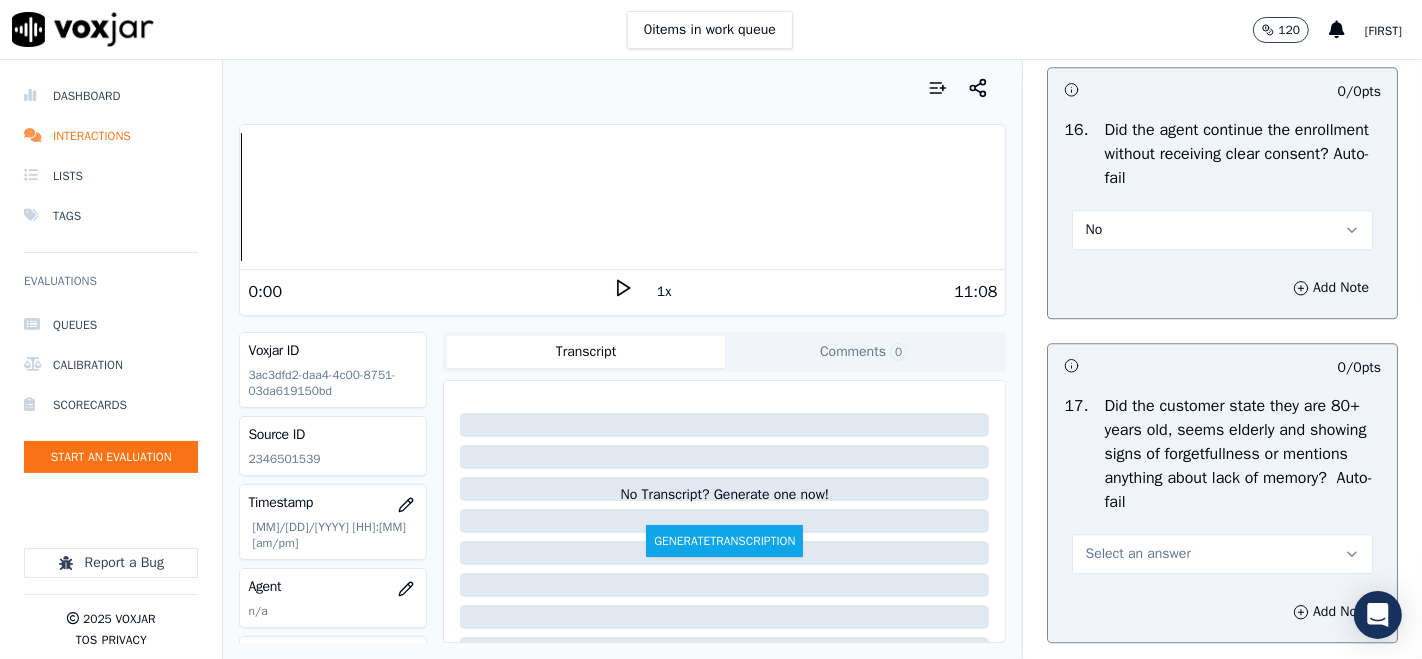 scroll, scrollTop: 4666, scrollLeft: 0, axis: vertical 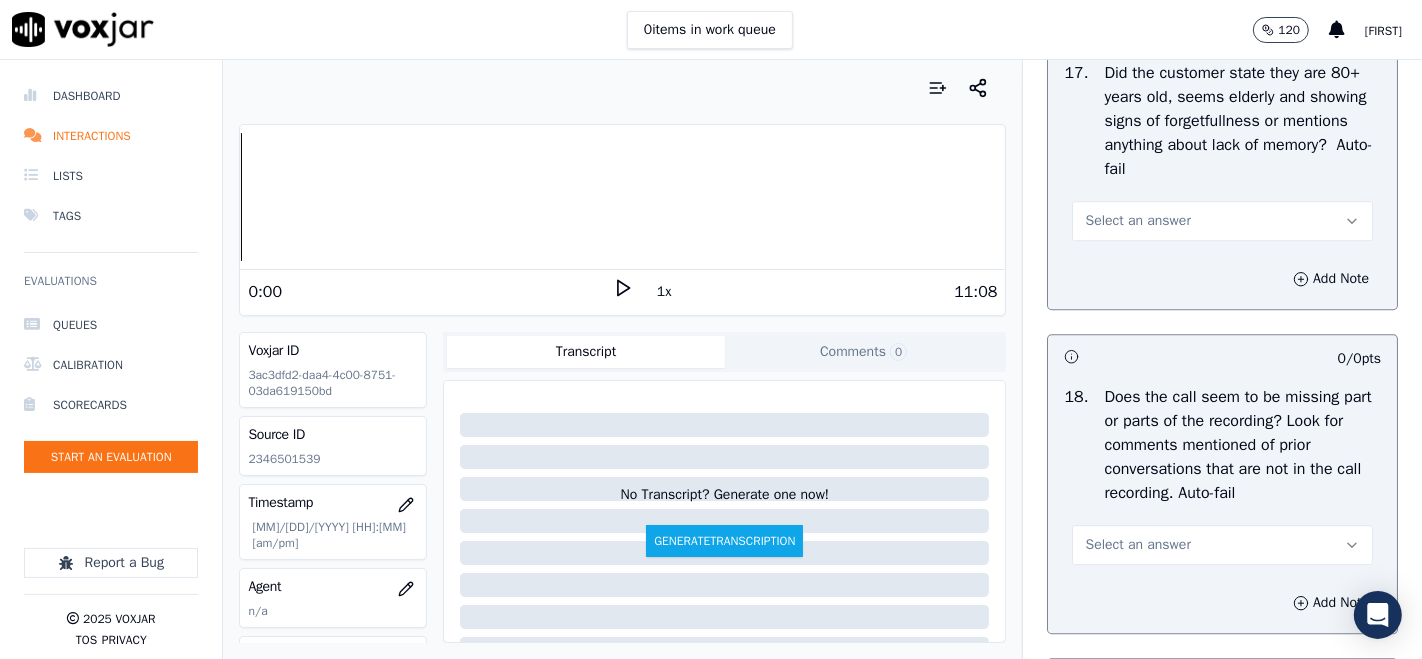 click on "Select an answer" at bounding box center [1222, 221] 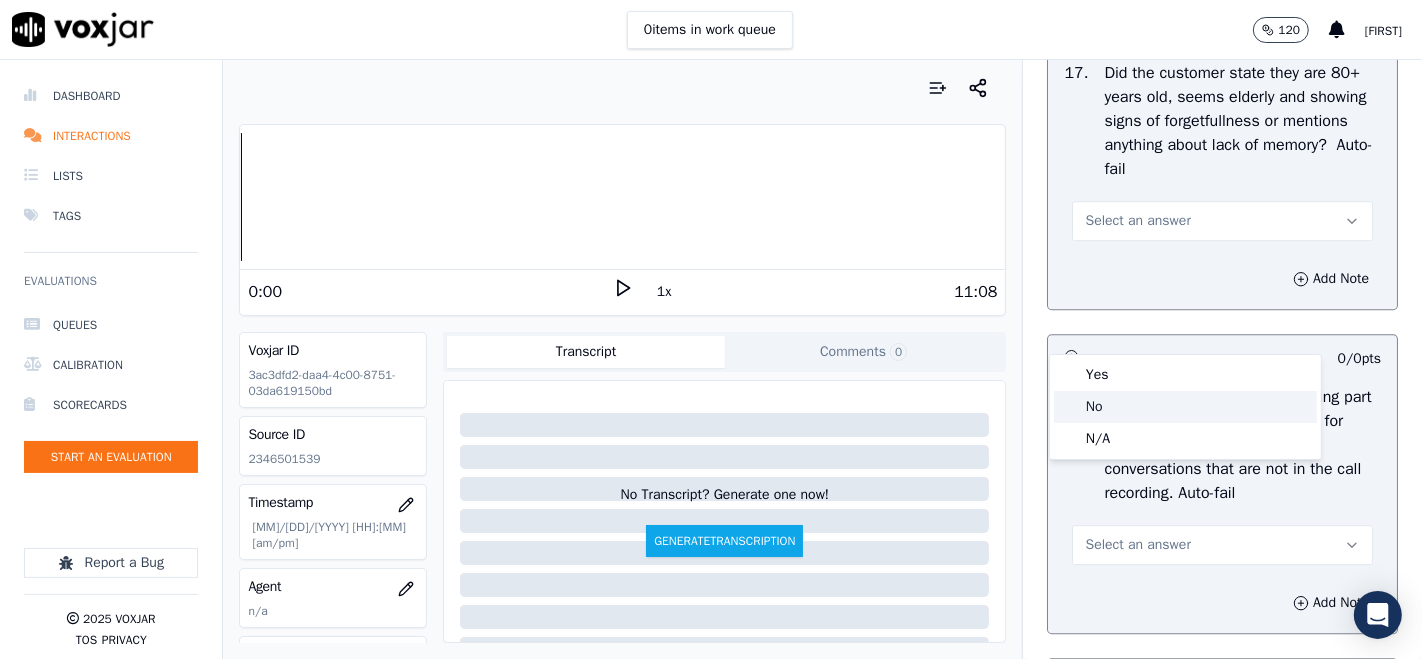 click on "No" 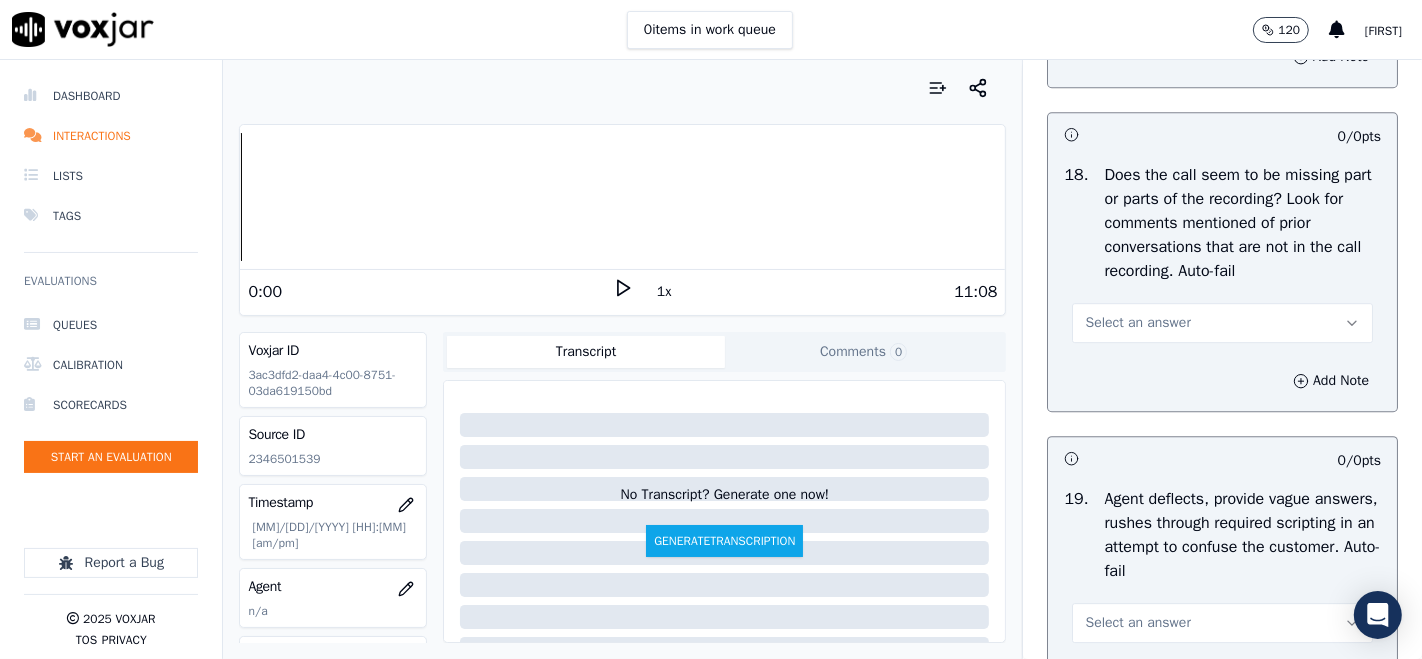 scroll, scrollTop: 4888, scrollLeft: 0, axis: vertical 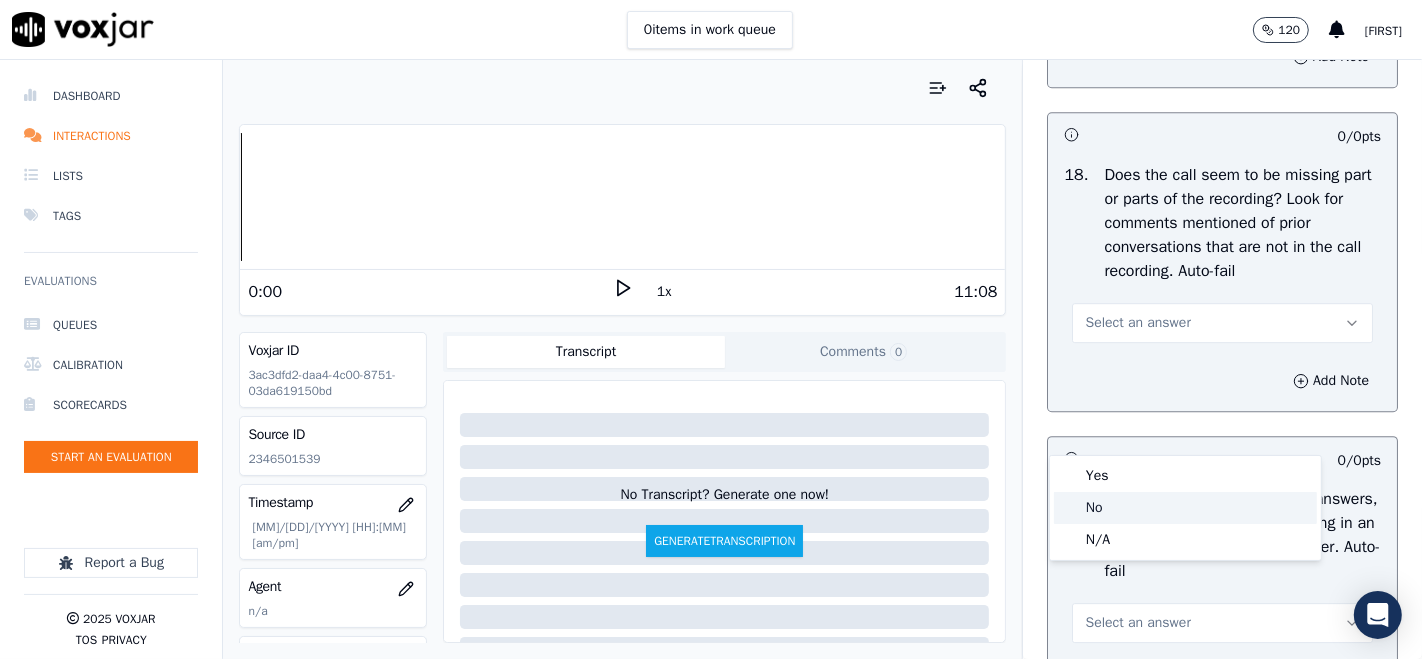 click on "No" 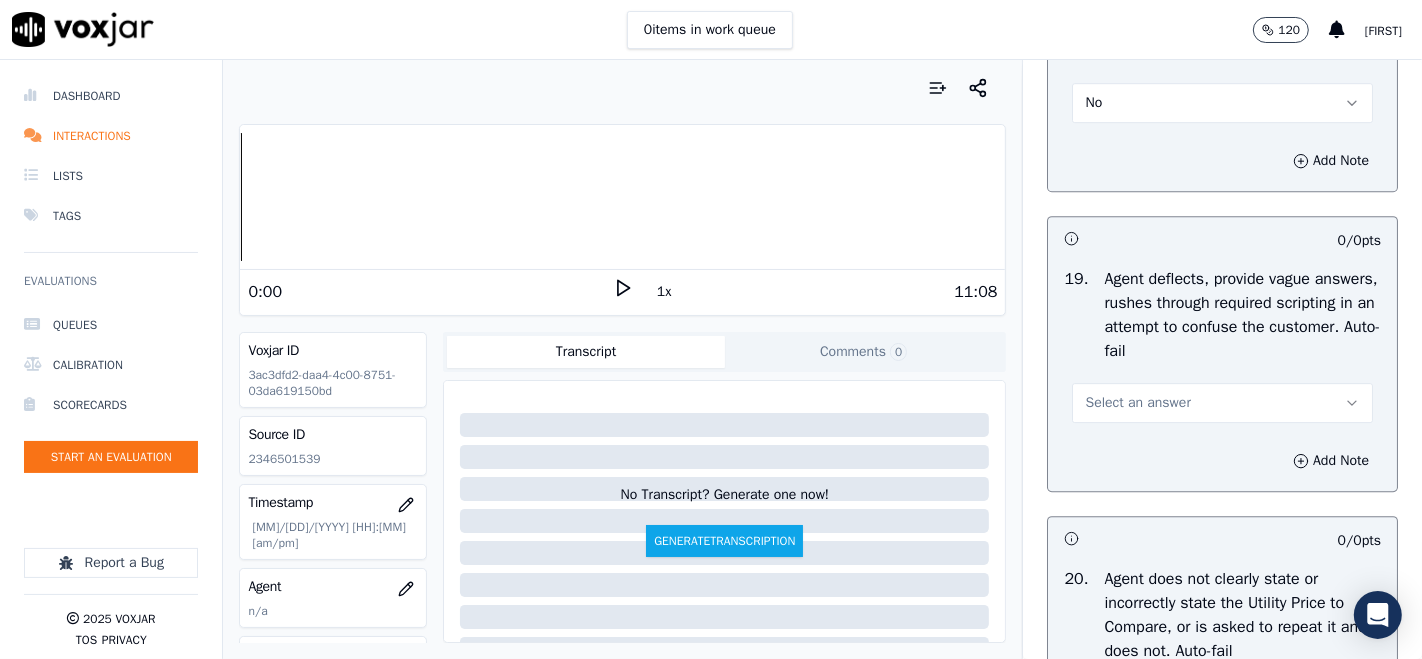 scroll, scrollTop: 5111, scrollLeft: 0, axis: vertical 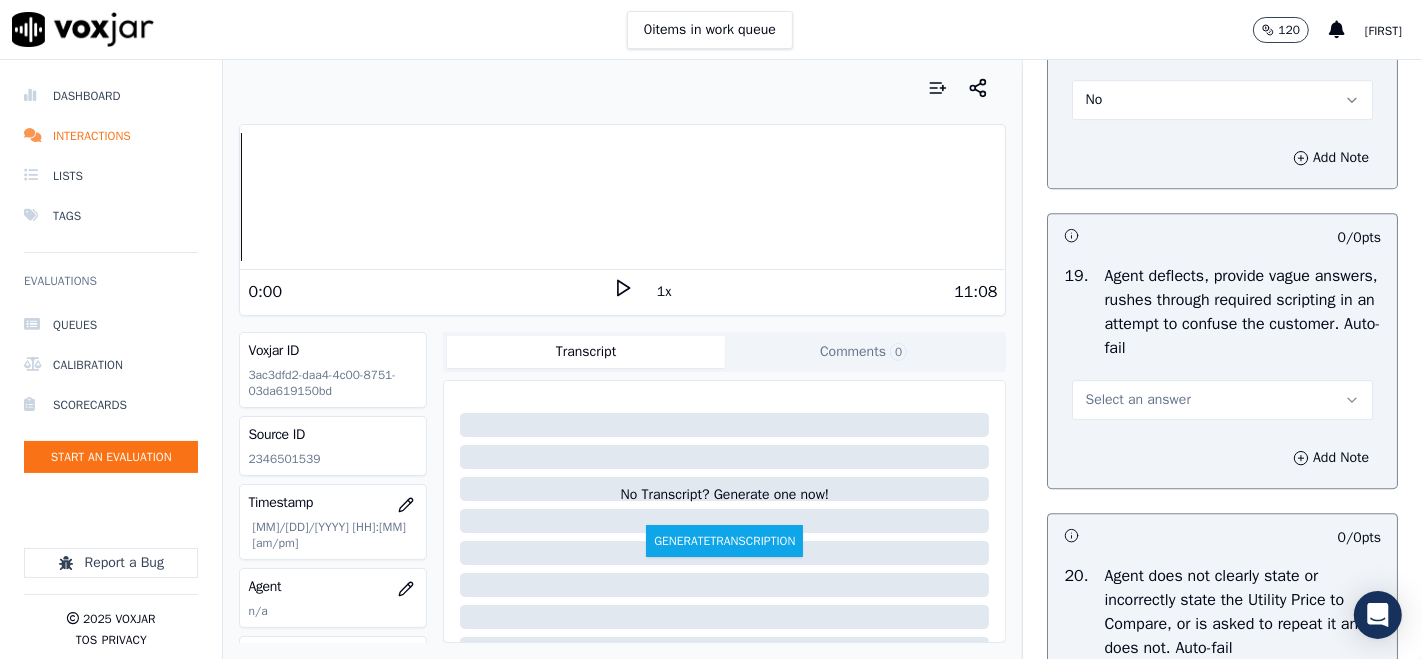 click on "Select an answer" at bounding box center (1137, 400) 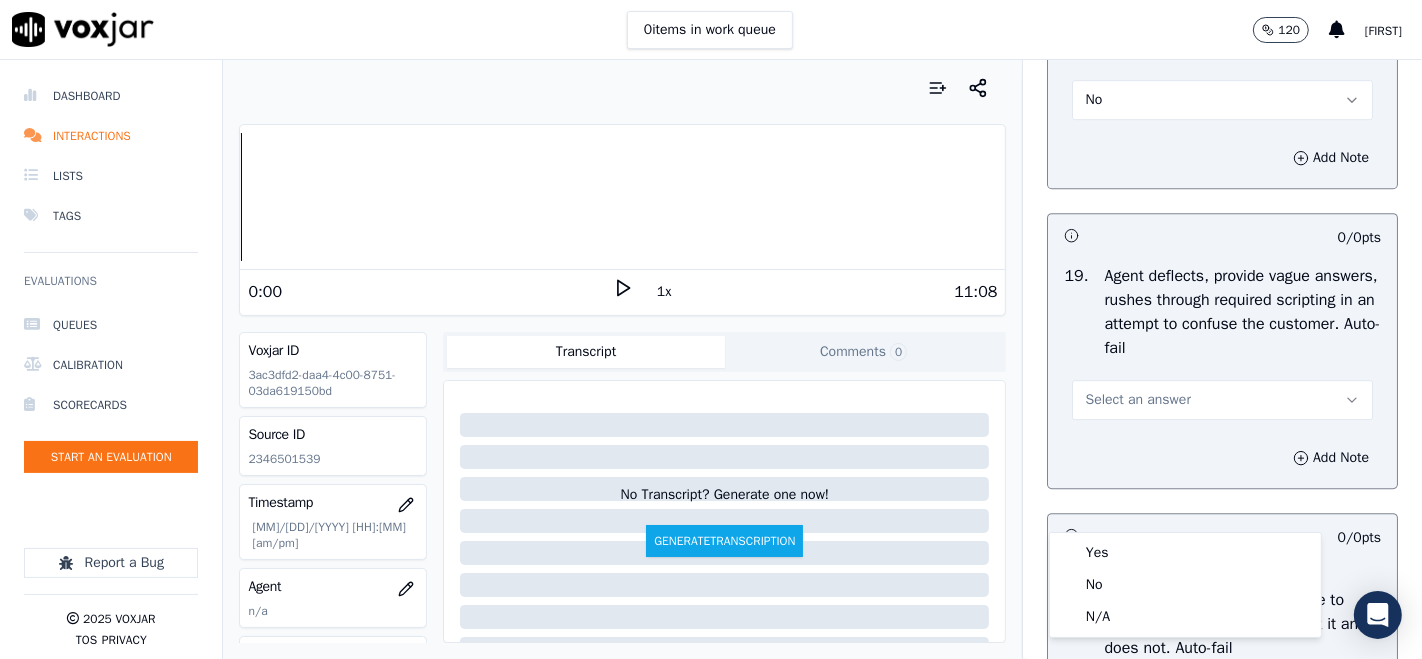 scroll, scrollTop: 5222, scrollLeft: 0, axis: vertical 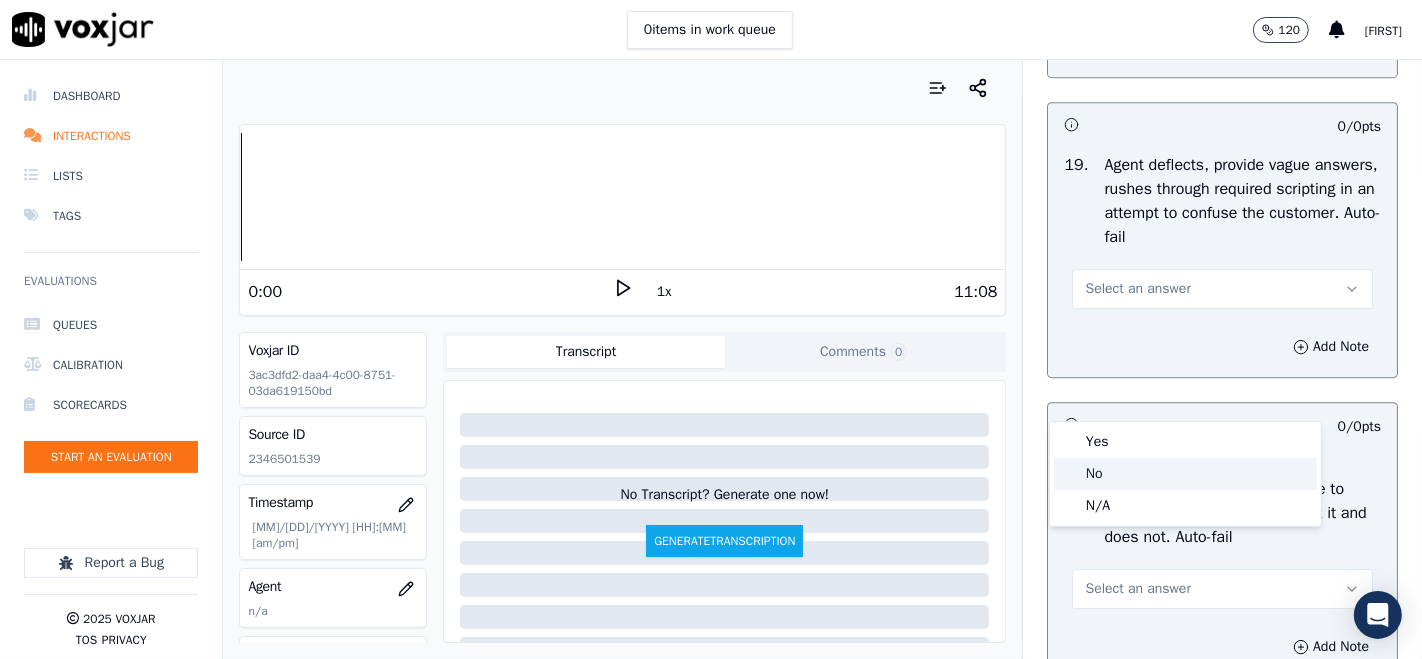 click at bounding box center [1069, 474] 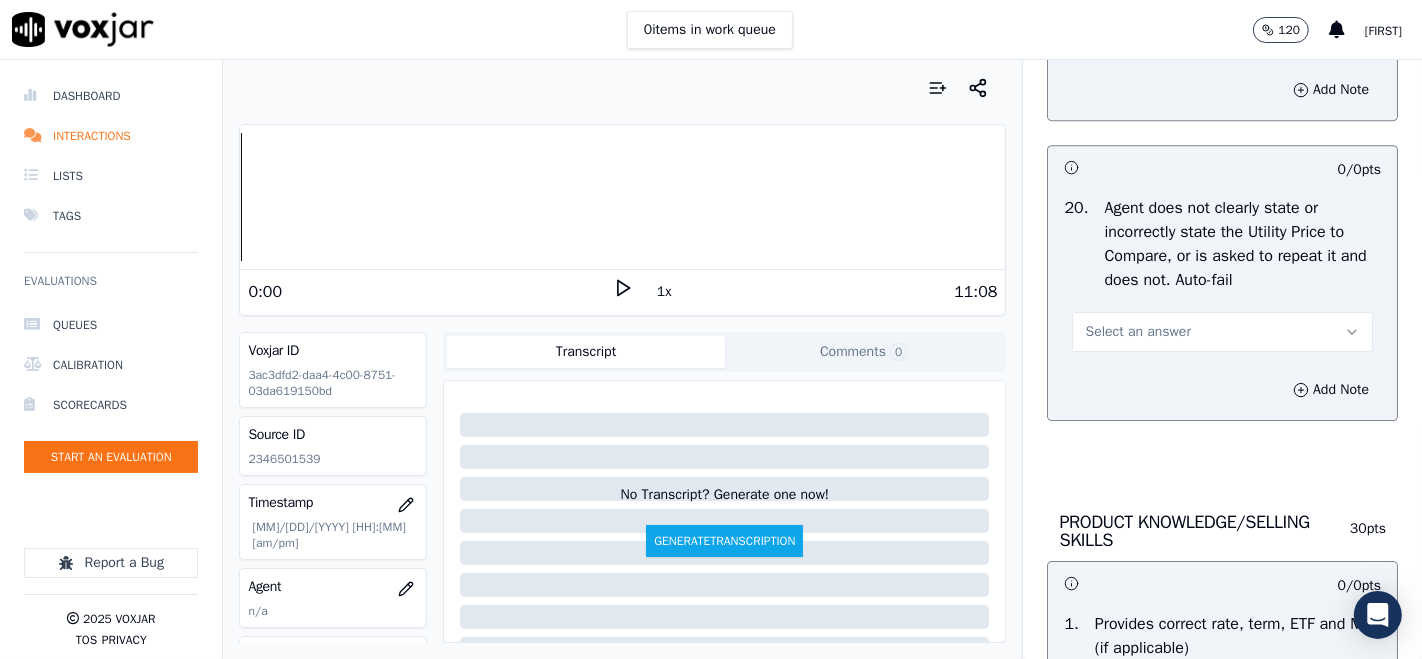 scroll, scrollTop: 5555, scrollLeft: 0, axis: vertical 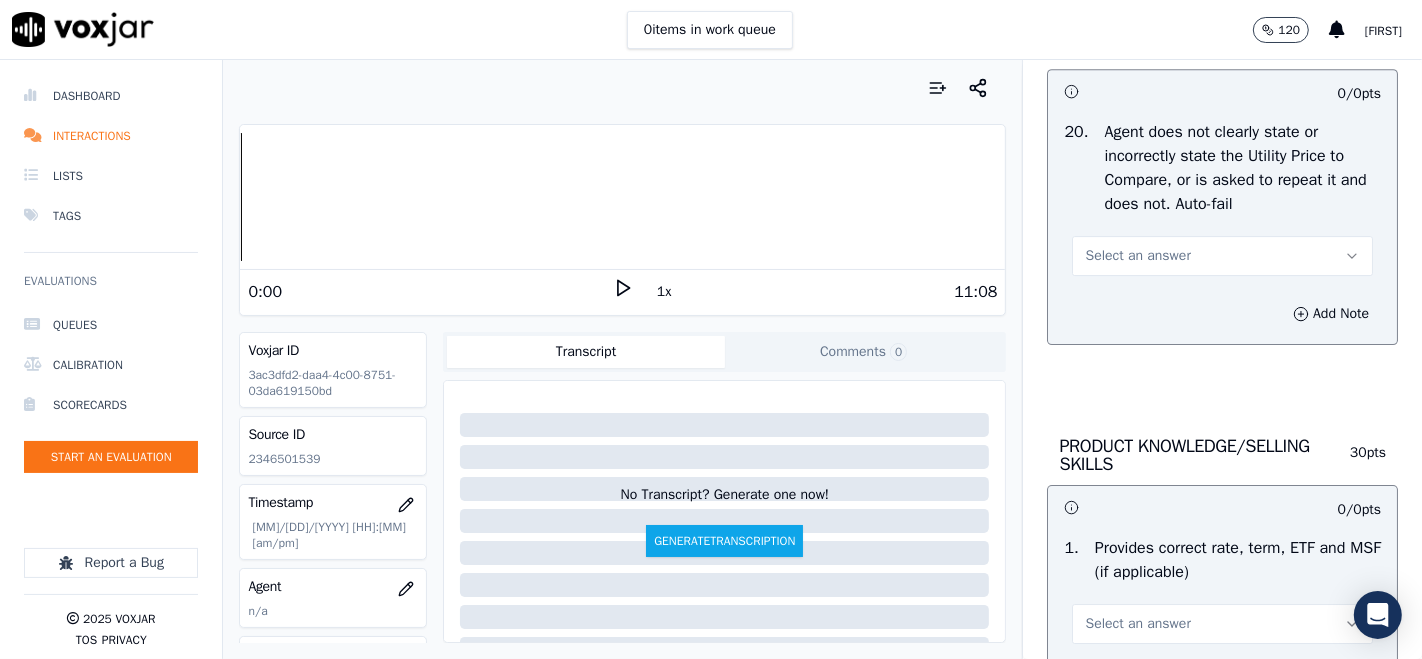 click on "Select an answer" at bounding box center [1137, 256] 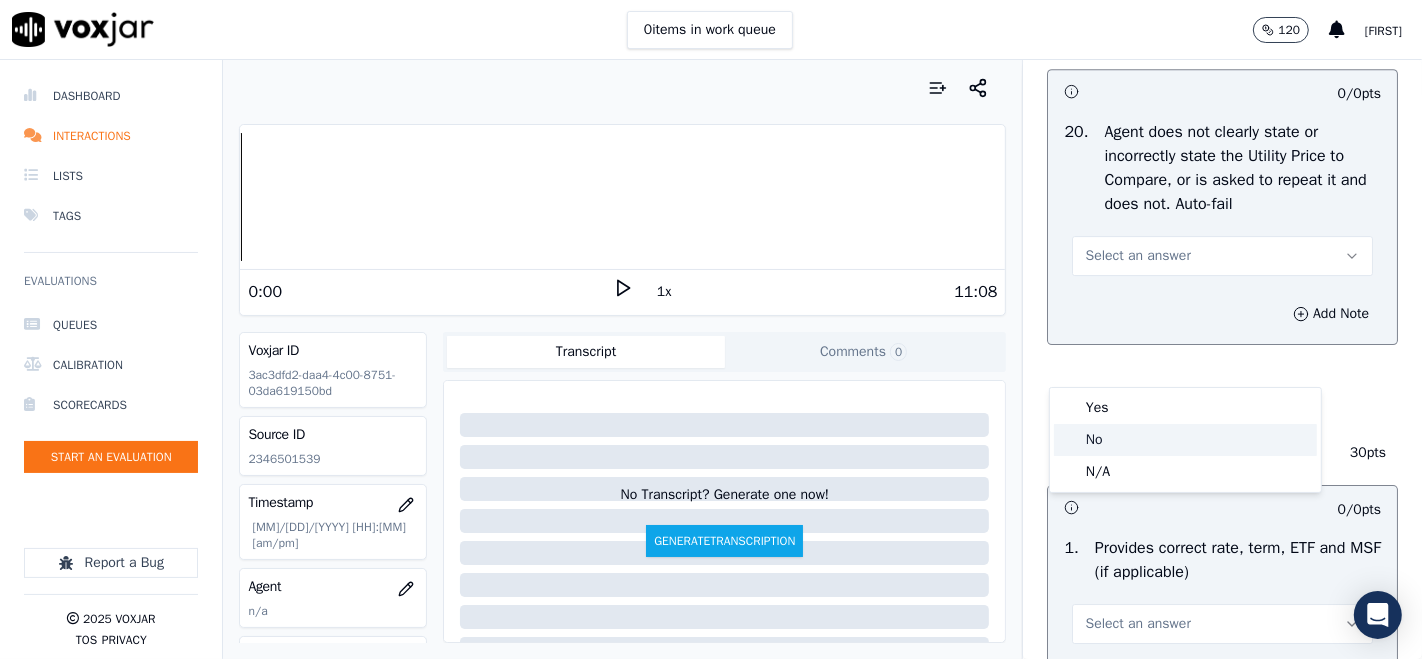 click on "No" 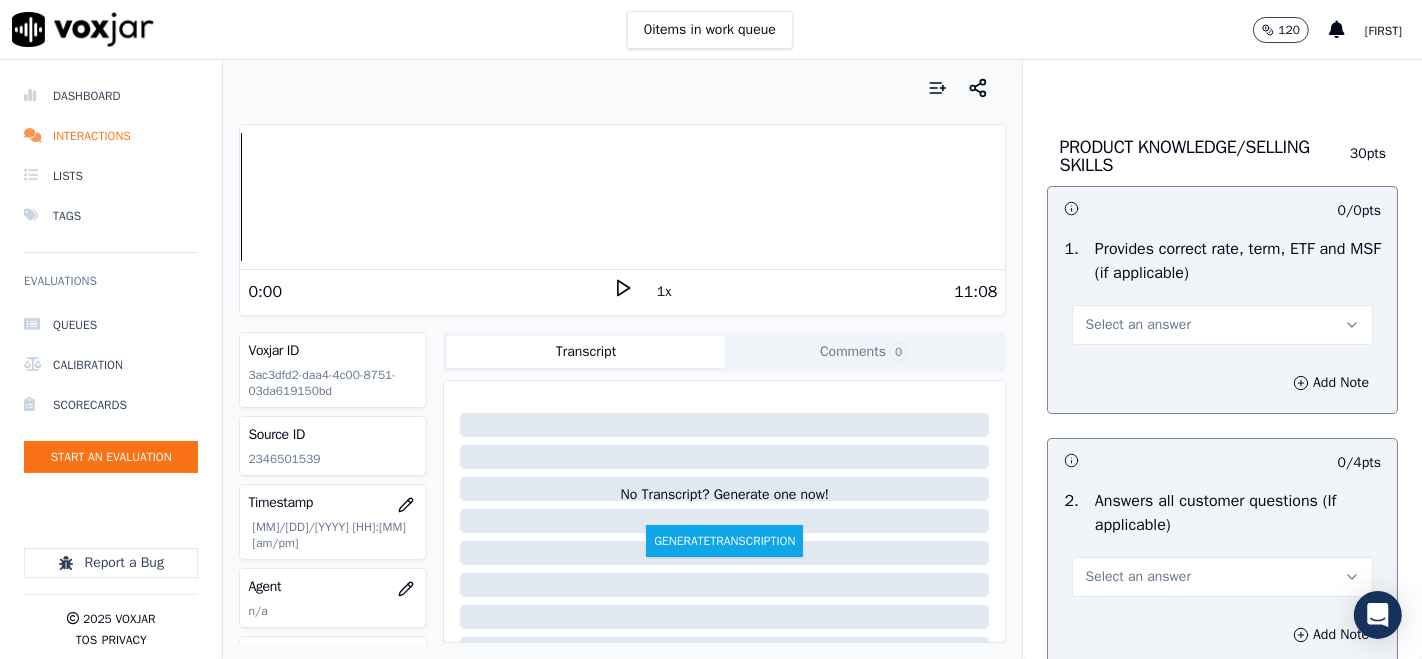 scroll, scrollTop: 5888, scrollLeft: 0, axis: vertical 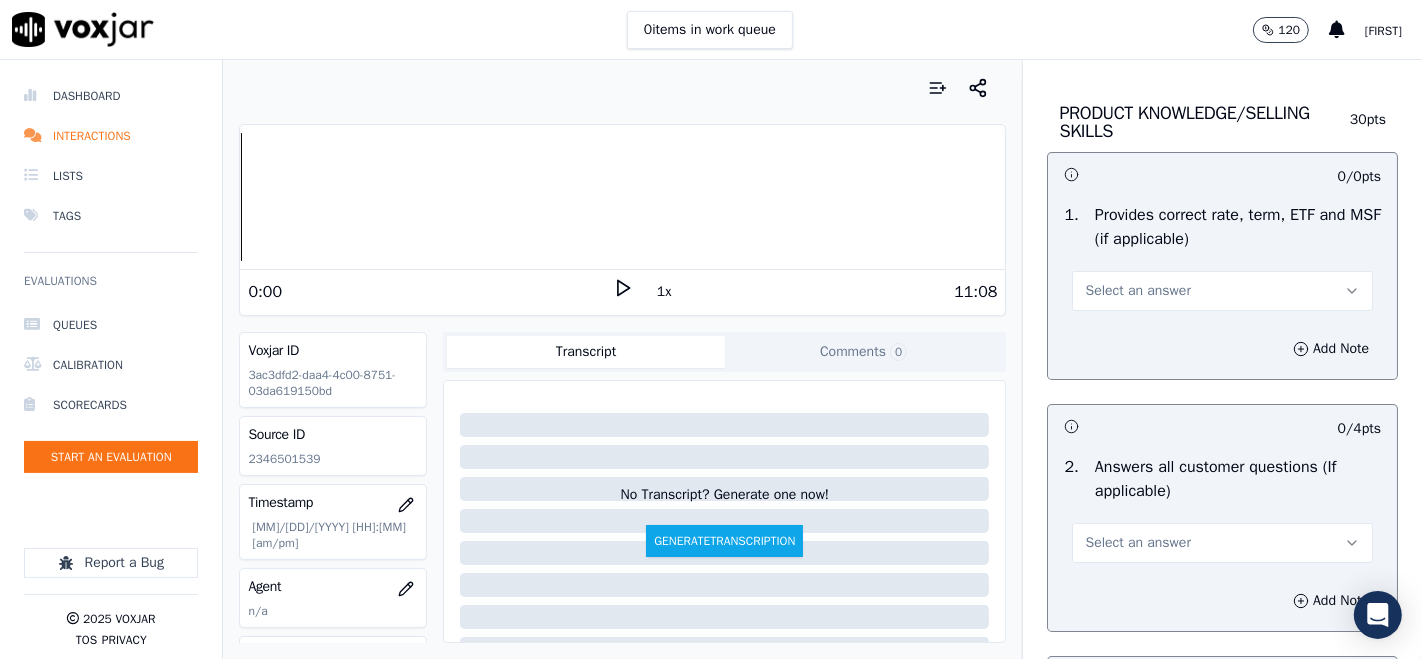 click on "Select an answer" at bounding box center (1222, 291) 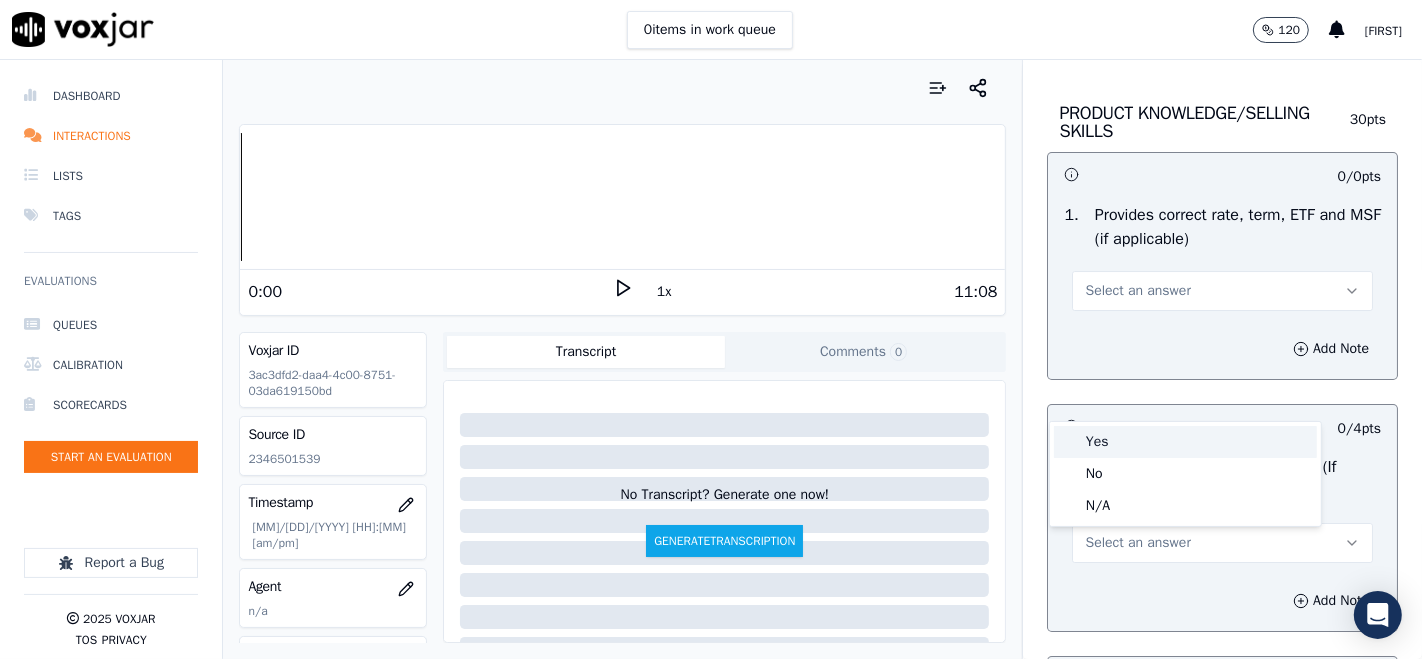 click on "Yes" at bounding box center [1185, 442] 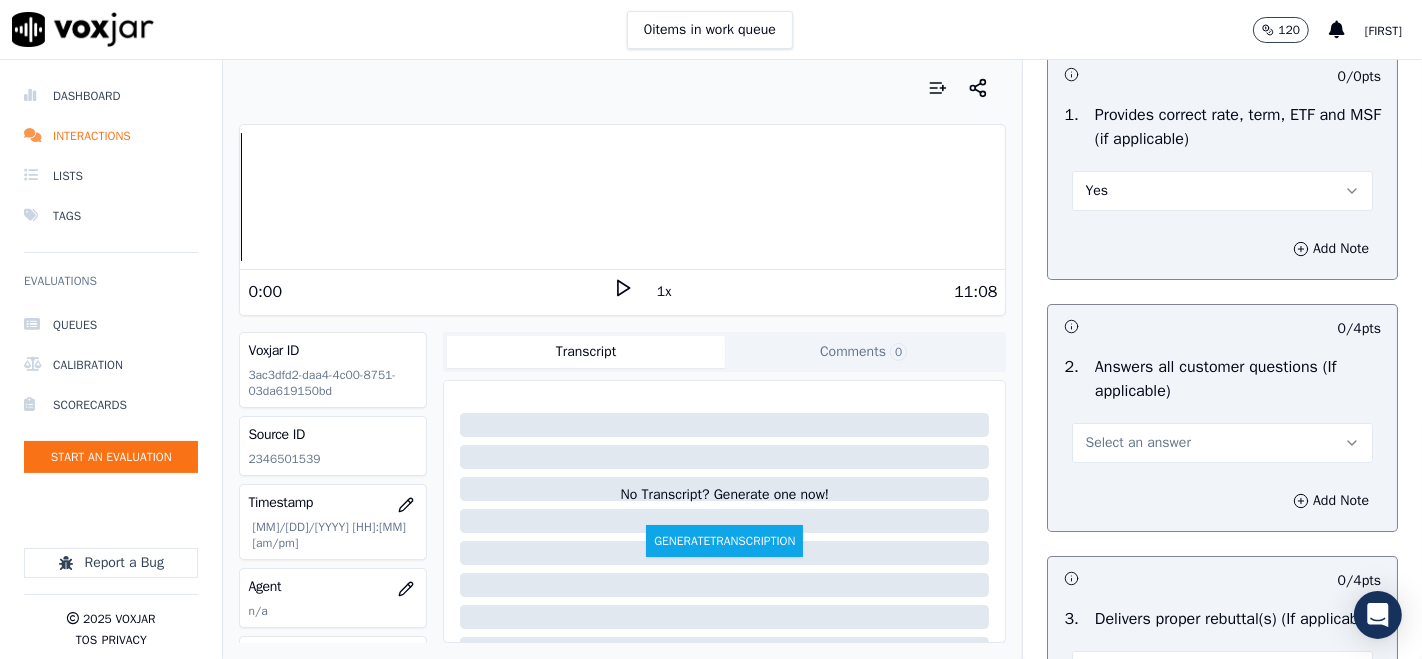 scroll, scrollTop: 6111, scrollLeft: 0, axis: vertical 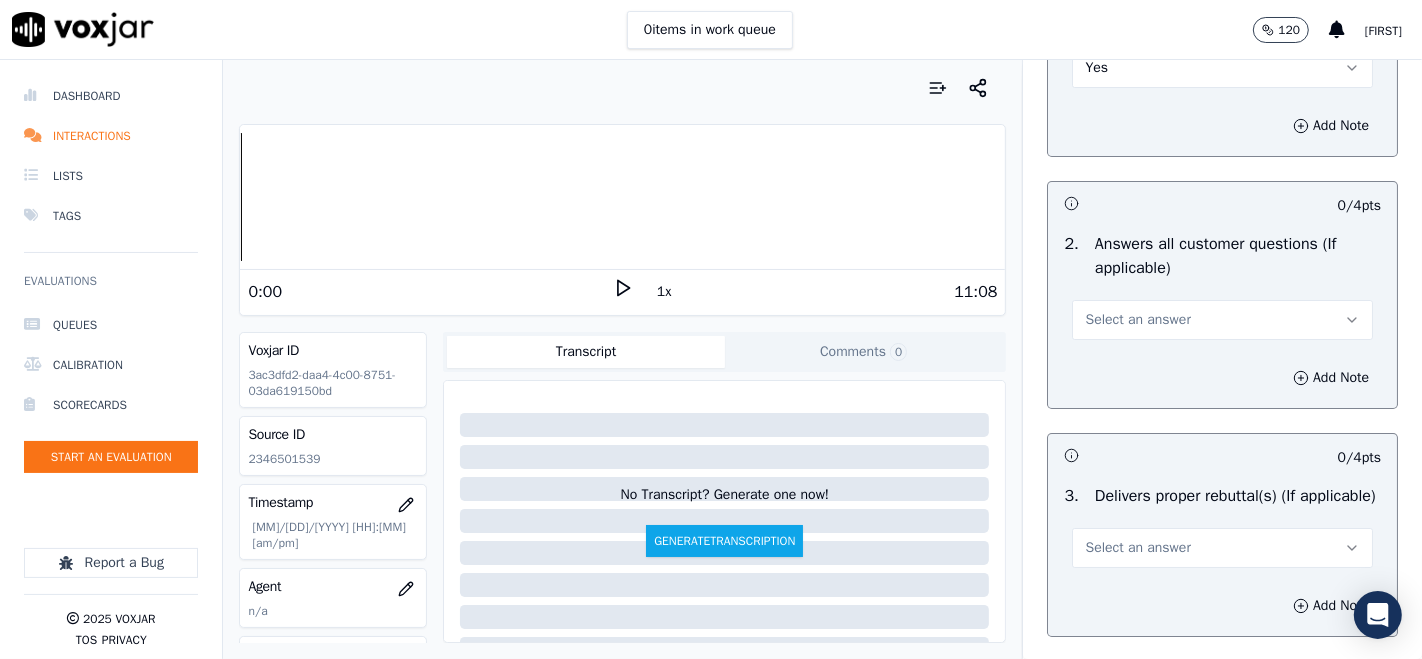 click on "Select an answer" at bounding box center (1137, 320) 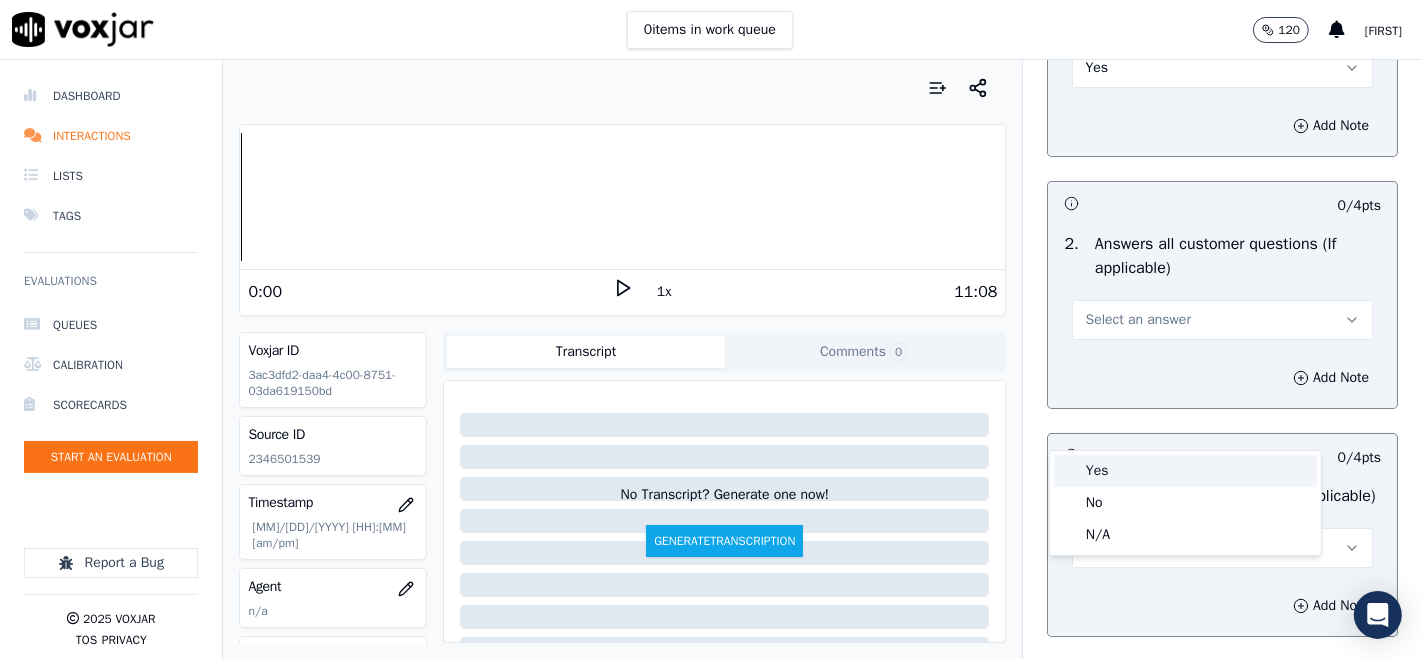 click on "Yes" at bounding box center [1185, 471] 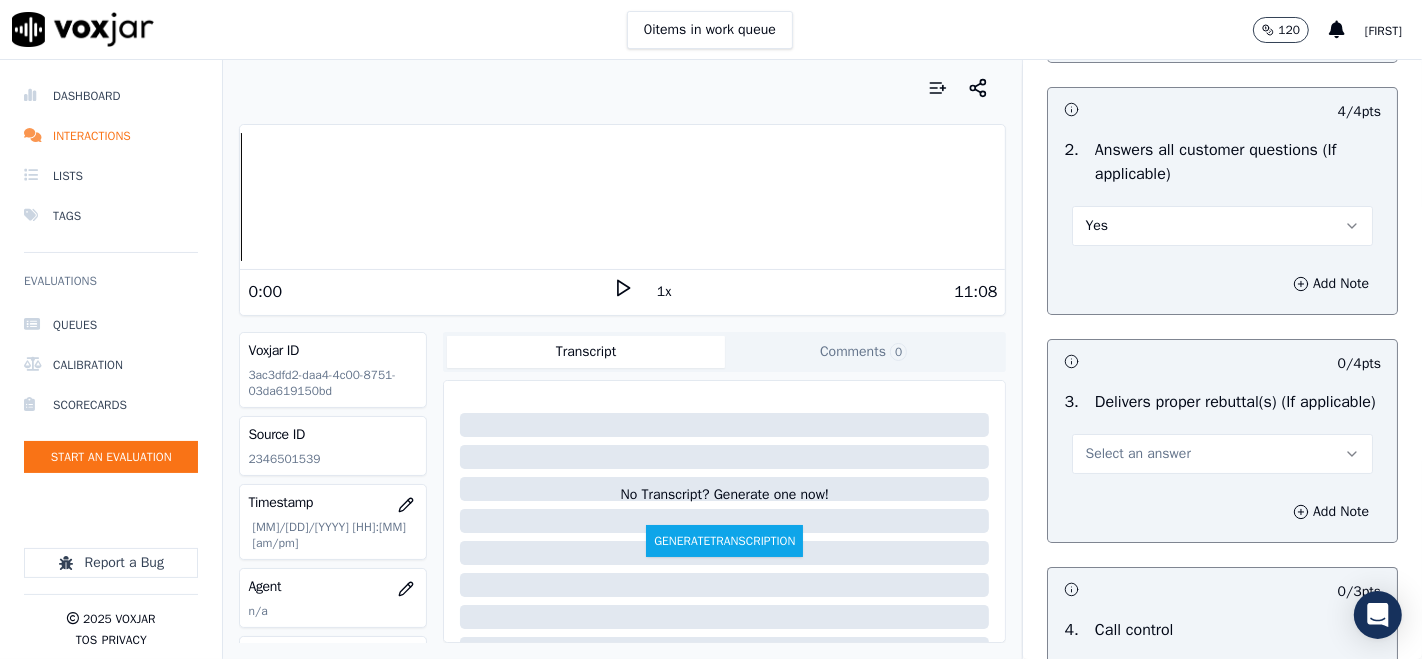 scroll, scrollTop: 6333, scrollLeft: 0, axis: vertical 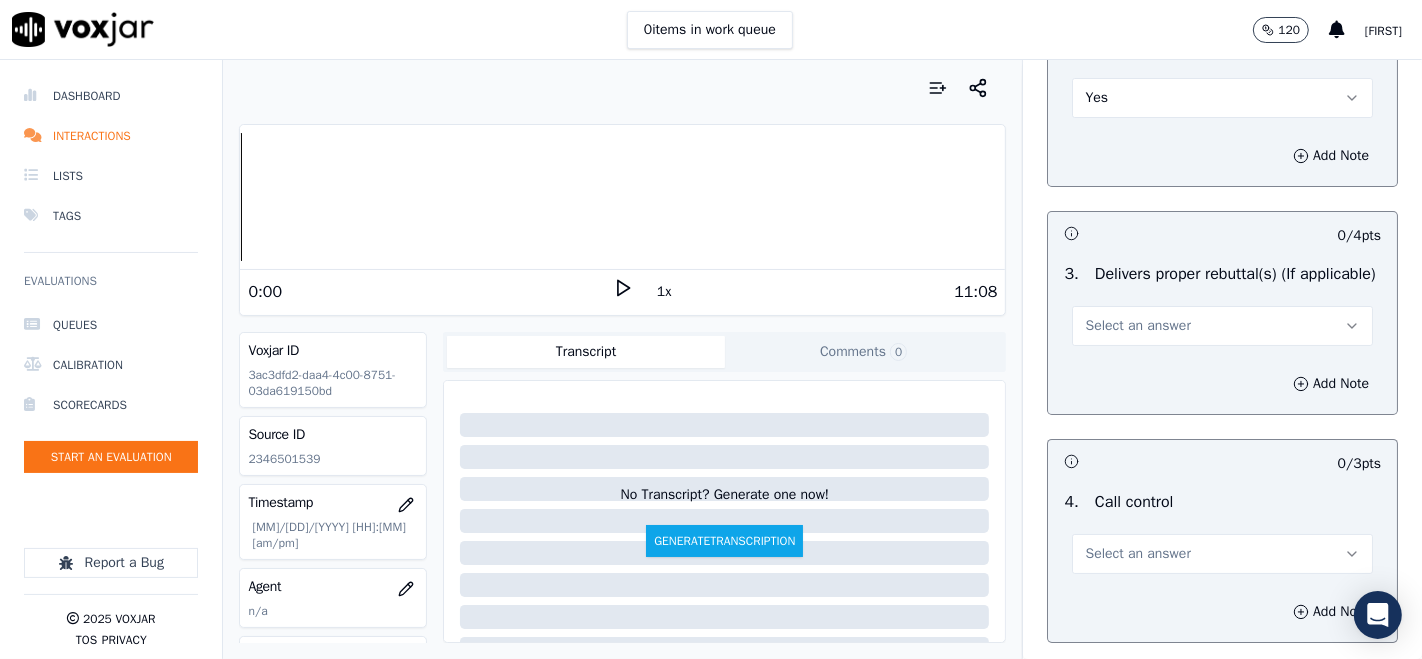 click on "Select an answer" at bounding box center [1222, 326] 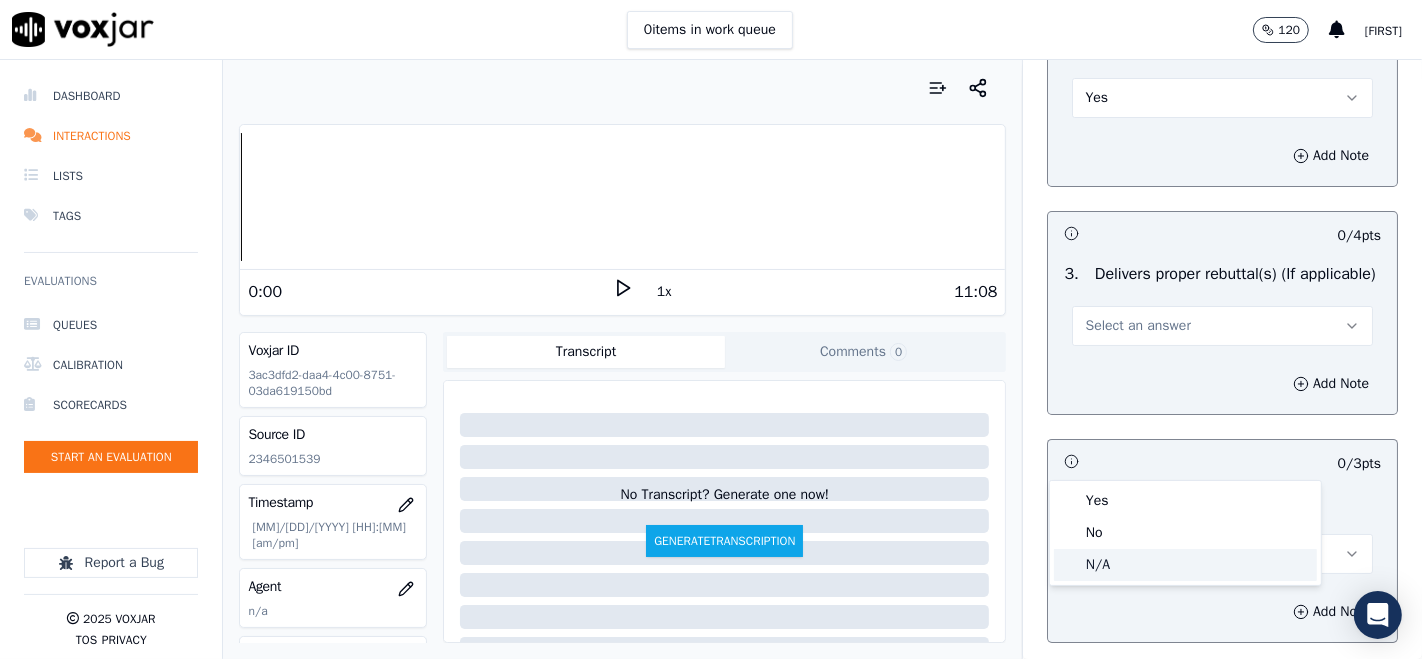 click at bounding box center (1069, 565) 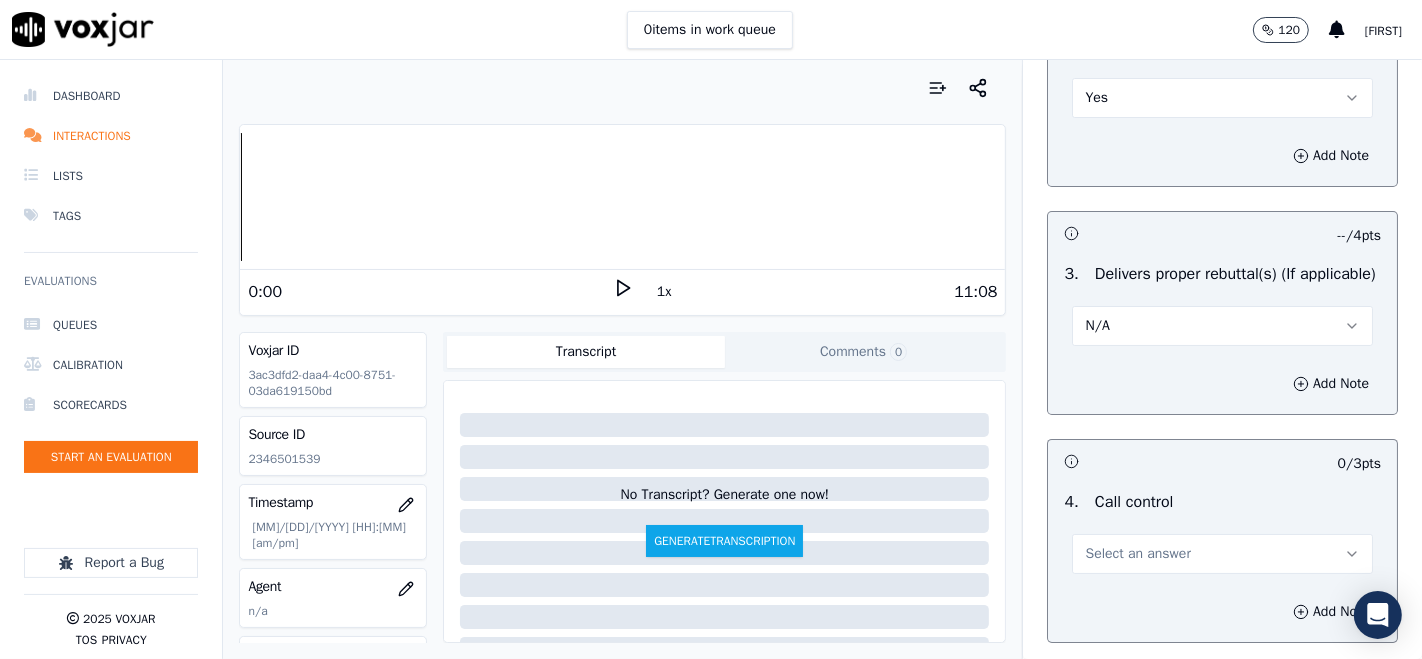 click on "N/A" at bounding box center [1222, 326] 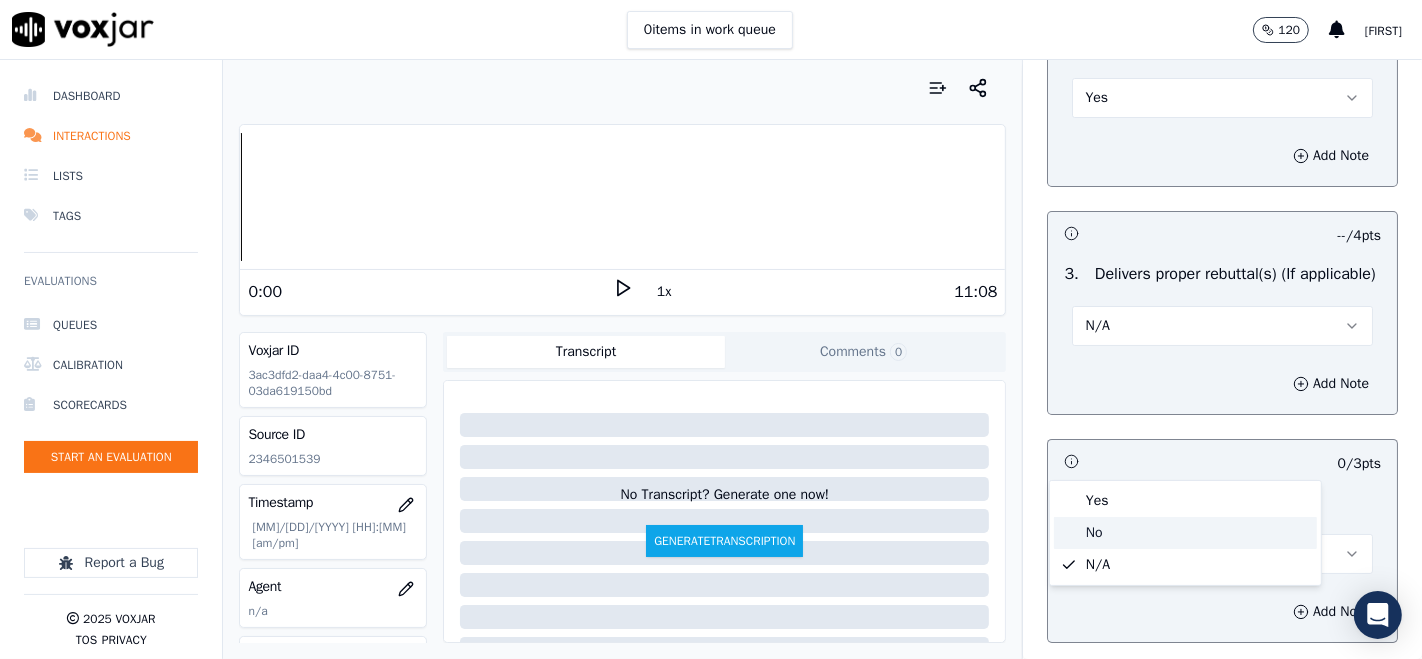click at bounding box center (1069, 533) 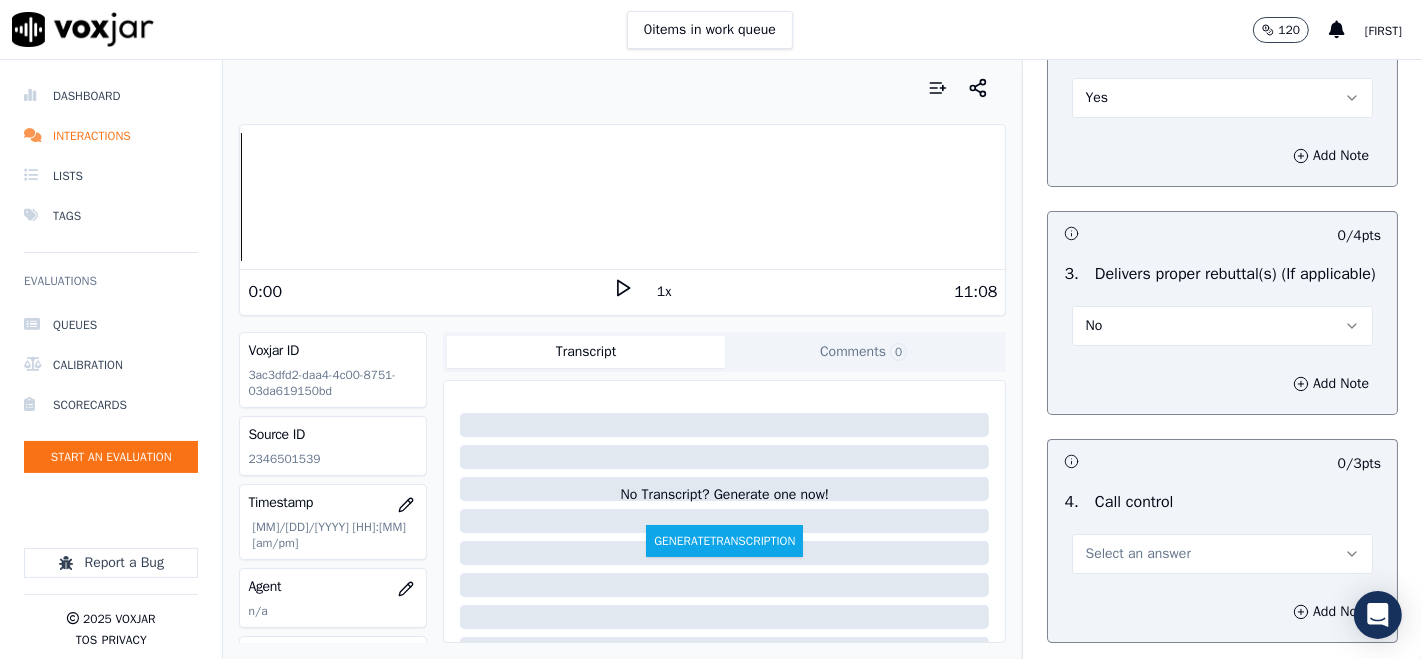 click on "No" at bounding box center [1222, 326] 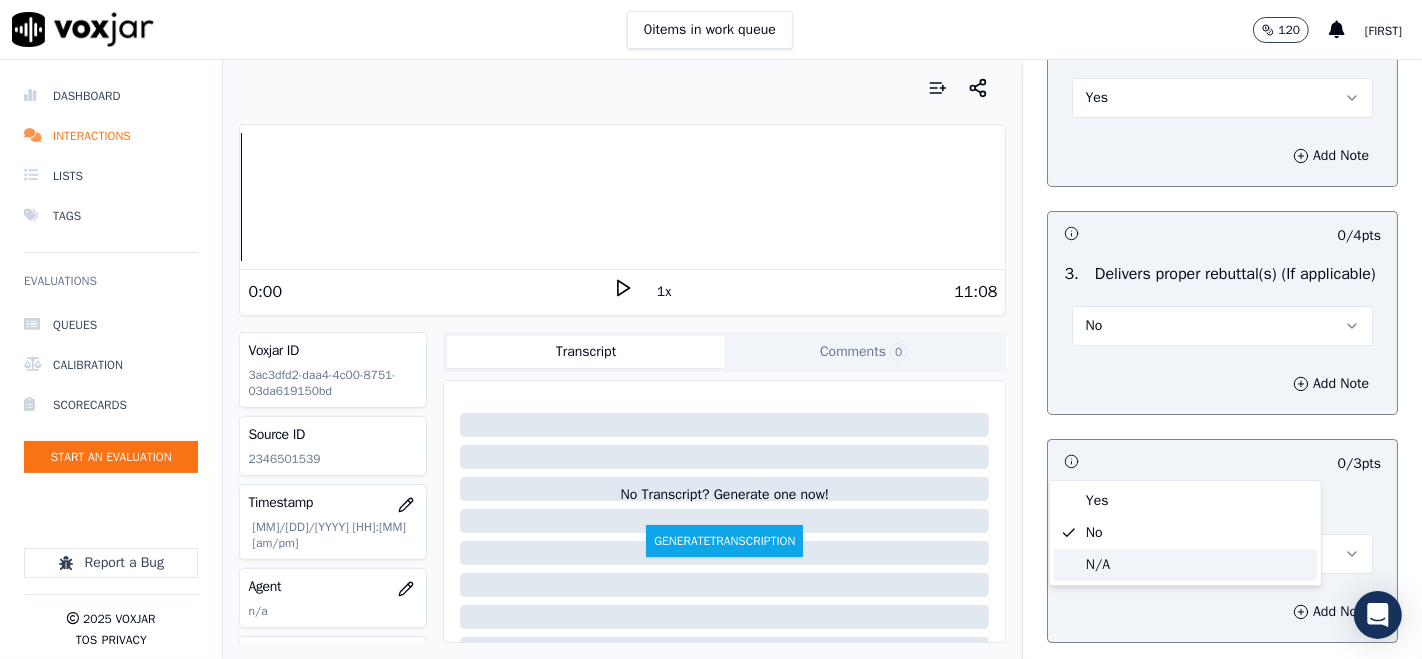click on "N/A" 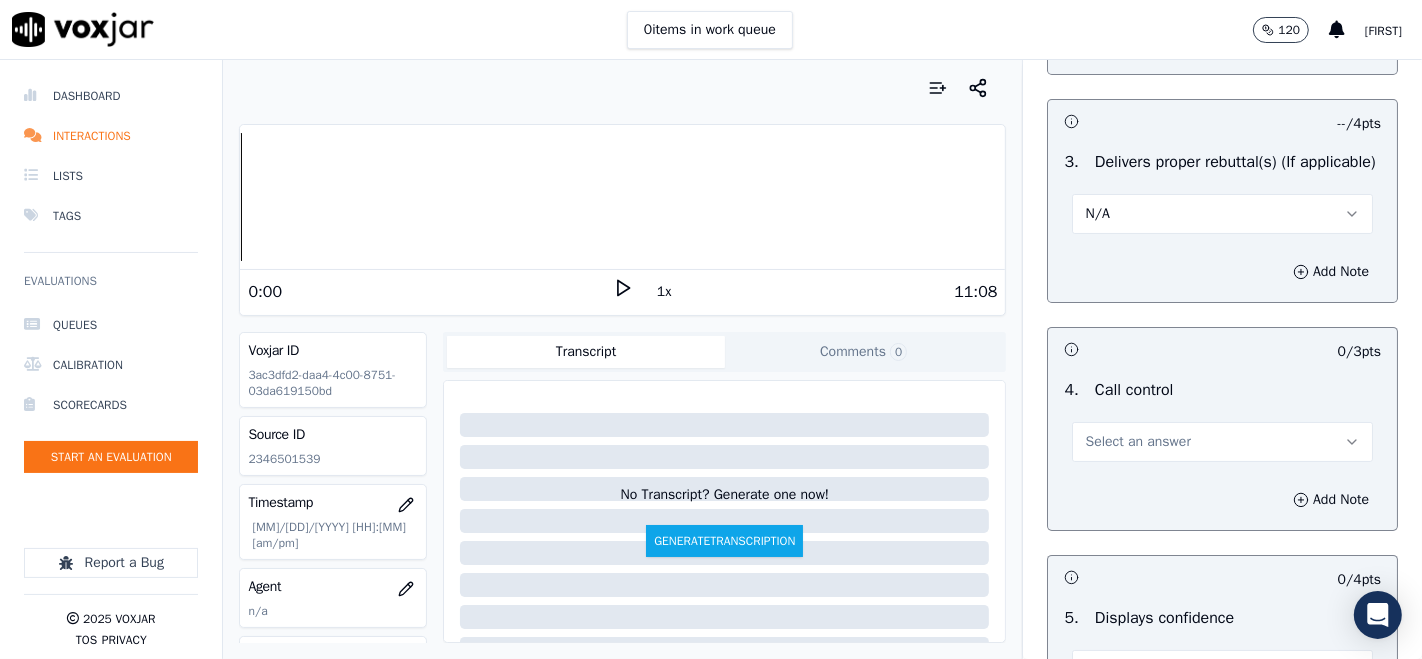 scroll, scrollTop: 6555, scrollLeft: 0, axis: vertical 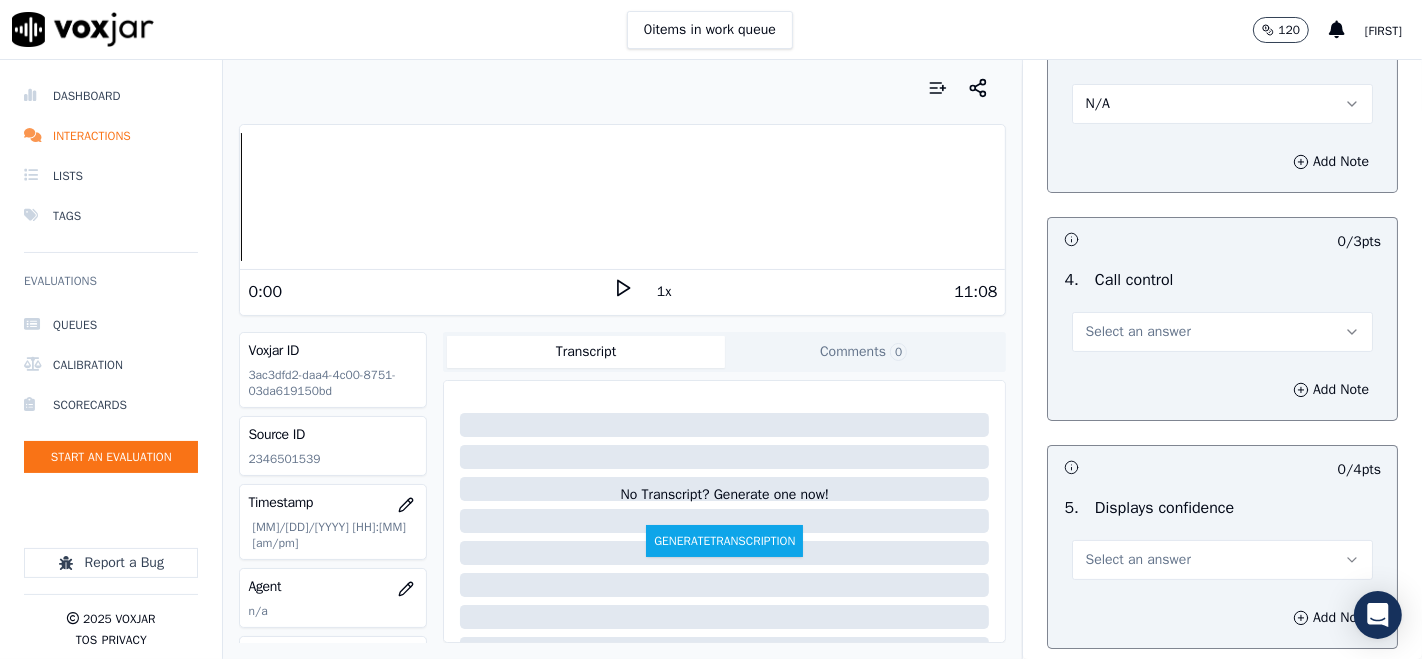 click on "Select an answer" at bounding box center (1137, 332) 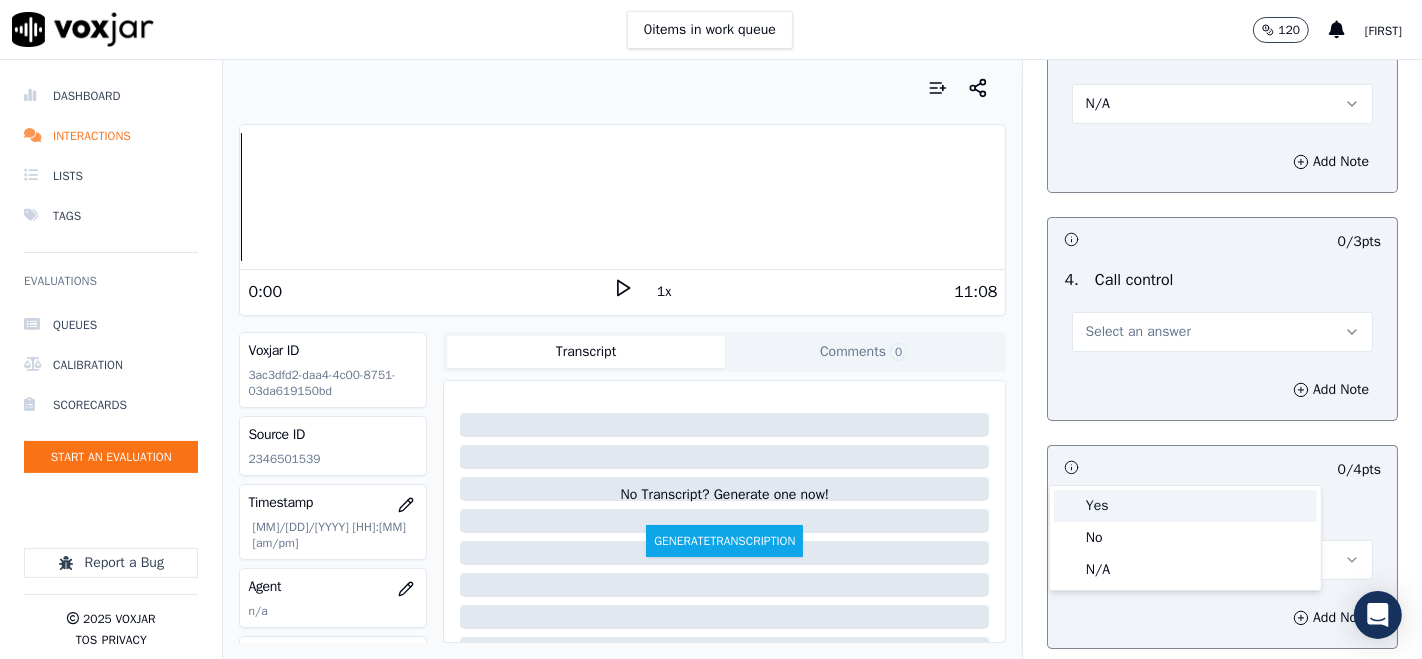 click on "Yes" at bounding box center (1185, 506) 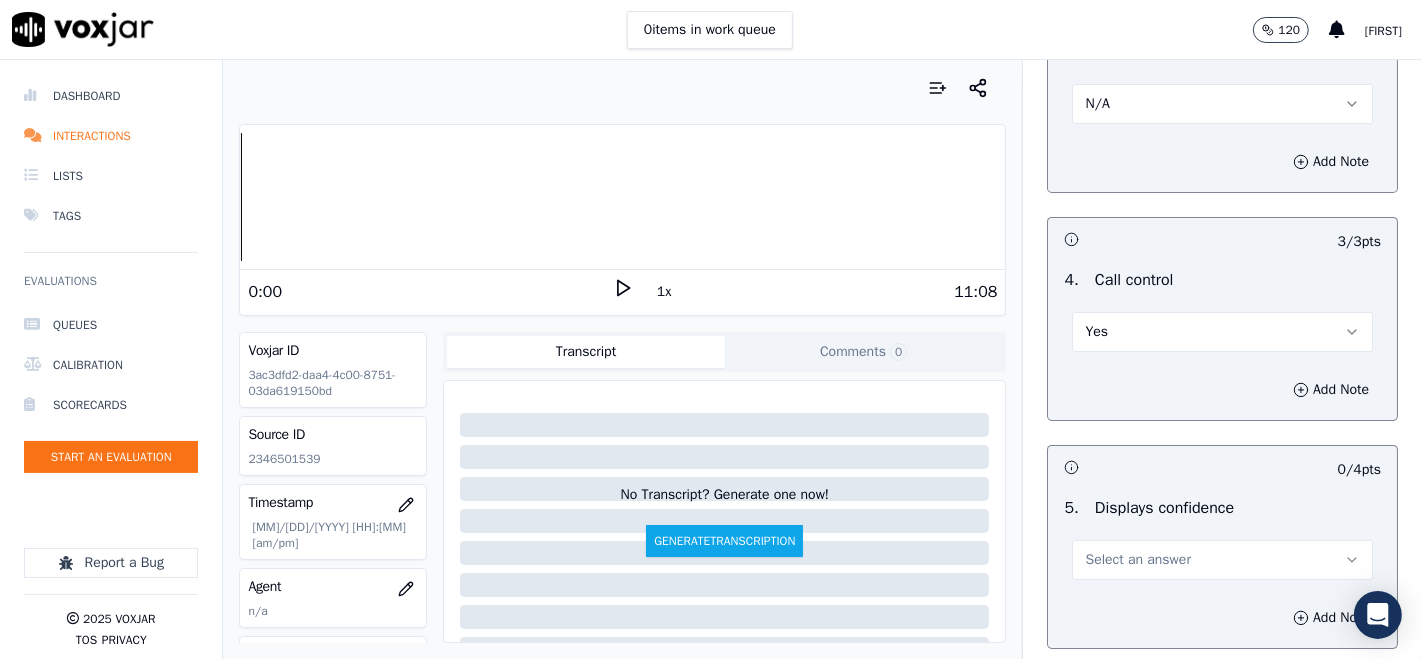 scroll, scrollTop: 6888, scrollLeft: 0, axis: vertical 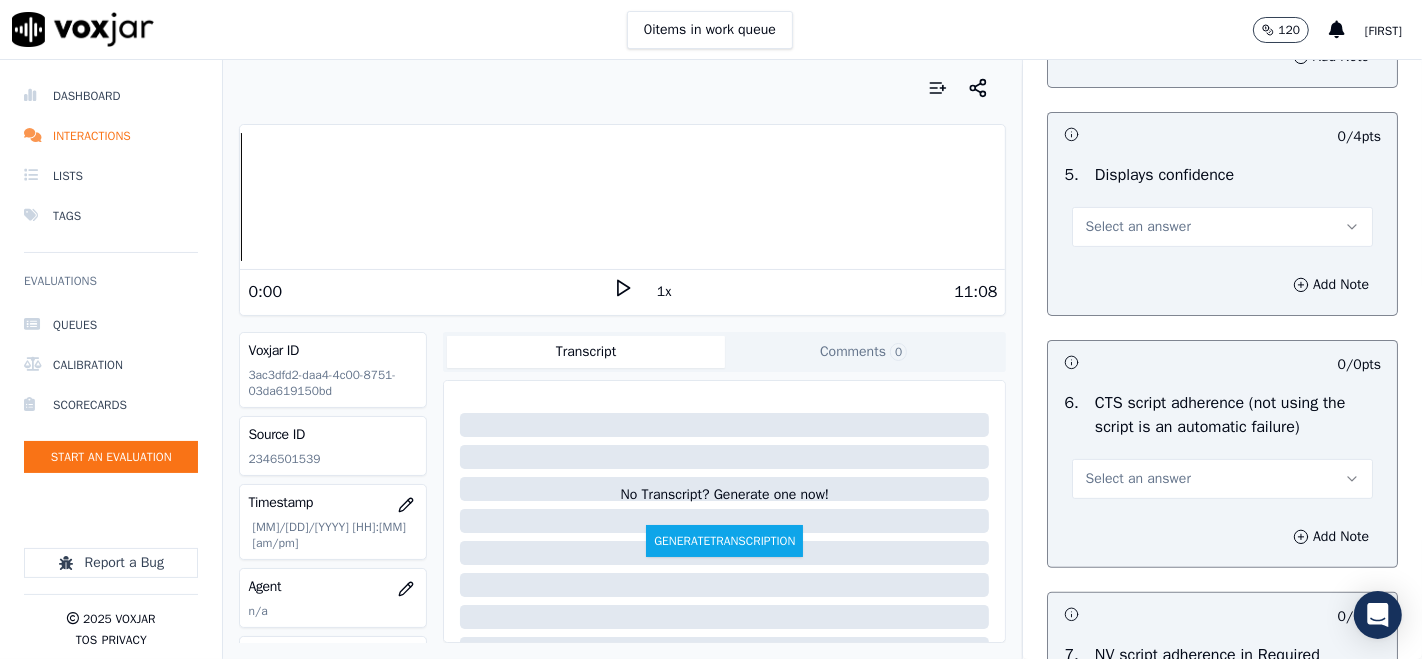 click on "Select an answer" at bounding box center (1137, 227) 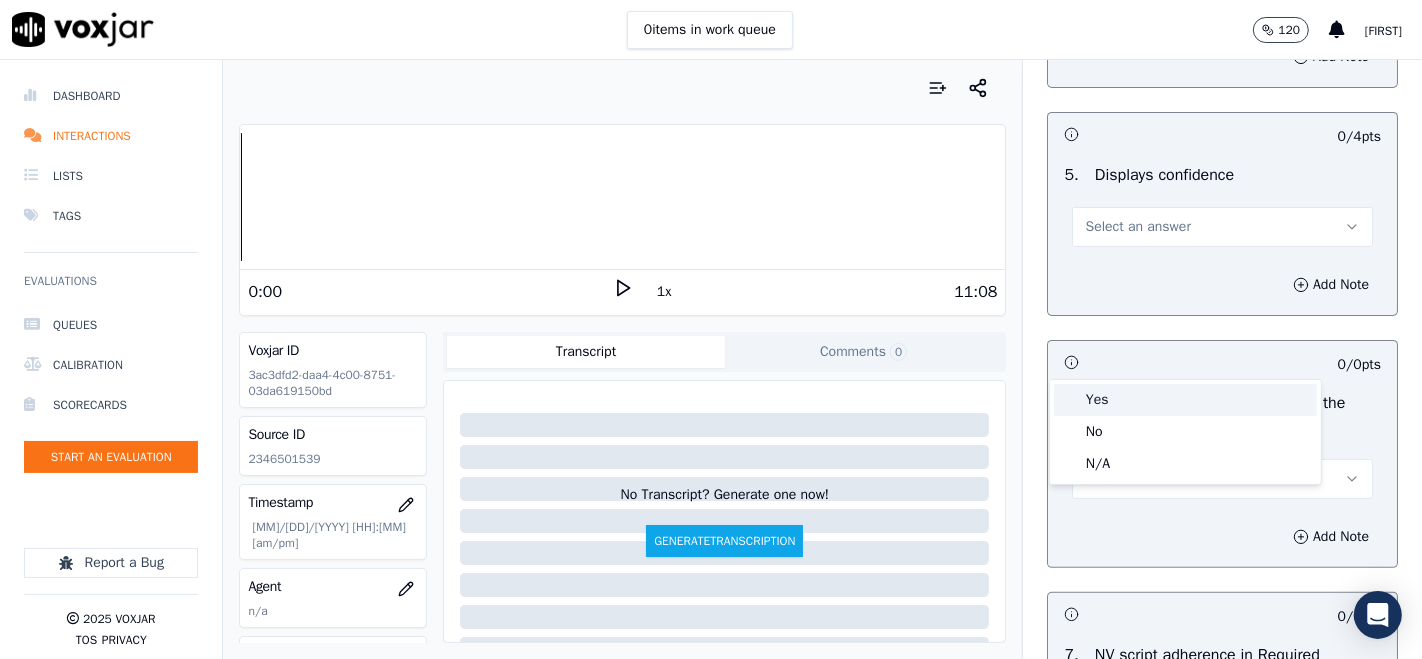 click on "Yes" at bounding box center (1185, 400) 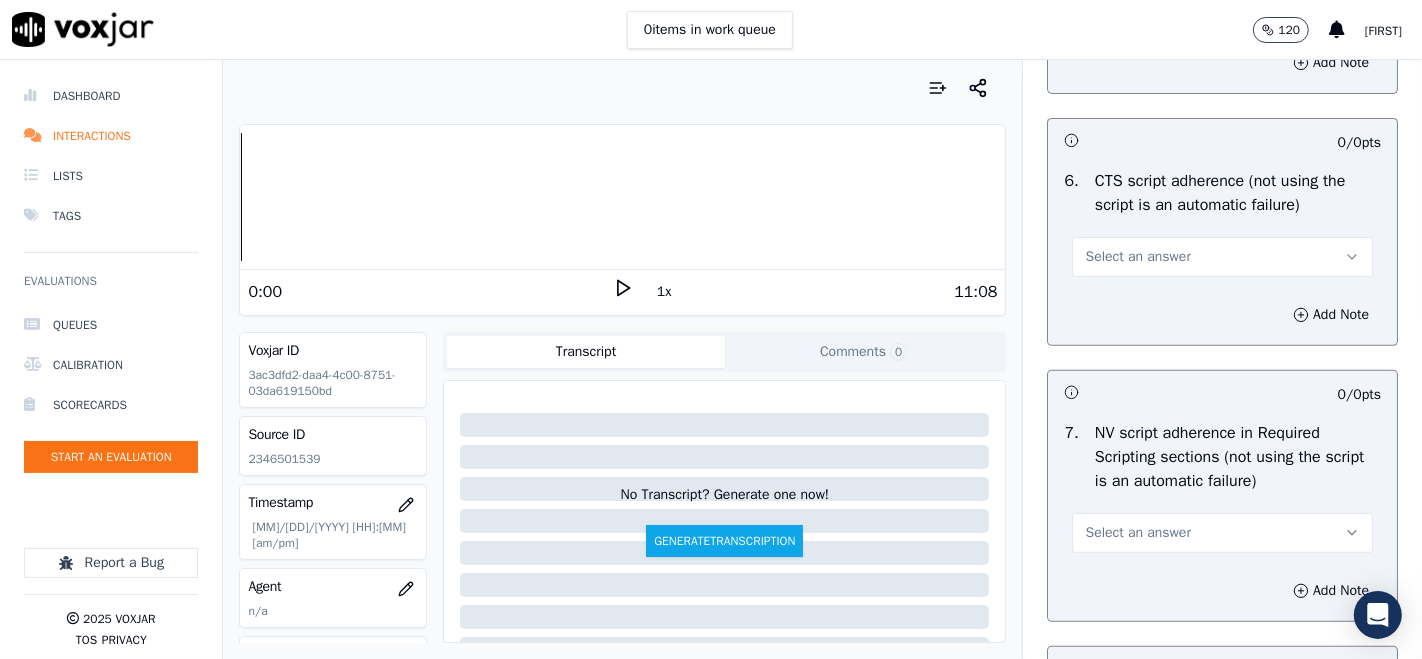 scroll, scrollTop: 7111, scrollLeft: 0, axis: vertical 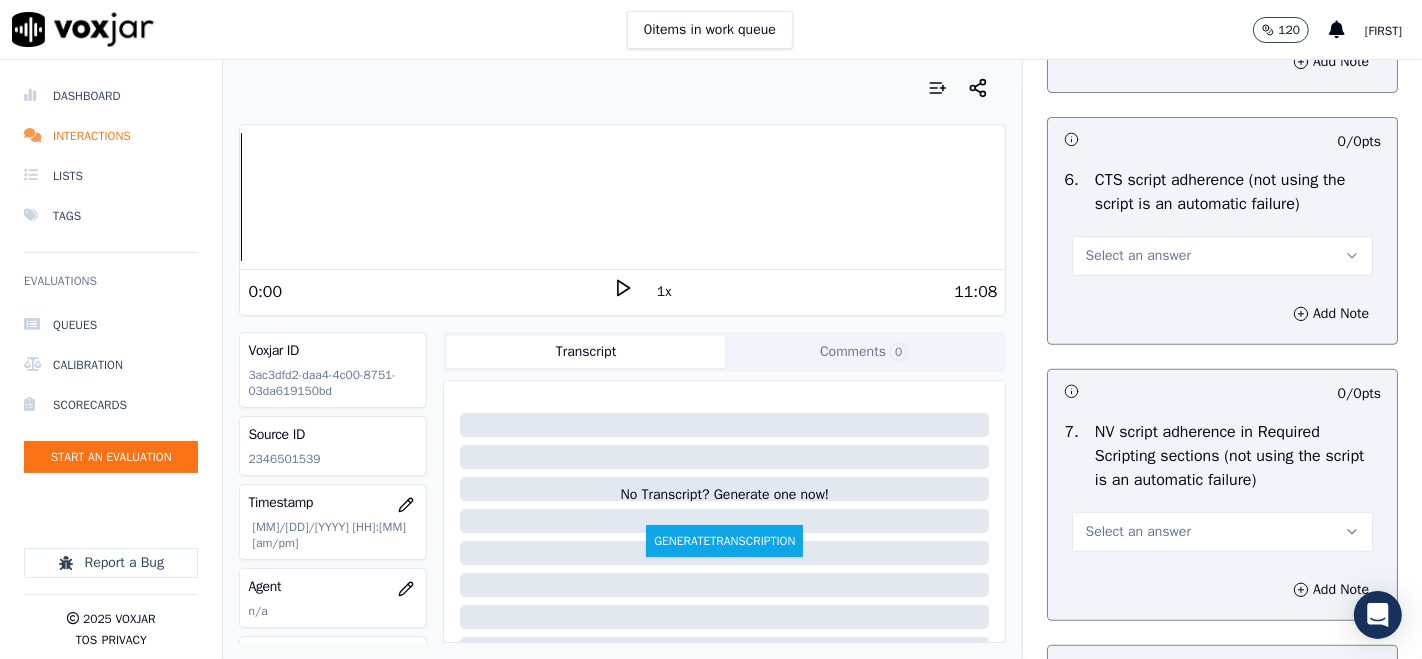 click on "Select an answer" at bounding box center [1137, 256] 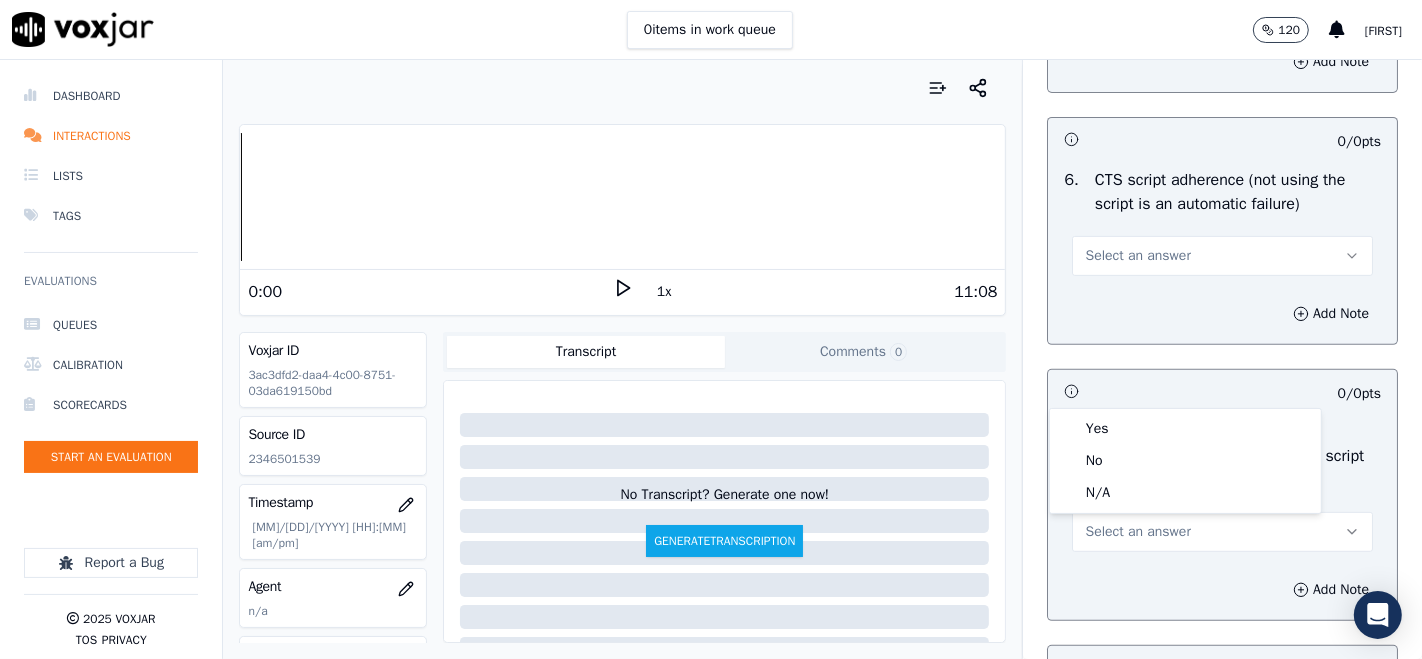 click on "Yes   No     N/A" at bounding box center [1185, 461] 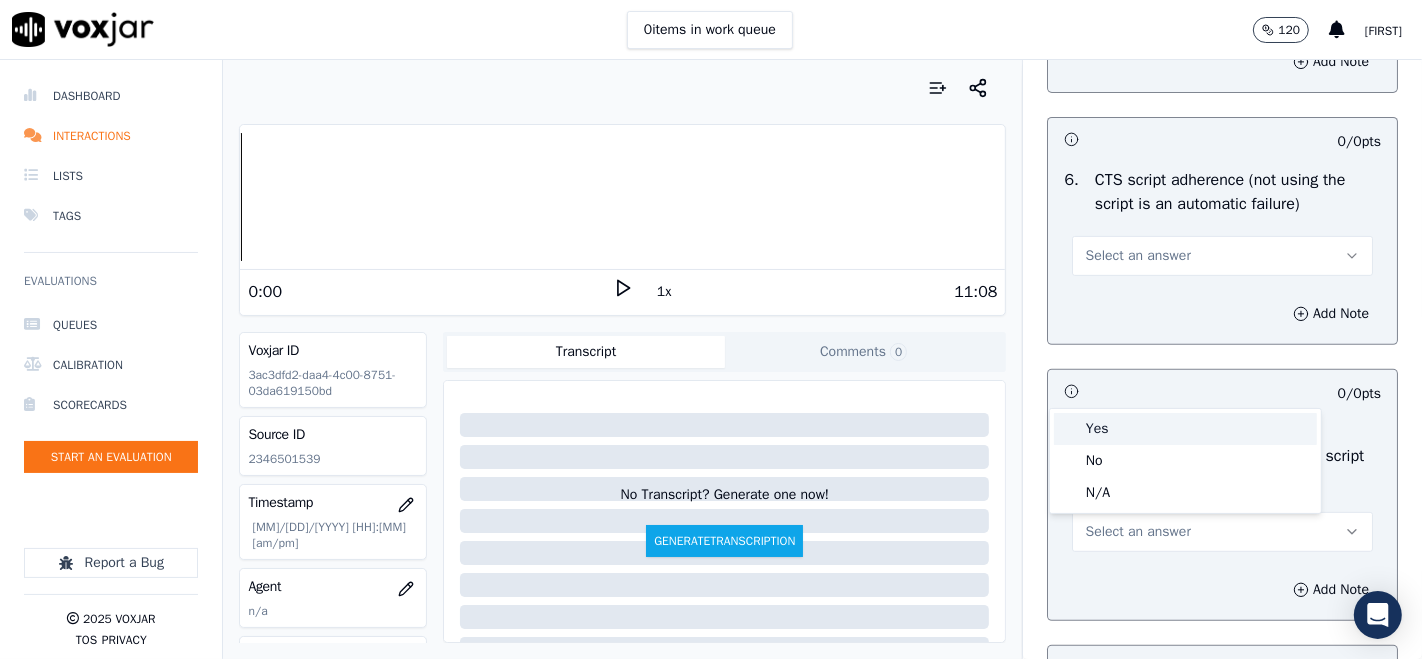 click on "Yes" at bounding box center [1185, 429] 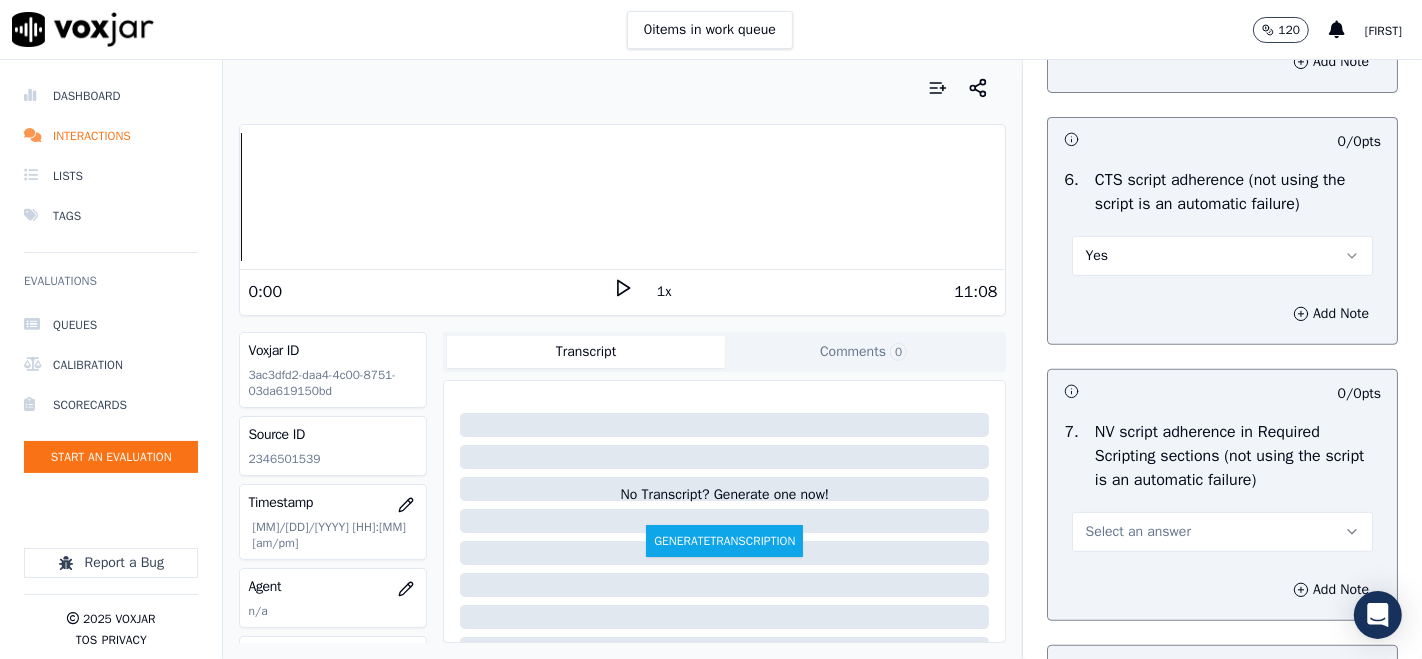 scroll, scrollTop: 7222, scrollLeft: 0, axis: vertical 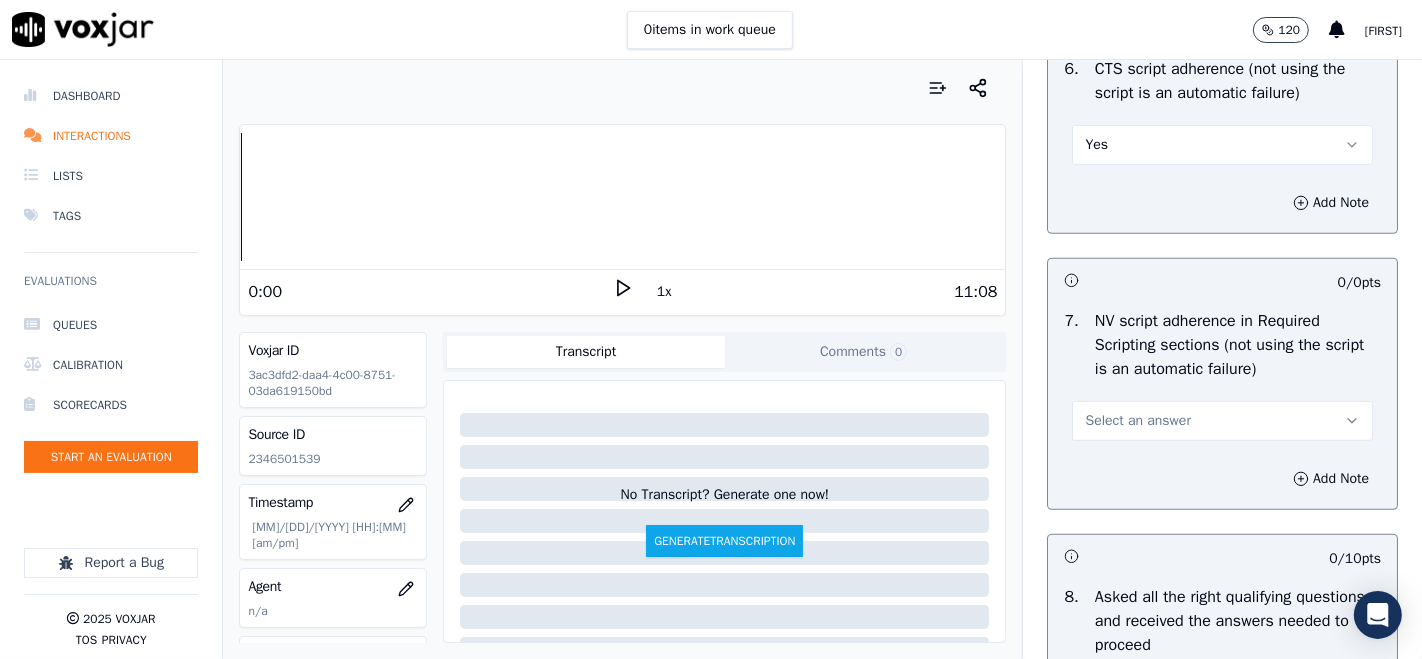 click on "Select an answer" at bounding box center (1222, 421) 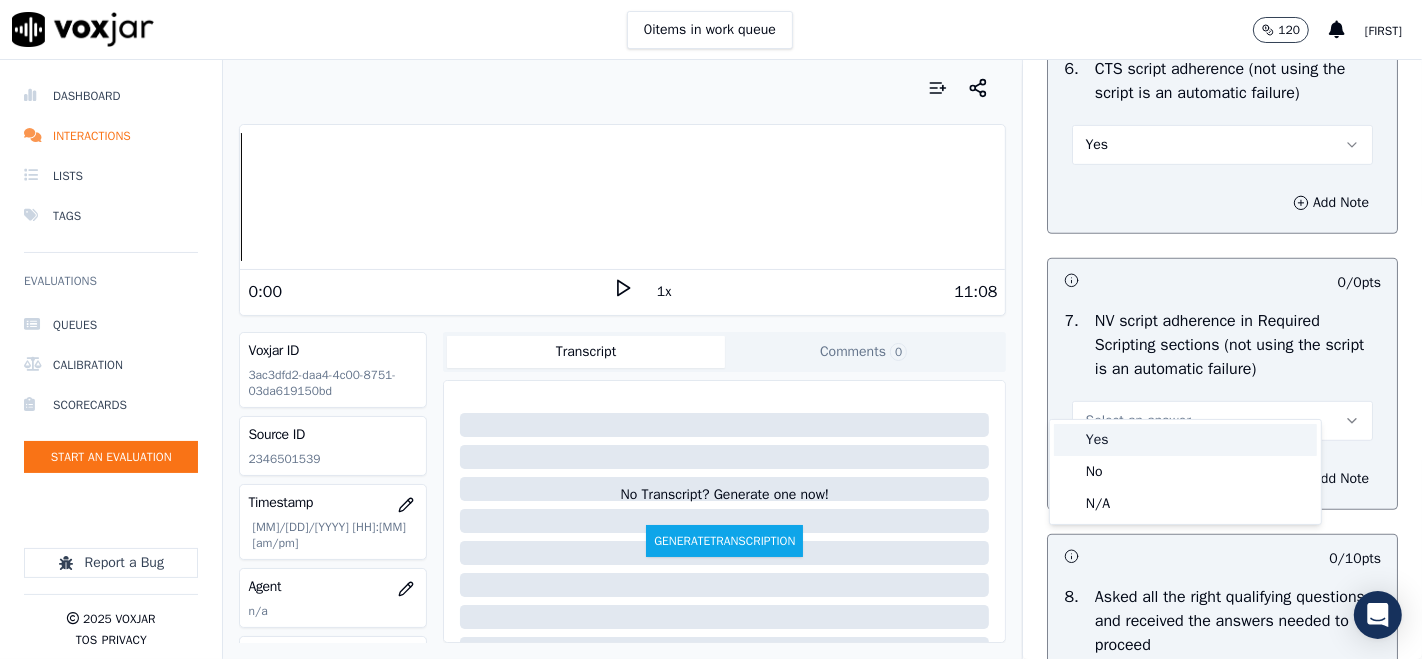click on "Yes" at bounding box center [1185, 440] 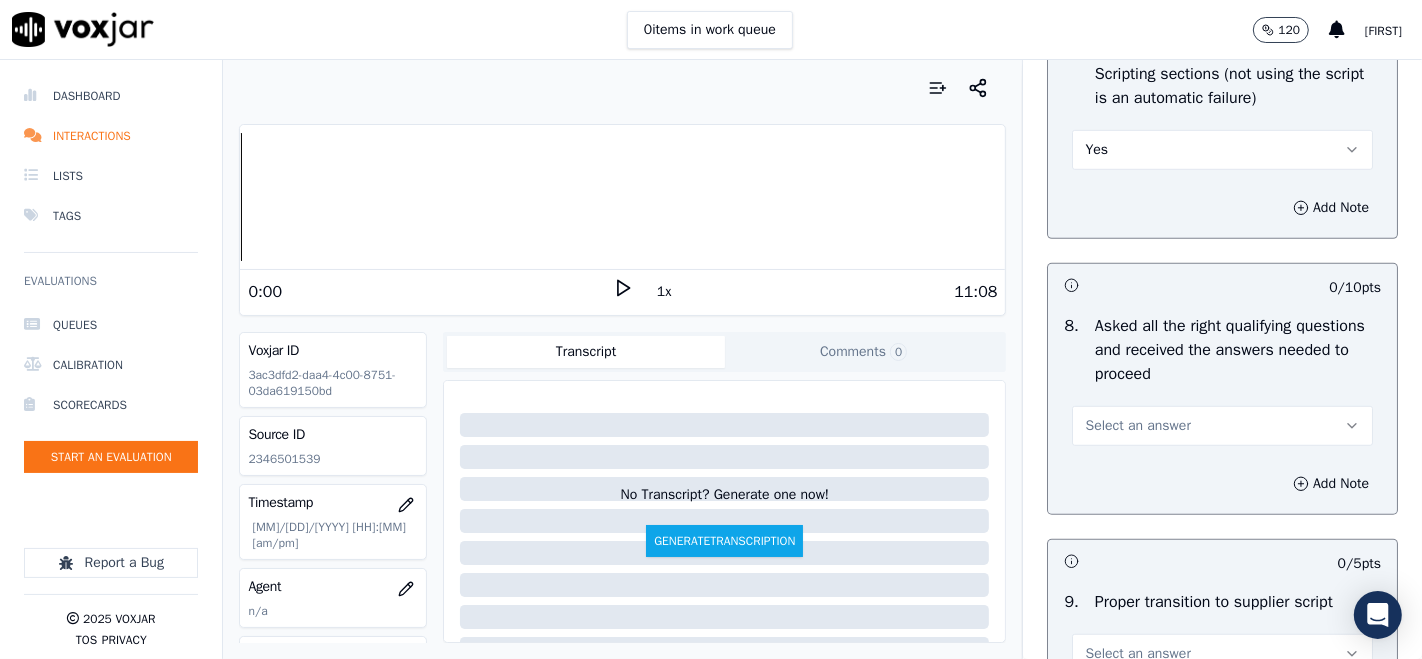 scroll, scrollTop: 7555, scrollLeft: 0, axis: vertical 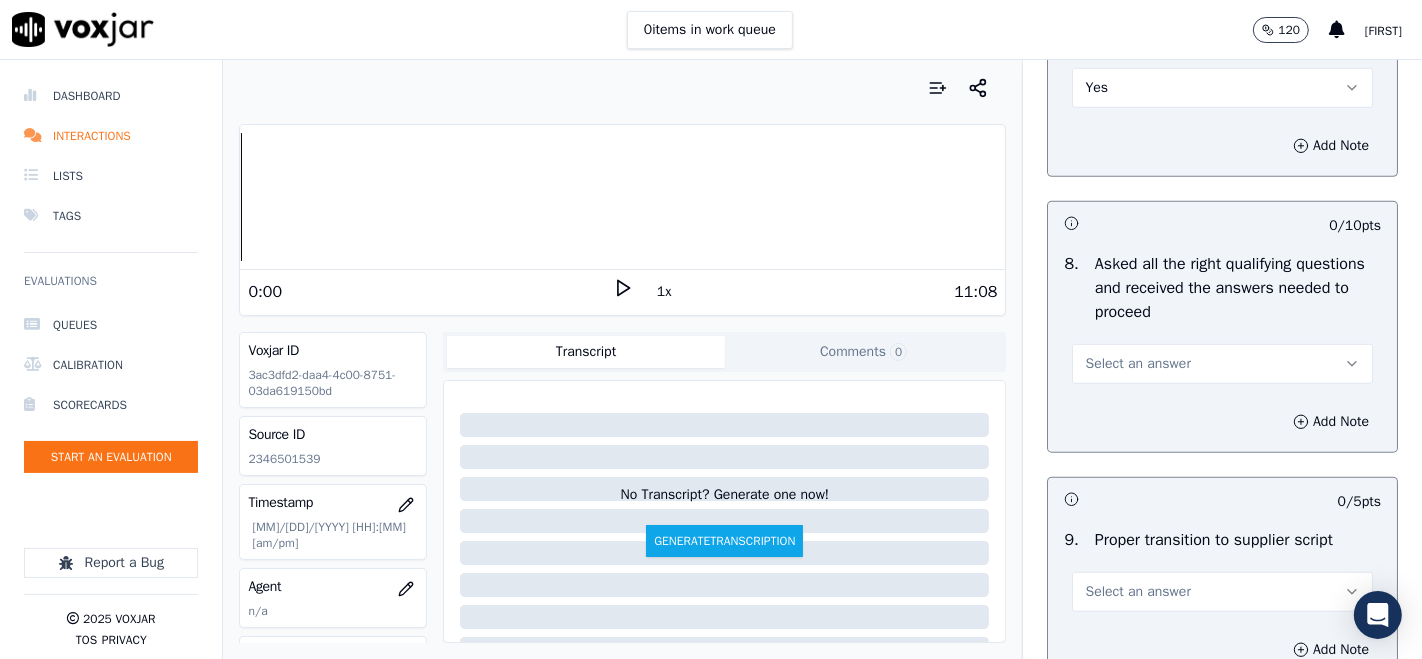 click on "Select an answer" at bounding box center (1137, 364) 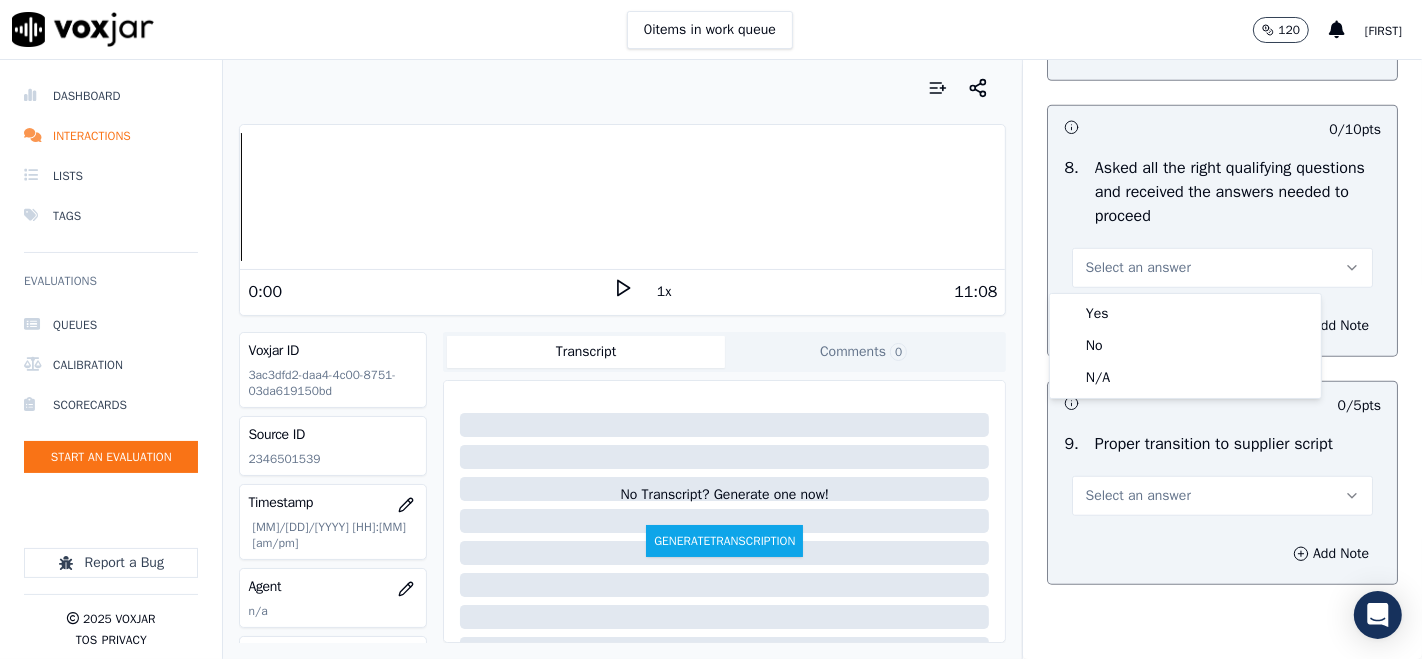 scroll, scrollTop: 7777, scrollLeft: 0, axis: vertical 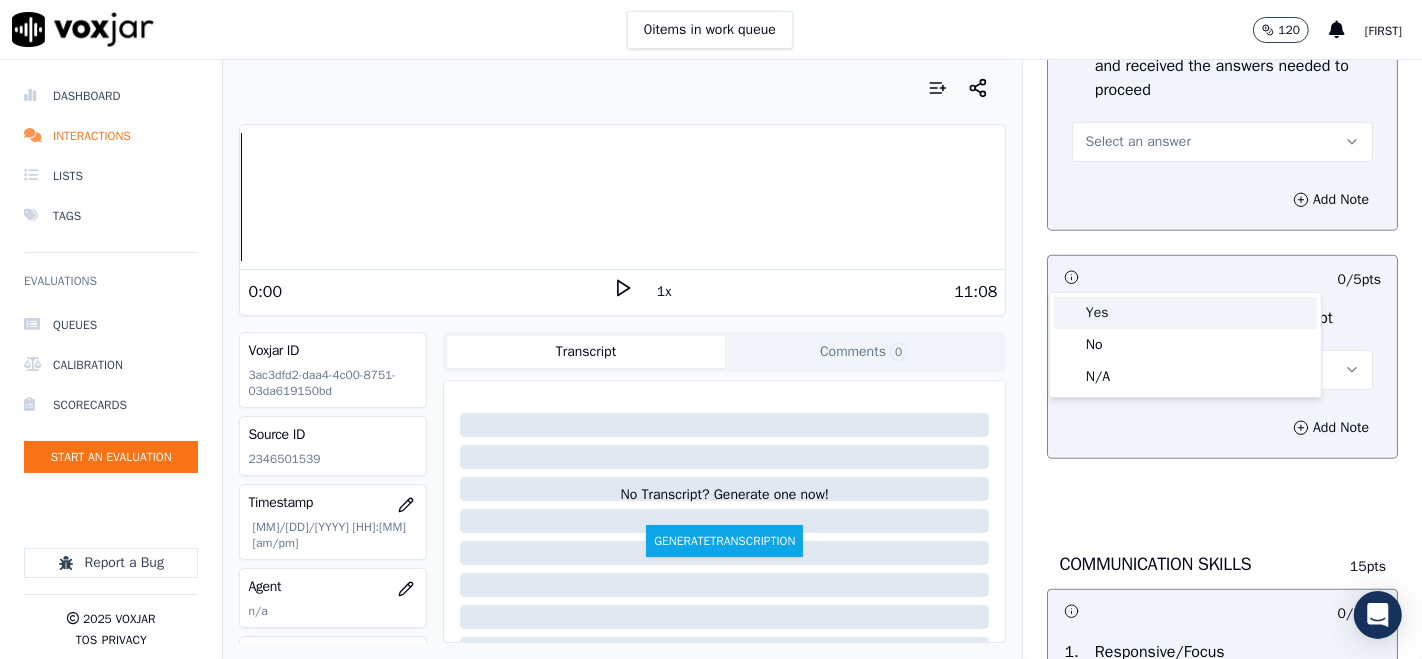 click at bounding box center [1069, 313] 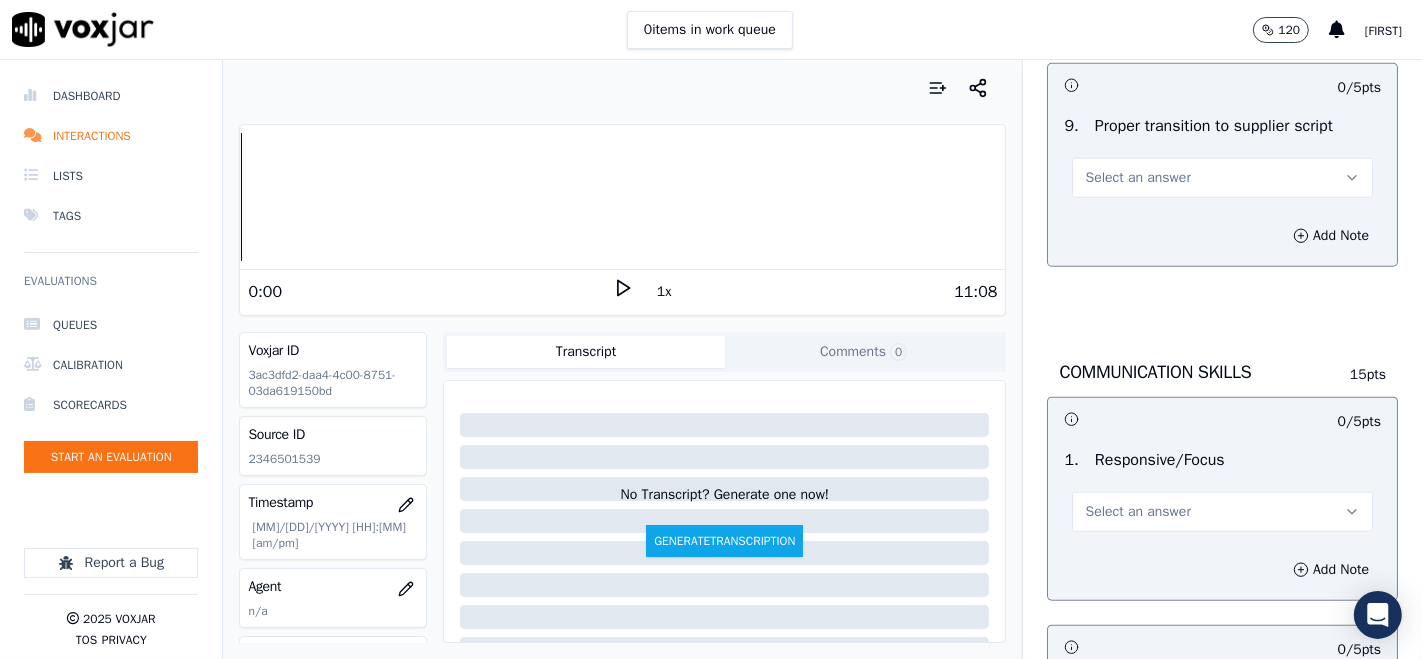 scroll, scrollTop: 8000, scrollLeft: 0, axis: vertical 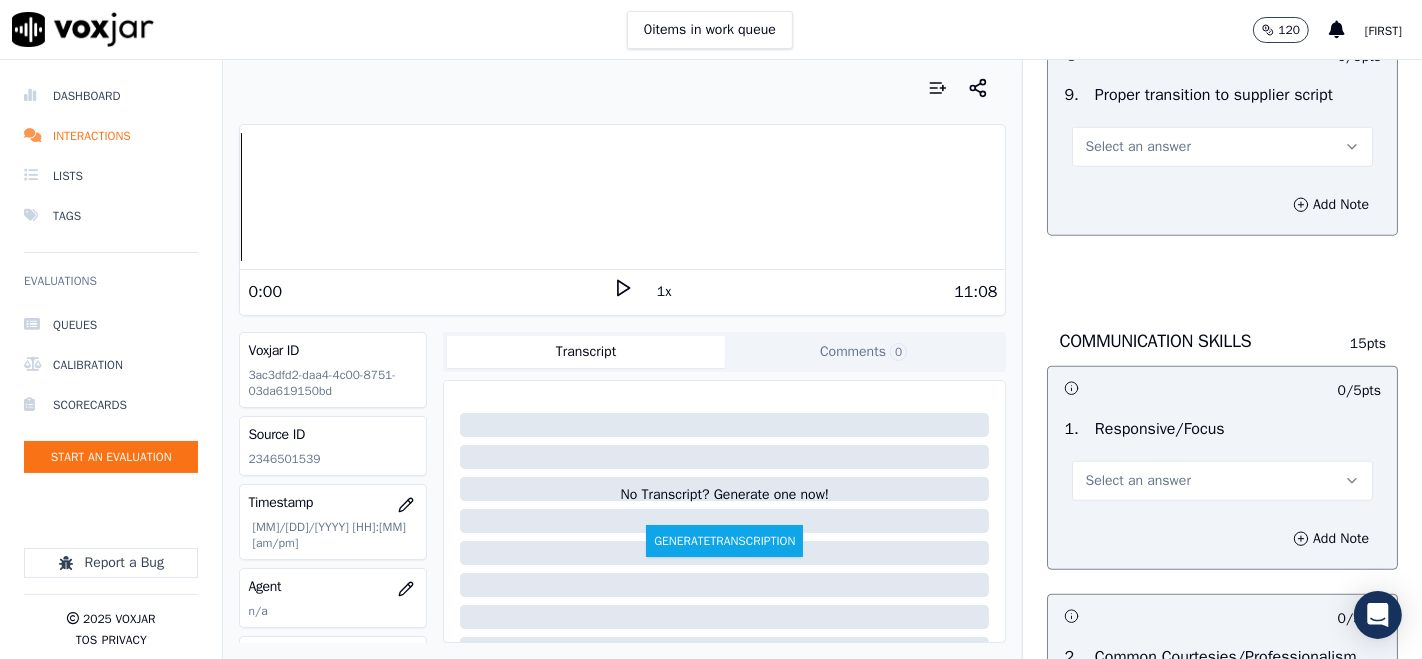 click on "Select an answer" at bounding box center (1137, 147) 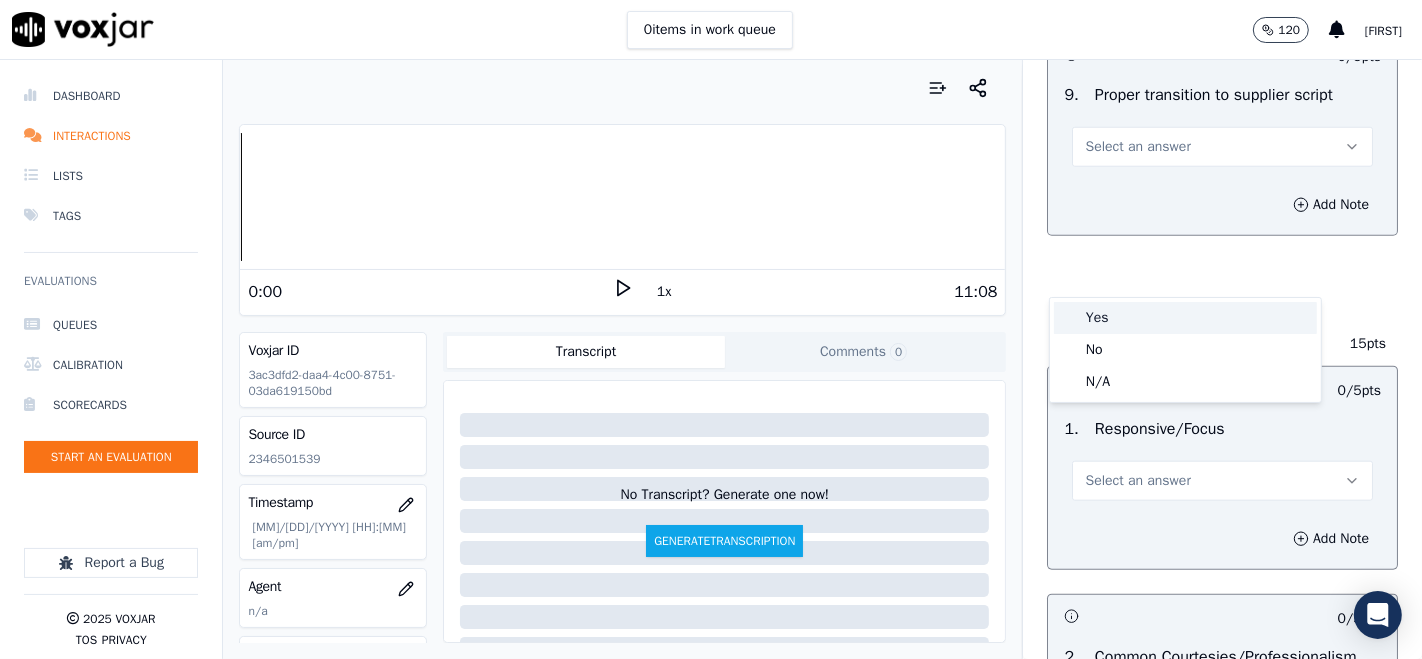 click at bounding box center (1069, 318) 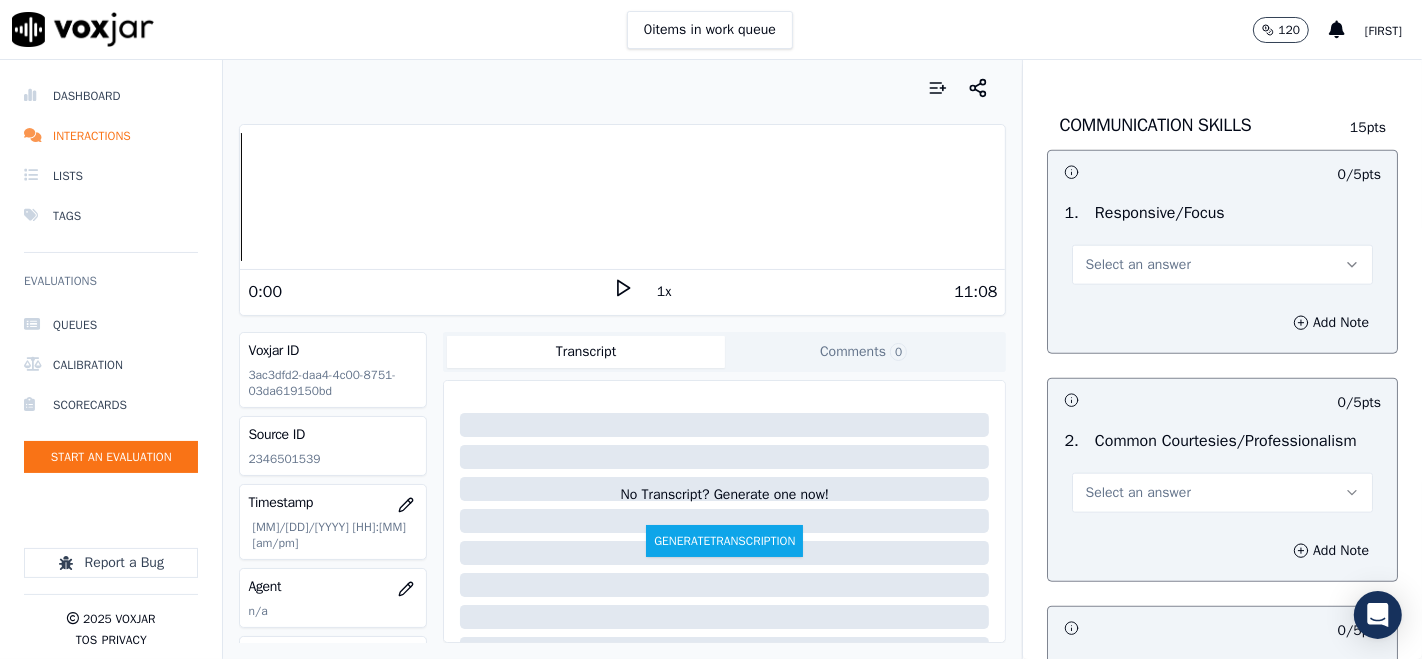 scroll, scrollTop: 8222, scrollLeft: 0, axis: vertical 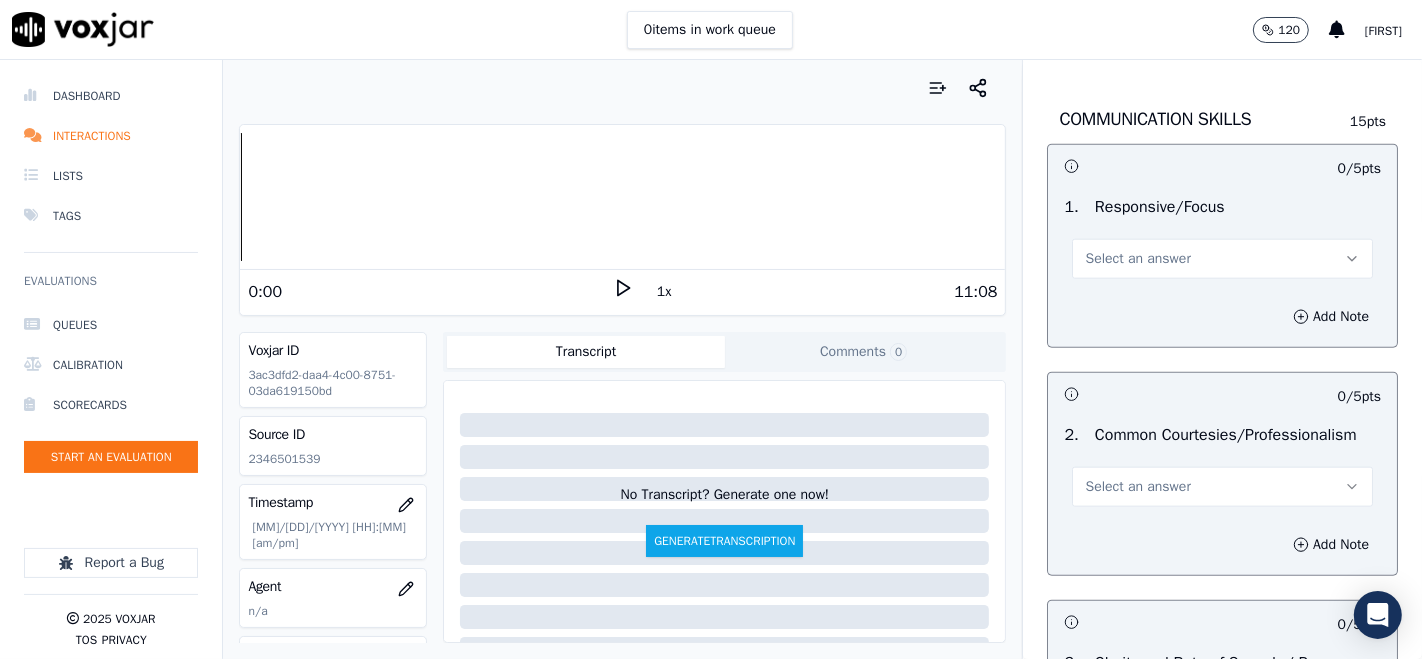 click on "Select an answer" at bounding box center [1137, 259] 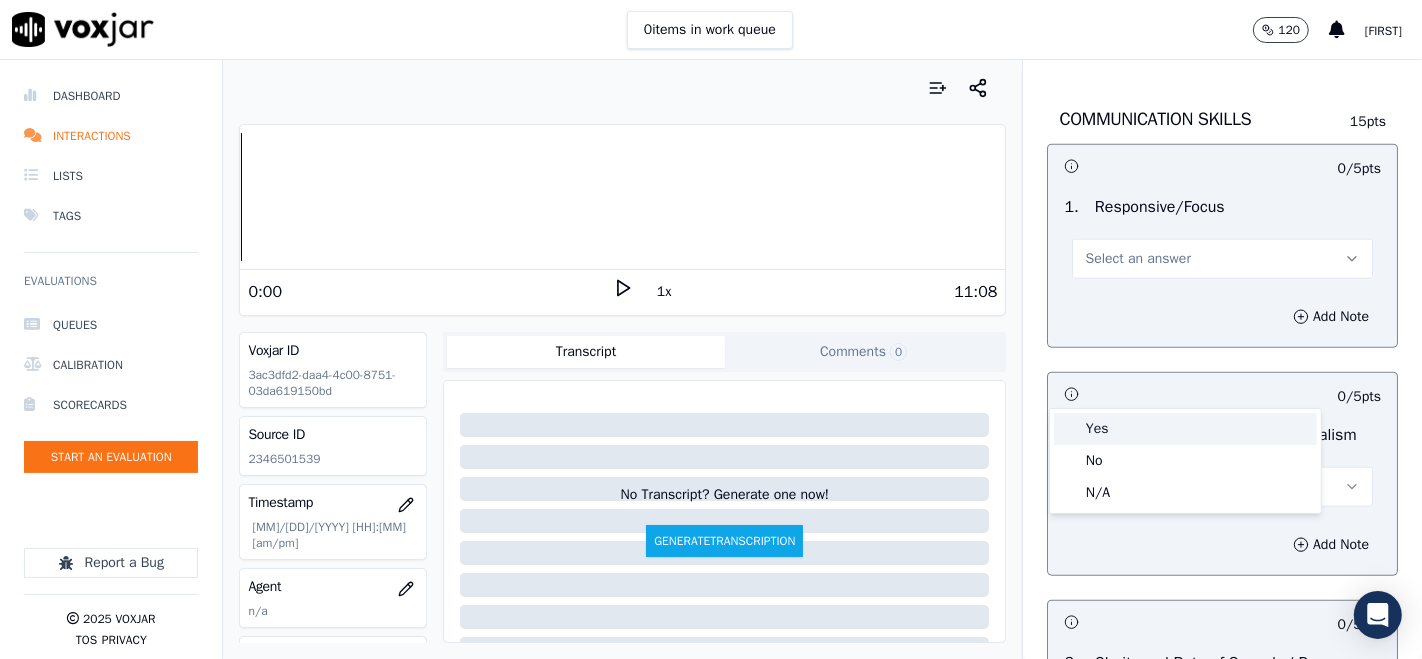 click on "Yes" at bounding box center [1185, 429] 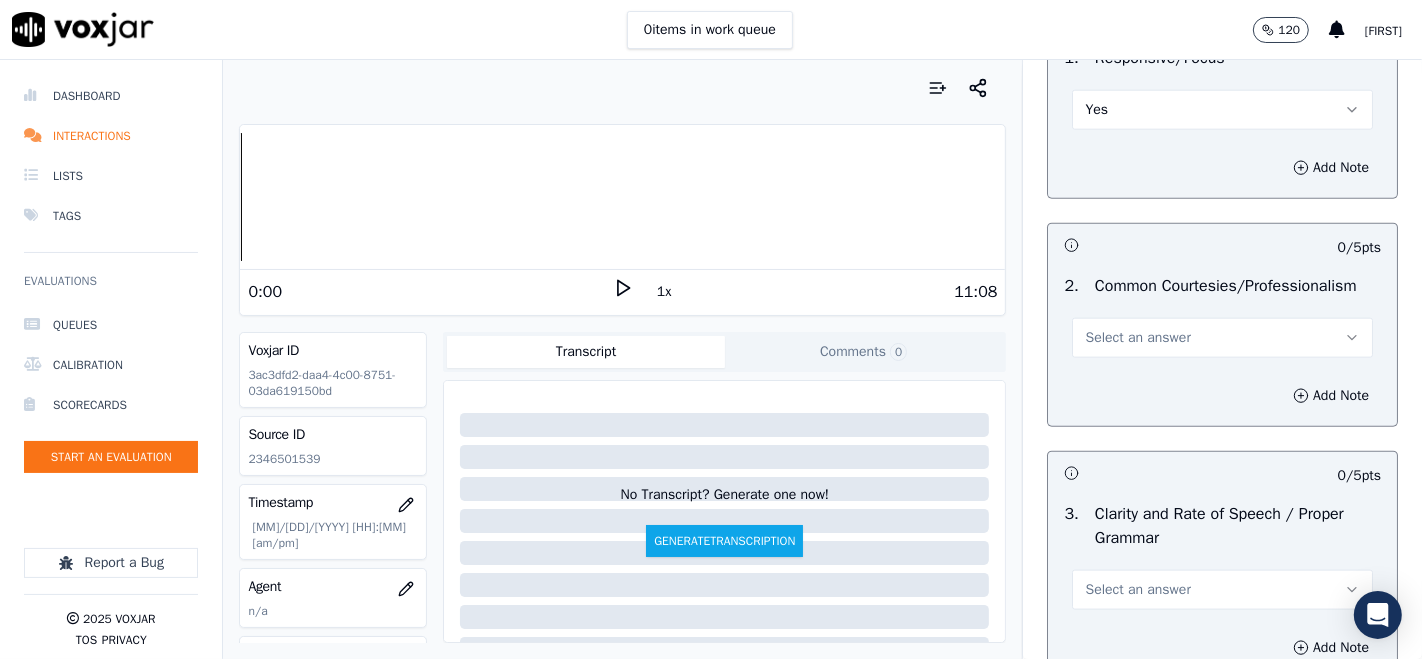 scroll, scrollTop: 8444, scrollLeft: 0, axis: vertical 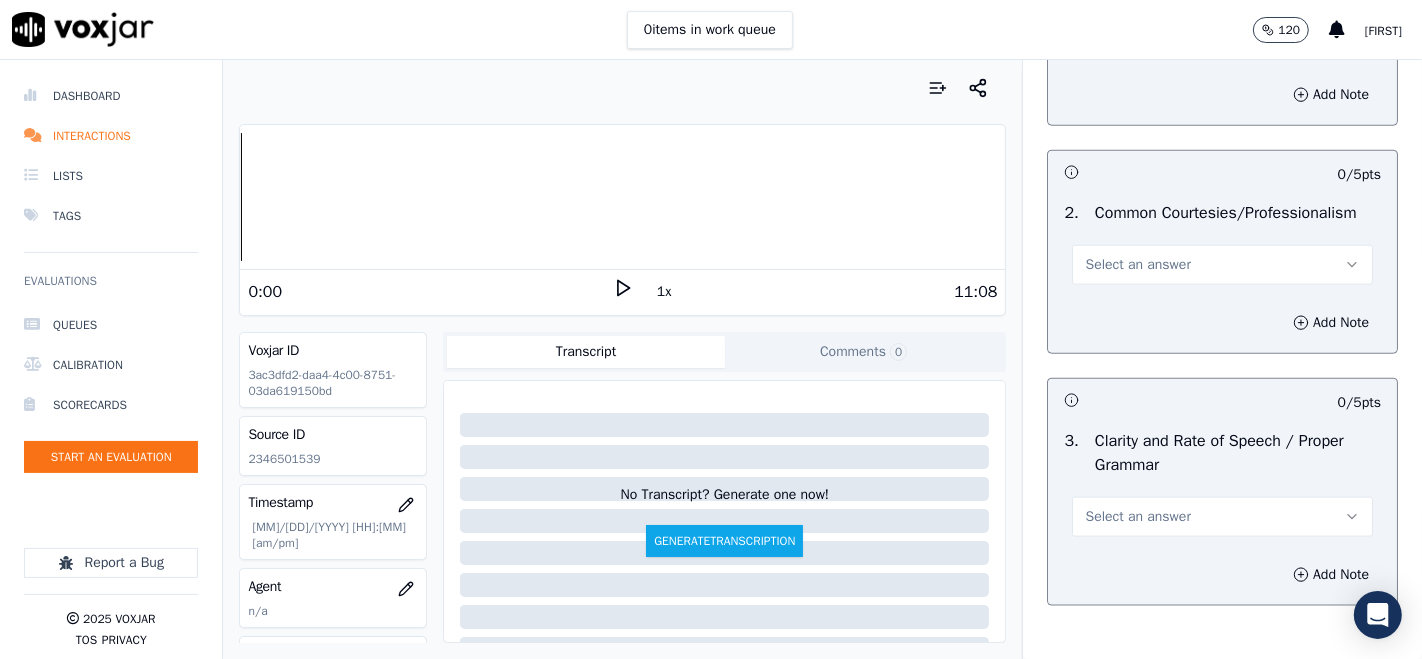 click on "Select an answer" at bounding box center (1222, 265) 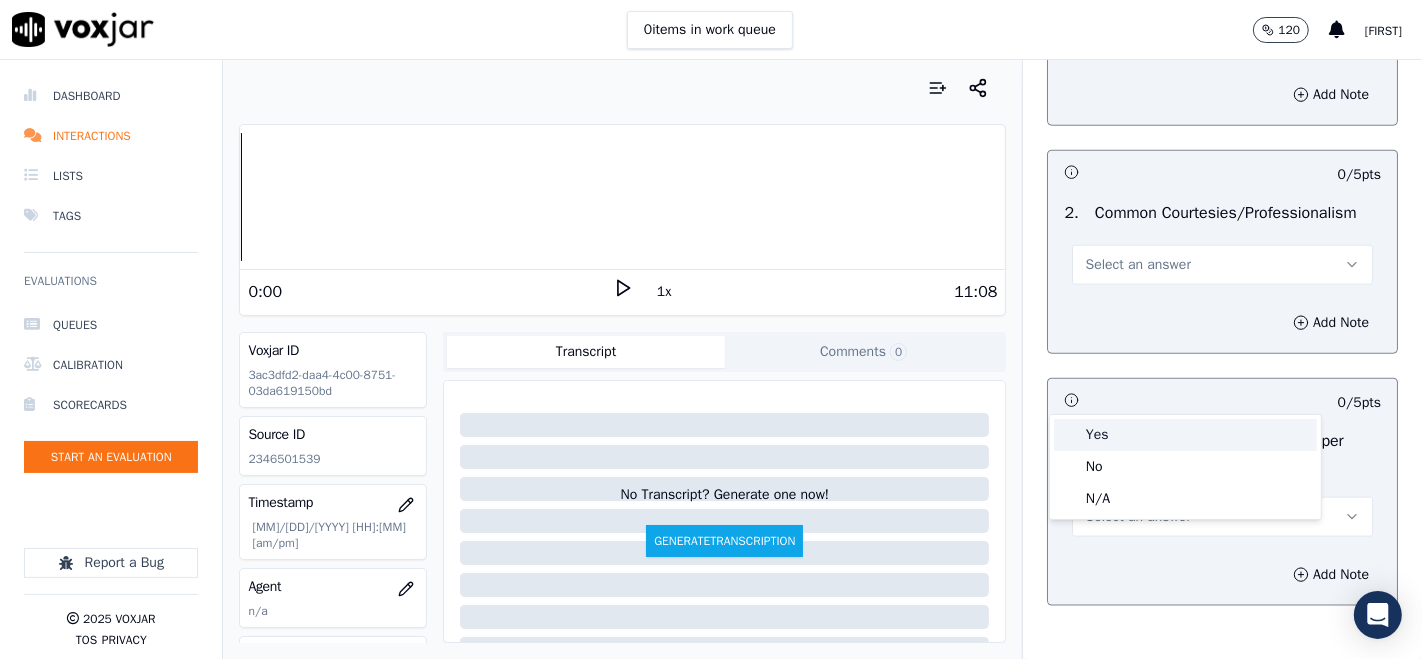 click on "Yes" at bounding box center (1185, 435) 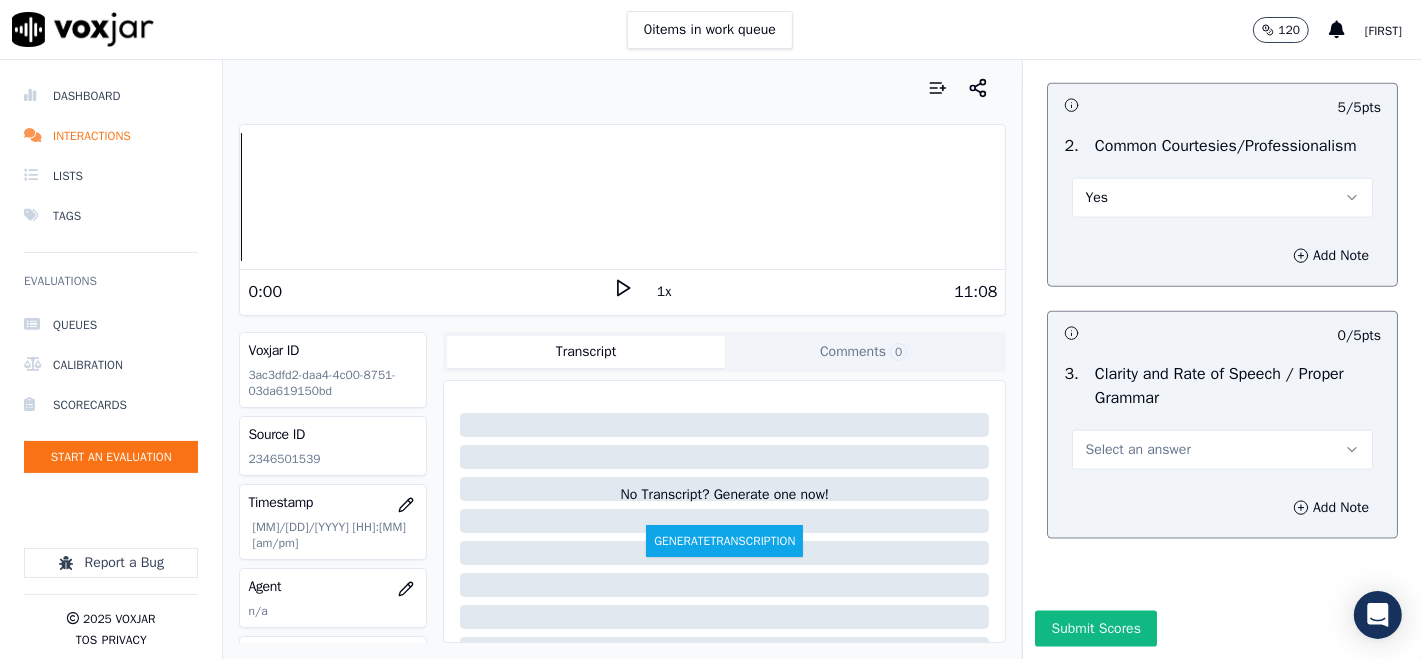 scroll, scrollTop: 8666, scrollLeft: 0, axis: vertical 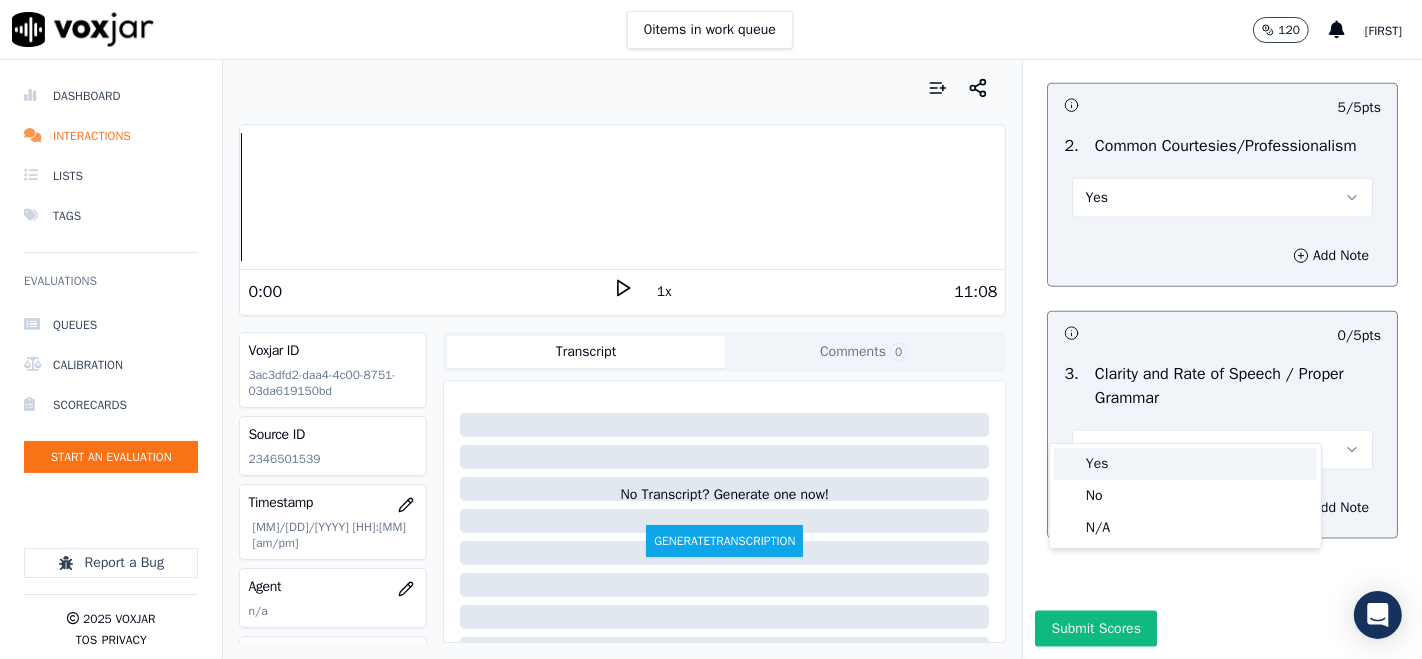 click at bounding box center (1069, 464) 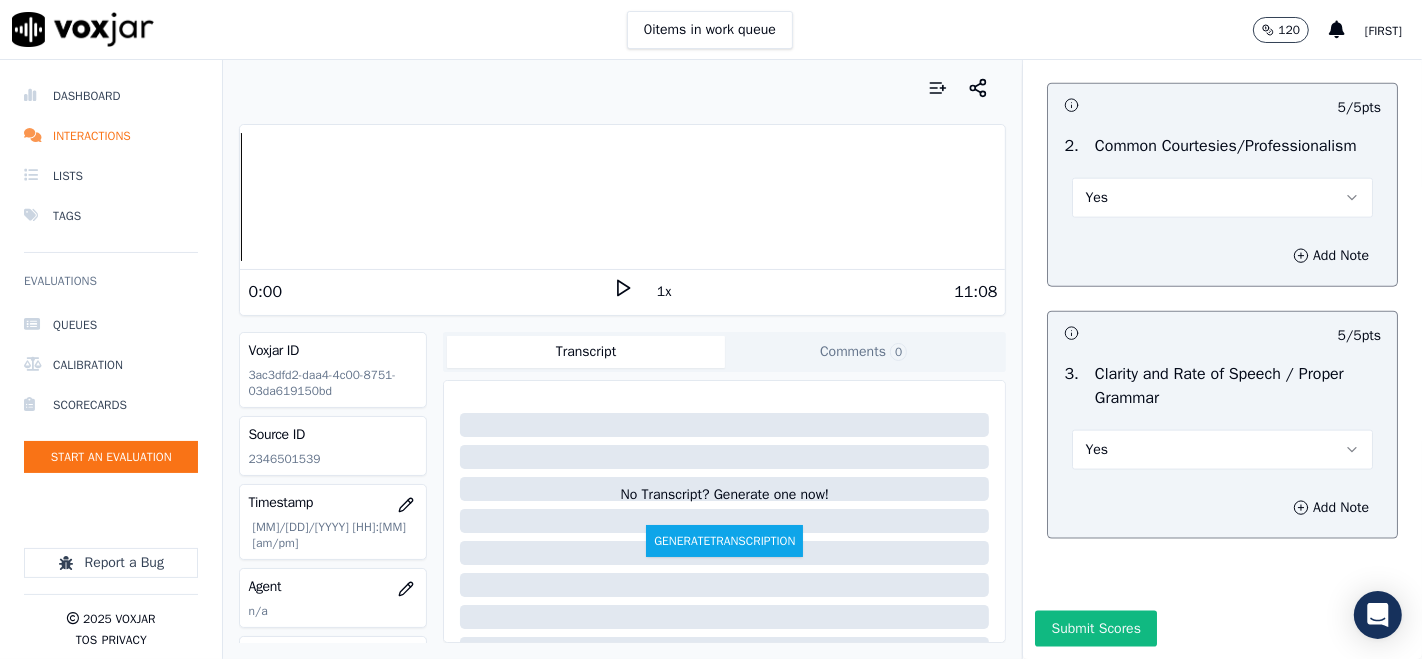 scroll, scrollTop: 8685, scrollLeft: 0, axis: vertical 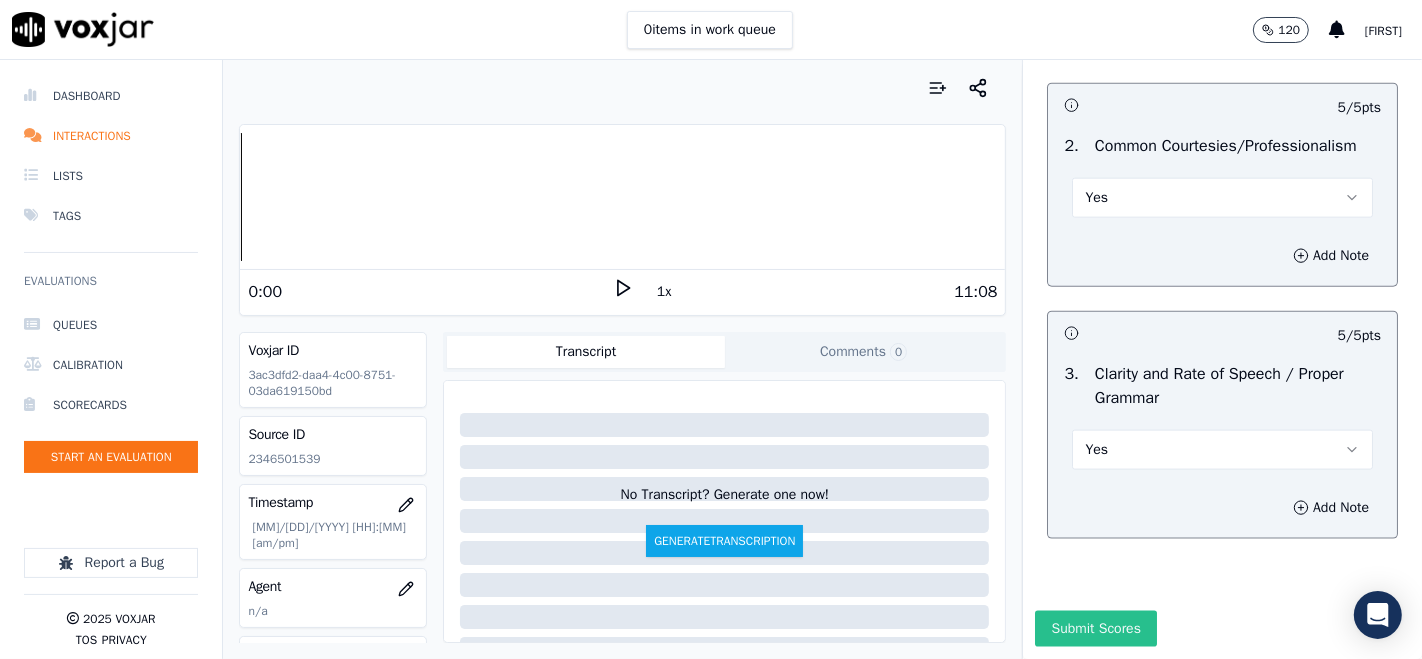 click on "Submit Scores" at bounding box center (1095, 629) 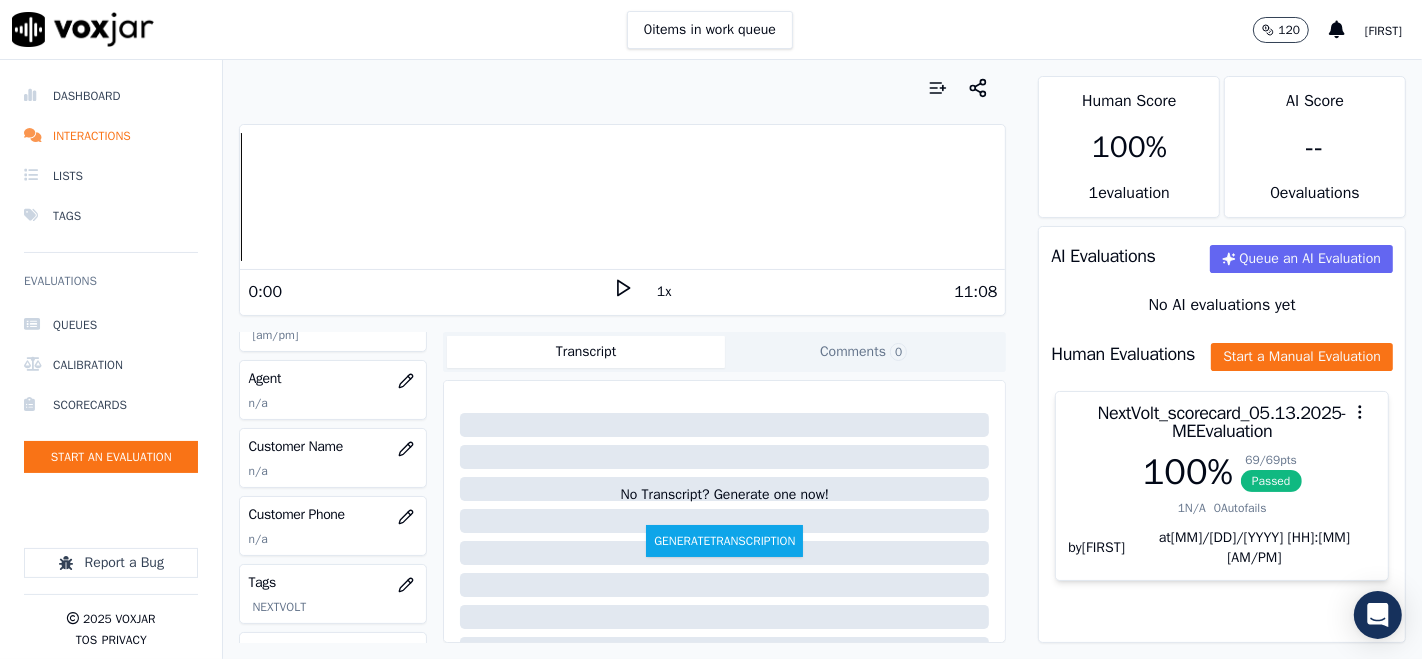 scroll, scrollTop: 222, scrollLeft: 0, axis: vertical 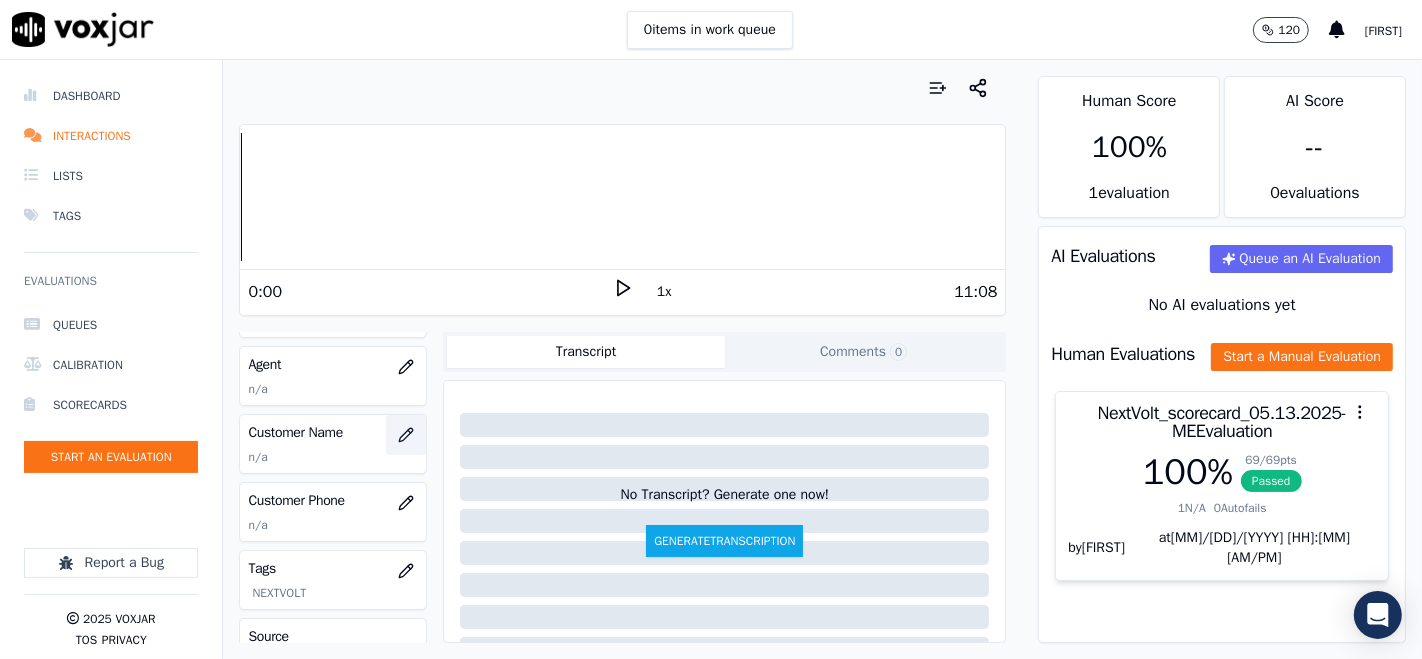 click 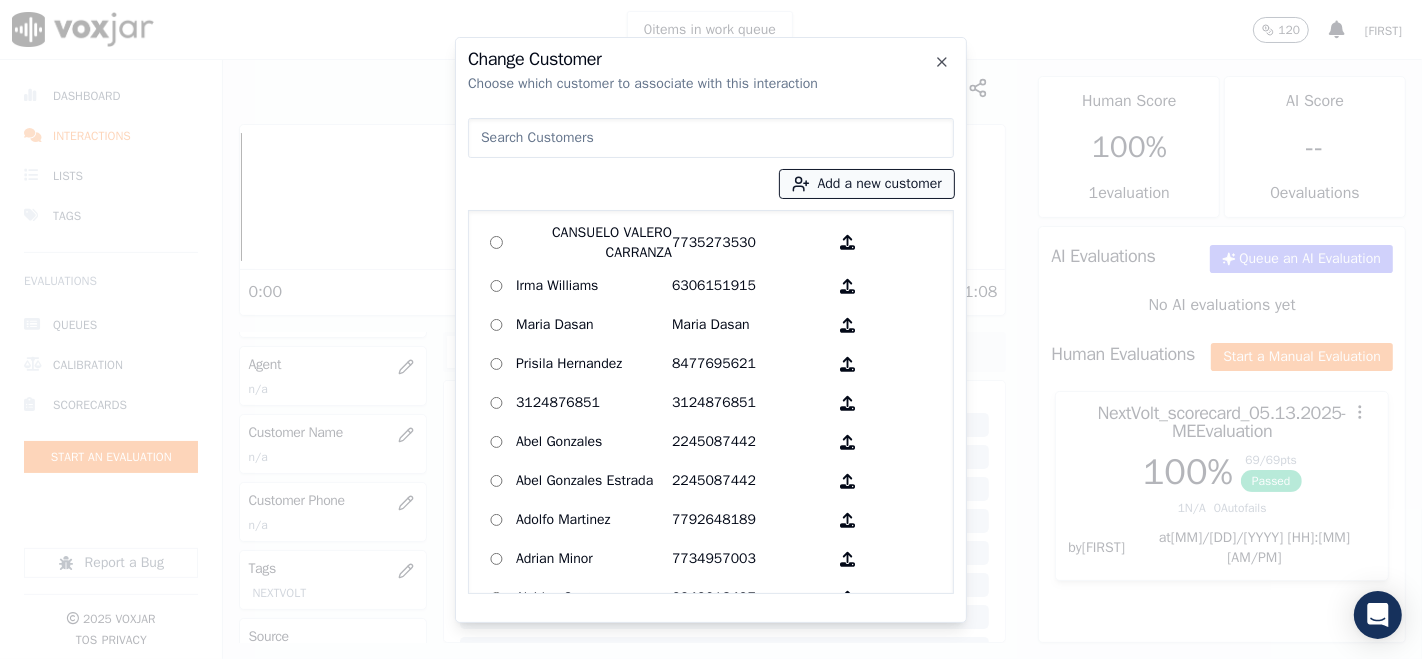 click on "Add a new customer" at bounding box center [867, 184] 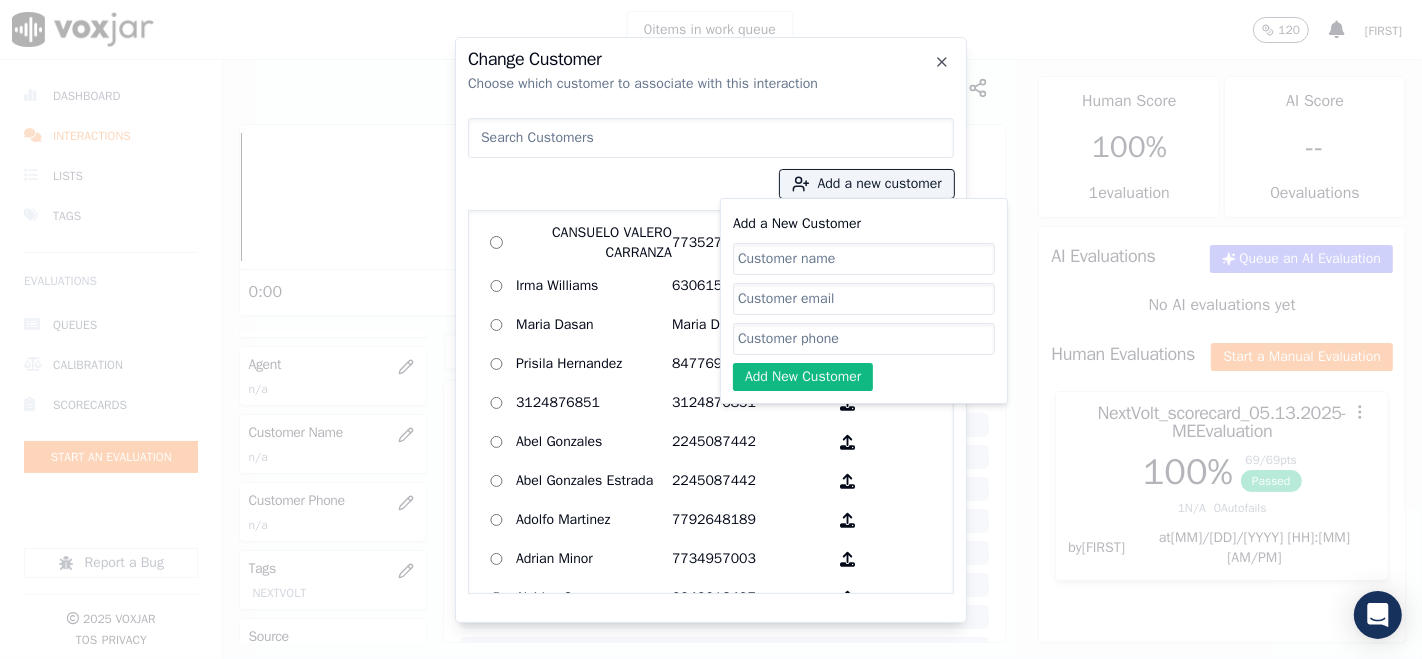 paste on "ALAN D GARNER" 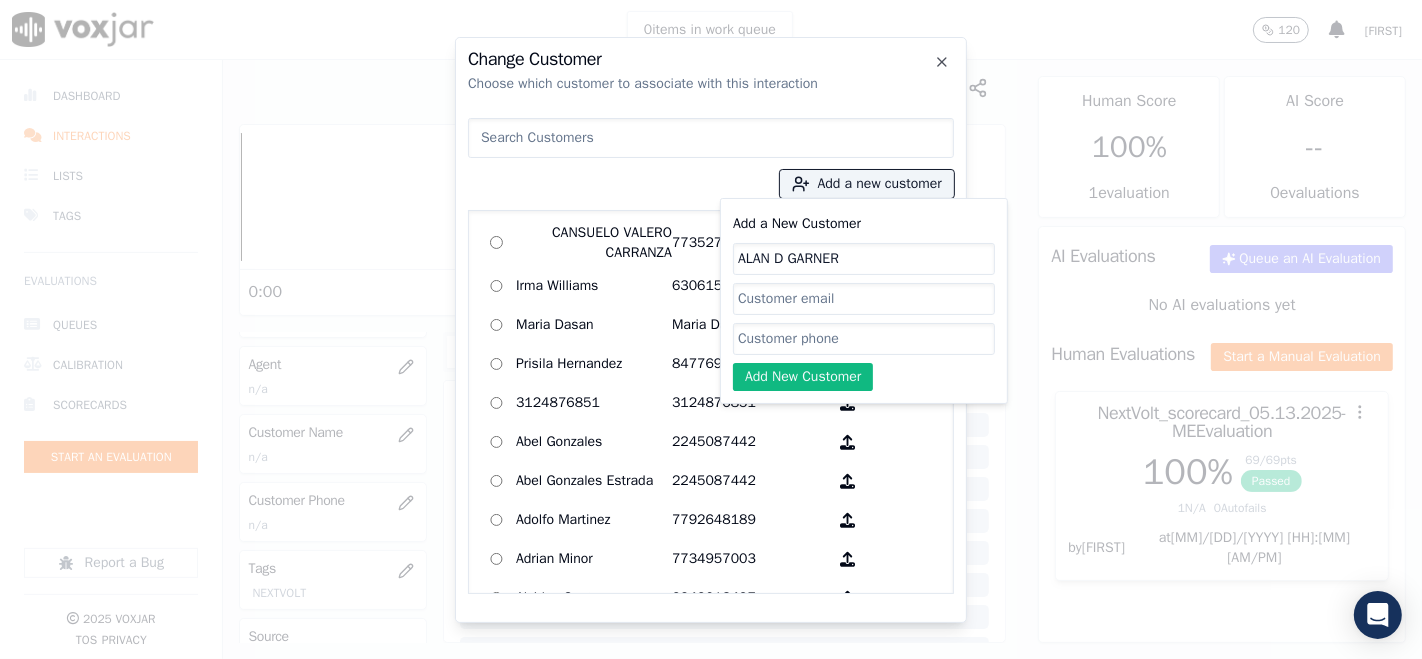 type on "ALAN D GARNER" 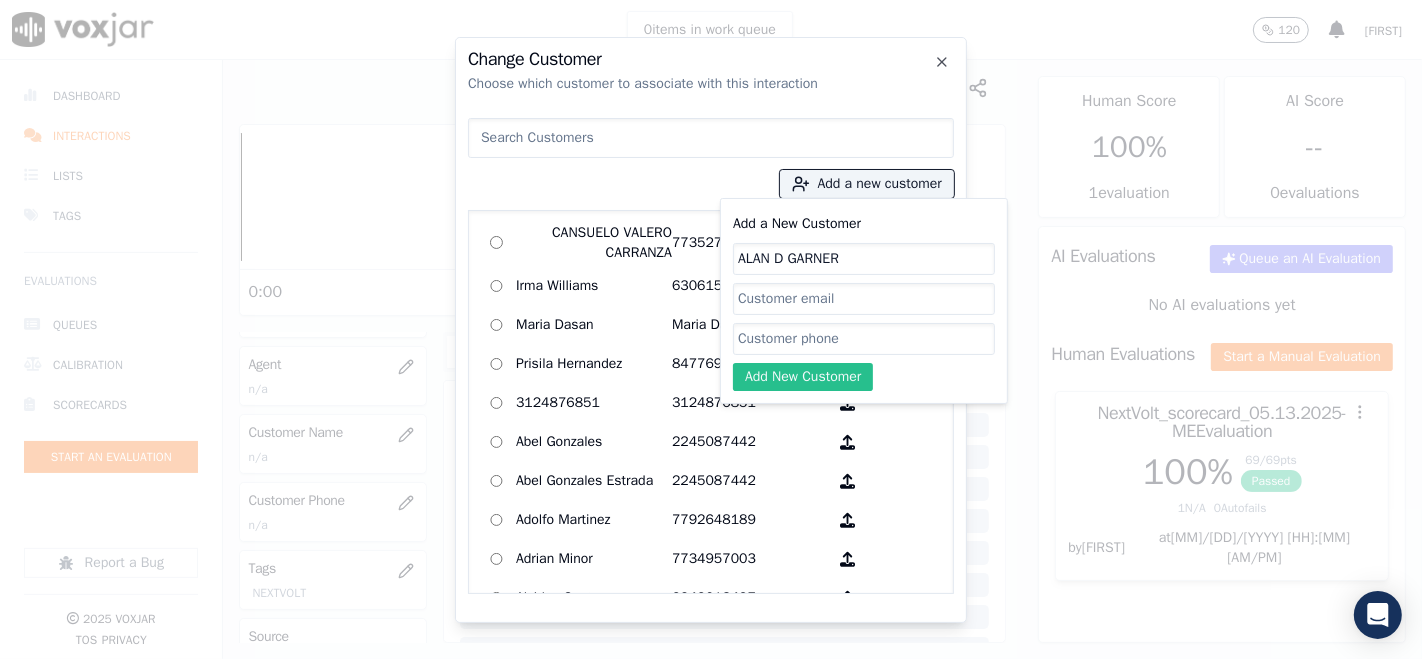 paste on "2346501539" 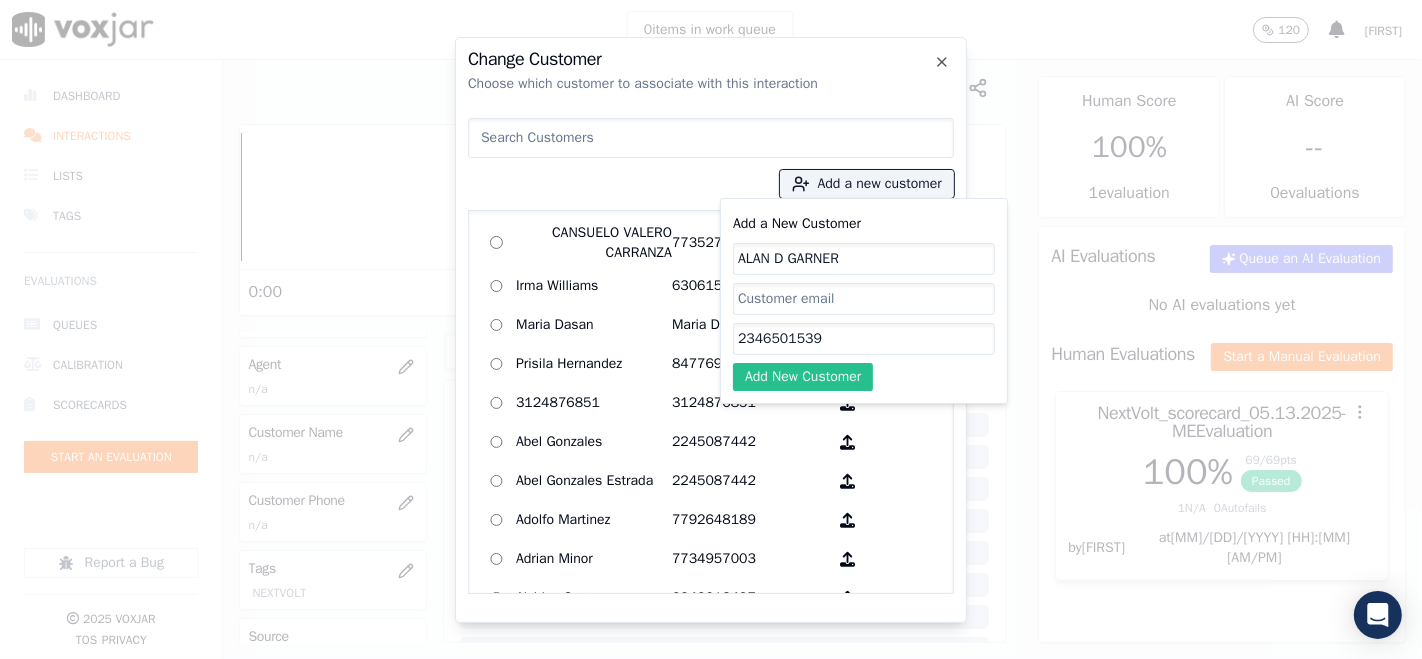 type on "2346501539" 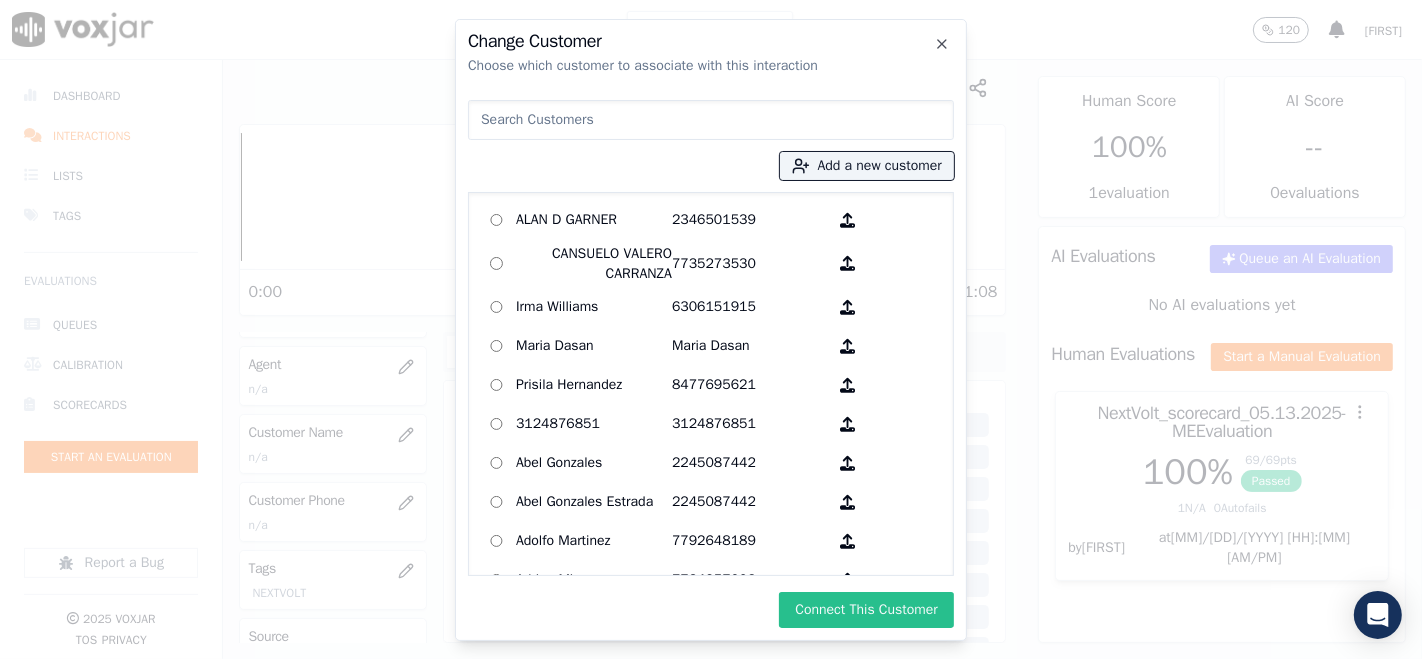 click on "Connect This Customer" at bounding box center (866, 610) 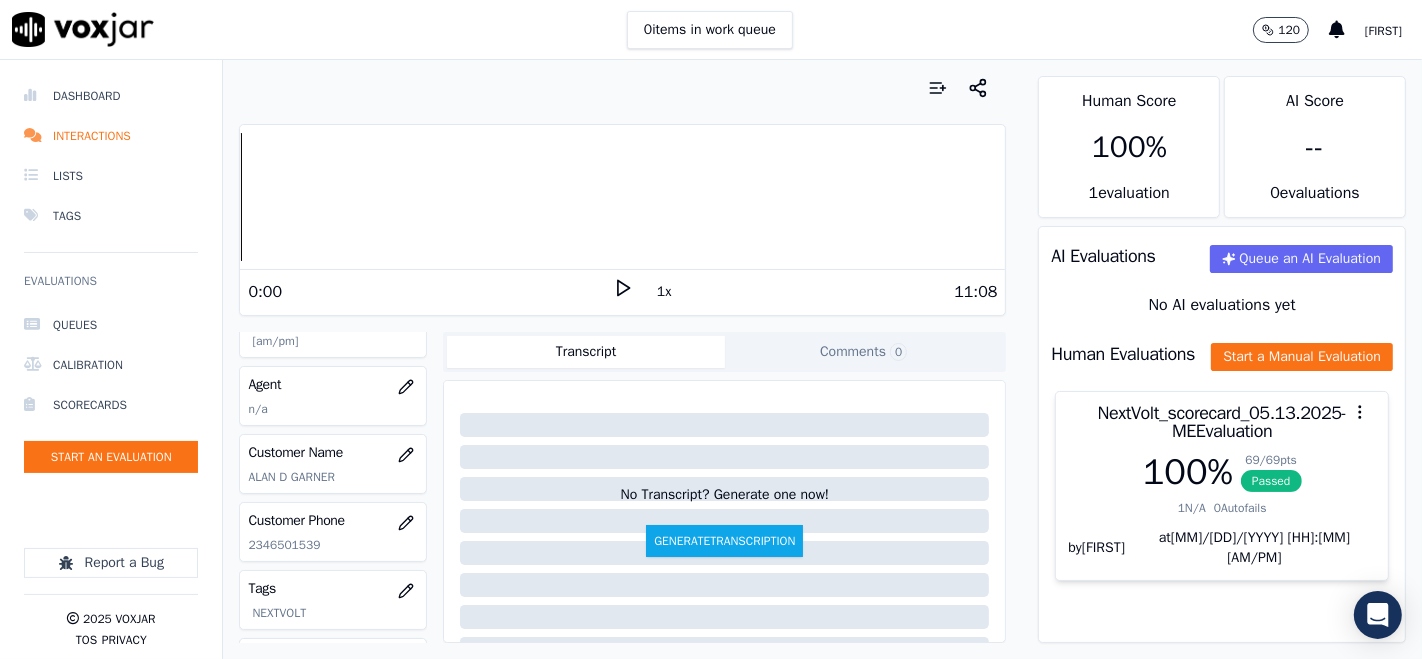 scroll, scrollTop: 200, scrollLeft: 0, axis: vertical 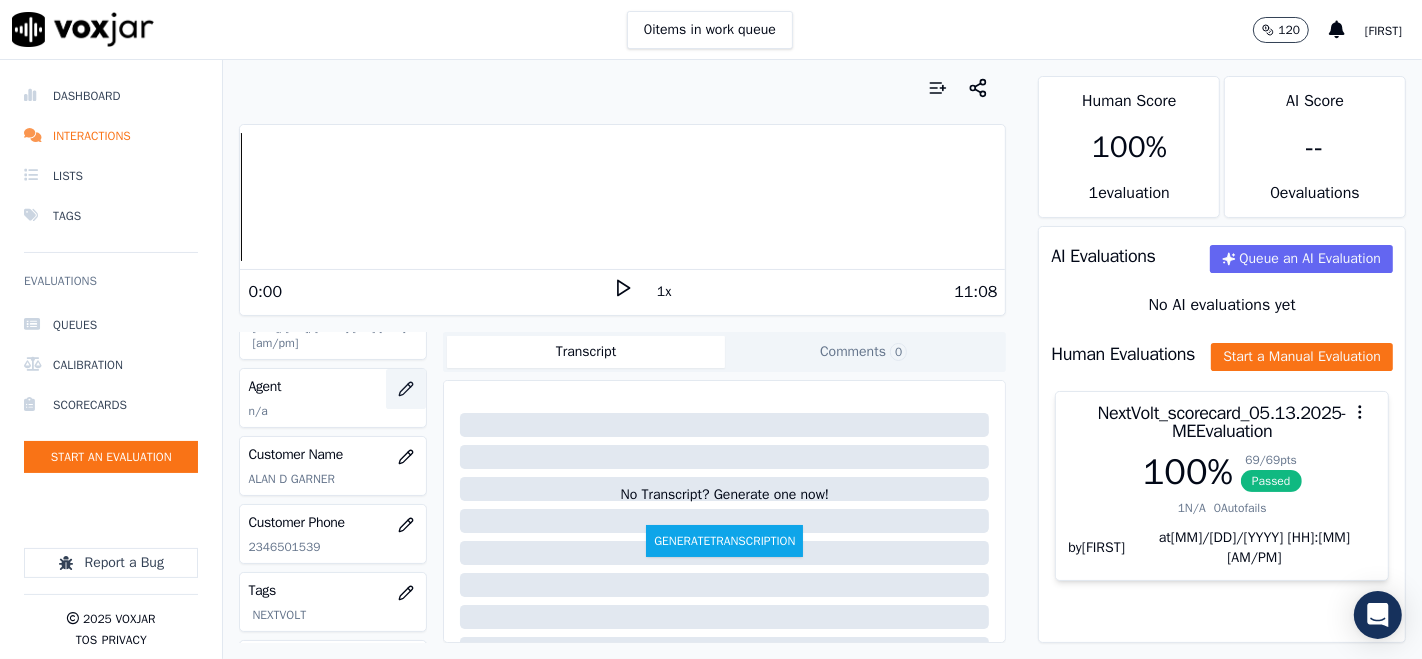 click 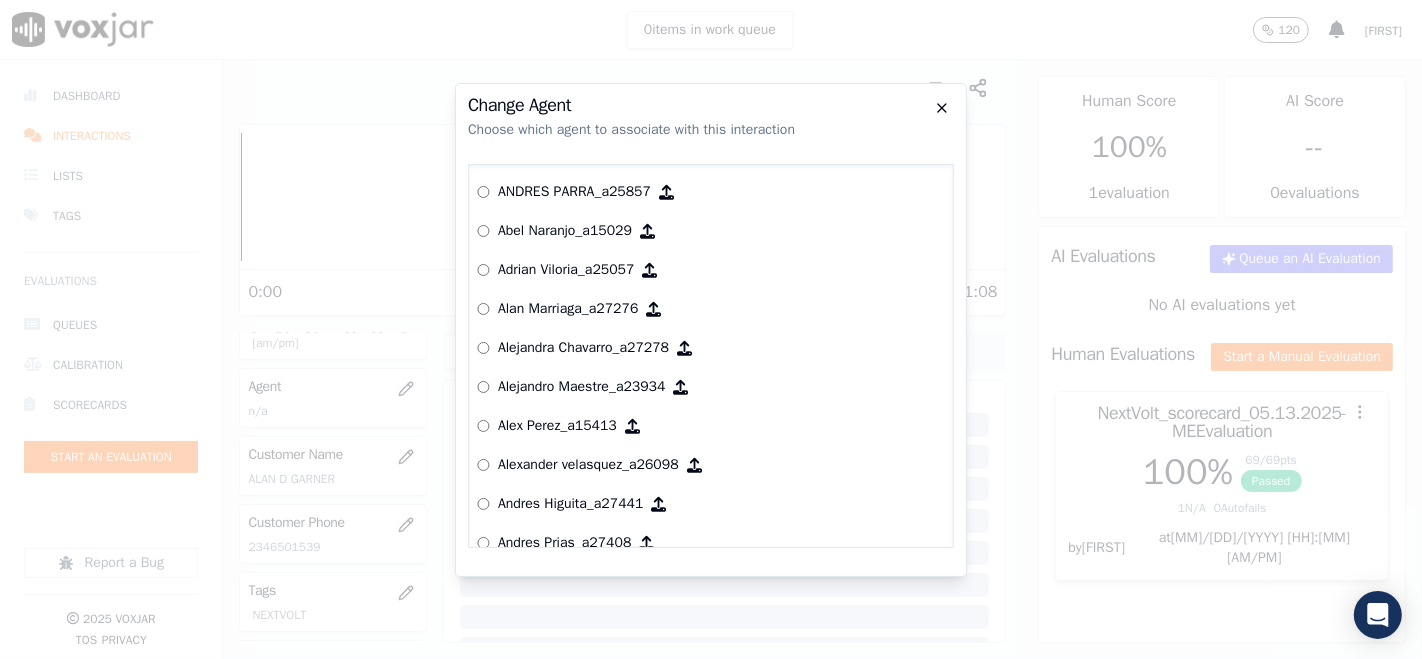 click 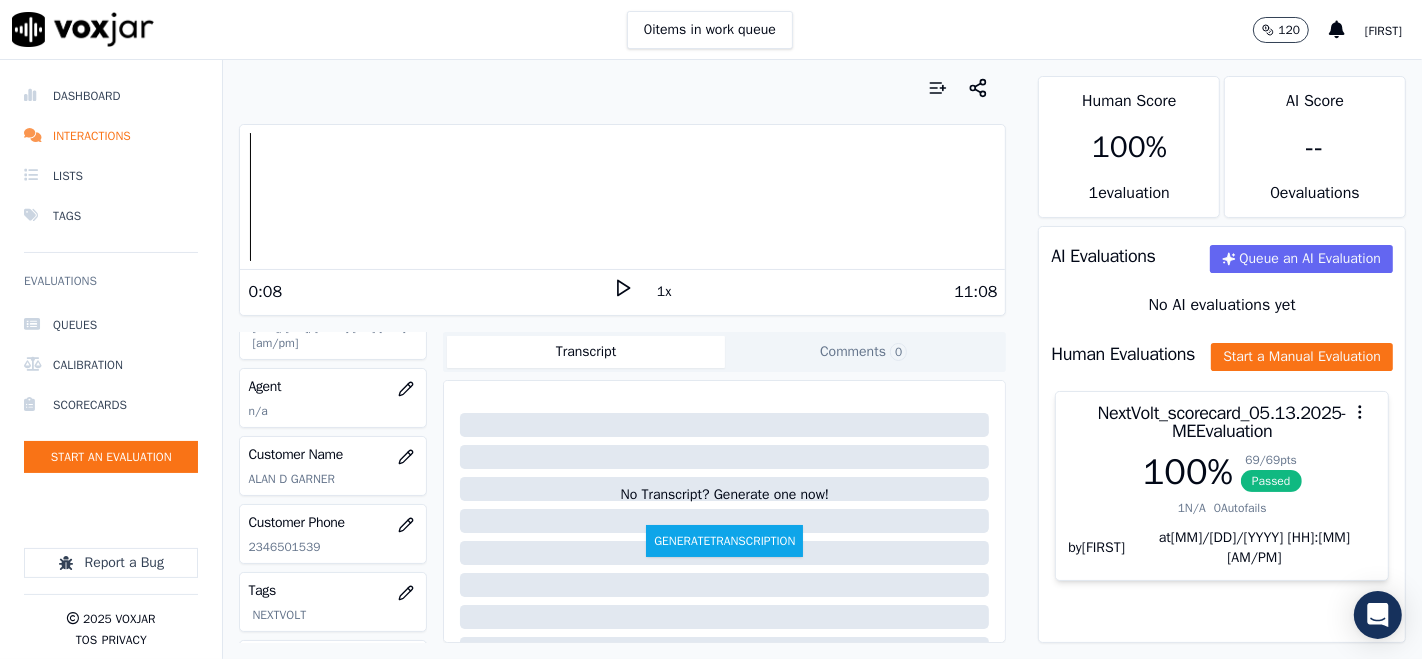 drag, startPoint x: 605, startPoint y: 285, endPoint x: 577, endPoint y: 263, distance: 35.608986 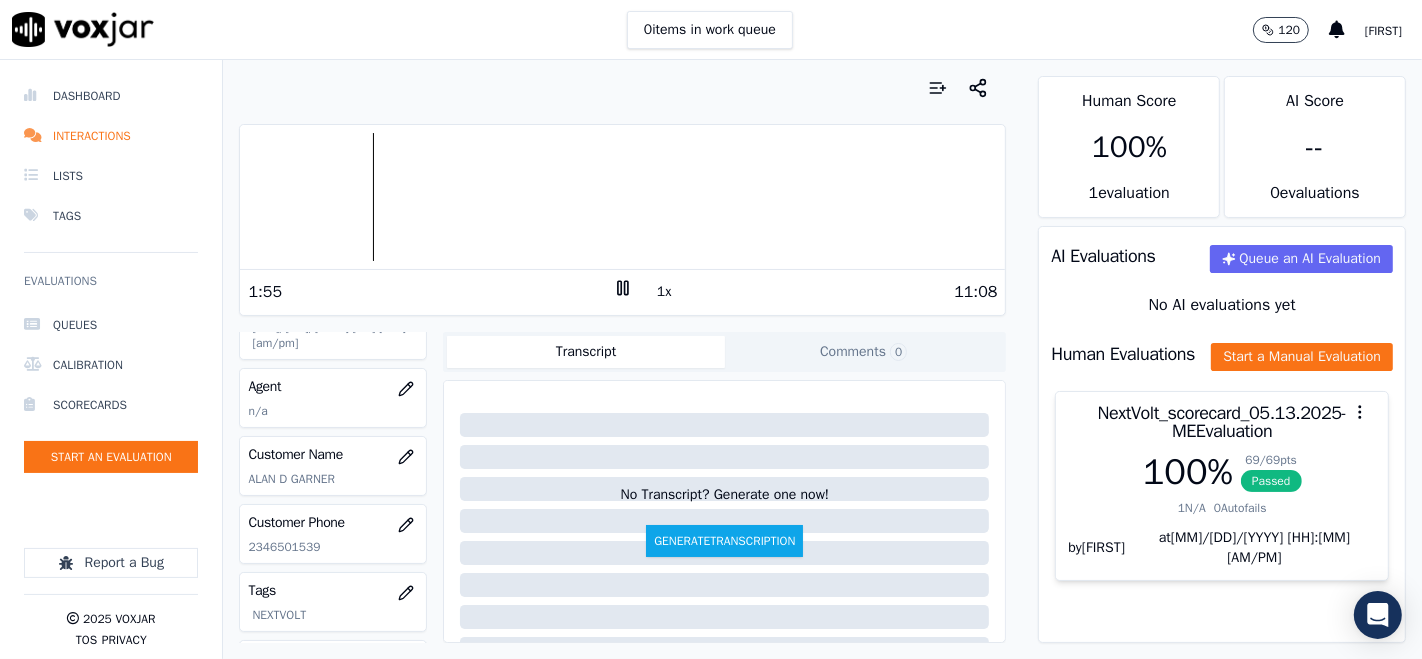 click at bounding box center [622, 197] 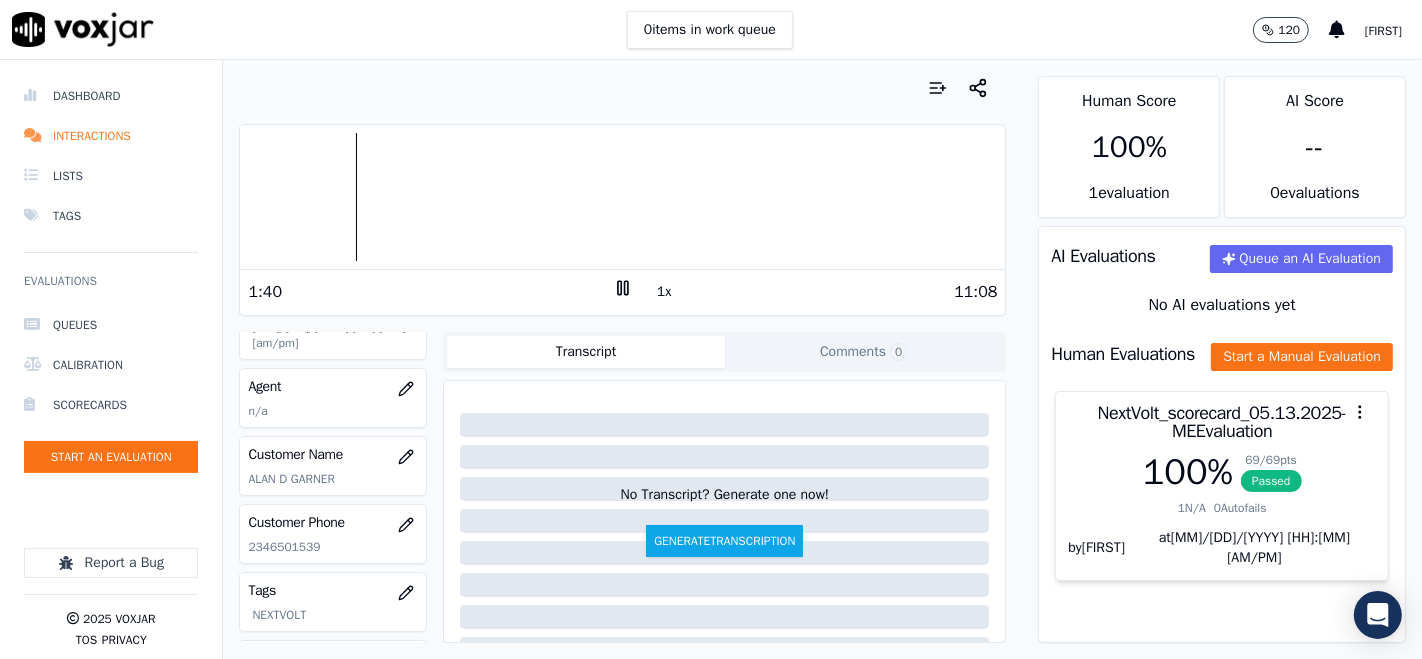 click at bounding box center [622, 197] 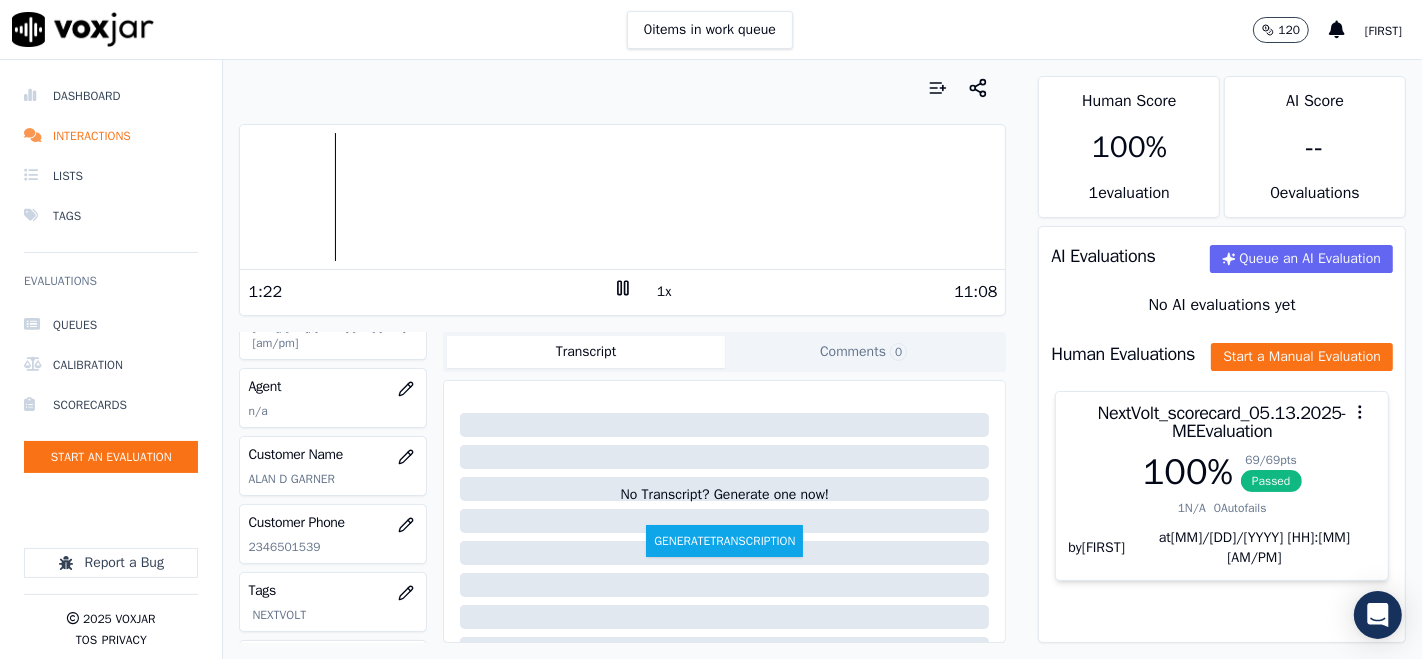 click at bounding box center (622, 197) 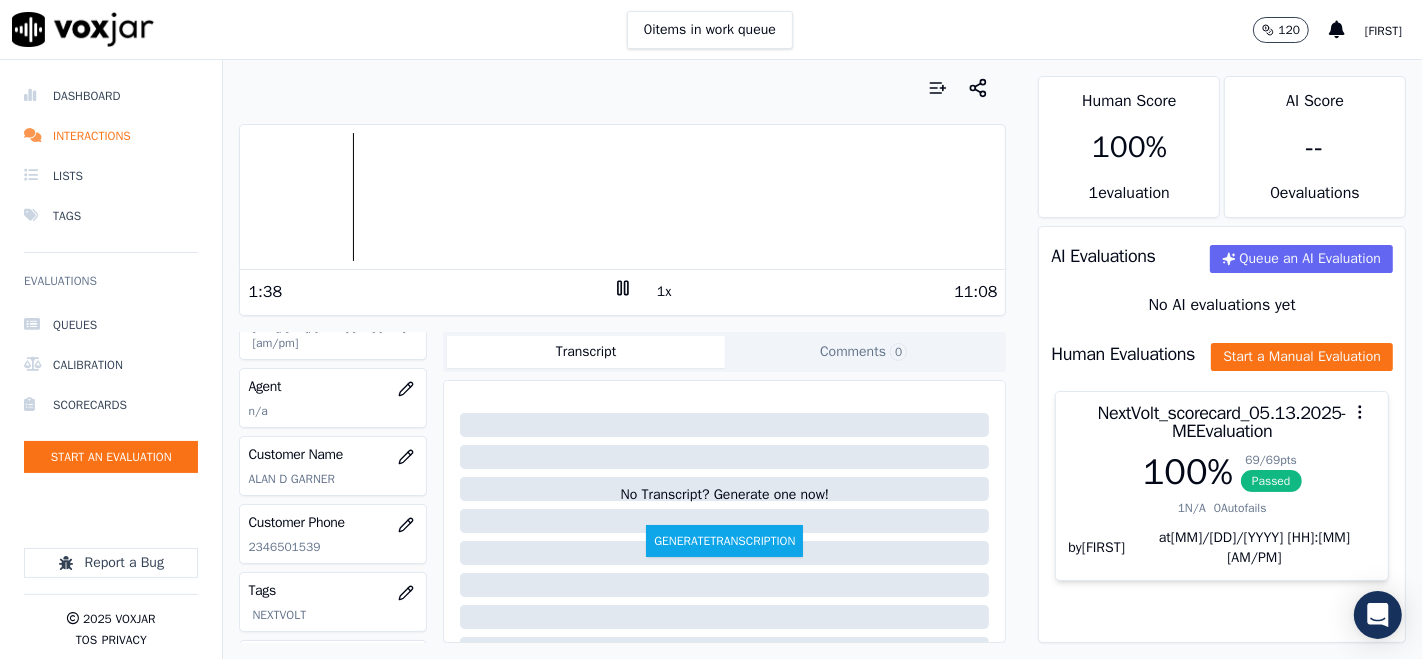 click 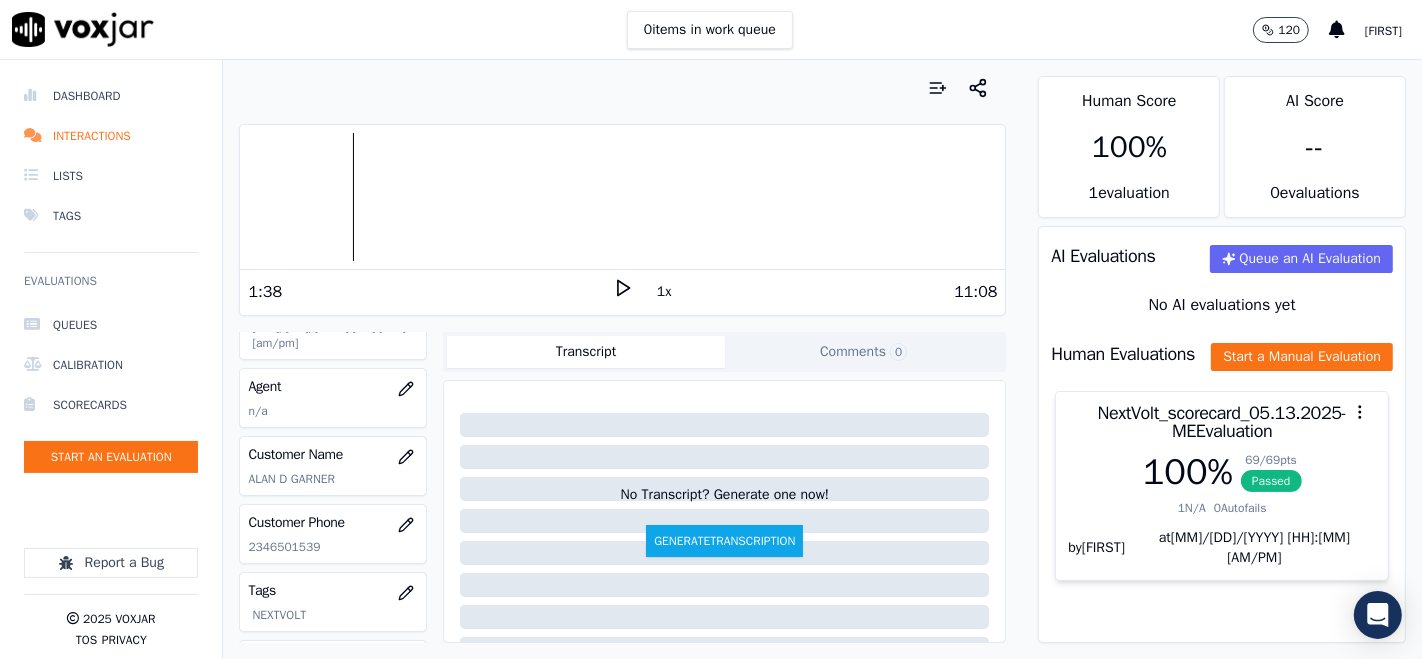 click 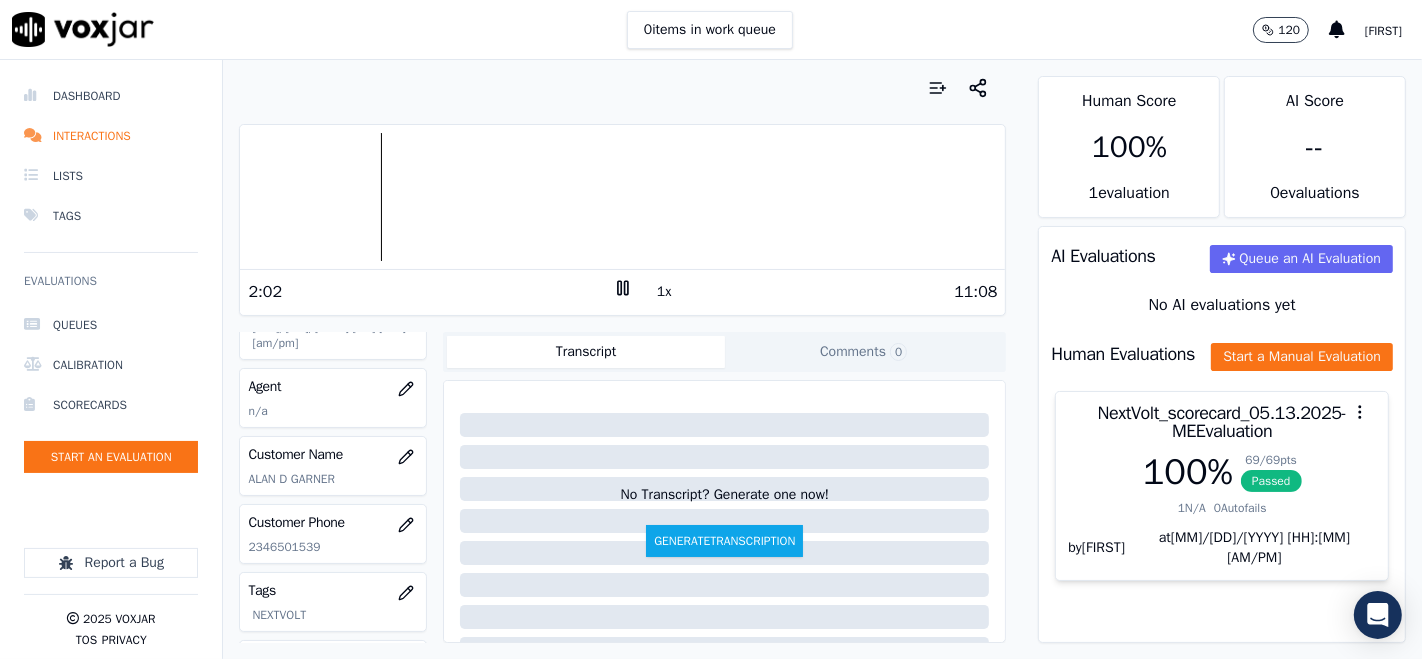 click 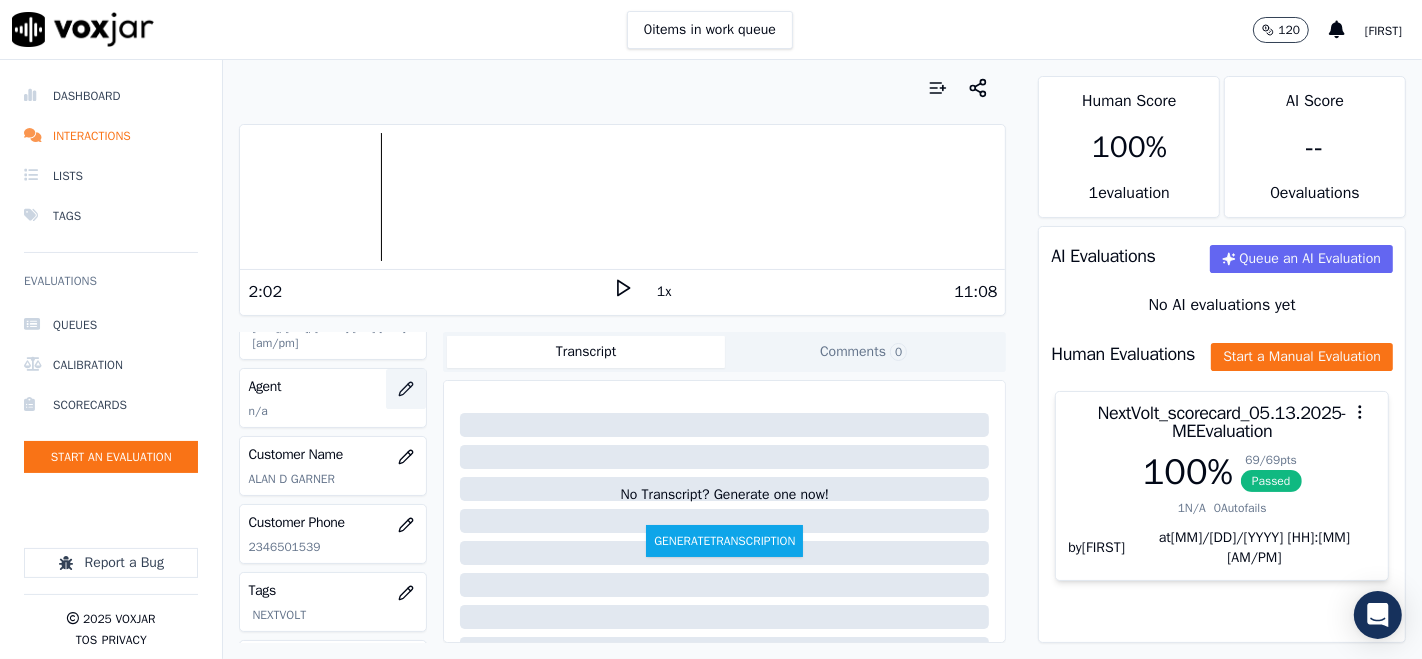click 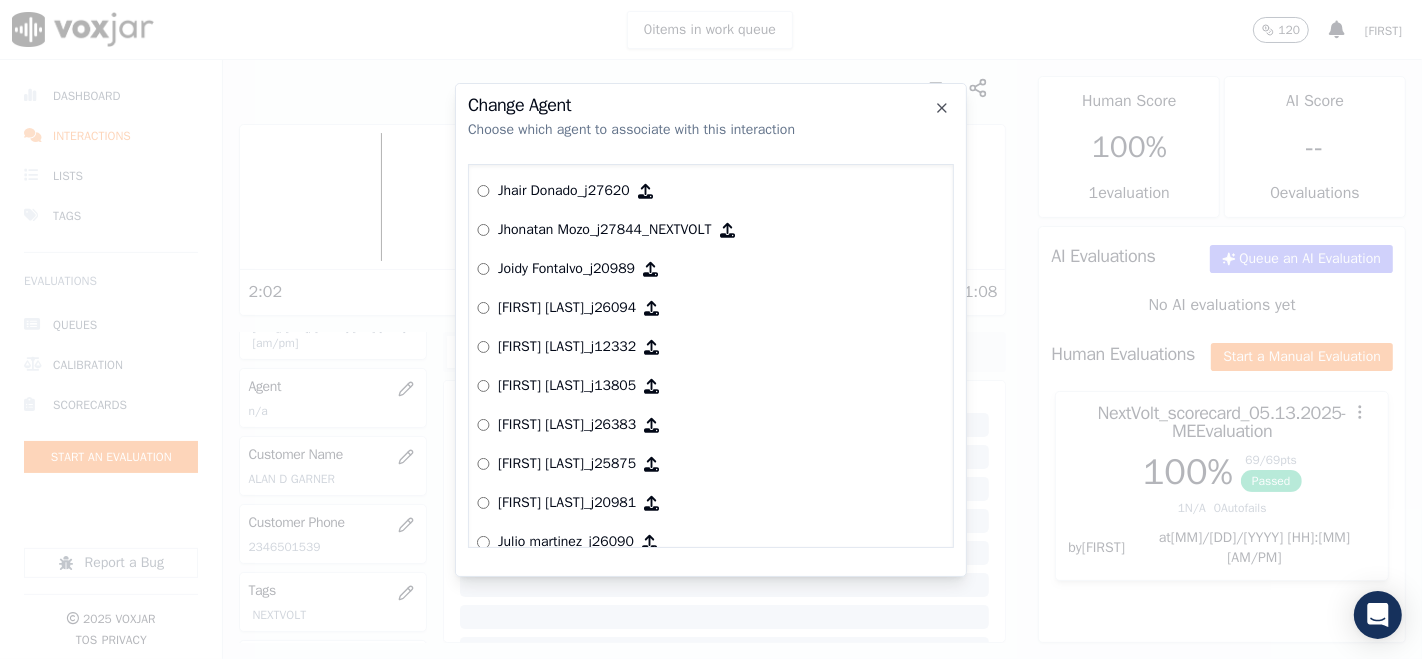 scroll, scrollTop: 1711, scrollLeft: 0, axis: vertical 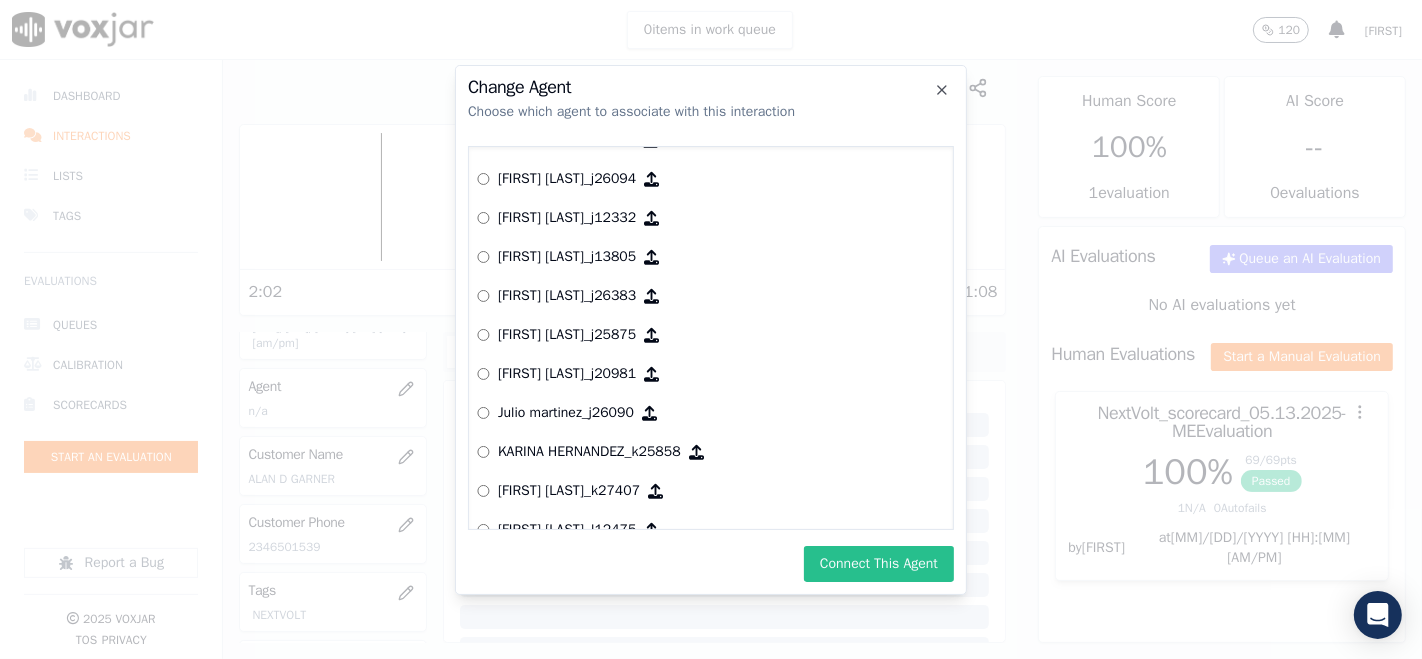 click on "Connect This Agent" at bounding box center [879, 564] 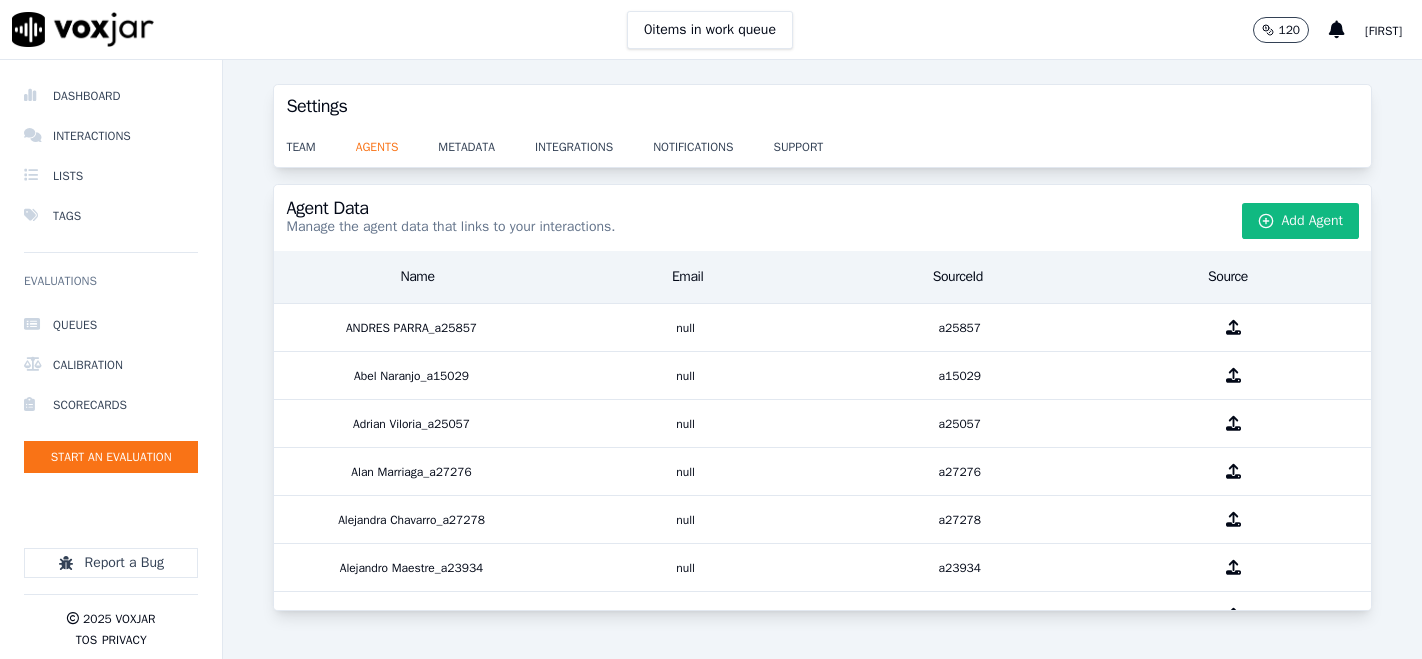 scroll, scrollTop: 0, scrollLeft: 0, axis: both 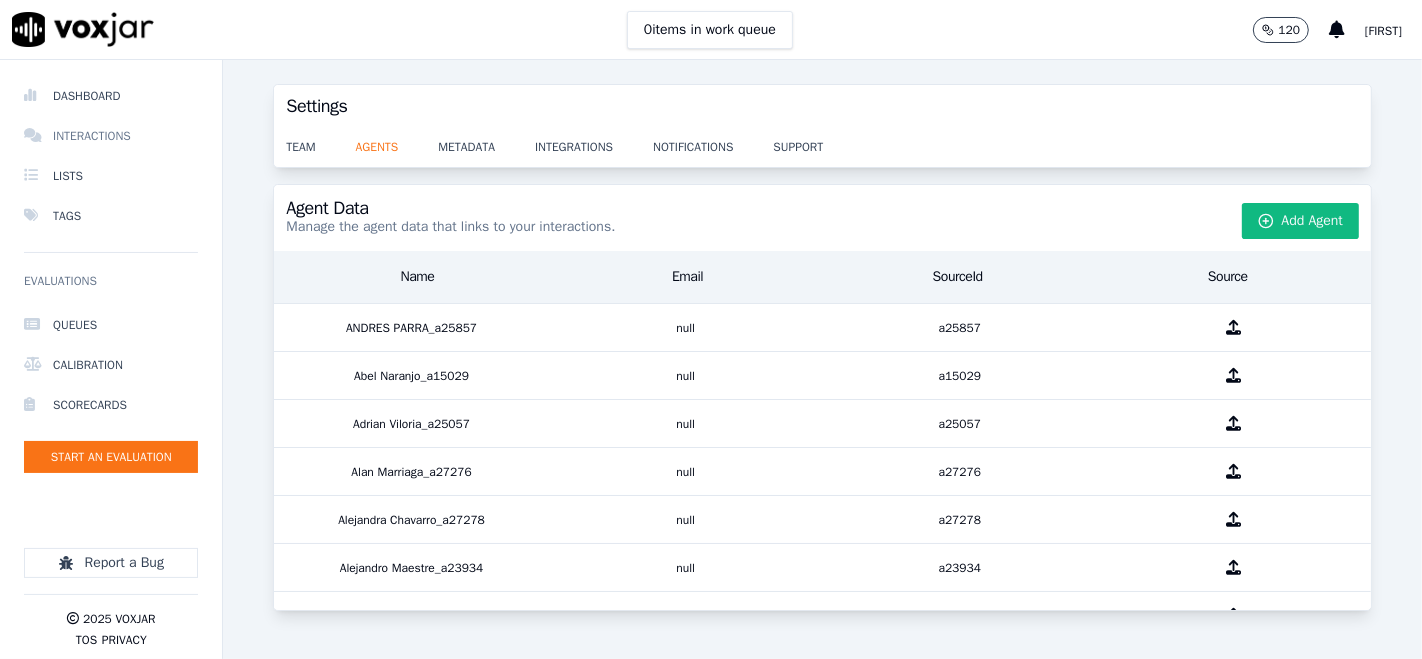click at bounding box center (34, 136) 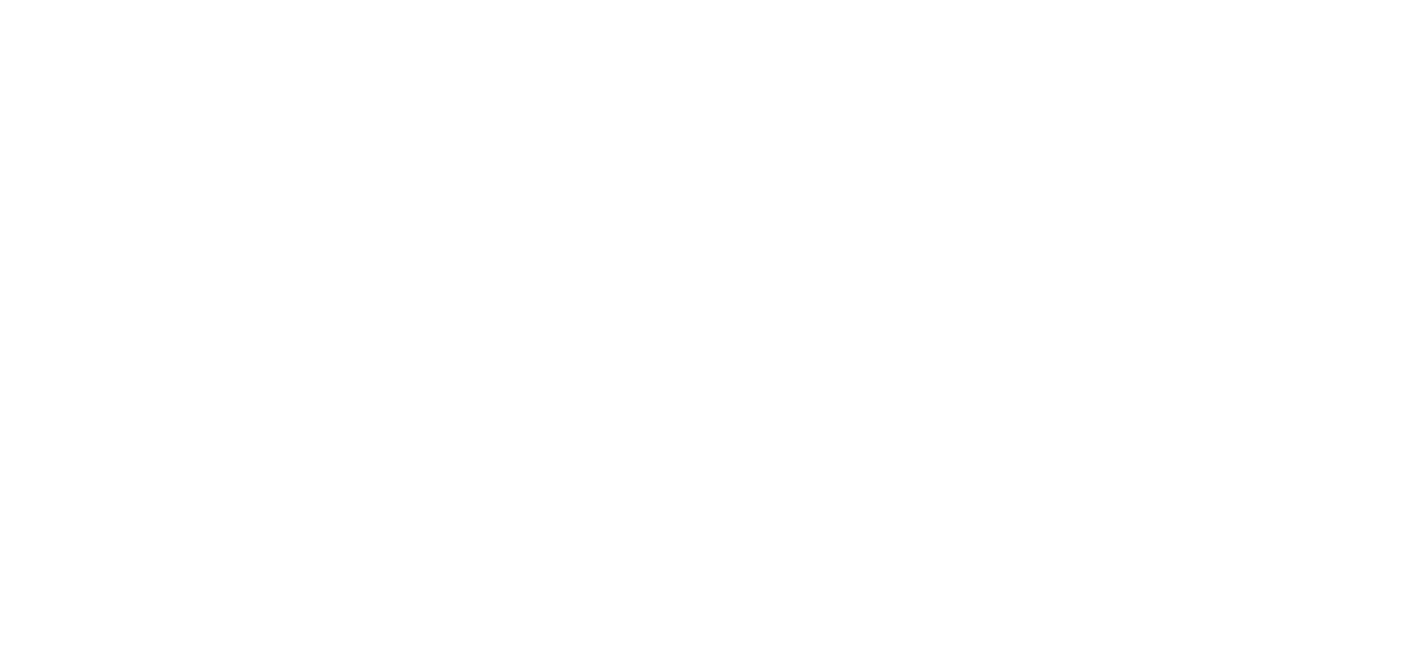 scroll, scrollTop: 0, scrollLeft: 0, axis: both 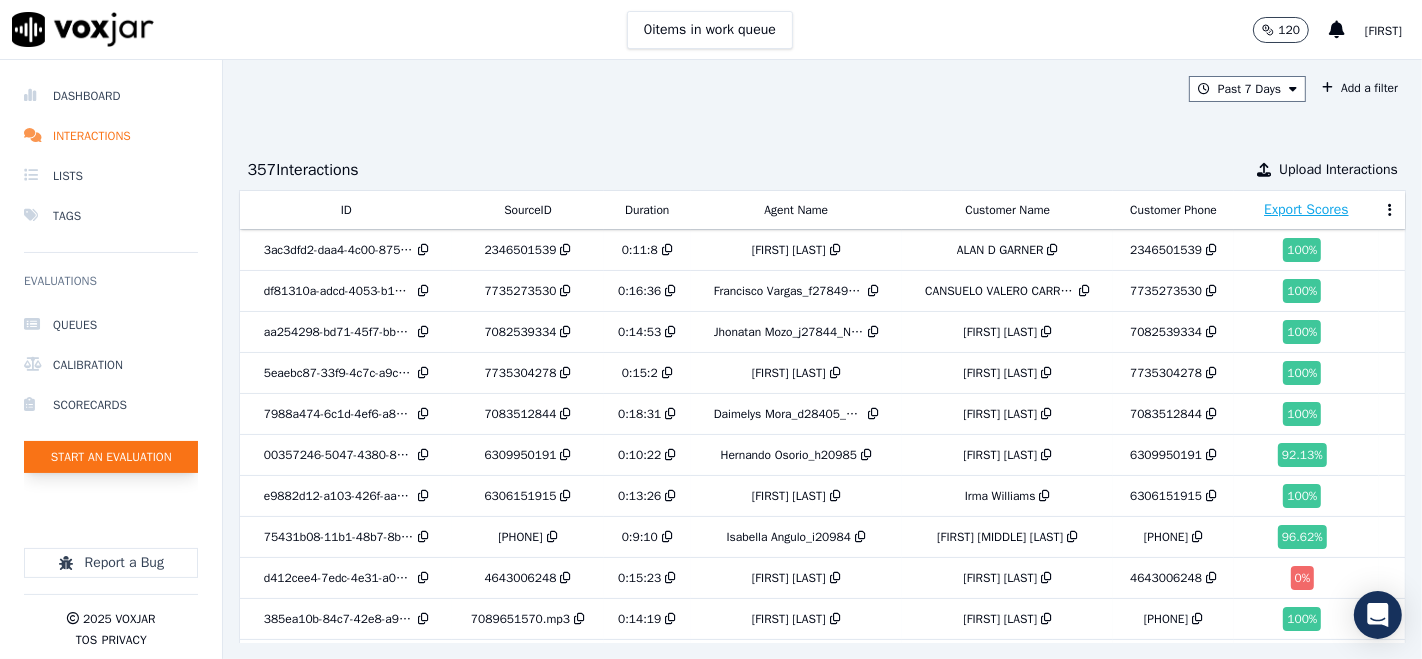 click on "Start an Evaluation" 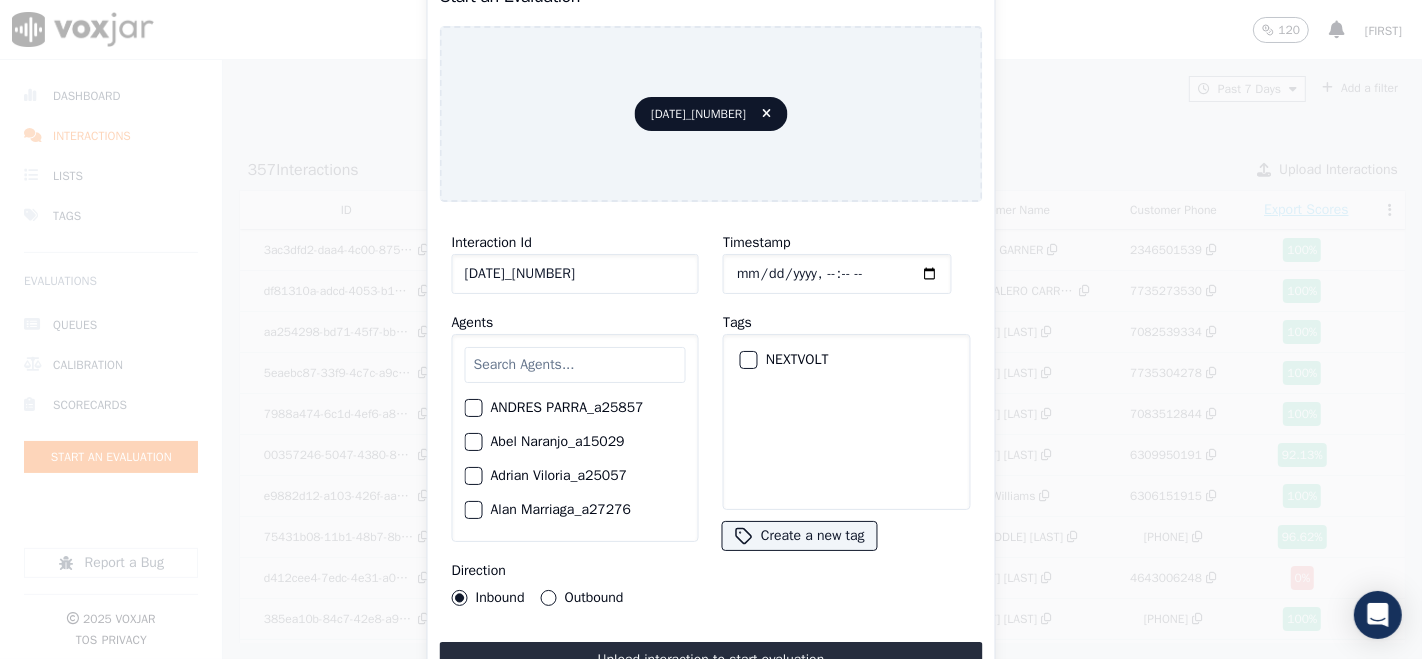 type on "[DATE]_[NUMBER]" 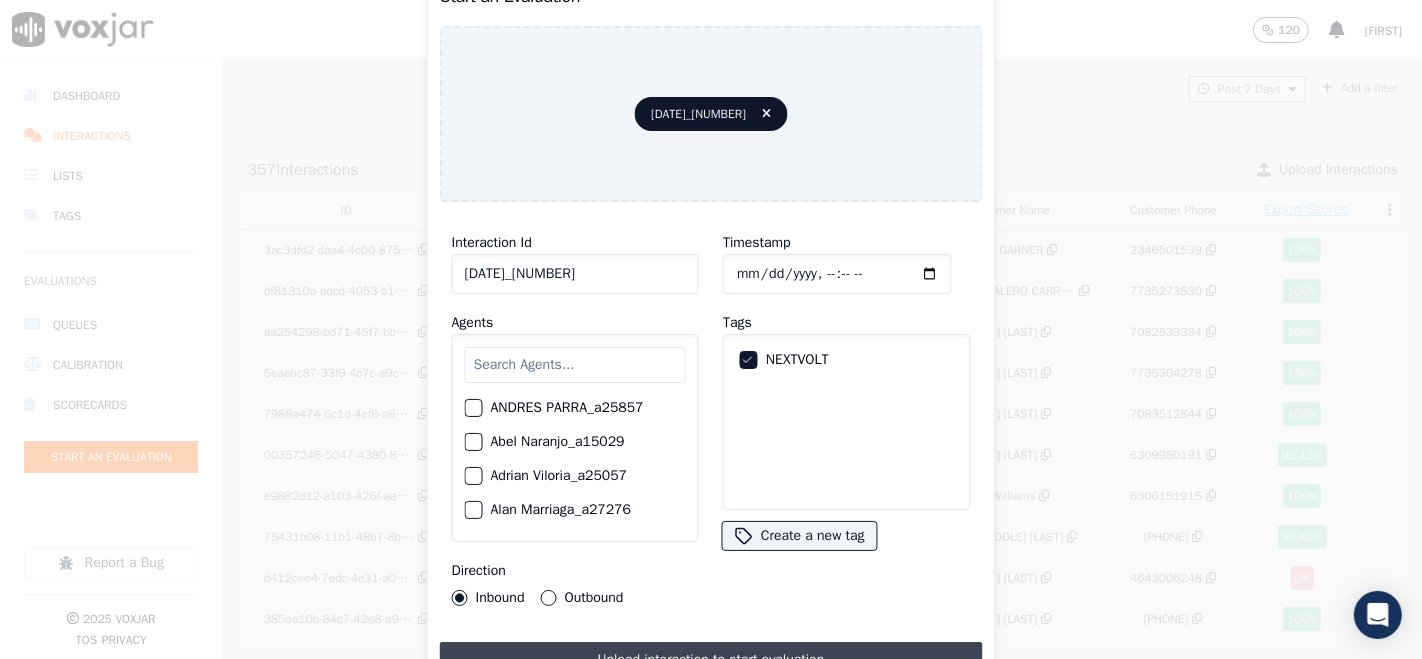 click on "Upload interaction to start evaluation" at bounding box center (711, 660) 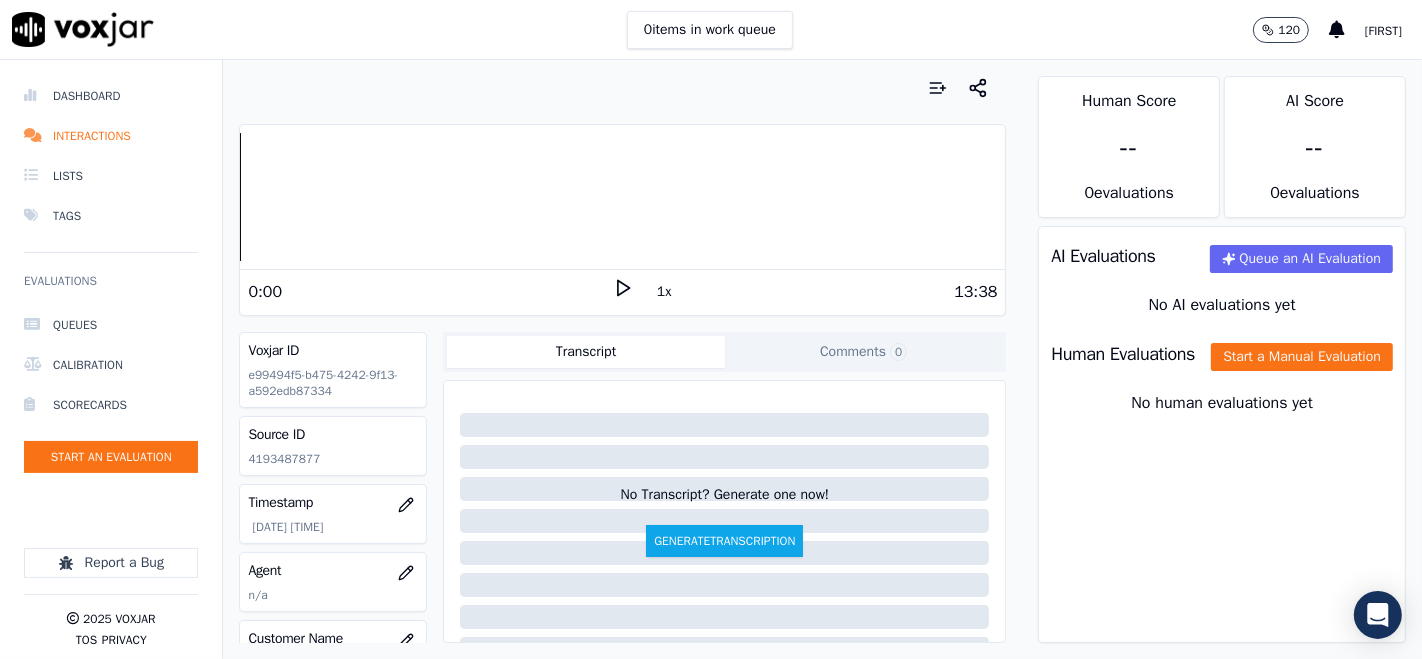 click on "0:00" at bounding box center (430, 292) 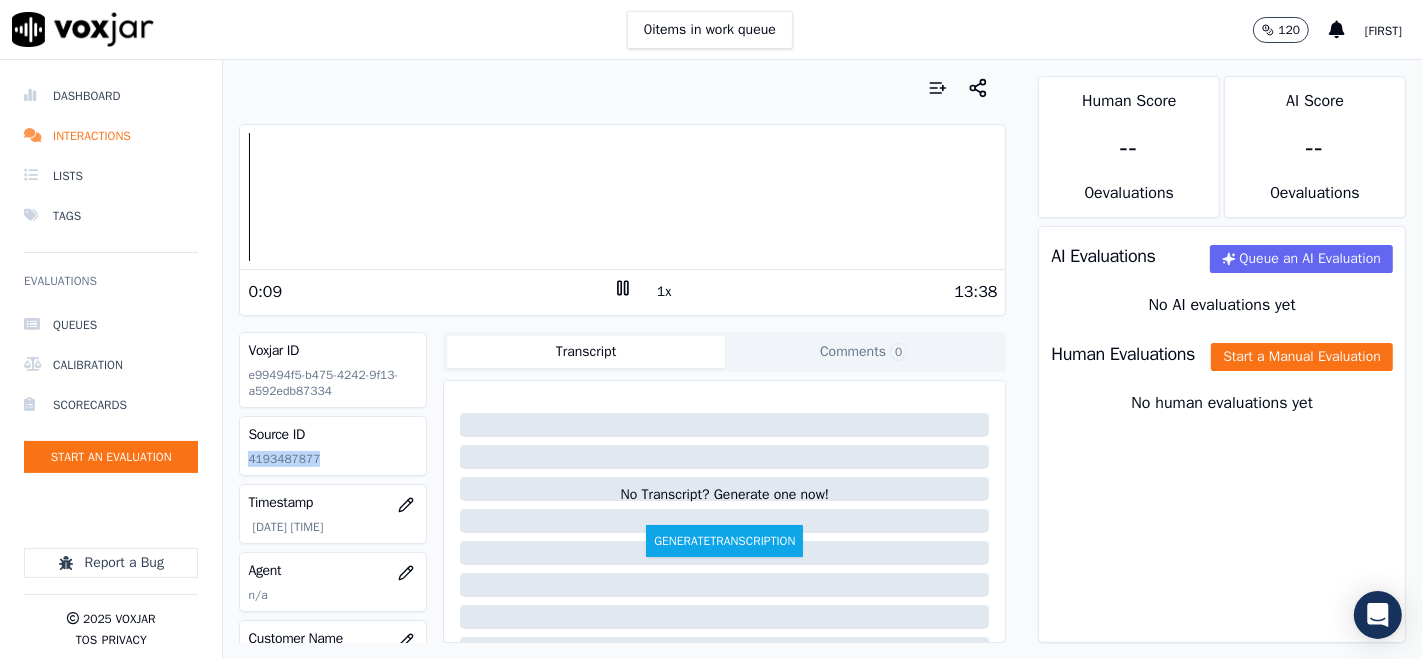 drag, startPoint x: 246, startPoint y: 455, endPoint x: 319, endPoint y: 470, distance: 74.52516 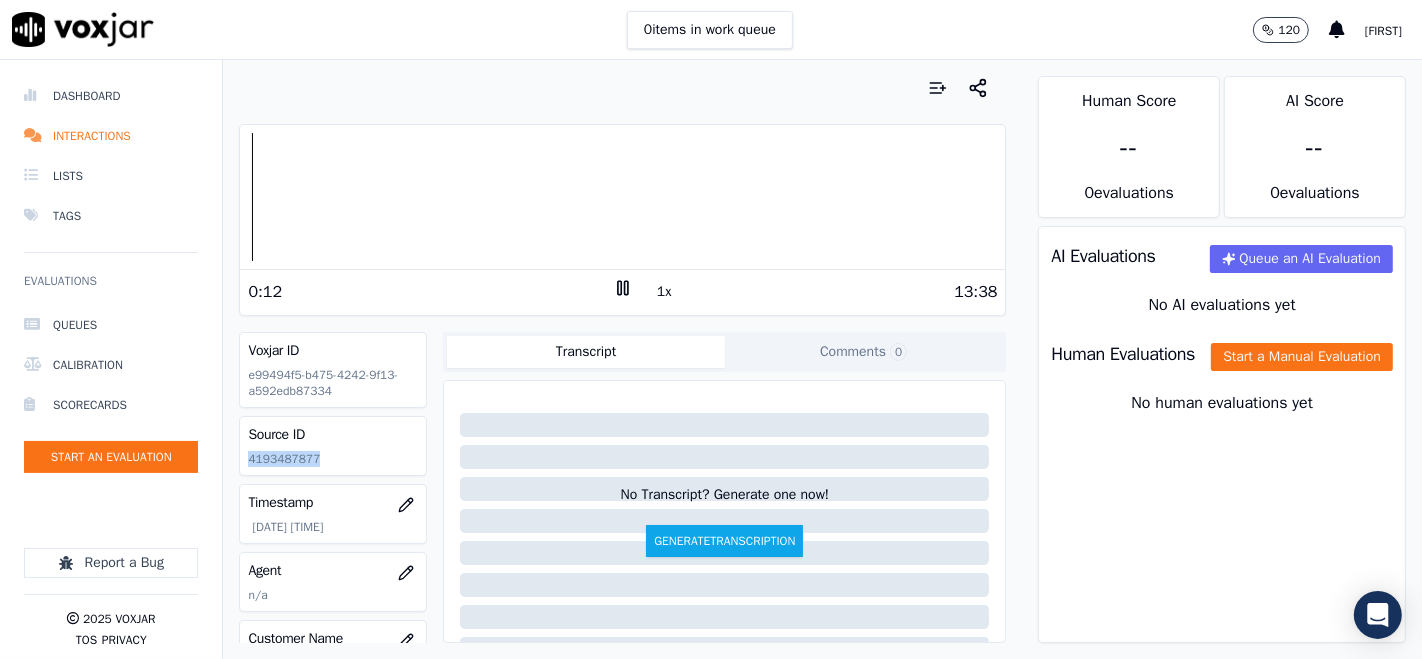 click 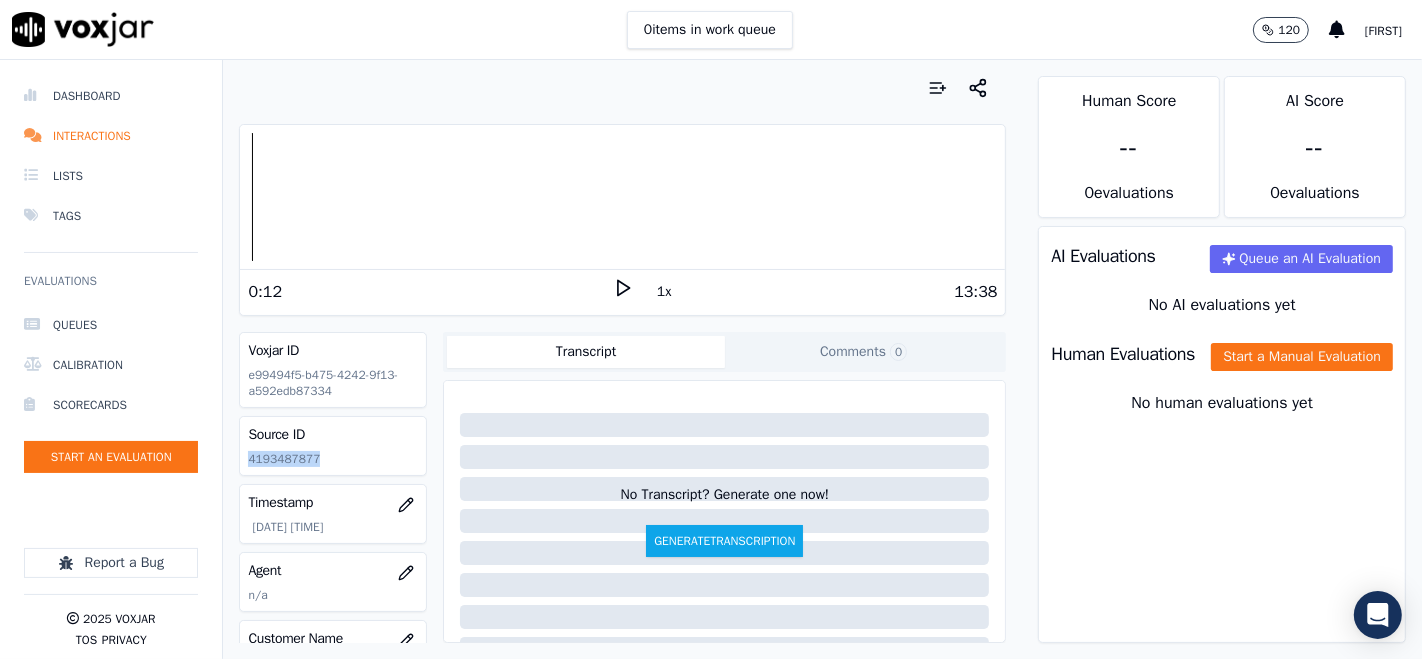 copy on "4193487877" 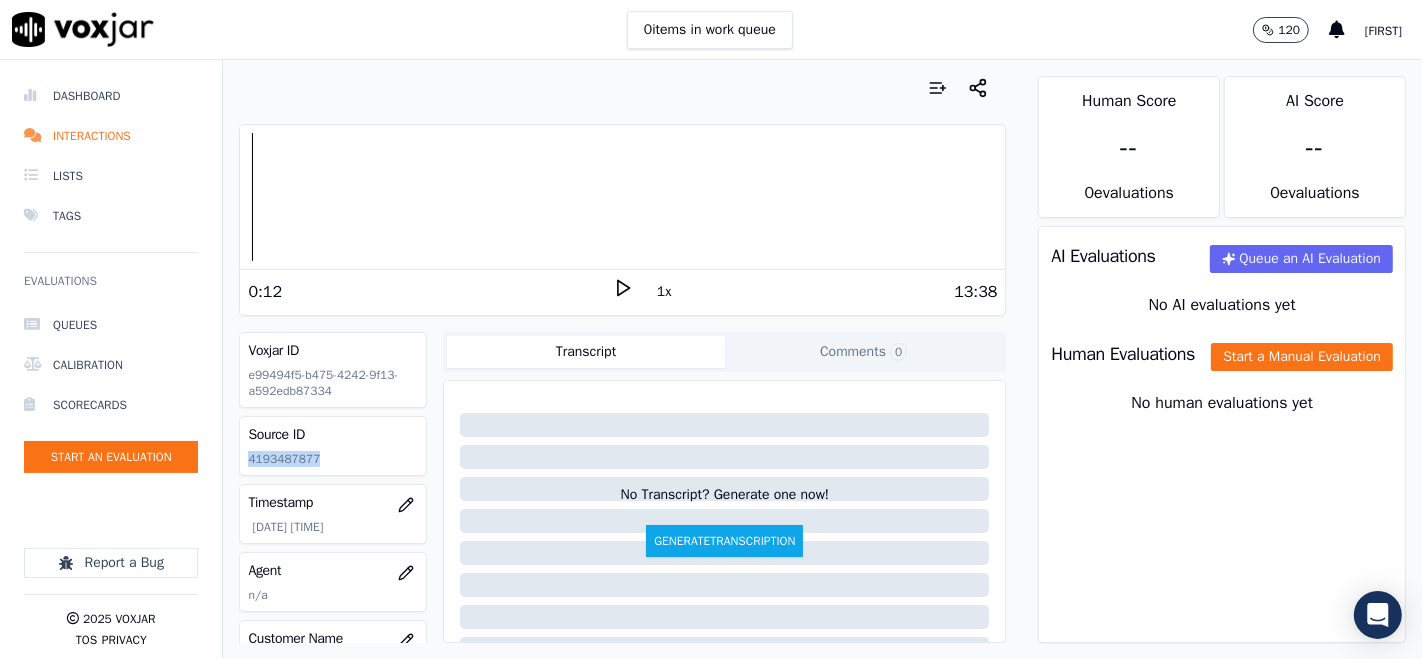 click 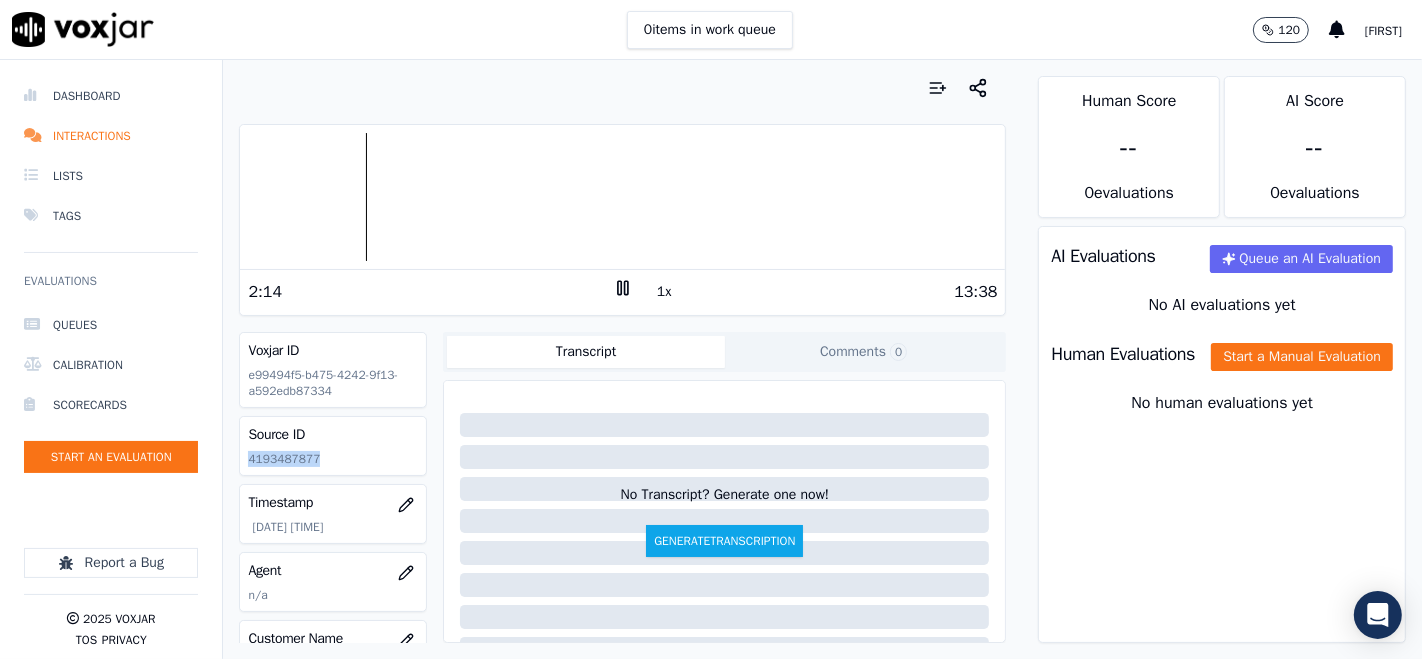click at bounding box center (622, 197) 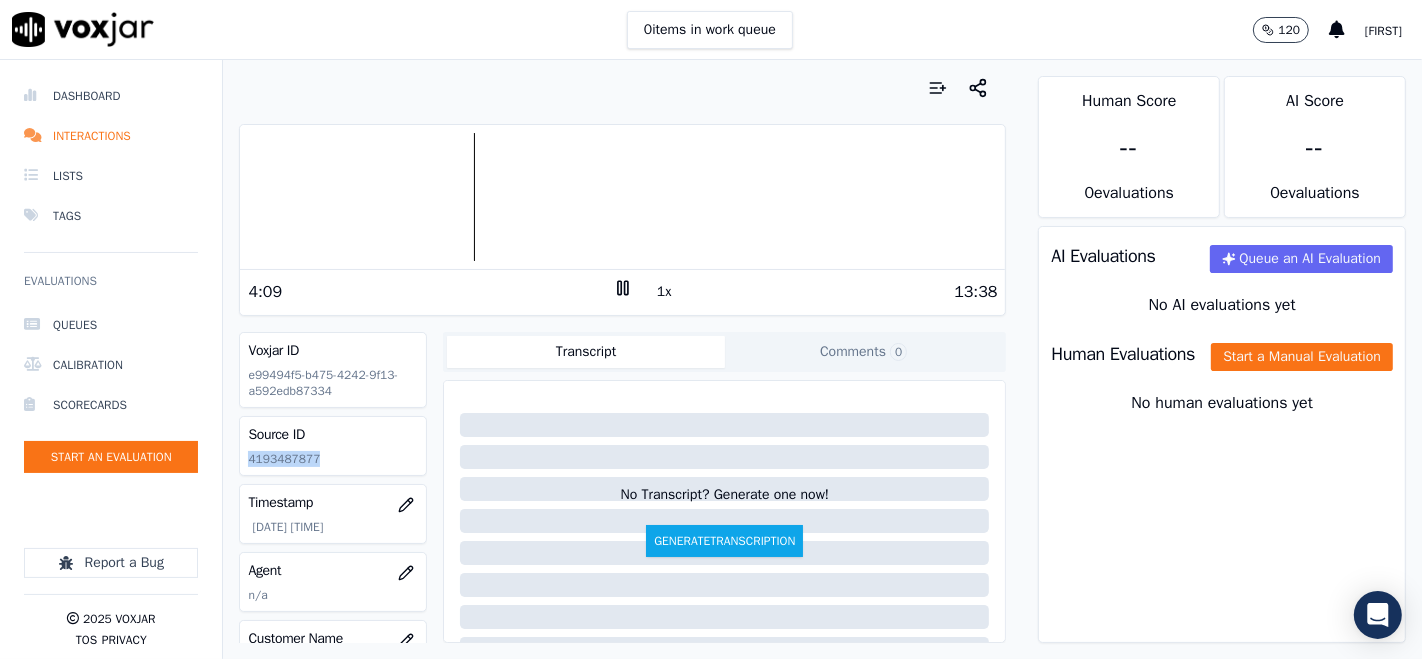 click 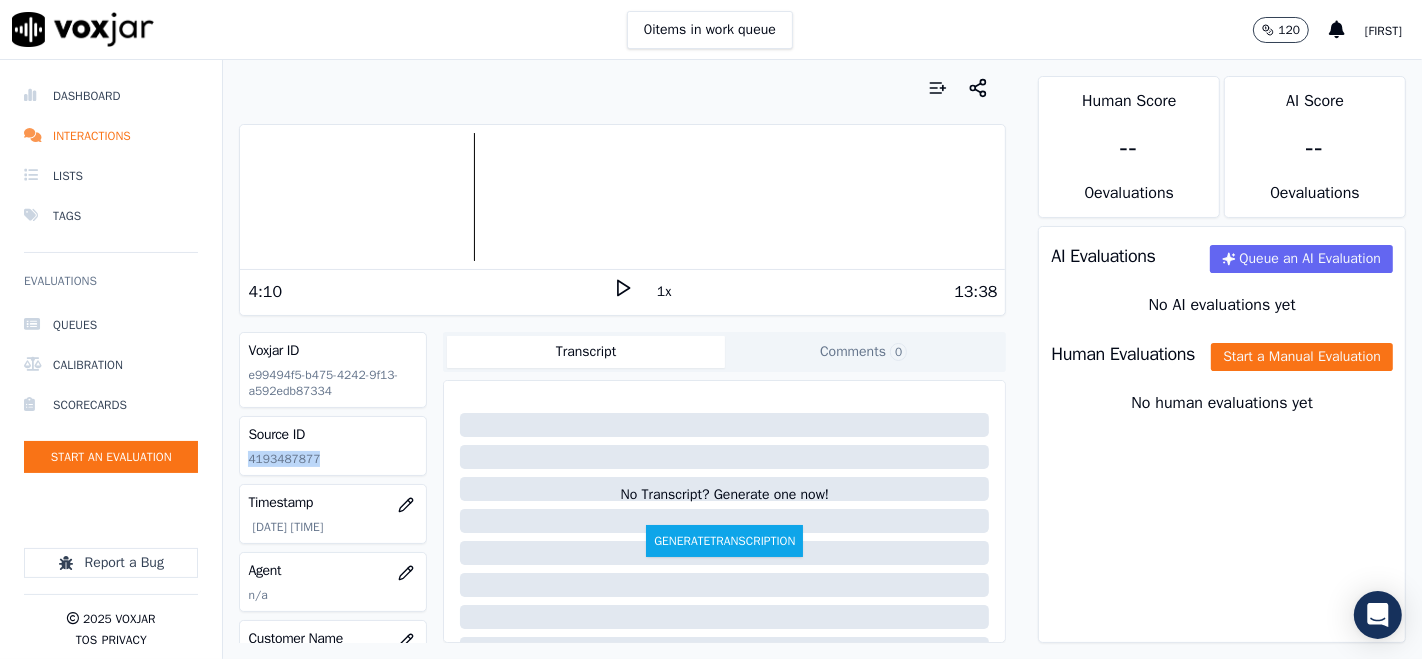 click 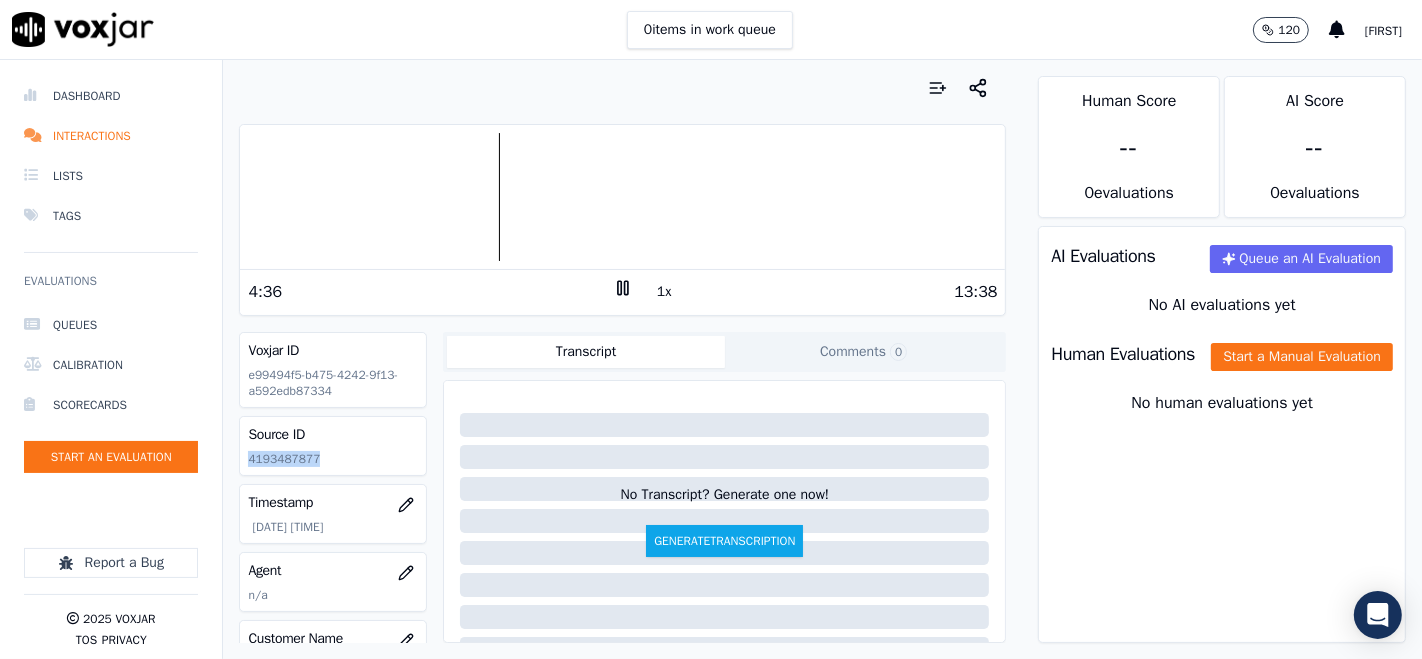 click at bounding box center [622, 197] 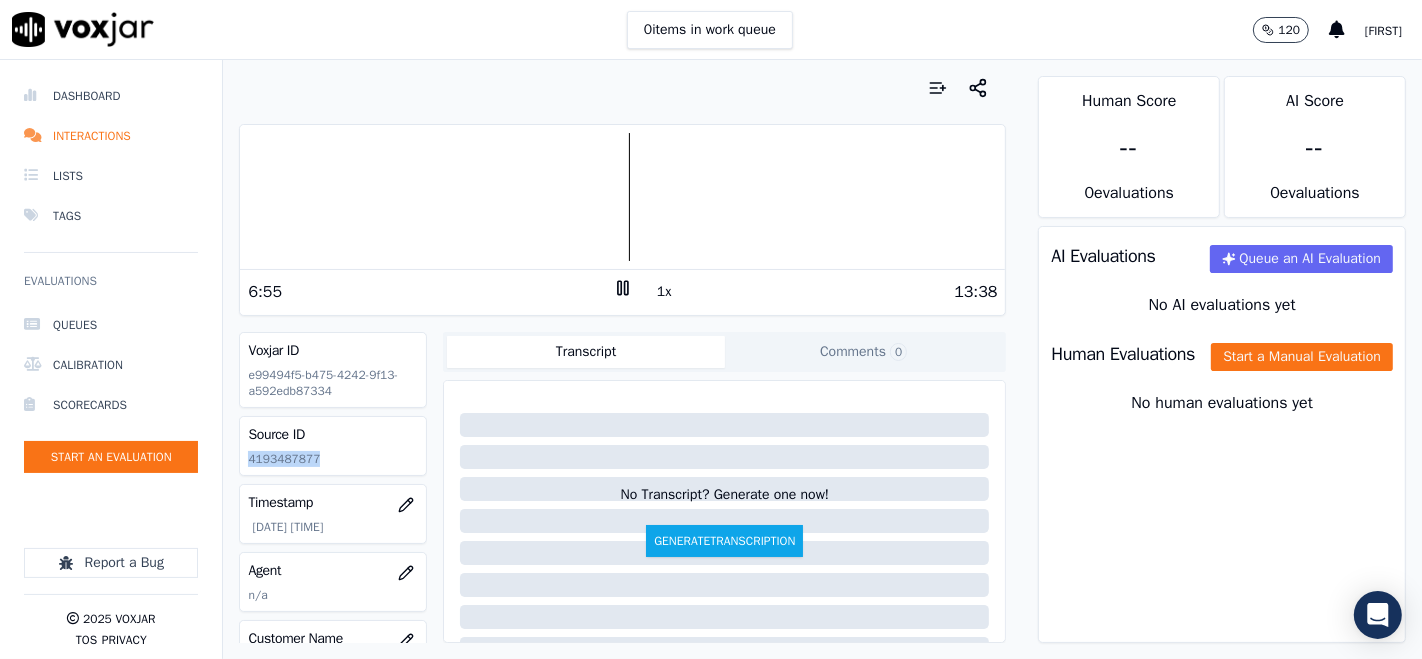 click 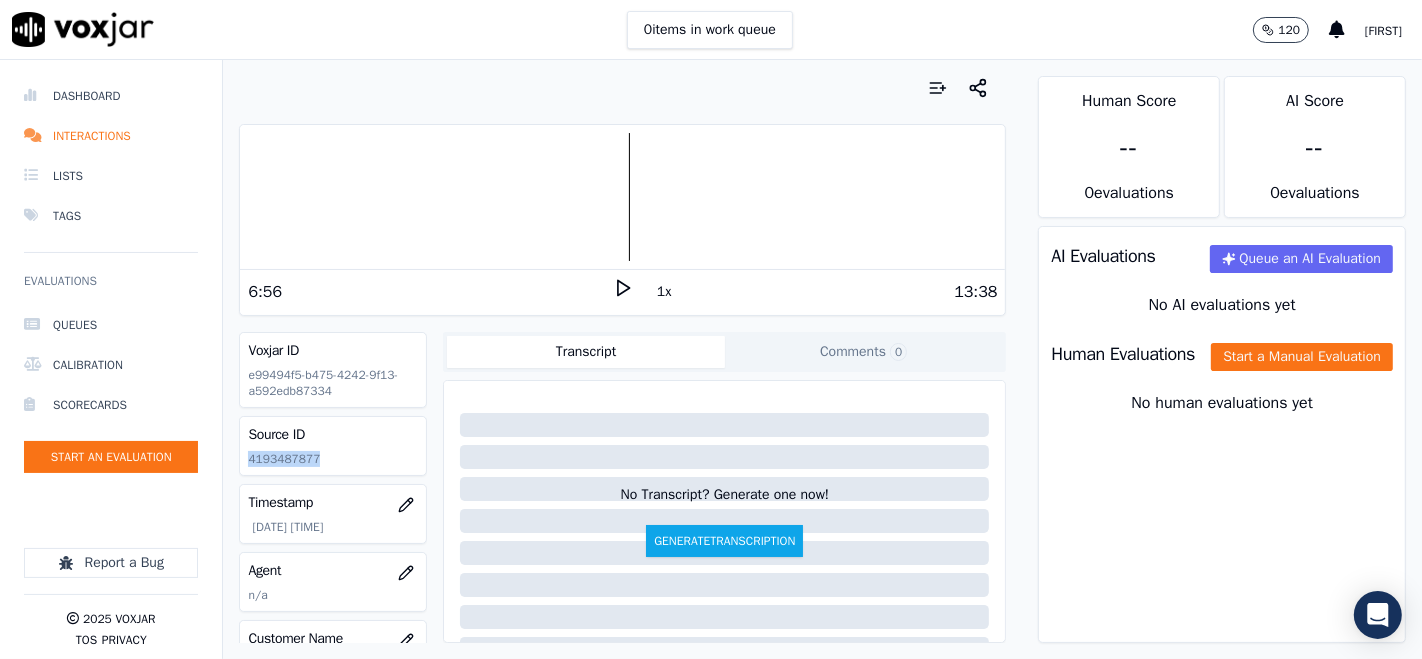 click 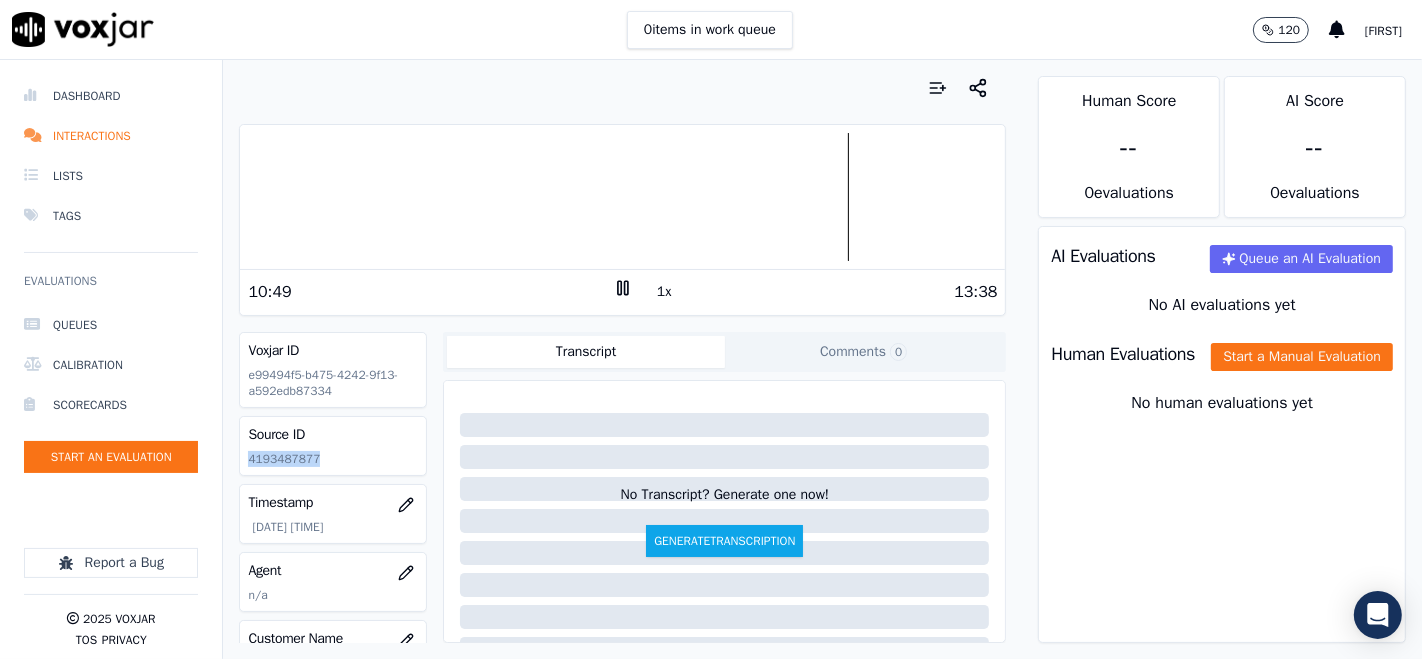 click 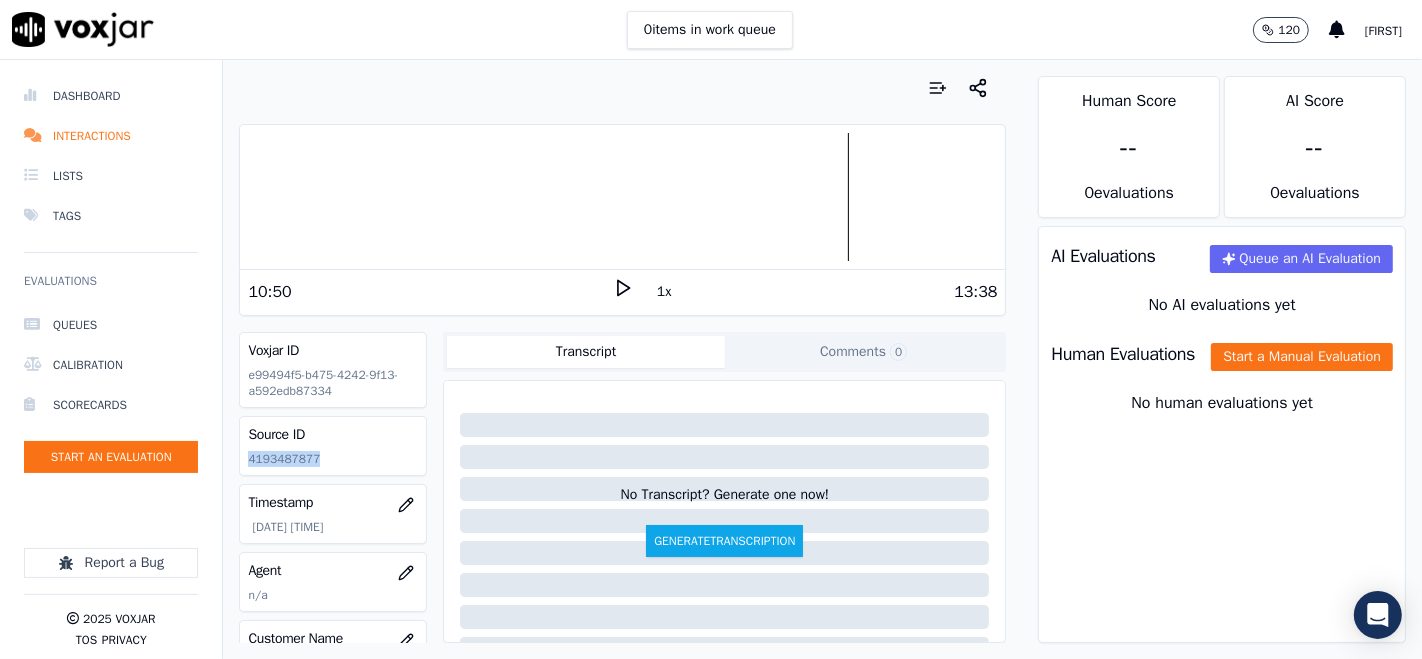click 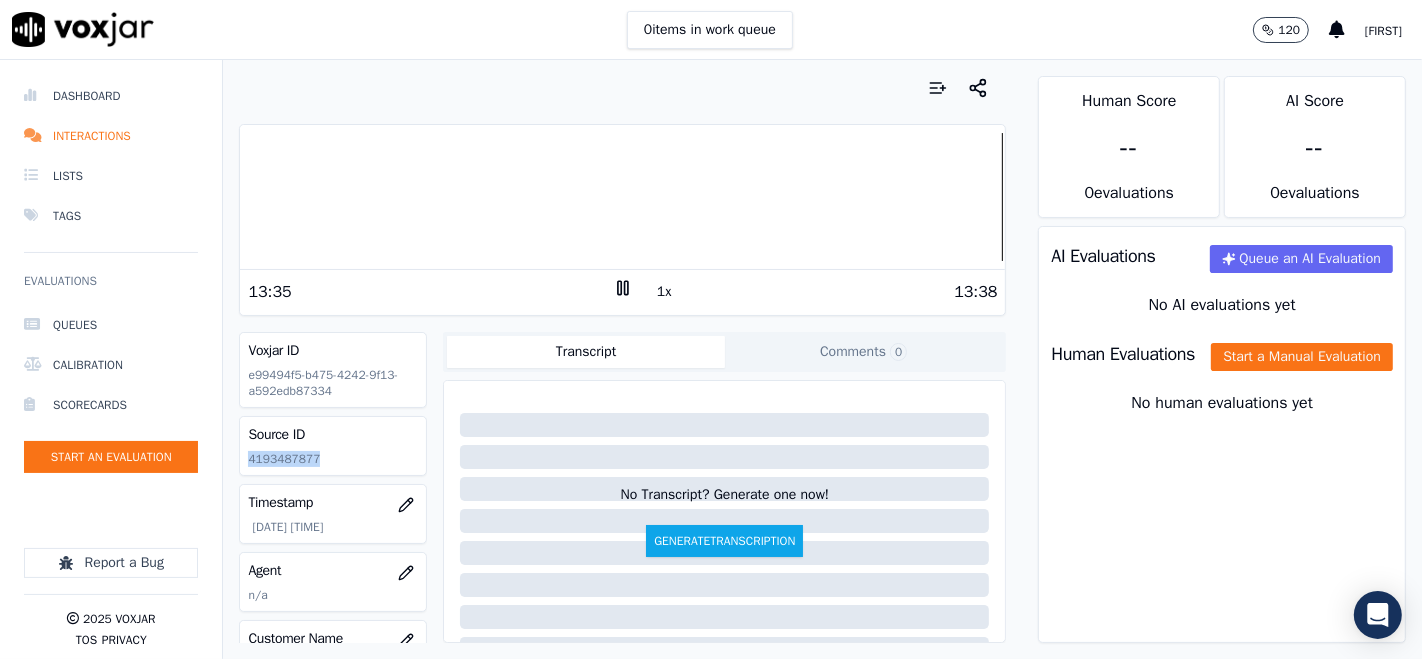 click 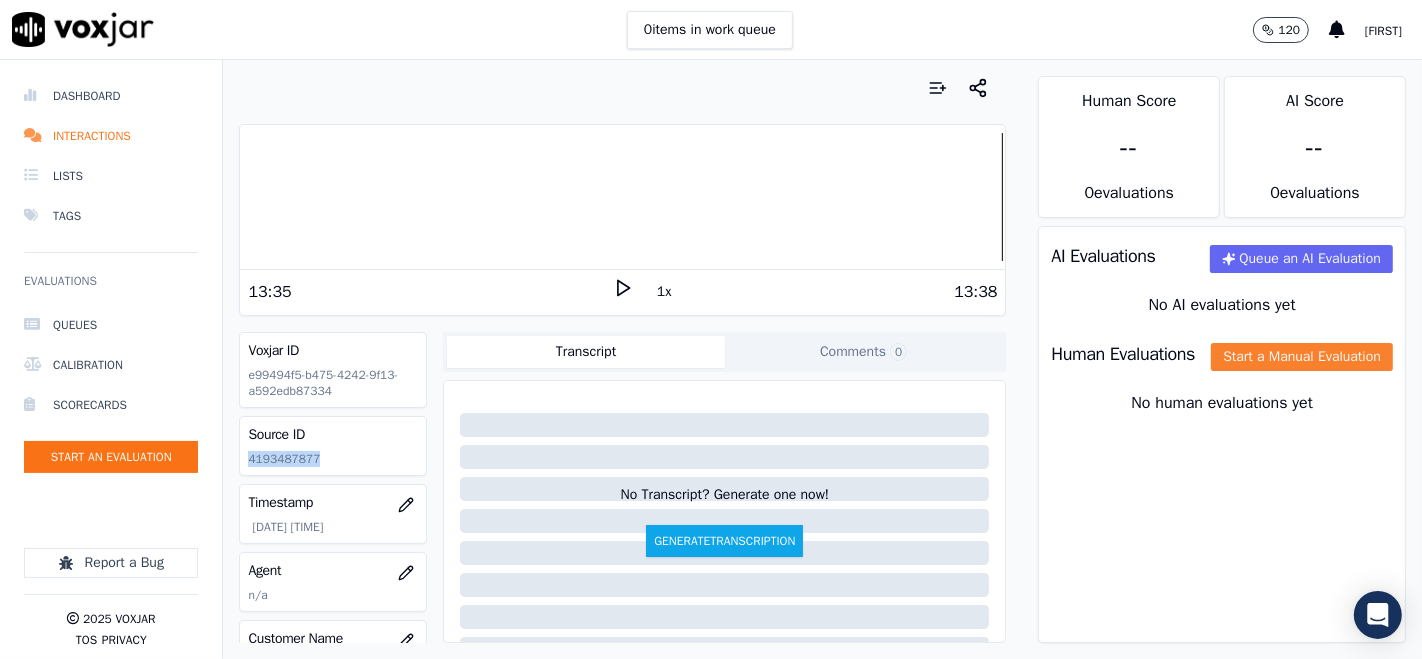 click on "Start a Manual Evaluation" 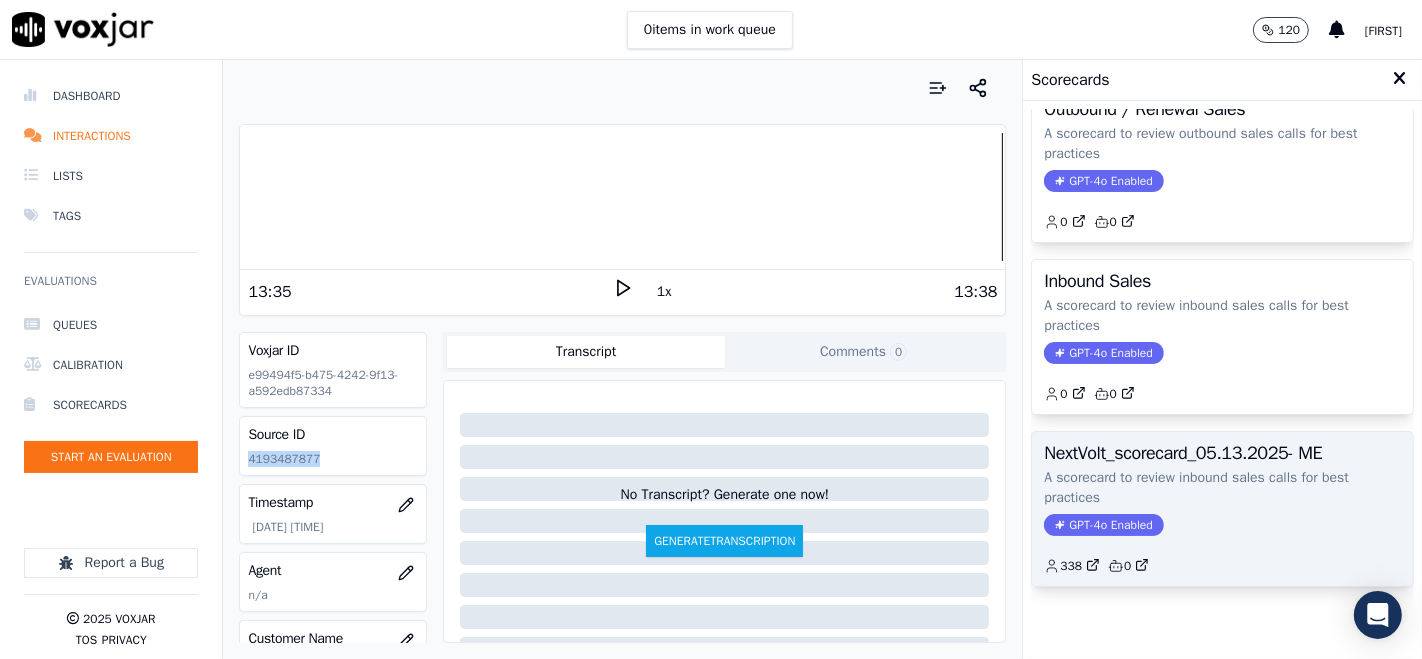 scroll, scrollTop: 254, scrollLeft: 0, axis: vertical 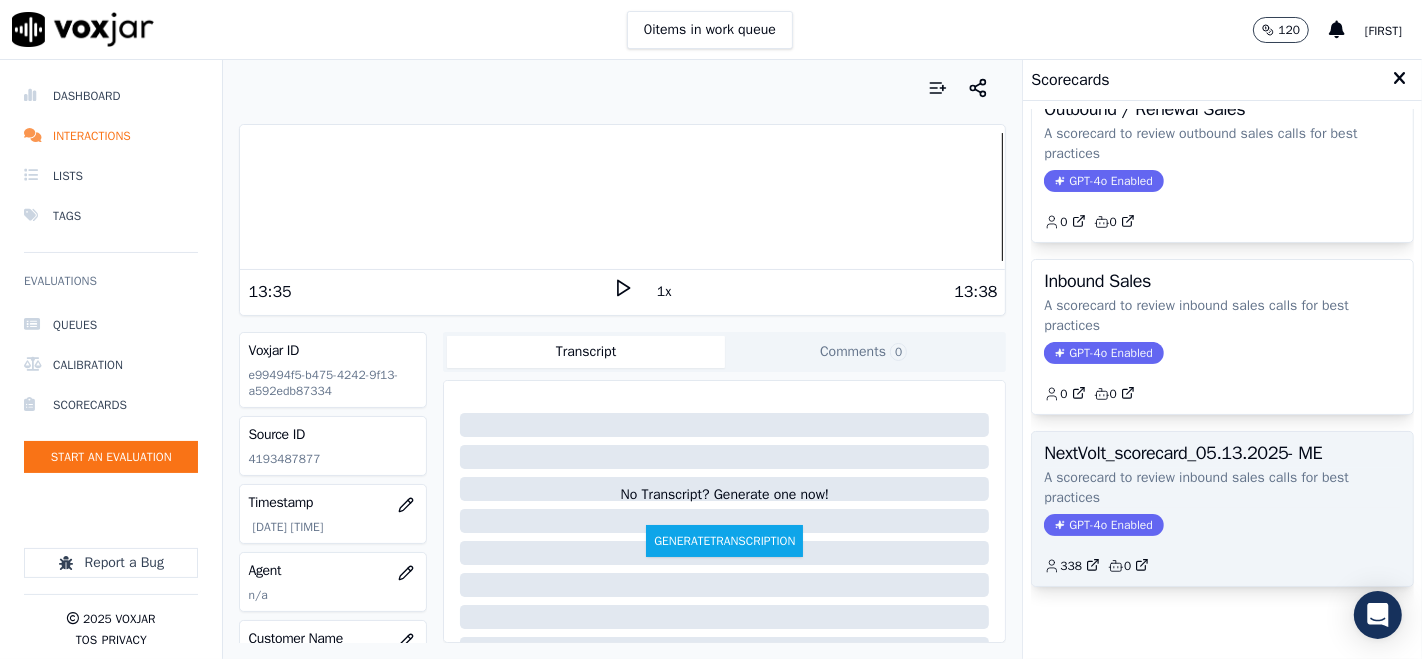 click on "A scorecard to review inbound sales calls for best practices" 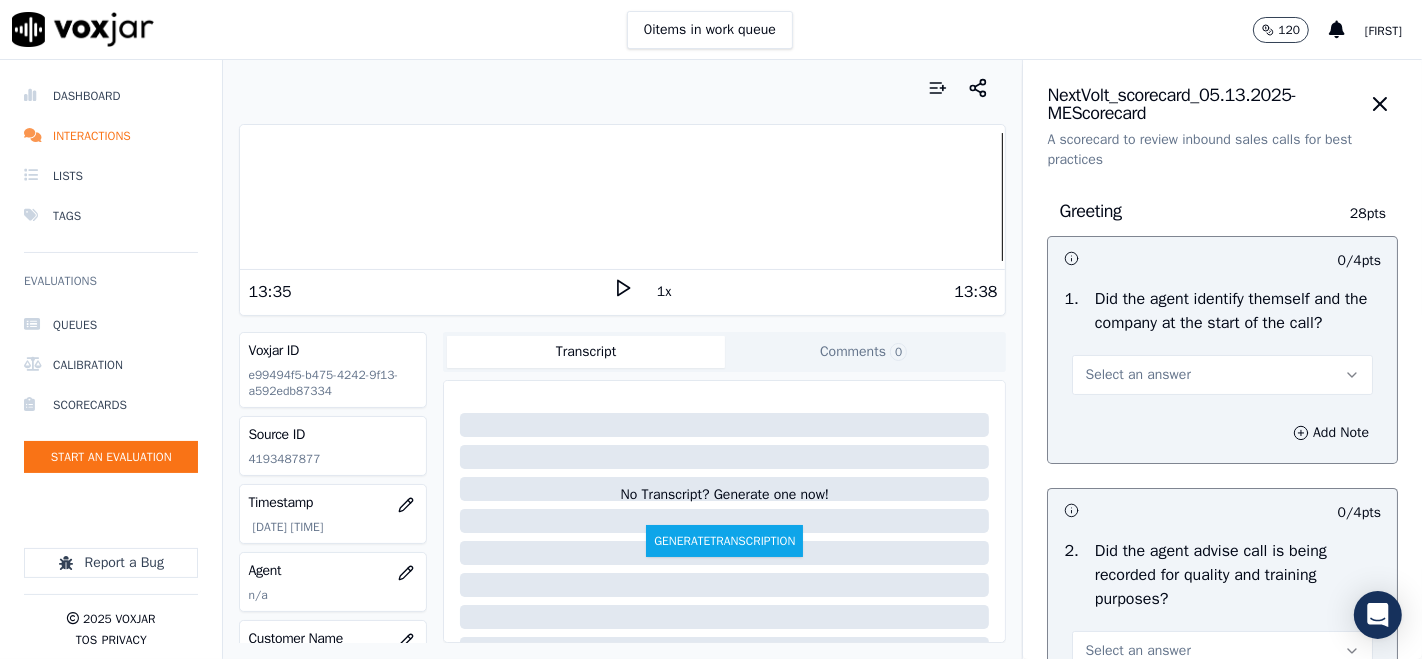 click on "Select an answer" at bounding box center [1137, 375] 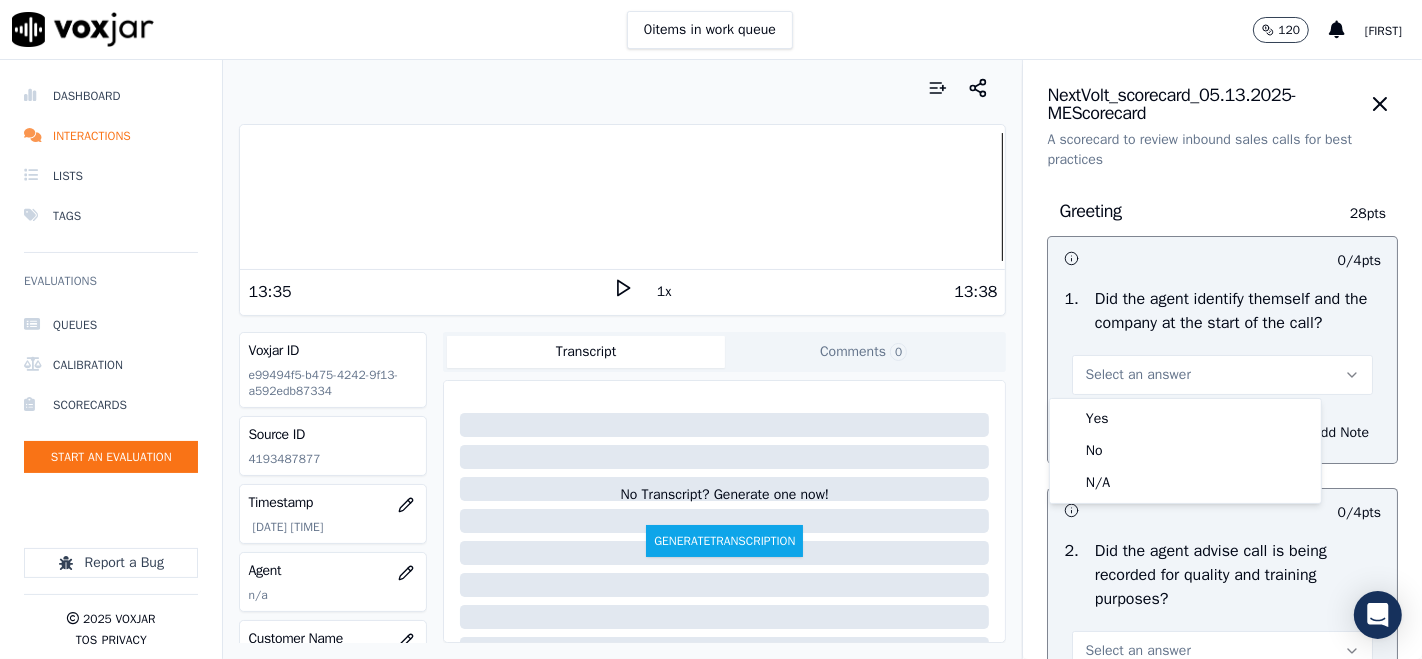drag, startPoint x: 1108, startPoint y: 401, endPoint x: 1100, endPoint y: 412, distance: 13.601471 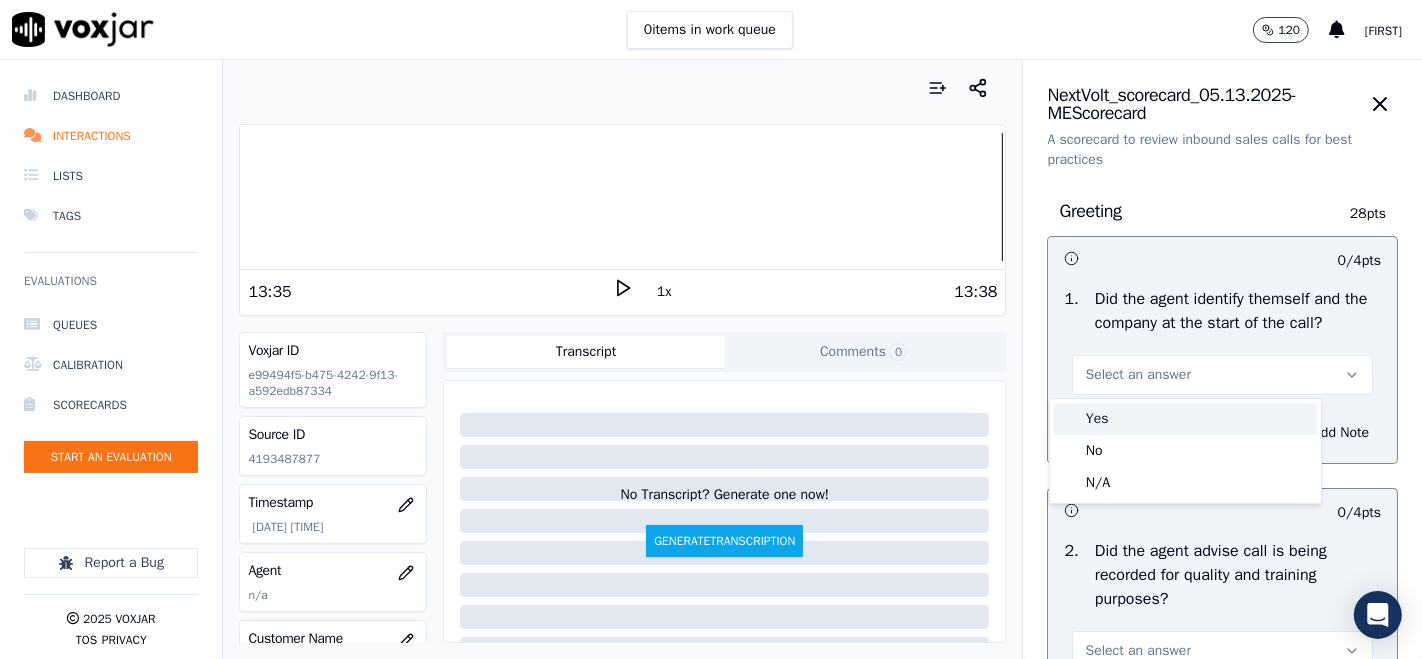 click on "Yes" at bounding box center (1185, 419) 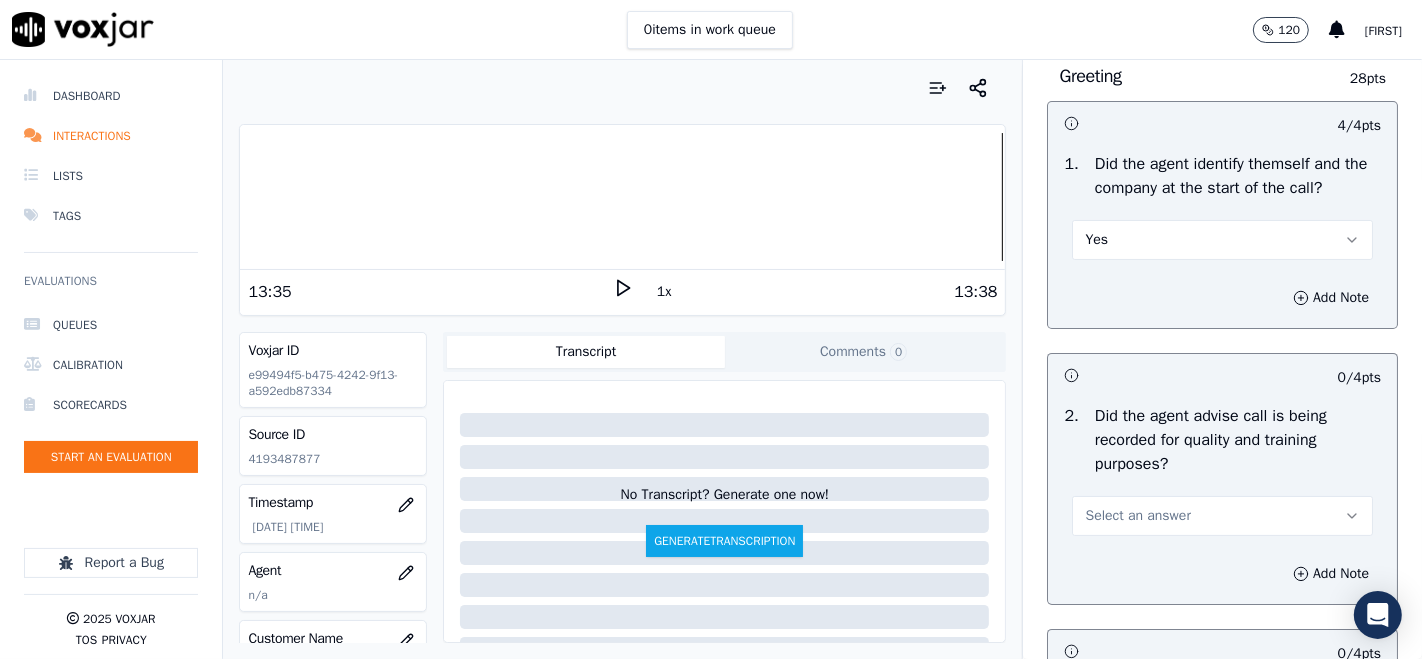 scroll, scrollTop: 222, scrollLeft: 0, axis: vertical 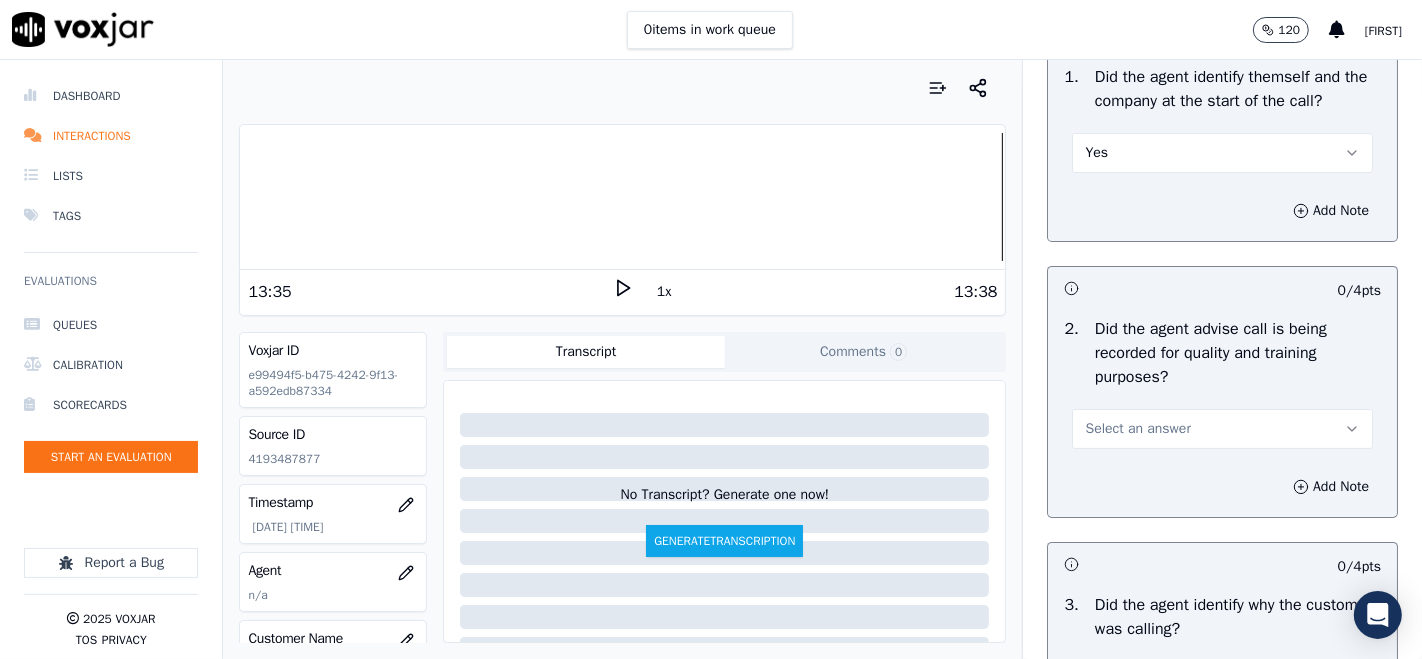 click on "Select an answer" at bounding box center [1137, 429] 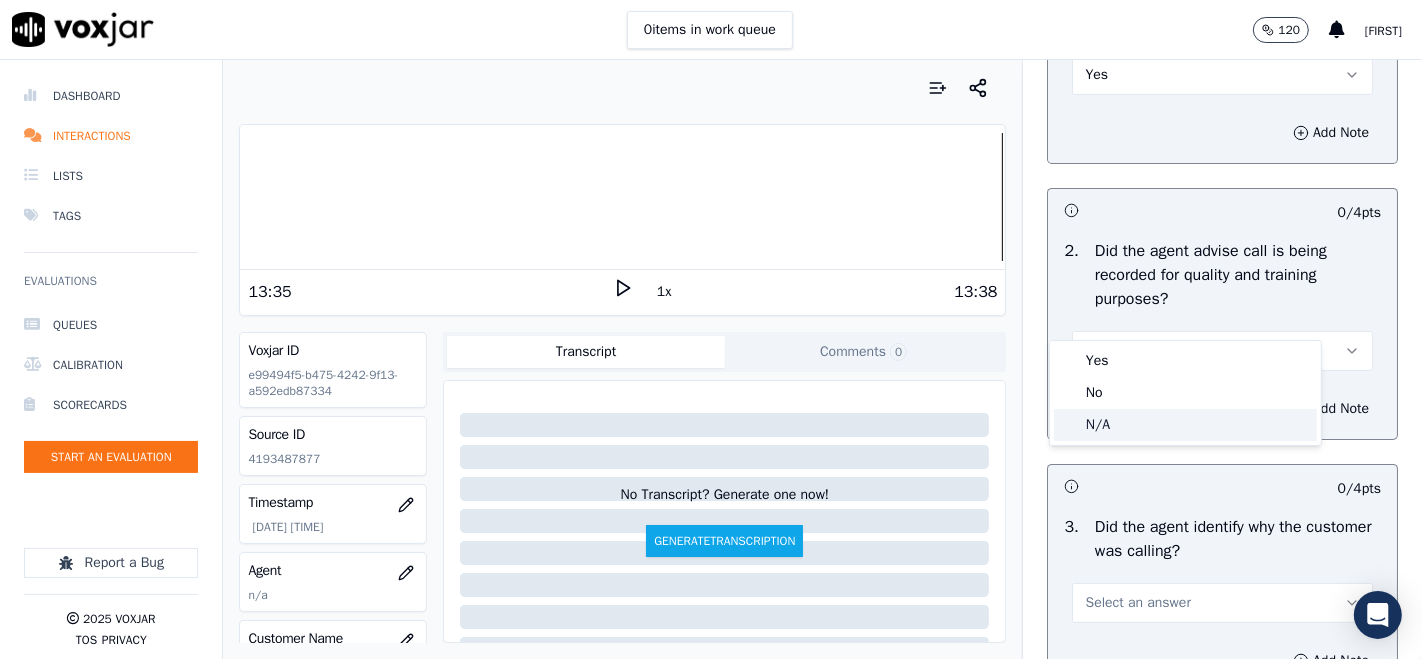 scroll, scrollTop: 333, scrollLeft: 0, axis: vertical 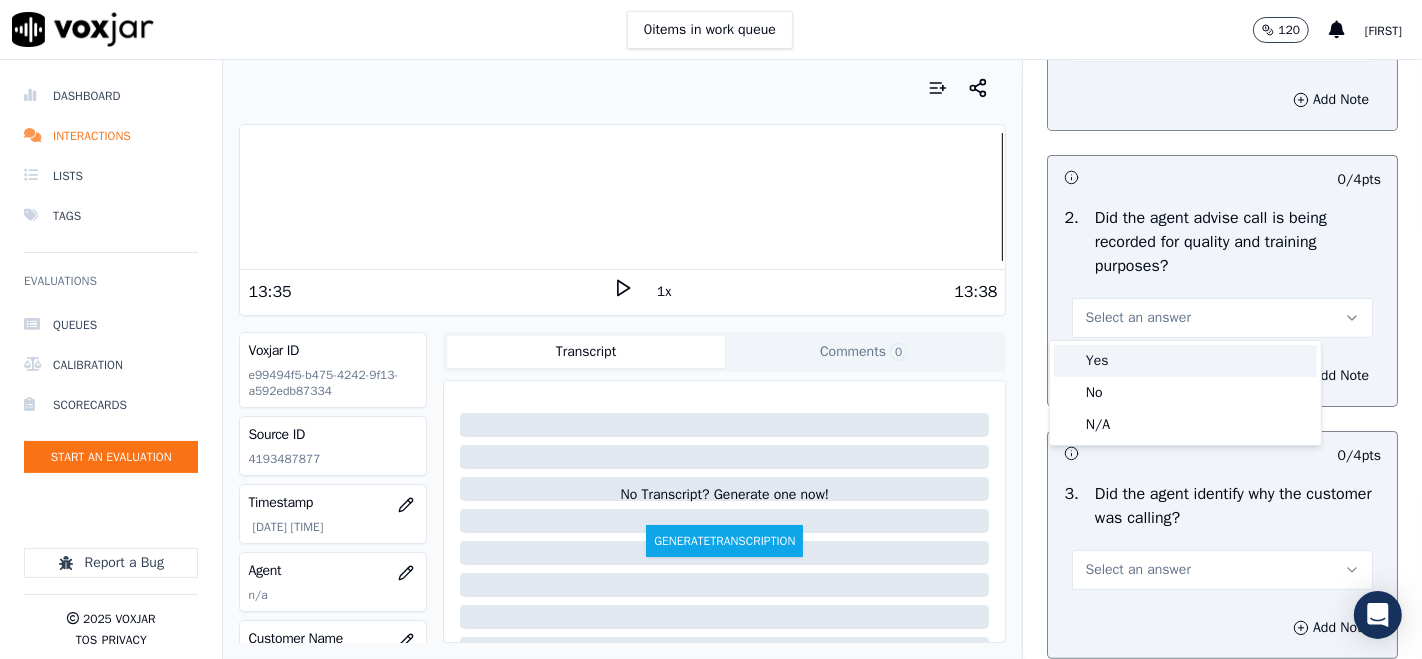 click at bounding box center (1069, 361) 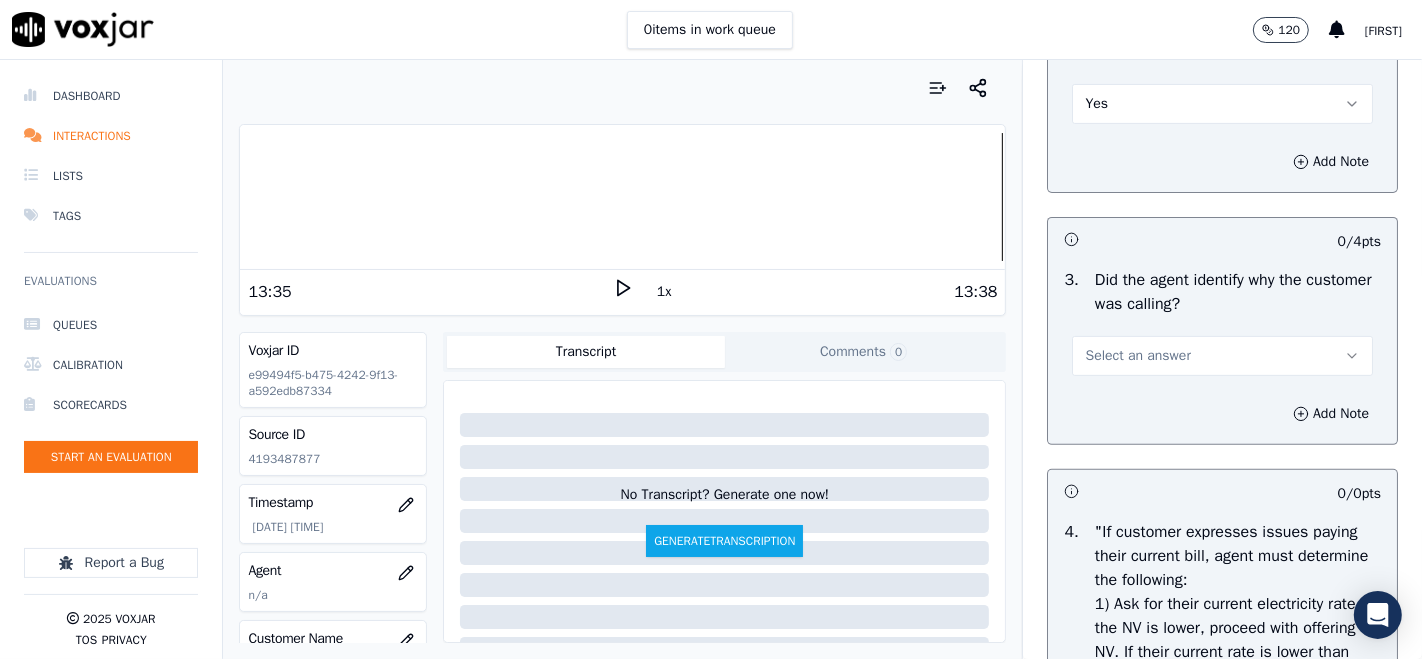 scroll, scrollTop: 555, scrollLeft: 0, axis: vertical 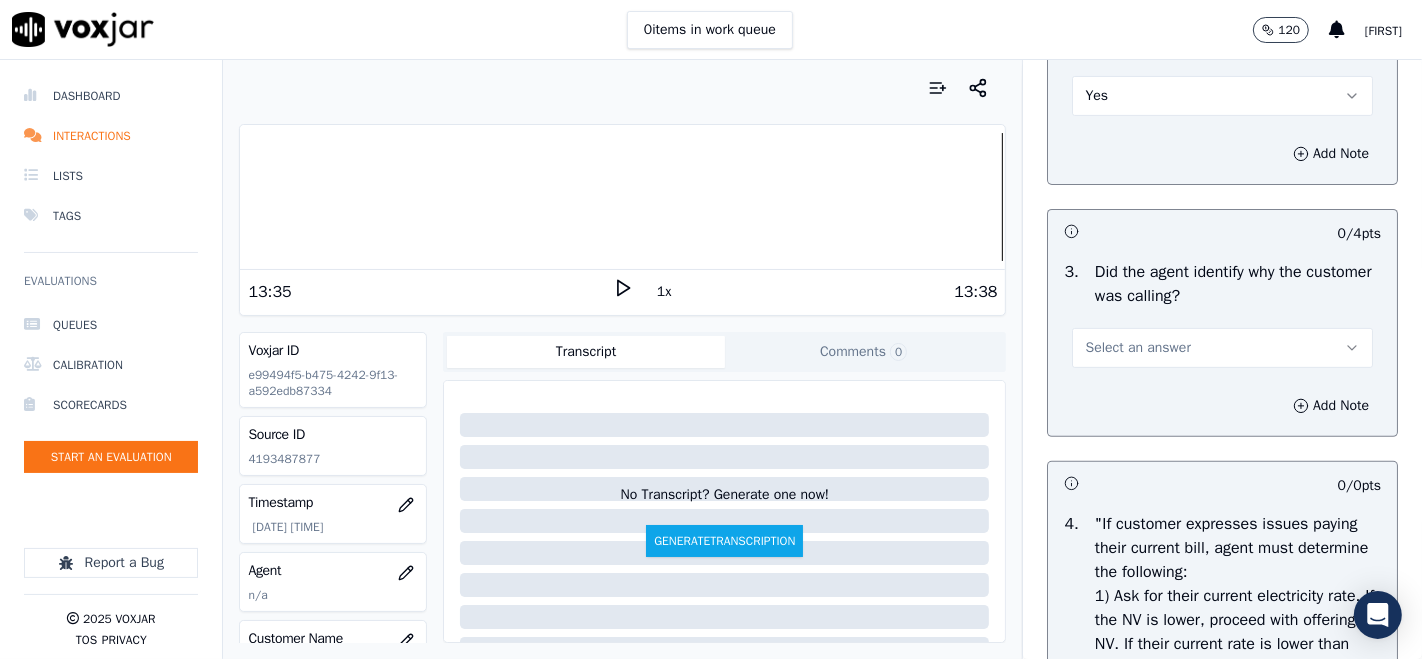 click on "Select an answer" at bounding box center [1137, 348] 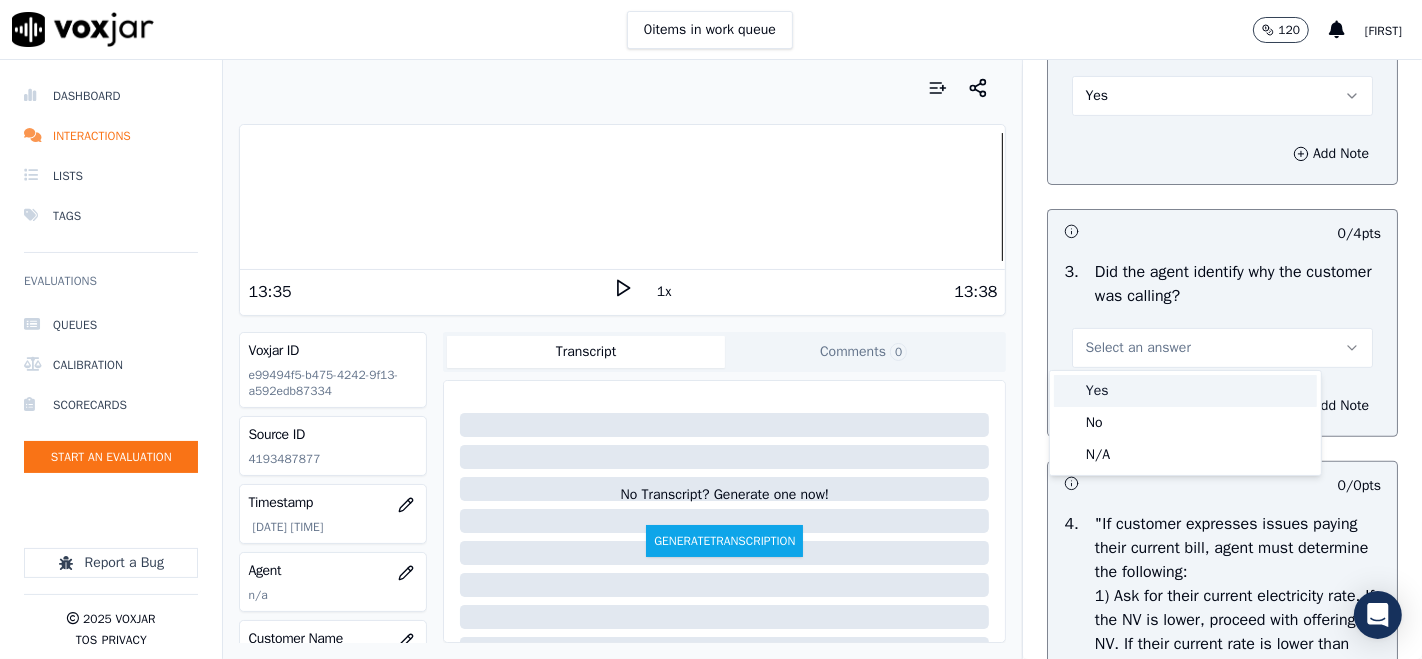 click at bounding box center [1069, 391] 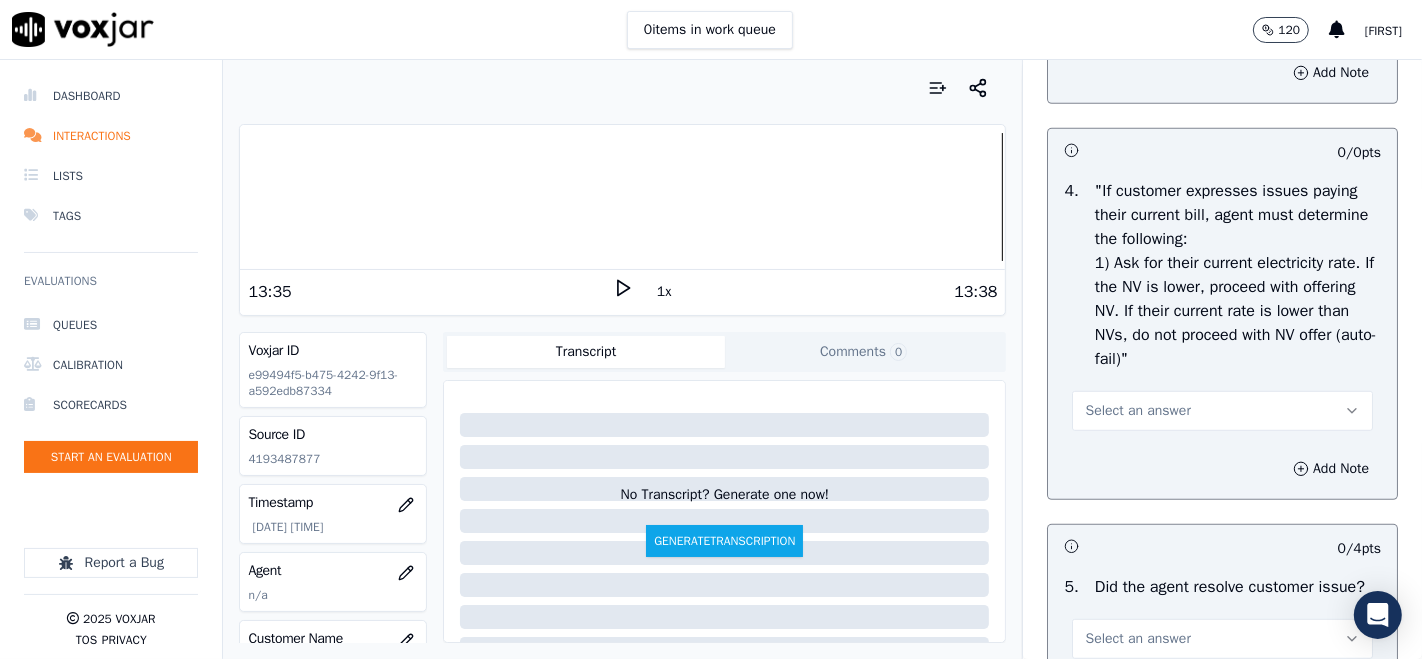 scroll, scrollTop: 888, scrollLeft: 0, axis: vertical 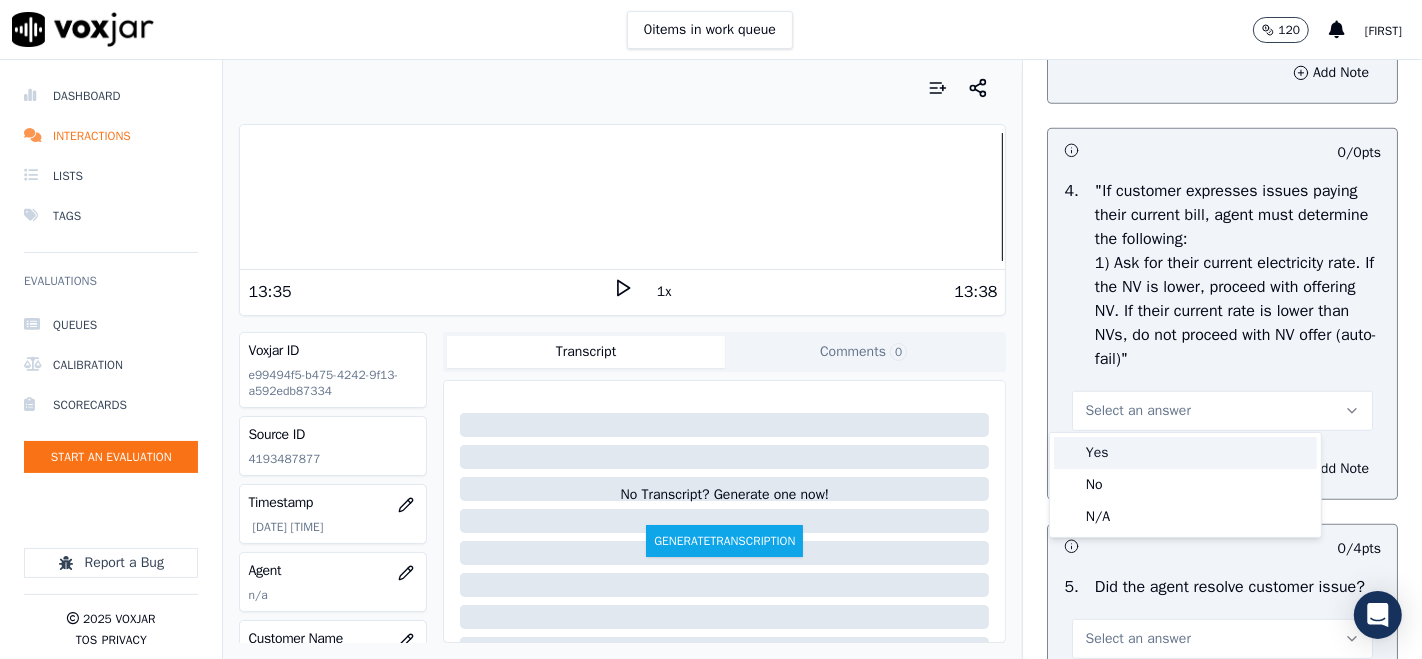 click at bounding box center (1069, 453) 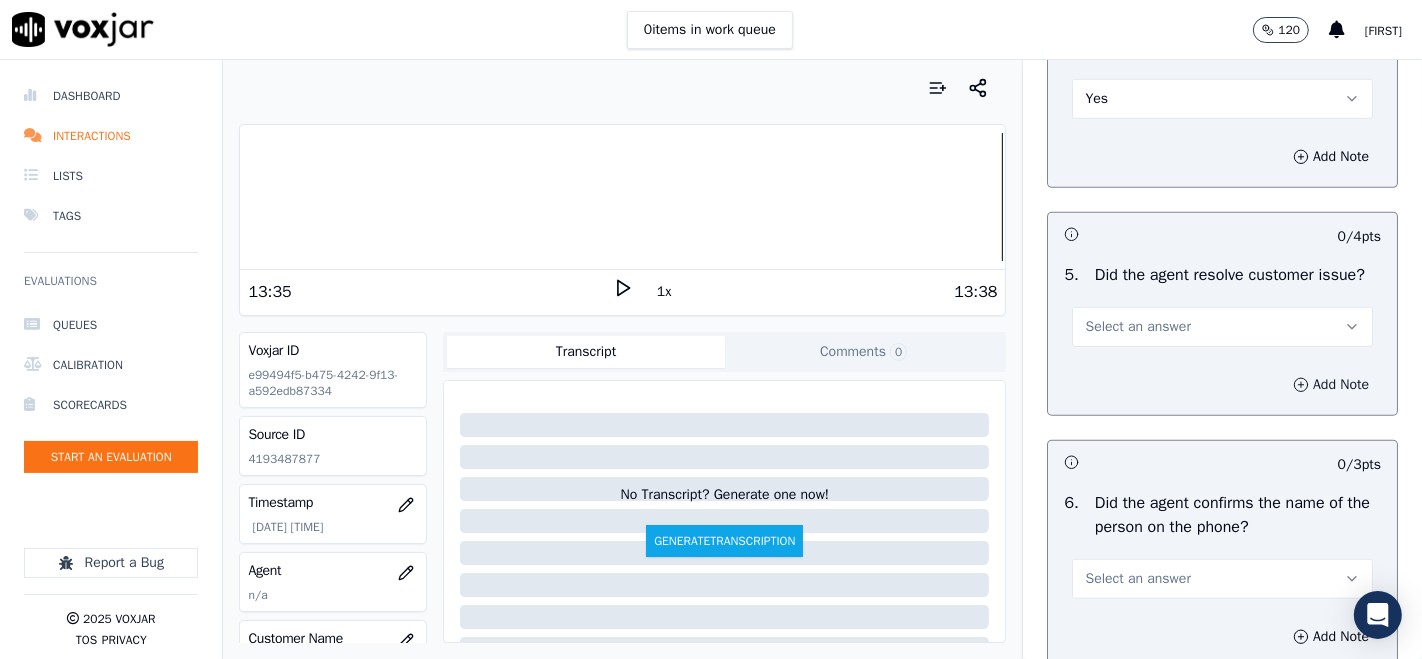 scroll, scrollTop: 1222, scrollLeft: 0, axis: vertical 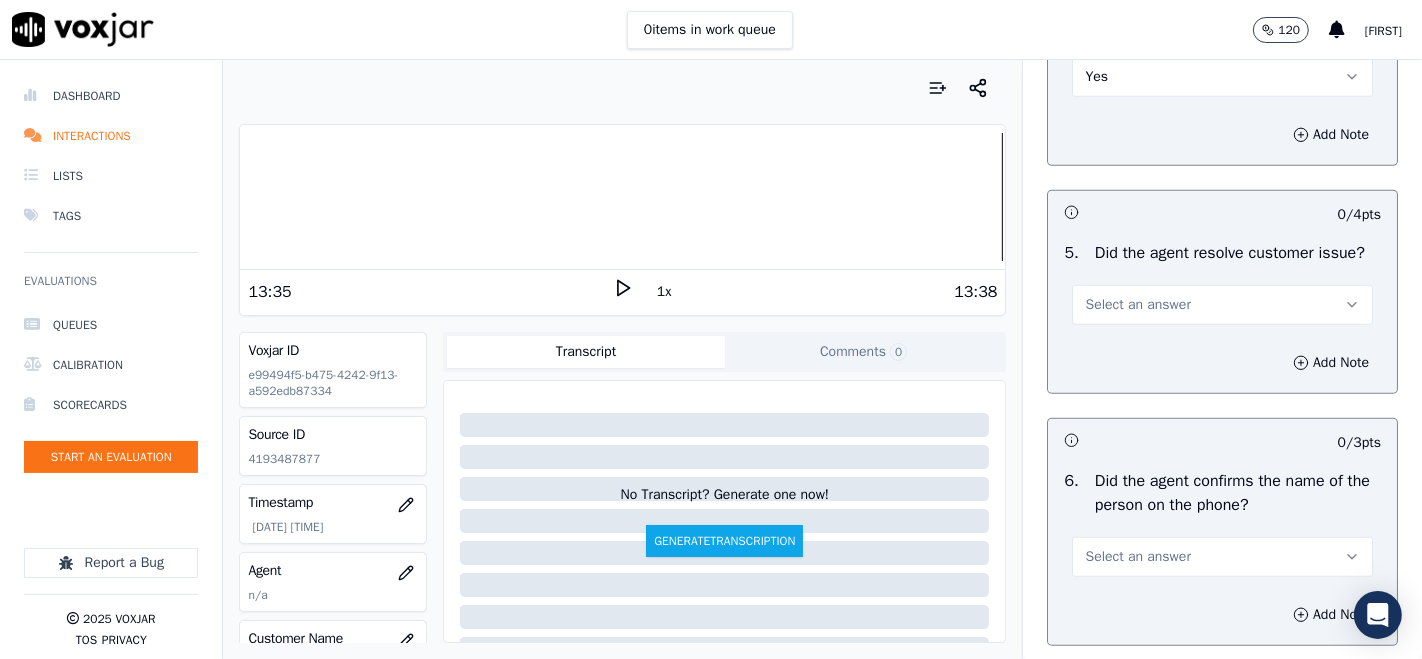 click on "Select an answer" at bounding box center (1222, 305) 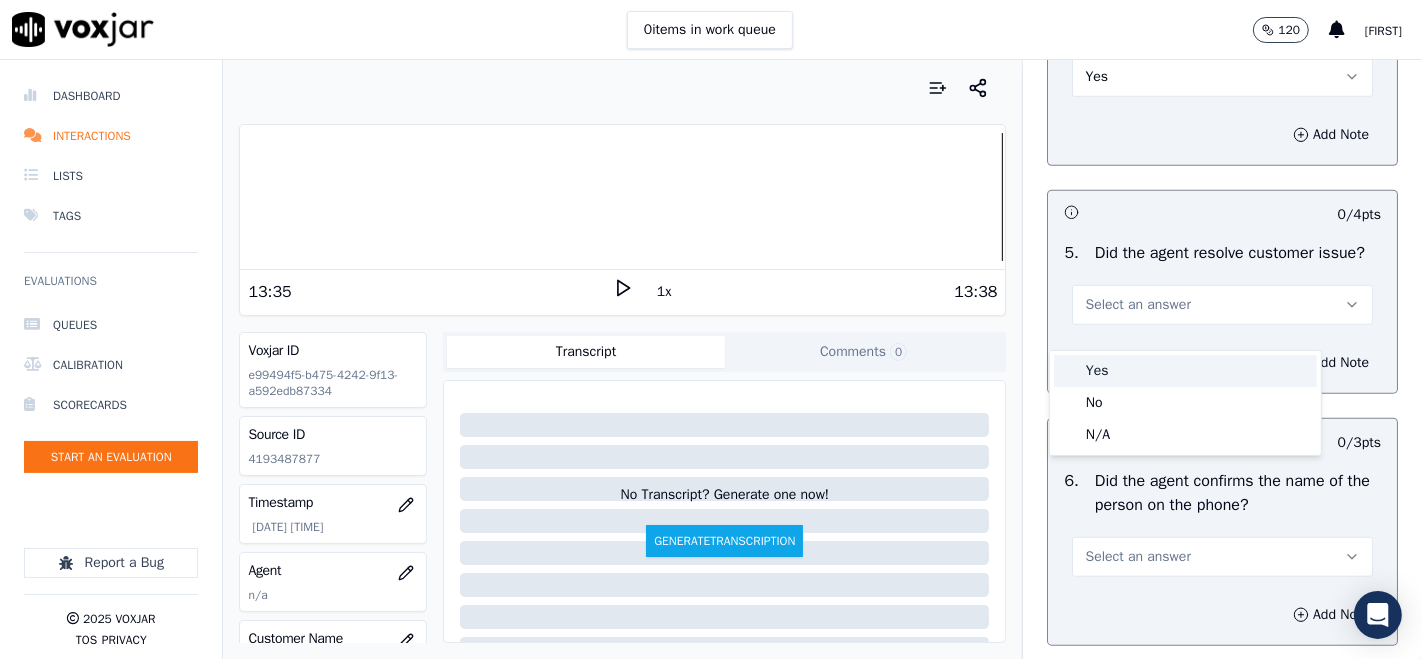 click at bounding box center [1069, 371] 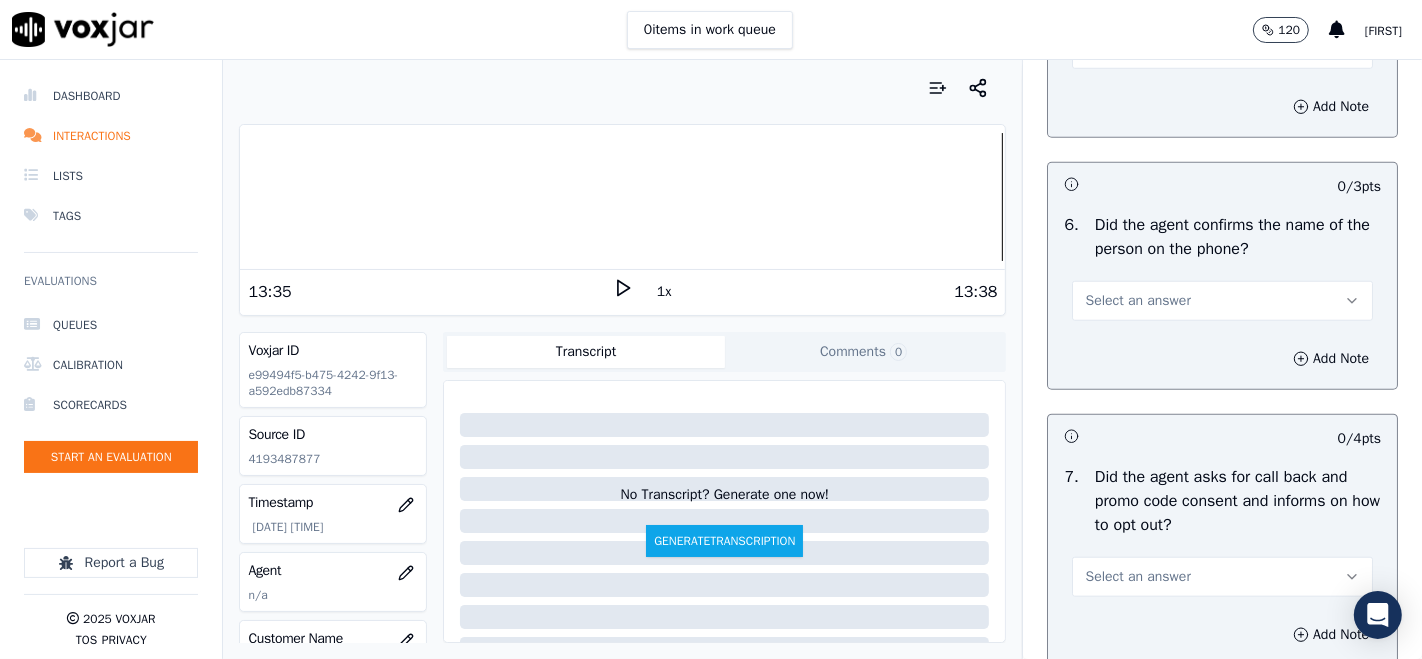 scroll, scrollTop: 1444, scrollLeft: 0, axis: vertical 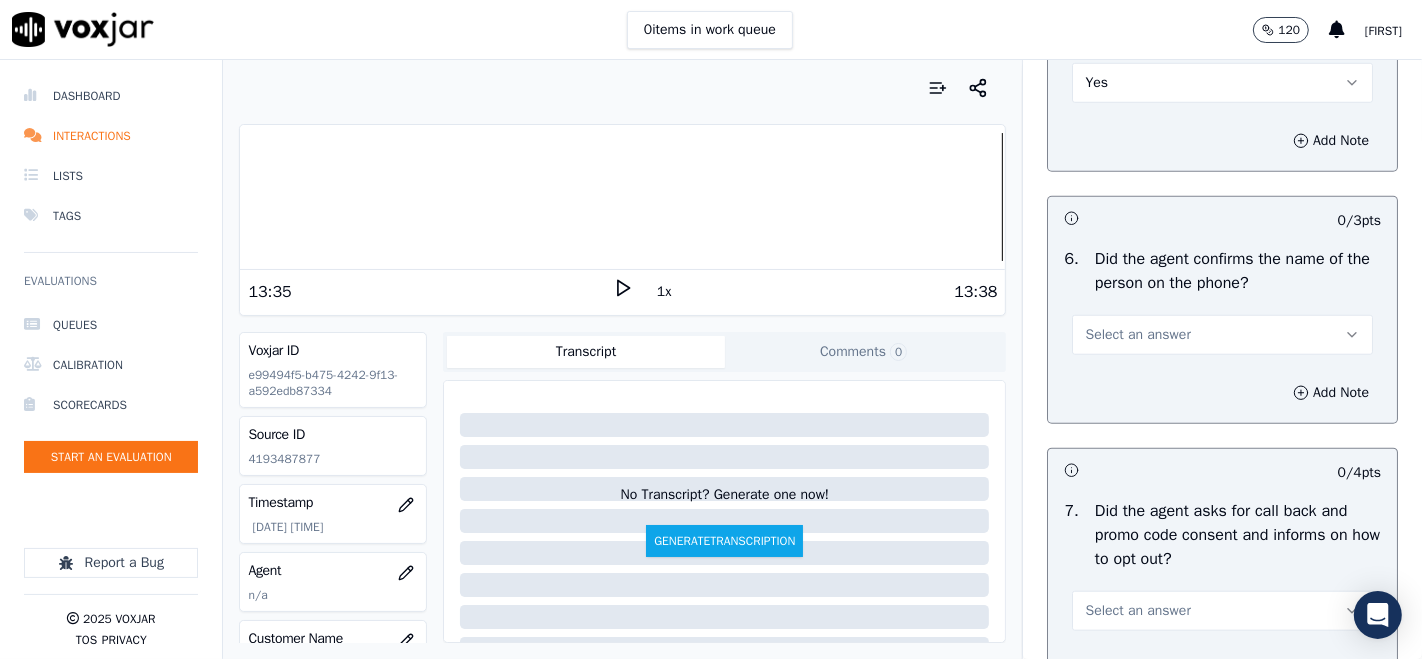 click on "Select an answer" at bounding box center (1137, 335) 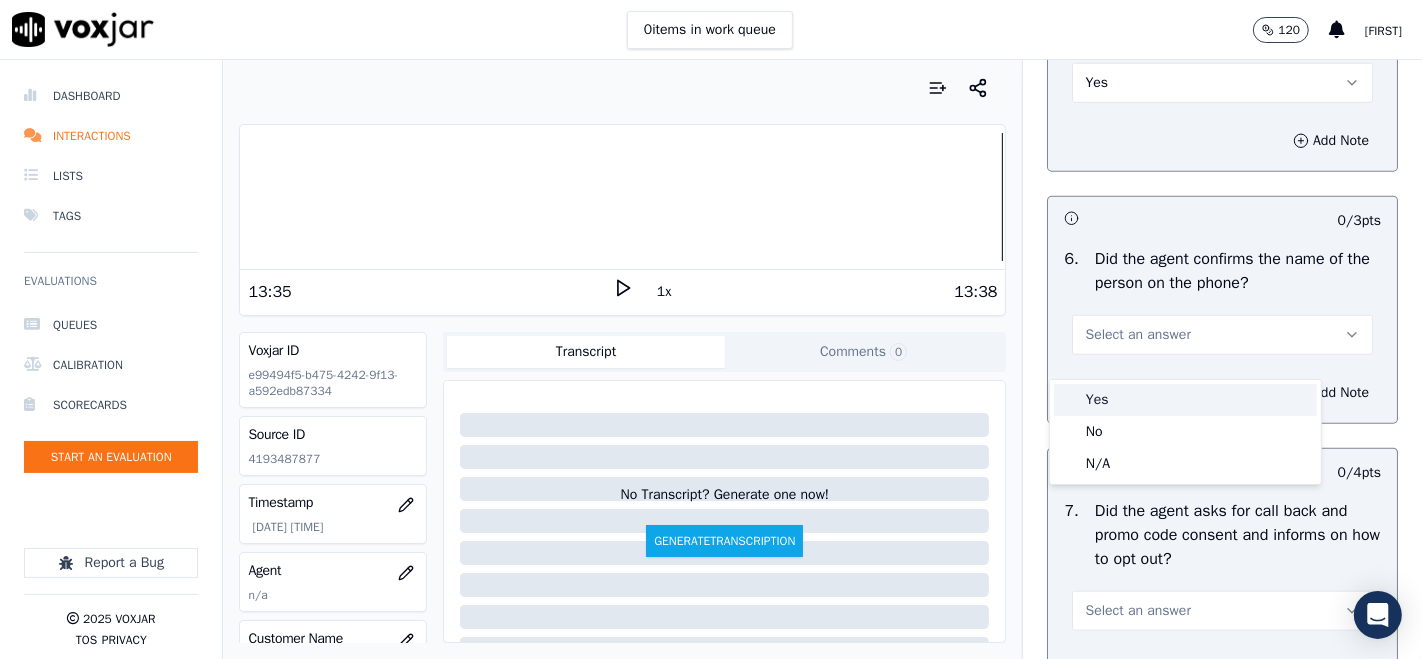 click on "Yes" at bounding box center (1185, 400) 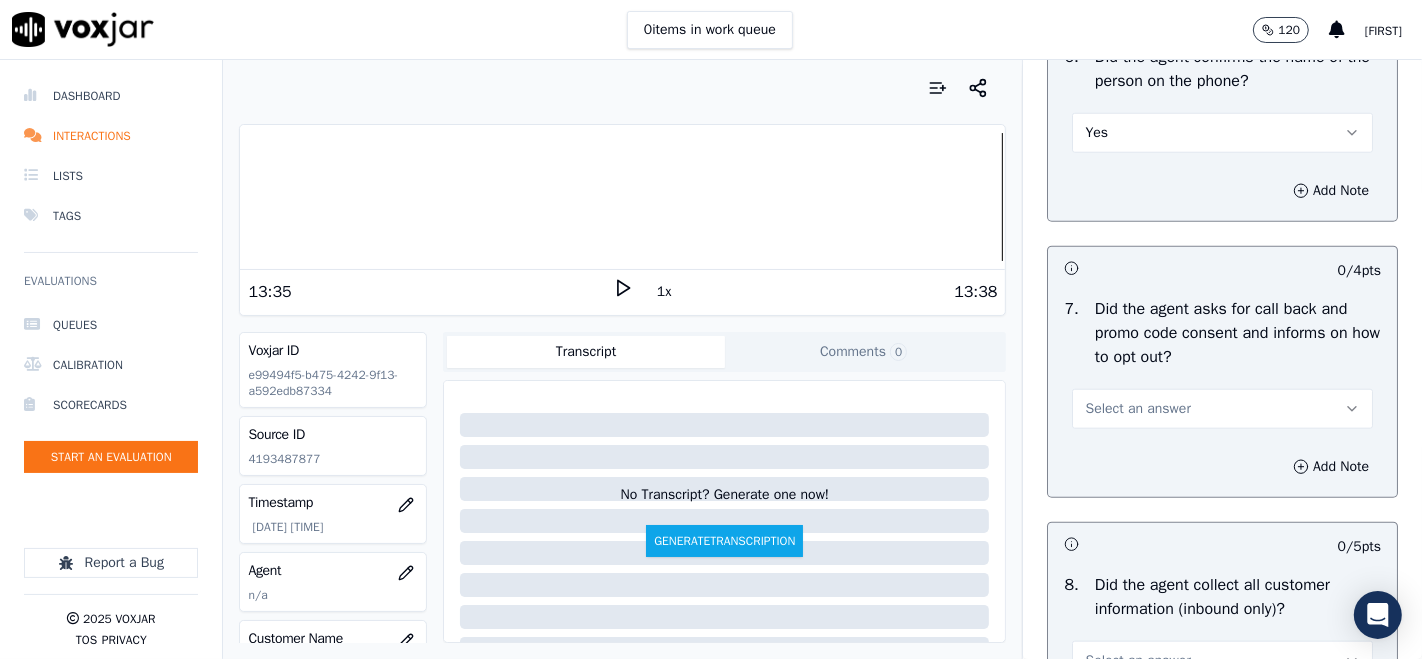 scroll, scrollTop: 1666, scrollLeft: 0, axis: vertical 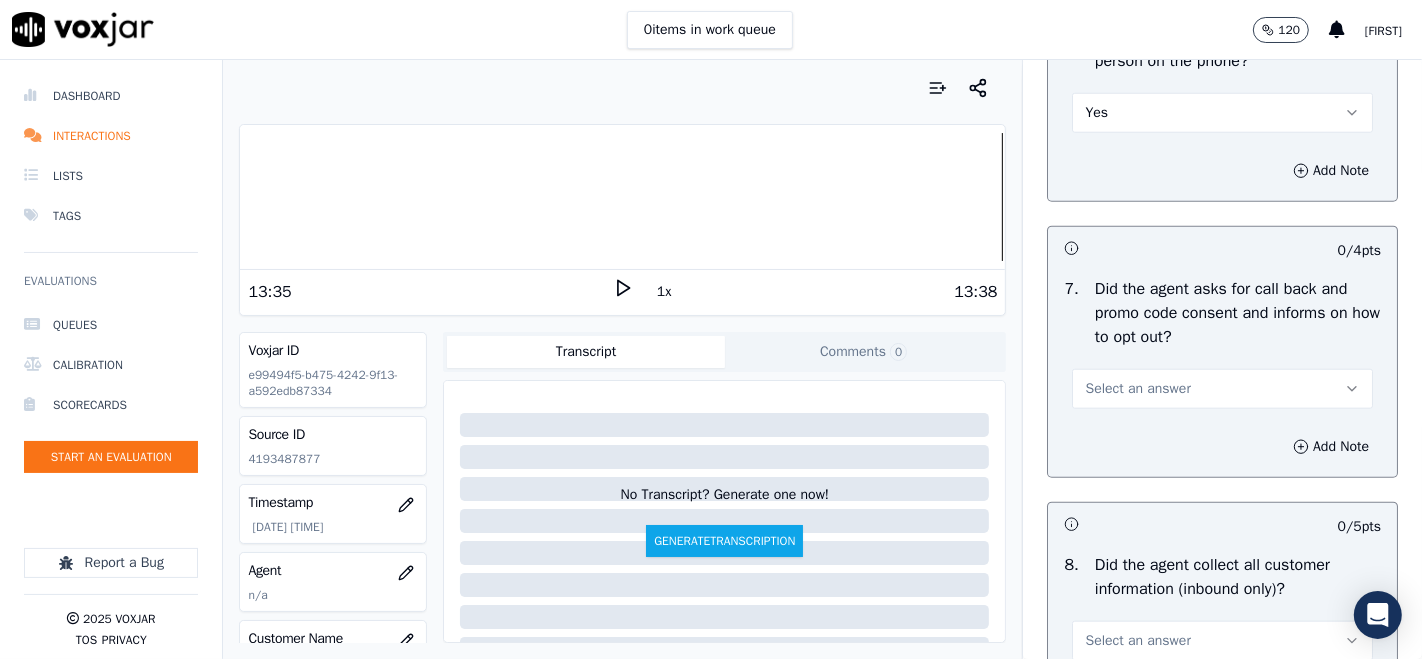 click on "Select an answer" at bounding box center [1137, 389] 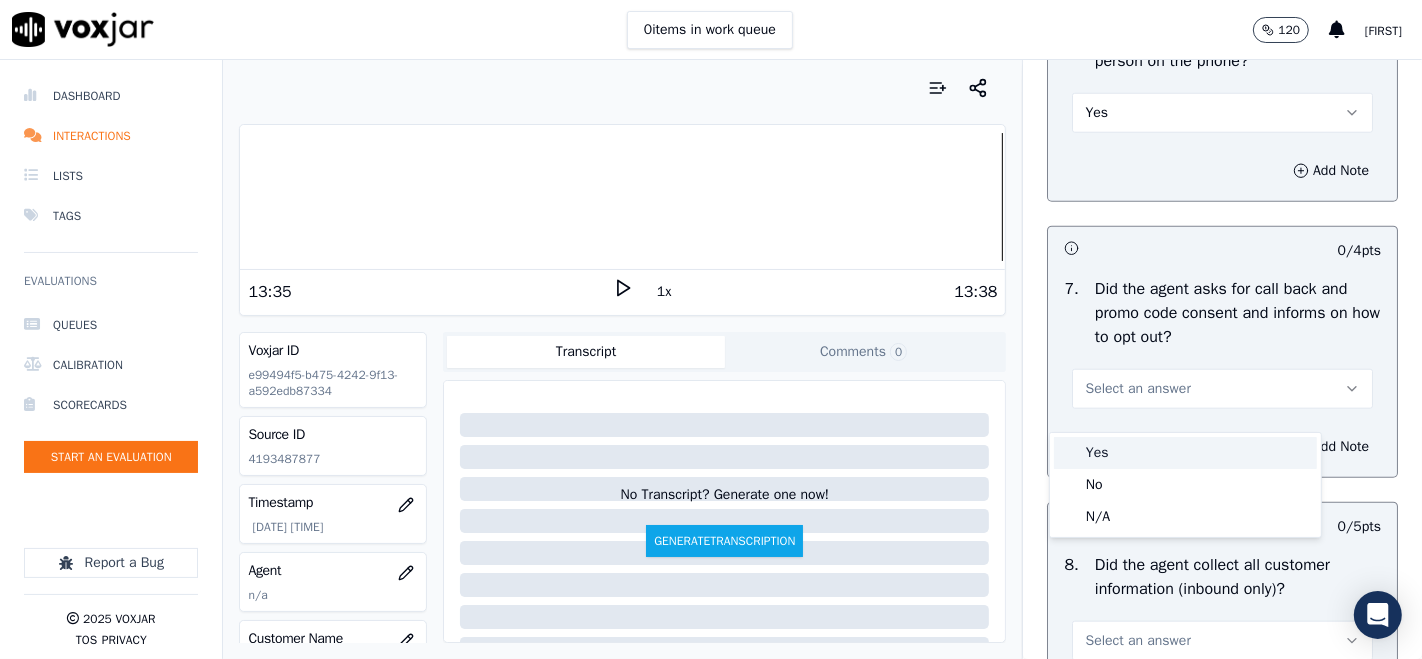 click on "Yes" at bounding box center (1185, 453) 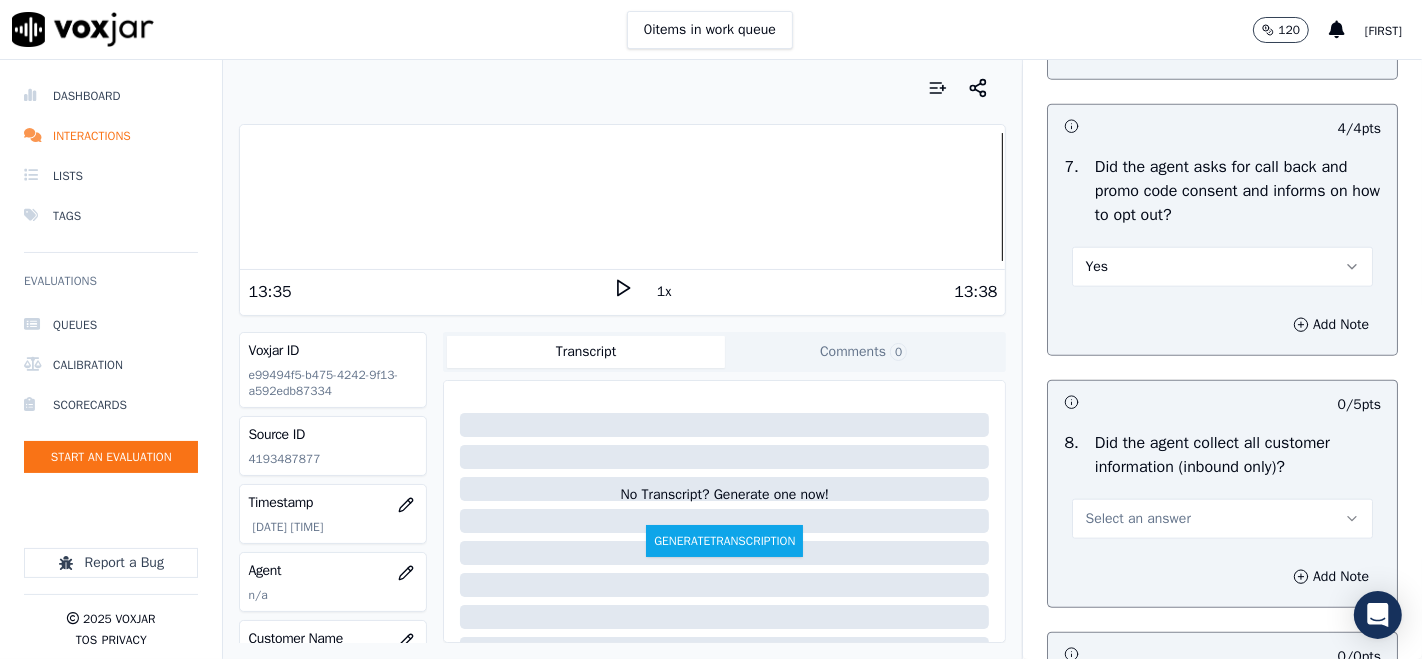 scroll, scrollTop: 1888, scrollLeft: 0, axis: vertical 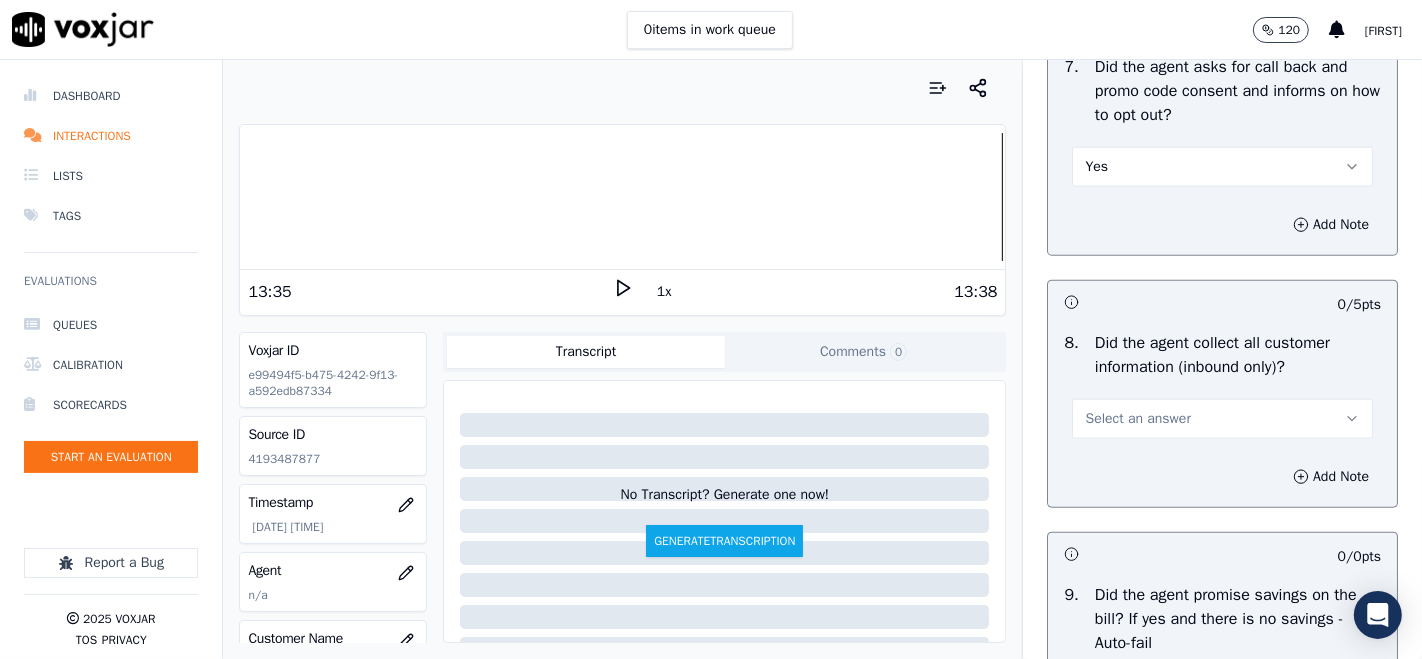 click on "Select an answer" at bounding box center [1137, 419] 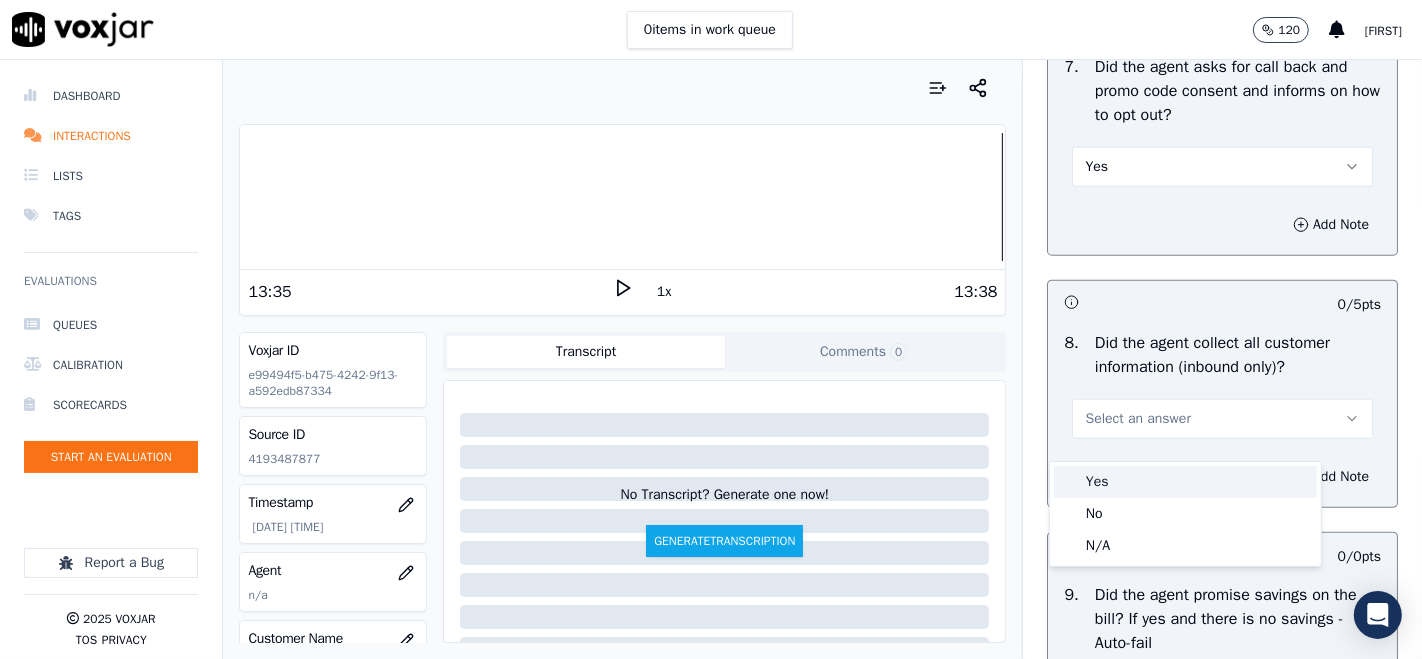 click at bounding box center [1069, 482] 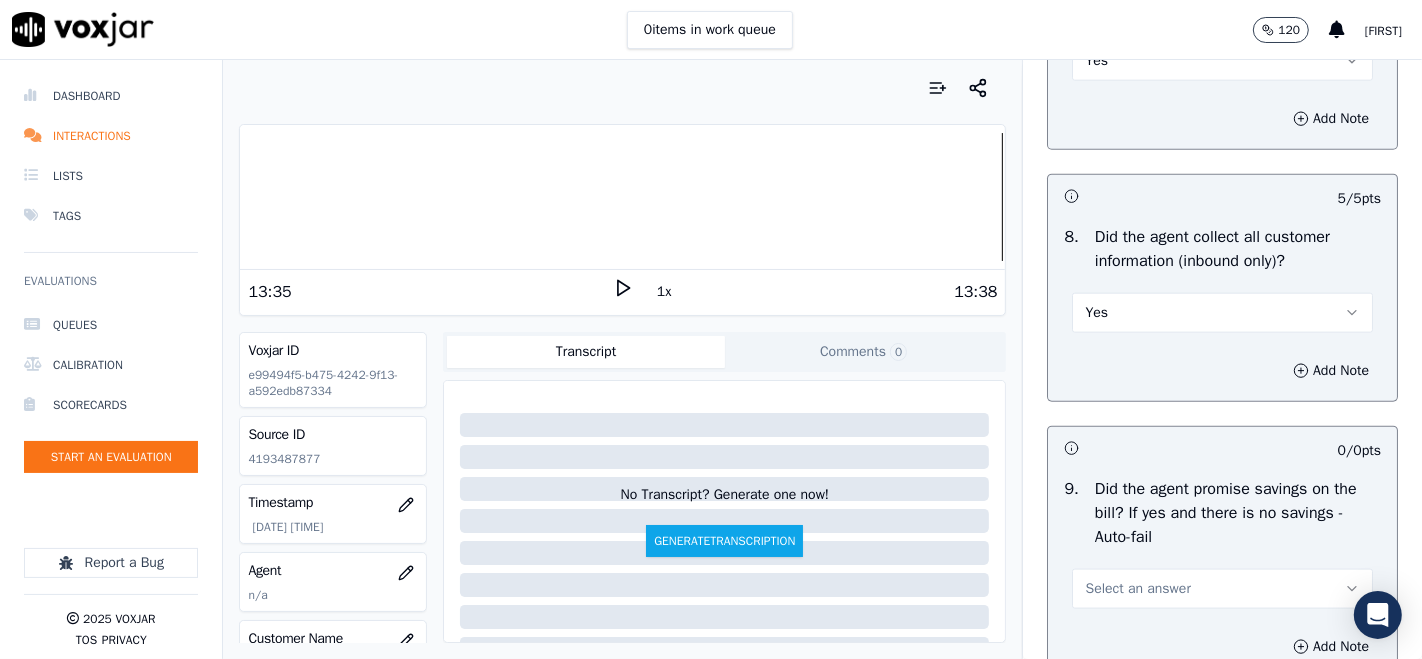 scroll, scrollTop: 2111, scrollLeft: 0, axis: vertical 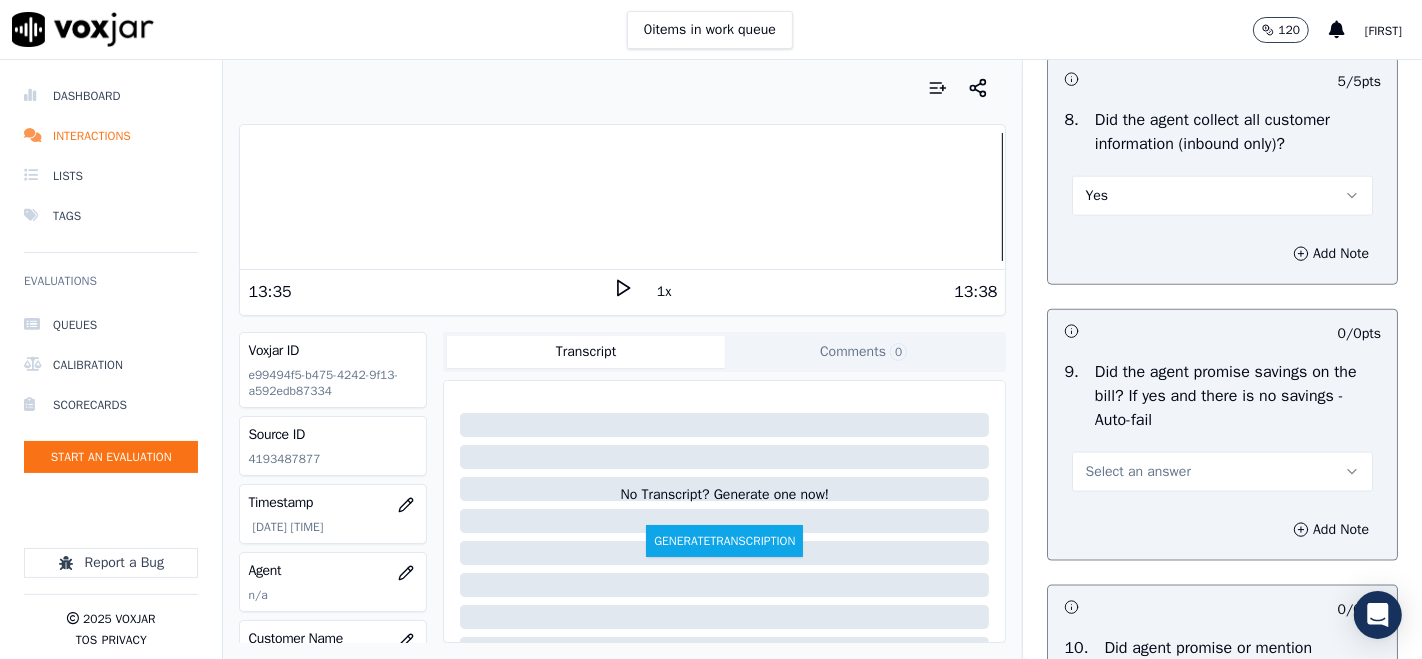 click on "Select an answer" at bounding box center [1137, 472] 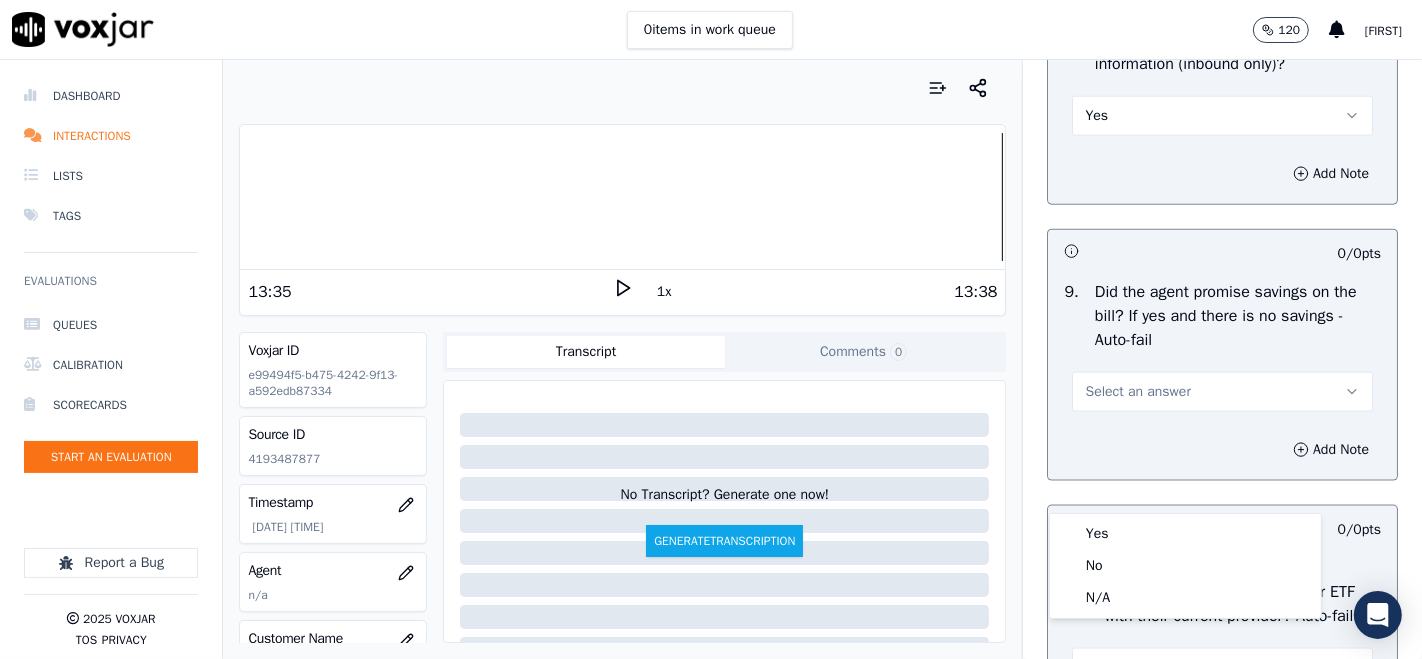 scroll, scrollTop: 2222, scrollLeft: 0, axis: vertical 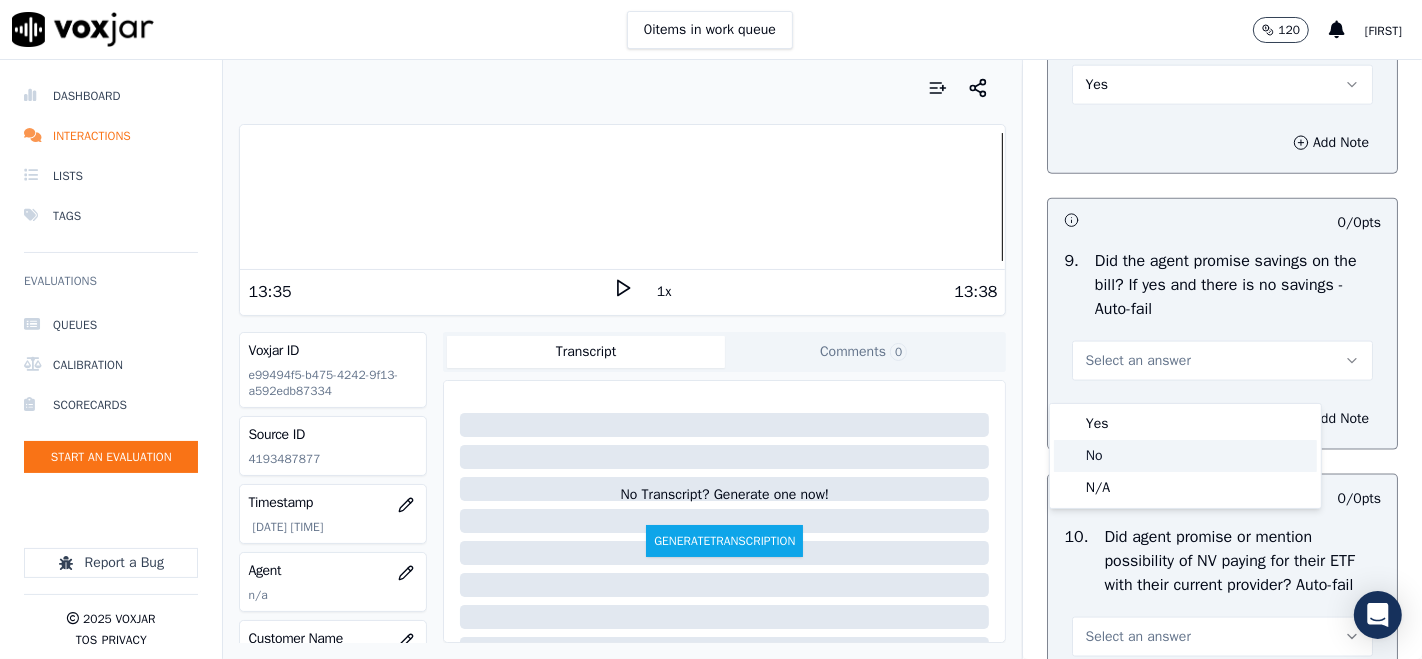 click on "No" 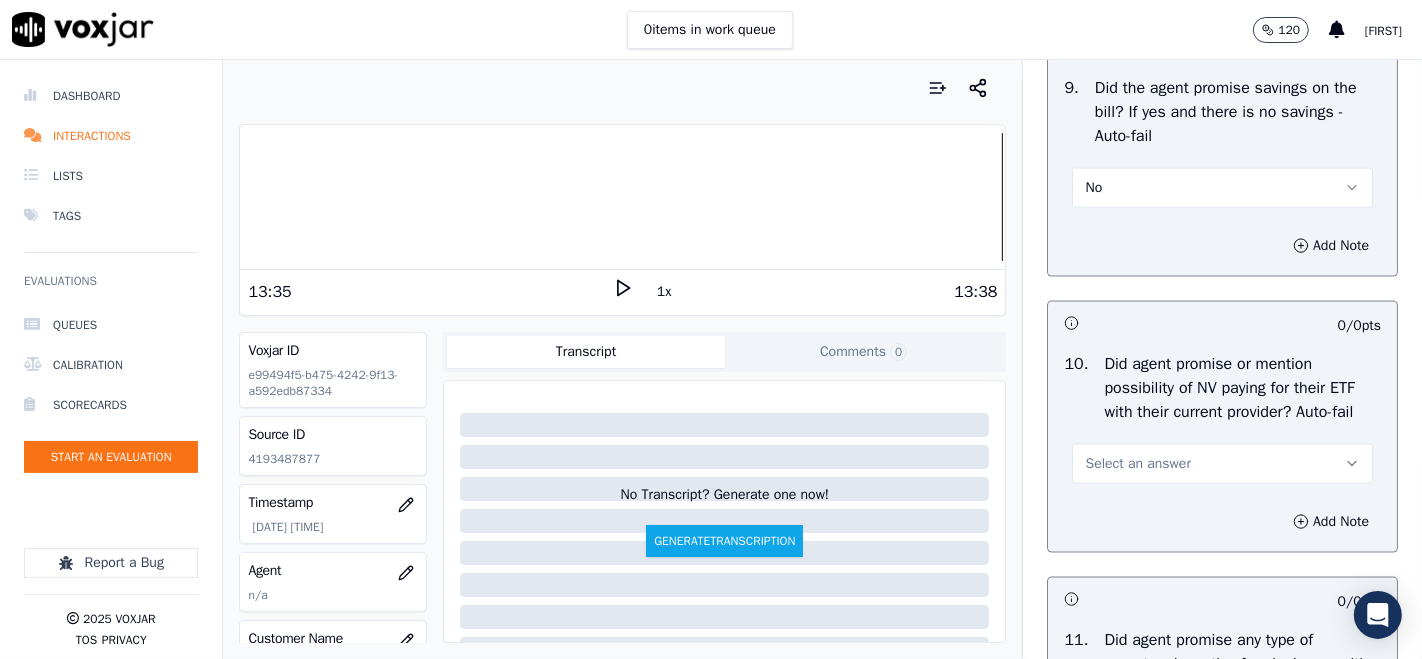 scroll, scrollTop: 2444, scrollLeft: 0, axis: vertical 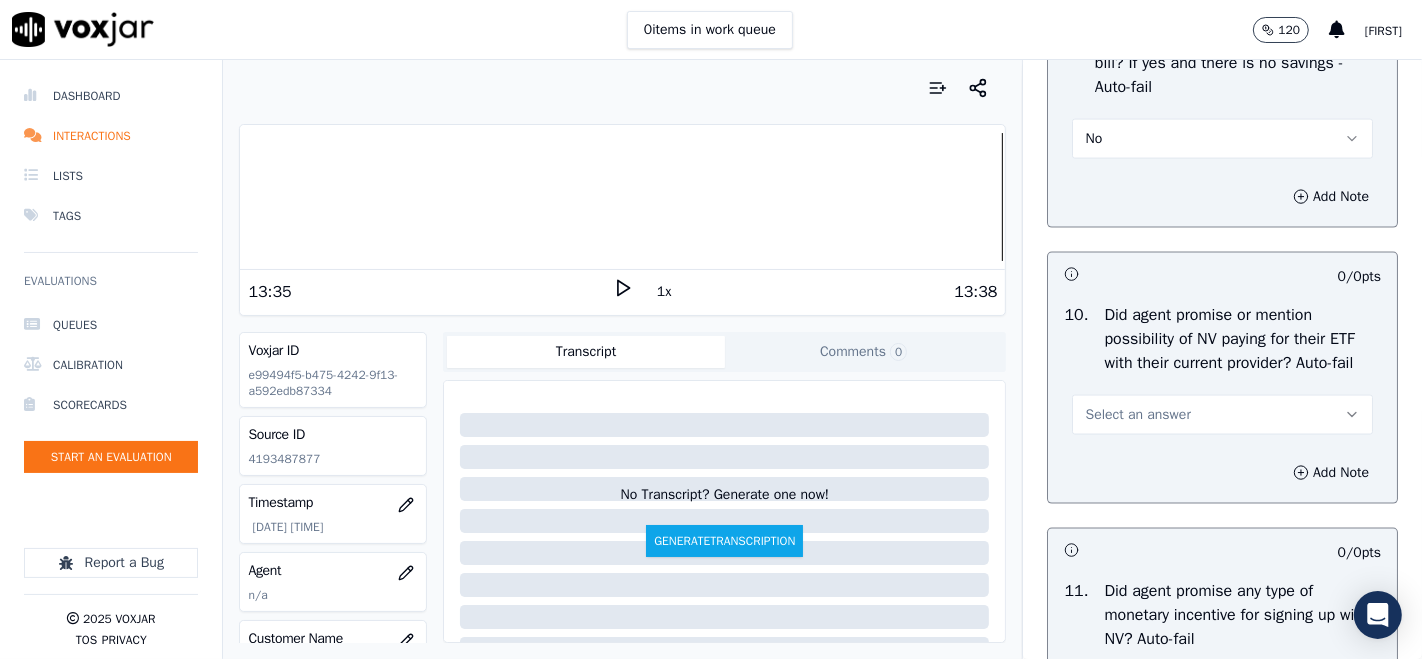 click on "Select an answer" at bounding box center (1137, 415) 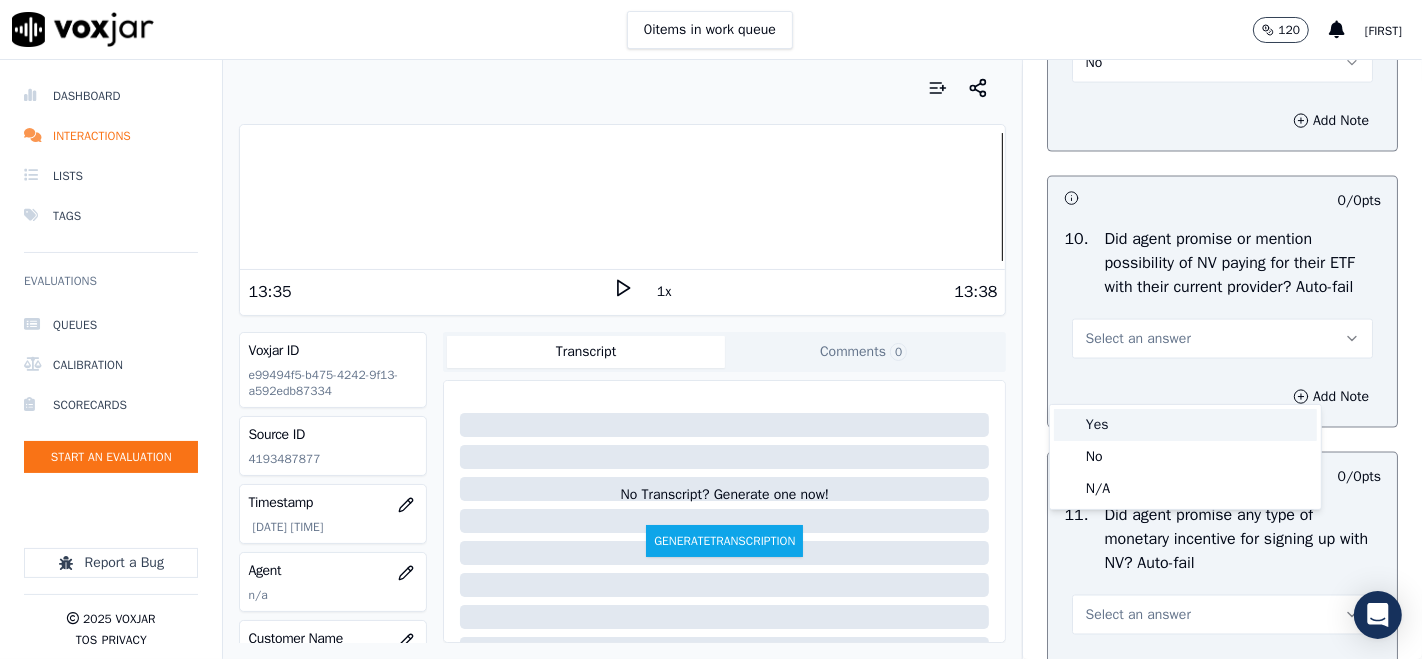 scroll, scrollTop: 2555, scrollLeft: 0, axis: vertical 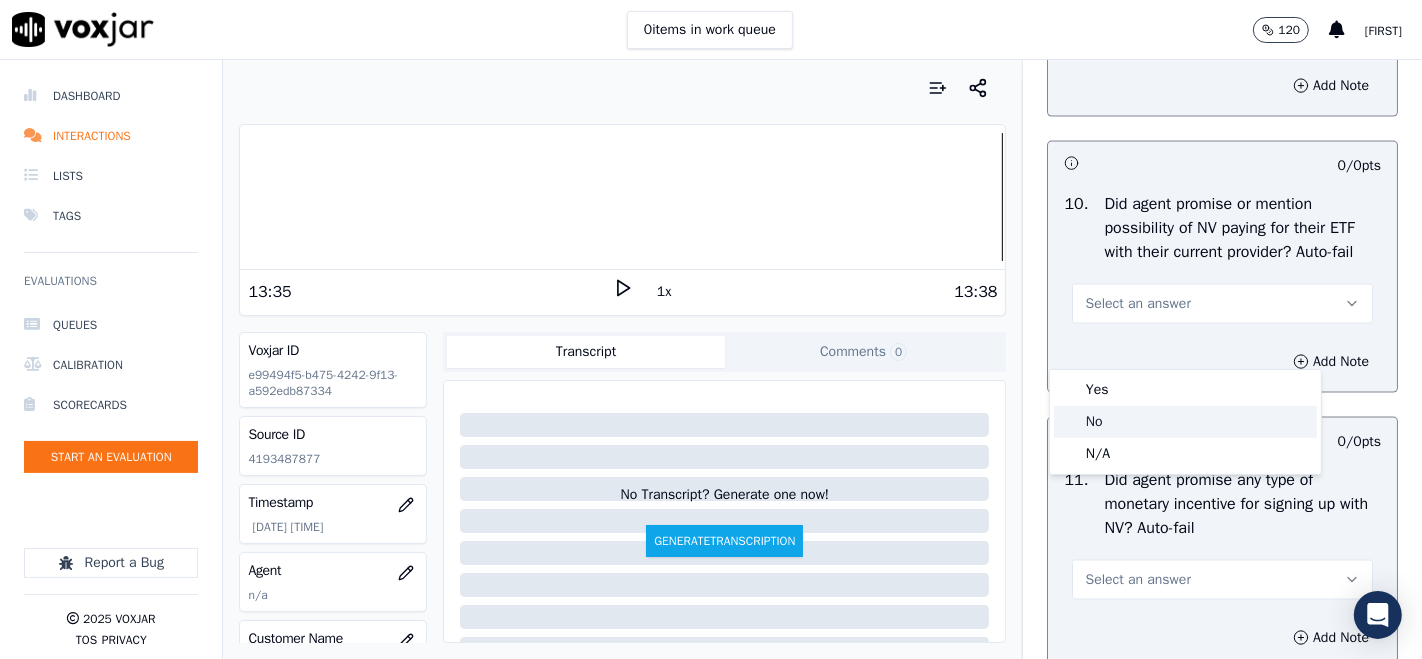 click at bounding box center [1069, 422] 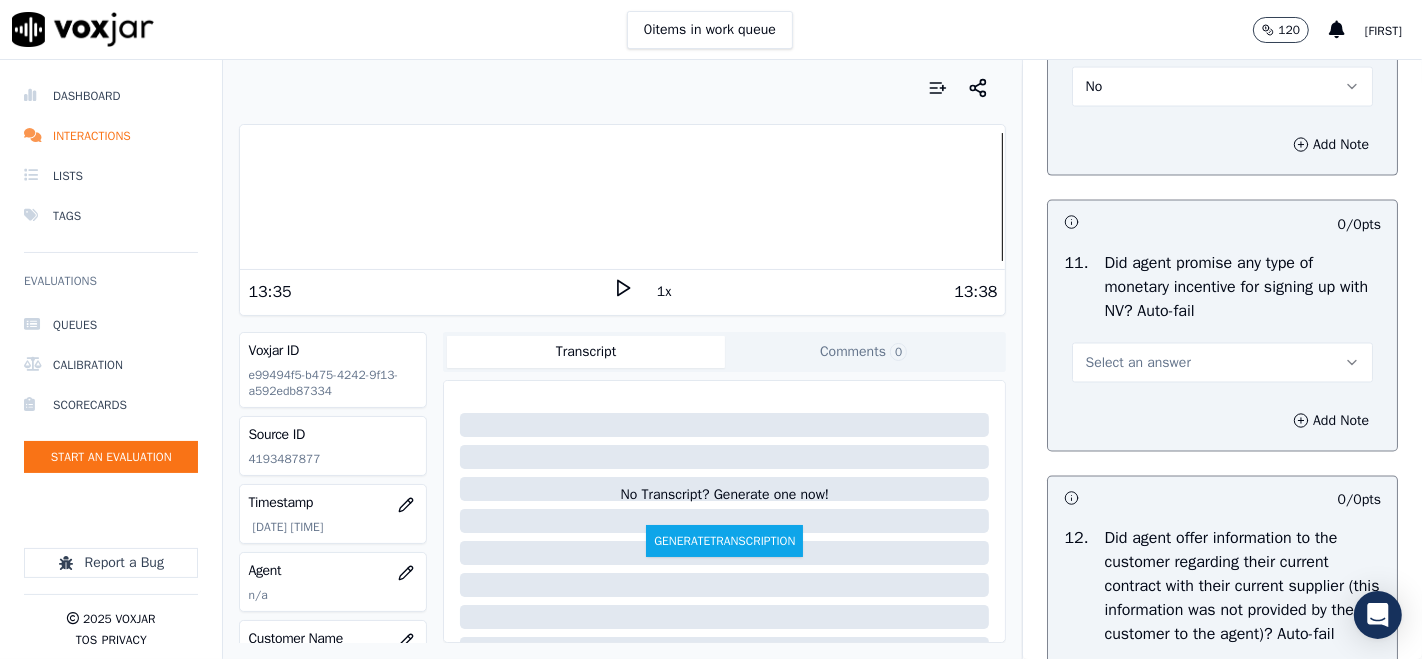 scroll, scrollTop: 2777, scrollLeft: 0, axis: vertical 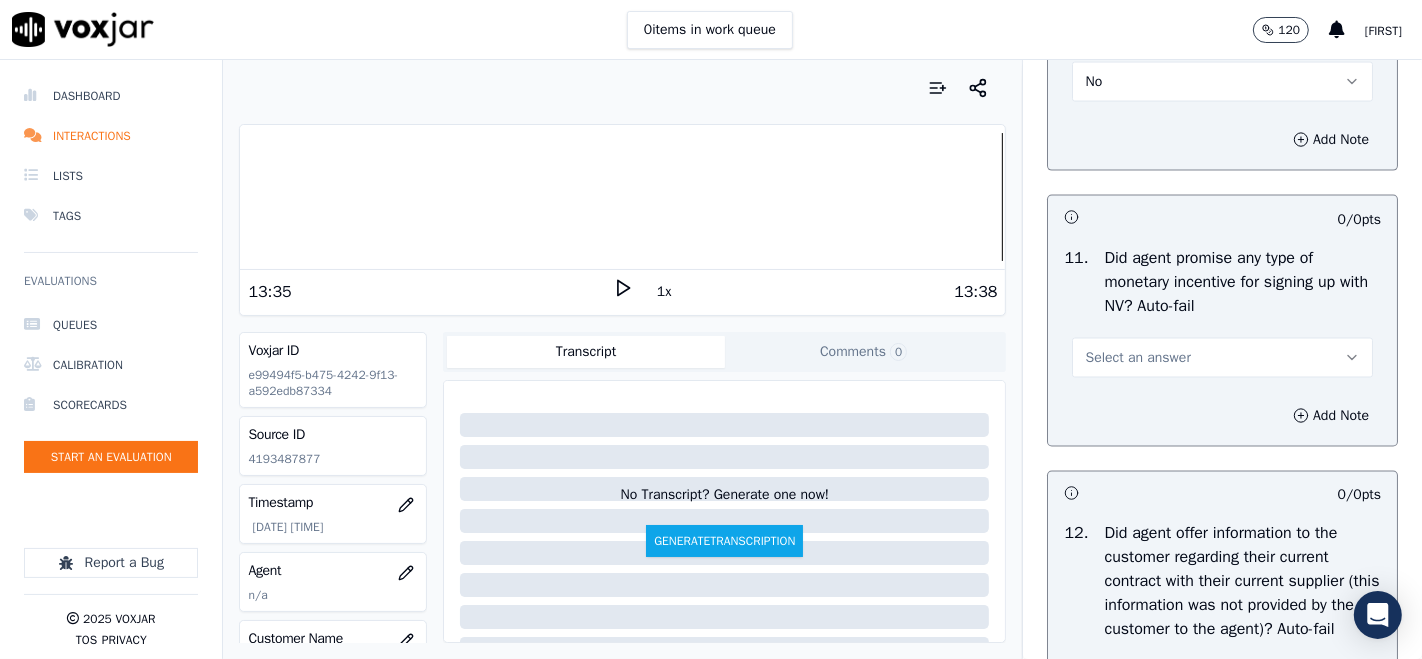 click on "Select an answer" at bounding box center [1222, 358] 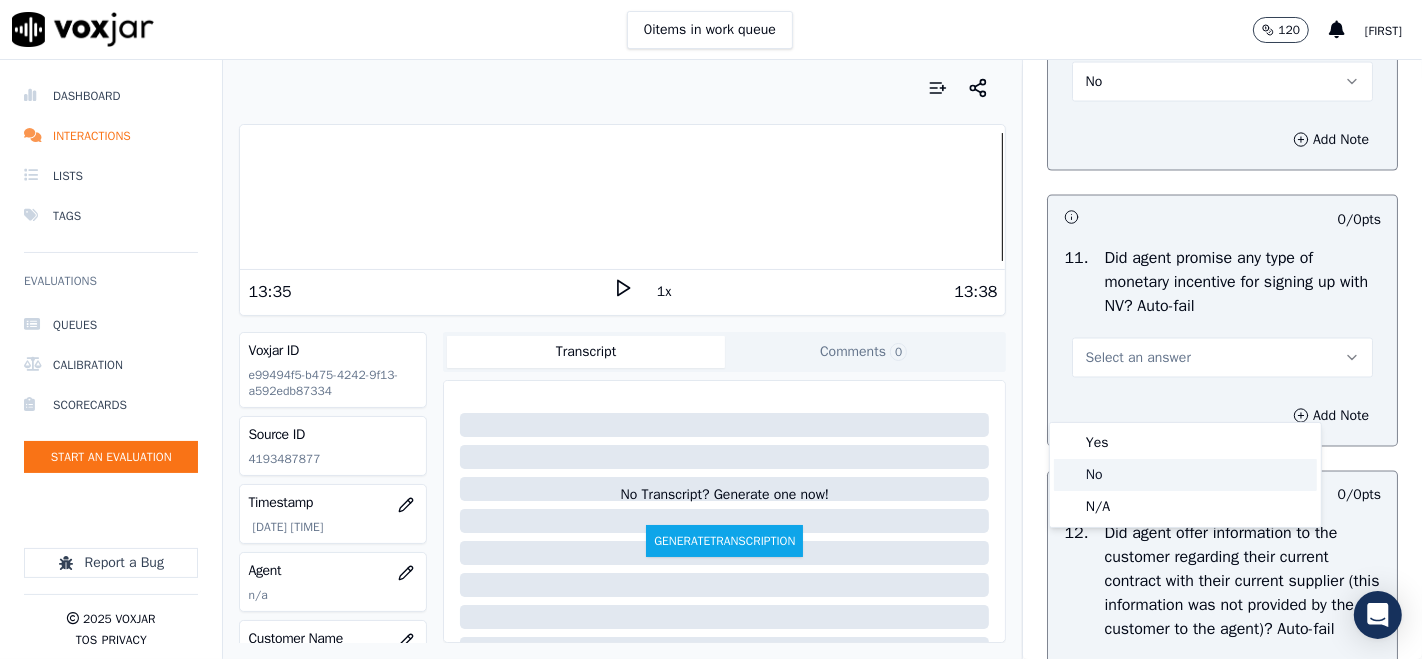 click at bounding box center (1069, 475) 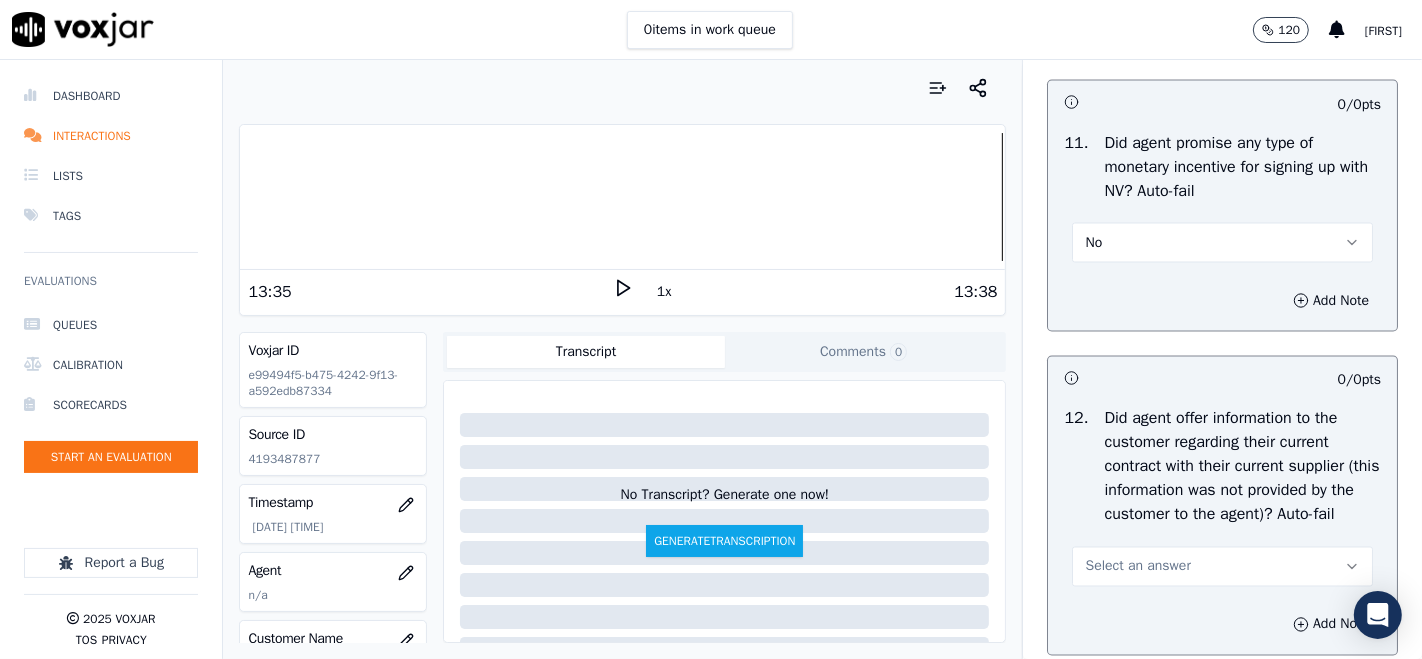scroll, scrollTop: 3111, scrollLeft: 0, axis: vertical 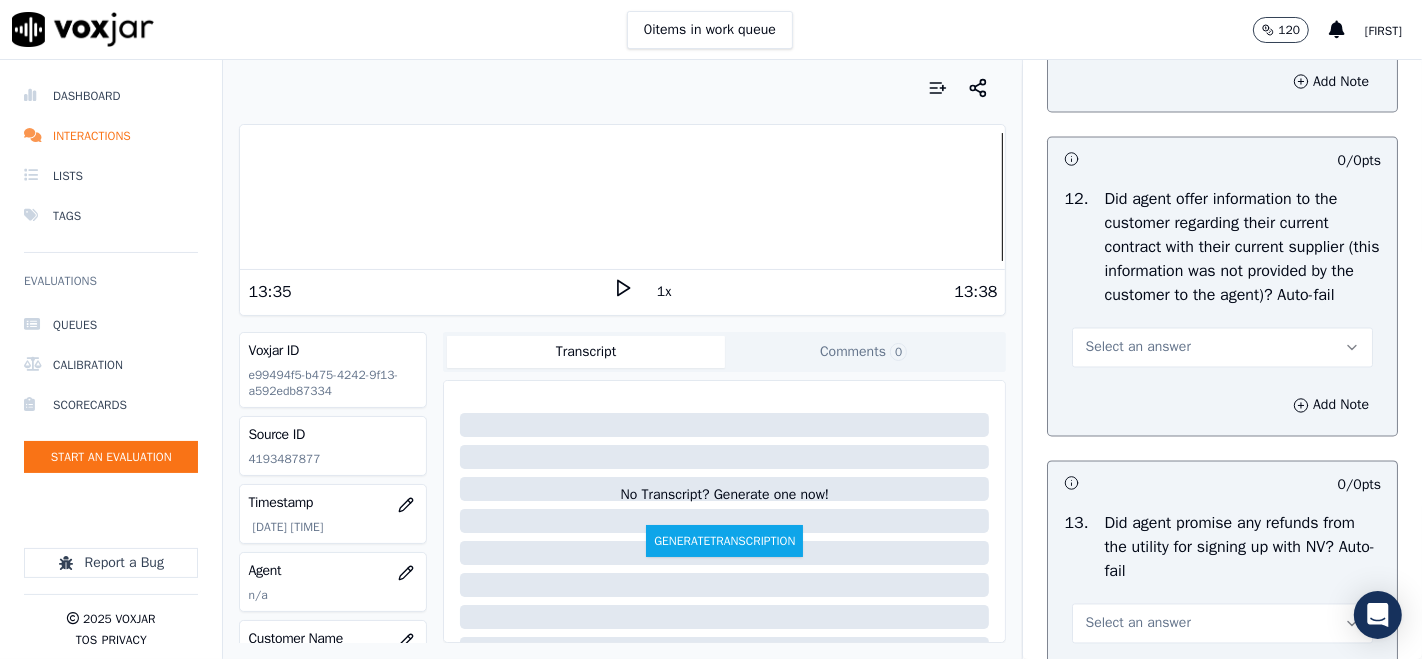 click on "Select an answer" at bounding box center (1137, 348) 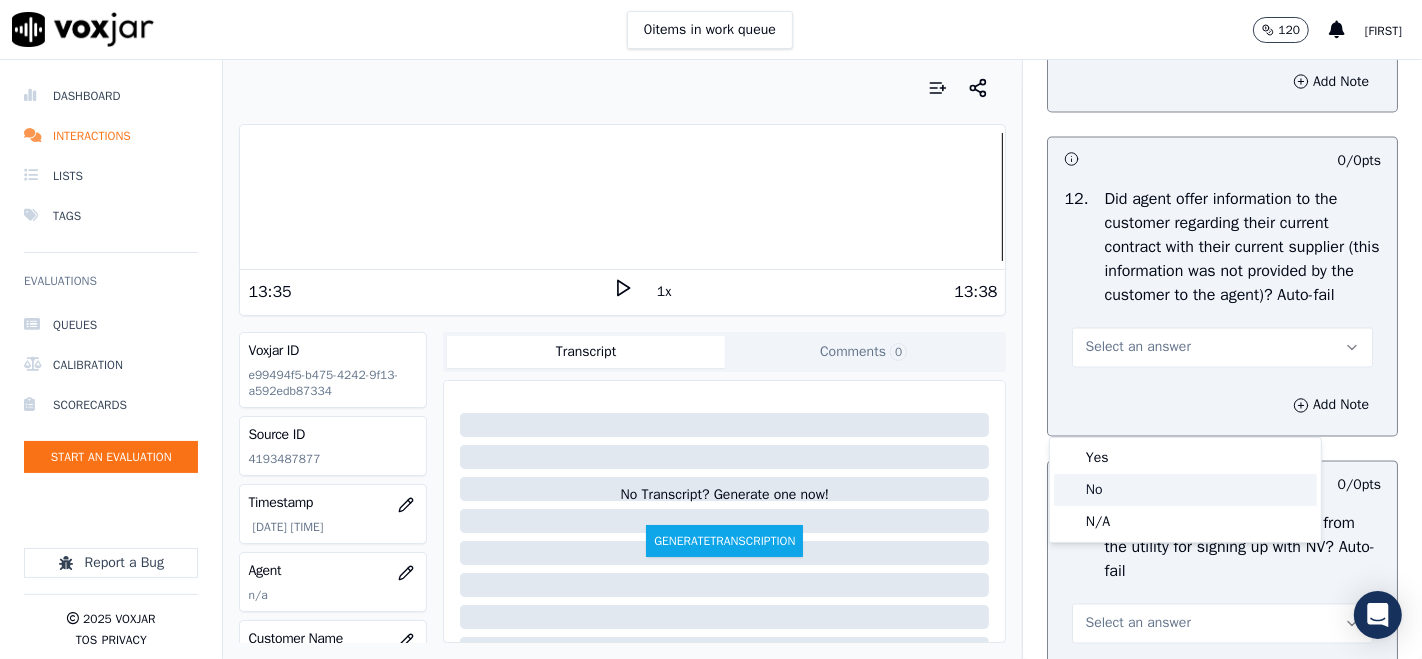 click at bounding box center [1069, 490] 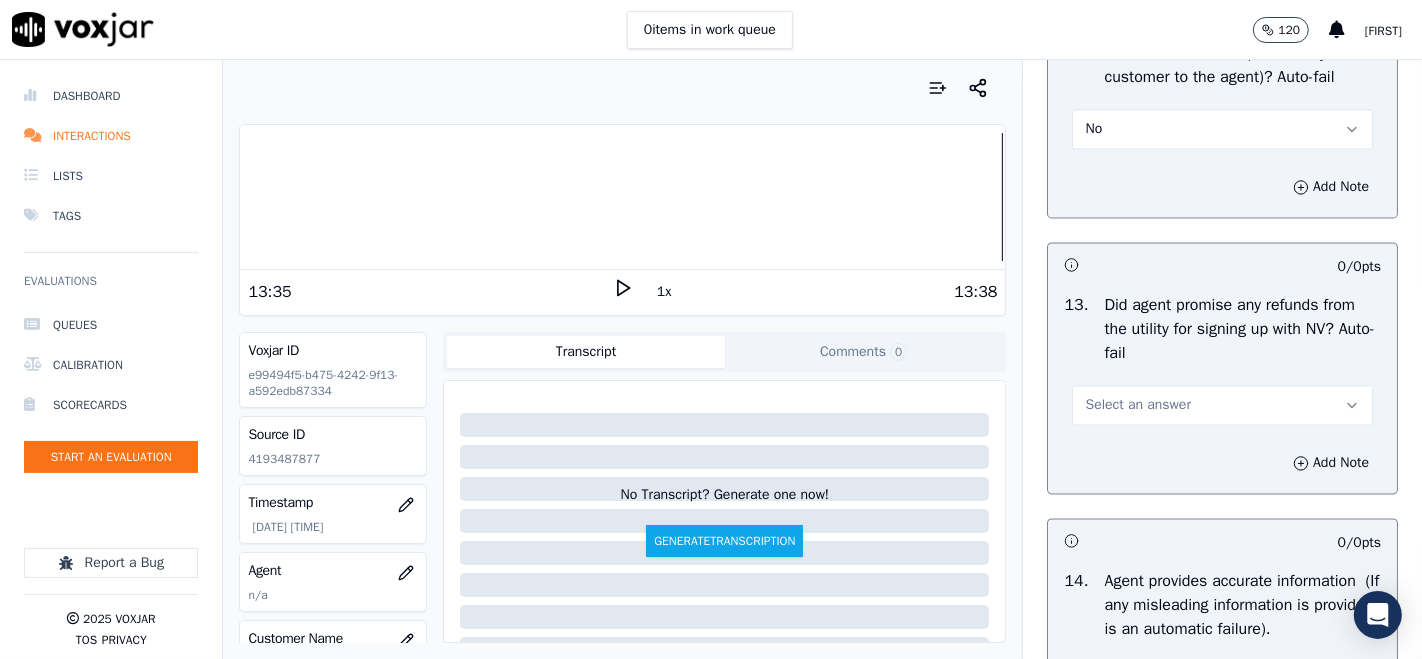 scroll, scrollTop: 3333, scrollLeft: 0, axis: vertical 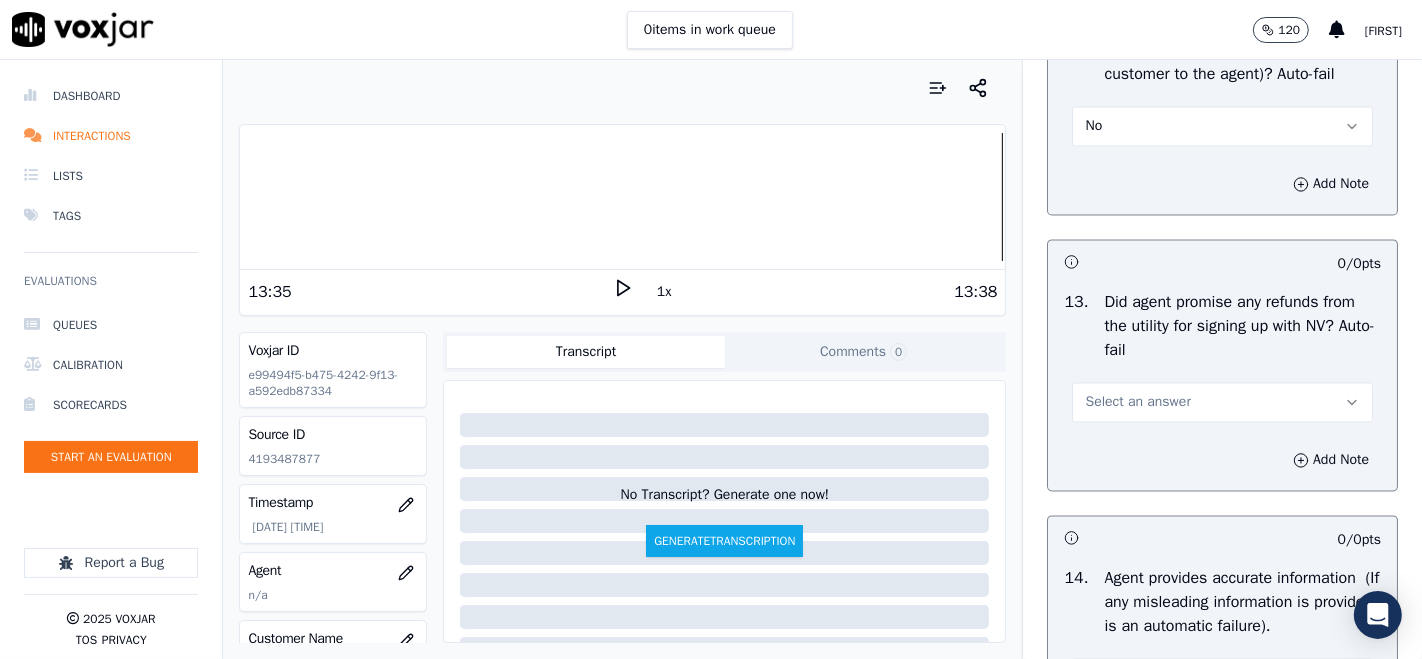 click on "Select an answer" at bounding box center (1137, 402) 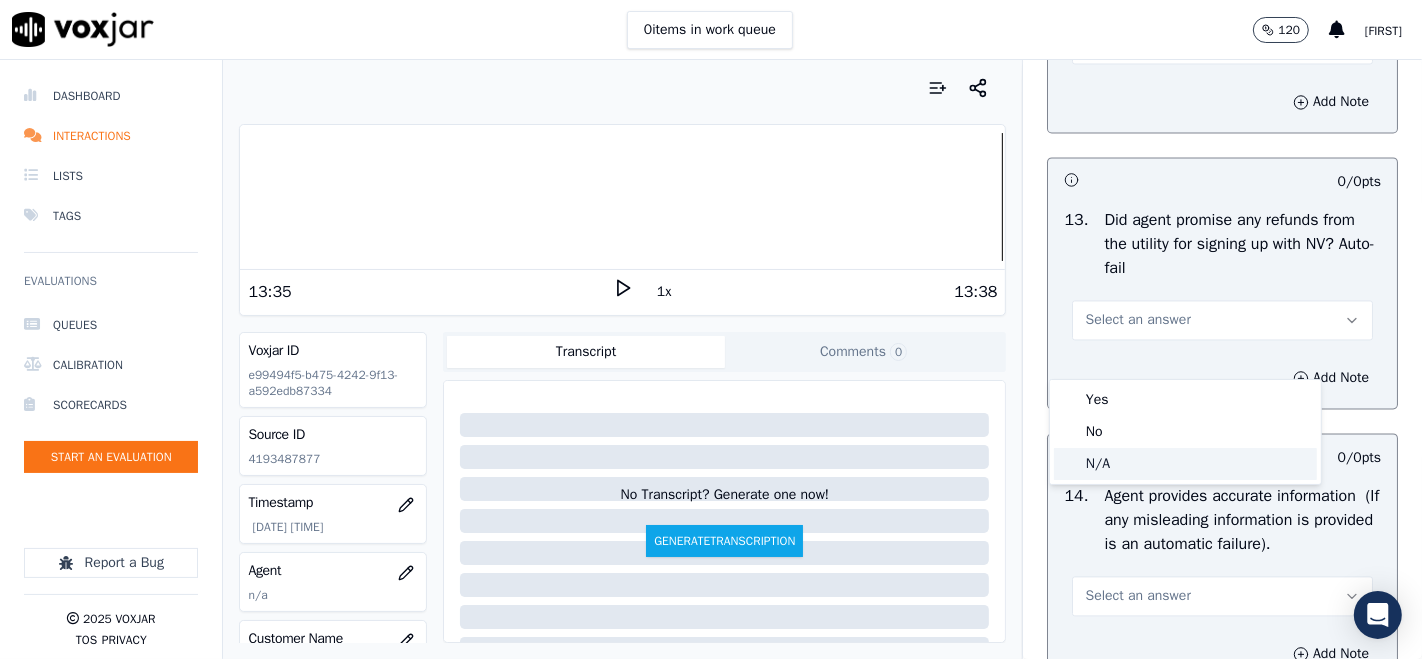 scroll, scrollTop: 3444, scrollLeft: 0, axis: vertical 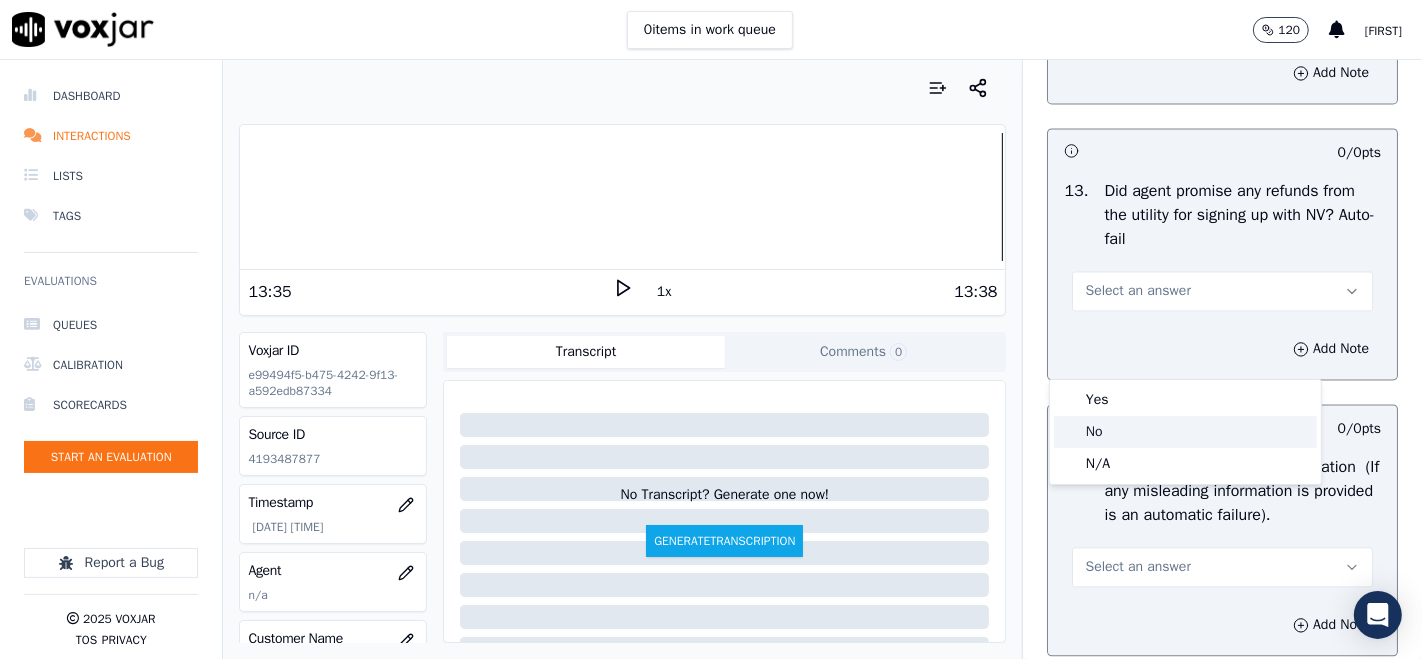 click at bounding box center [1069, 432] 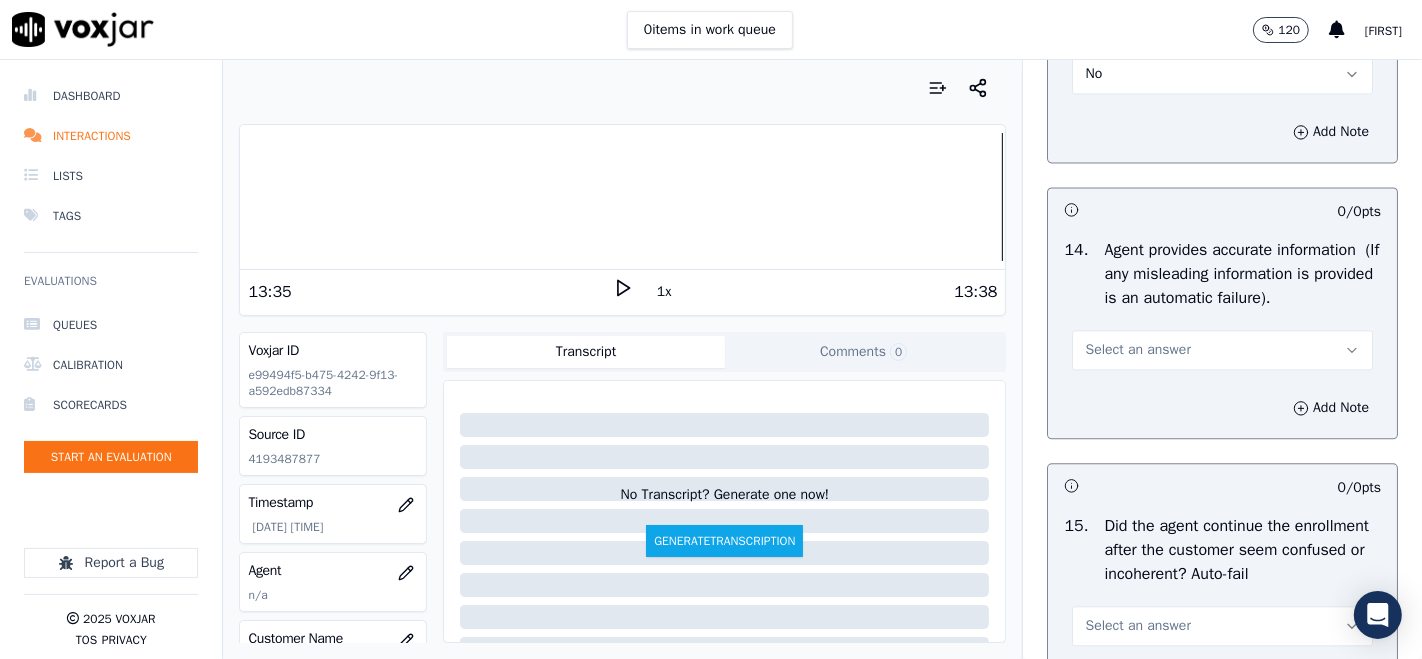 scroll, scrollTop: 3666, scrollLeft: 0, axis: vertical 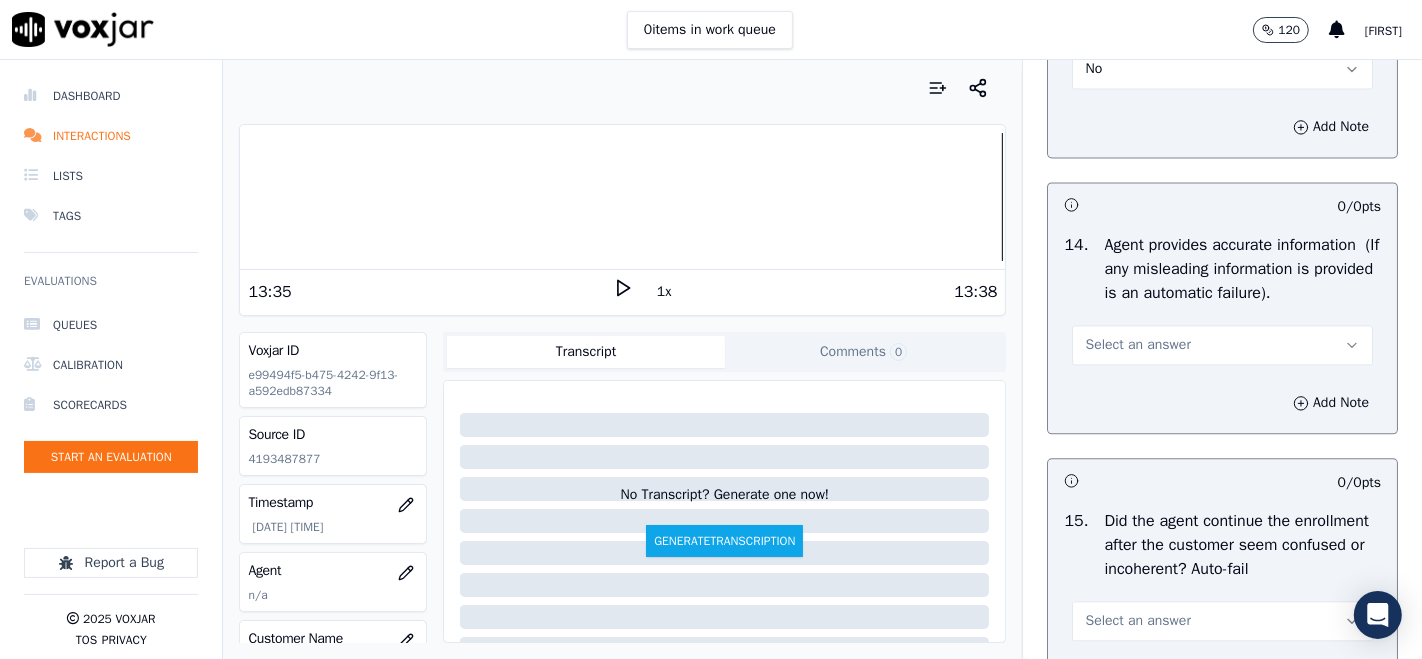 click on "Select an answer" at bounding box center (1222, 345) 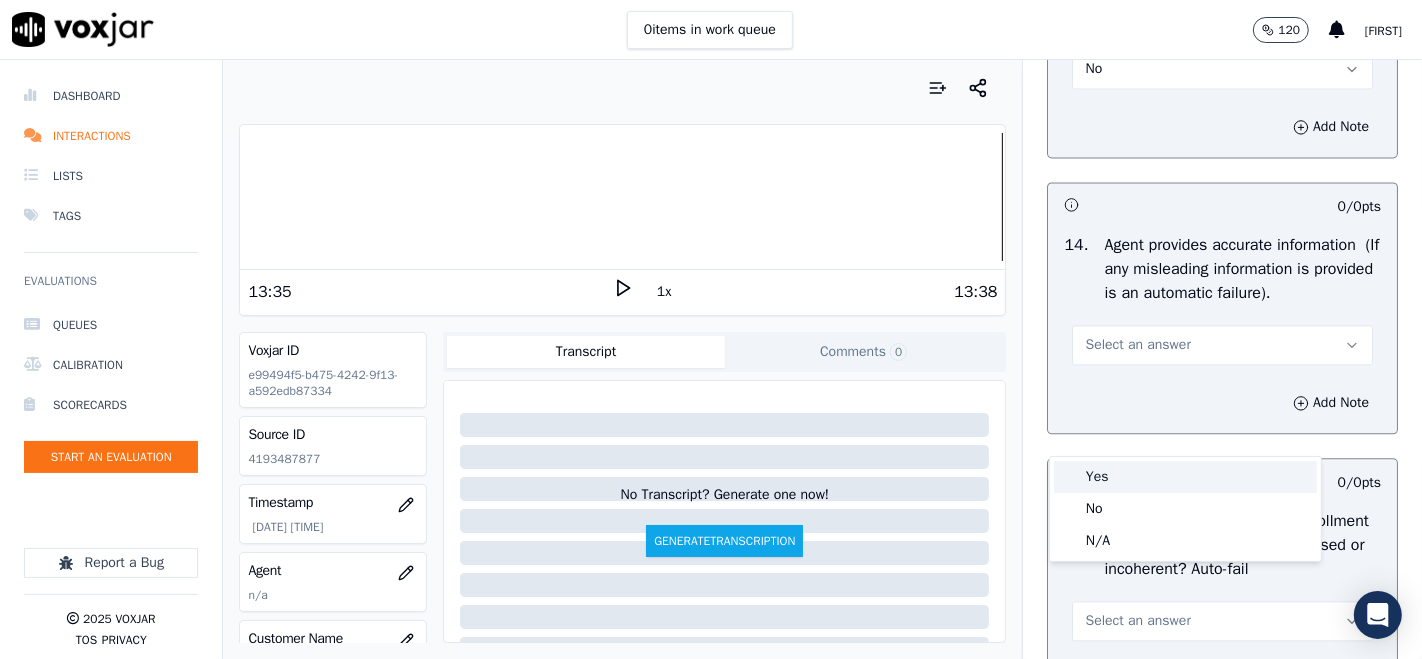 click on "Yes" at bounding box center [1185, 477] 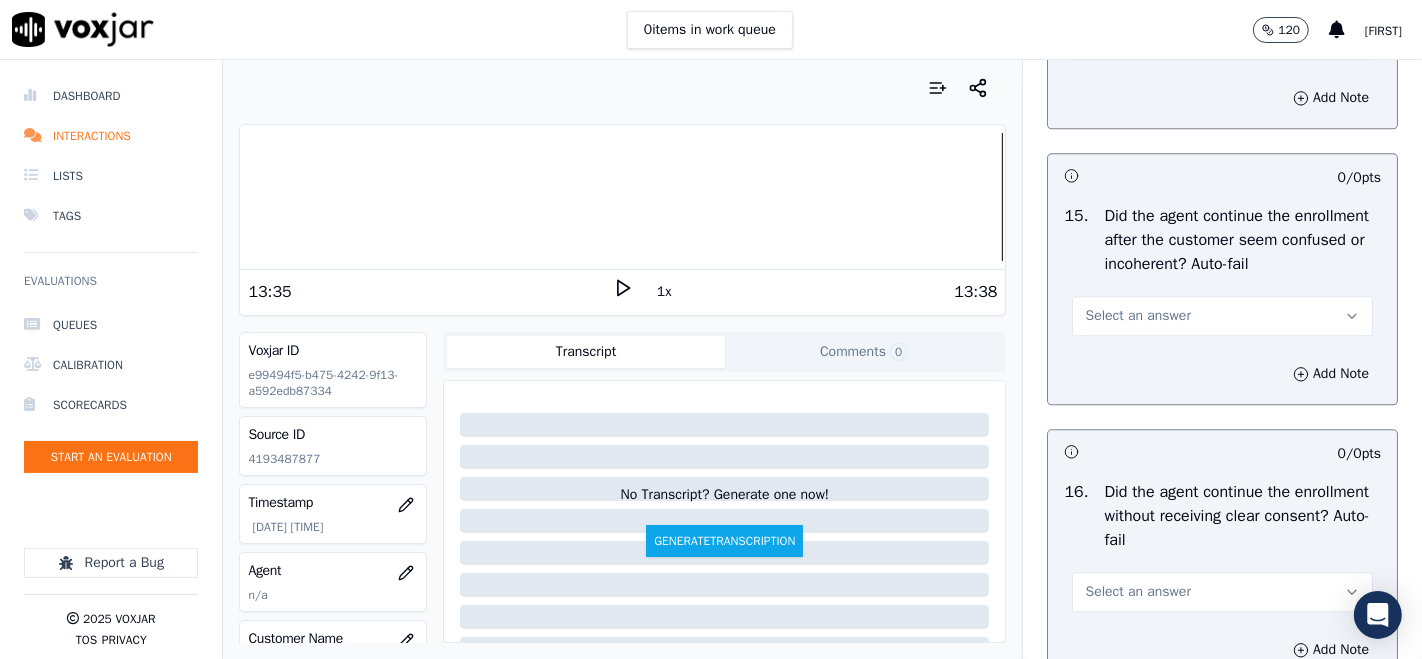 scroll, scrollTop: 4000, scrollLeft: 0, axis: vertical 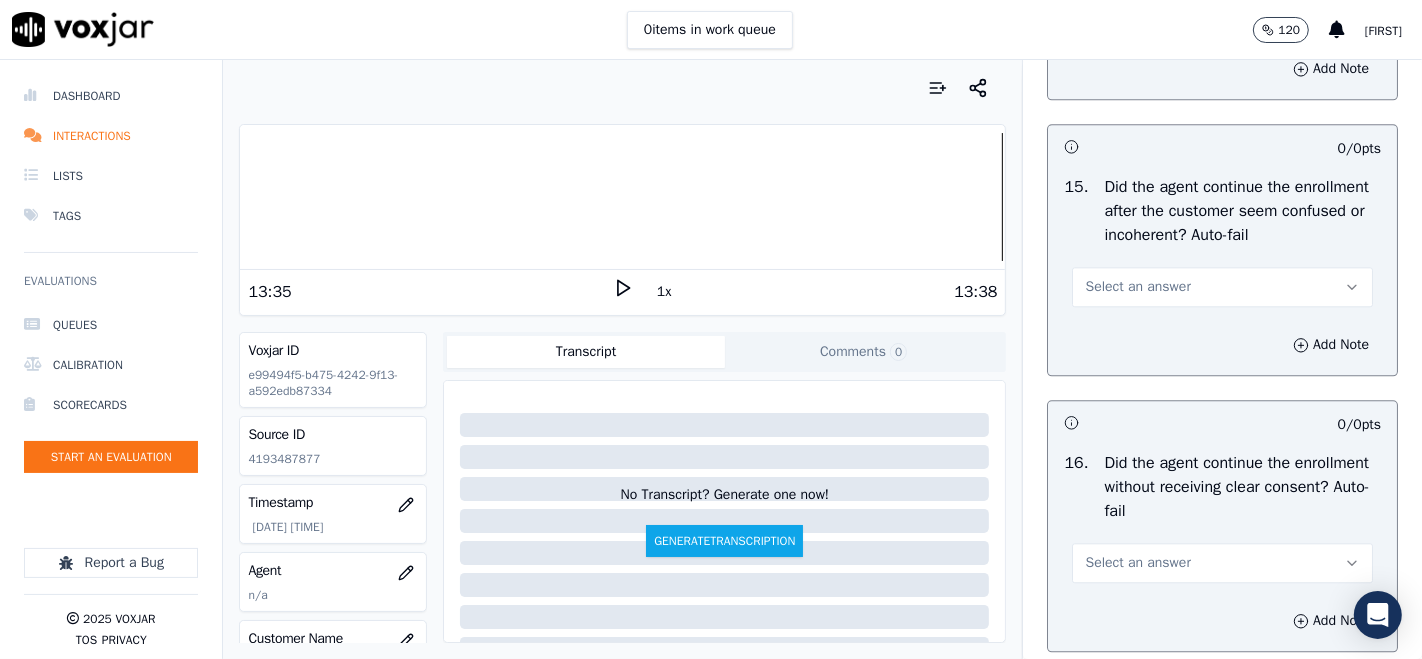 click on "Select an answer" at bounding box center [1222, 277] 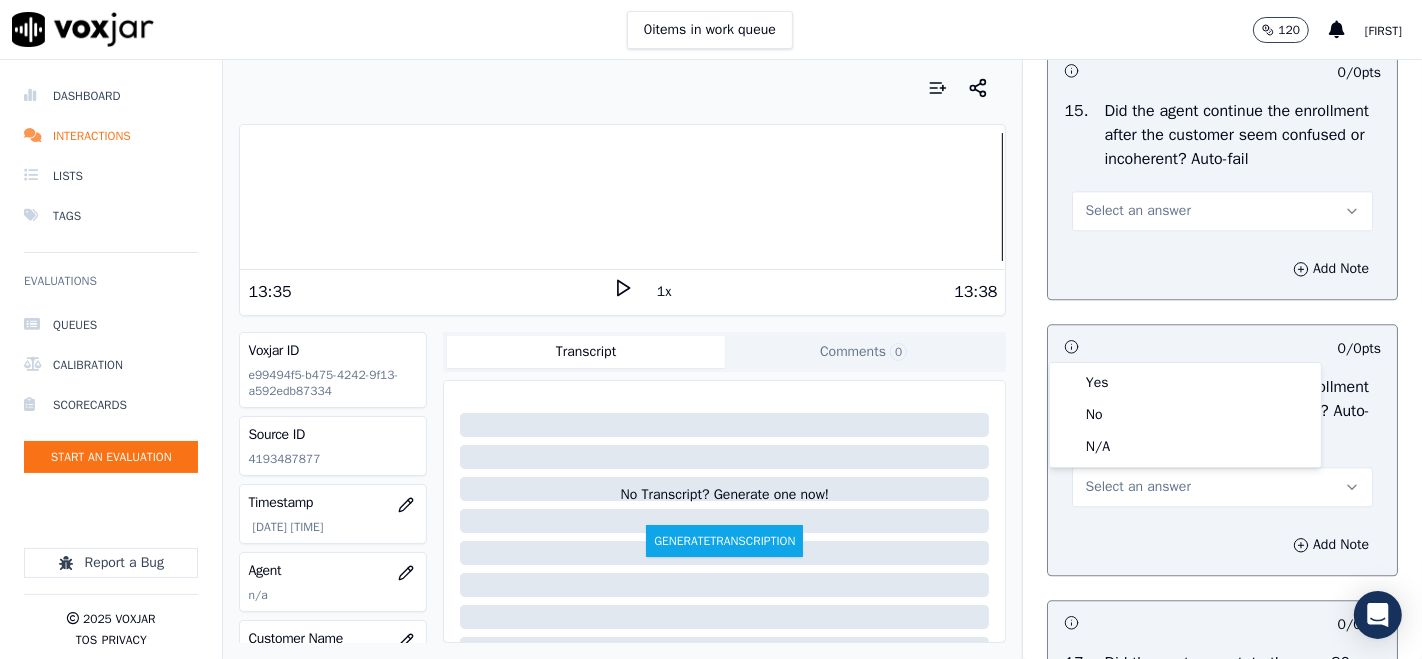 scroll, scrollTop: 4111, scrollLeft: 0, axis: vertical 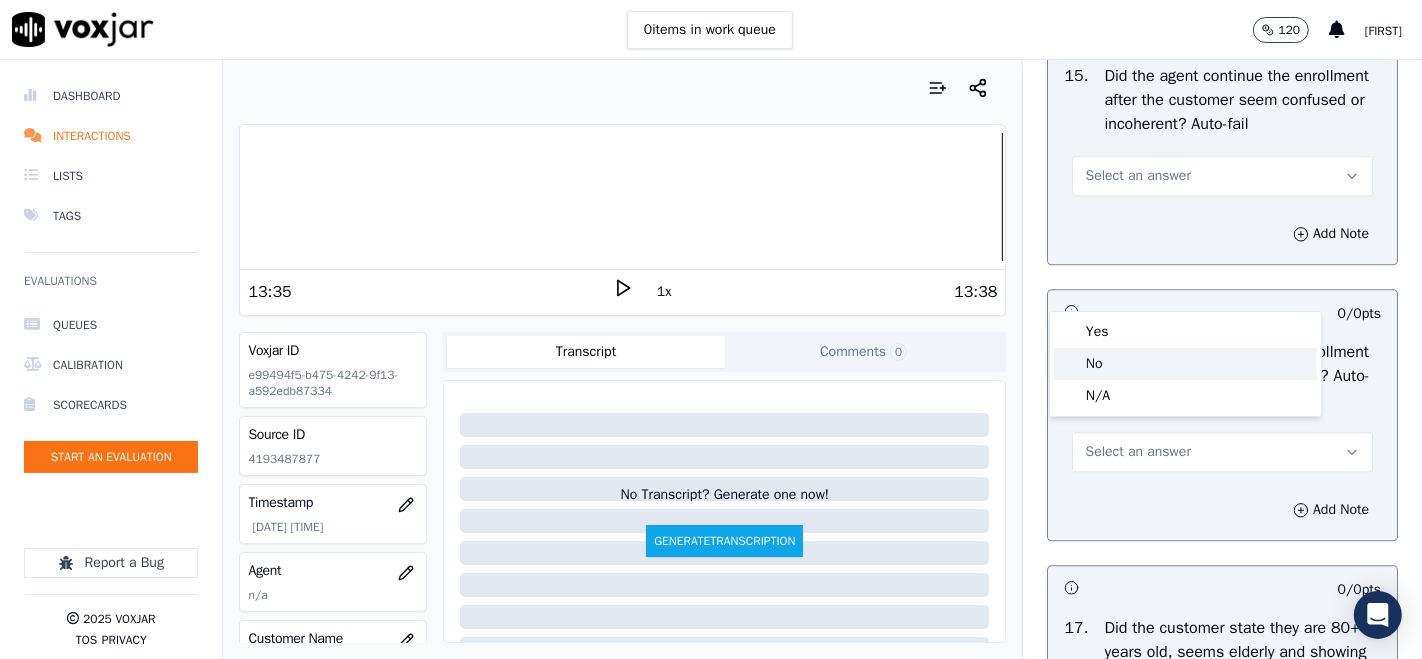 click at bounding box center [1069, 364] 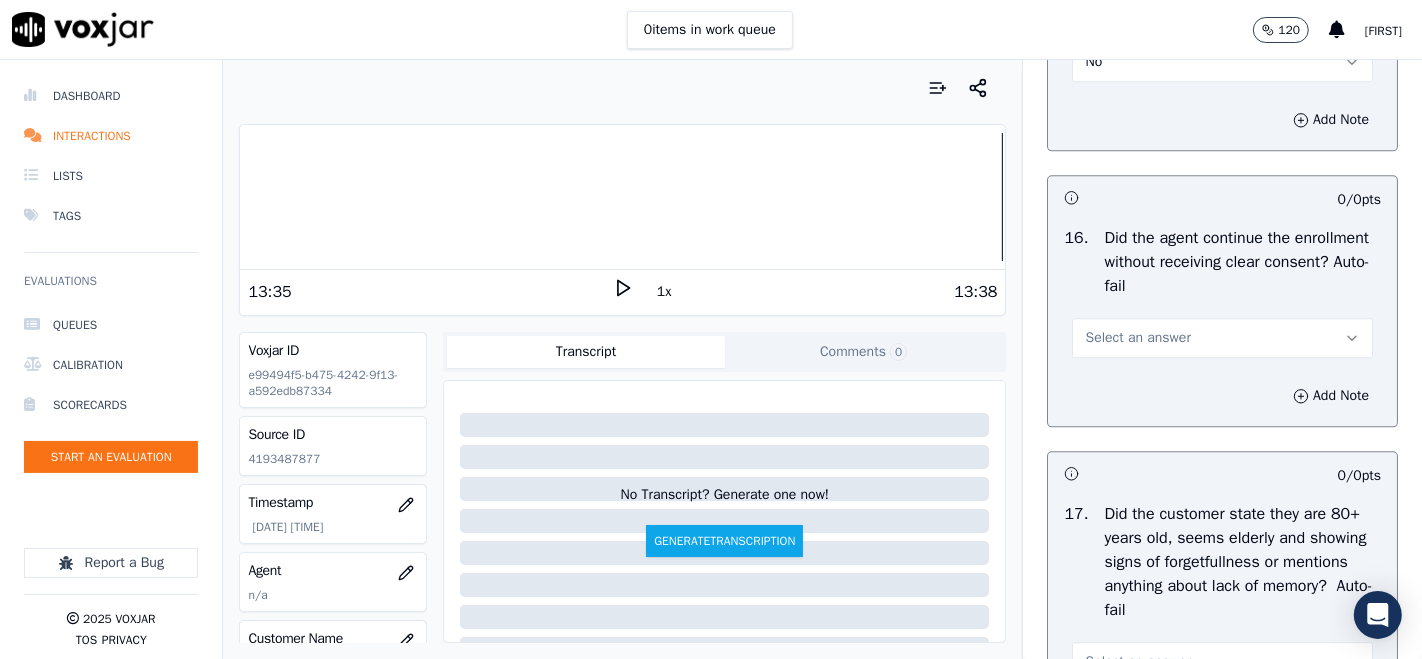scroll, scrollTop: 4333, scrollLeft: 0, axis: vertical 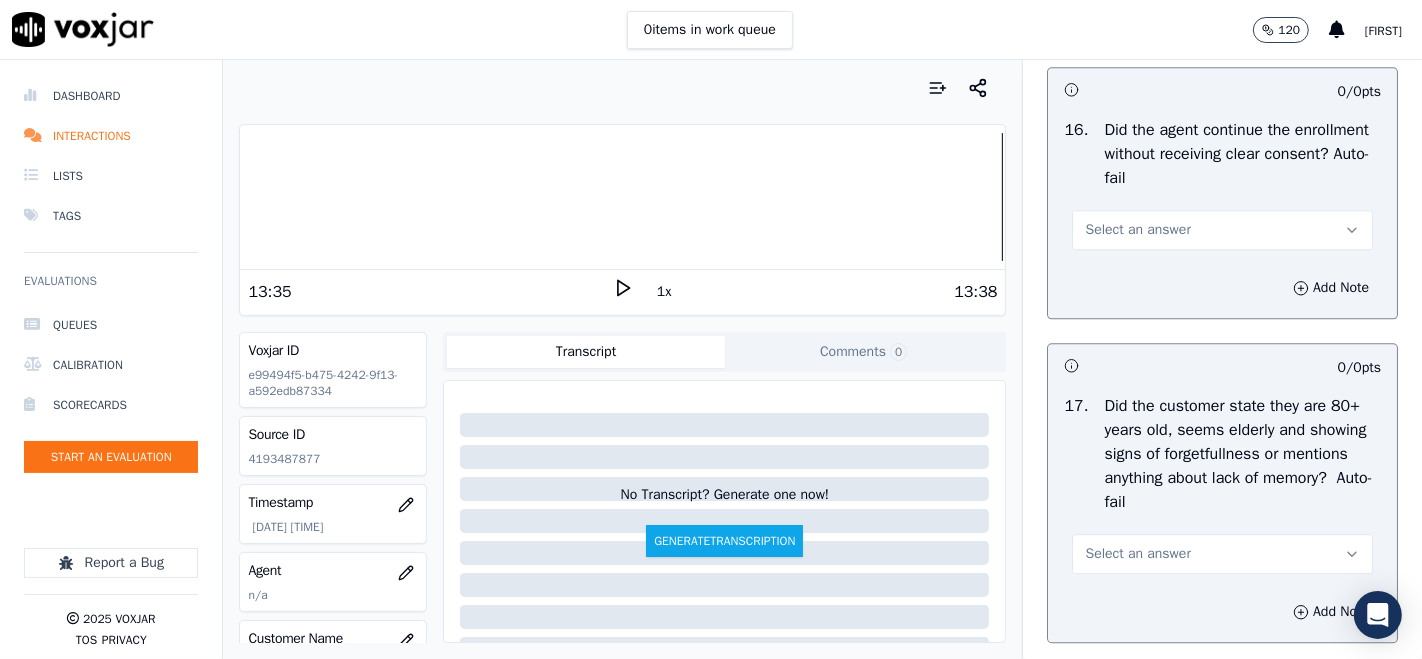 click on "Select an answer" at bounding box center (1137, 230) 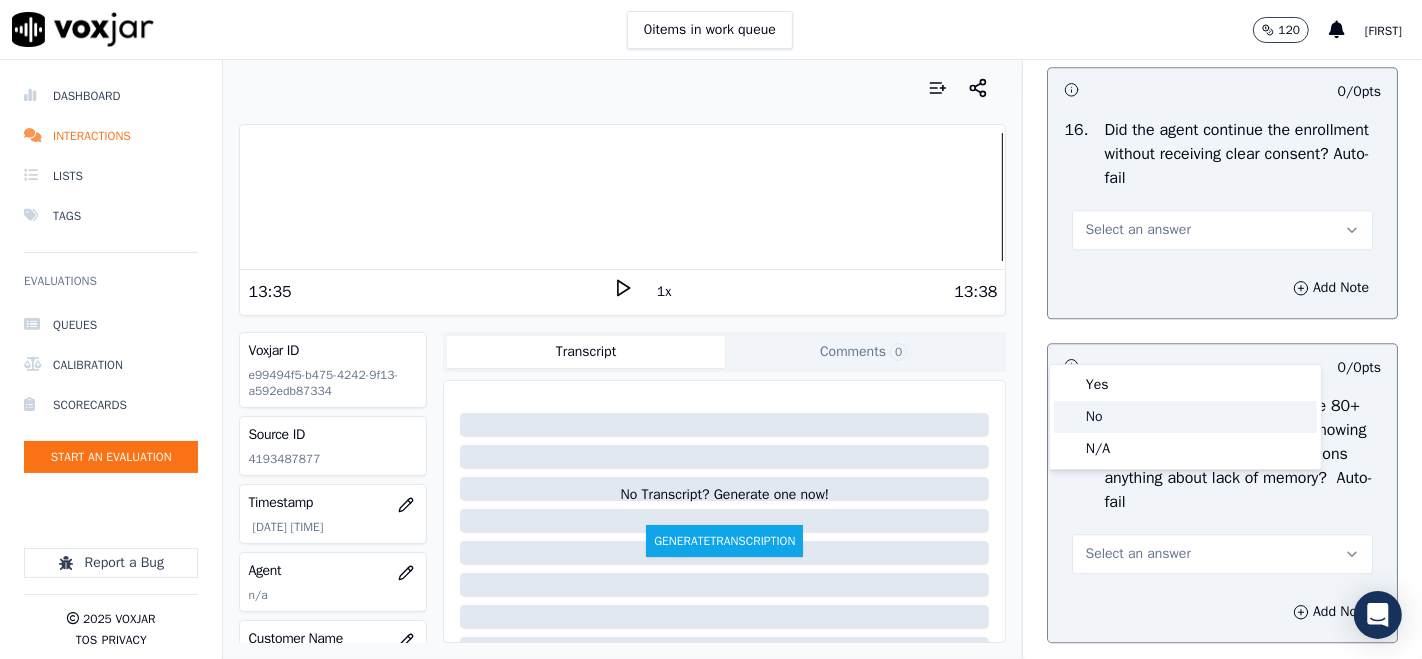 click at bounding box center (1069, 417) 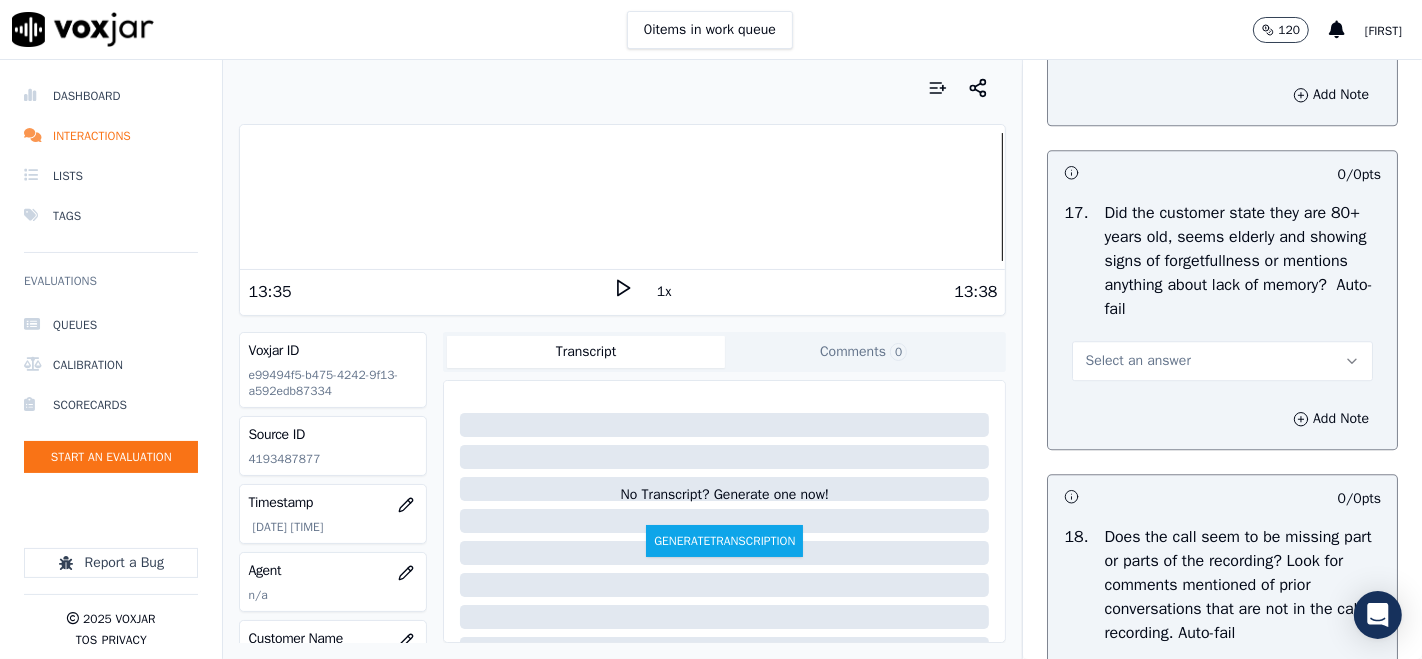 scroll, scrollTop: 4666, scrollLeft: 0, axis: vertical 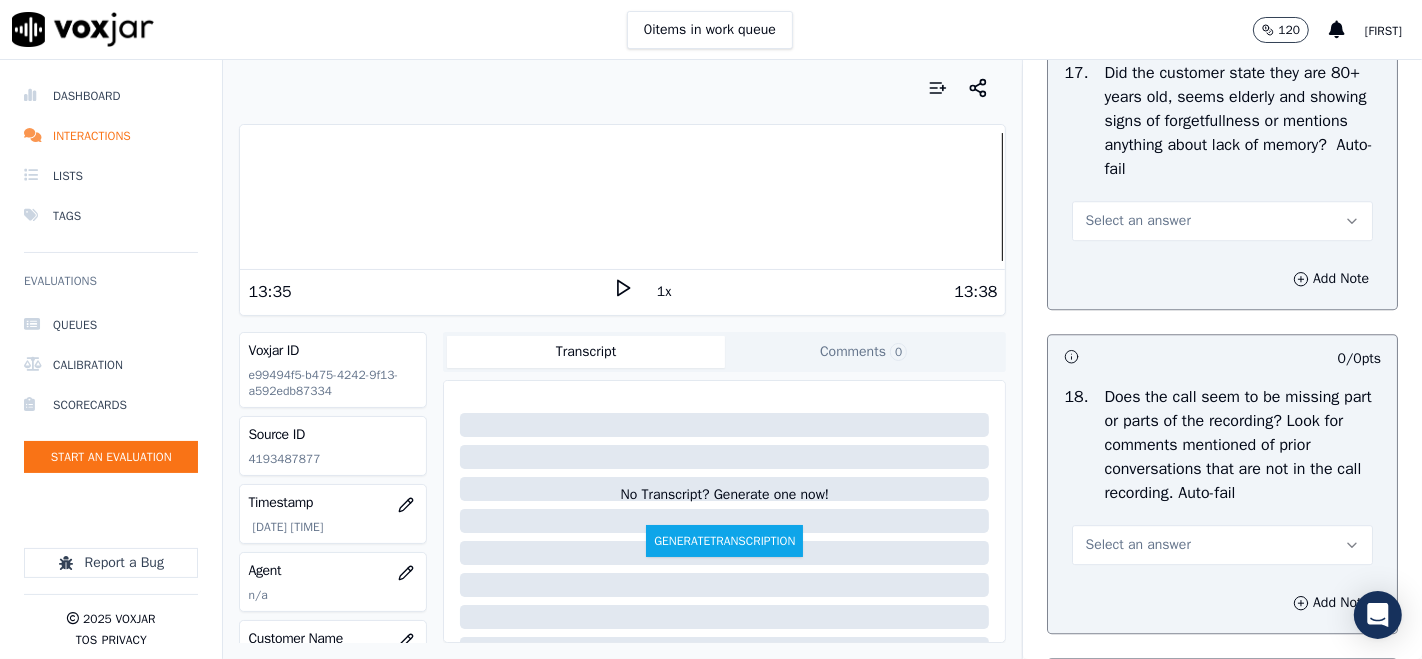 drag, startPoint x: 1140, startPoint y: 313, endPoint x: 1137, endPoint y: 324, distance: 11.401754 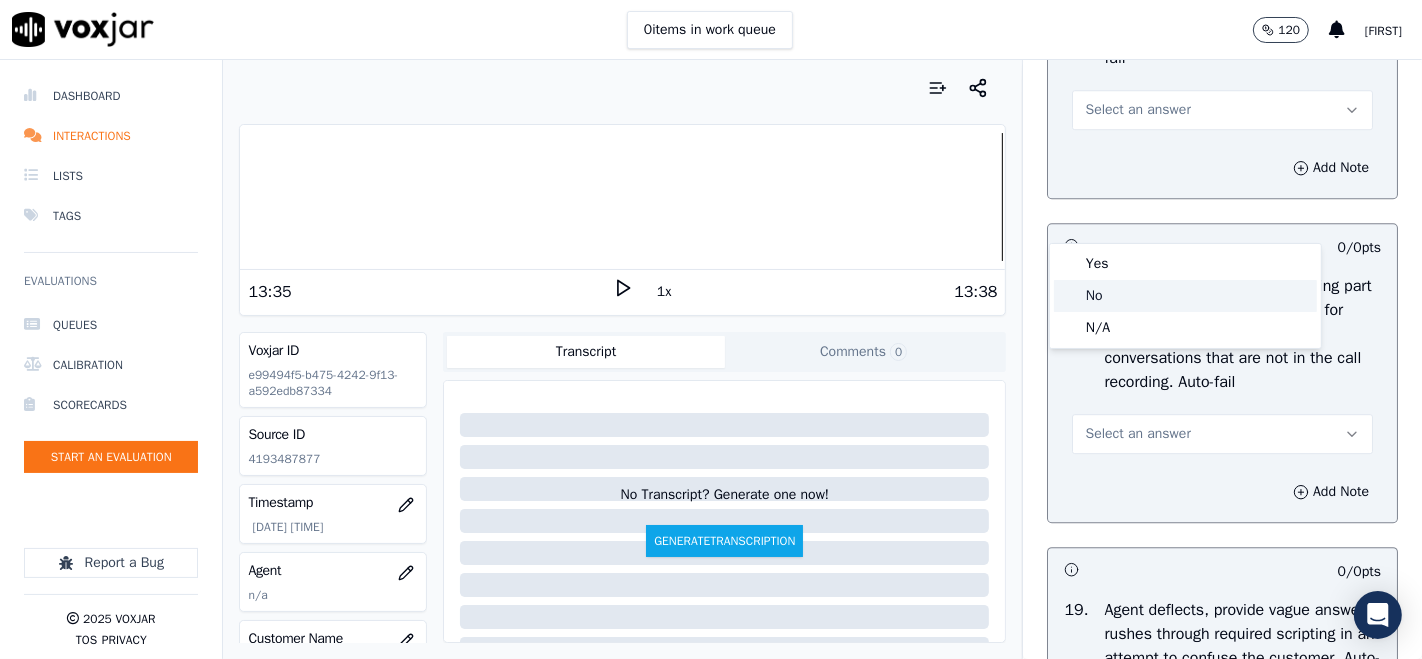 click on "No" 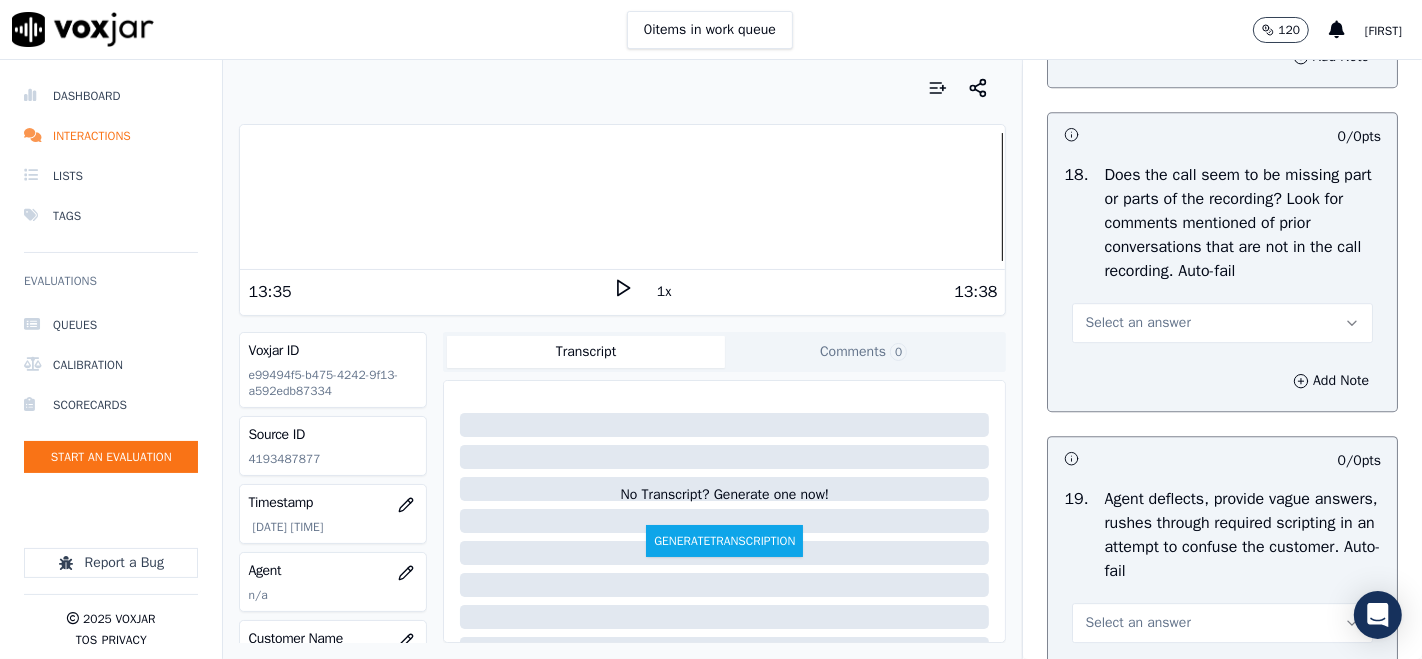 scroll, scrollTop: 5000, scrollLeft: 0, axis: vertical 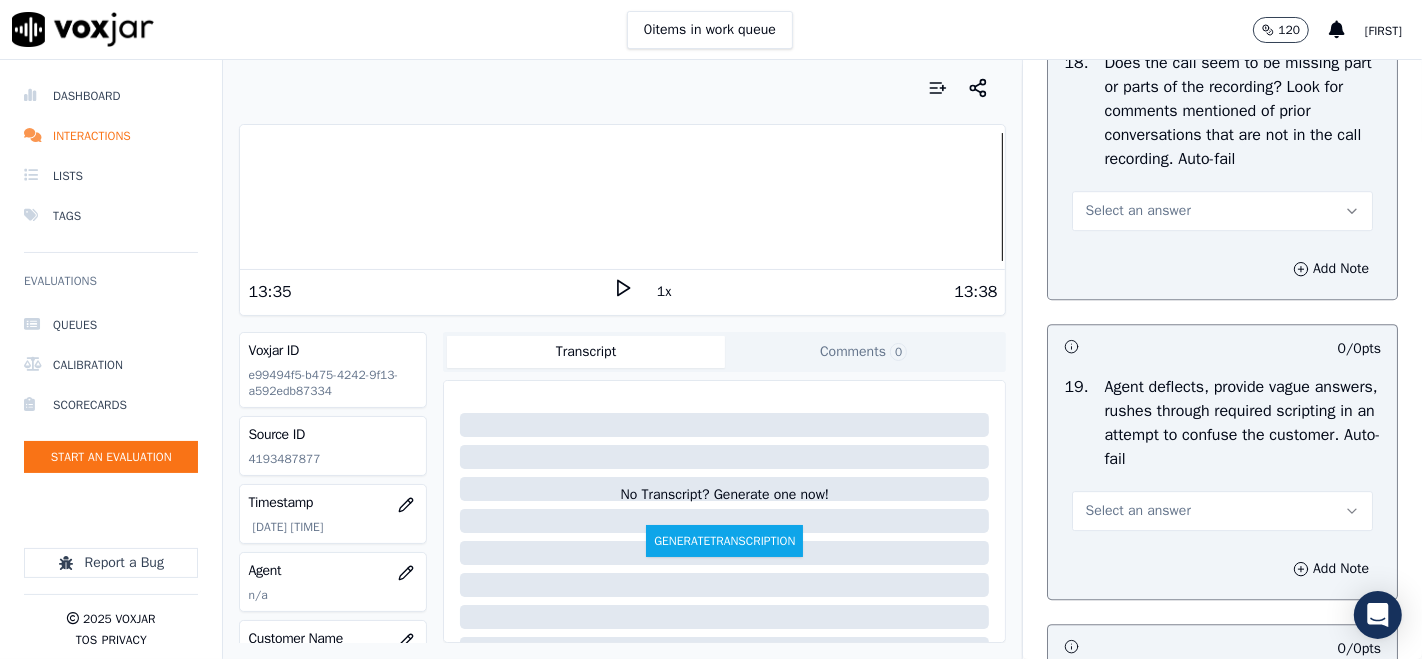 click on "Select an answer" at bounding box center (1137, 211) 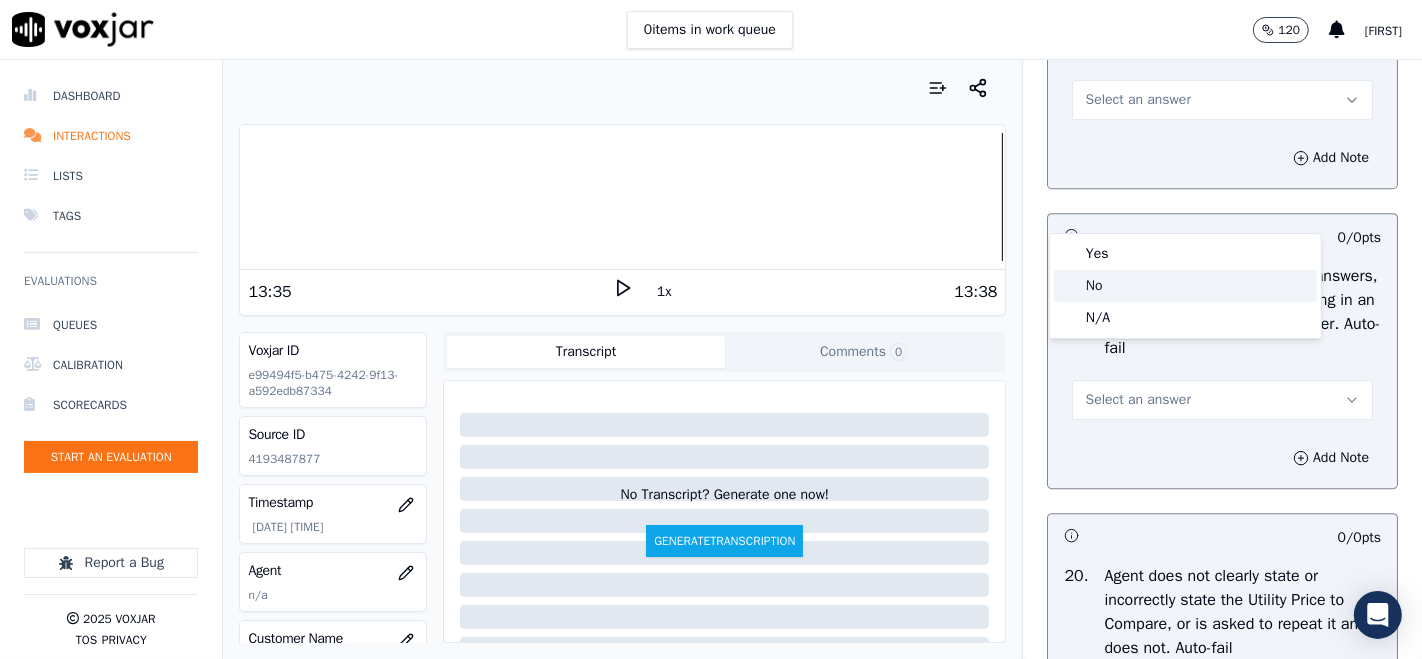 click at bounding box center (1069, 286) 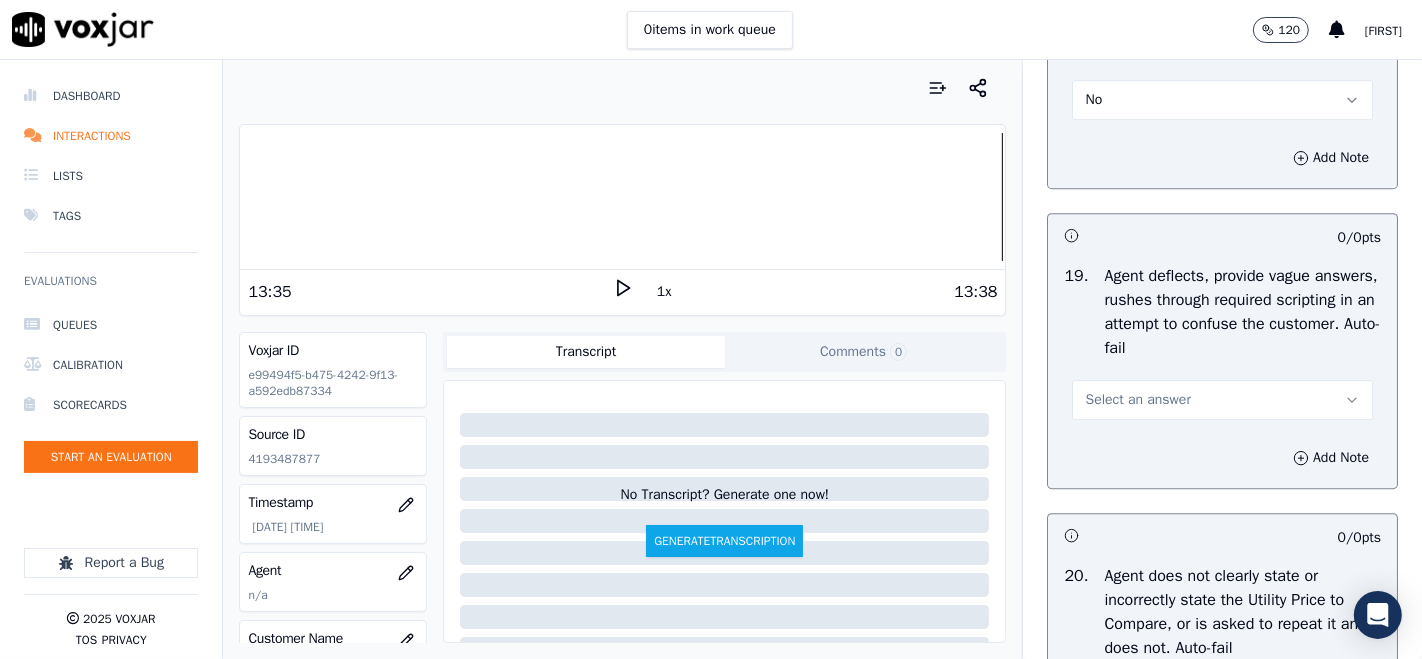 scroll, scrollTop: 5222, scrollLeft: 0, axis: vertical 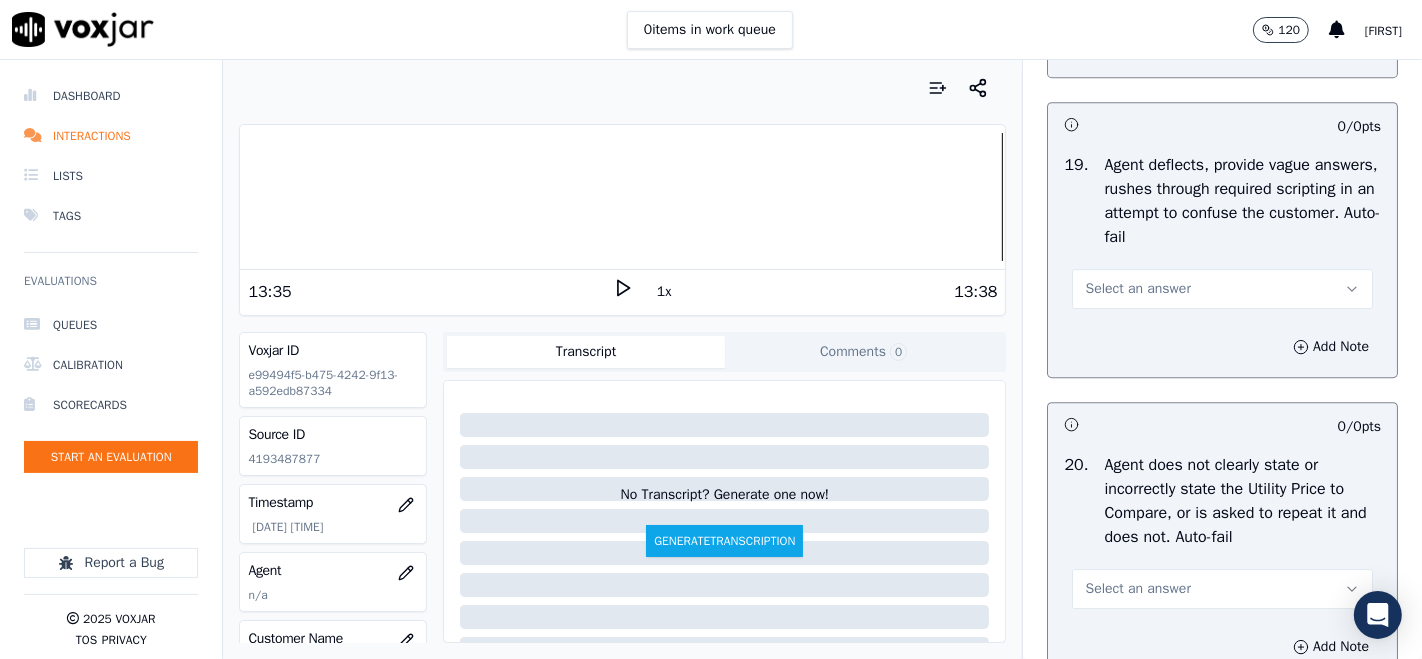 click on "Select an answer" at bounding box center (1222, 289) 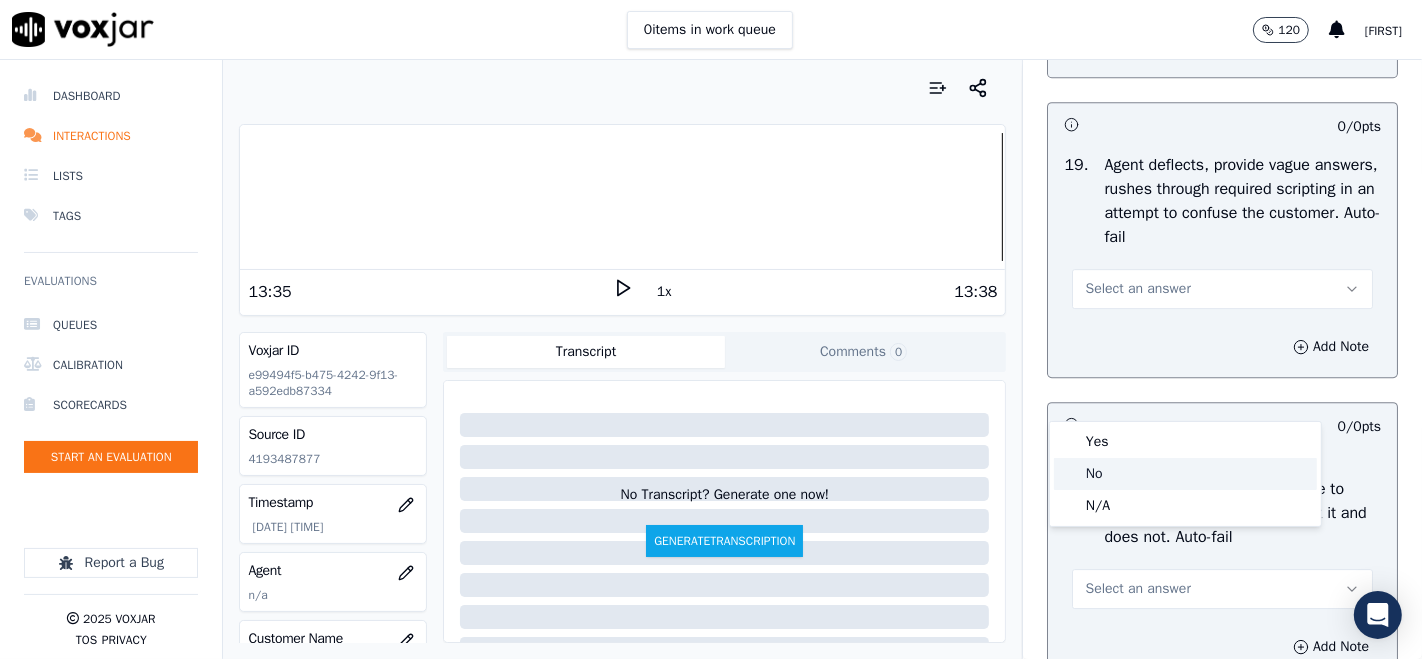 click on "No" 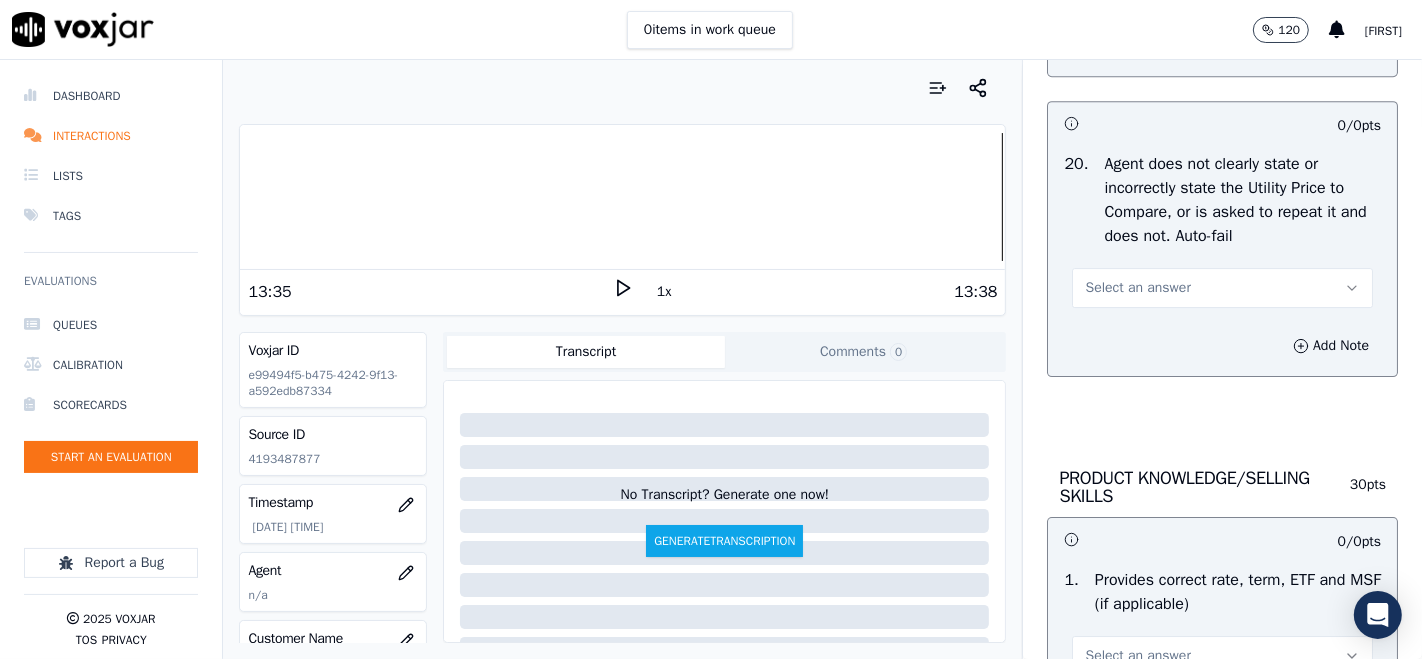 scroll, scrollTop: 5555, scrollLeft: 0, axis: vertical 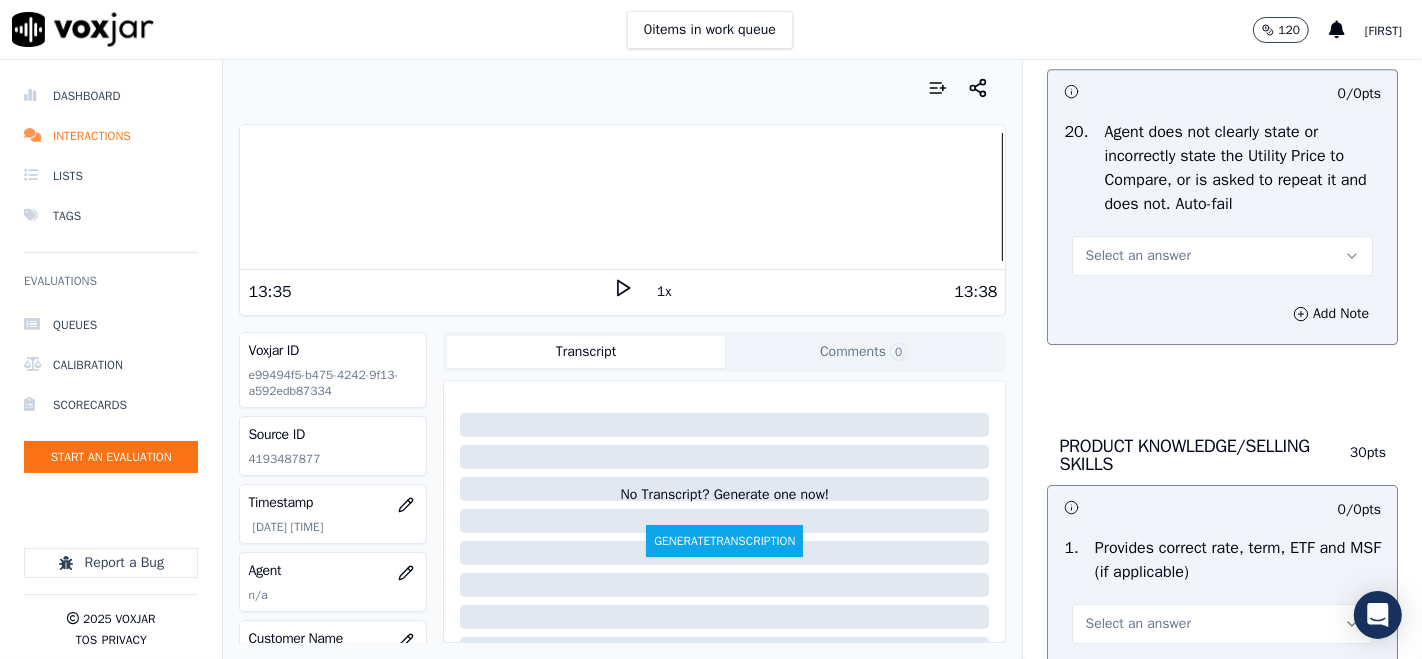 click on "Select an answer" at bounding box center [1137, 256] 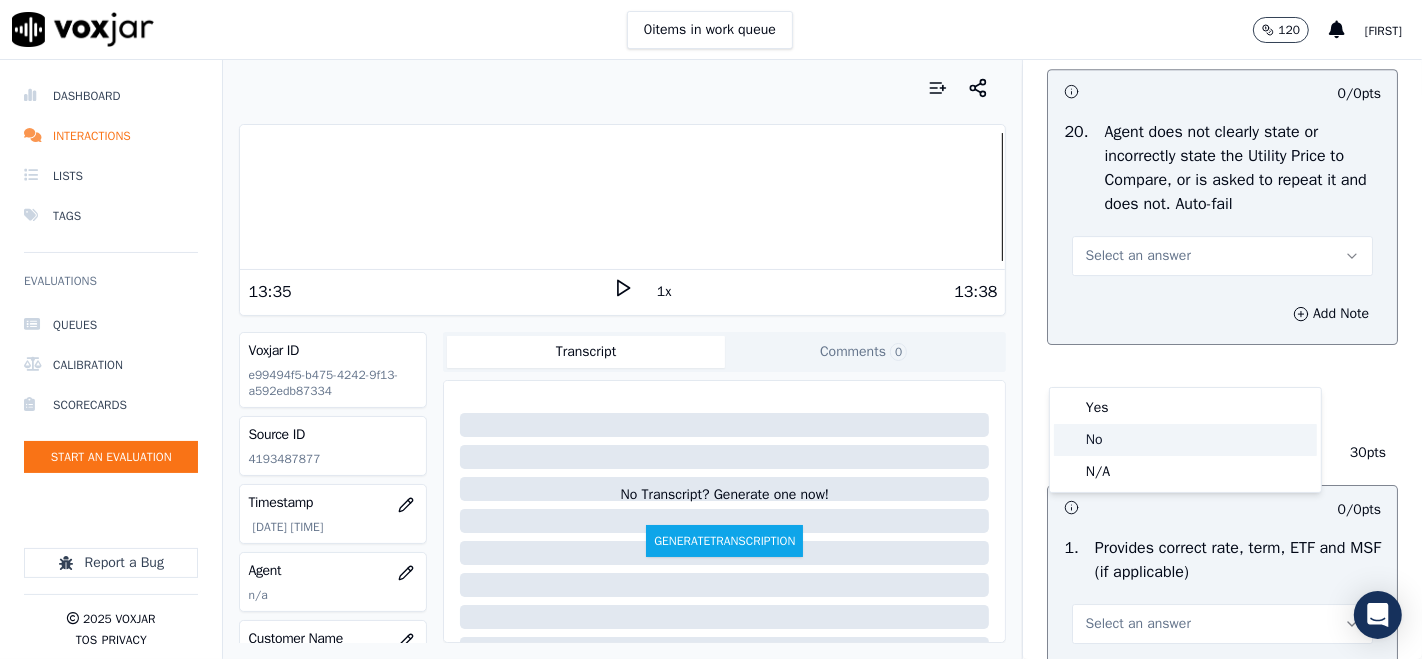 click at bounding box center [1069, 440] 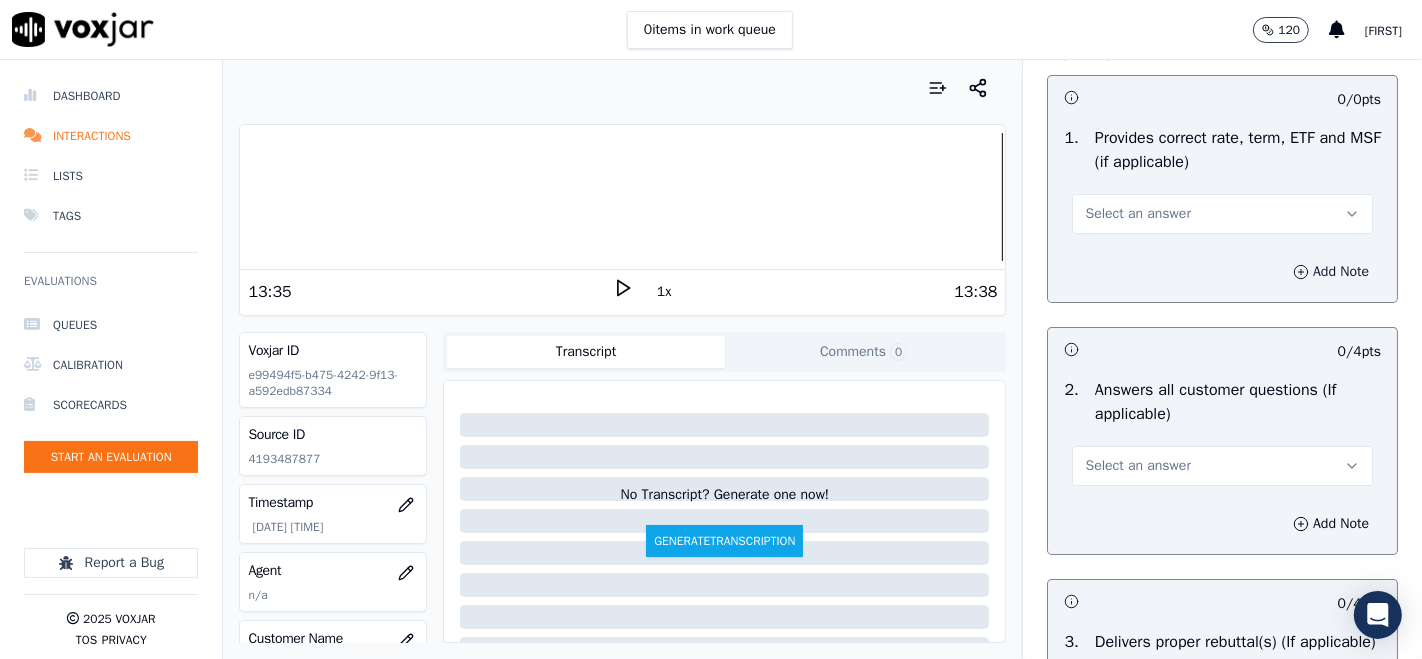 scroll, scrollTop: 6000, scrollLeft: 0, axis: vertical 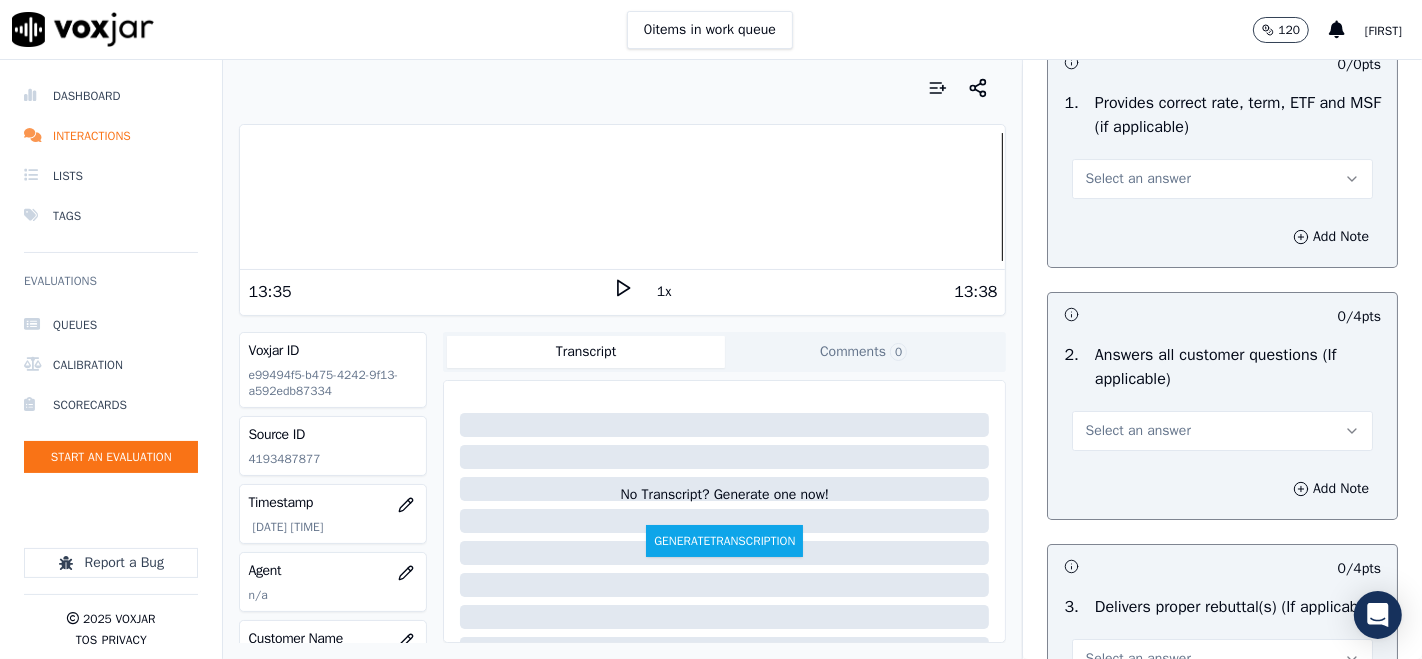 drag, startPoint x: 1279, startPoint y: 272, endPoint x: 1263, endPoint y: 307, distance: 38.483765 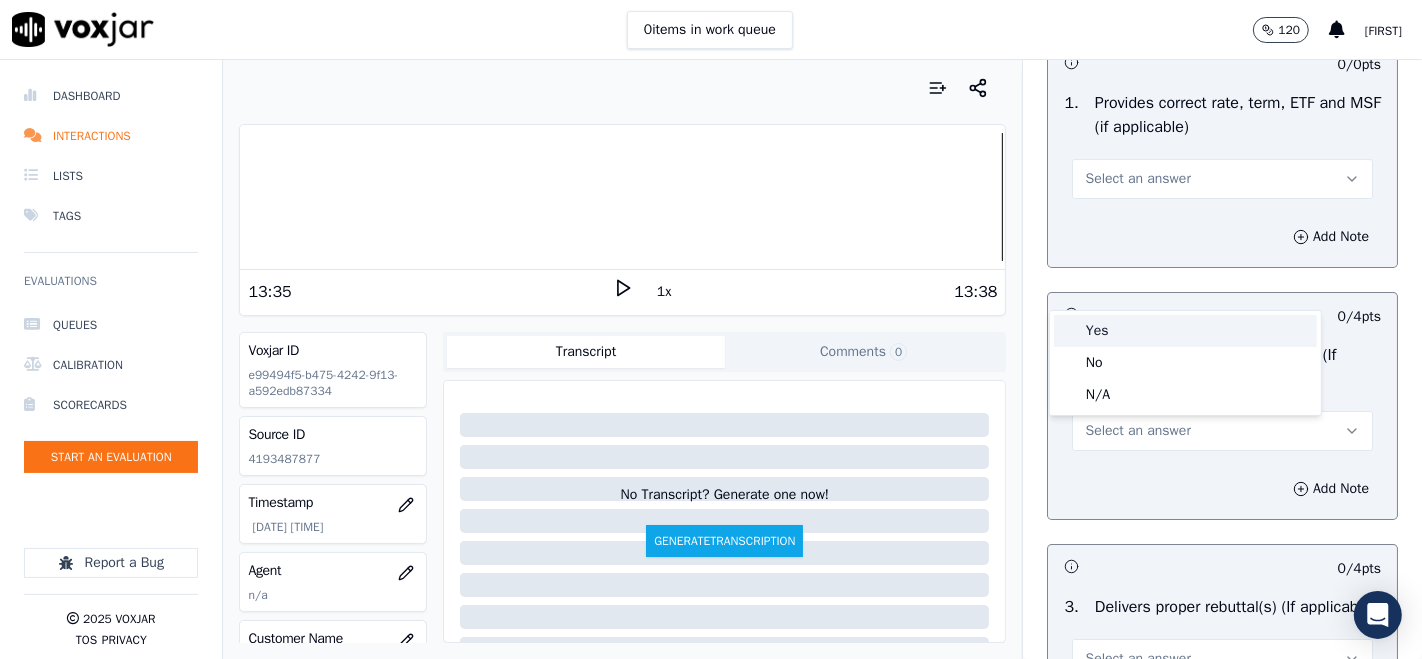 drag, startPoint x: 1160, startPoint y: 321, endPoint x: 1153, endPoint y: 338, distance: 18.384777 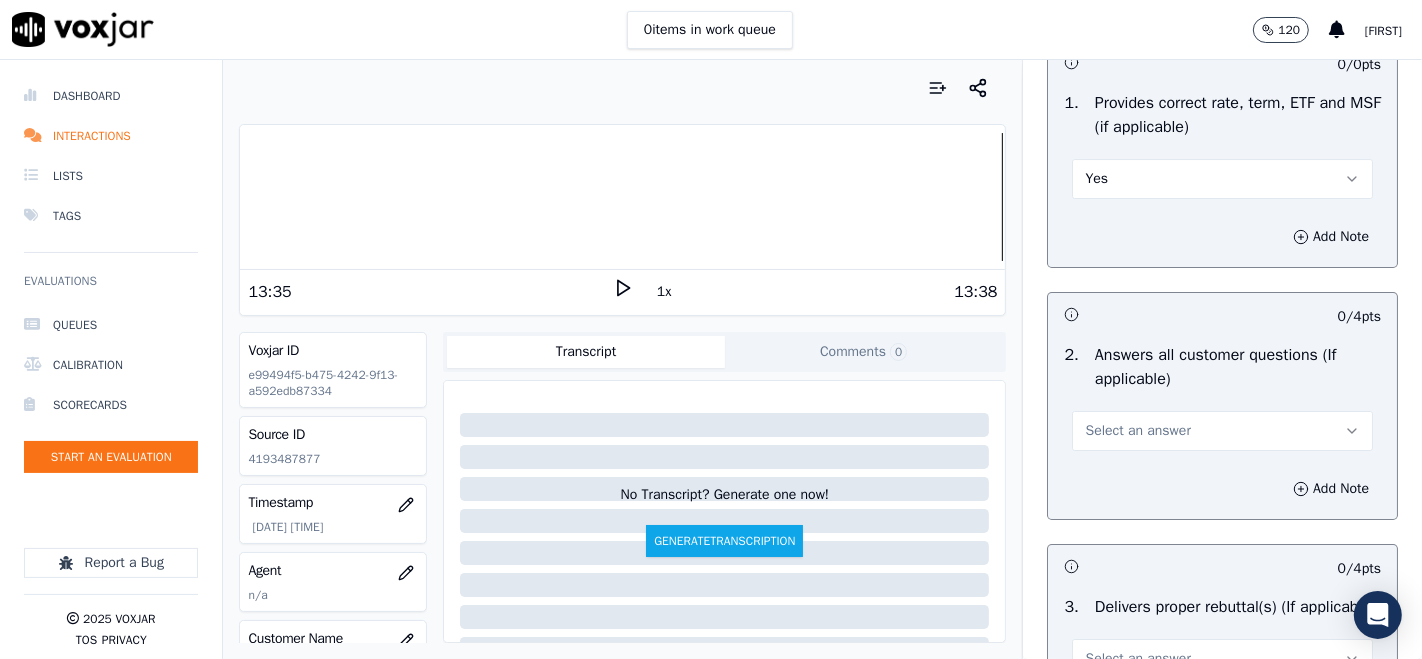 scroll, scrollTop: 6111, scrollLeft: 0, axis: vertical 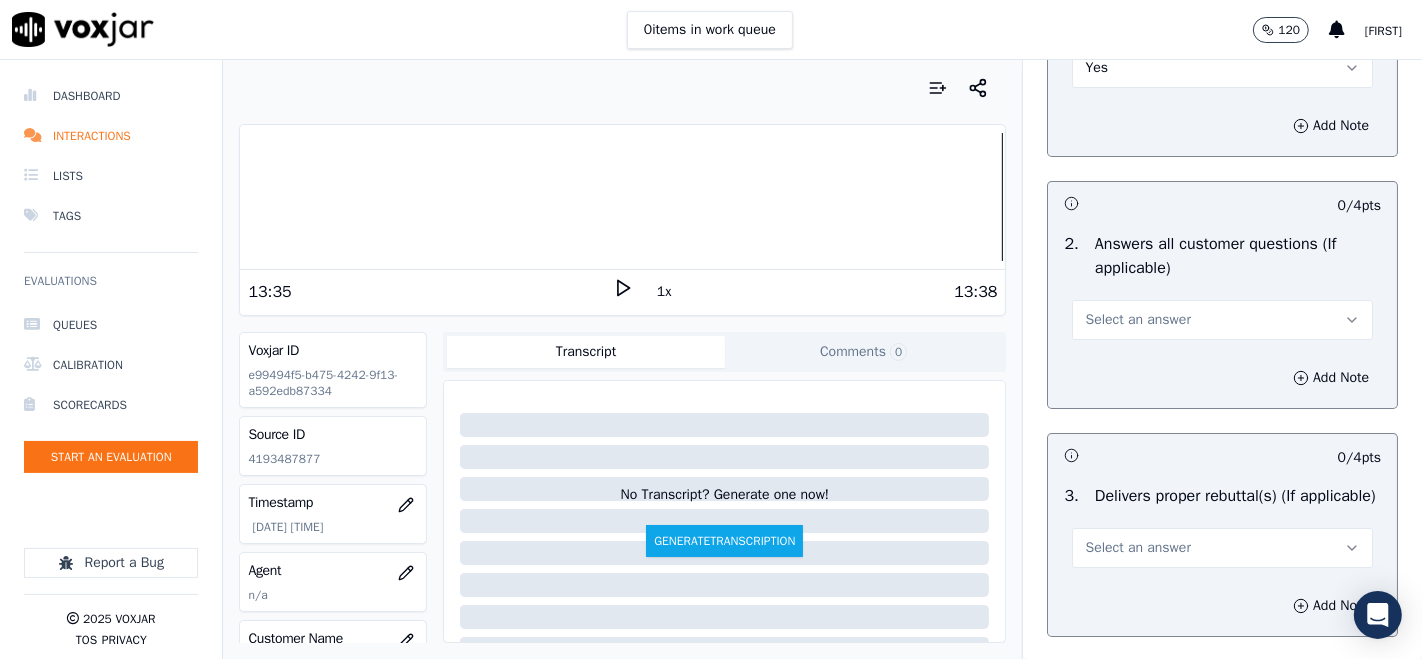click on "Select an answer" at bounding box center (1222, 320) 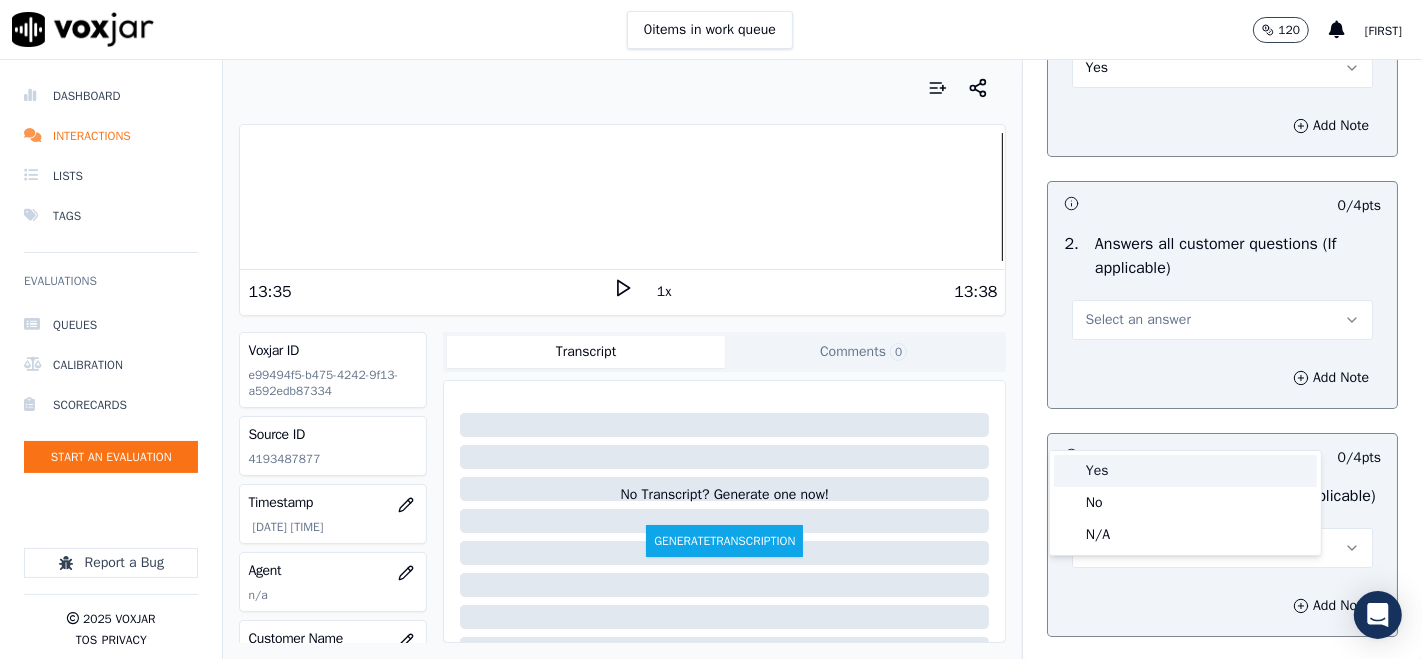 click on "Yes" at bounding box center (1185, 471) 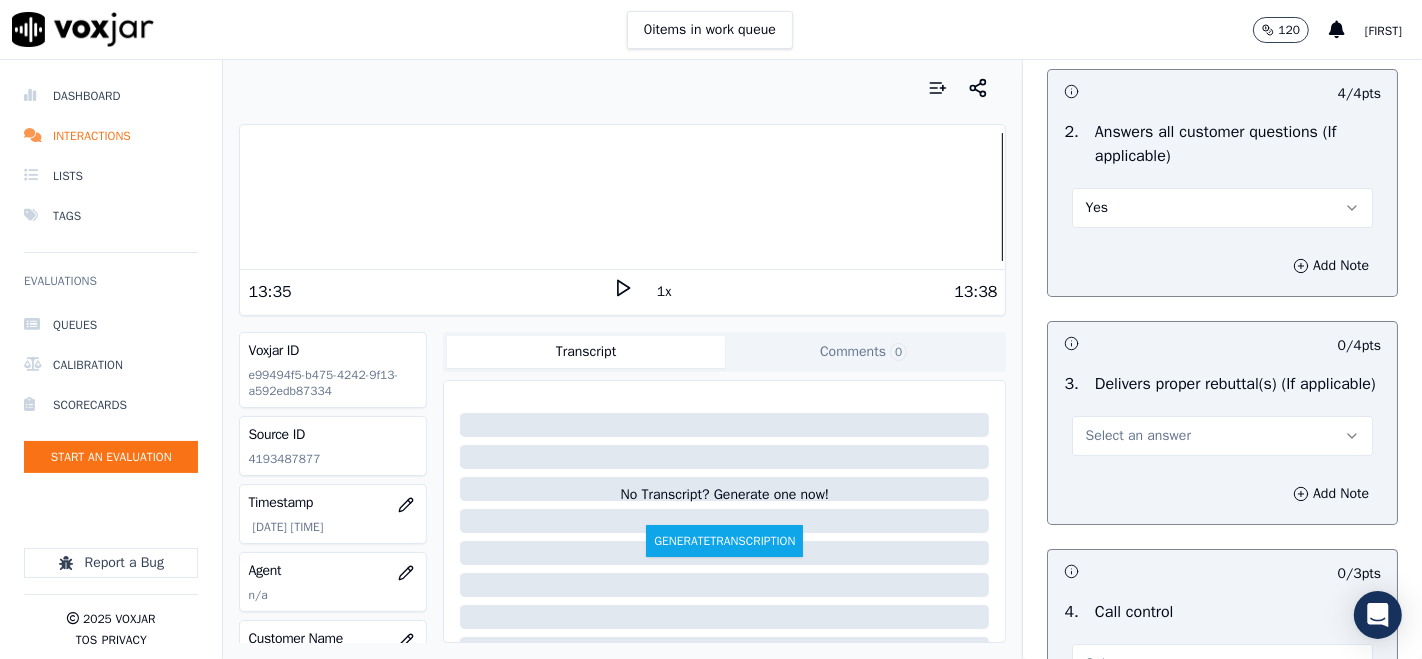scroll, scrollTop: 6333, scrollLeft: 0, axis: vertical 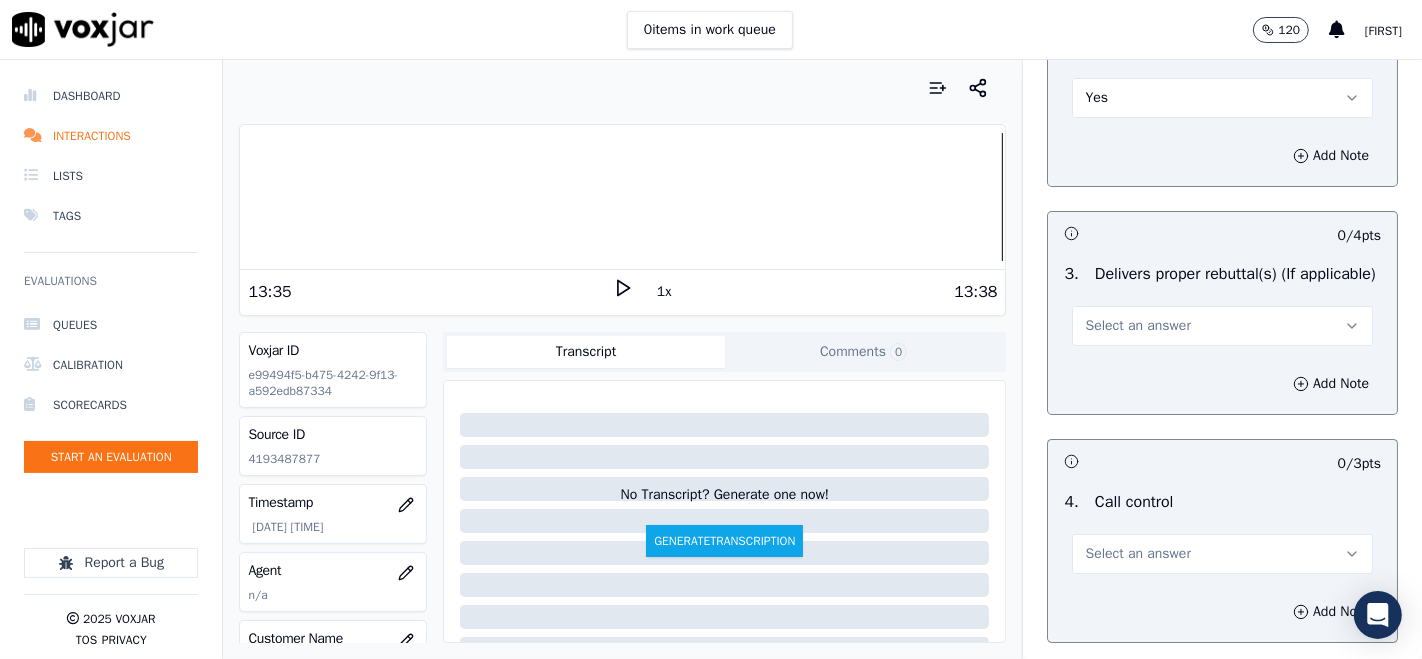 click on "Select an answer" at bounding box center [1222, 326] 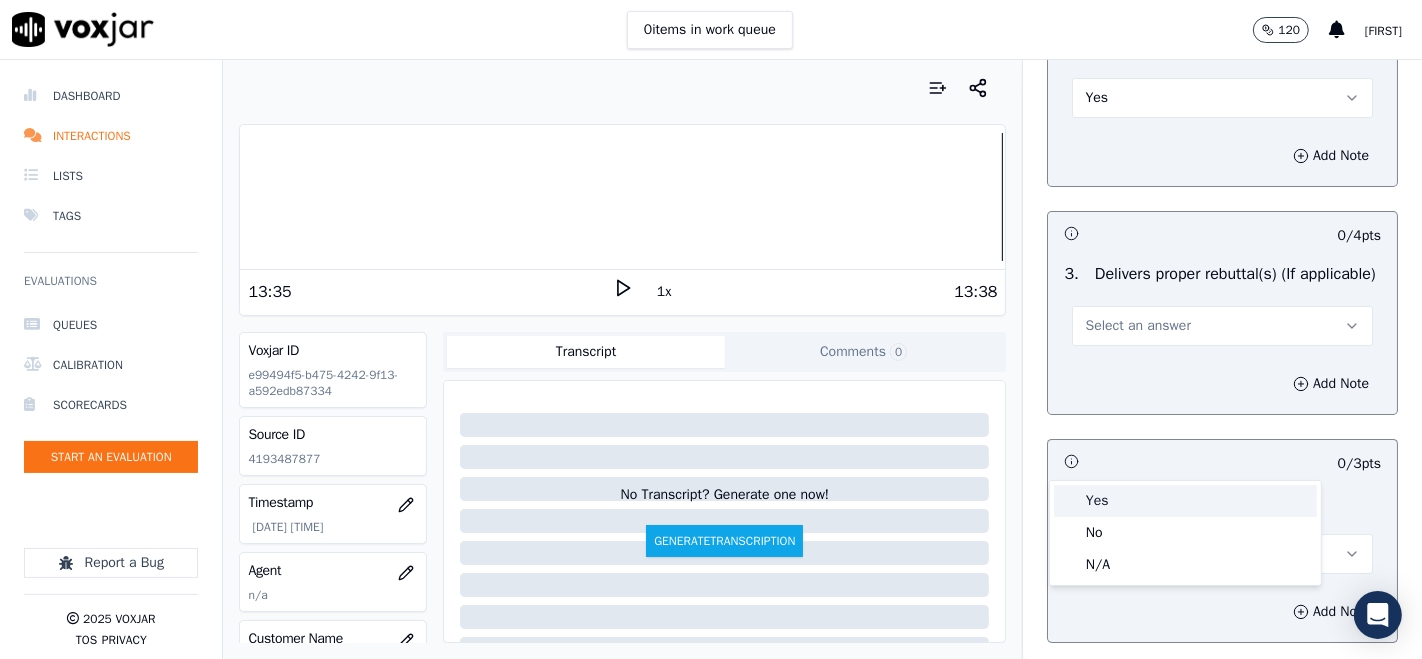 click on "Yes" at bounding box center (1185, 501) 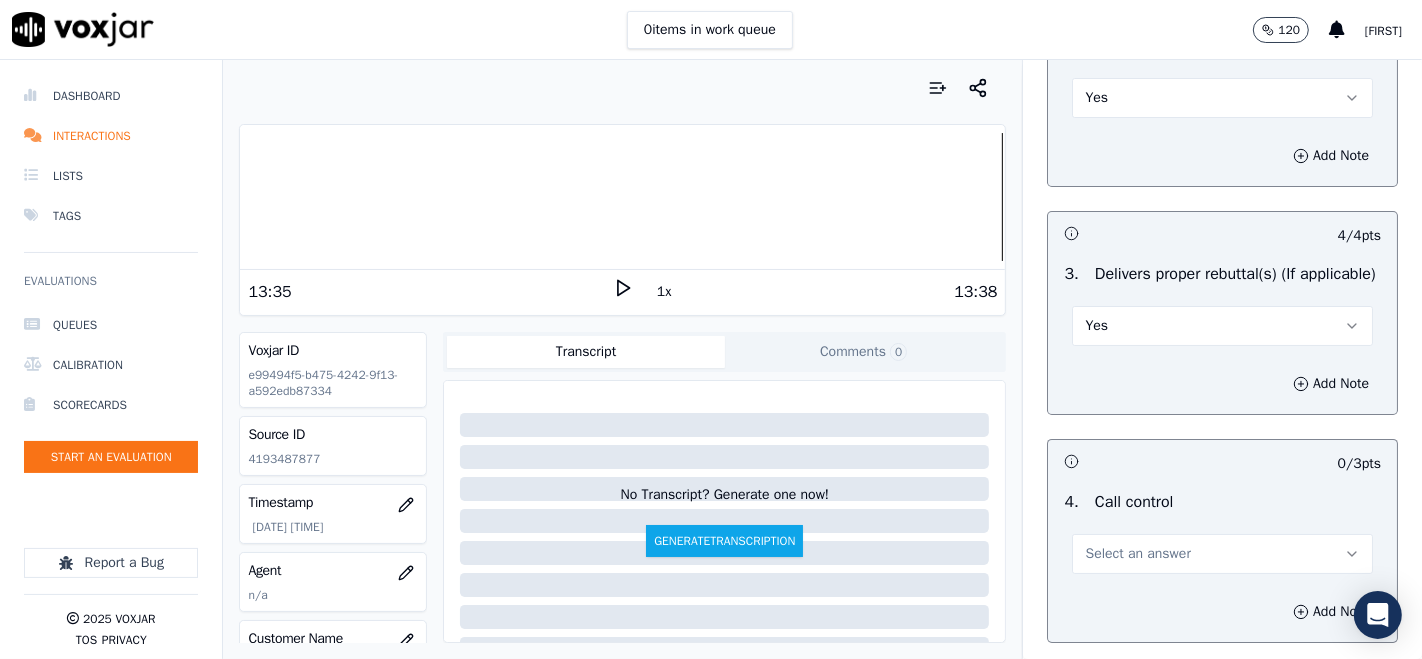 click on "Yes" at bounding box center (1222, 326) 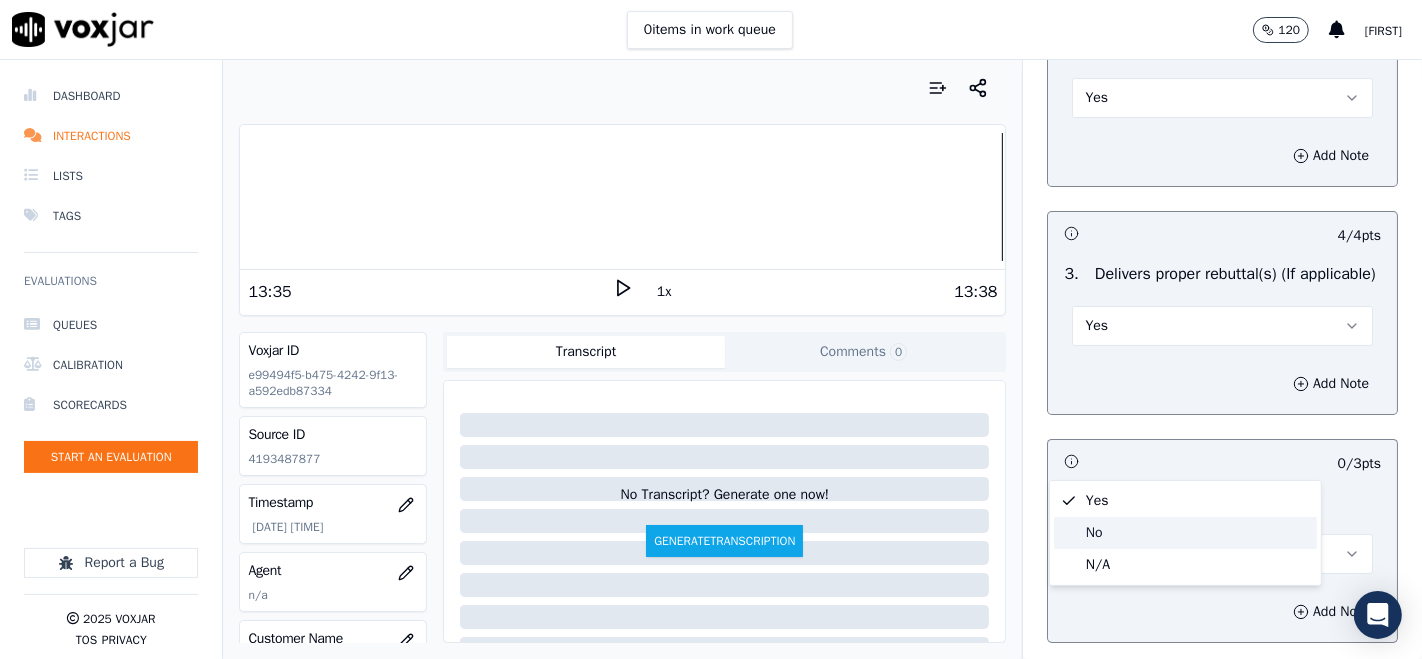 click on "No" 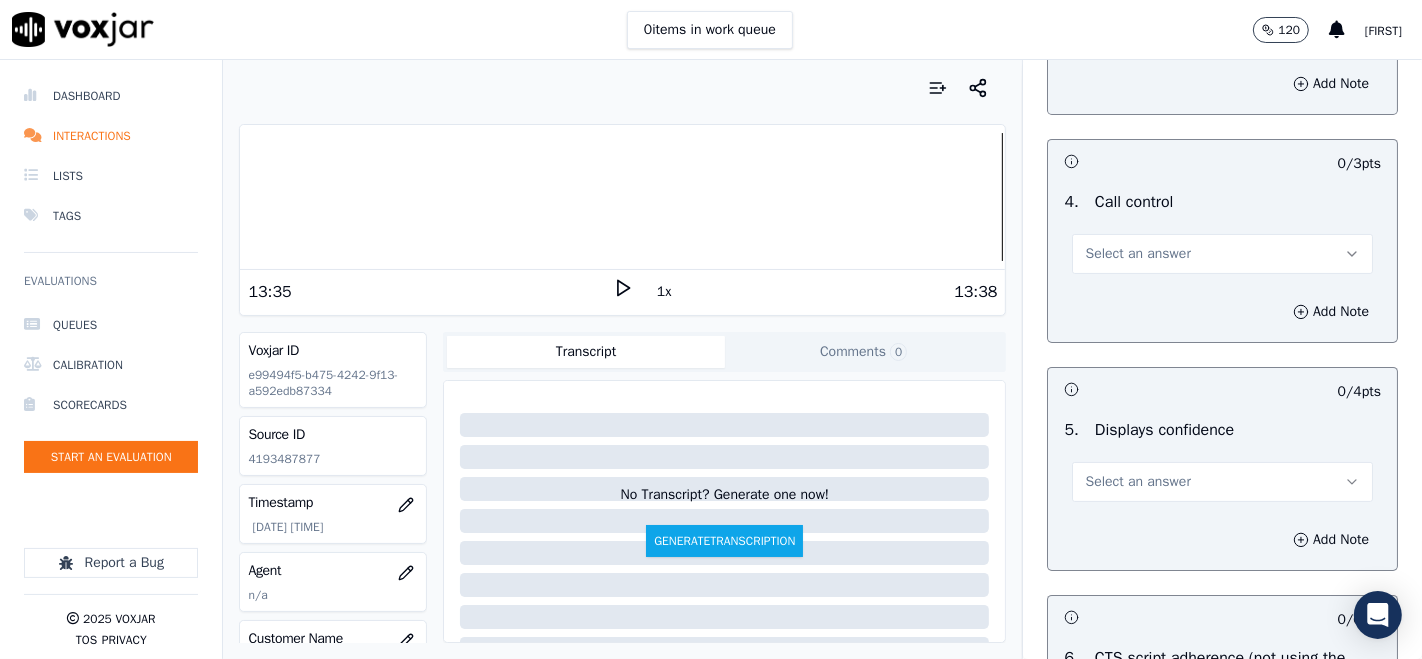 scroll, scrollTop: 6666, scrollLeft: 0, axis: vertical 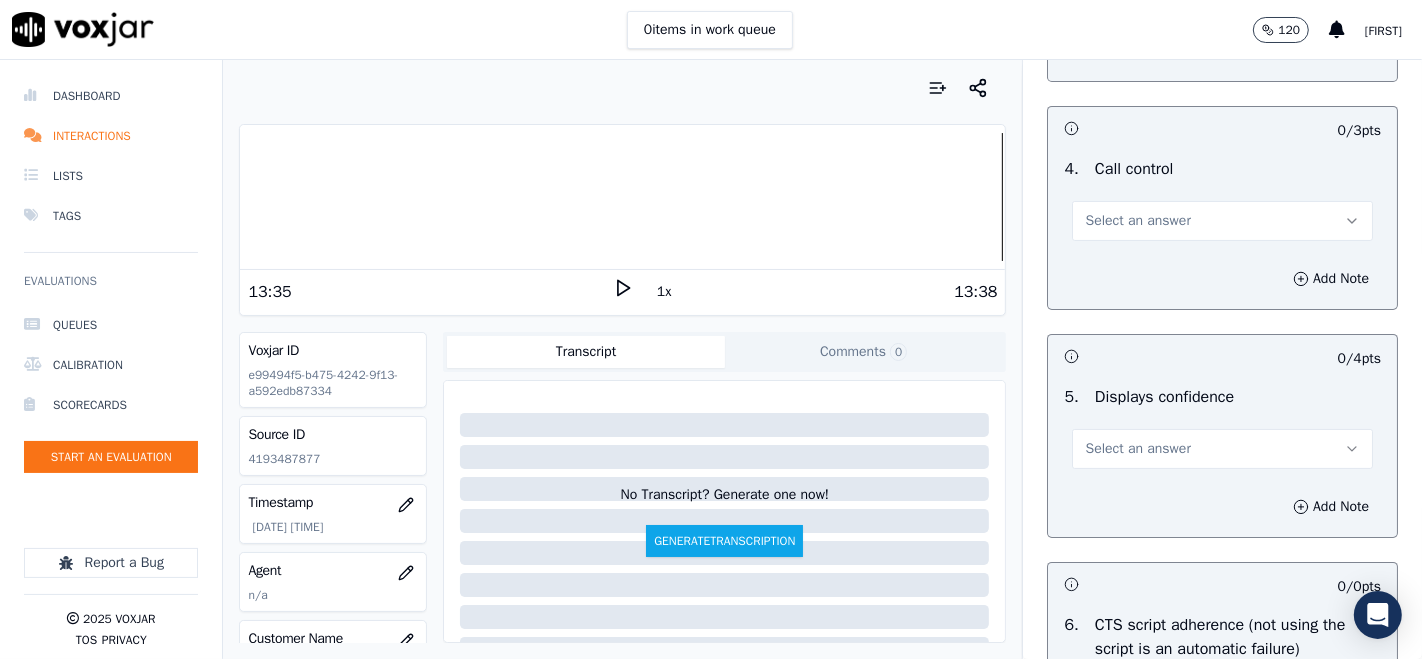 click on "Select an answer" at bounding box center (1222, 221) 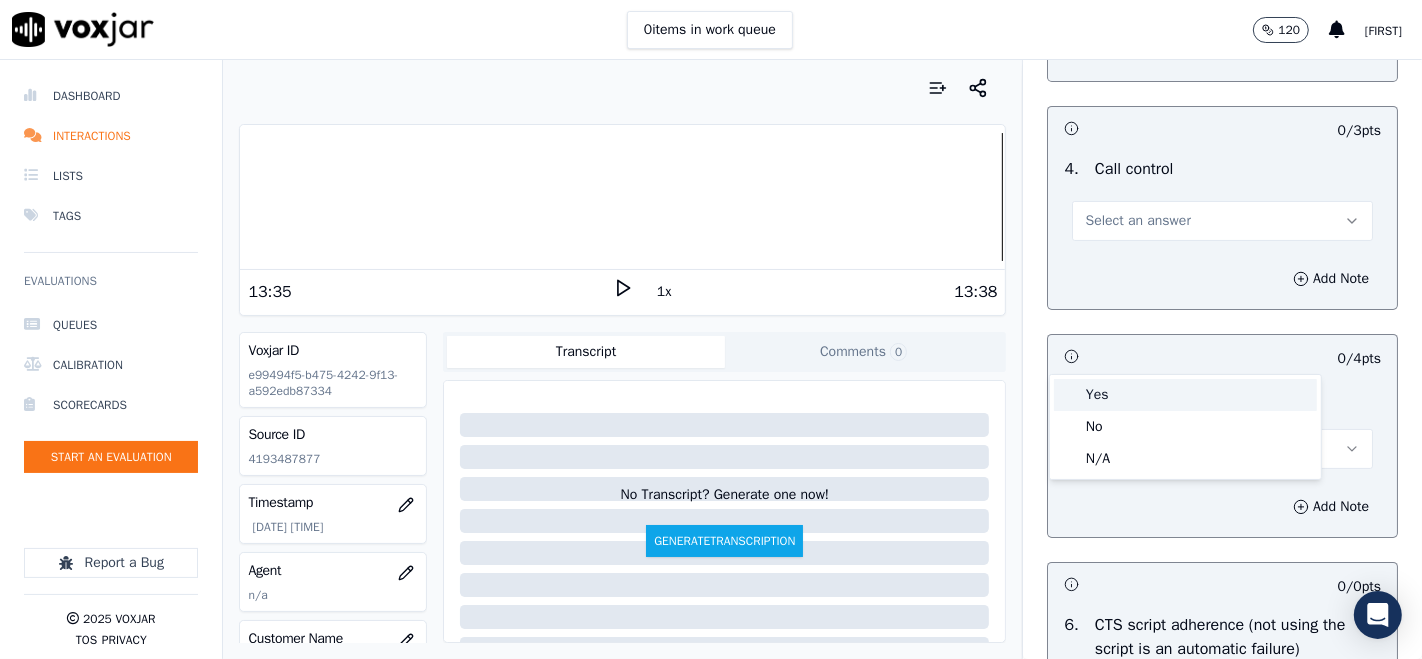 click at bounding box center [1069, 395] 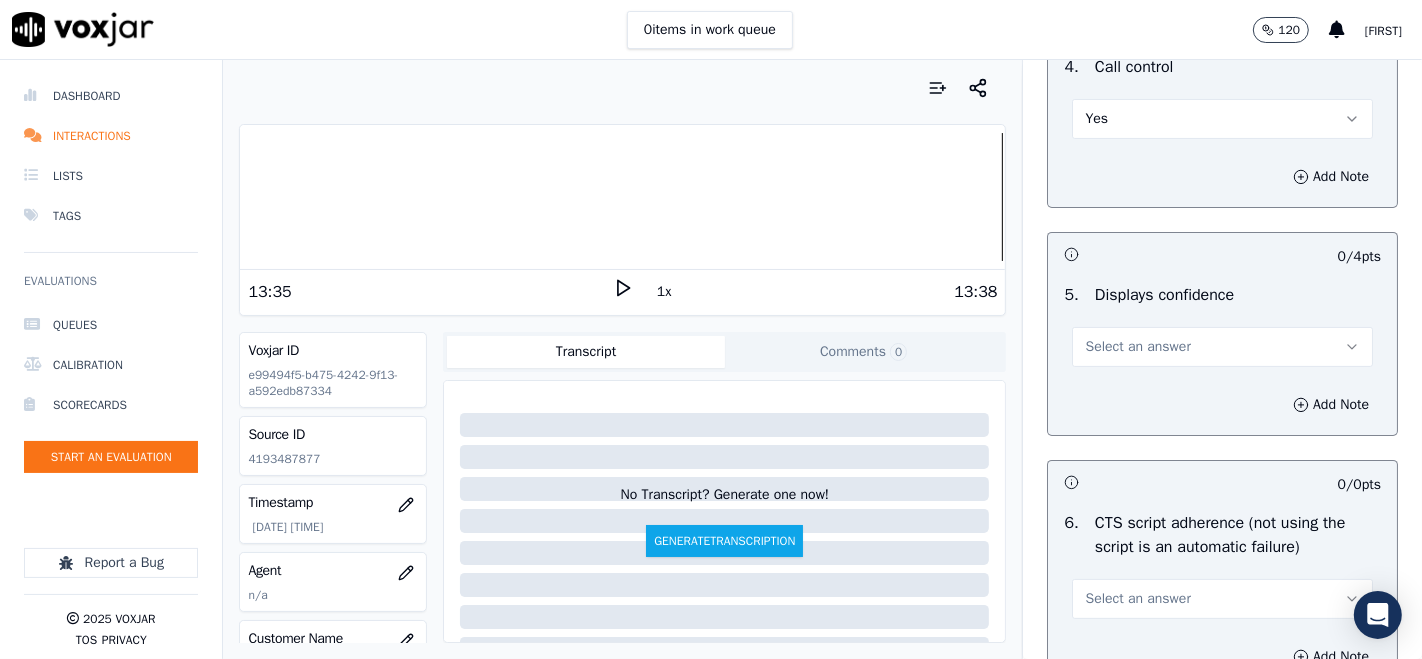 scroll, scrollTop: 6888, scrollLeft: 0, axis: vertical 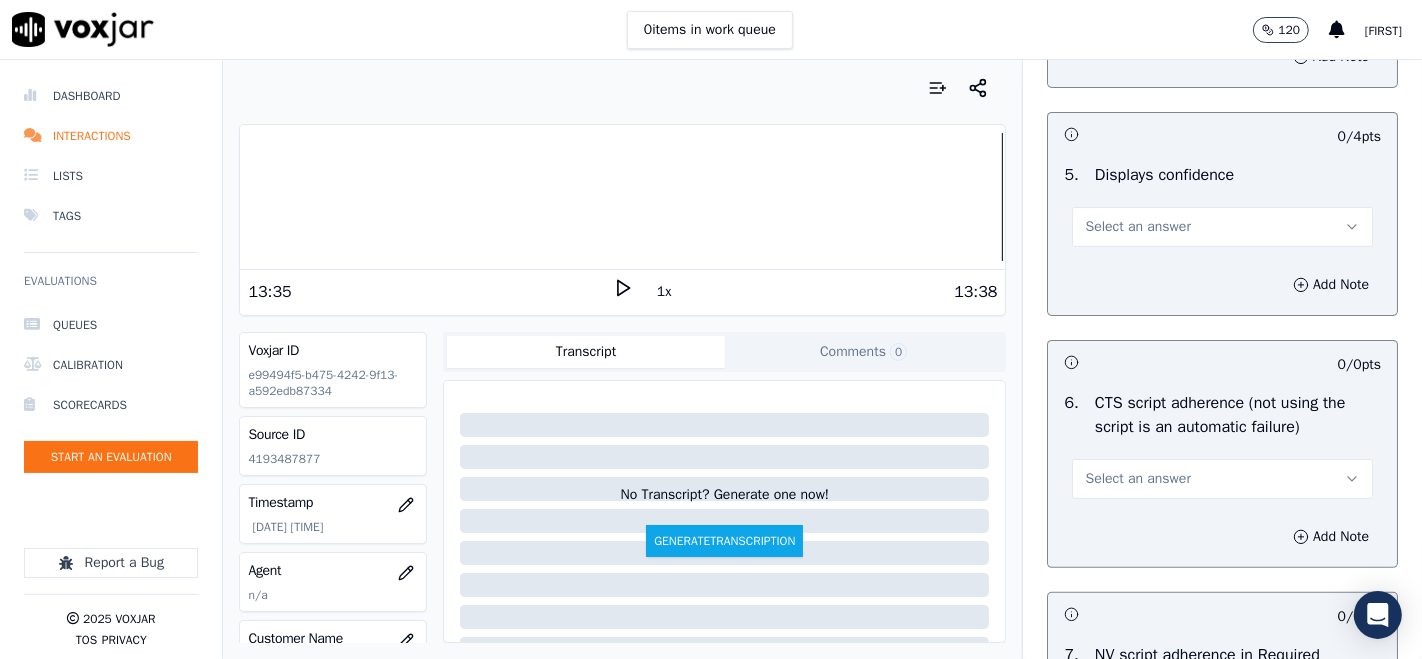 click on "Select an answer" at bounding box center (1137, 227) 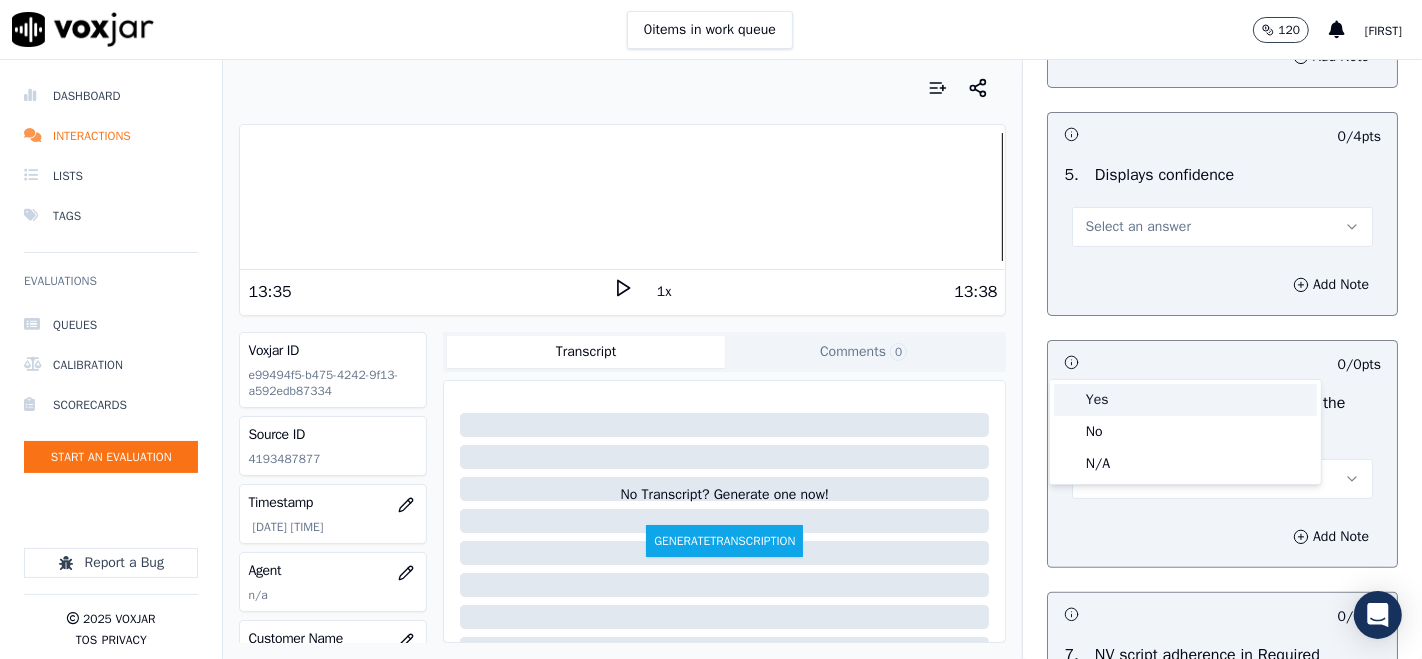 click on "Yes" at bounding box center (1185, 400) 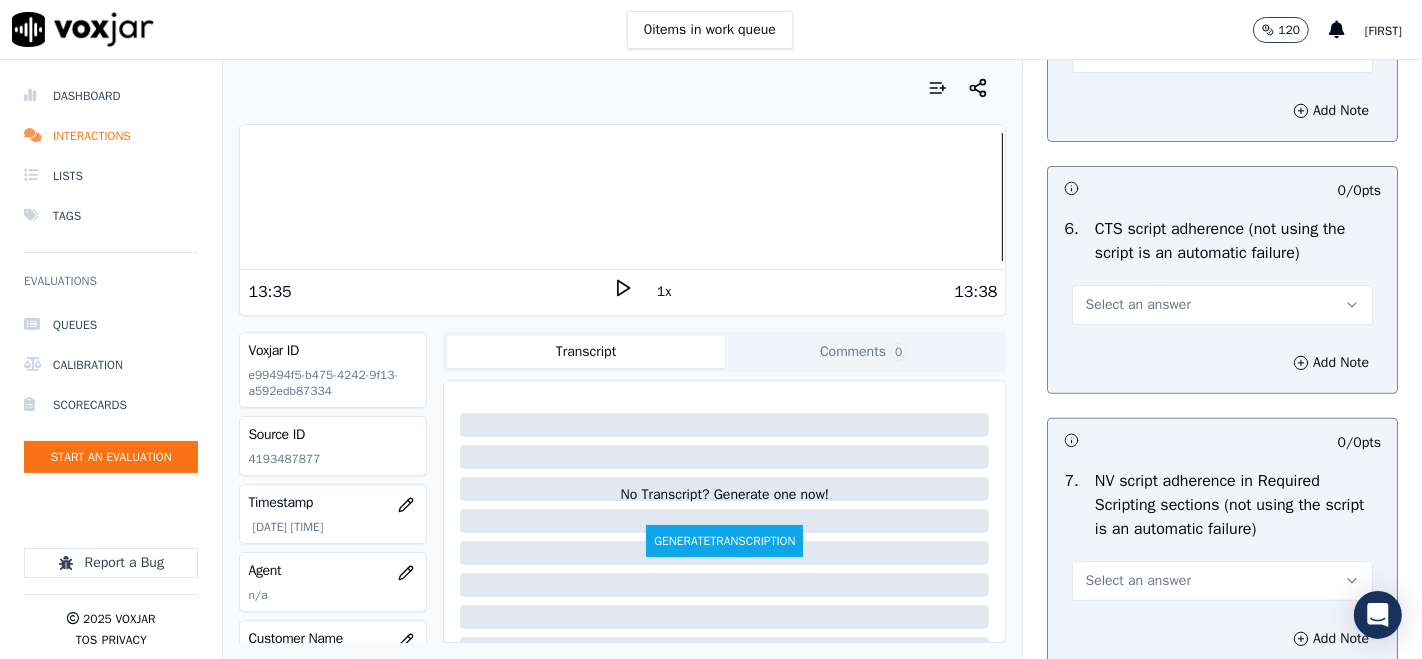 scroll, scrollTop: 7111, scrollLeft: 0, axis: vertical 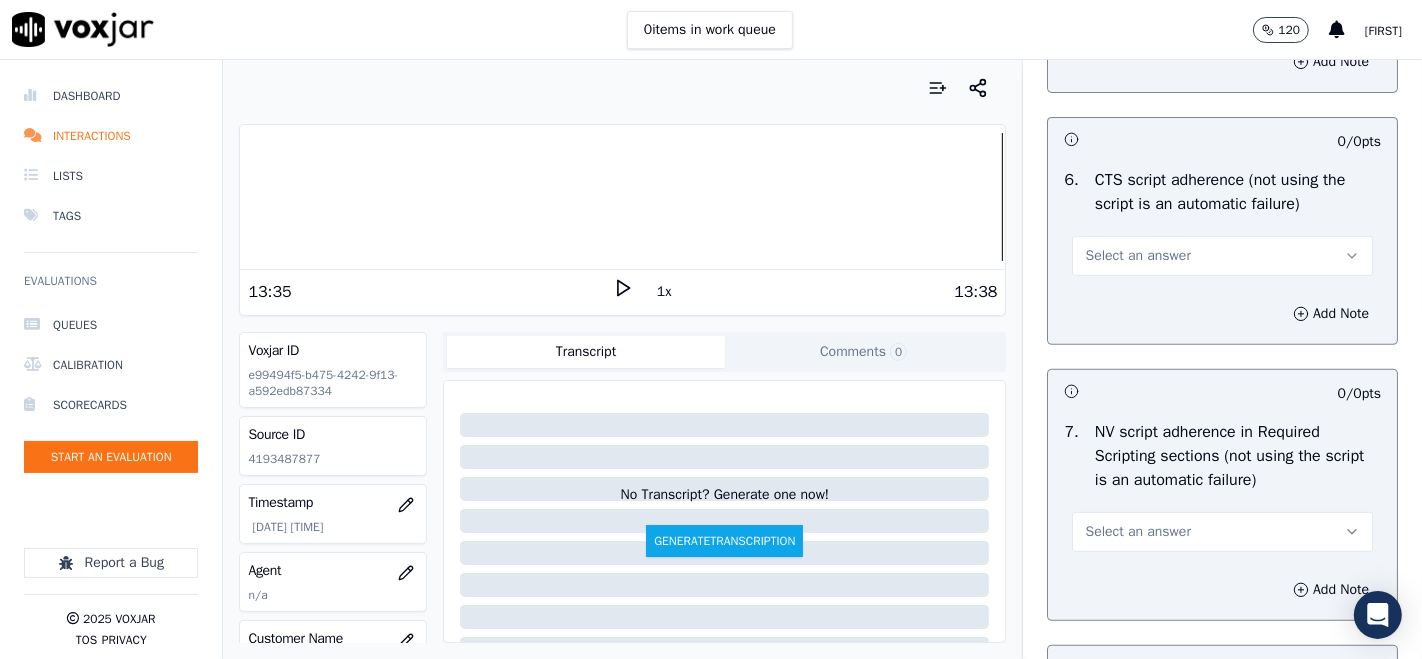 click on "Select an answer" at bounding box center (1137, 256) 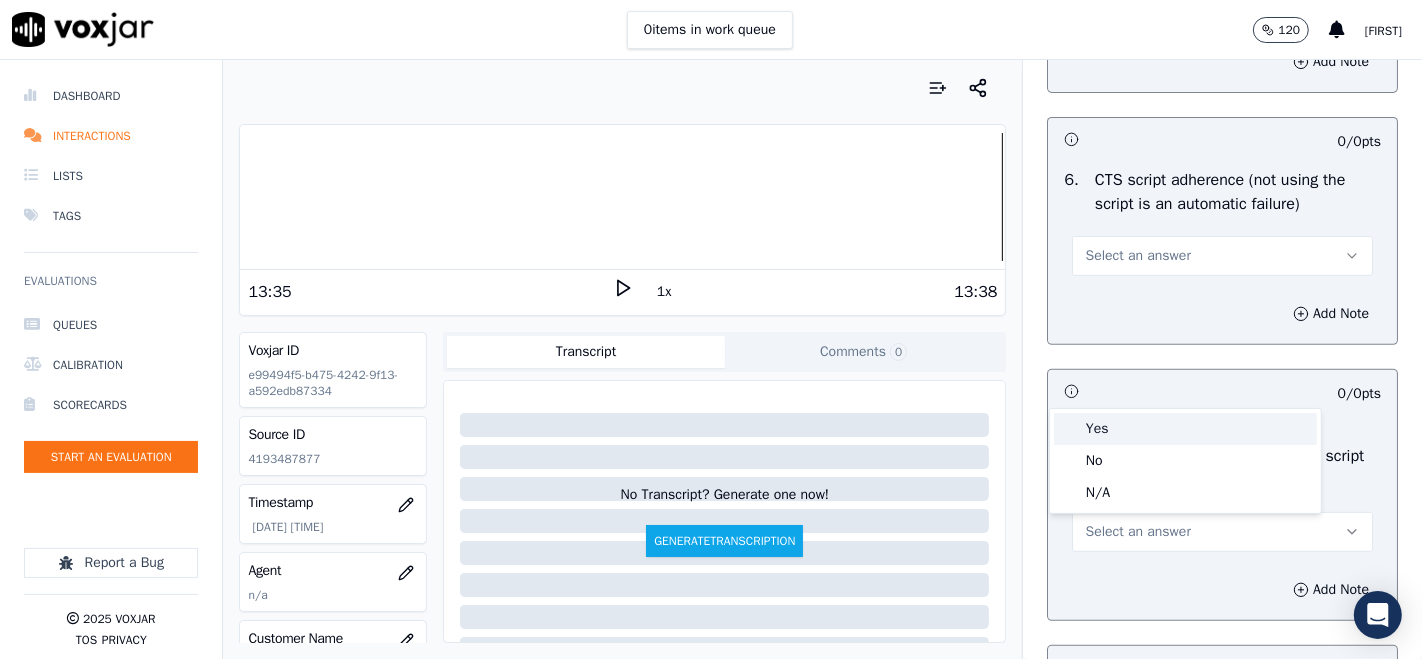 click on "Yes" at bounding box center [1185, 429] 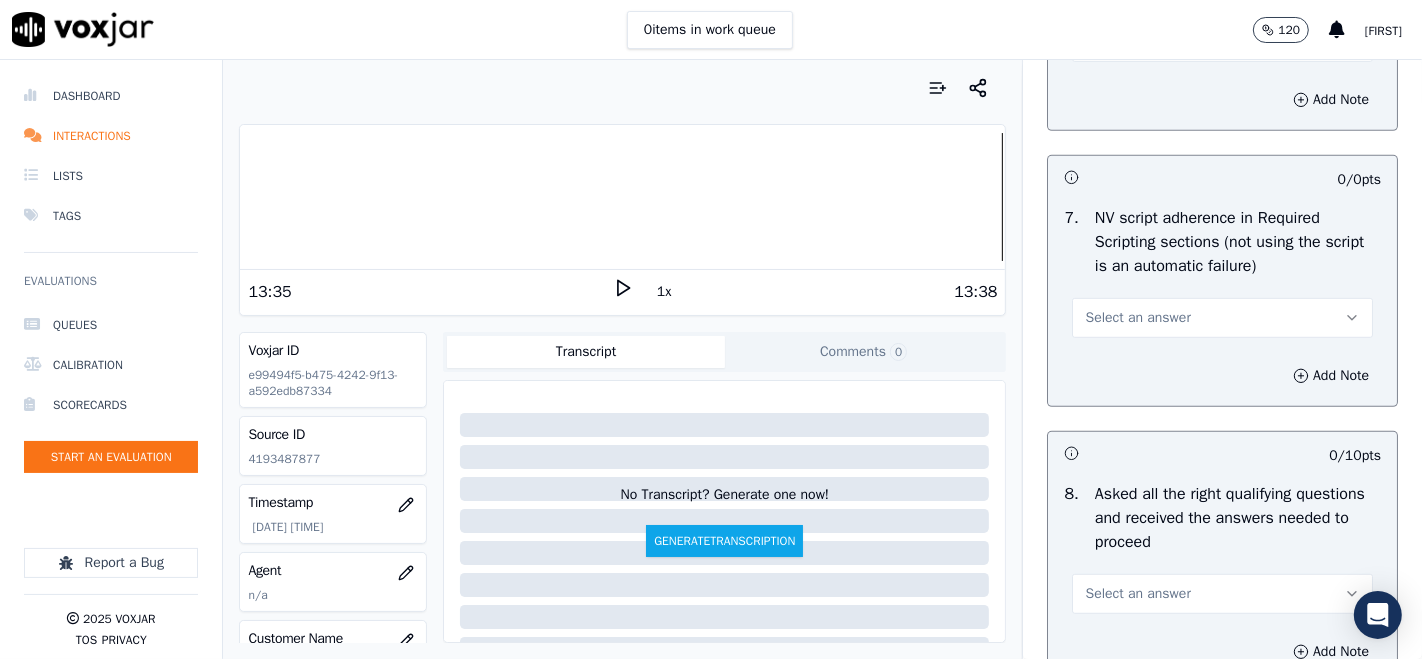 scroll, scrollTop: 7333, scrollLeft: 0, axis: vertical 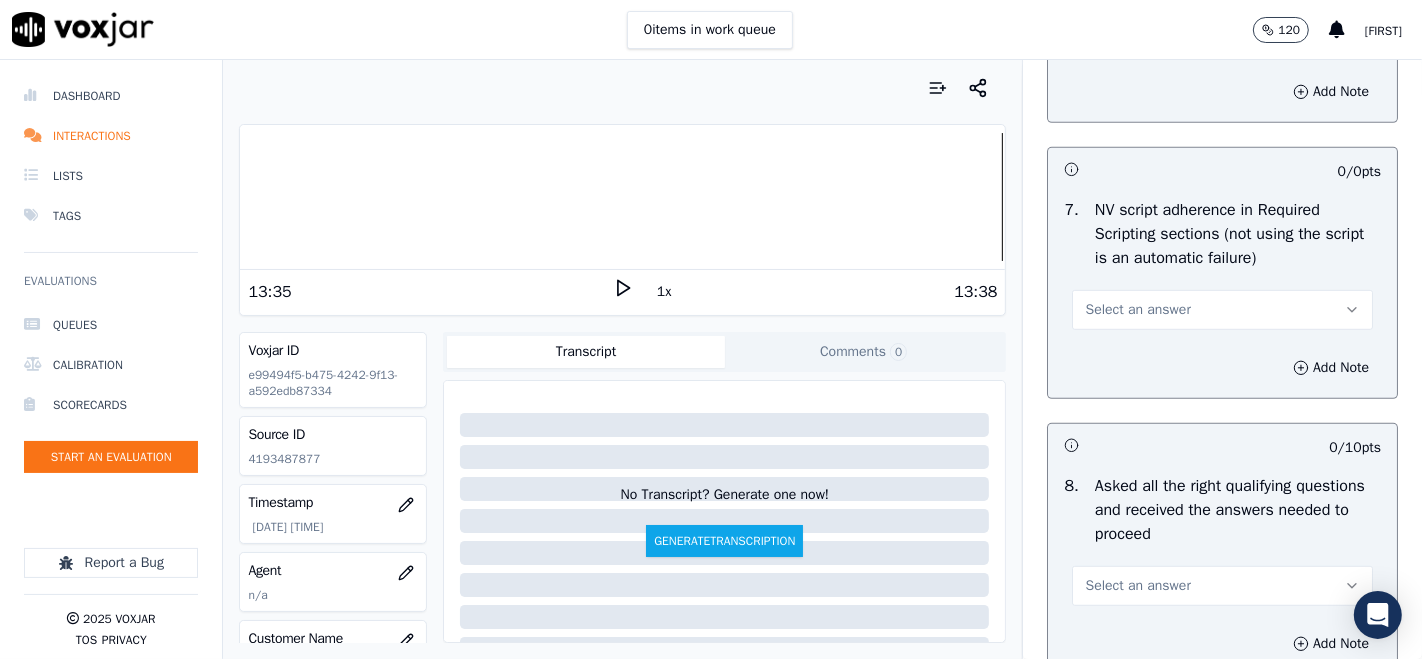 click on "Select an answer" at bounding box center [1137, 310] 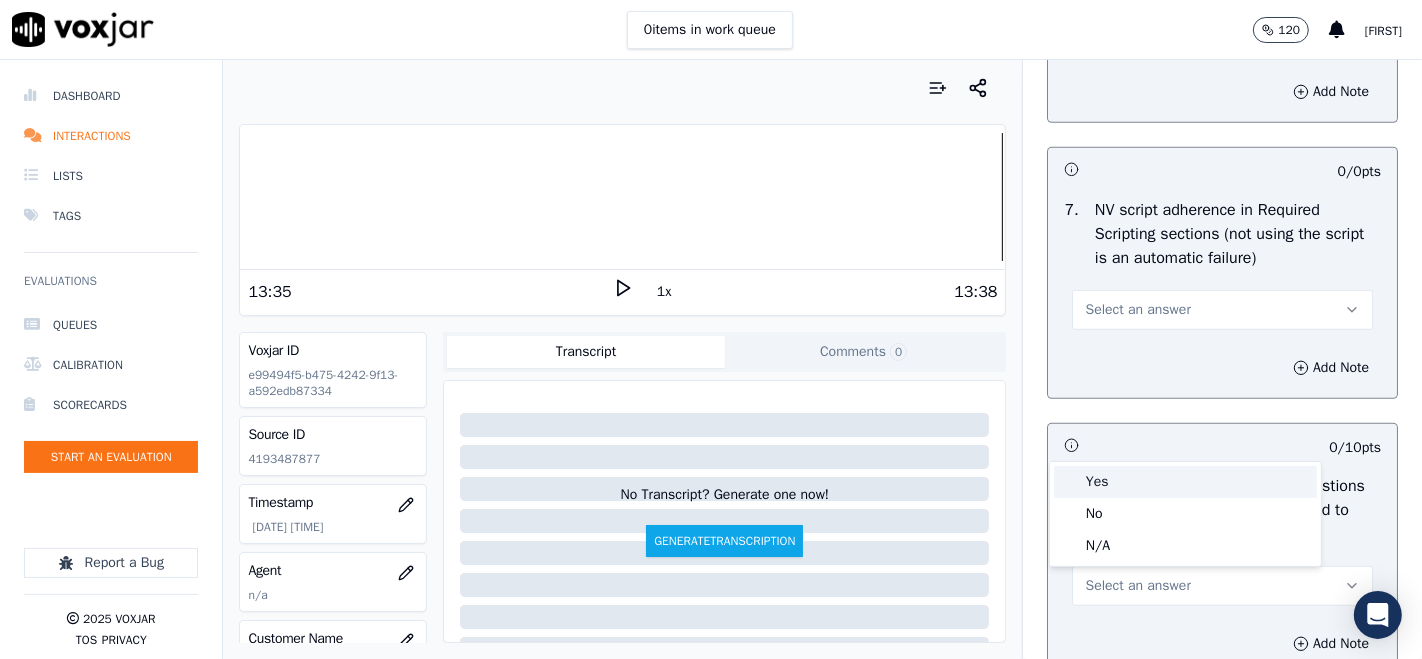 click at bounding box center (1069, 482) 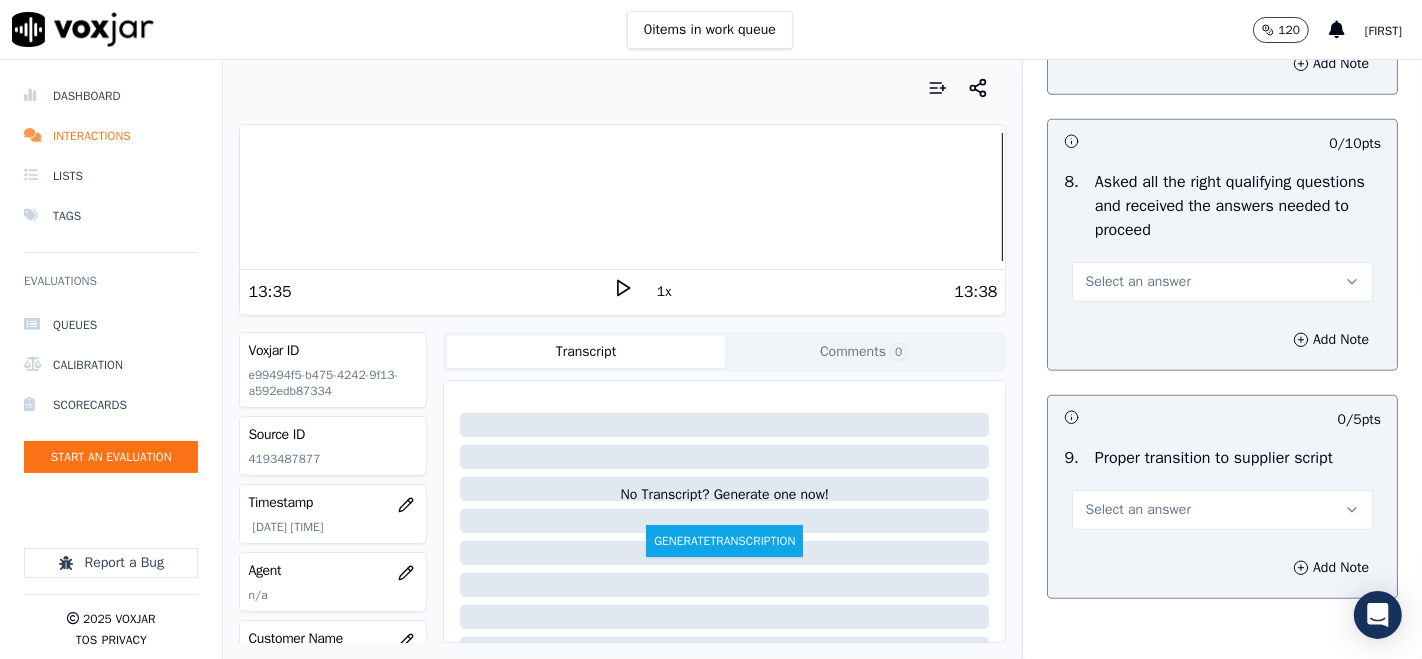 scroll, scrollTop: 7666, scrollLeft: 0, axis: vertical 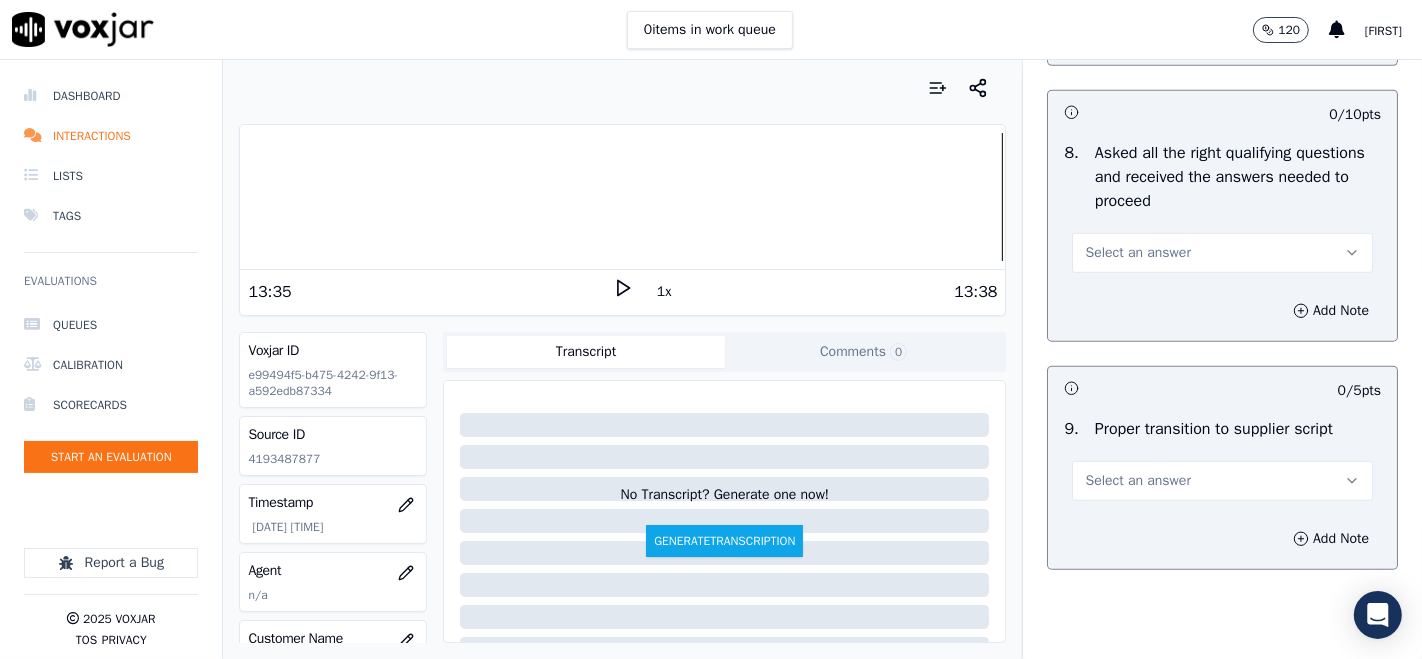 click on "Select an answer" at bounding box center [1137, 253] 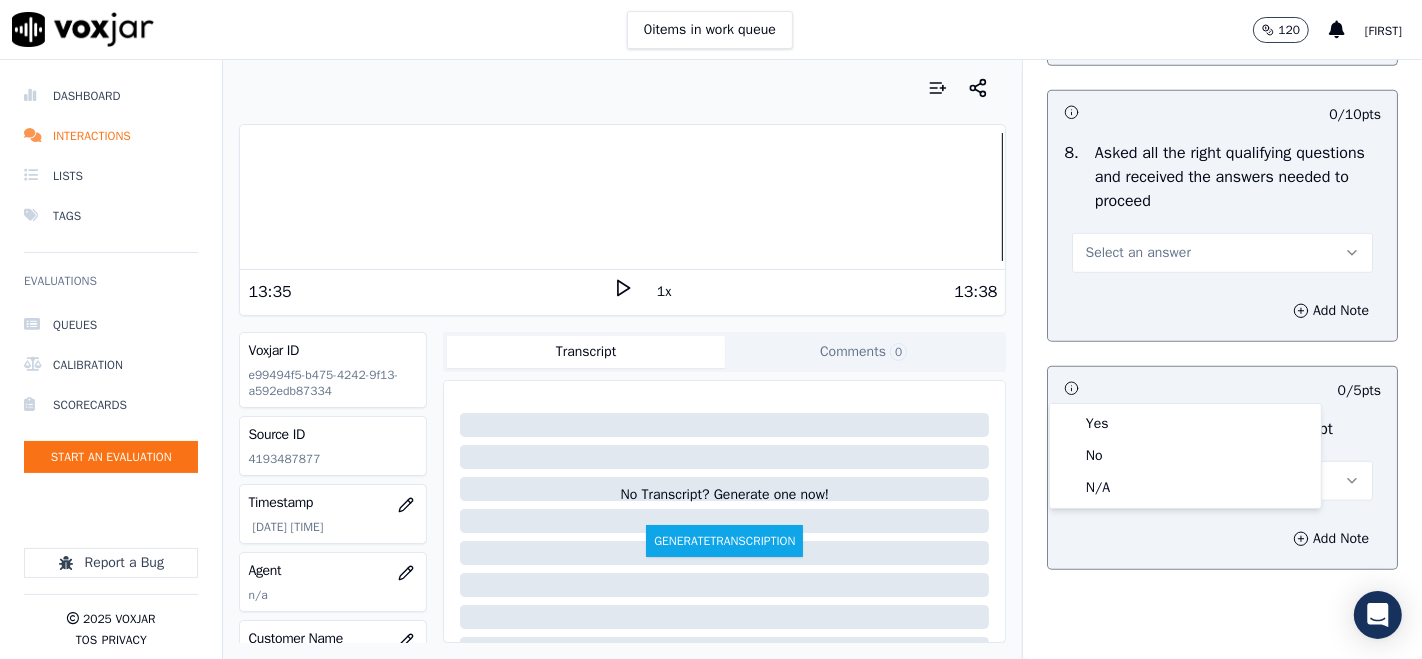 click on "Yes   No     N/A" at bounding box center [1185, 456] 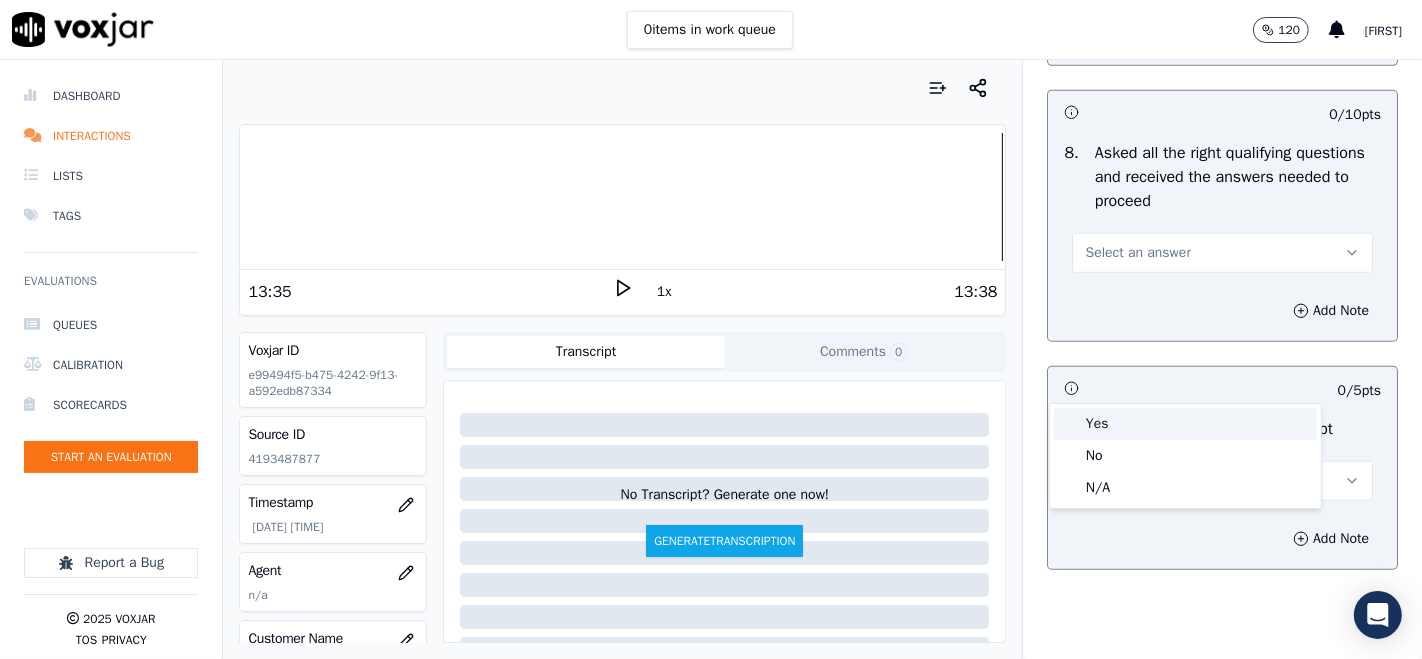 click on "Yes" at bounding box center [1185, 424] 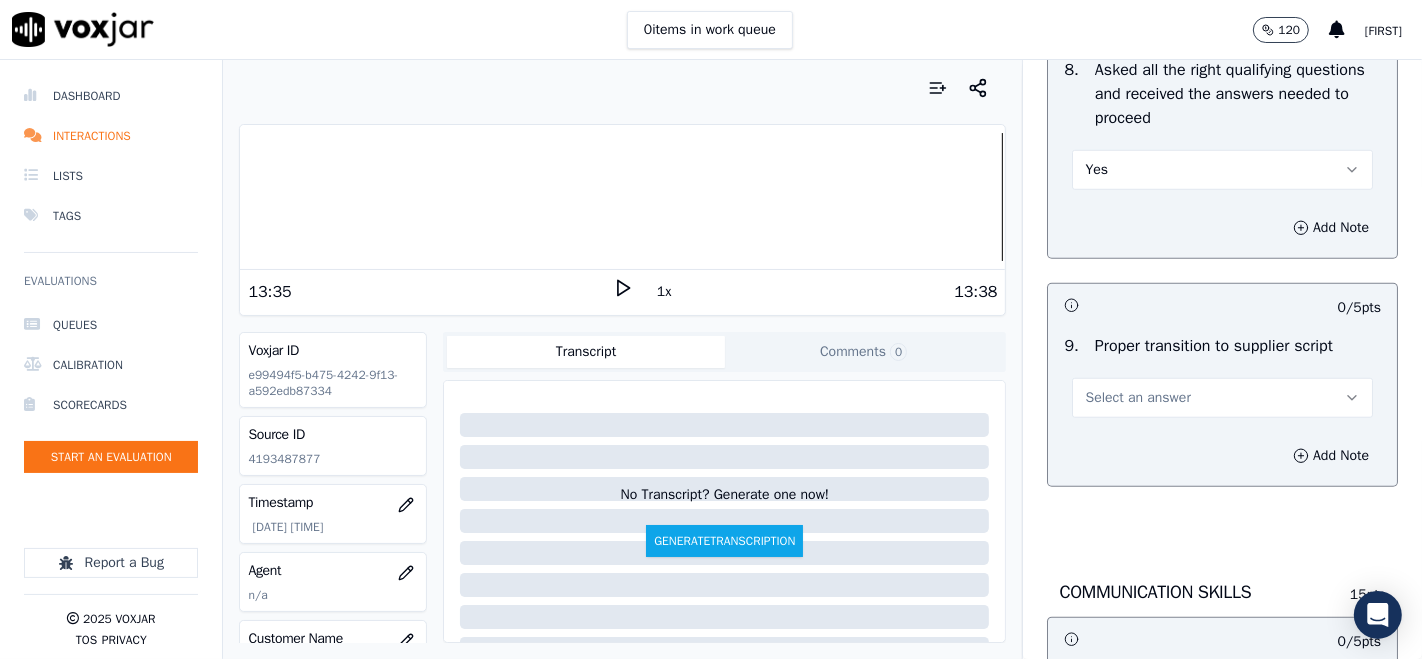 scroll, scrollTop: 7888, scrollLeft: 0, axis: vertical 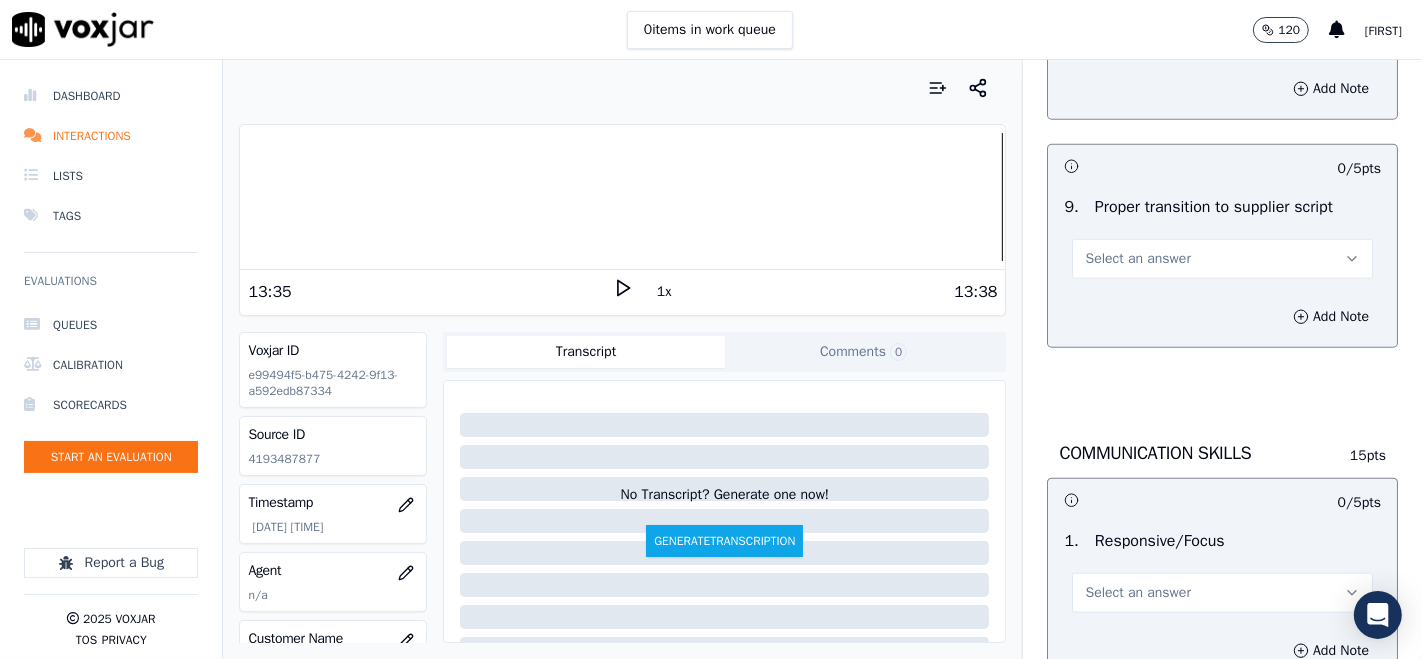 click on "Select an answer" at bounding box center [1137, 259] 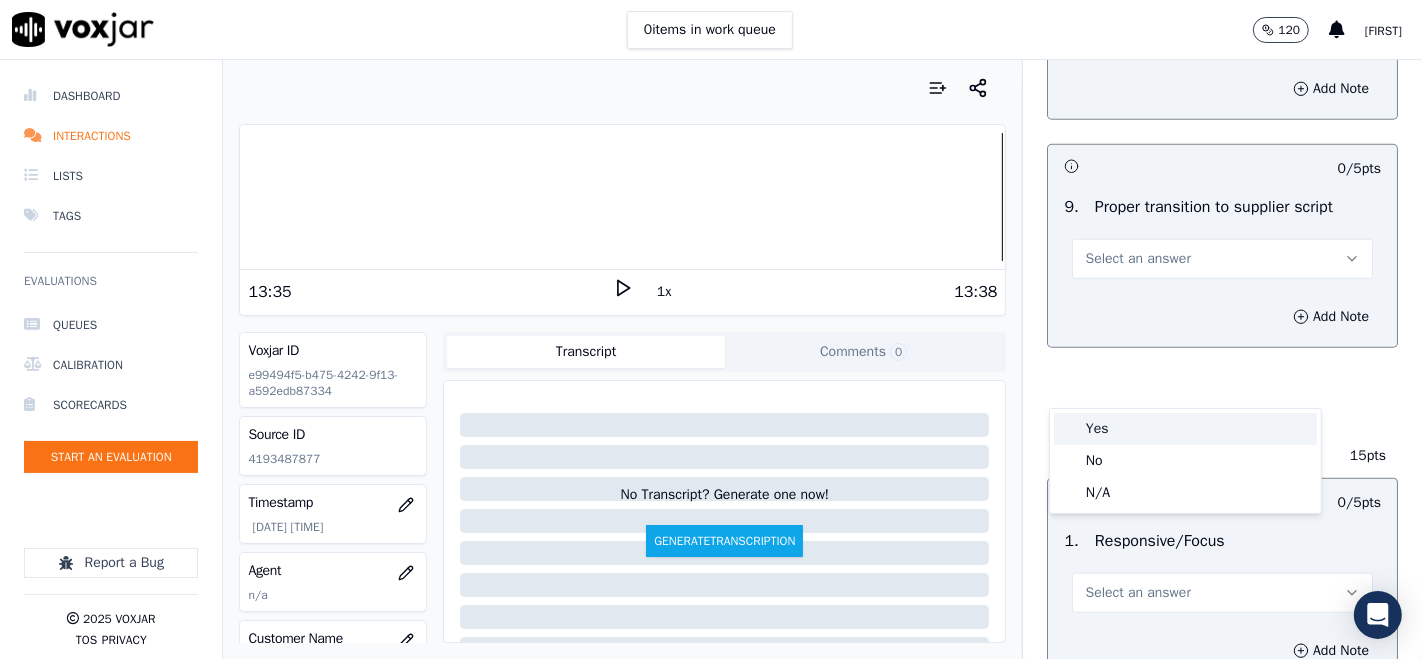 click on "Yes" at bounding box center [1185, 429] 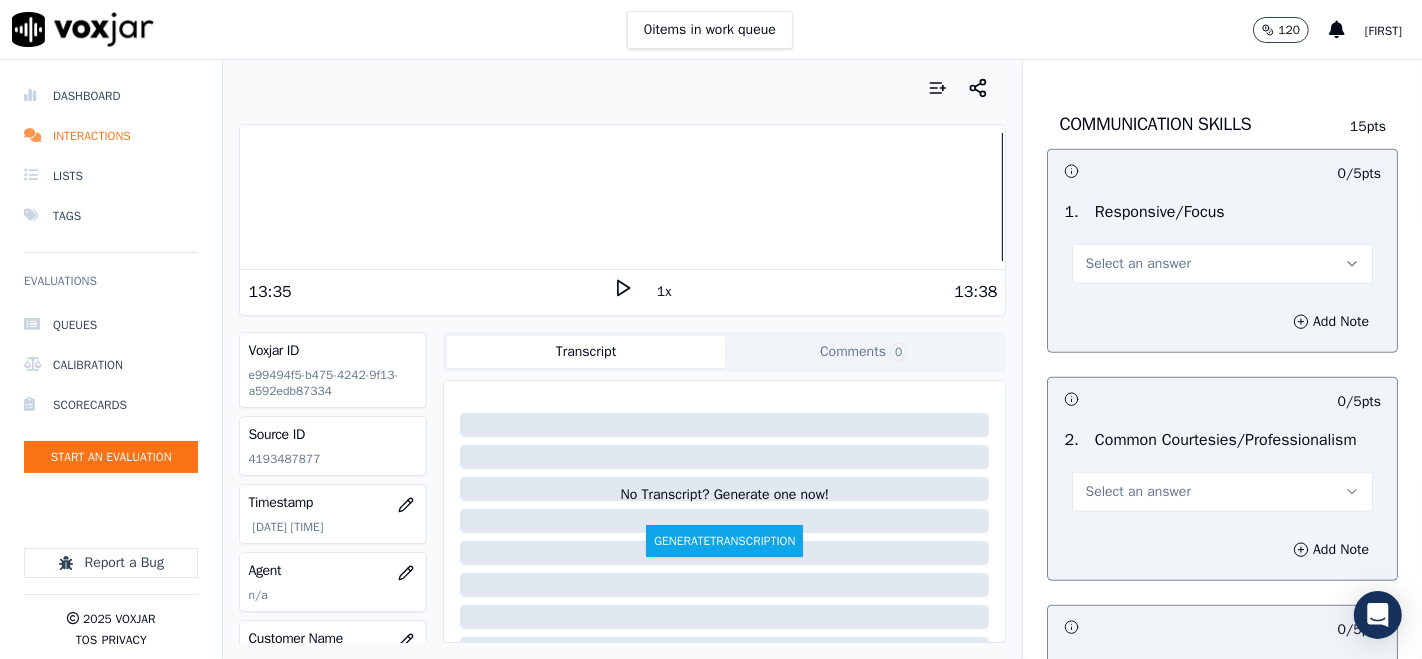 scroll, scrollTop: 8222, scrollLeft: 0, axis: vertical 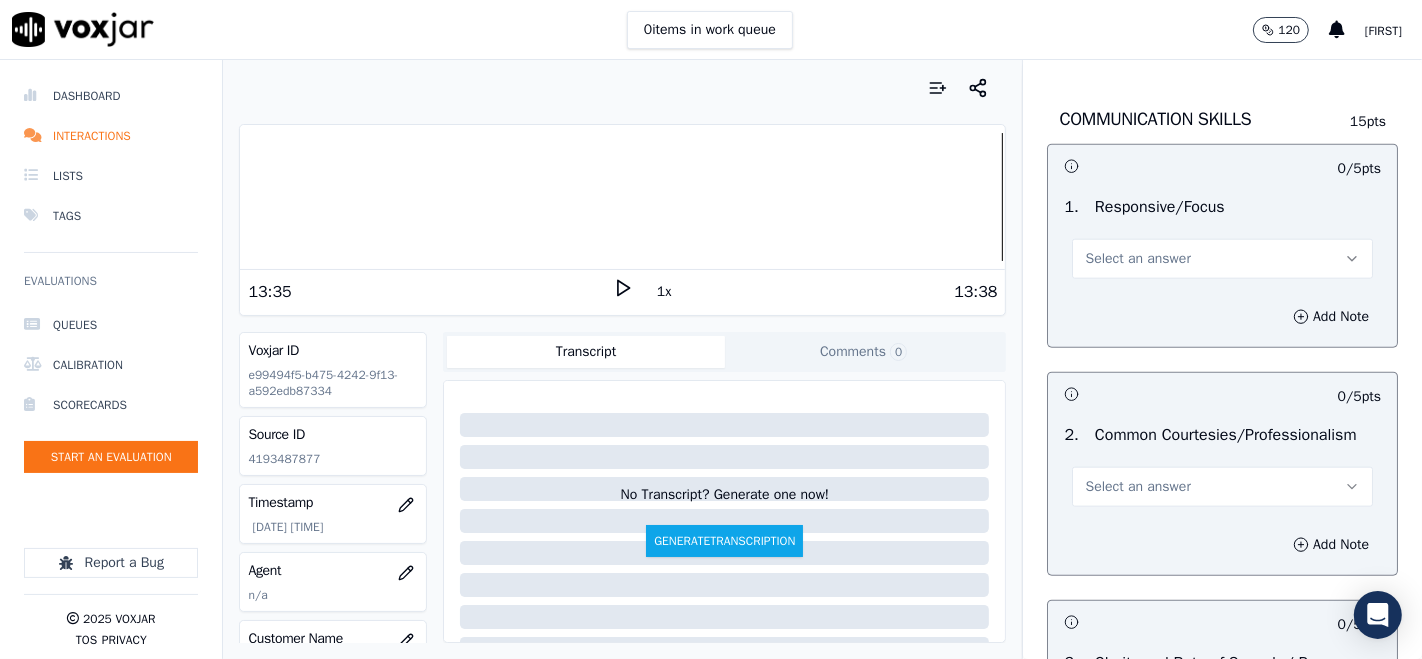 click on "Select an answer" at bounding box center (1137, 259) 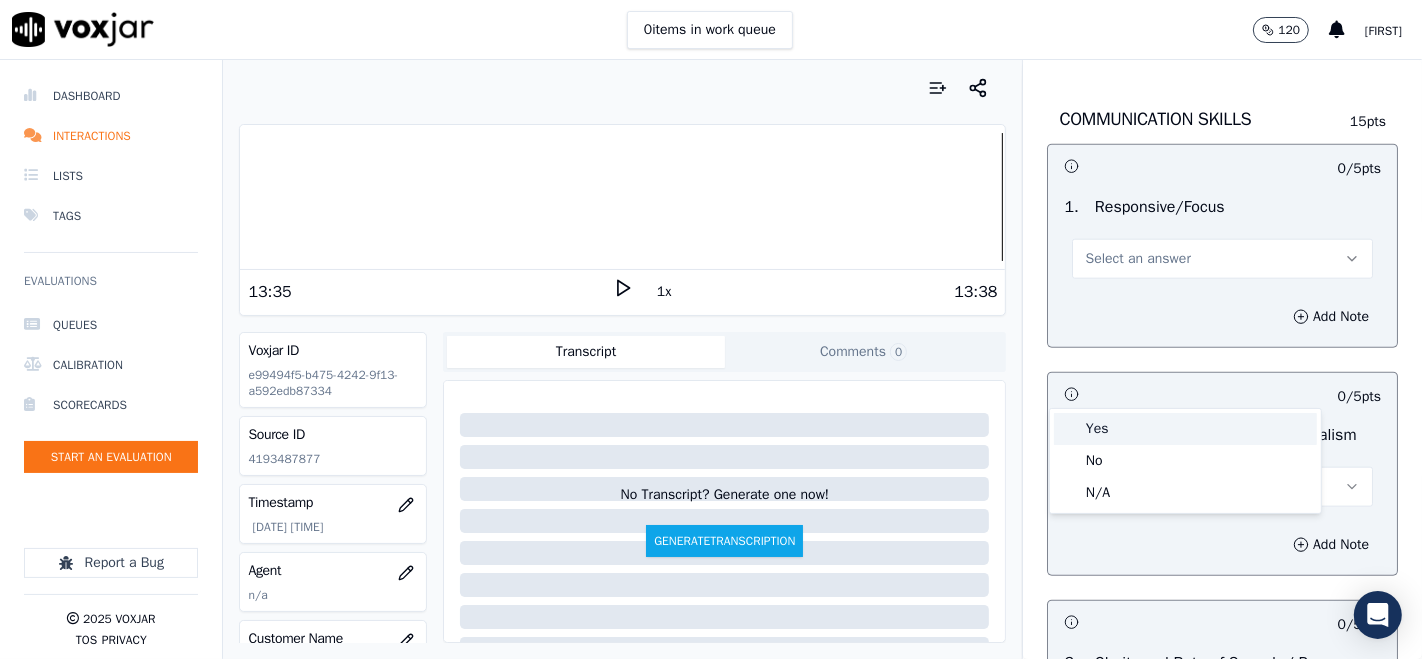 click on "Yes" at bounding box center [1185, 429] 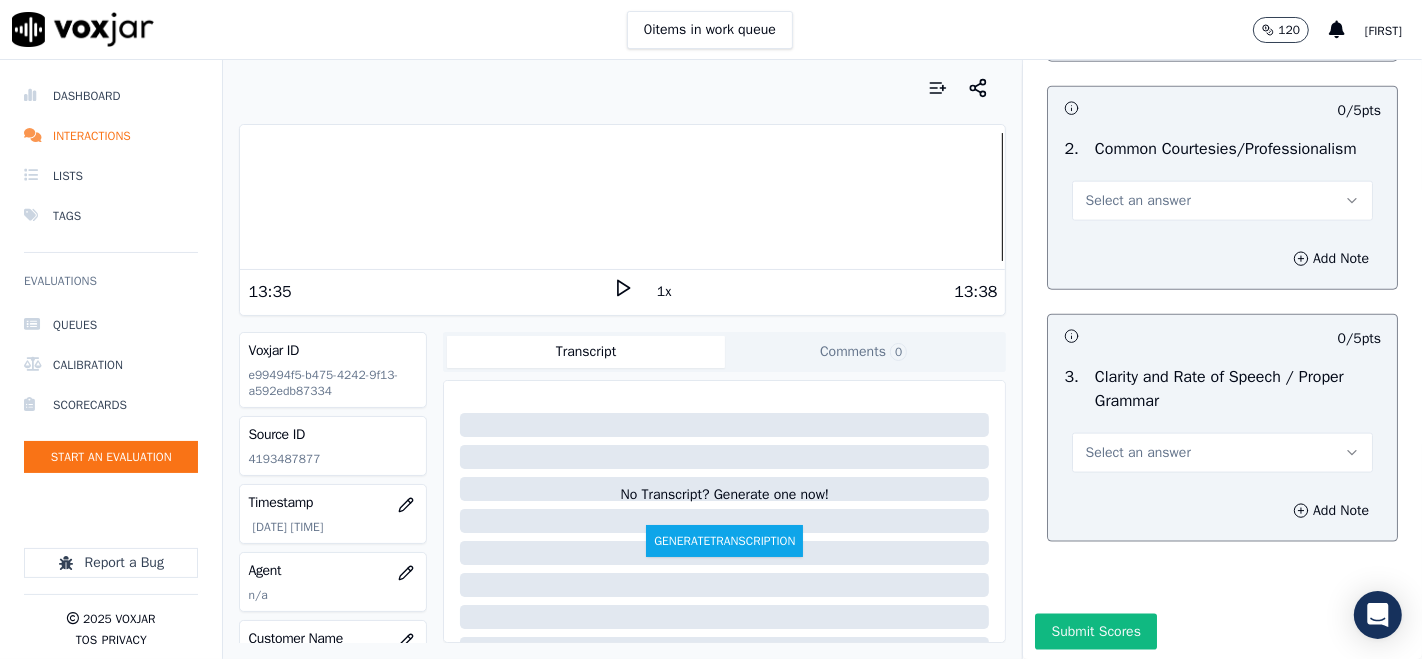 scroll, scrollTop: 8555, scrollLeft: 0, axis: vertical 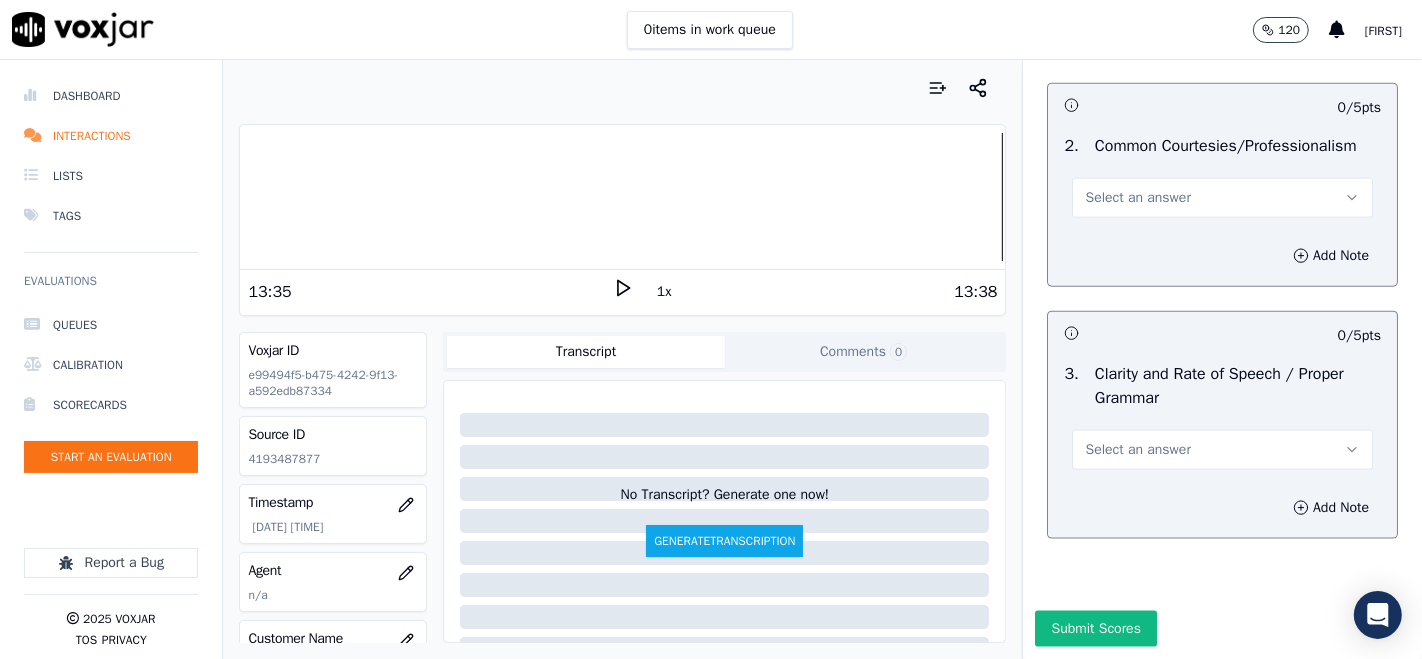 click on "Select an answer" at bounding box center (1137, 198) 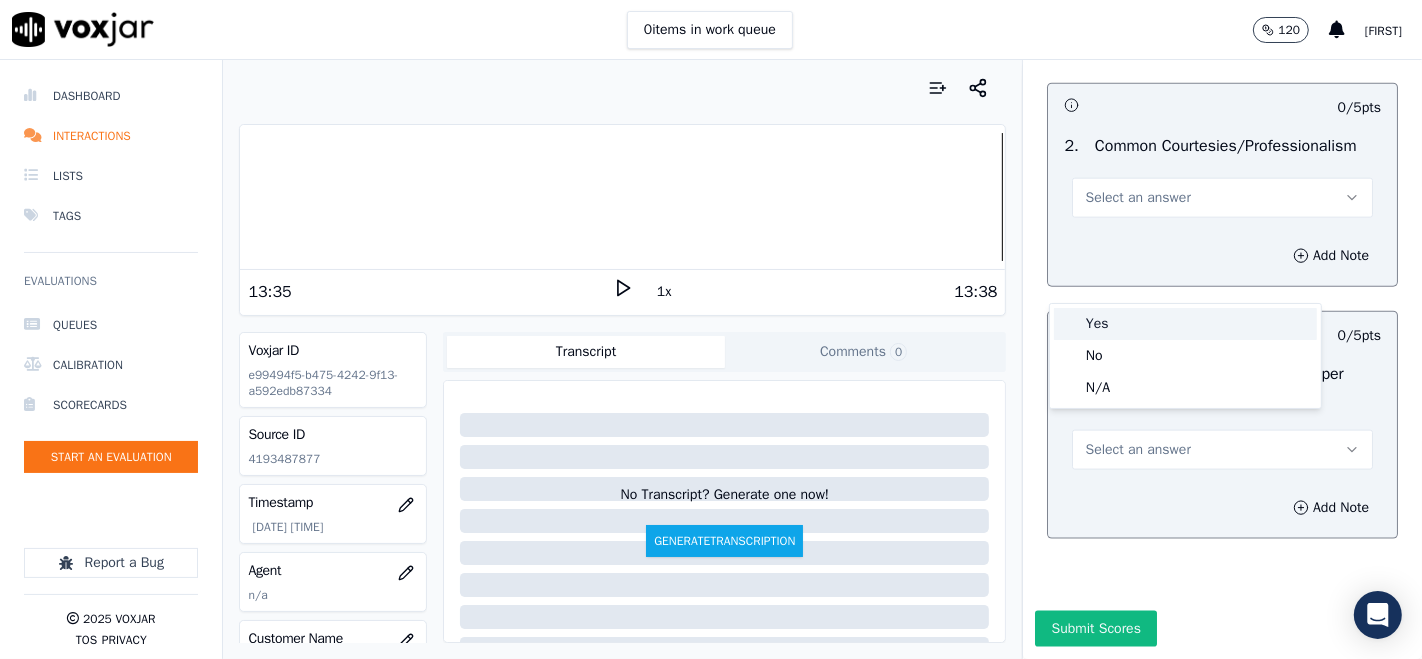 click on "Yes" at bounding box center [1185, 324] 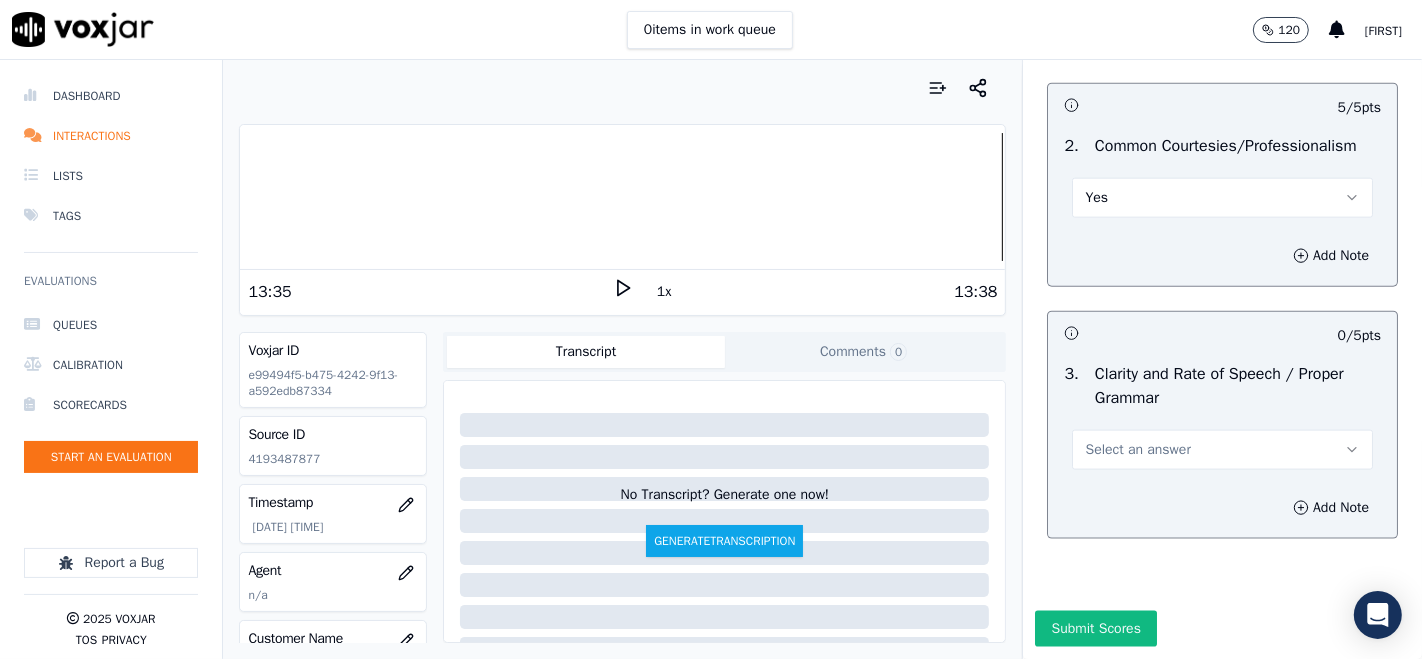 scroll, scrollTop: 8666, scrollLeft: 0, axis: vertical 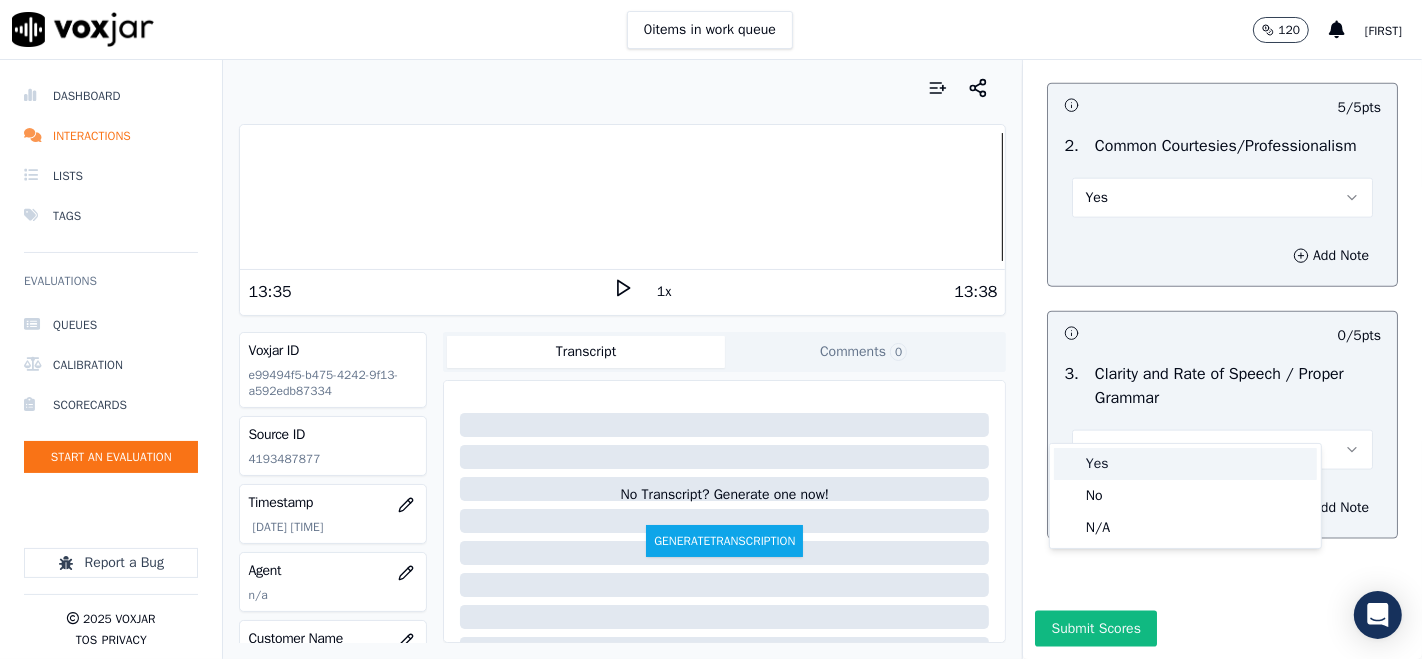 click on "Yes" at bounding box center [1185, 464] 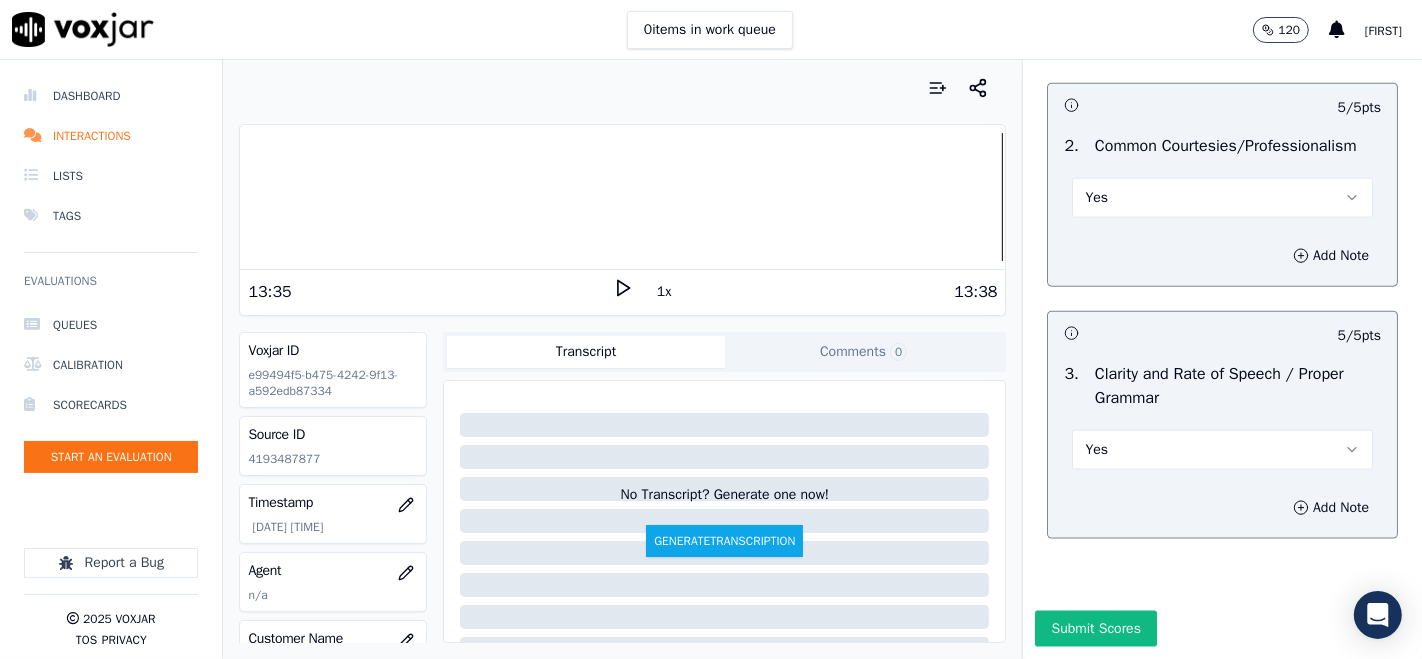 scroll, scrollTop: 8685, scrollLeft: 0, axis: vertical 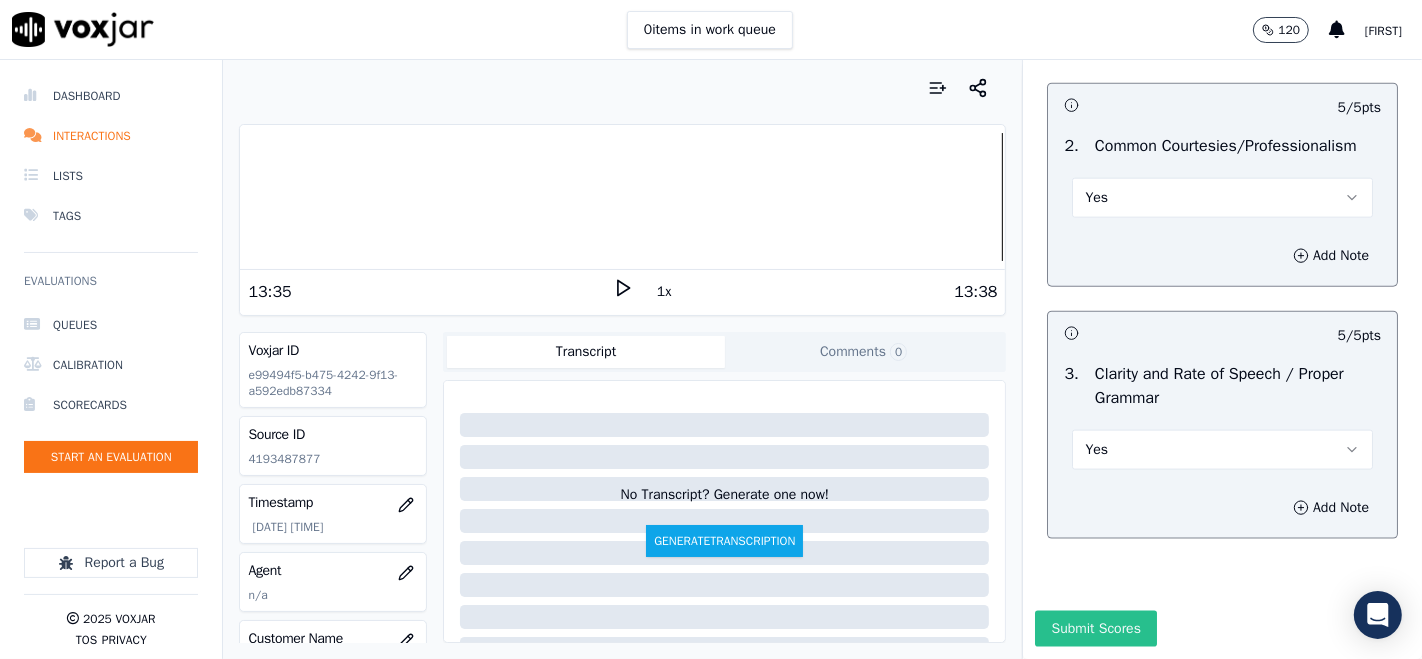 click on "Submit Scores" at bounding box center (1095, 629) 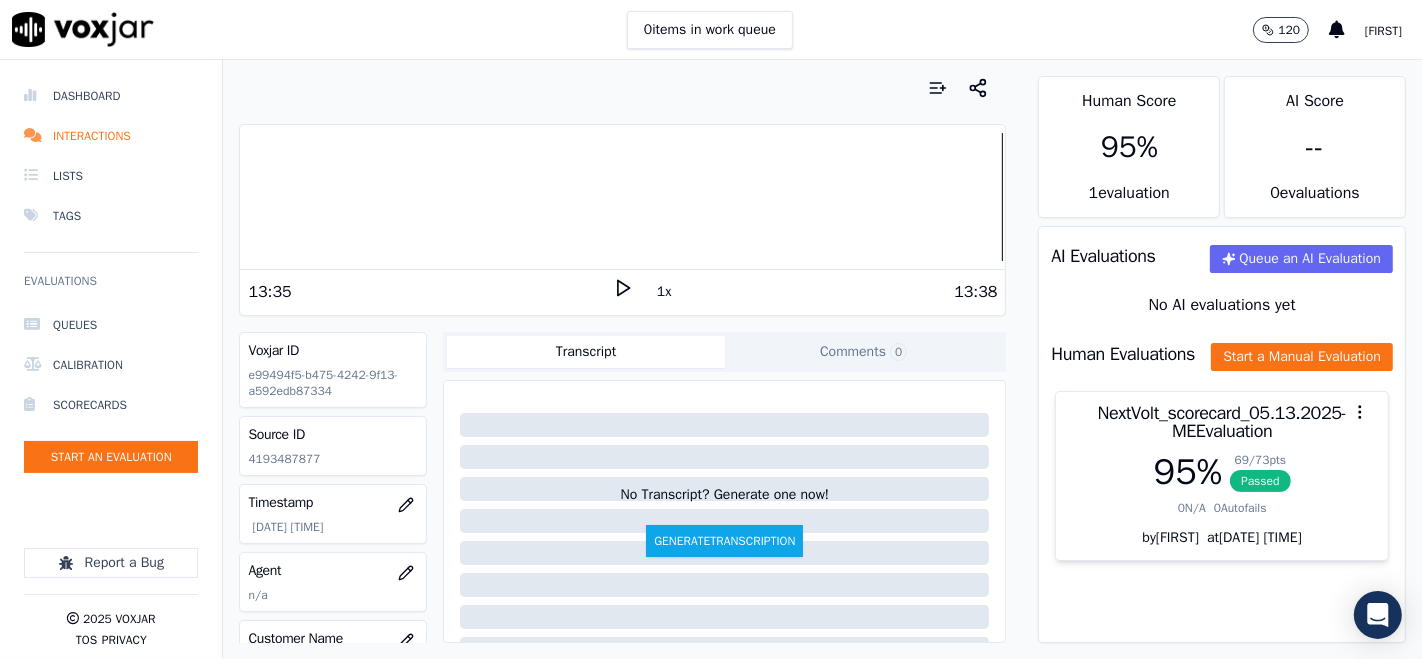 scroll, scrollTop: 10, scrollLeft: 0, axis: vertical 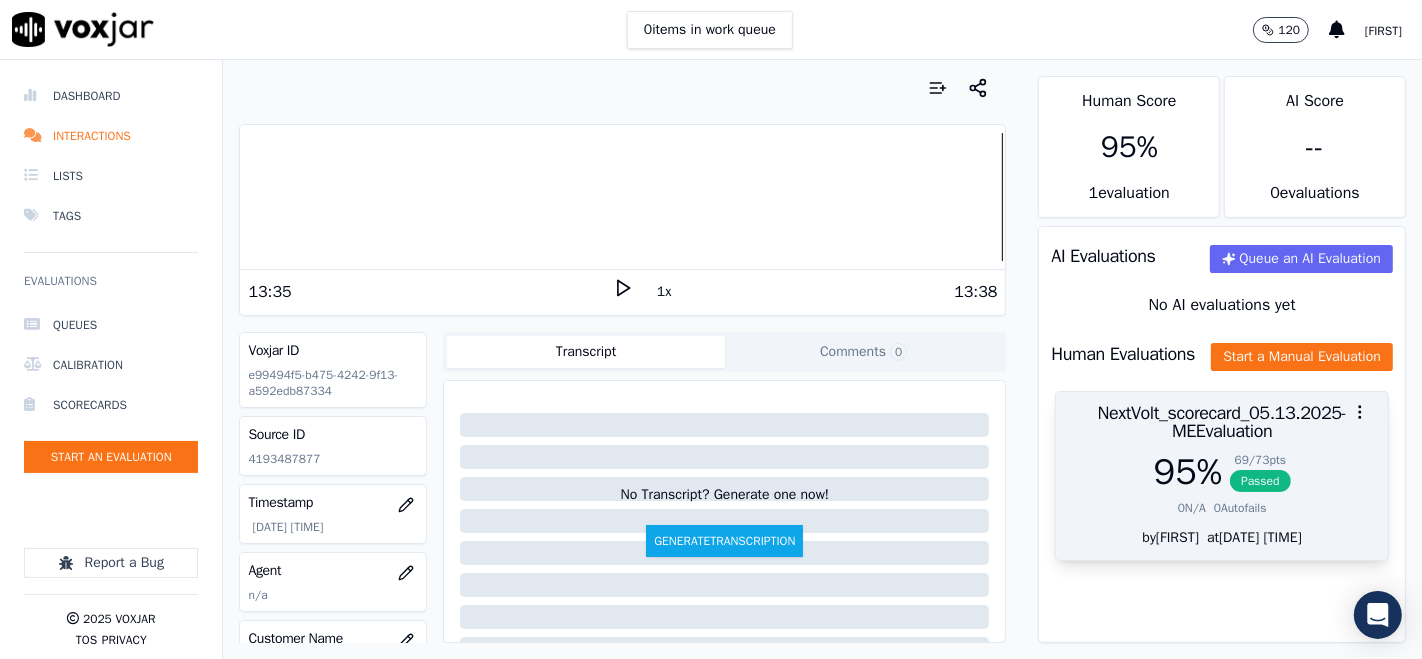 click on "Passed" at bounding box center (1260, 481) 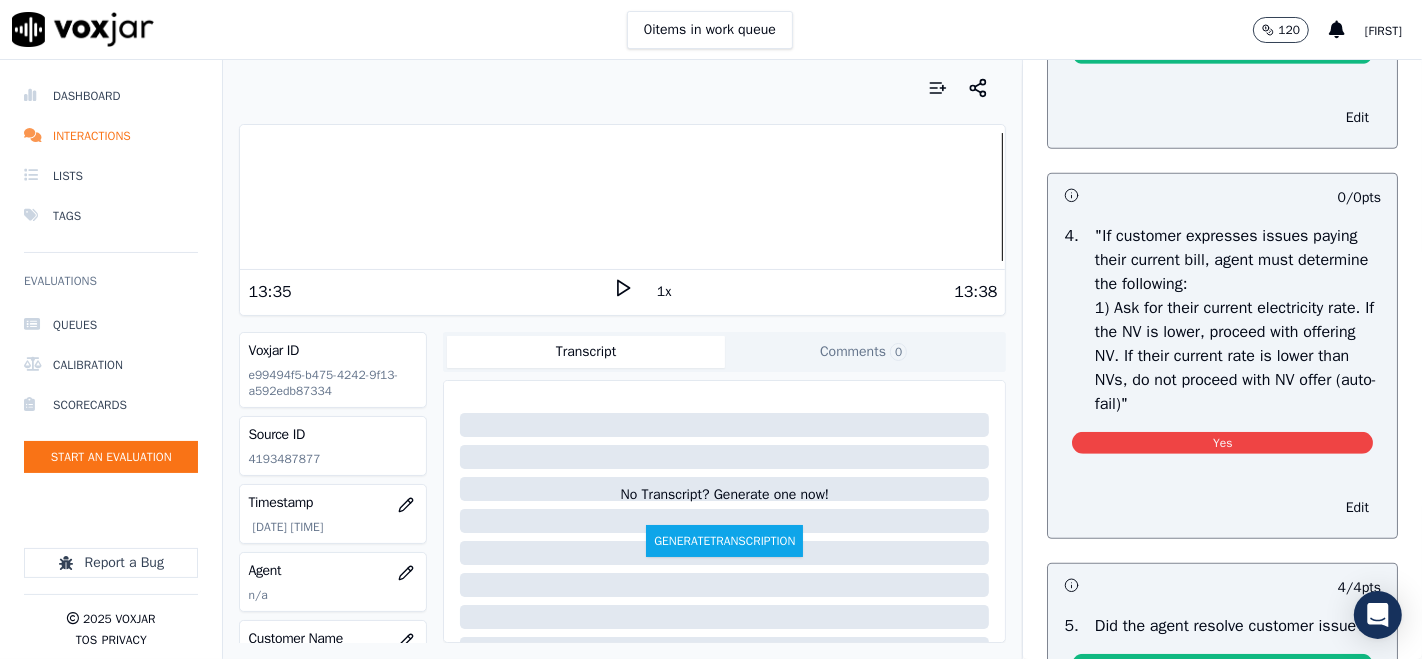 scroll, scrollTop: 888, scrollLeft: 0, axis: vertical 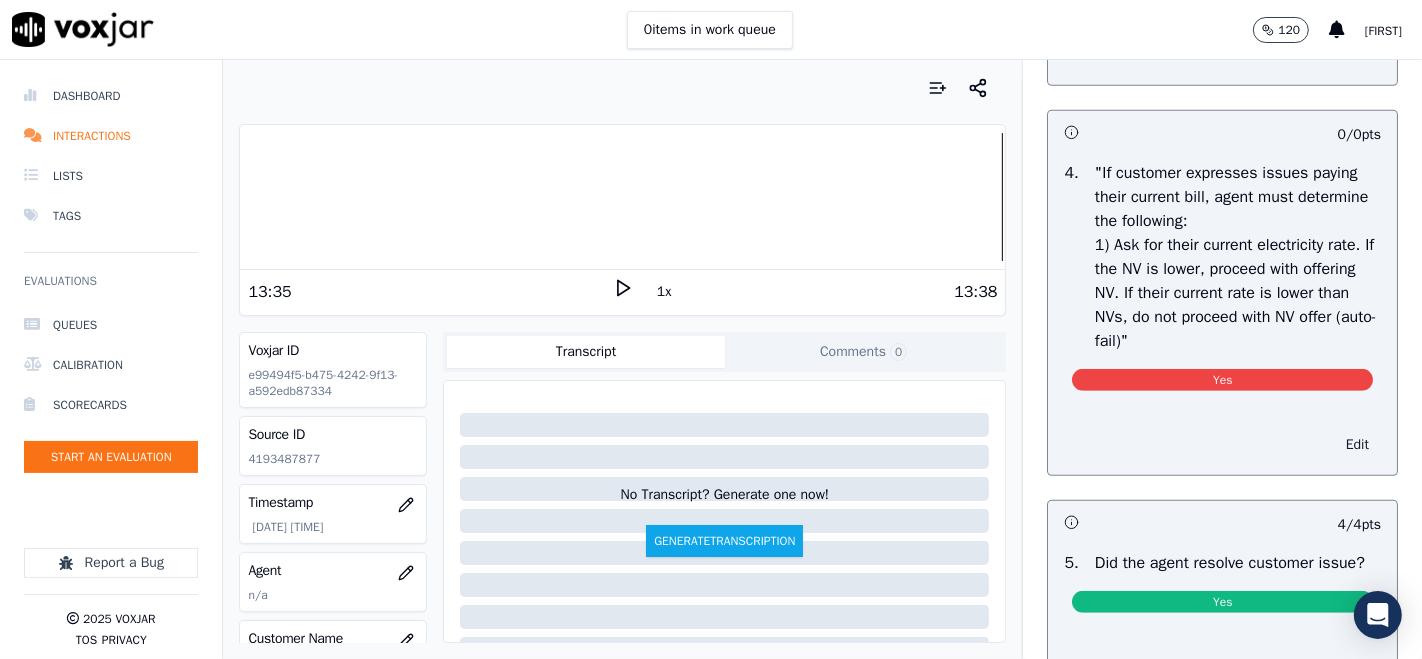 click on "Edit" at bounding box center (1357, 445) 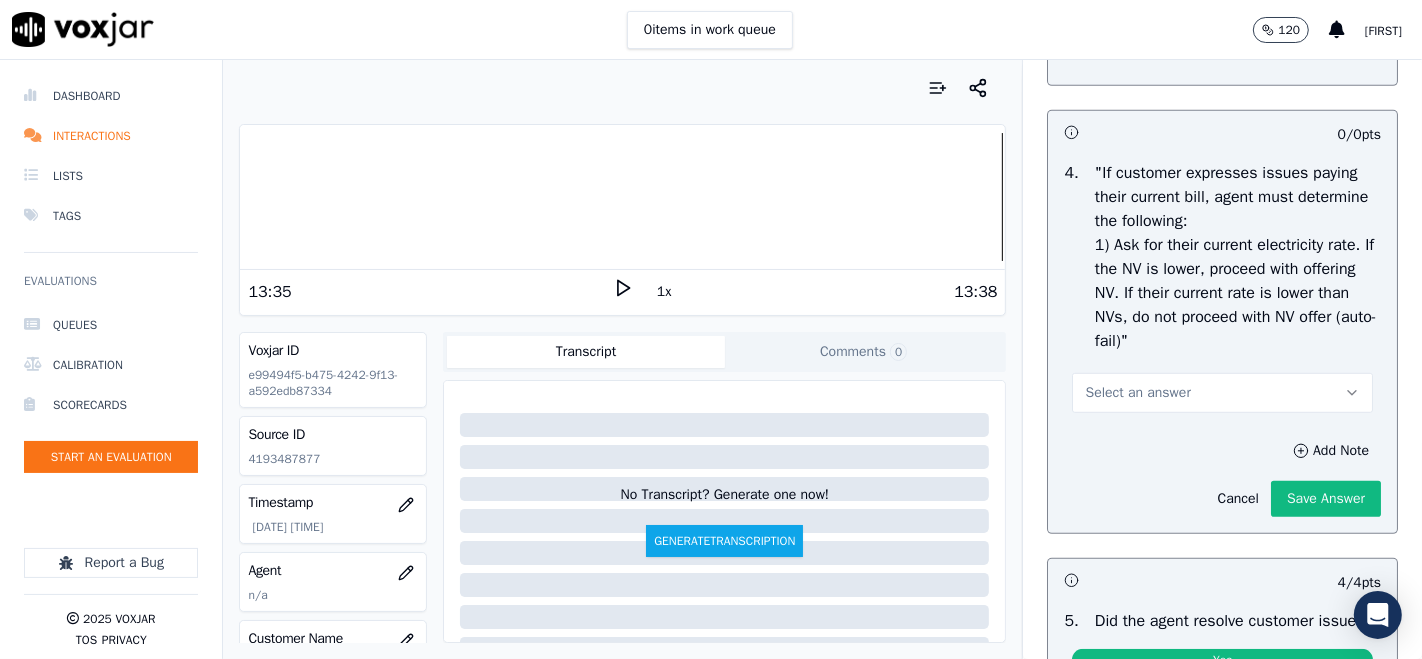 click on "Select an answer" at bounding box center (1222, 393) 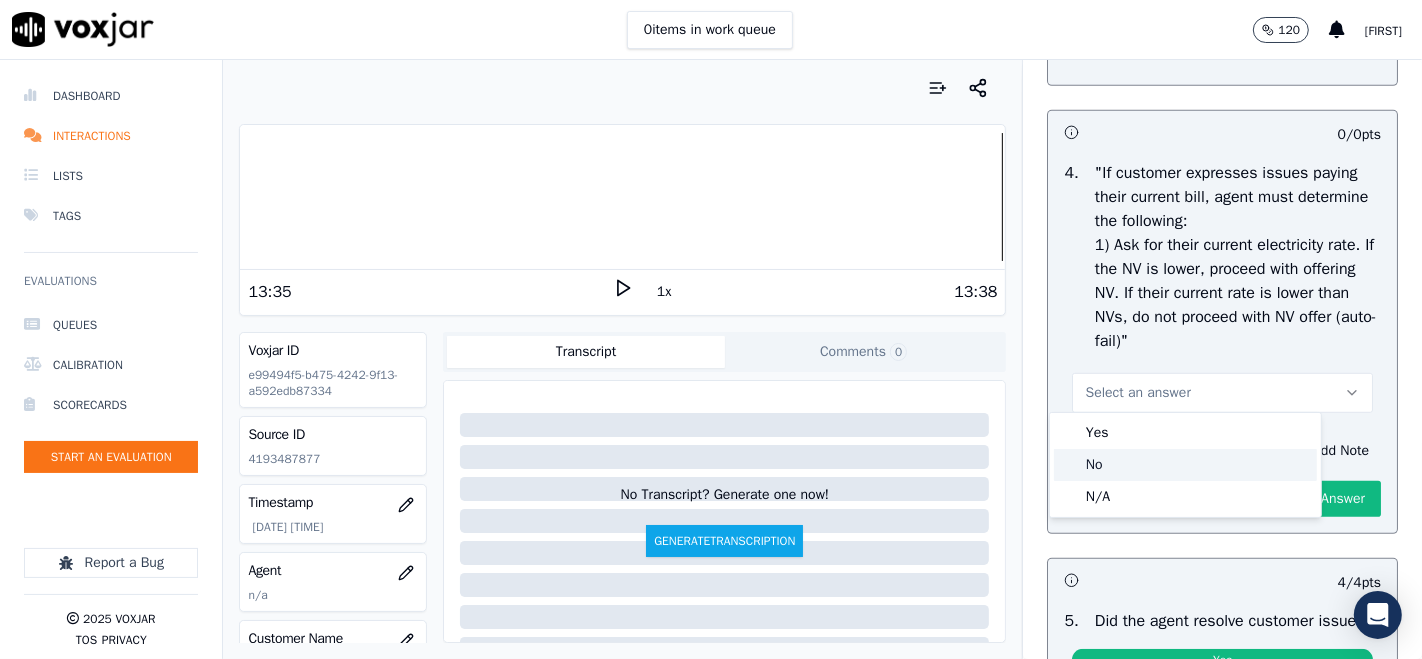 click on "No" 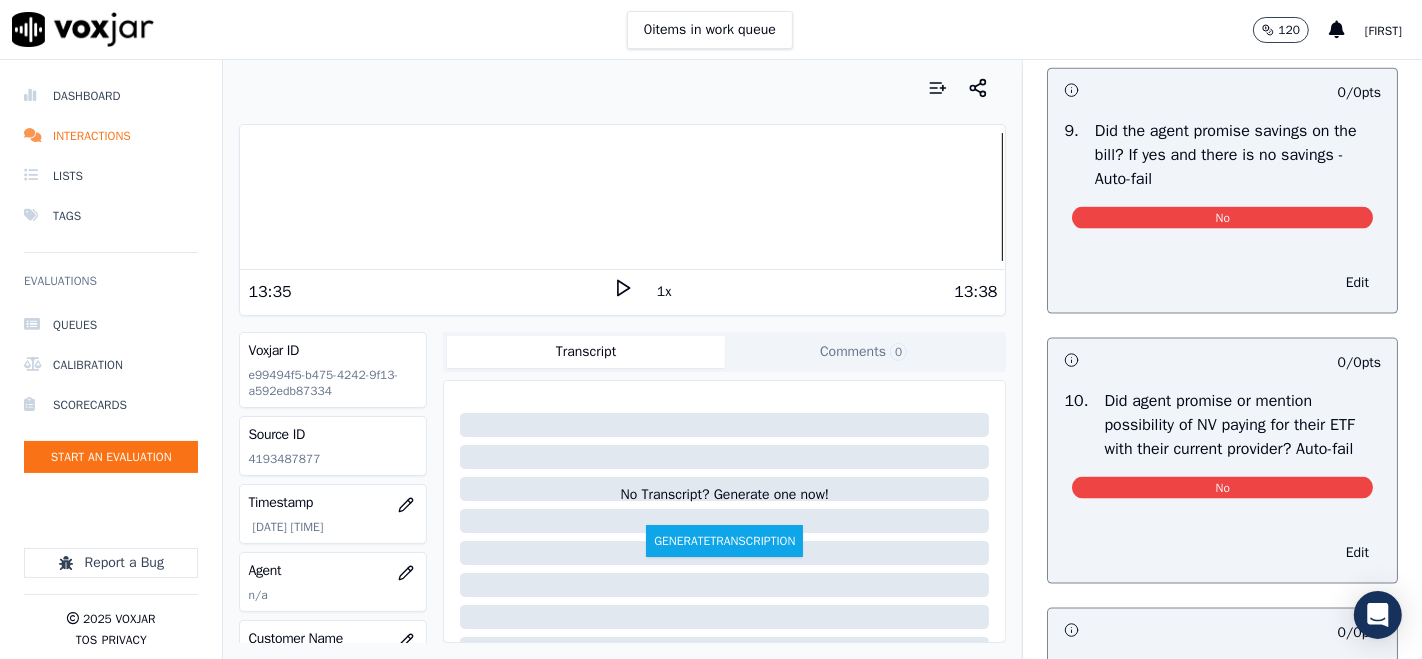 scroll, scrollTop: 2333, scrollLeft: 0, axis: vertical 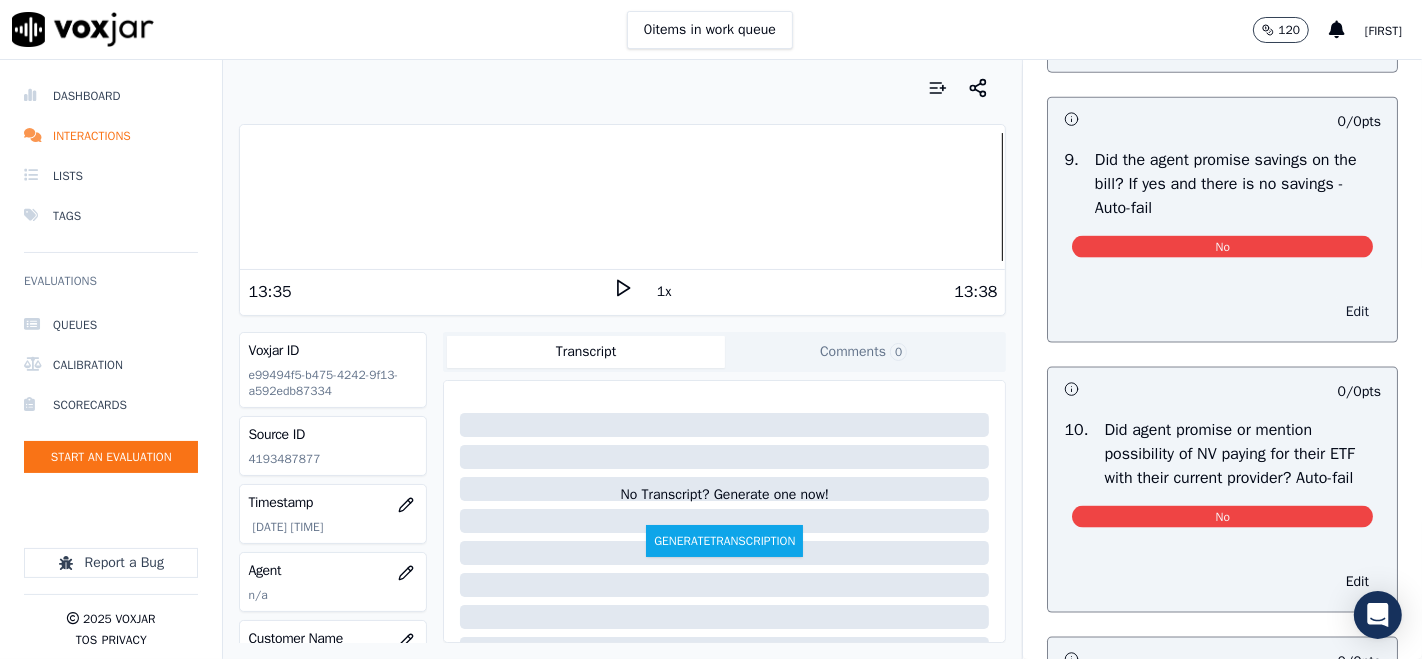 click on "Edit" at bounding box center [1357, 312] 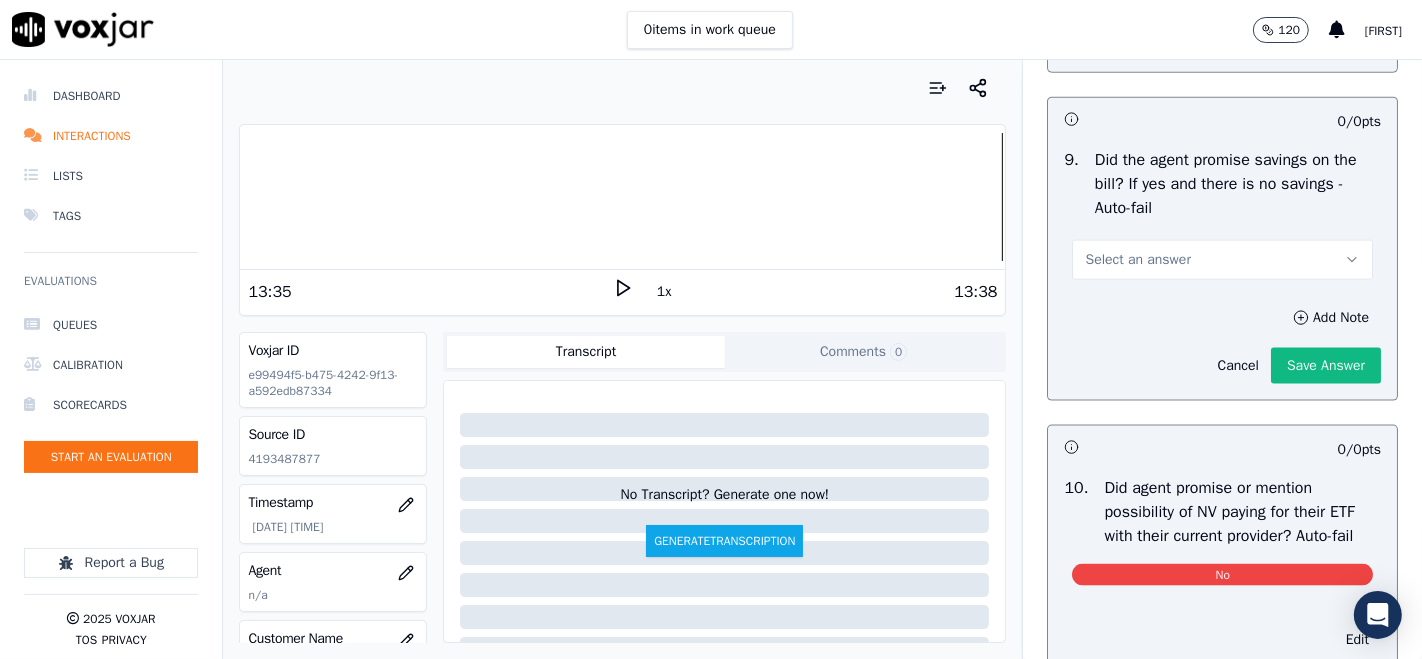 click on "Select an answer" at bounding box center (1222, 260) 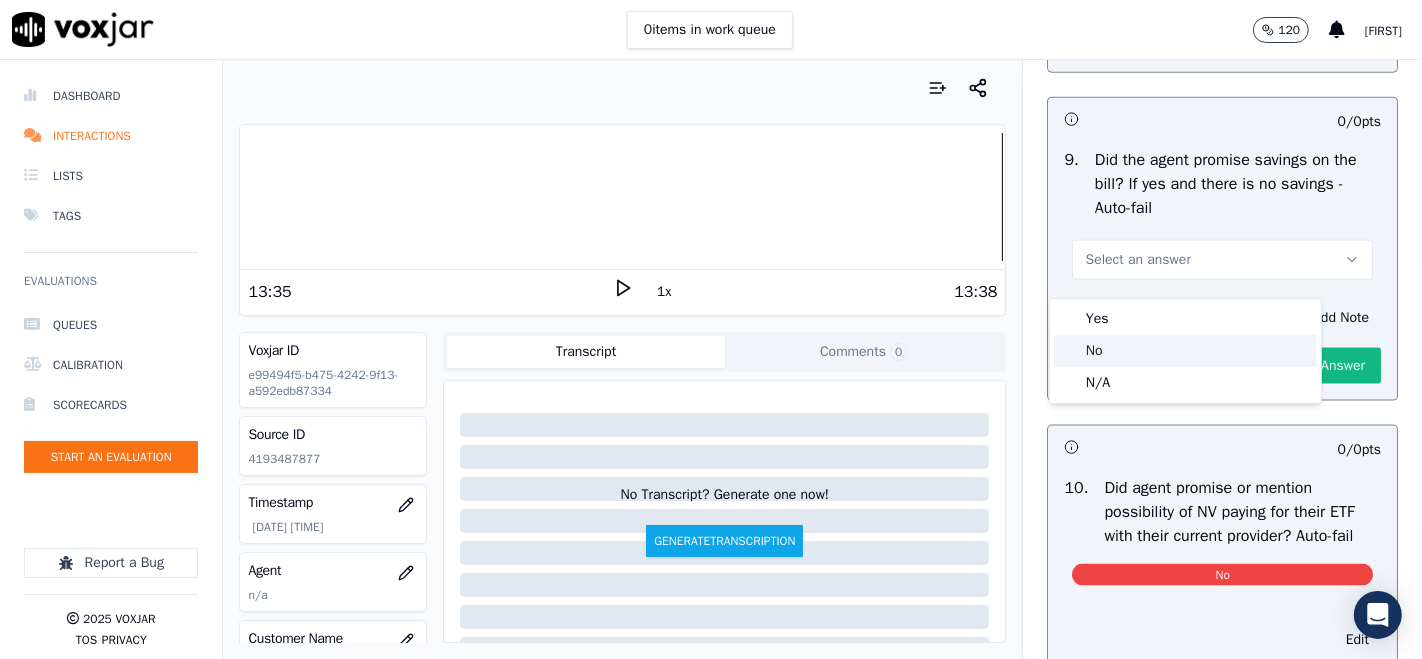 click on "No" 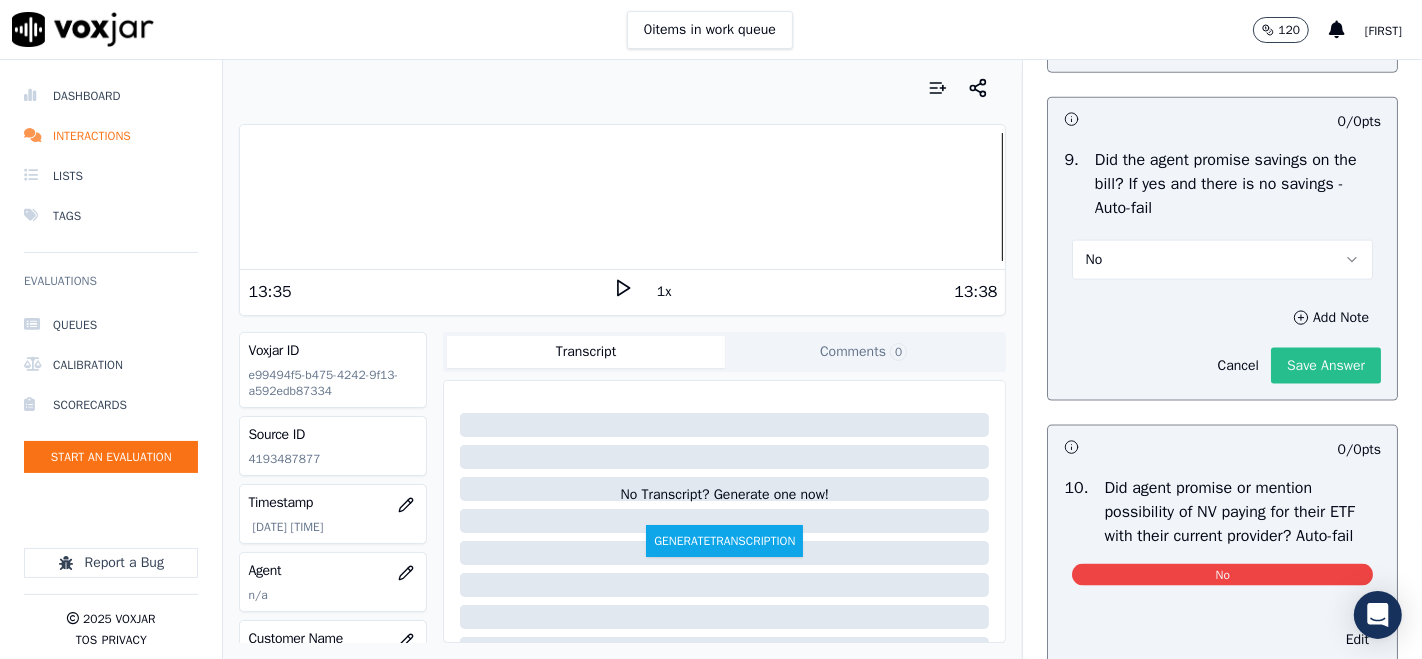 click on "Save Answer" 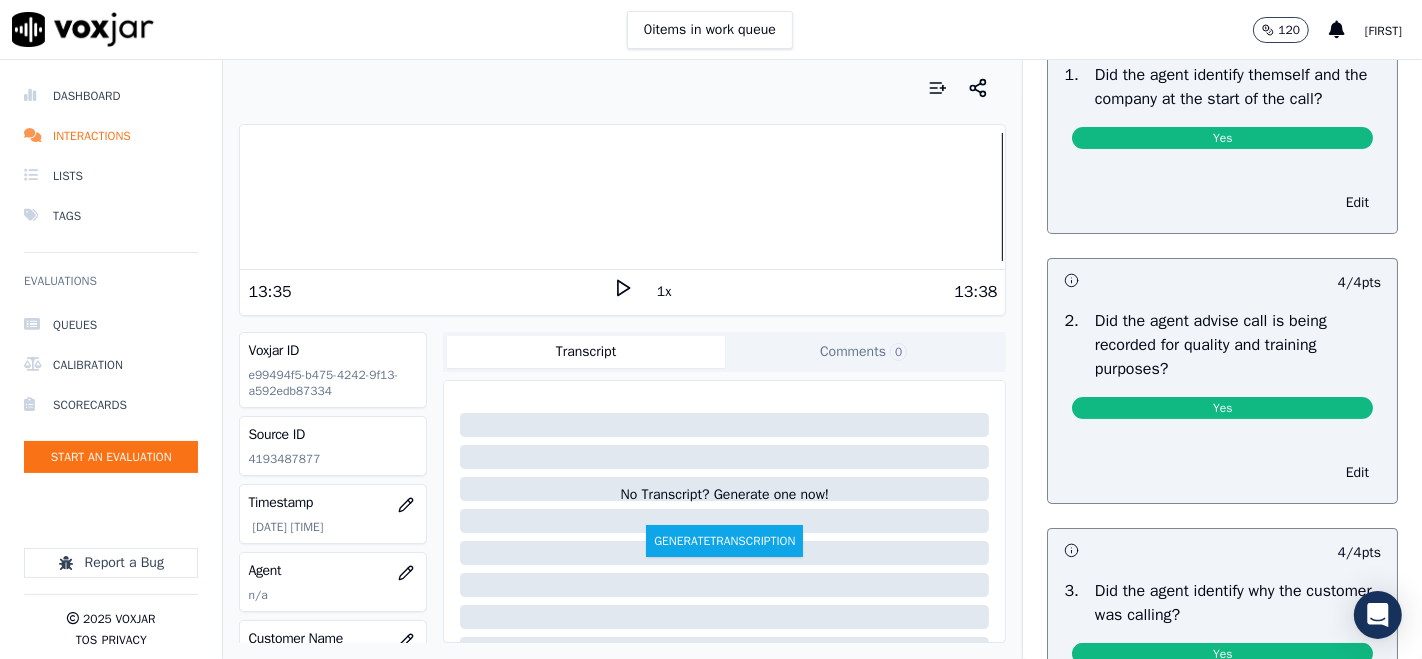 scroll, scrollTop: 0, scrollLeft: 0, axis: both 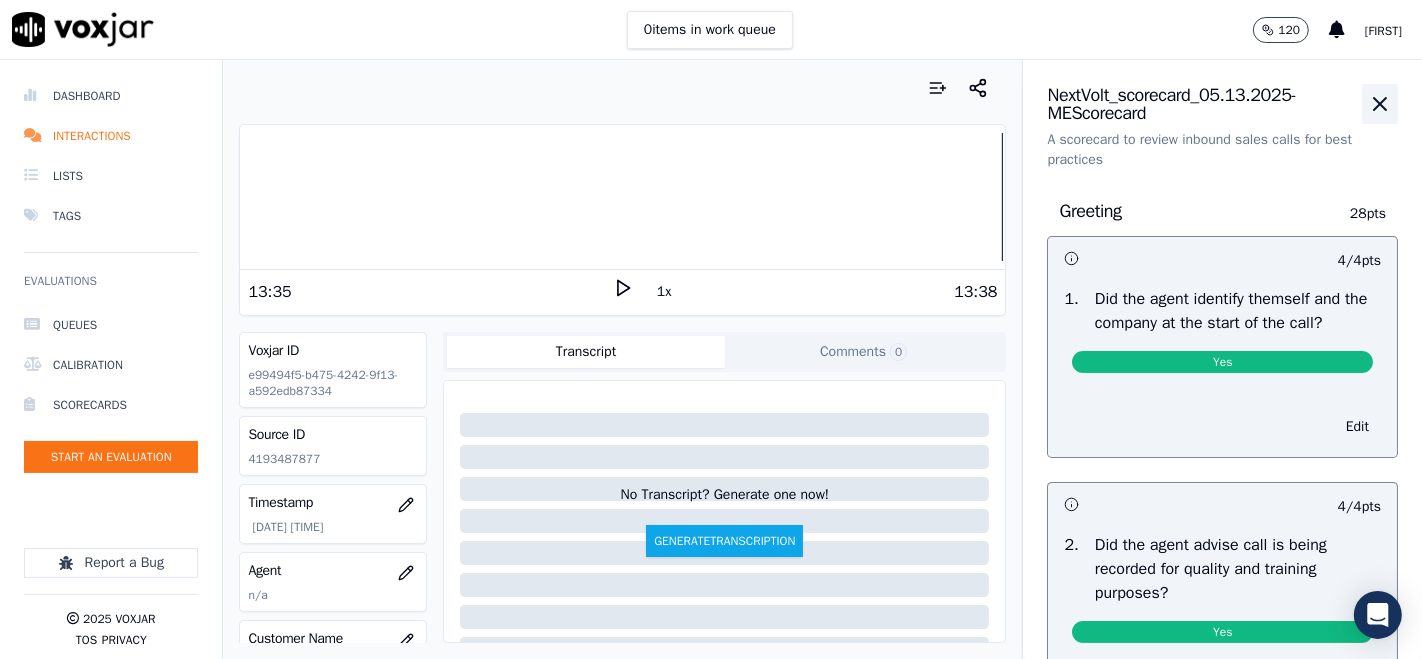 click 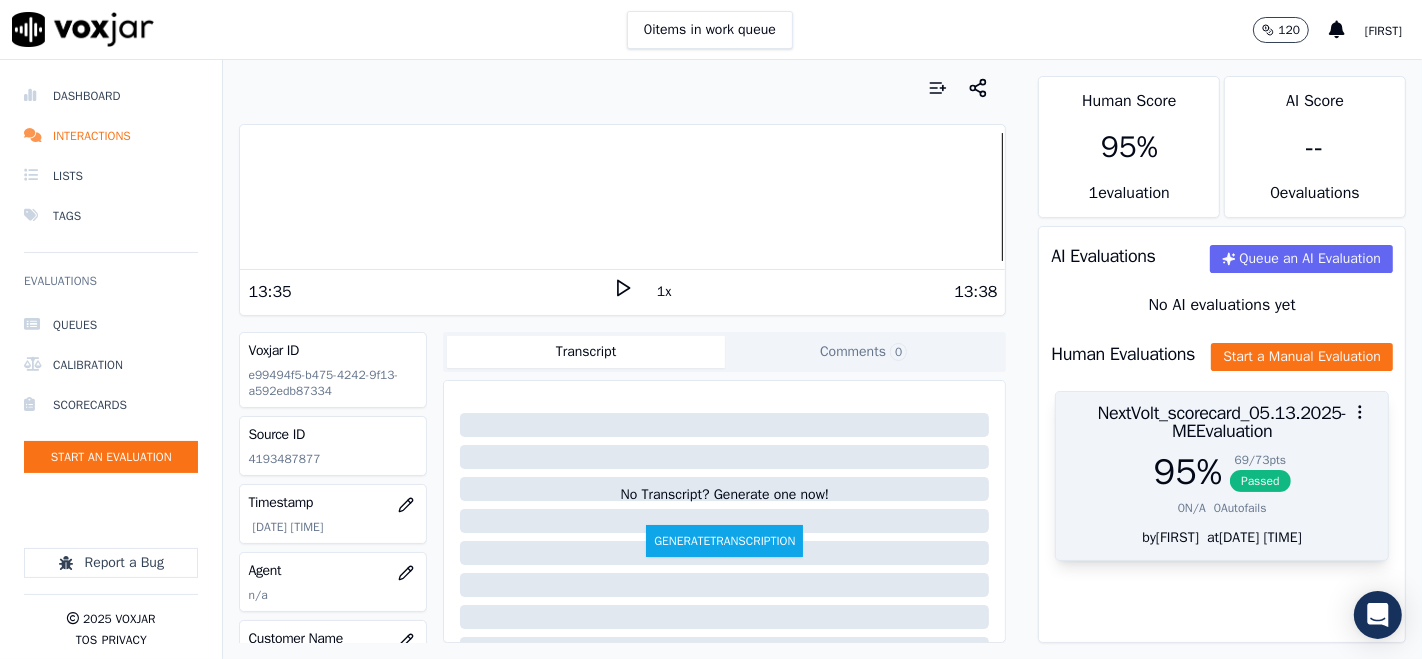 click on "Passed" at bounding box center [1260, 481] 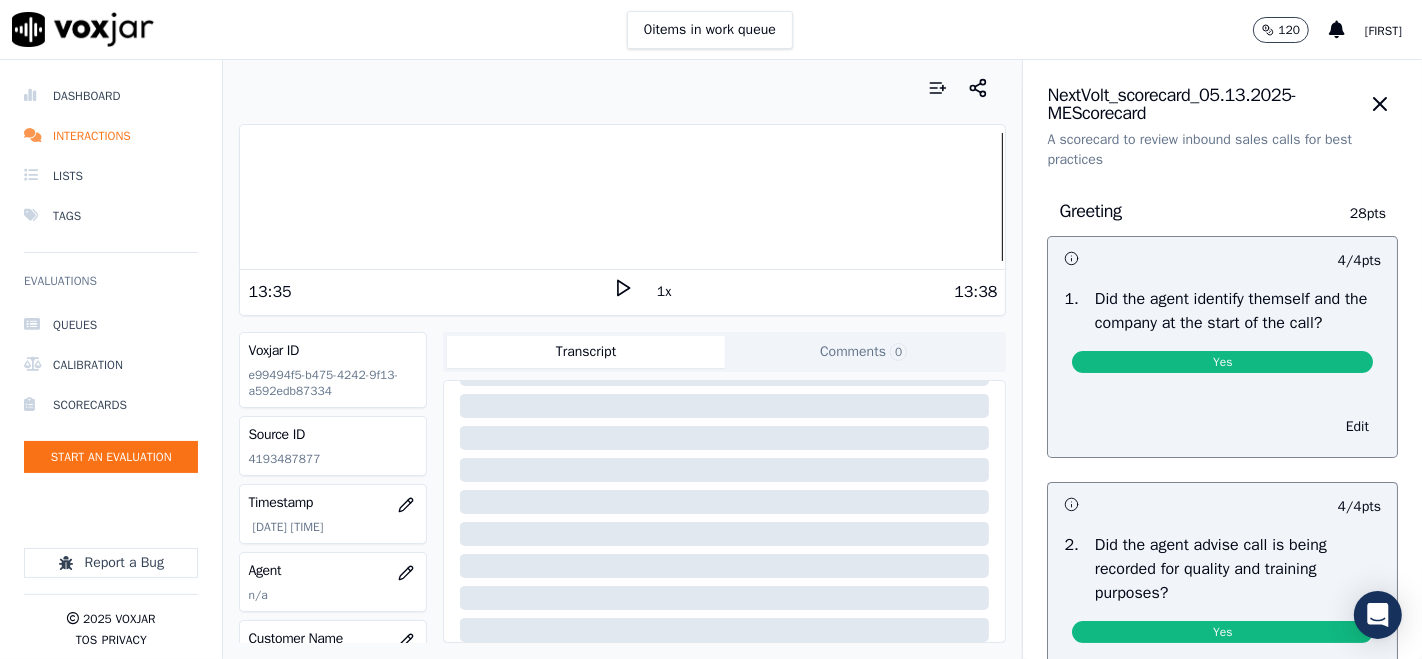 scroll, scrollTop: 388, scrollLeft: 0, axis: vertical 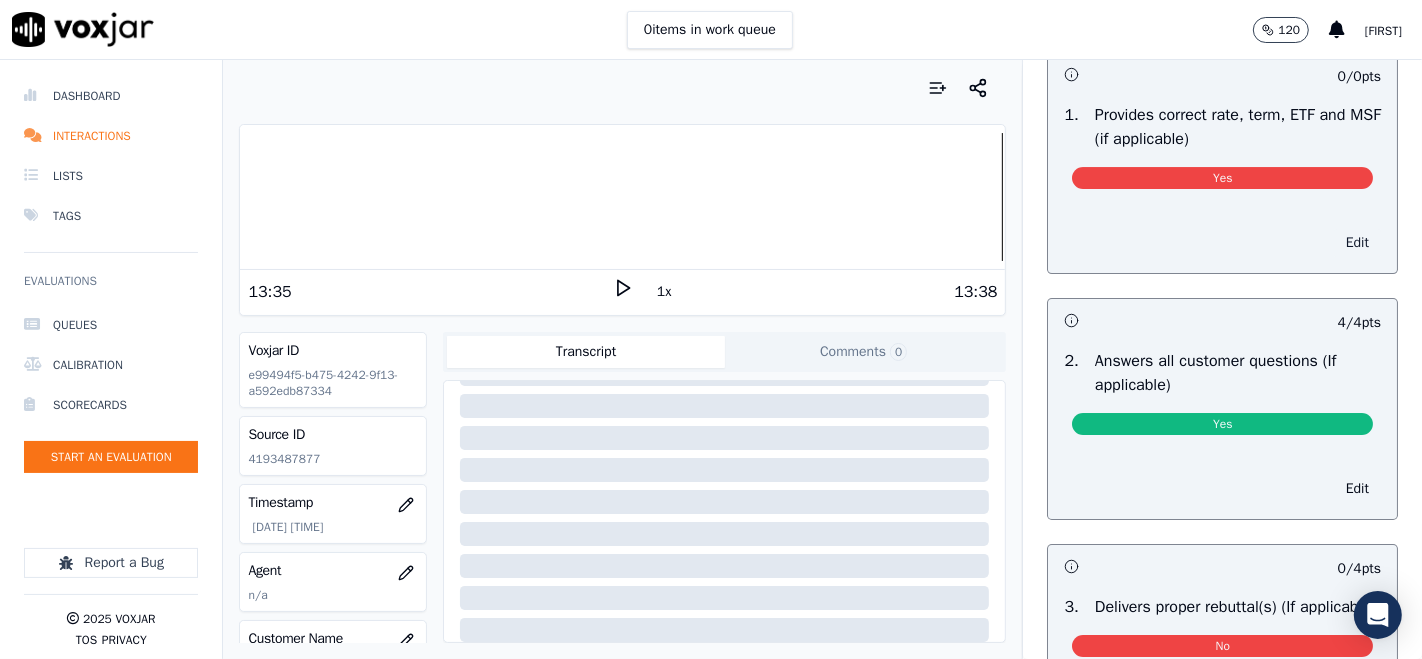 click on "Edit" at bounding box center (1357, 243) 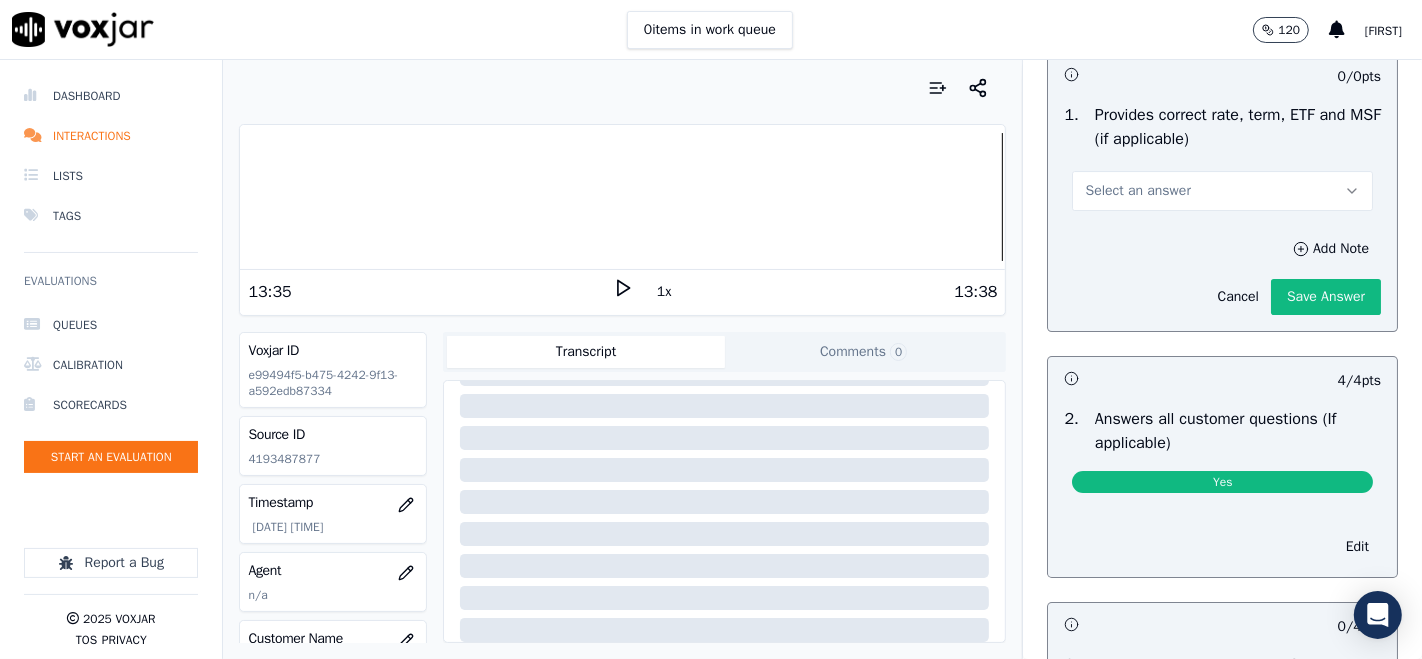click on "1 .   Provides correct rate, term, ETF and MSF (if applicable)
Select an answer" at bounding box center (1222, 157) 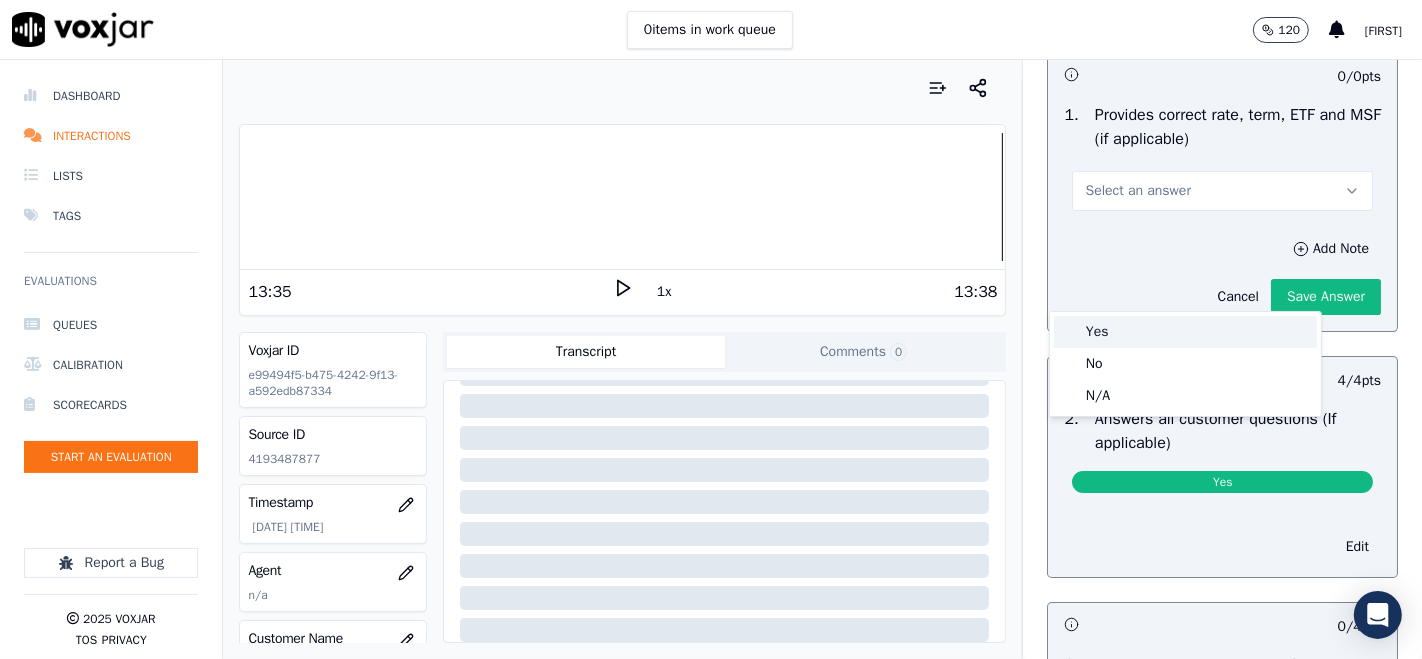 click on "Yes" at bounding box center [1185, 332] 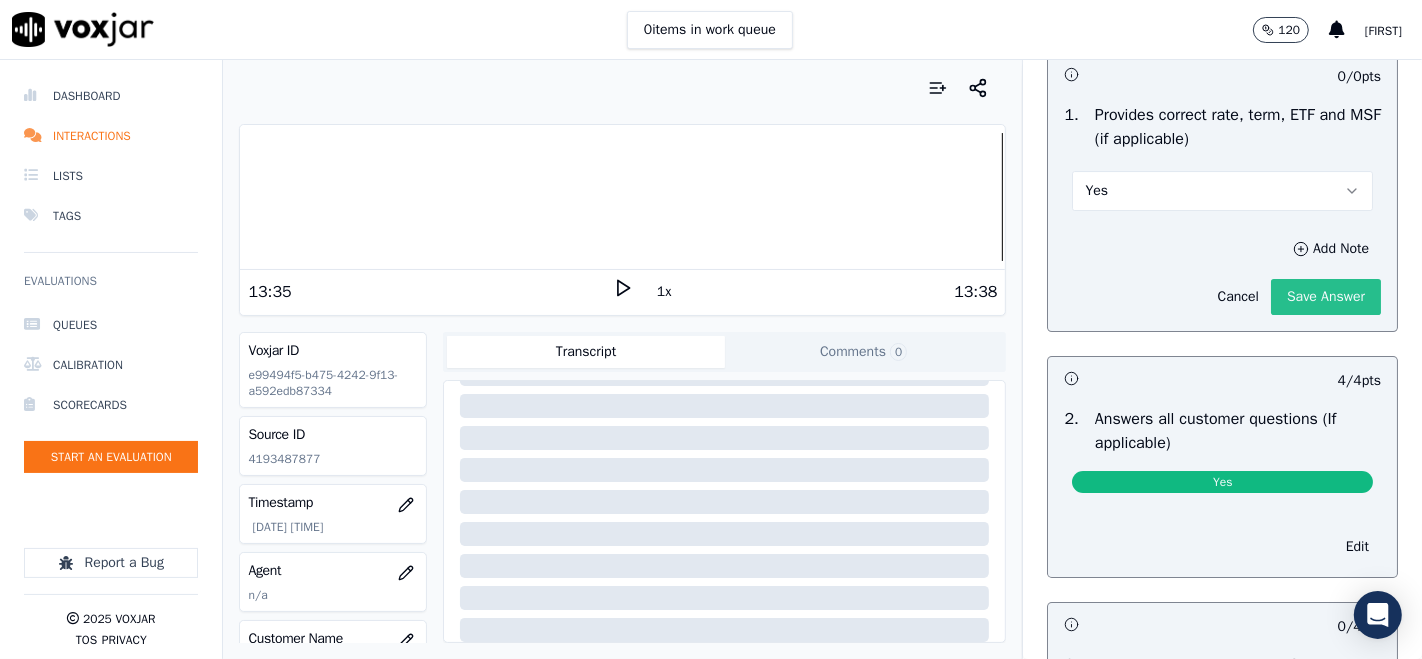 click on "Save Answer" 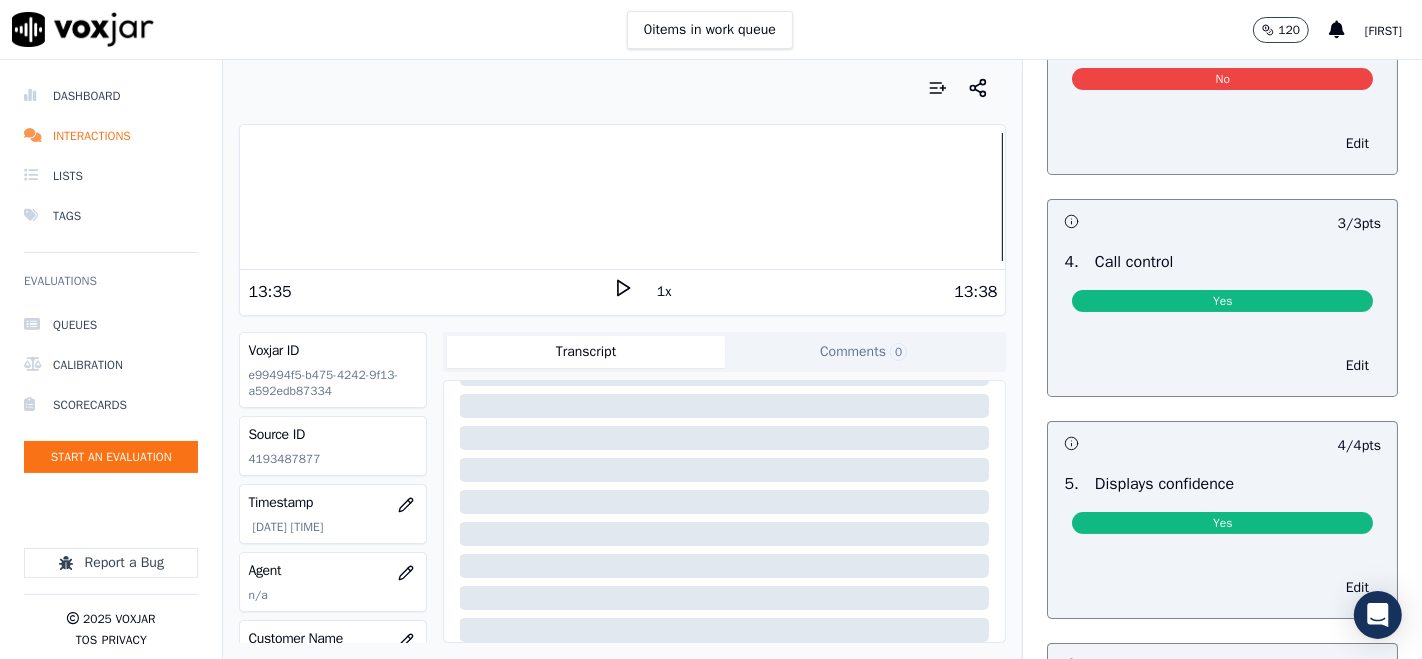 scroll, scrollTop: 6510, scrollLeft: 0, axis: vertical 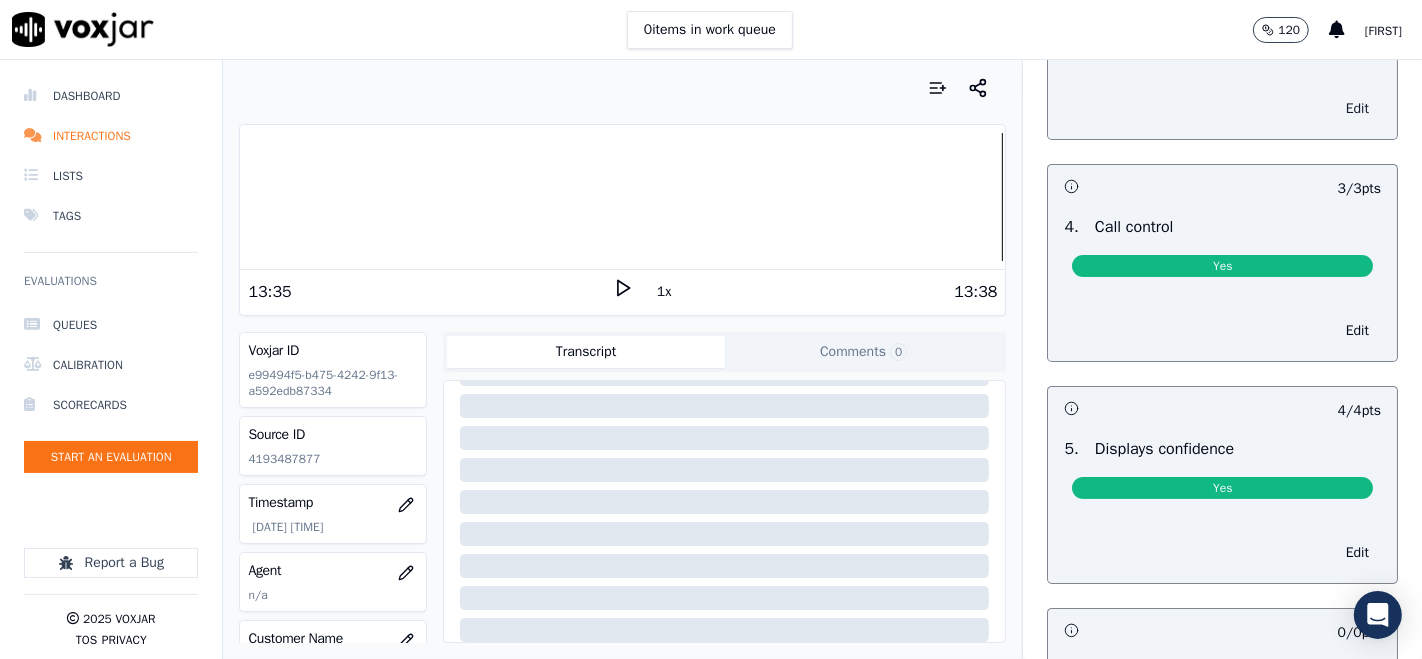 click on "Edit" at bounding box center (1357, 109) 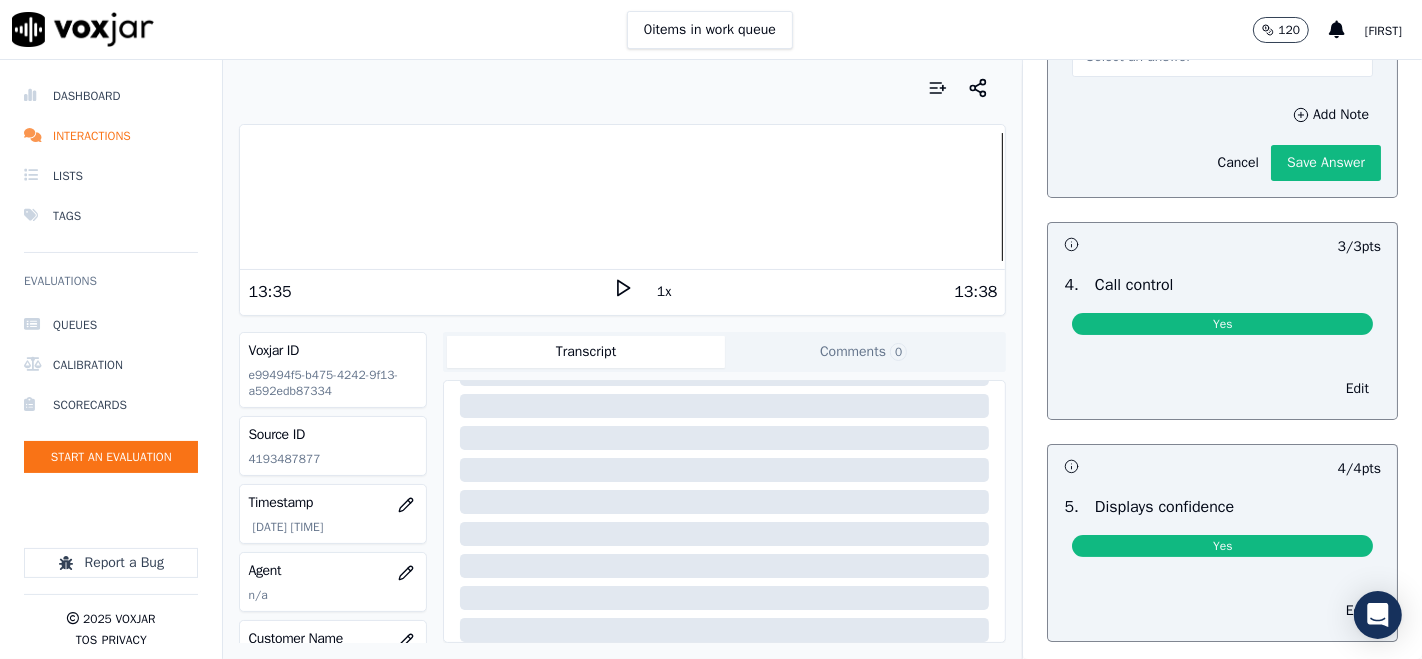click on "Select an answer" at bounding box center [1222, 57] 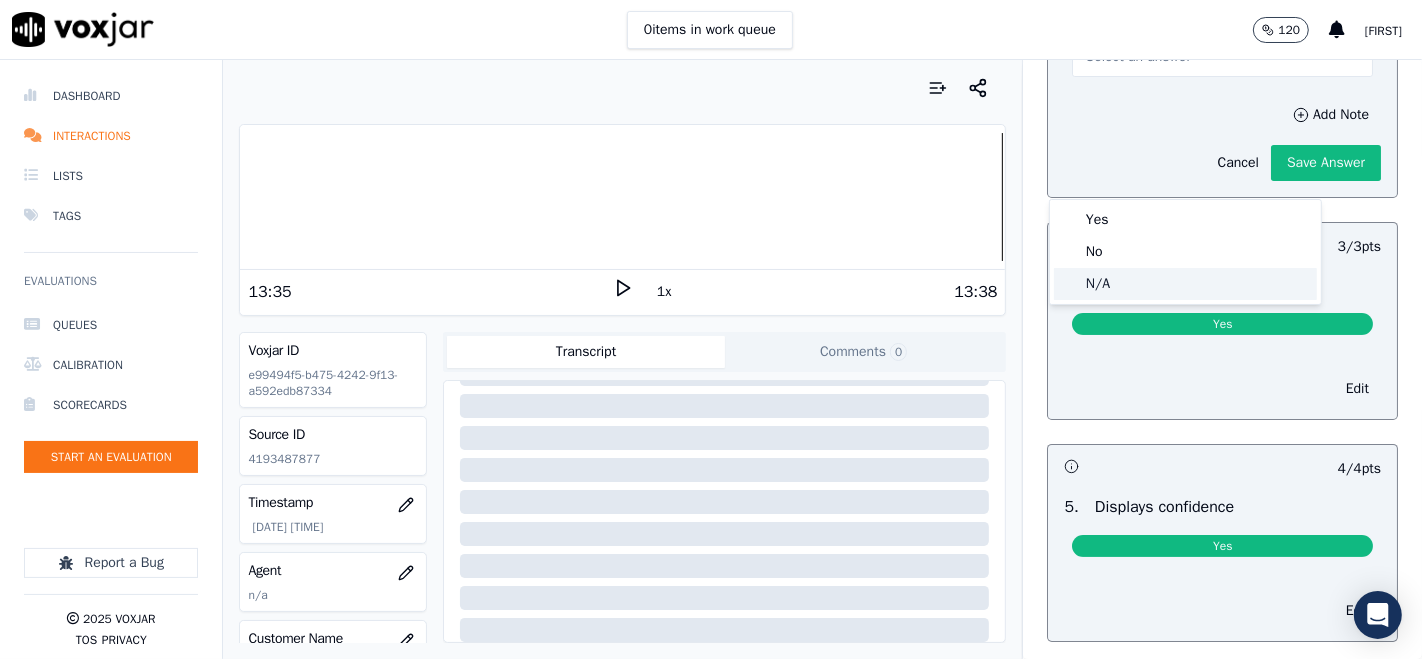 click on "N/A" 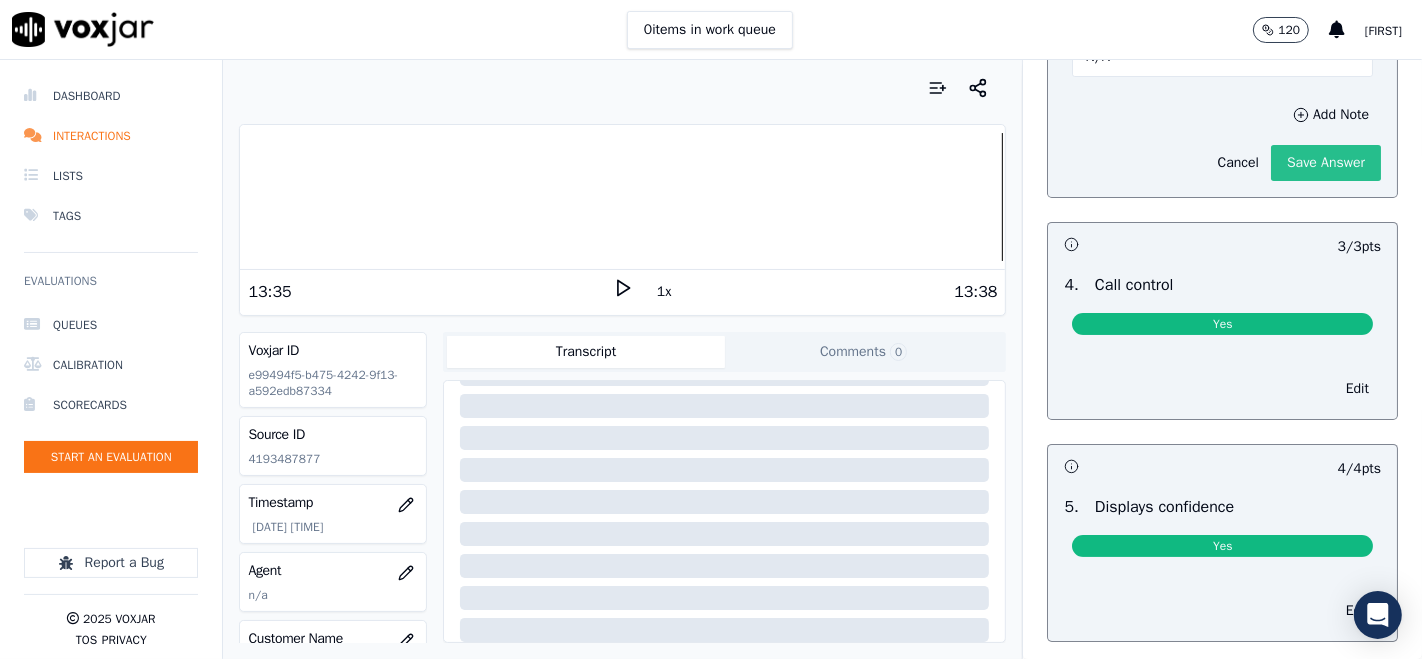 click on "Save Answer" 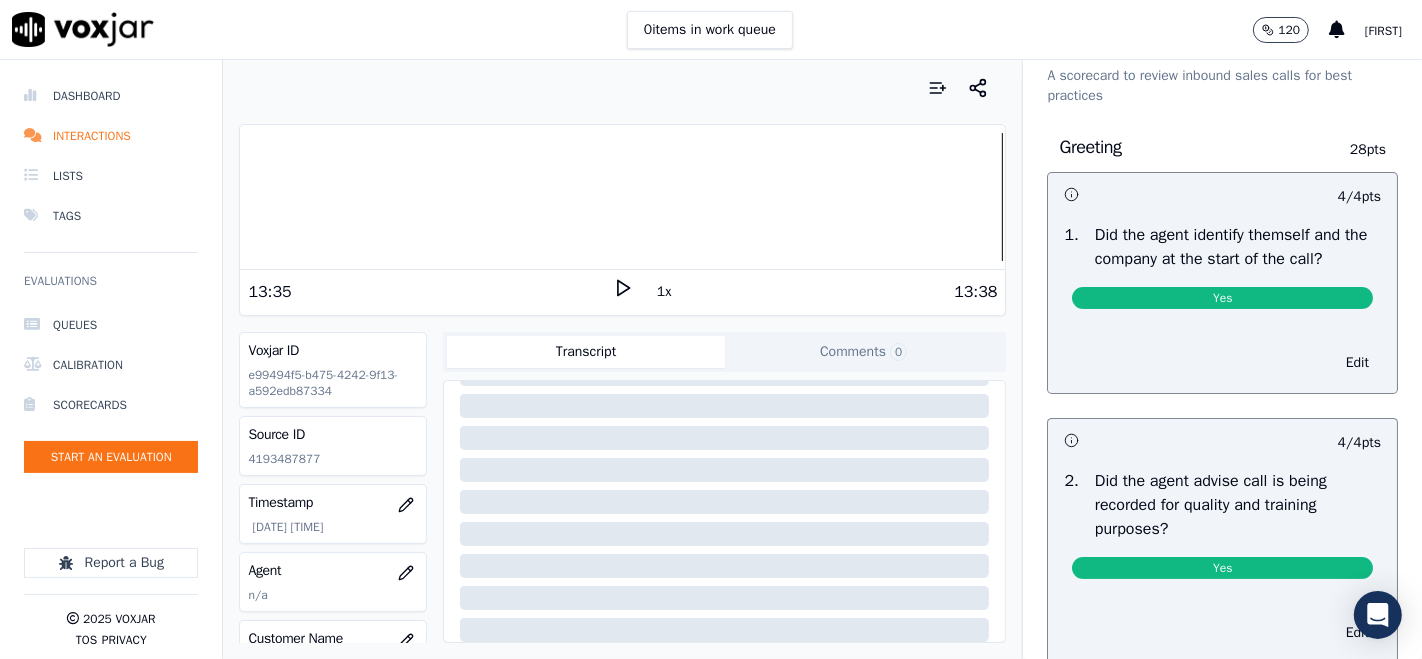 scroll, scrollTop: 0, scrollLeft: 0, axis: both 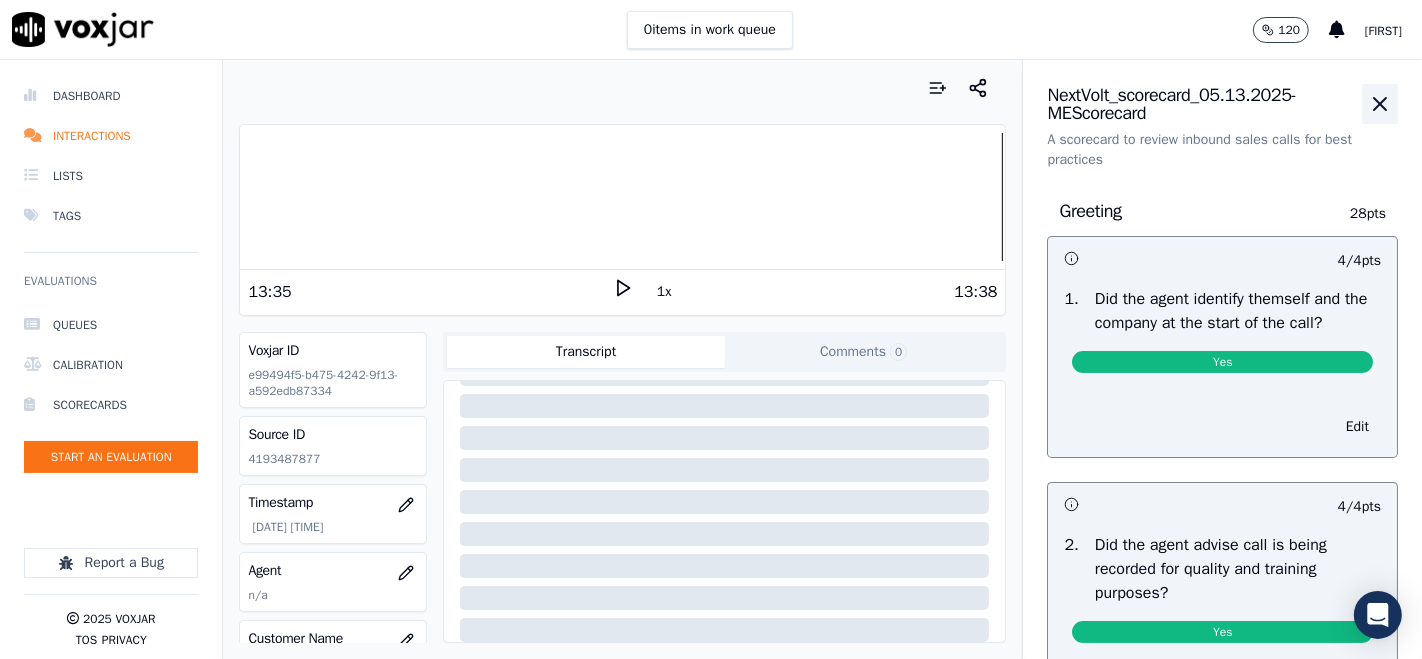 click 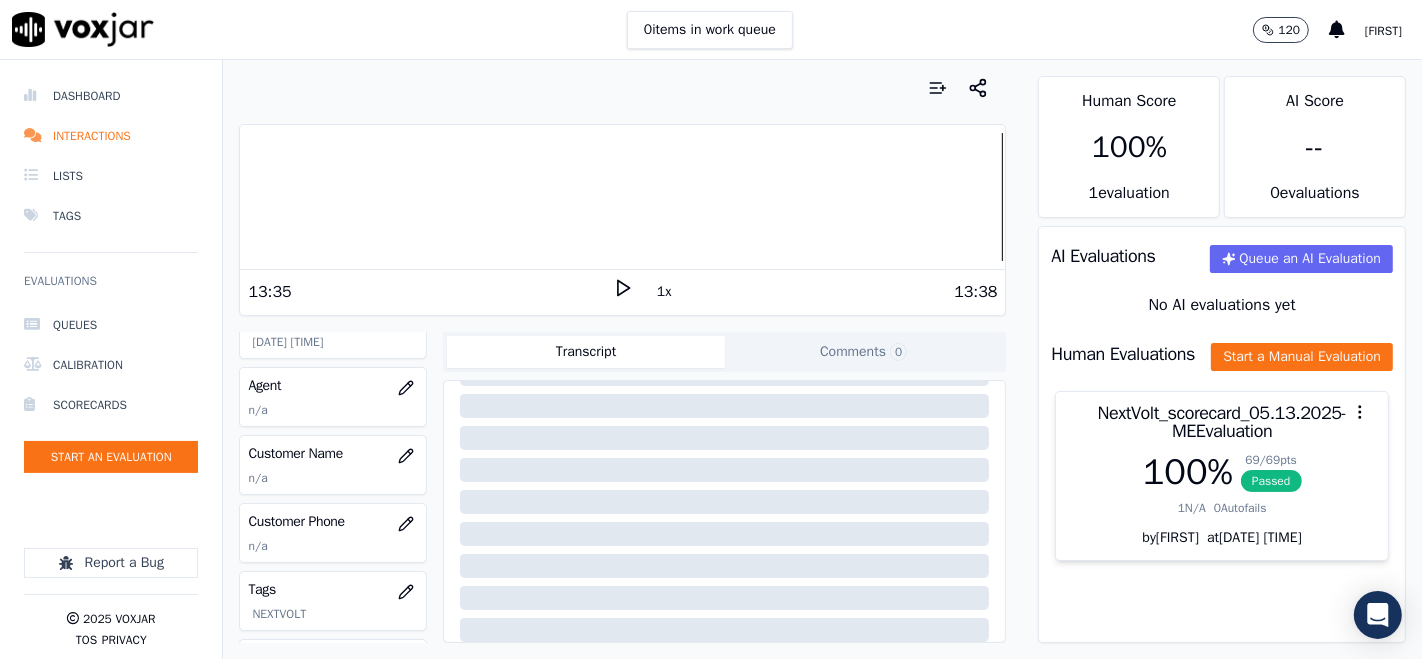 scroll, scrollTop: 222, scrollLeft: 0, axis: vertical 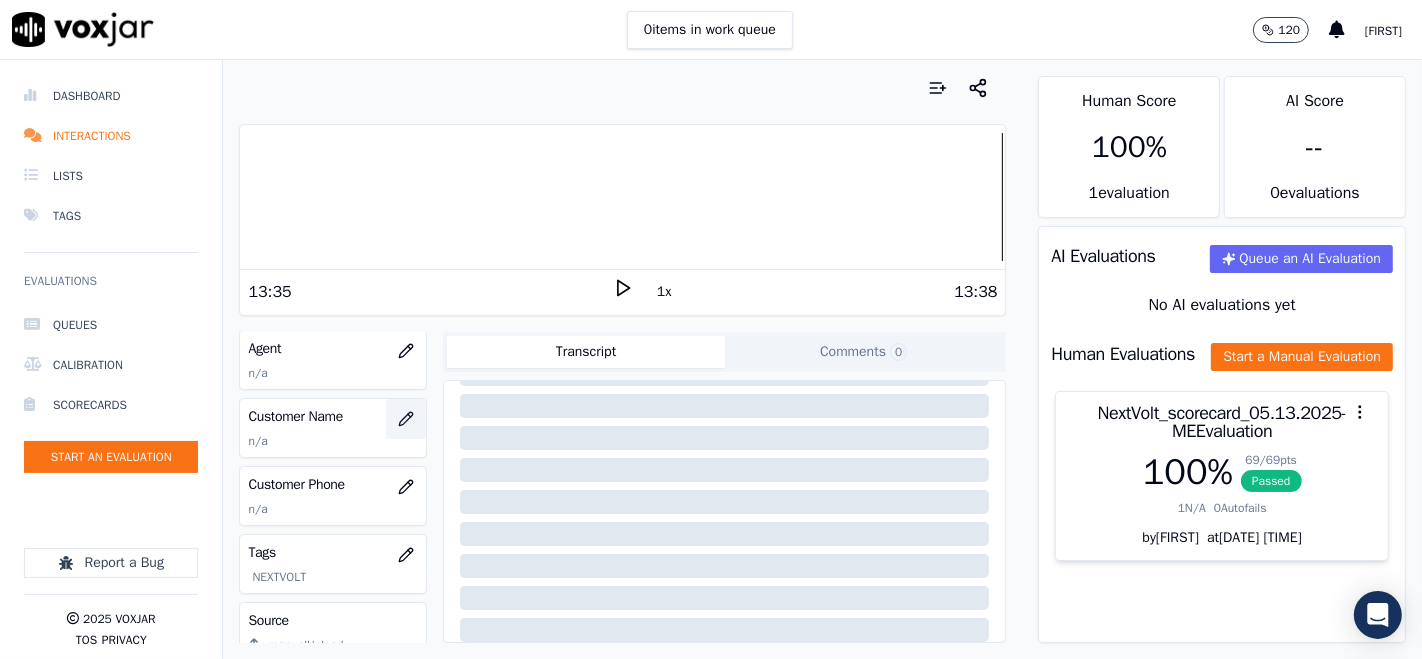 click at bounding box center (406, 419) 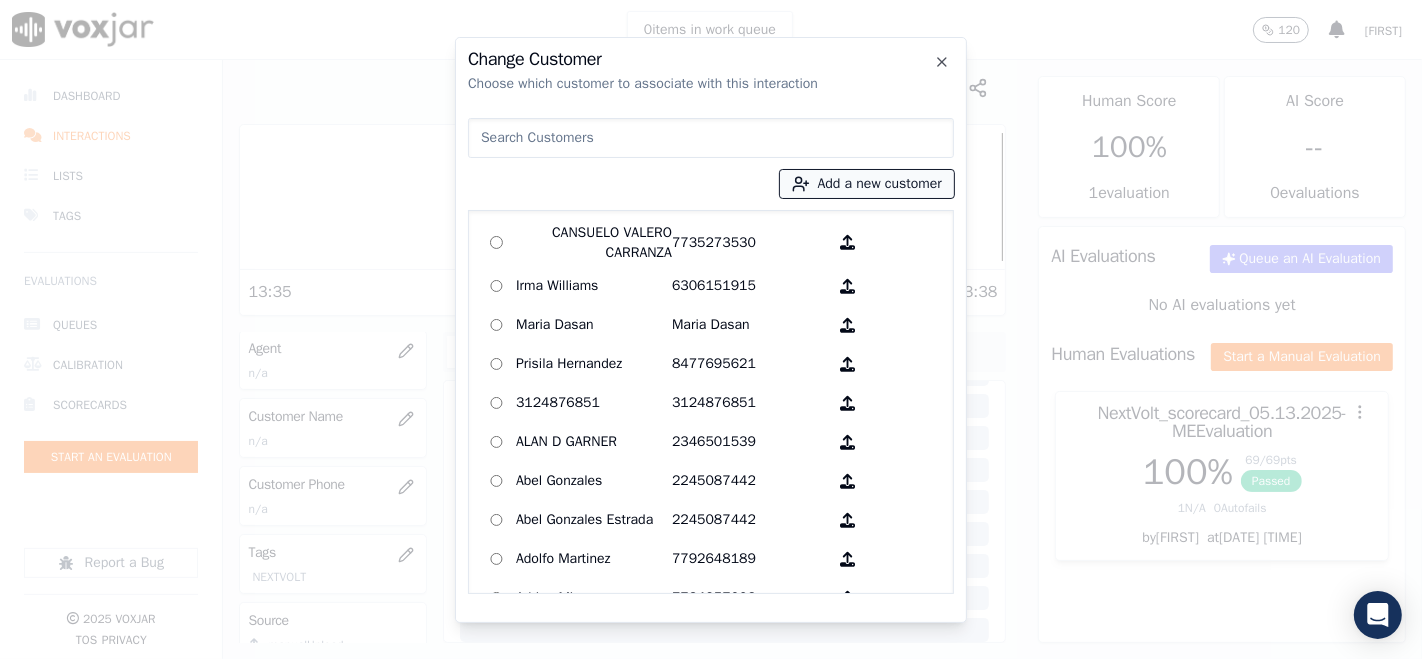click on "Add a new customer" at bounding box center [867, 184] 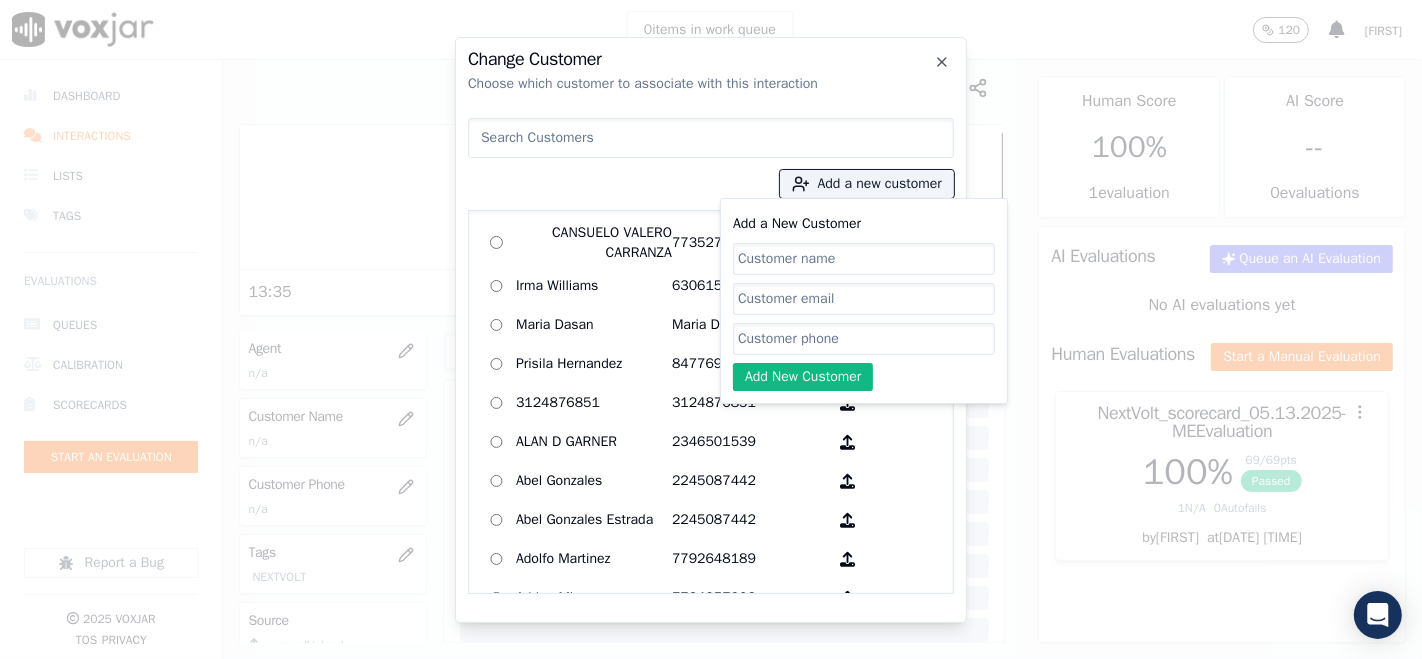 paste on "[FIRST] [LAST]-[LAST]" 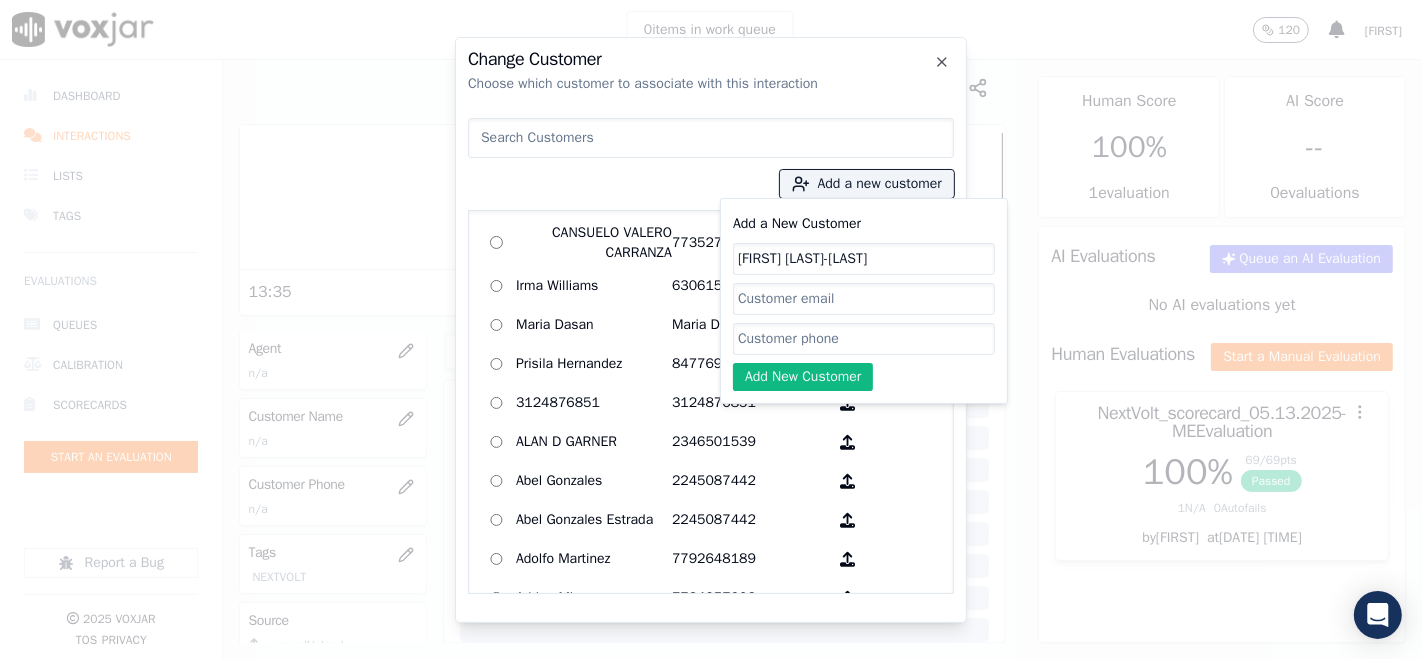 type on "[FIRST] [LAST]-[LAST]" 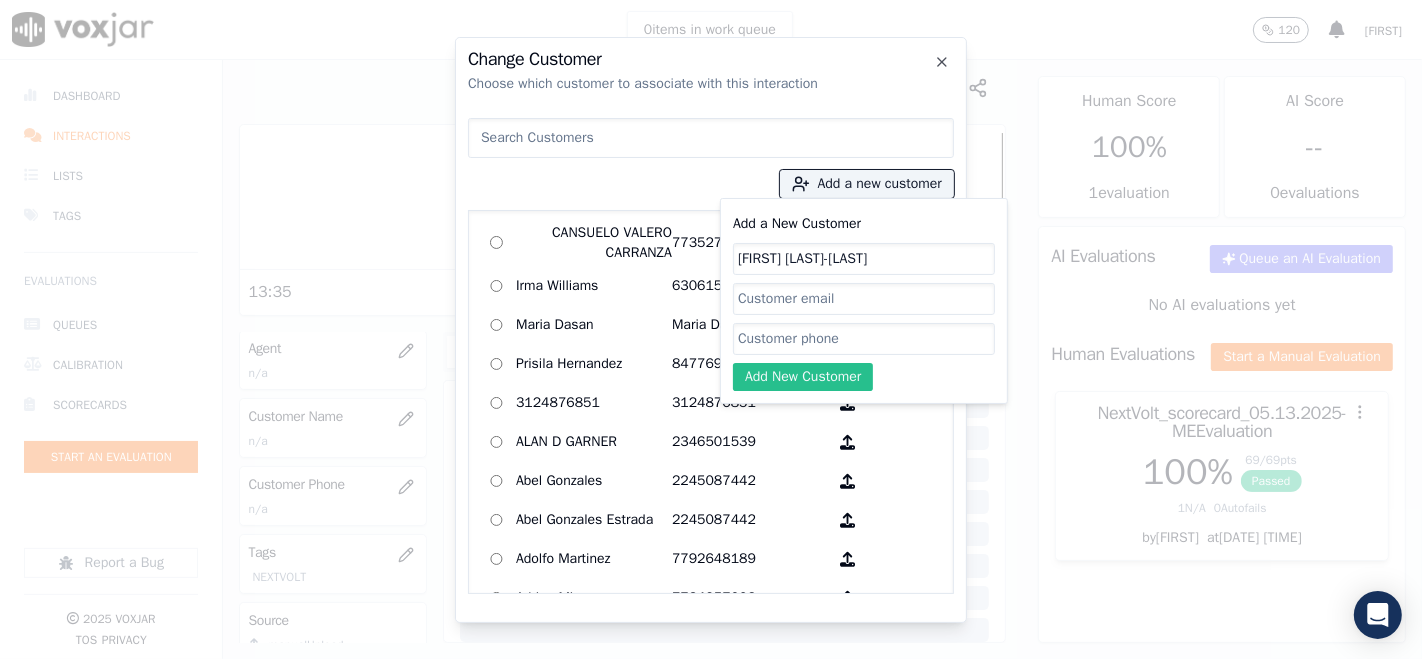 paste on "4193487877" 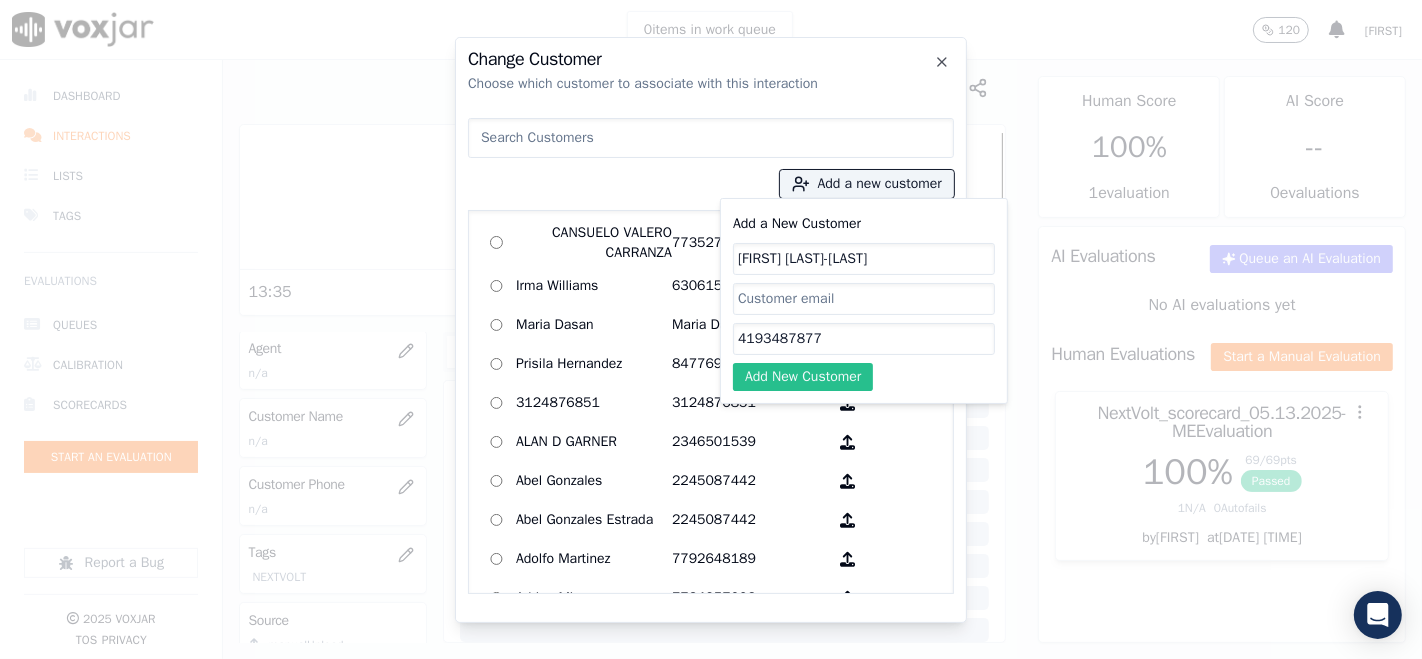 type on "4193487877" 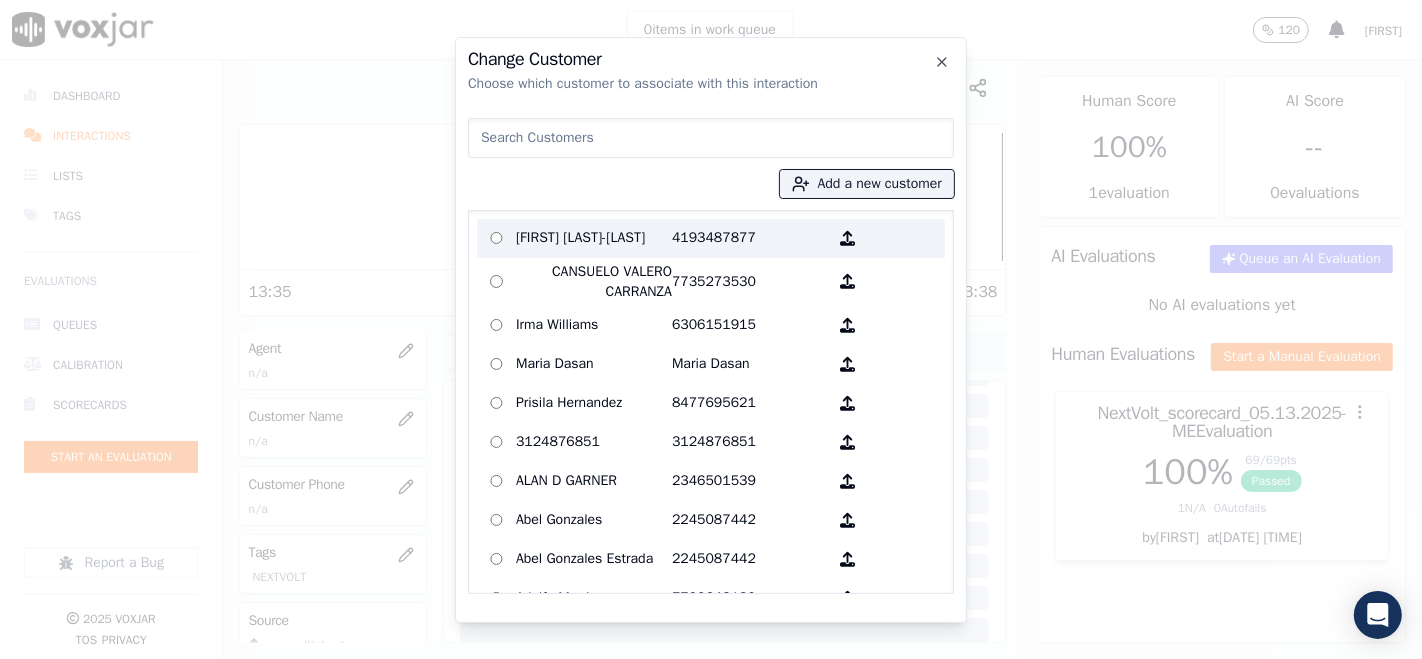 click at bounding box center [496, 238] 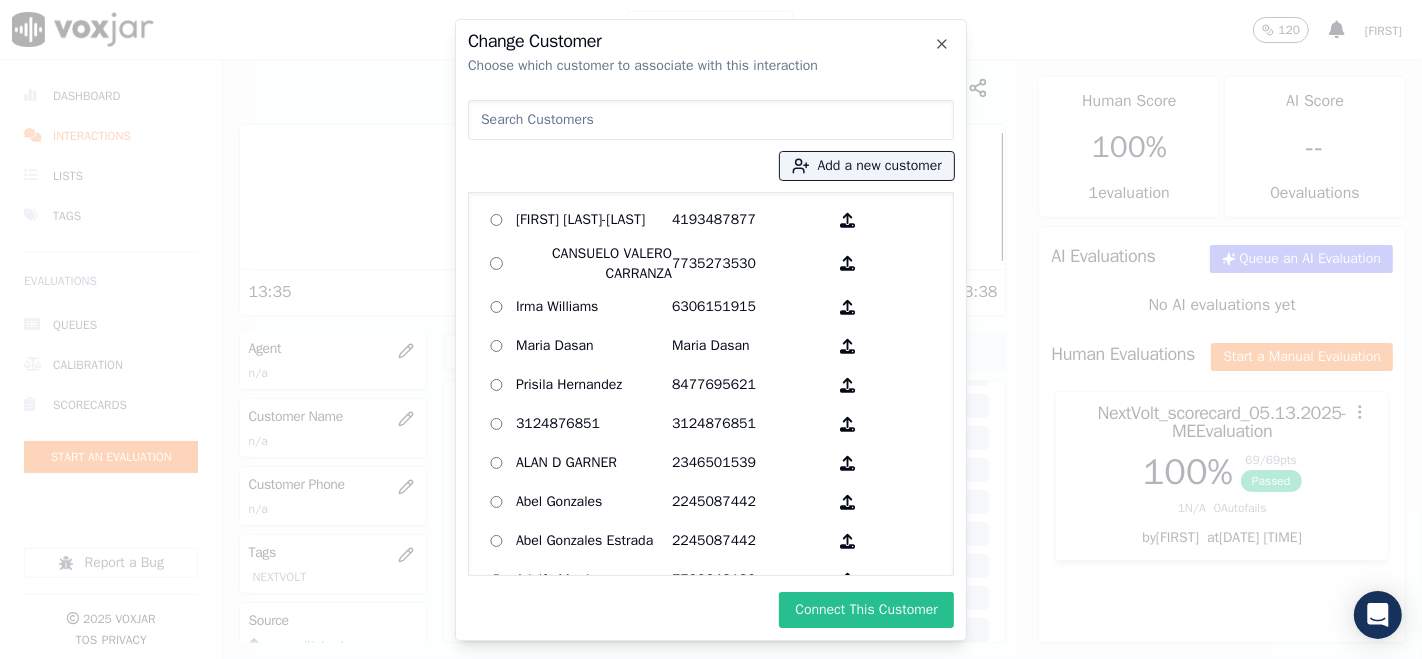 click on "Connect This Customer" at bounding box center [866, 610] 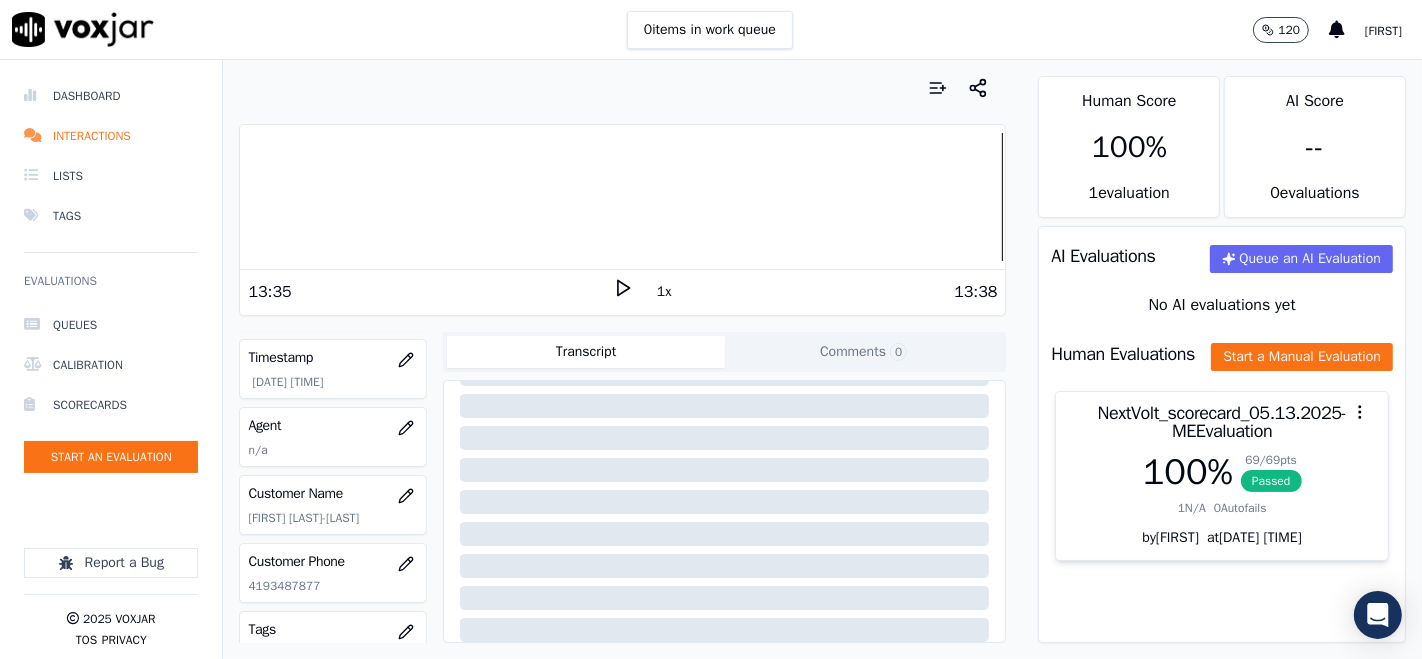 scroll, scrollTop: 111, scrollLeft: 0, axis: vertical 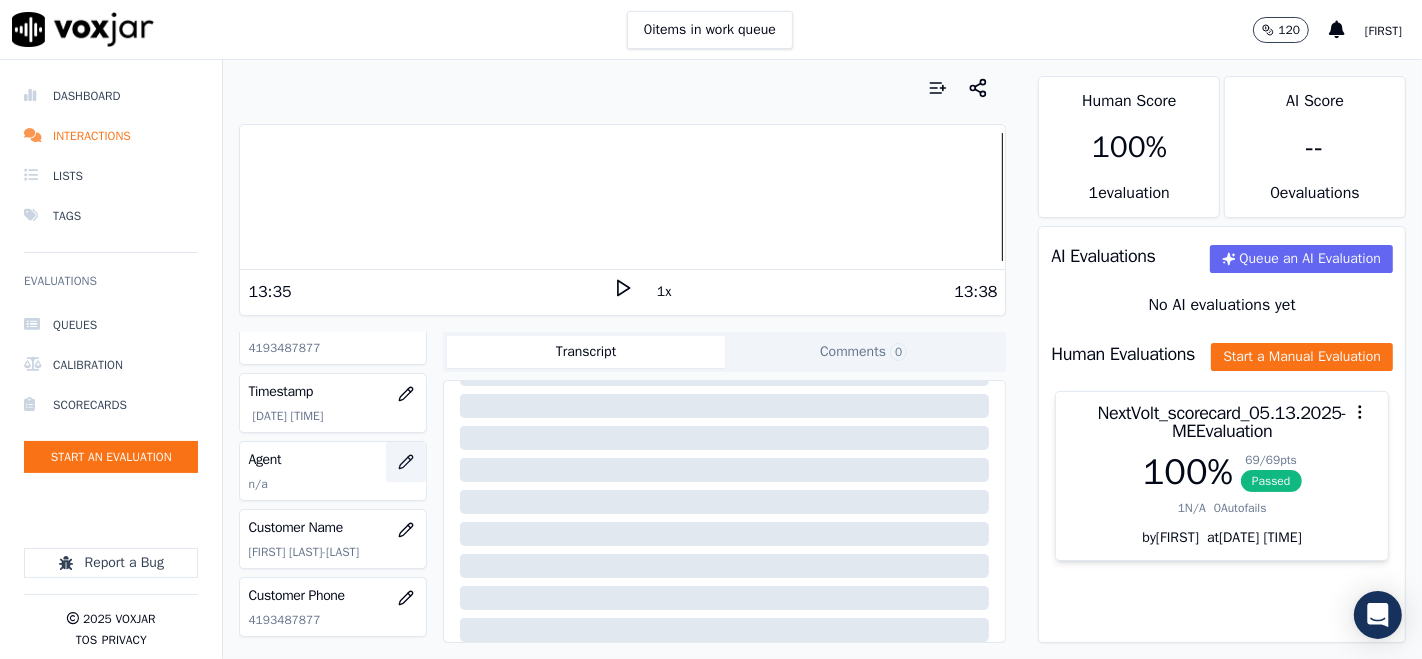 click 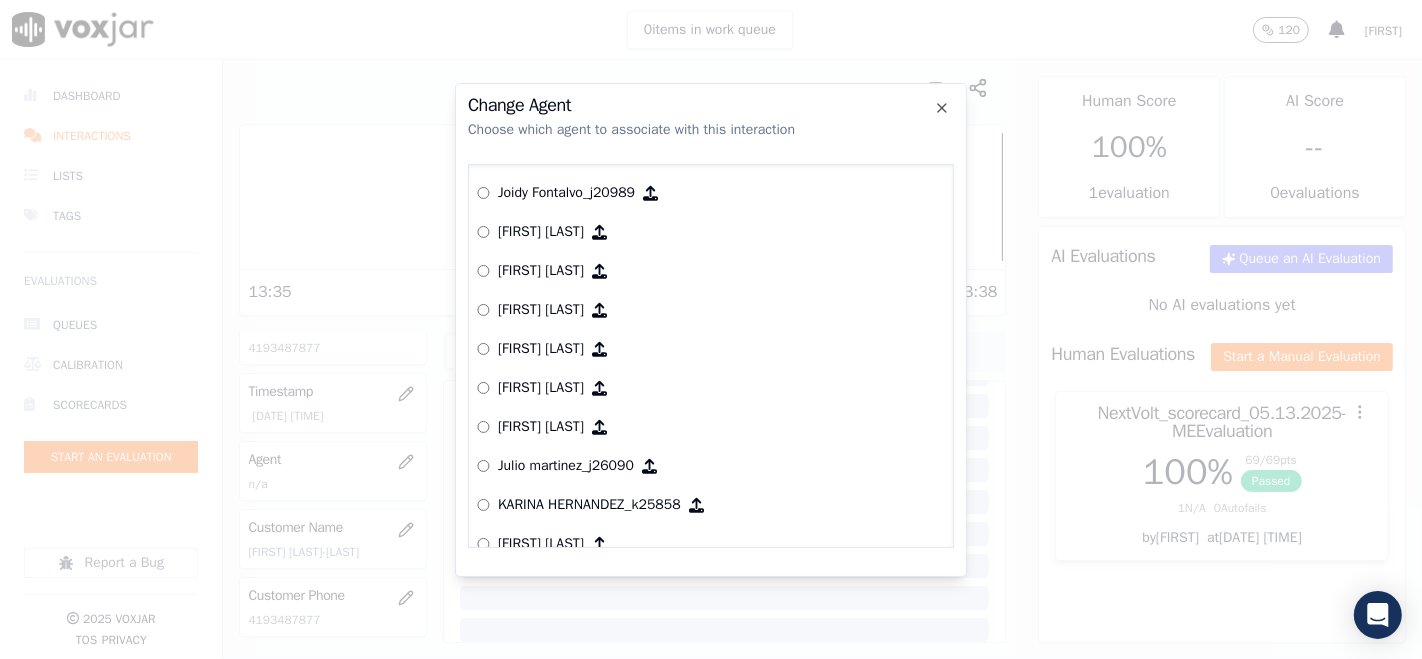 scroll, scrollTop: 1711, scrollLeft: 0, axis: vertical 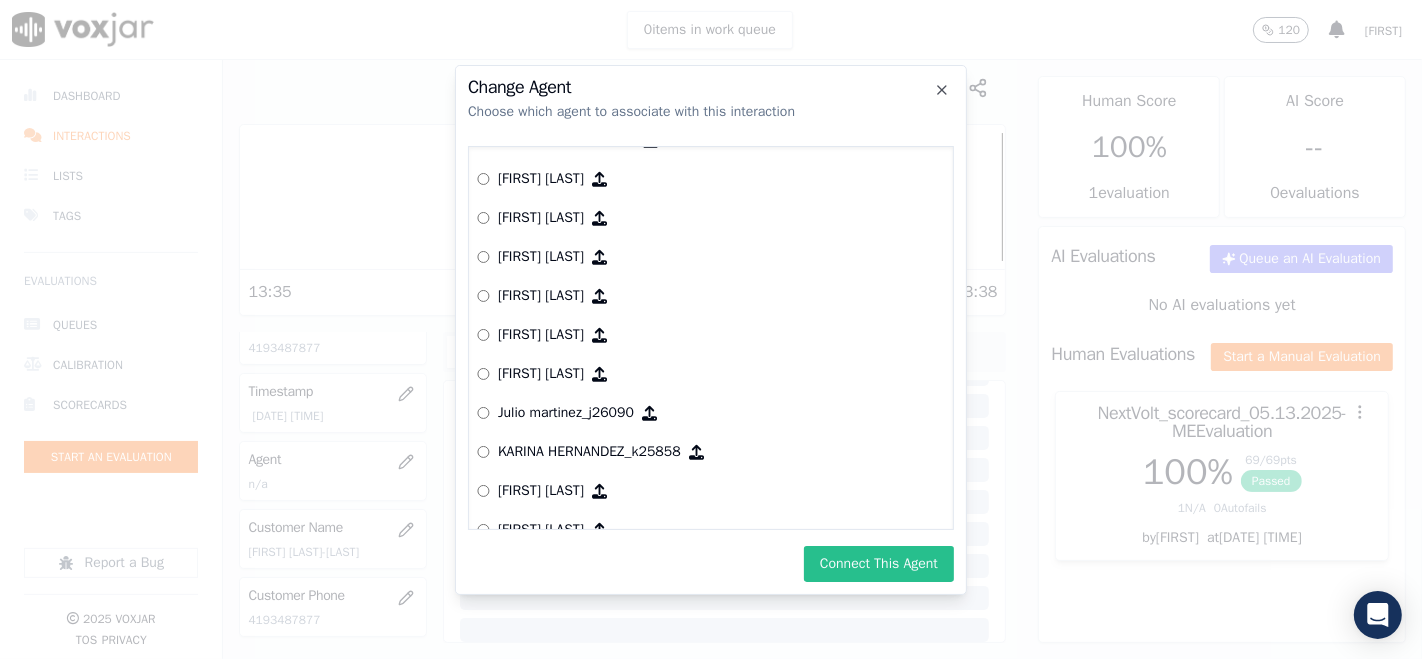 click on "Connect This Agent" at bounding box center [879, 564] 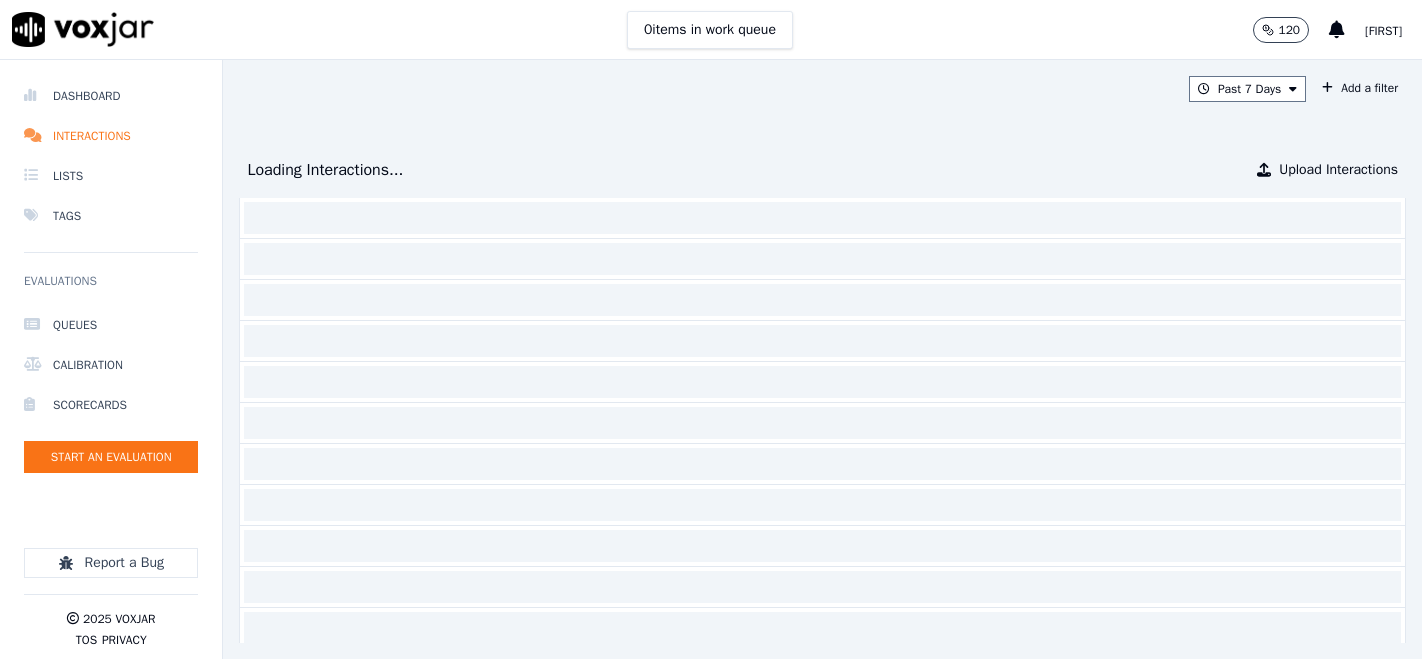 scroll, scrollTop: 0, scrollLeft: 0, axis: both 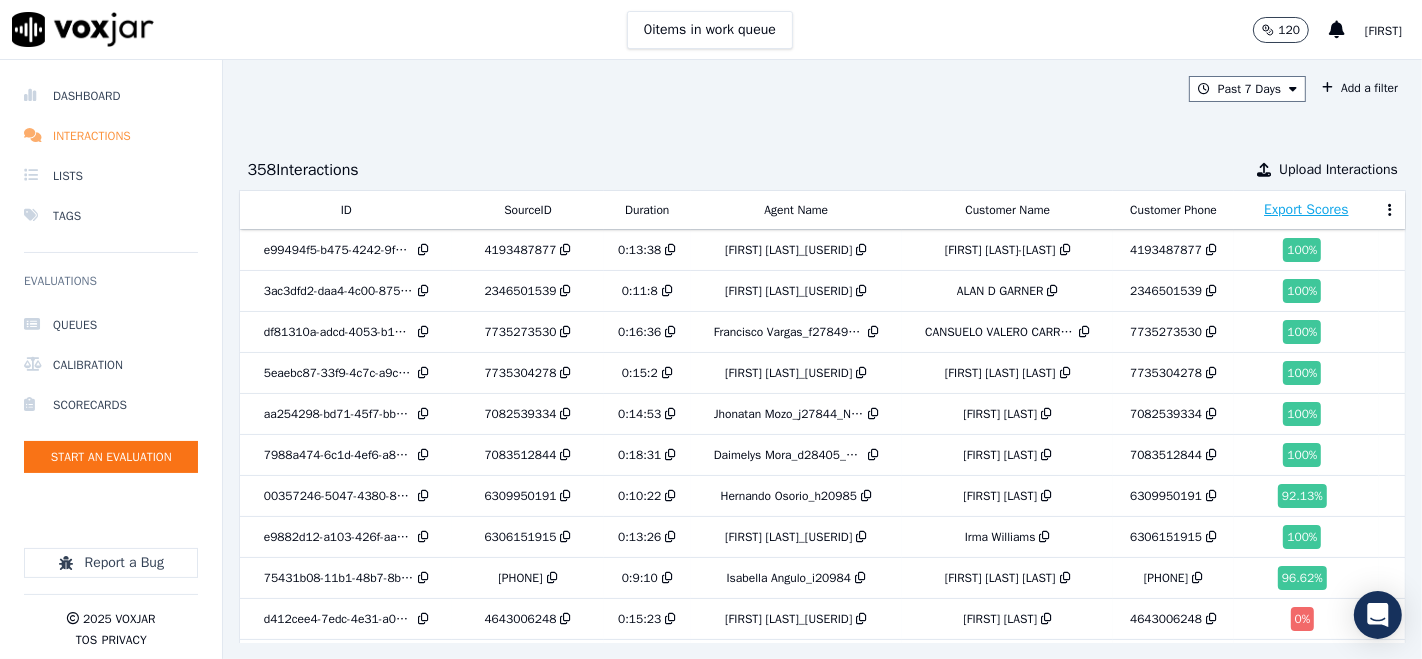 click on "Interactions" at bounding box center (111, 136) 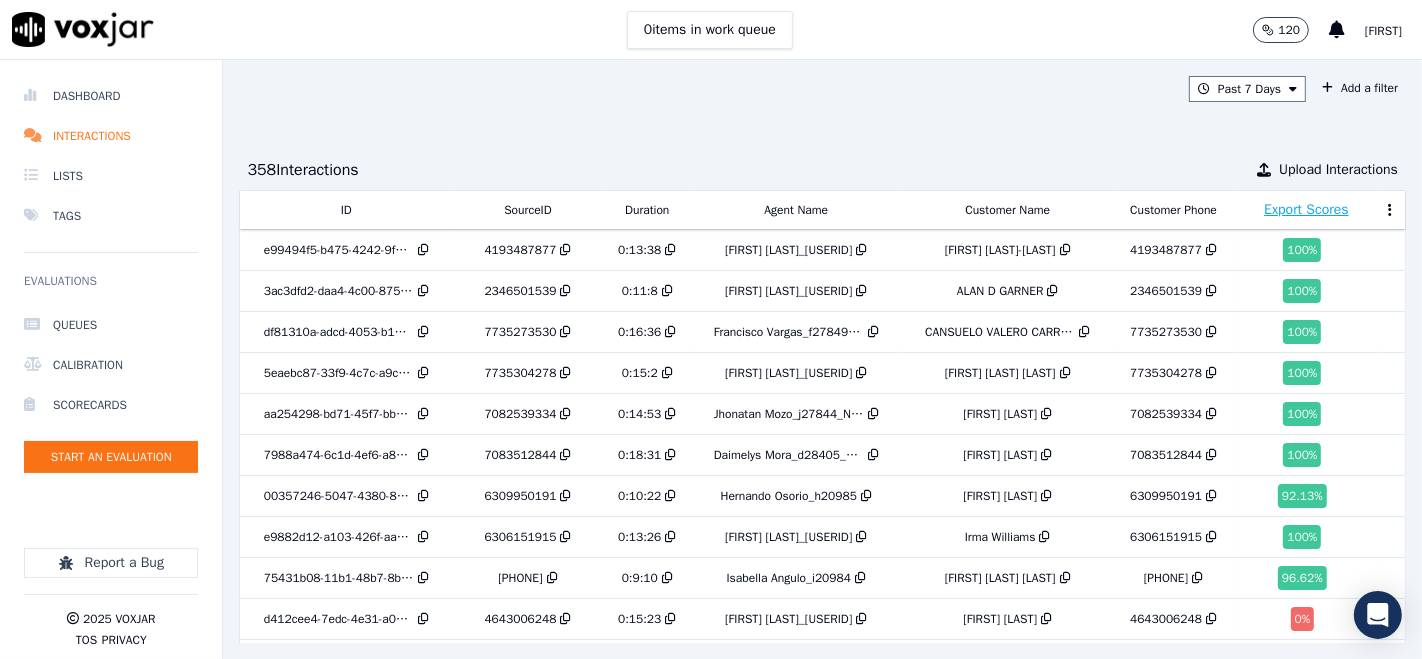 click on "[FIRST]" at bounding box center [1383, 31] 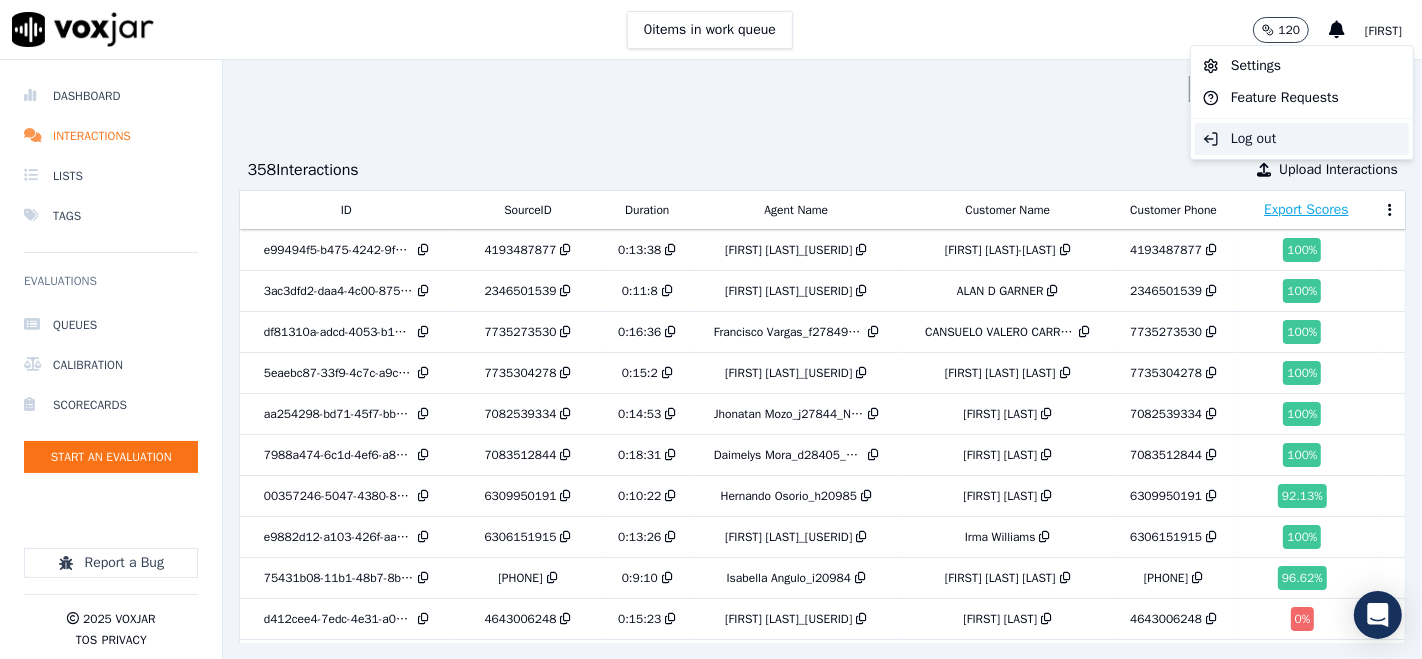 click on "Log out" at bounding box center (1302, 139) 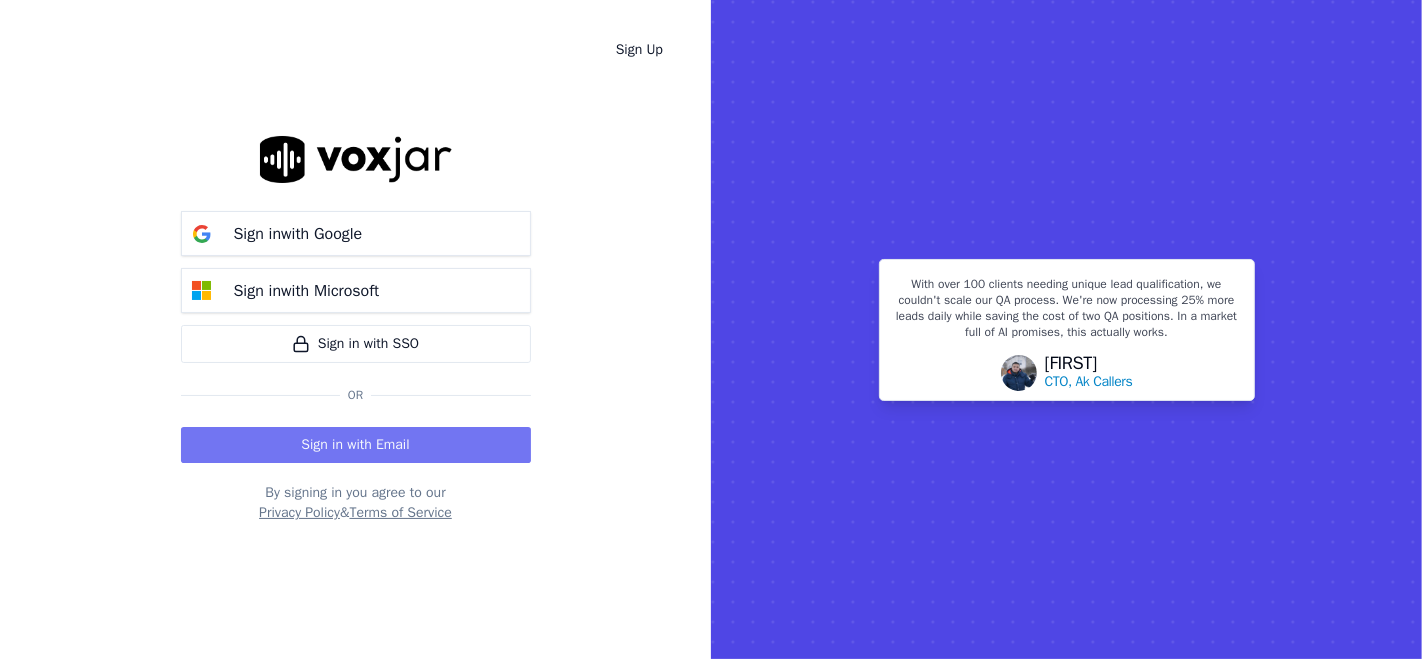 click on "Sign in with Email" at bounding box center [356, 445] 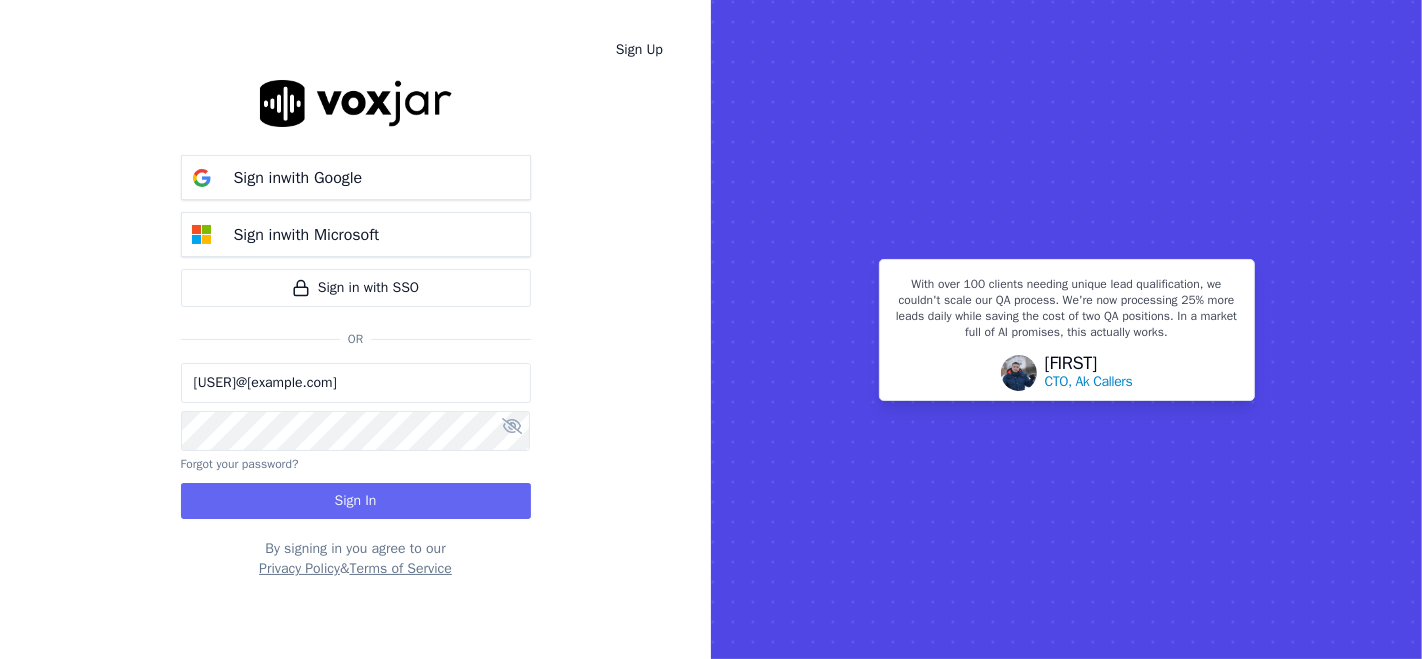 click on "[USER]@[example.com]" at bounding box center (356, 383) 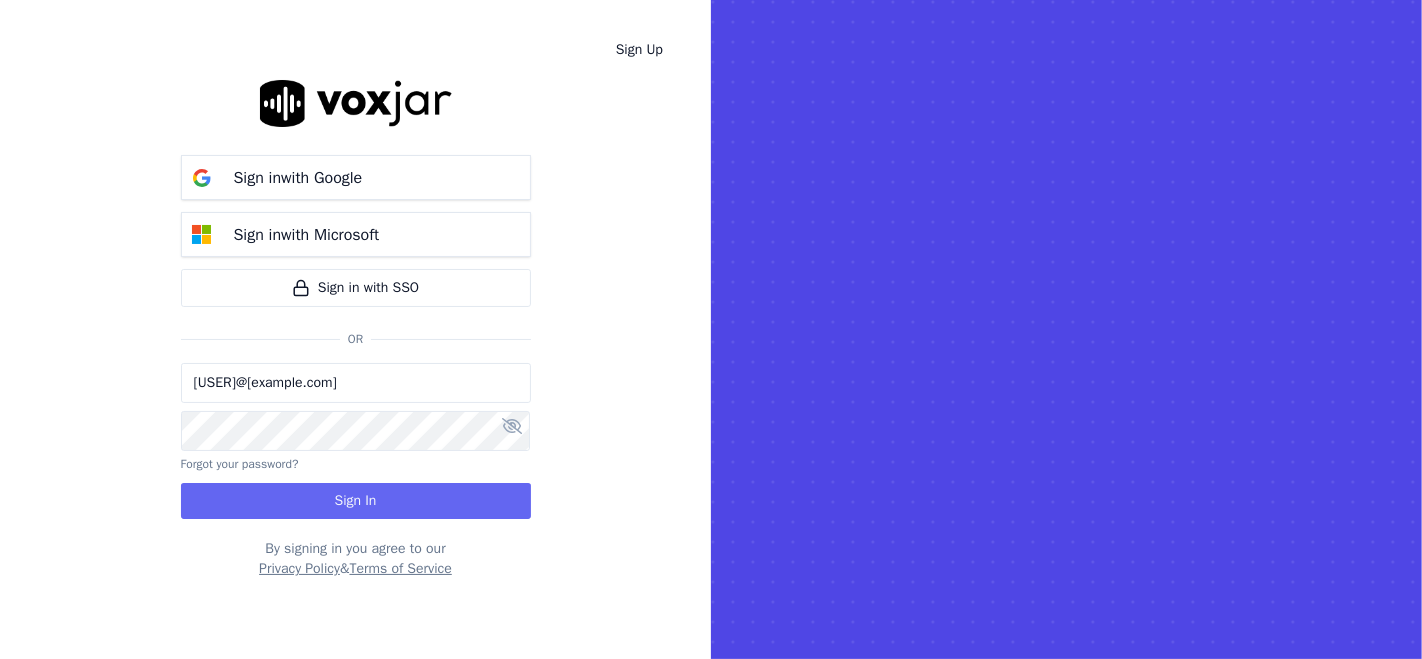 type on "[USER]@[example.com]" 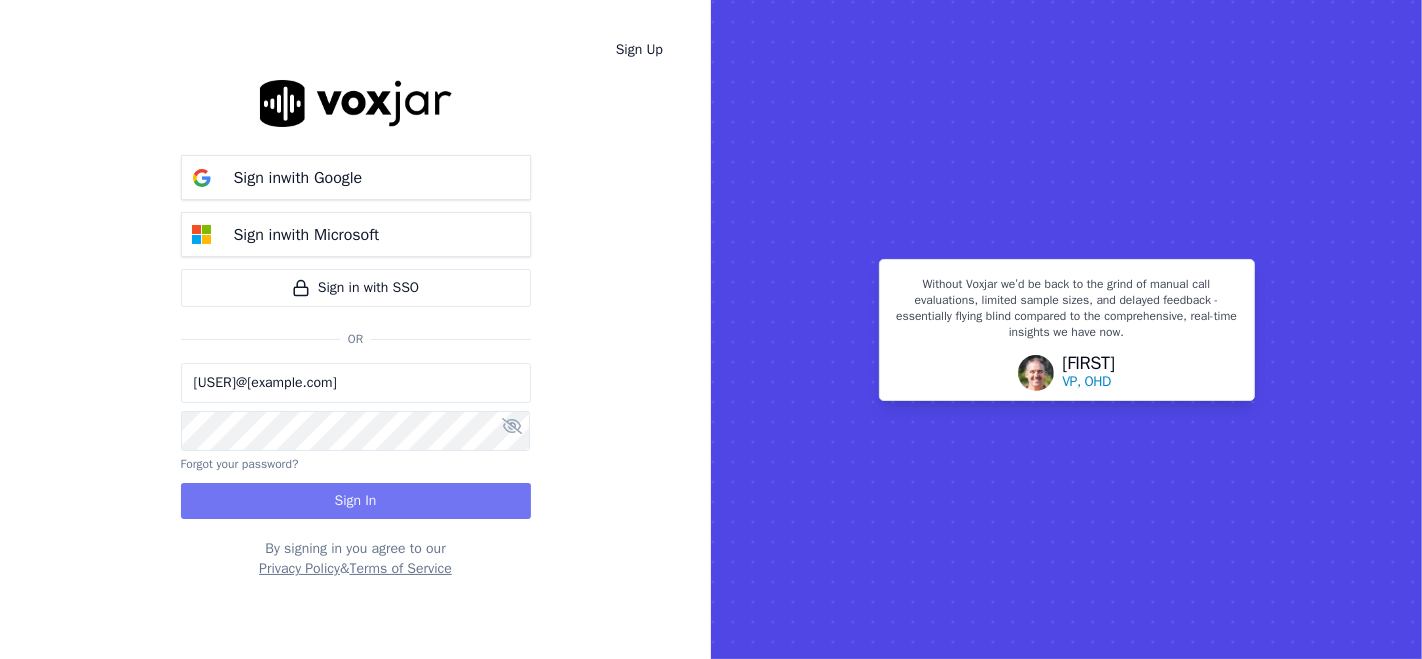 click on "Sign In" at bounding box center [356, 501] 